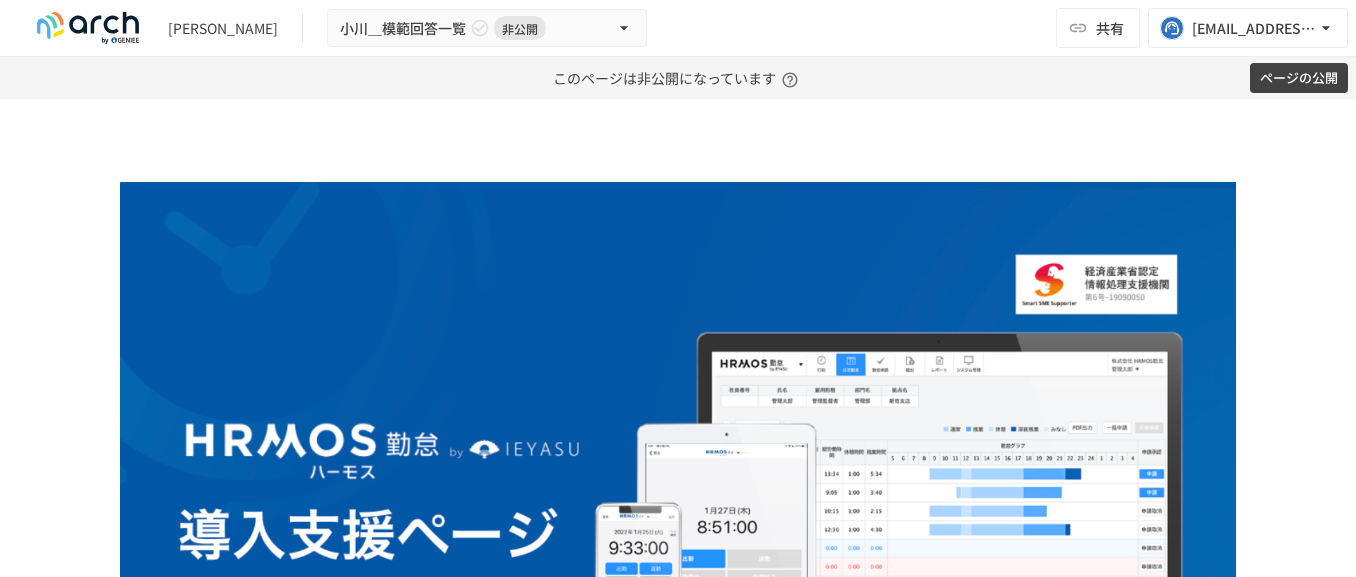 scroll, scrollTop: 0, scrollLeft: 0, axis: both 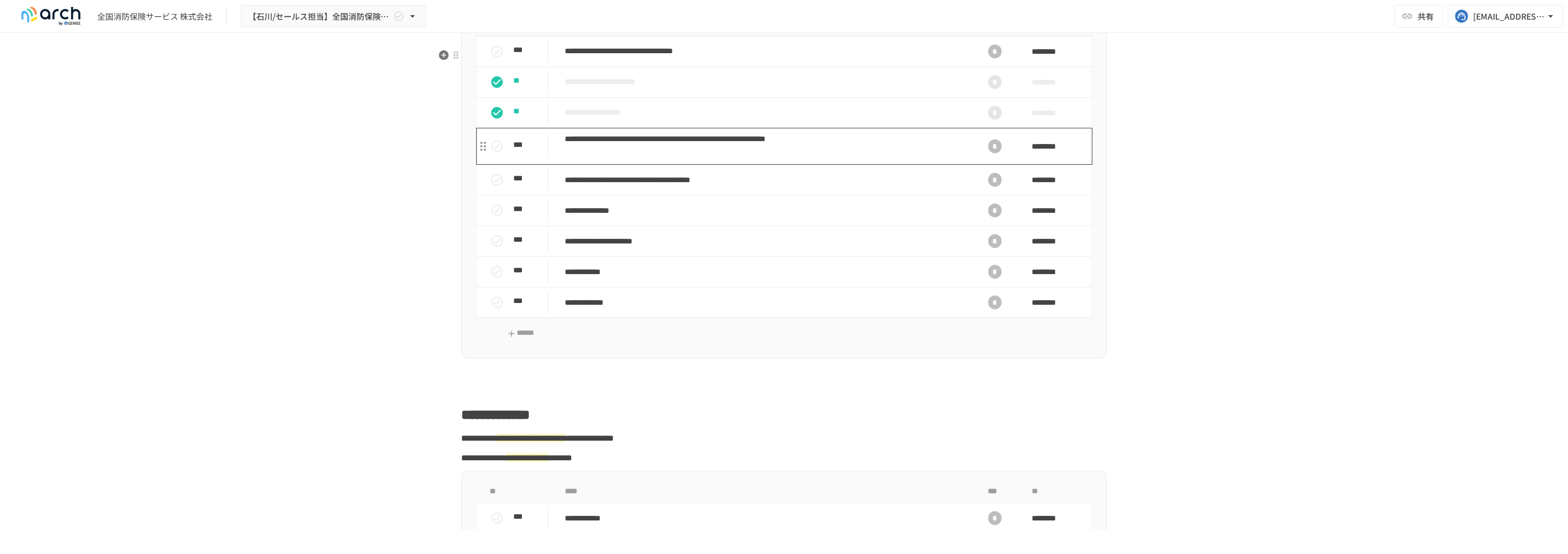 click on "**********" at bounding box center [766, 146] 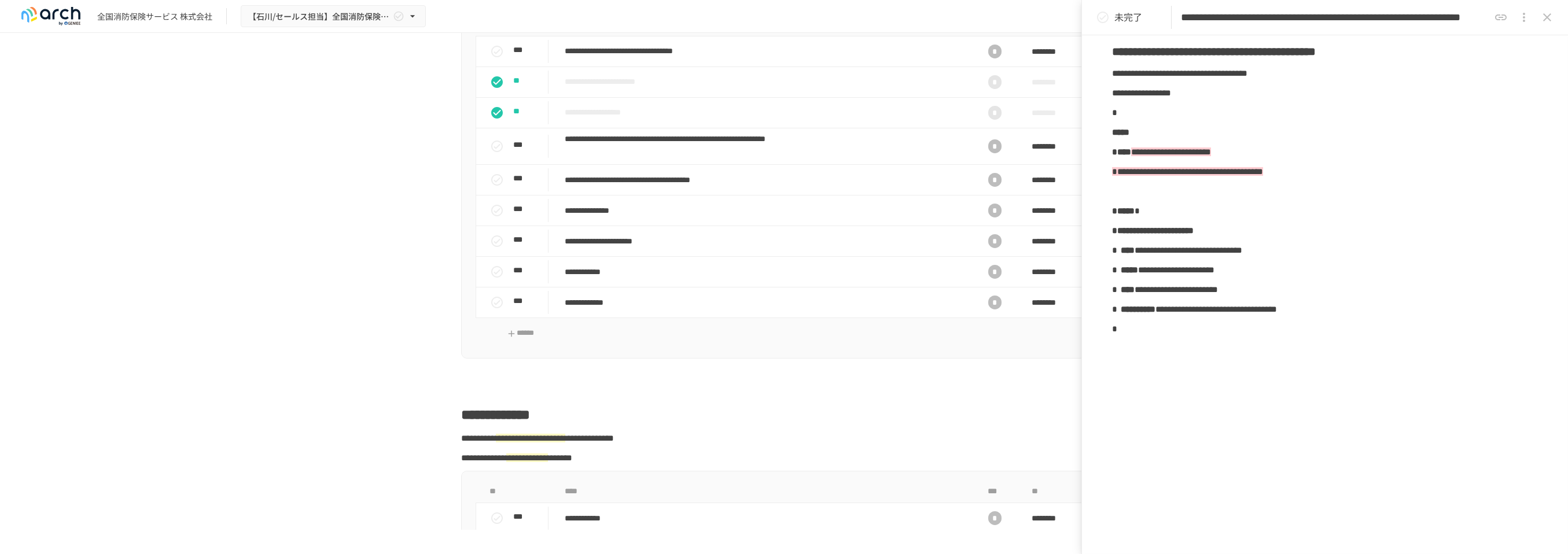 scroll, scrollTop: 1207, scrollLeft: 0, axis: vertical 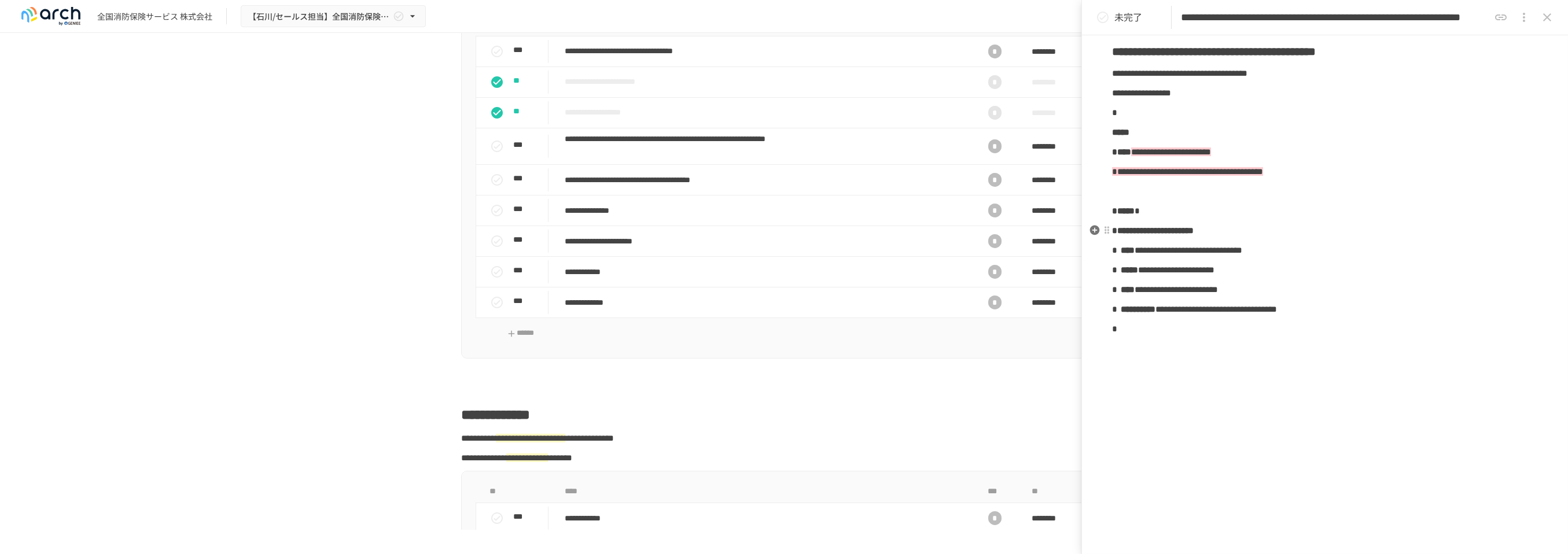 click on "**********" at bounding box center (1187, 171) 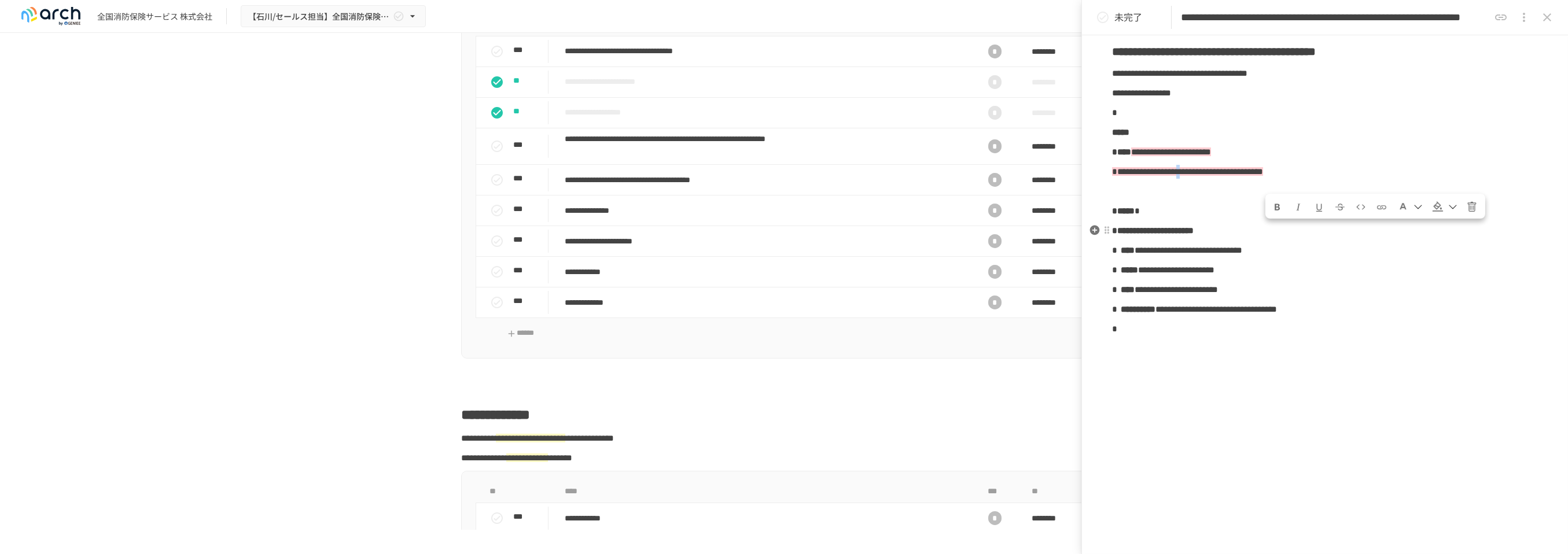 click on "**********" at bounding box center [1187, 171] 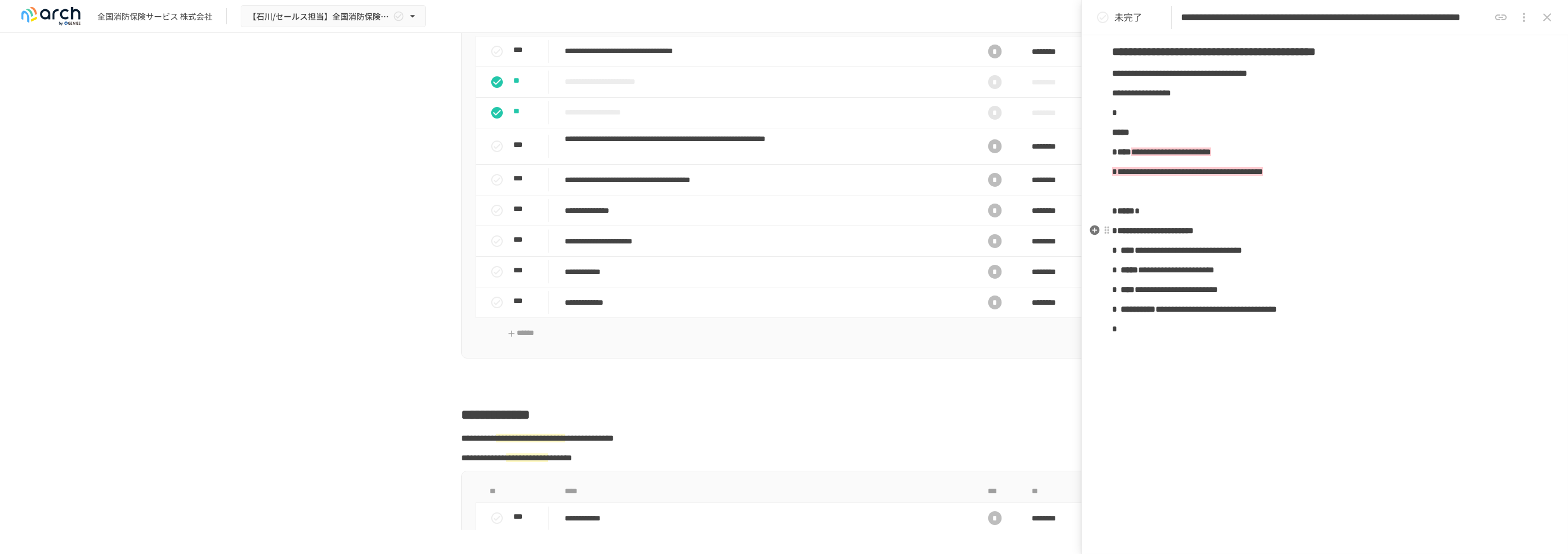 click on "**********" at bounding box center (1187, 171) 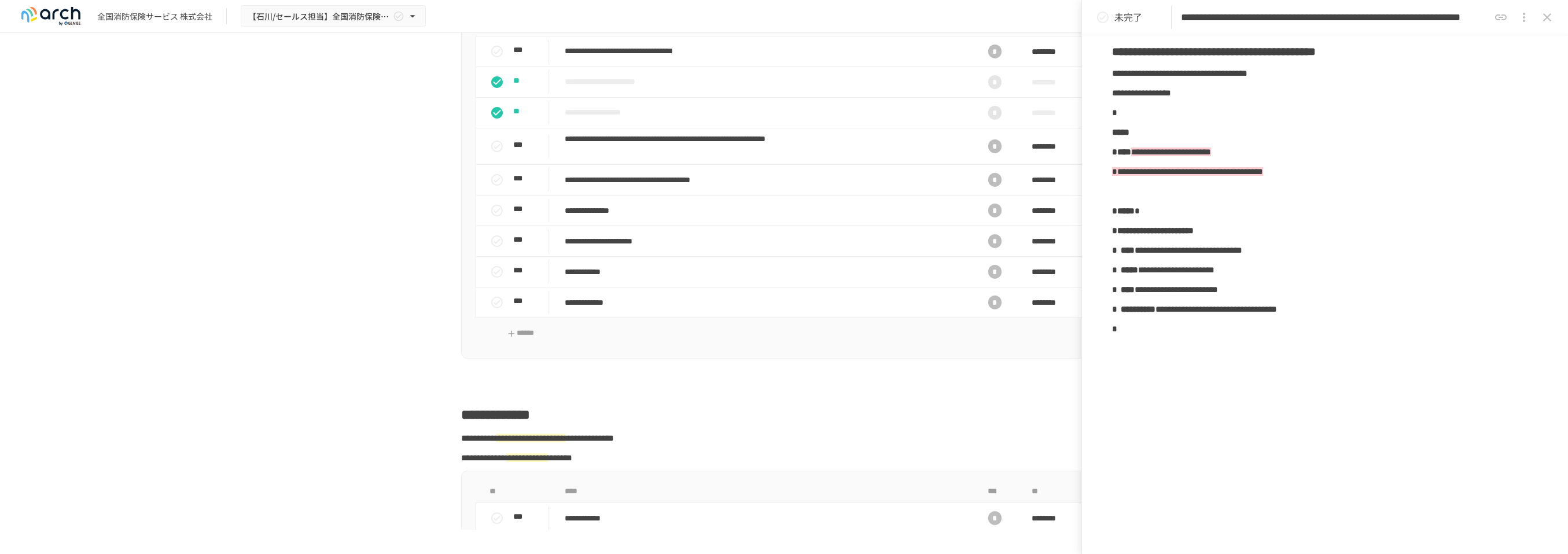 type 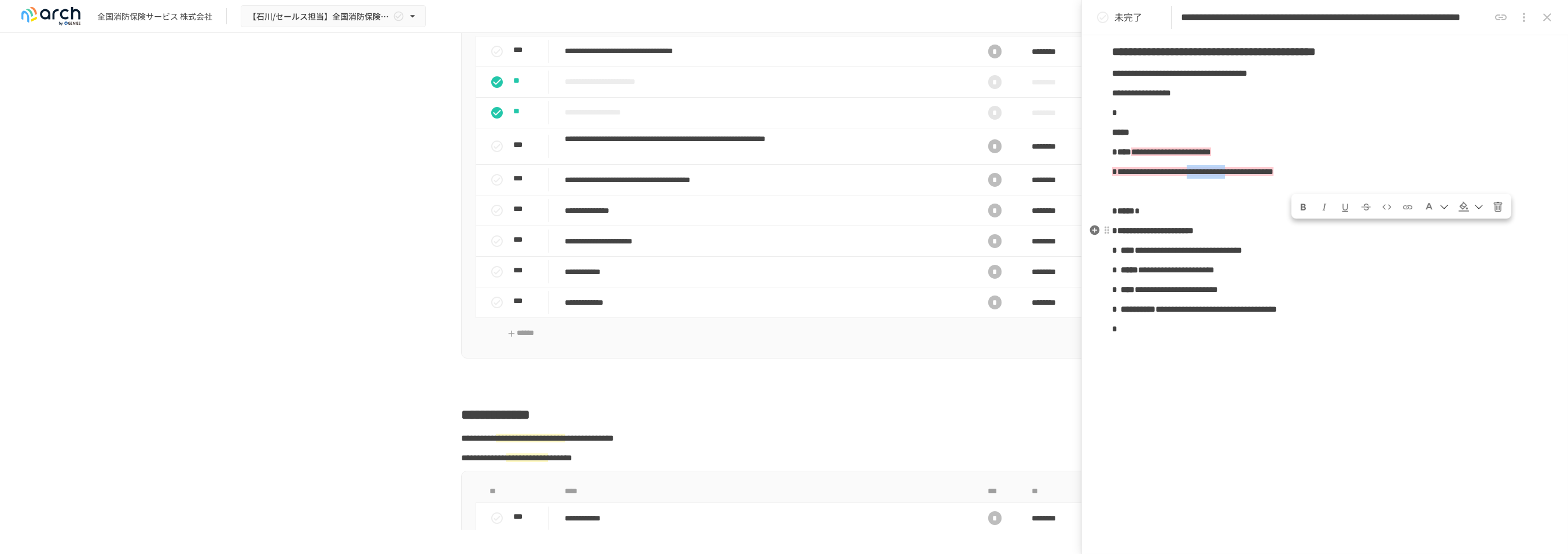 drag, startPoint x: 1297, startPoint y: 237, endPoint x: 1389, endPoint y: 237, distance: 92 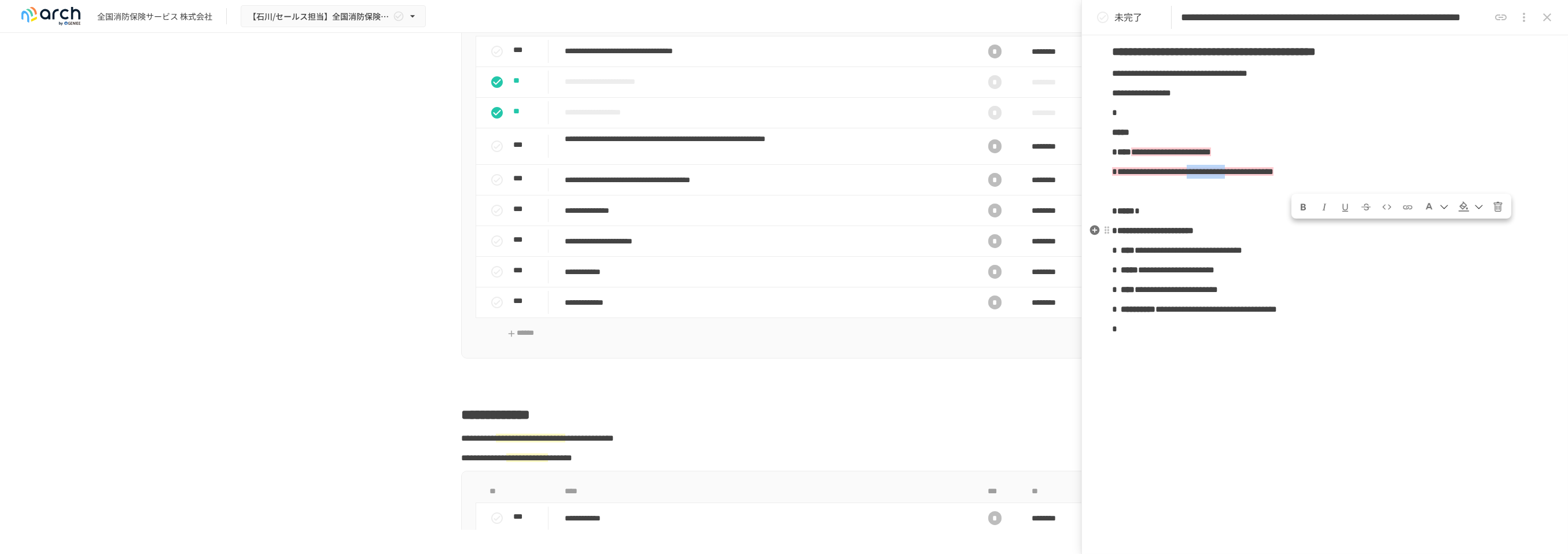 click on "**********" at bounding box center (1192, 171) 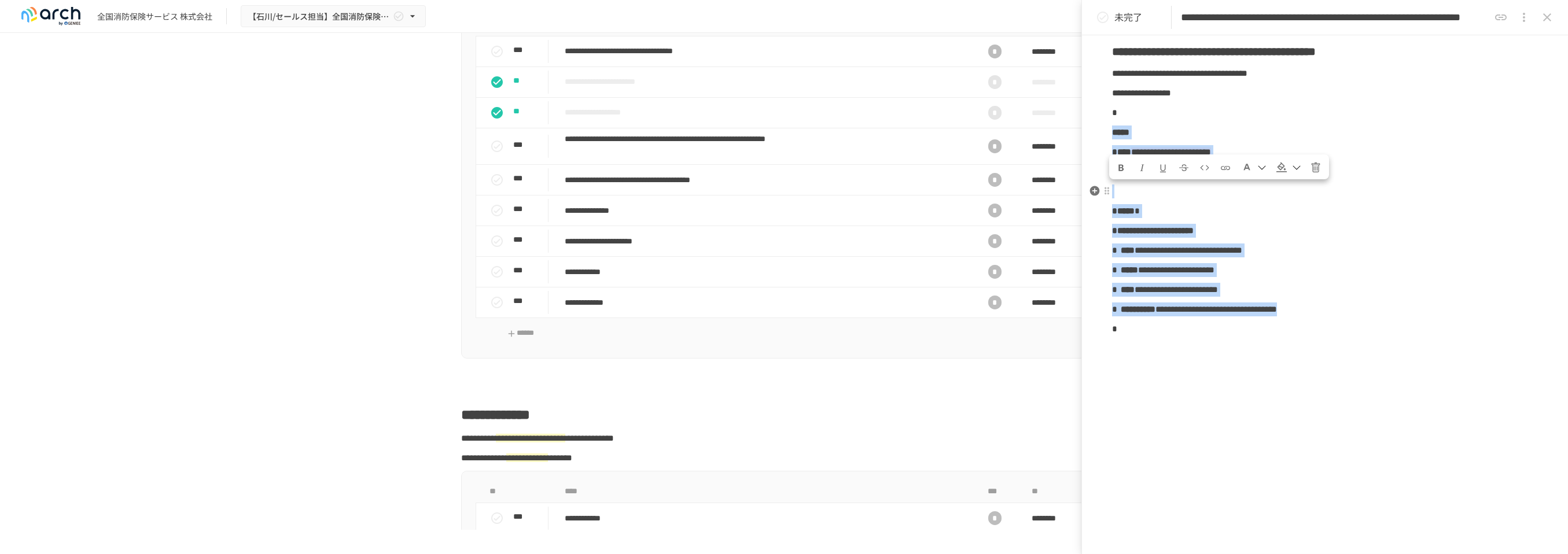 drag, startPoint x: 1514, startPoint y: 375, endPoint x: 1114, endPoint y: 195, distance: 438.634 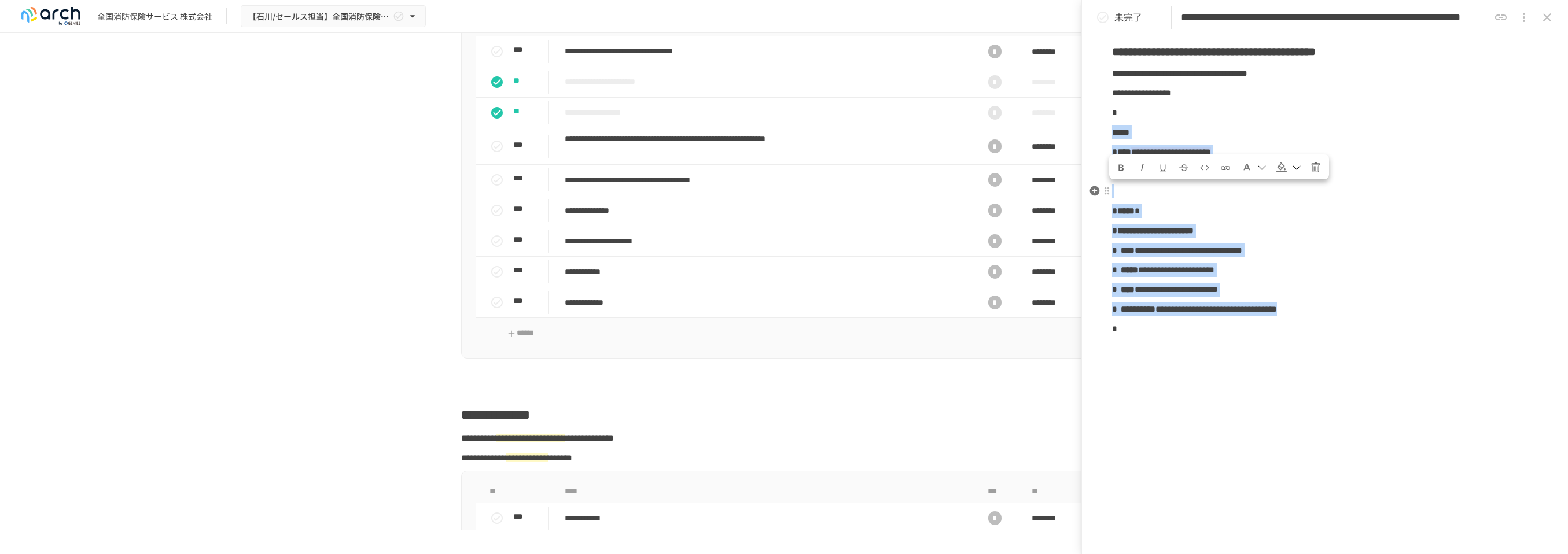click on "**********" at bounding box center (1325, -349) 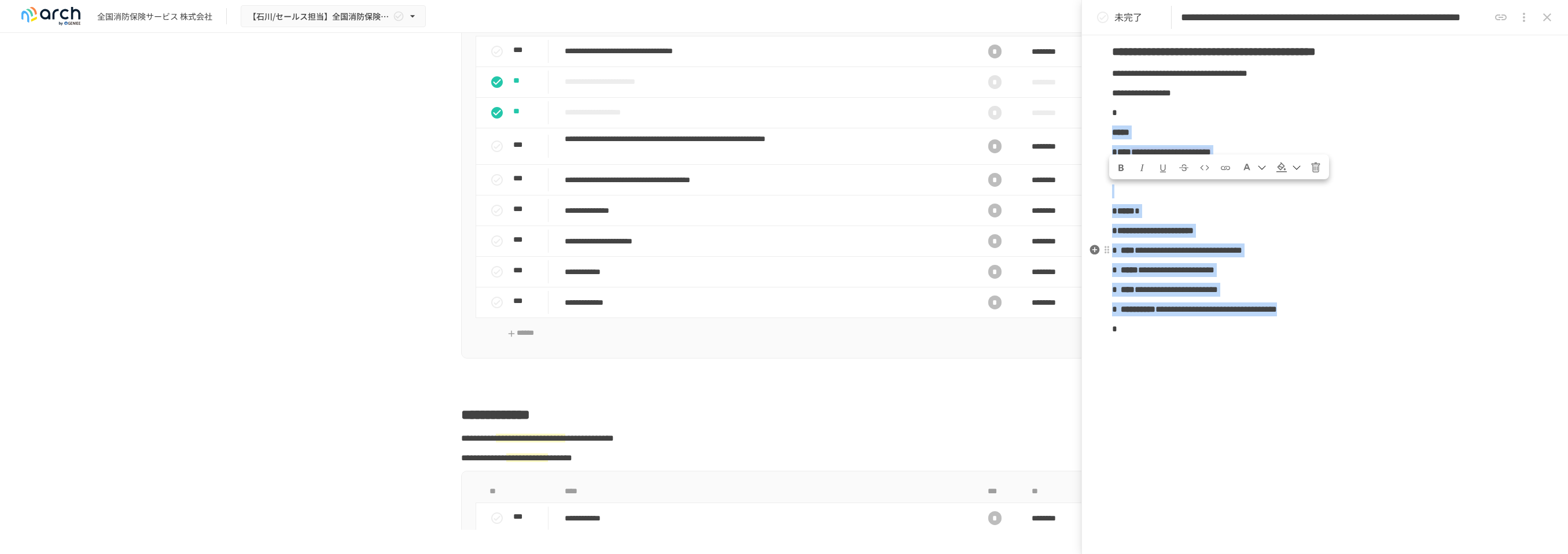 copy on "**********" 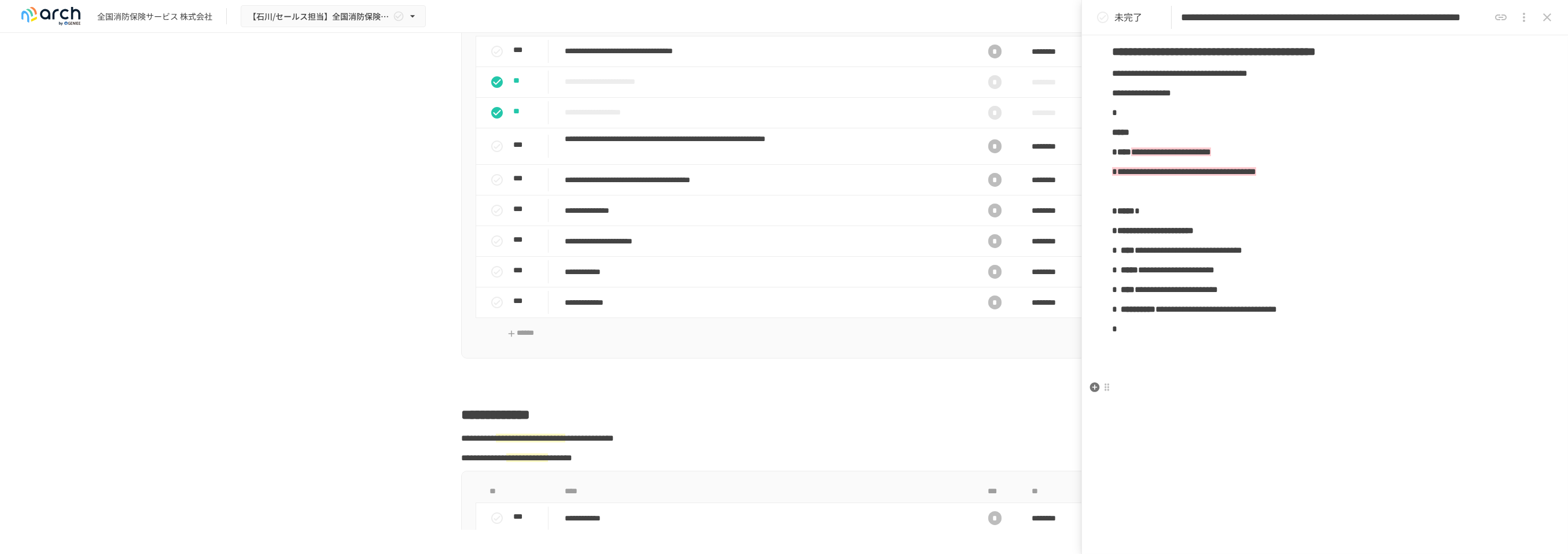 click at bounding box center (1325, 349) 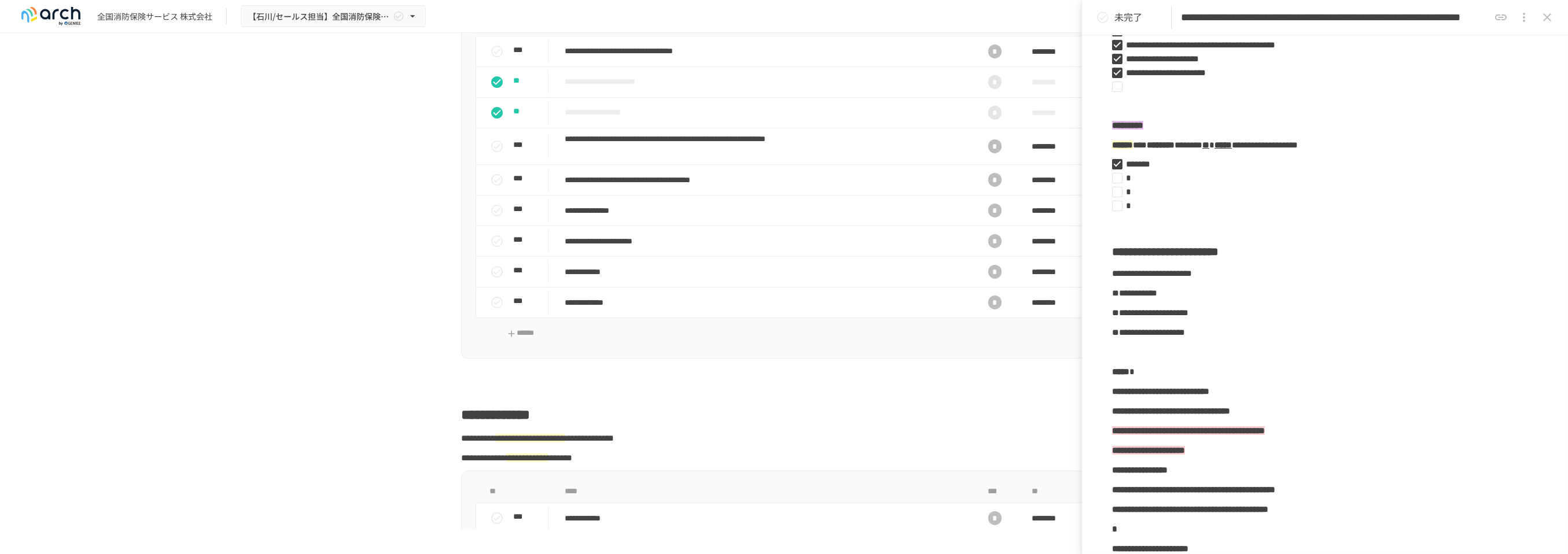 scroll, scrollTop: 542, scrollLeft: 0, axis: vertical 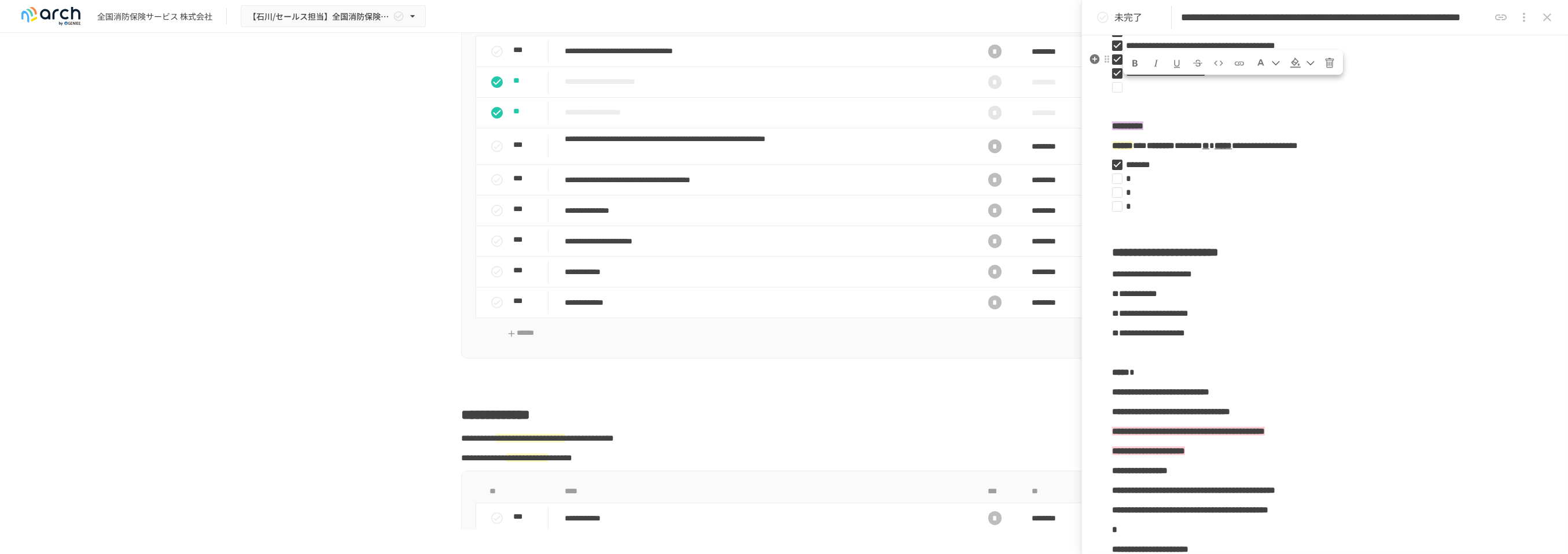 drag, startPoint x: 1129, startPoint y: 96, endPoint x: 1200, endPoint y: 92, distance: 71.11259 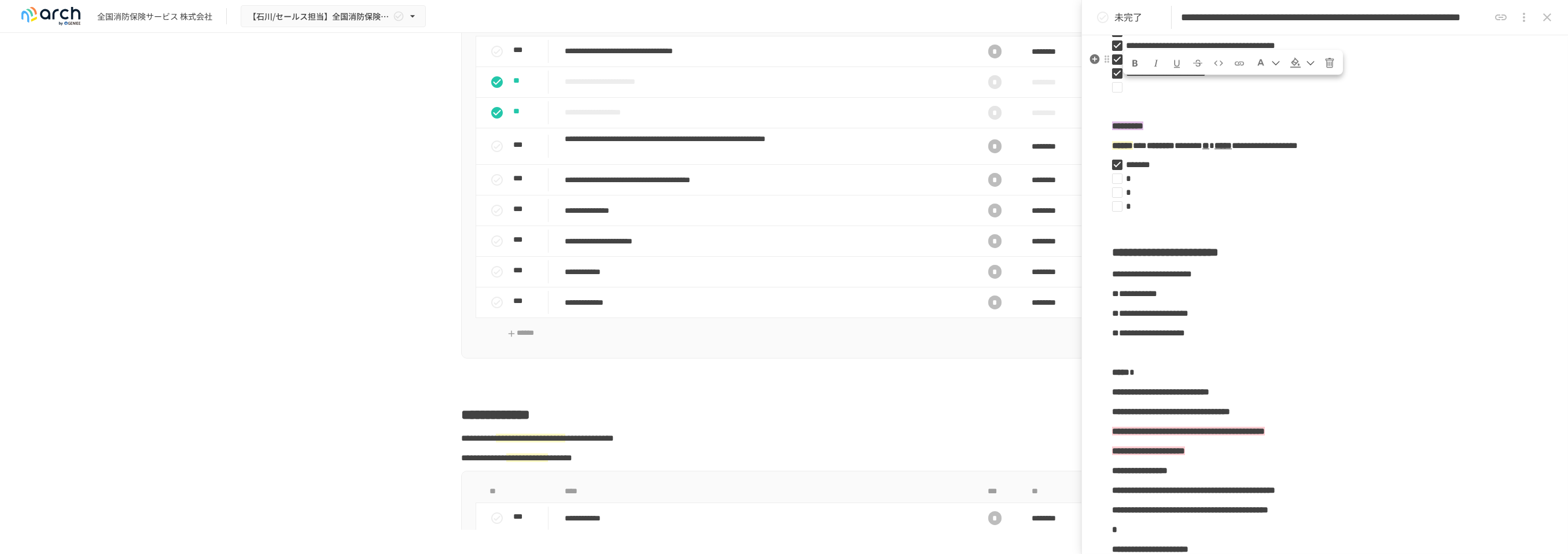 click on "**********" at bounding box center (1162, 59) 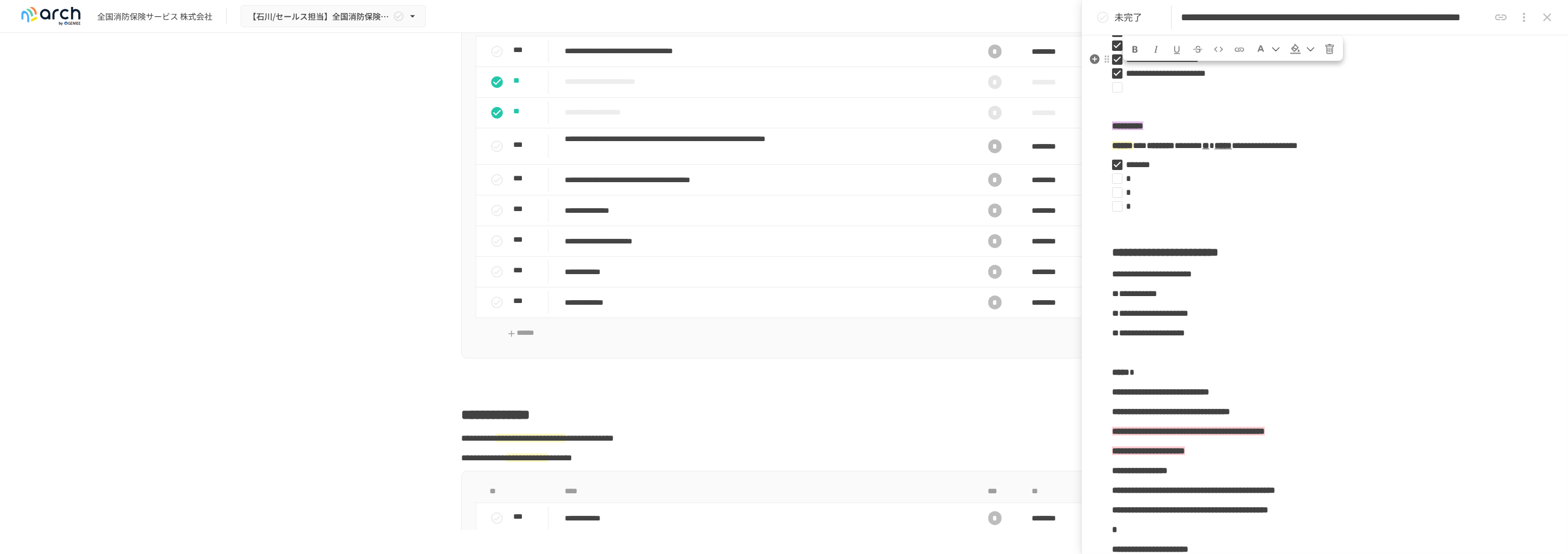 drag, startPoint x: 1128, startPoint y: 82, endPoint x: 1237, endPoint y: 88, distance: 109.16501 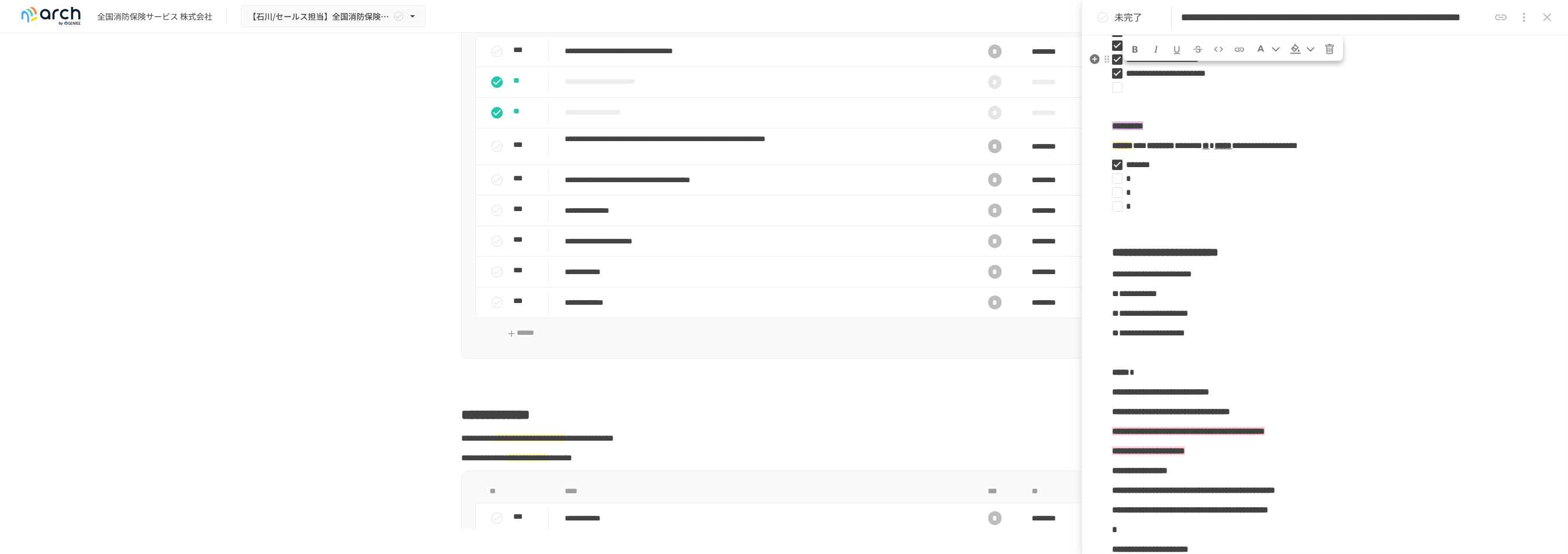 click on "**********" at bounding box center [1330, 60] 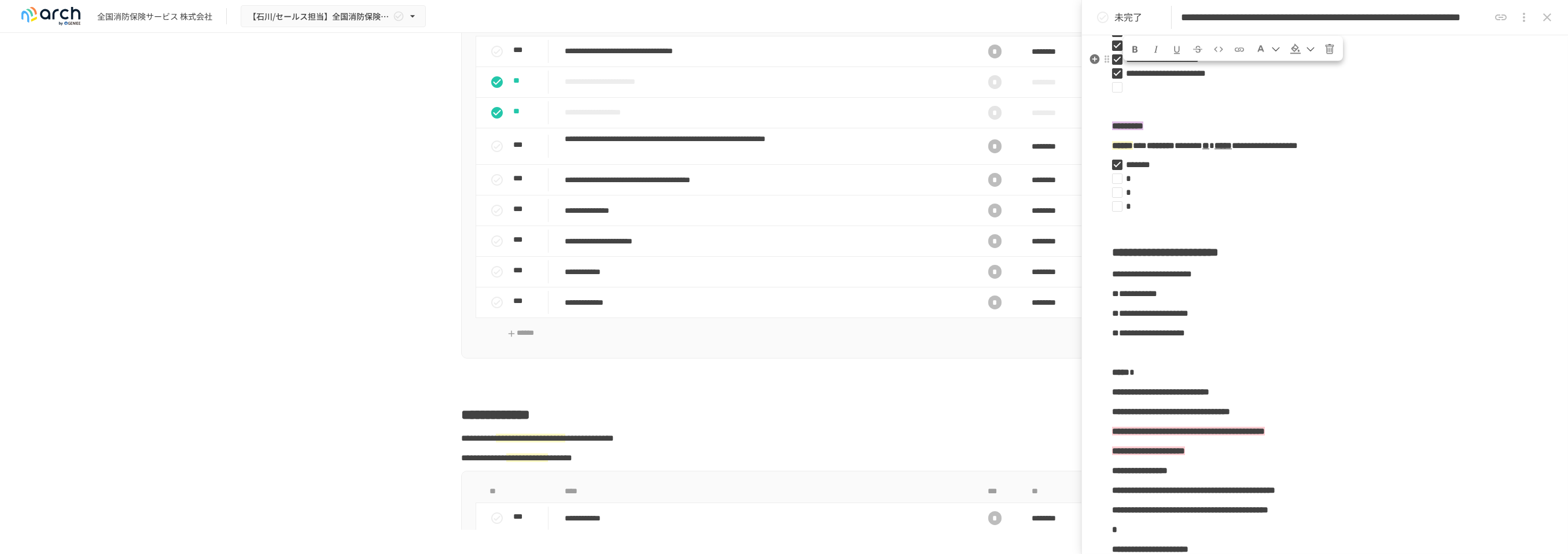 copy on "**********" 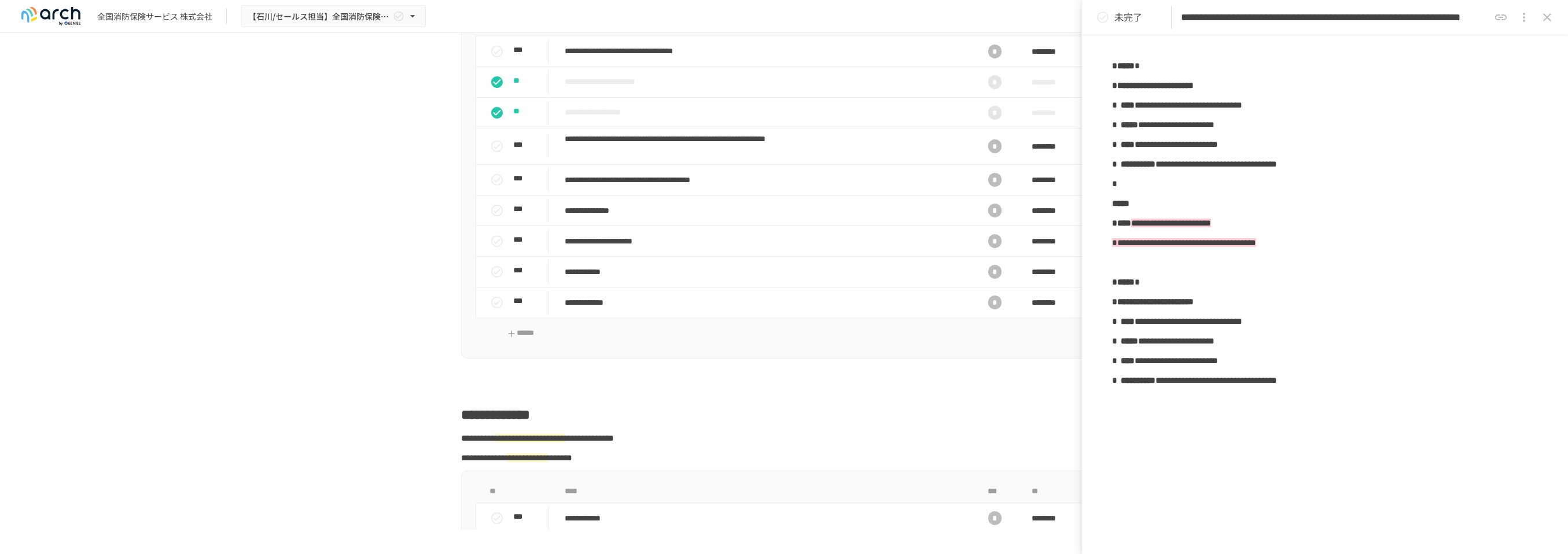 scroll, scrollTop: 1448, scrollLeft: 0, axis: vertical 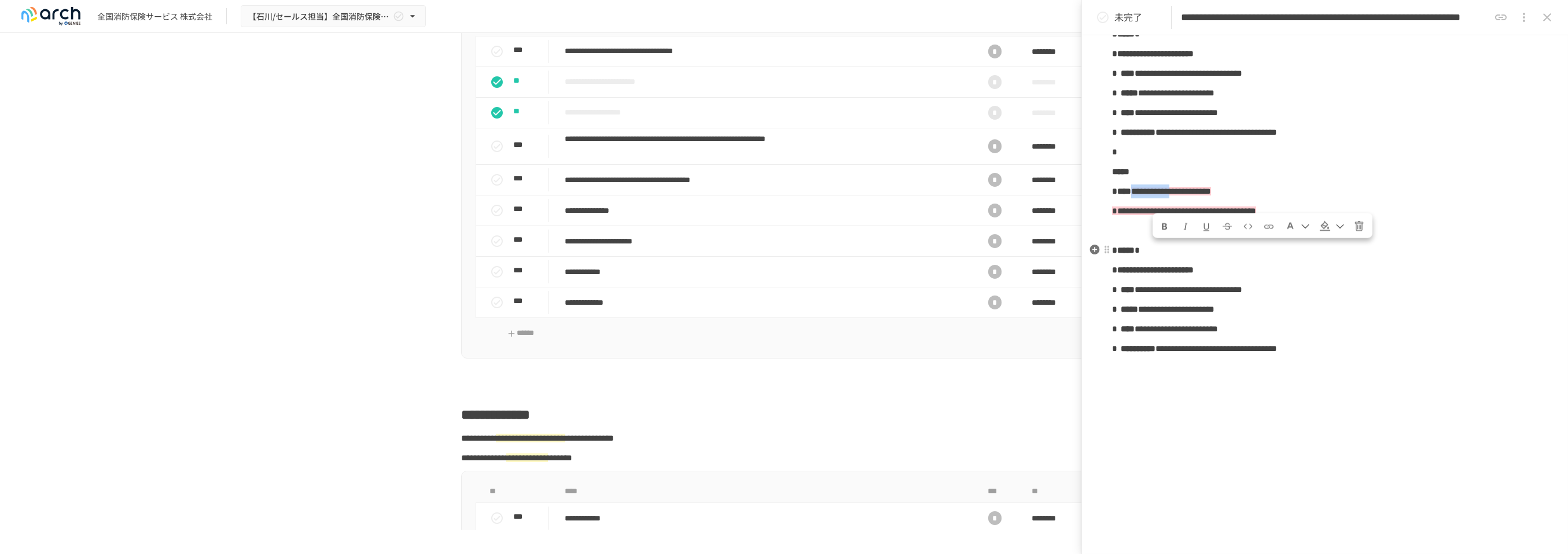 drag, startPoint x: 1156, startPoint y: 191, endPoint x: 1243, endPoint y: 190, distance: 87.00575 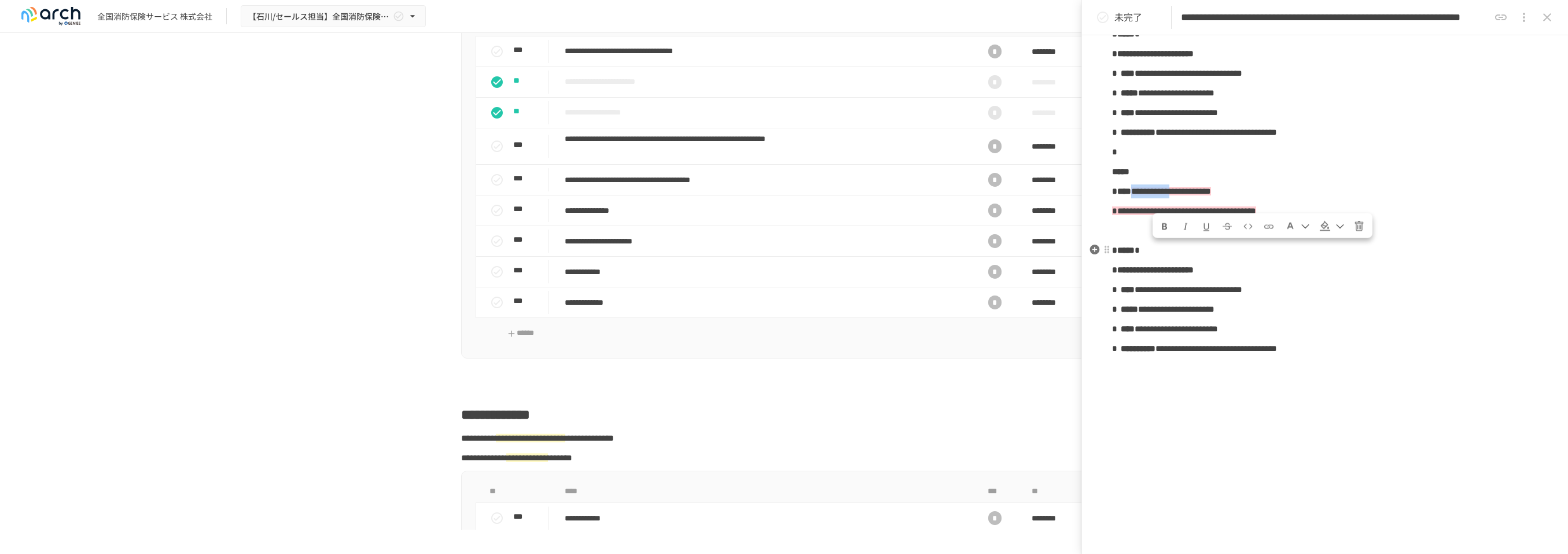 click on "**********" at bounding box center (1171, 191) 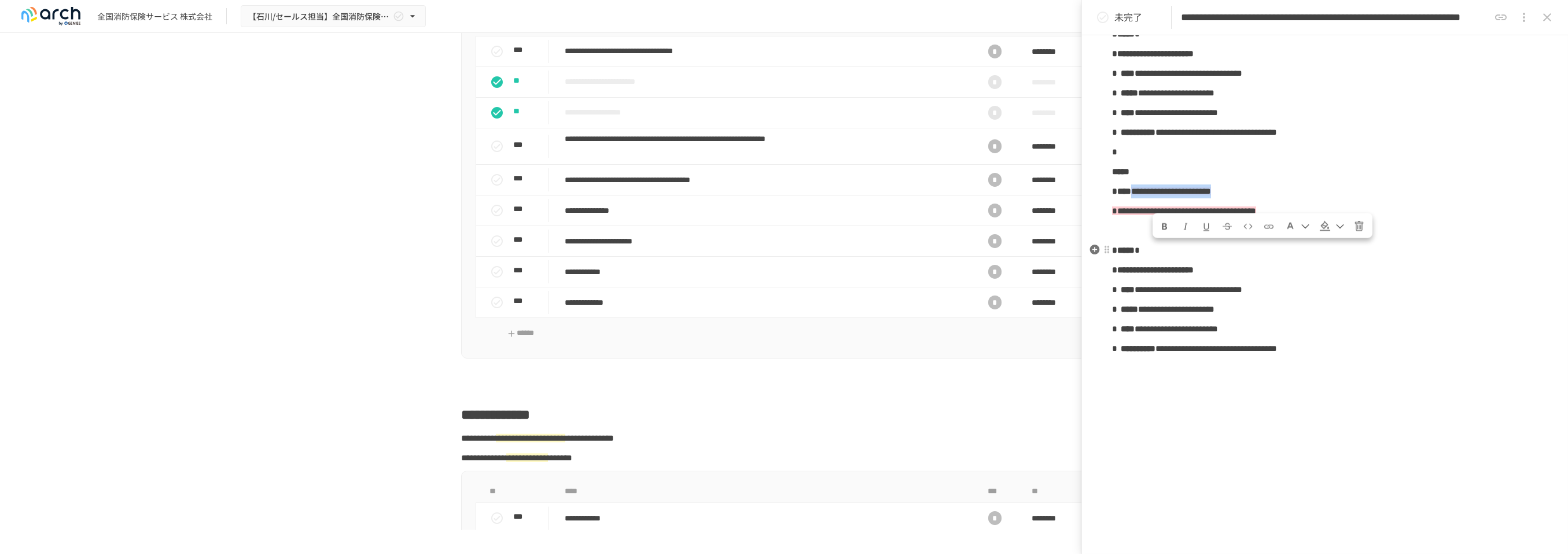 drag, startPoint x: 1319, startPoint y: 191, endPoint x: 1158, endPoint y: 191, distance: 161 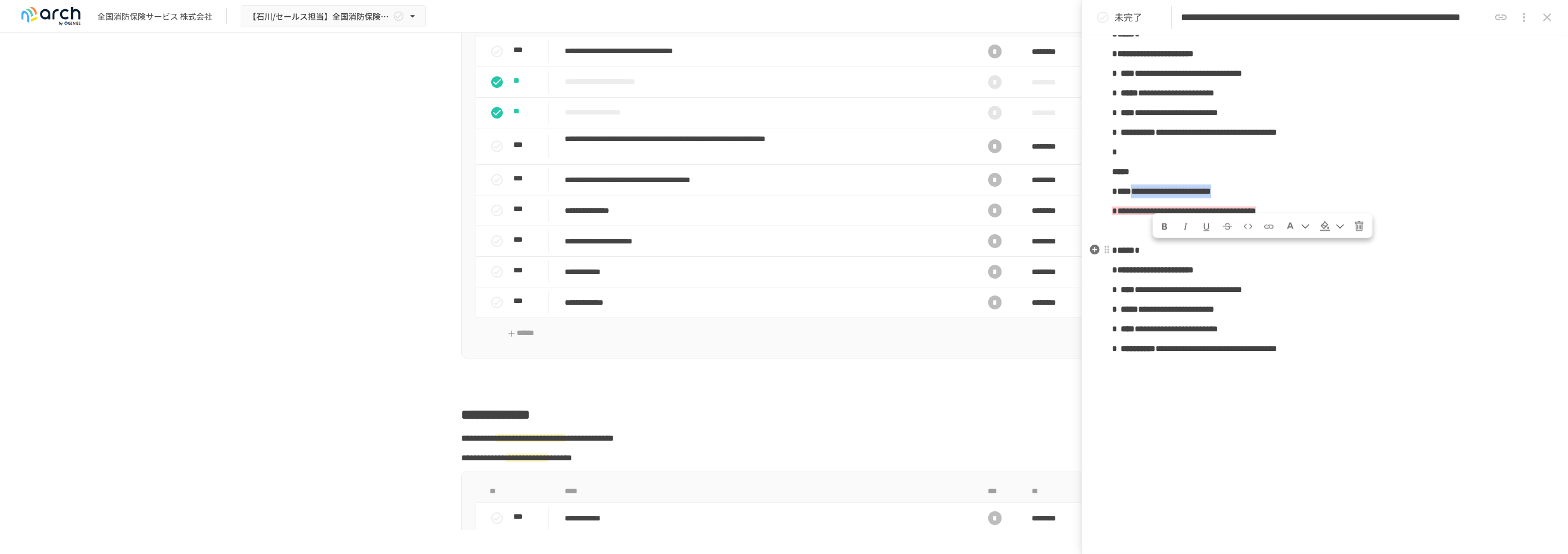 click on "**********" at bounding box center [1325, 191] 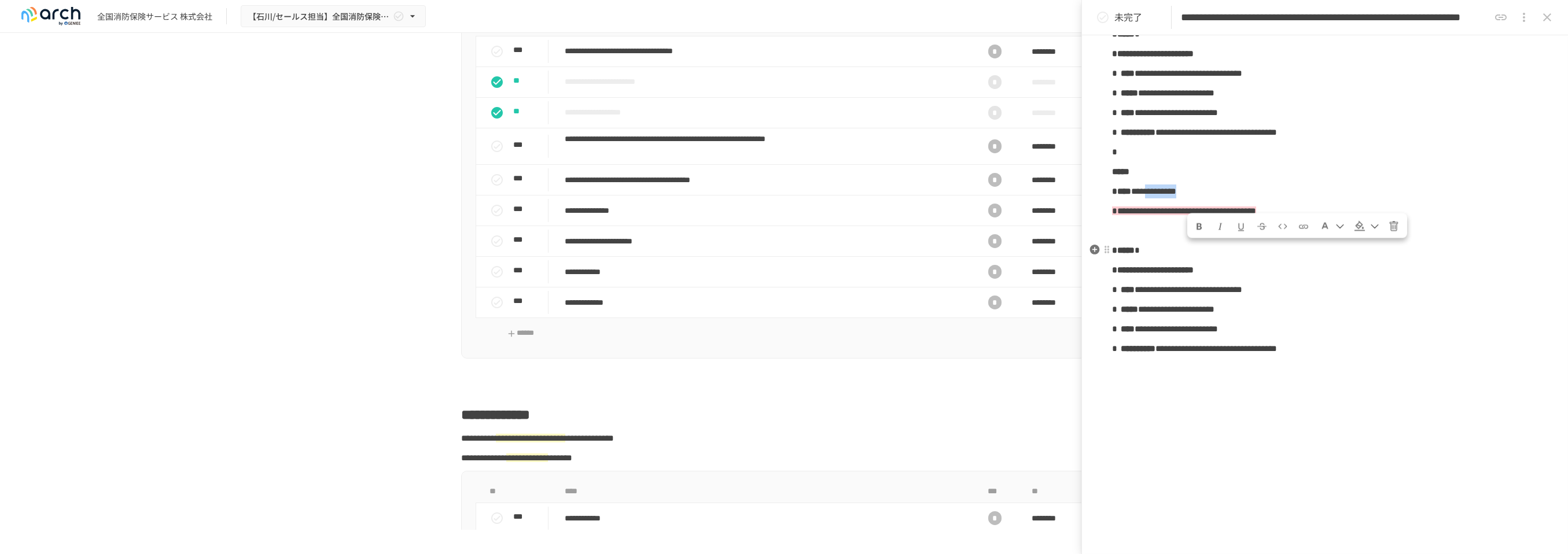 drag, startPoint x: 1261, startPoint y: 193, endPoint x: 1192, endPoint y: 193, distance: 69 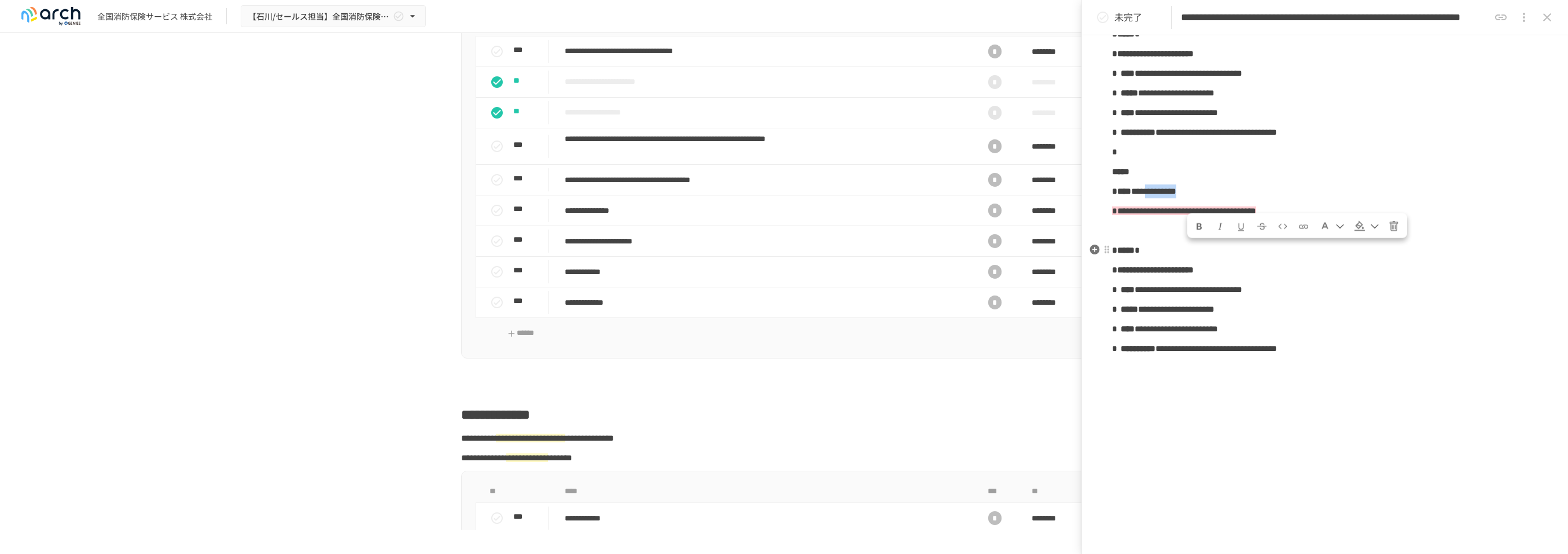 click on "**********" at bounding box center [1154, 191] 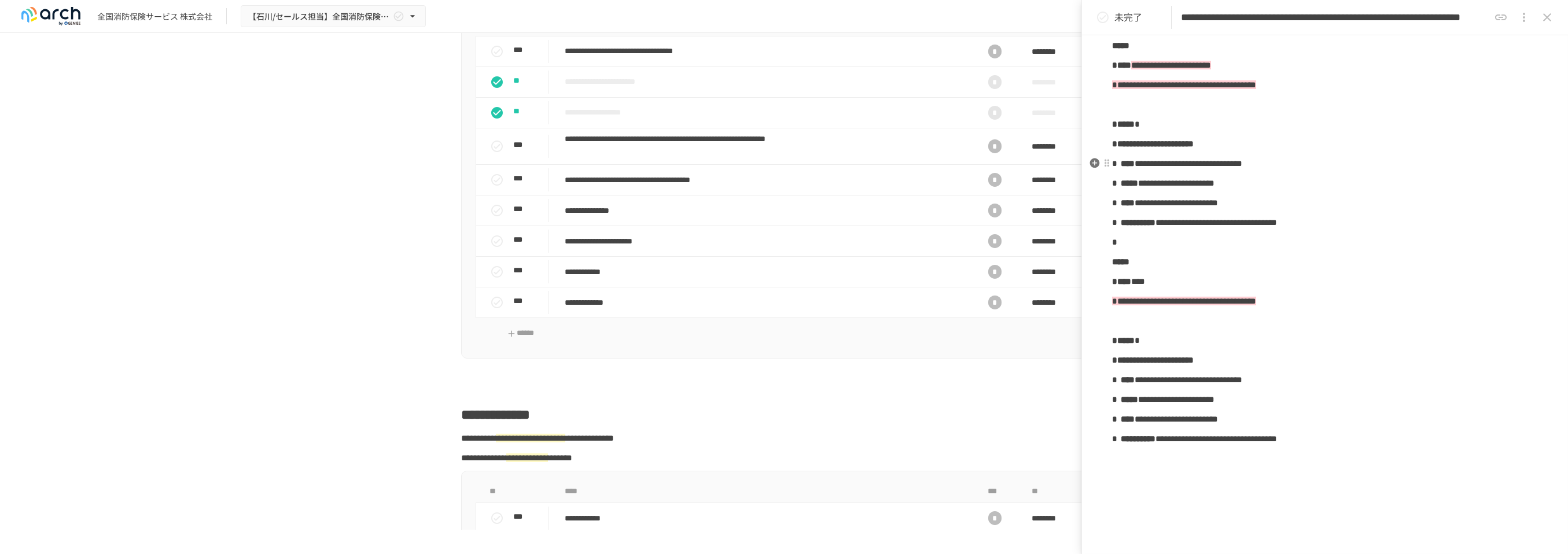 scroll, scrollTop: 1320, scrollLeft: 0, axis: vertical 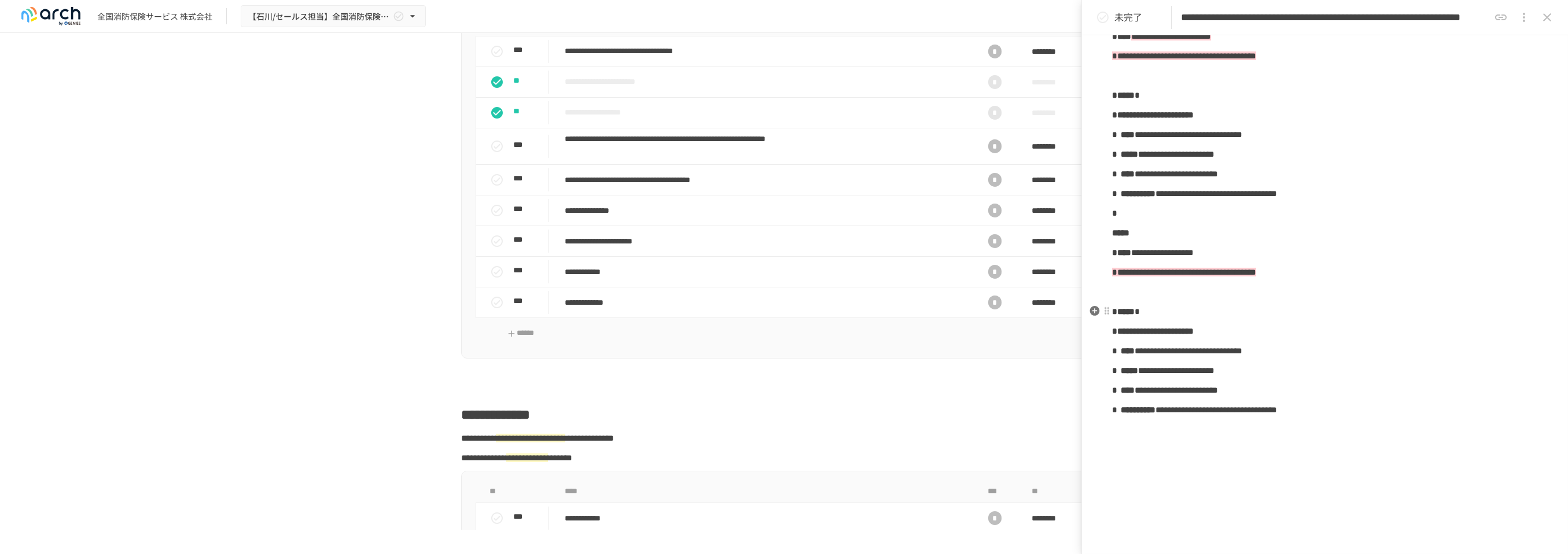 click on "**********" at bounding box center (1325, 253) 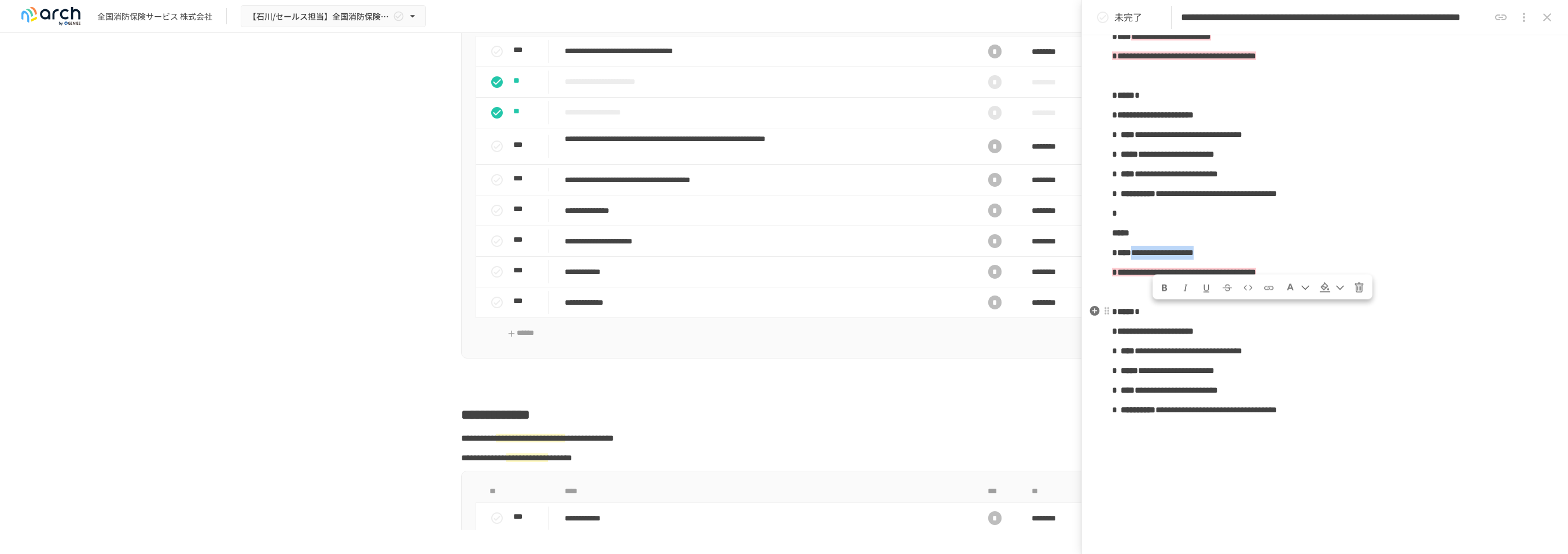 drag, startPoint x: 1310, startPoint y: 320, endPoint x: 1158, endPoint y: 320, distance: 152 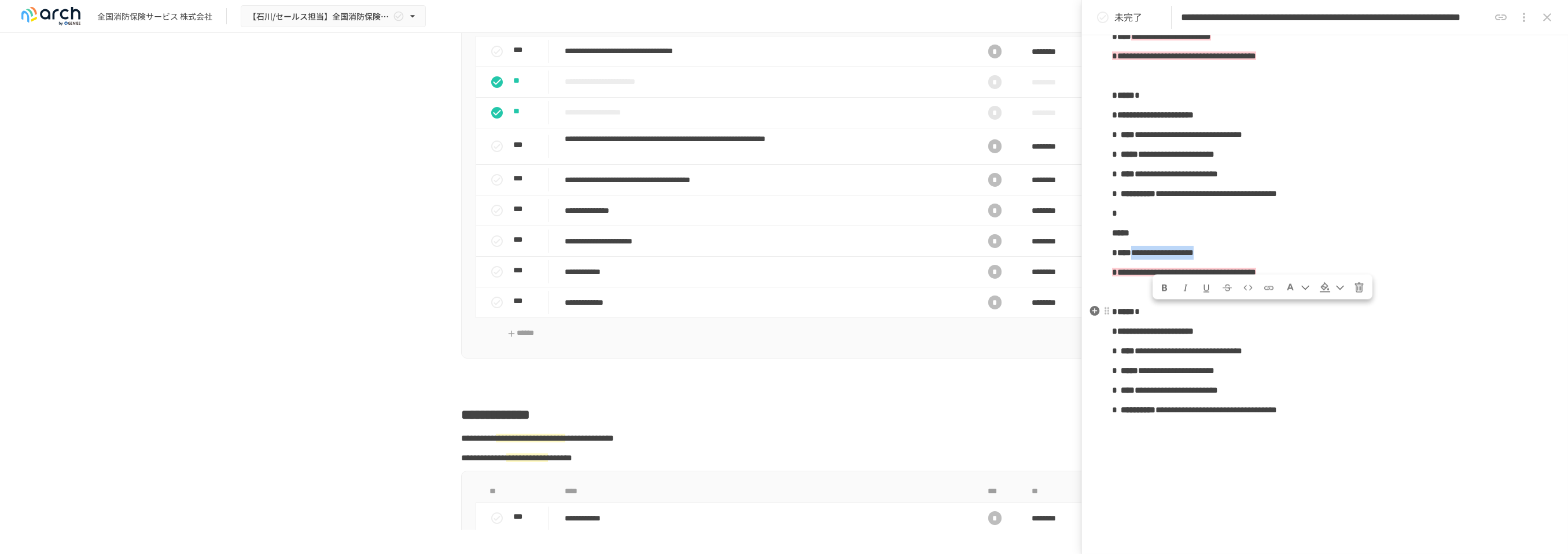 click on "**********" at bounding box center [1325, 253] 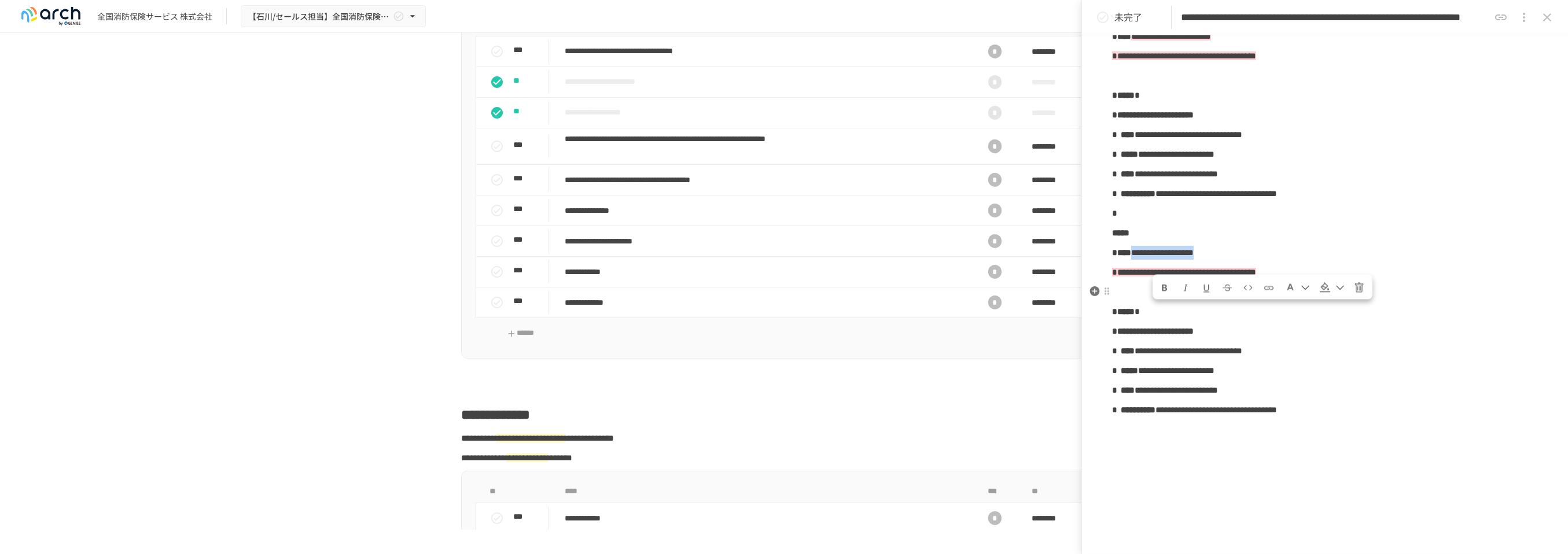 click at bounding box center [1325, 287] 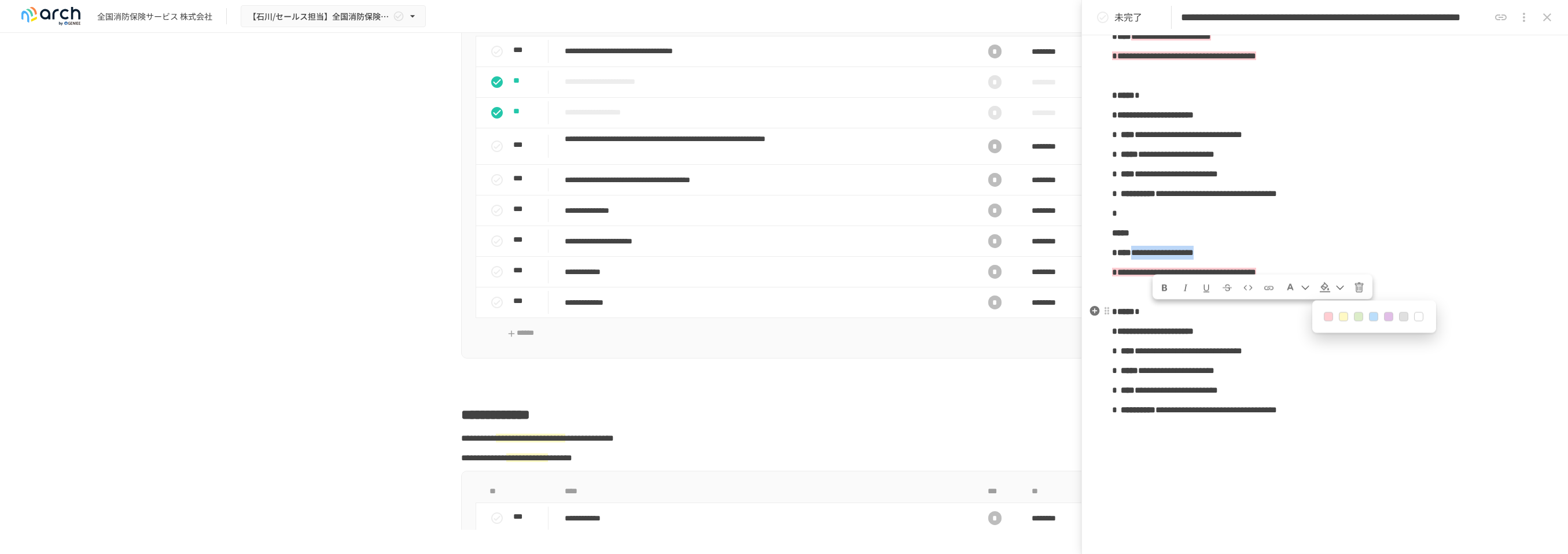 click at bounding box center (1328, 317) 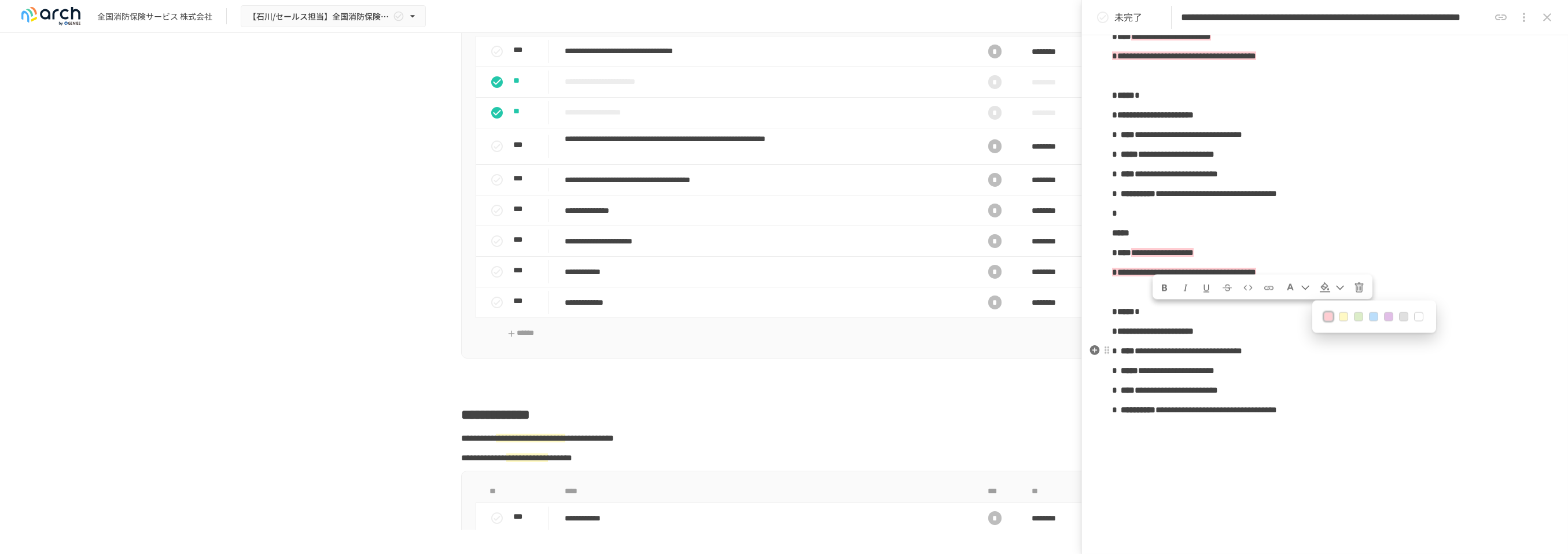click at bounding box center (1325, 292) 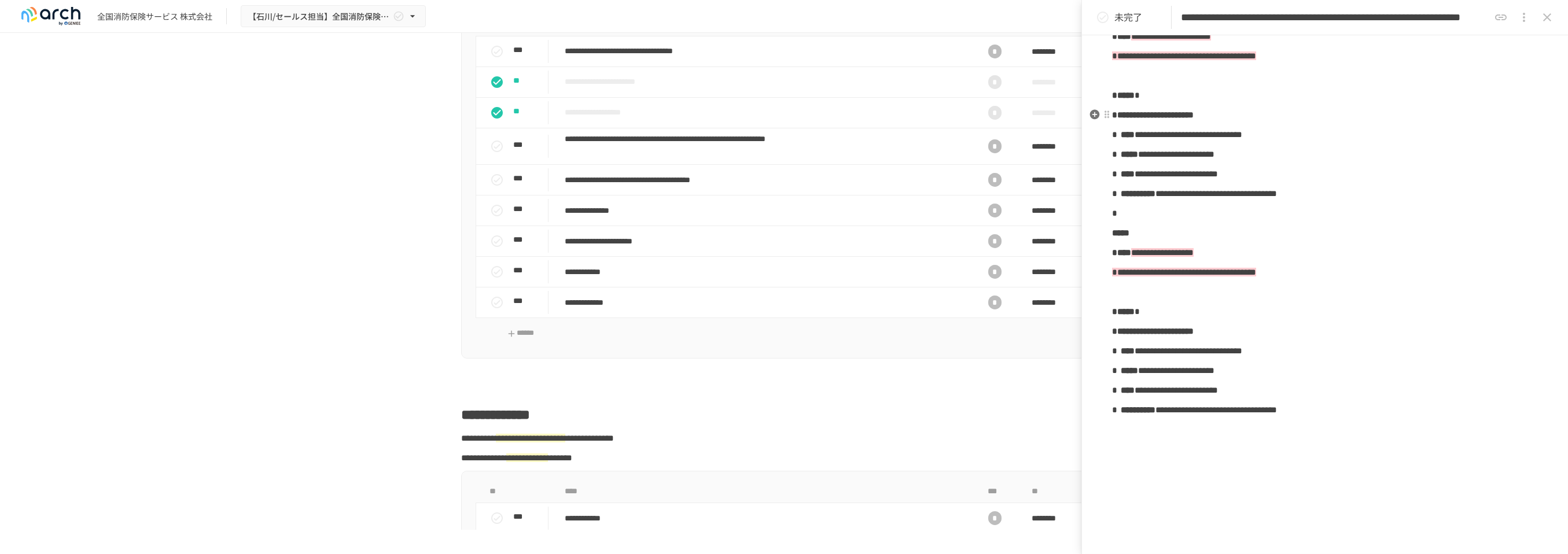 click on "**********" at bounding box center (1325, 56) 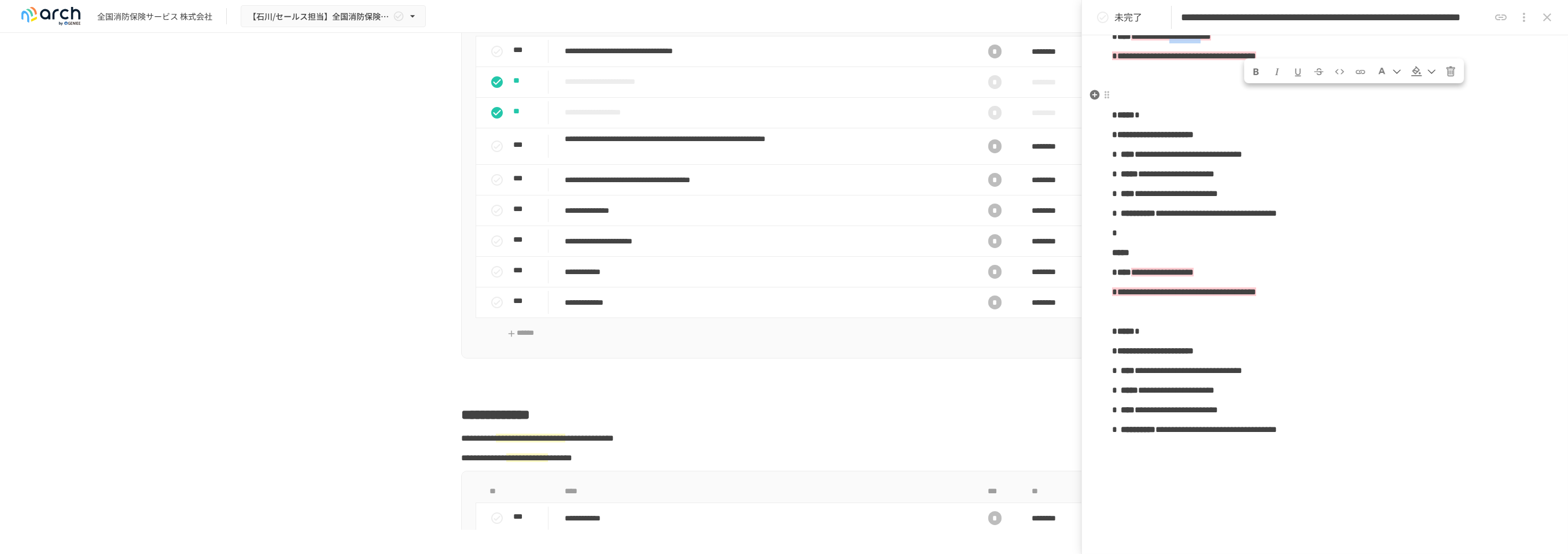 drag, startPoint x: 1243, startPoint y: 102, endPoint x: 1292, endPoint y: 106, distance: 49.16299 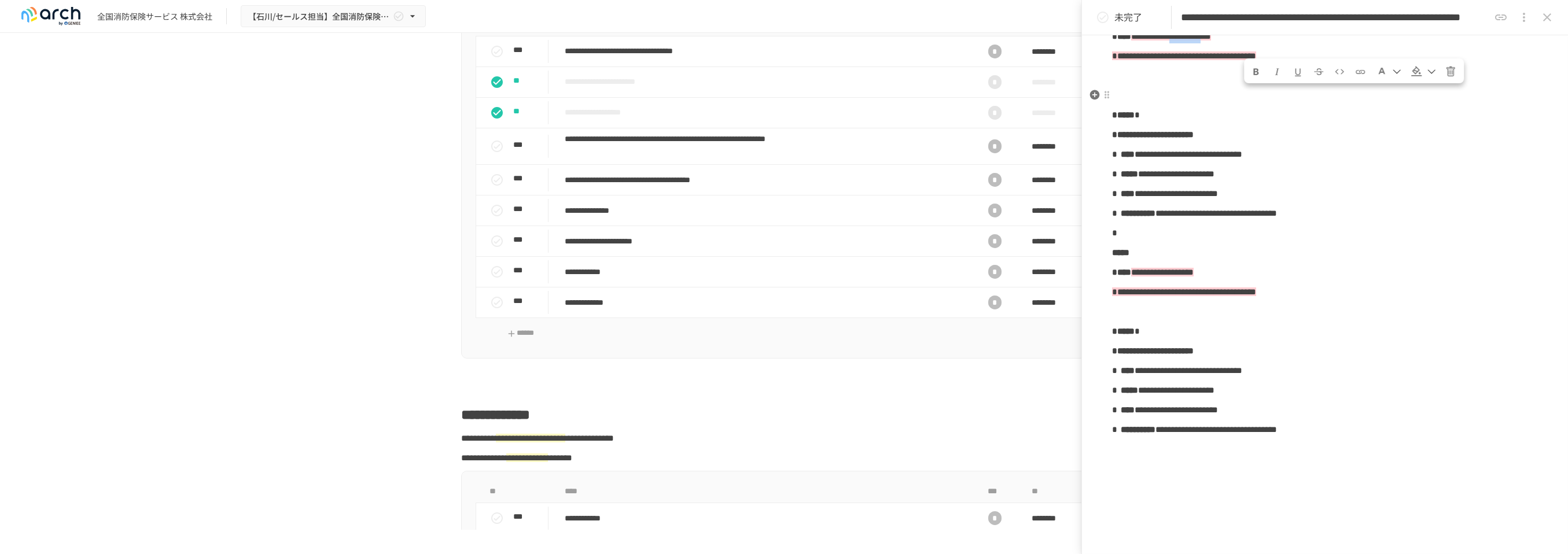 click on "**********" at bounding box center (1171, 36) 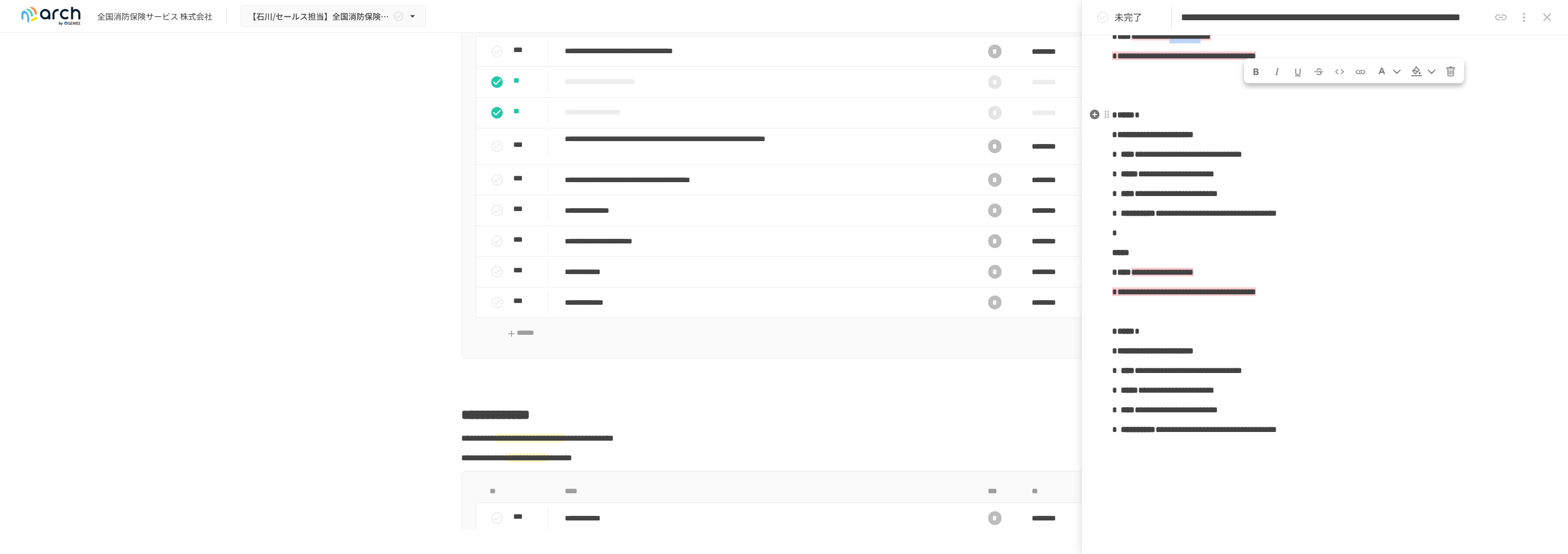copy on "*********" 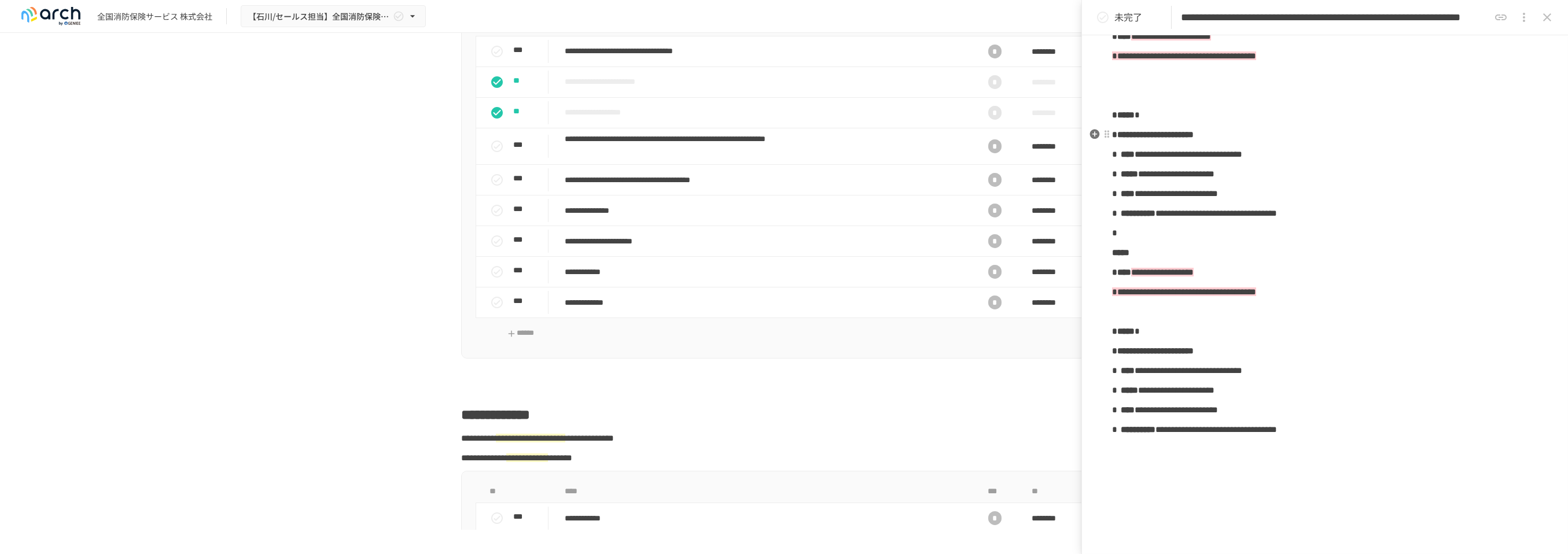click at bounding box center (1325, 76) 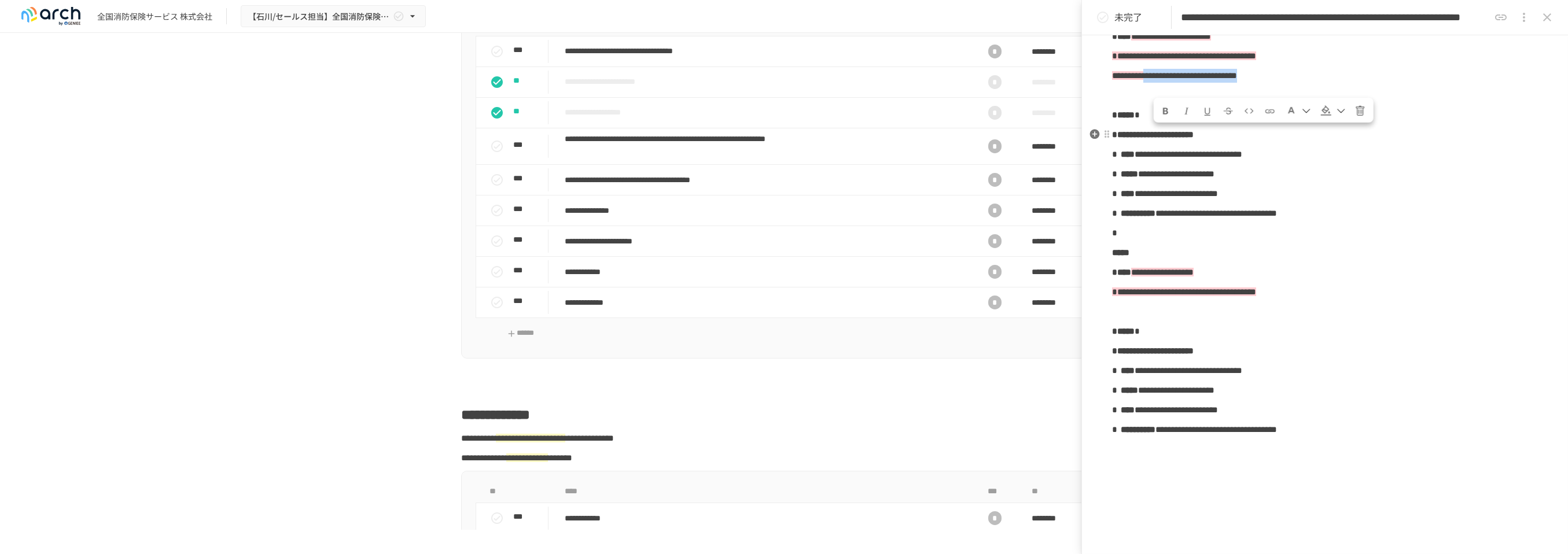 drag, startPoint x: 1394, startPoint y: 146, endPoint x: 1155, endPoint y: 143, distance: 239.0188 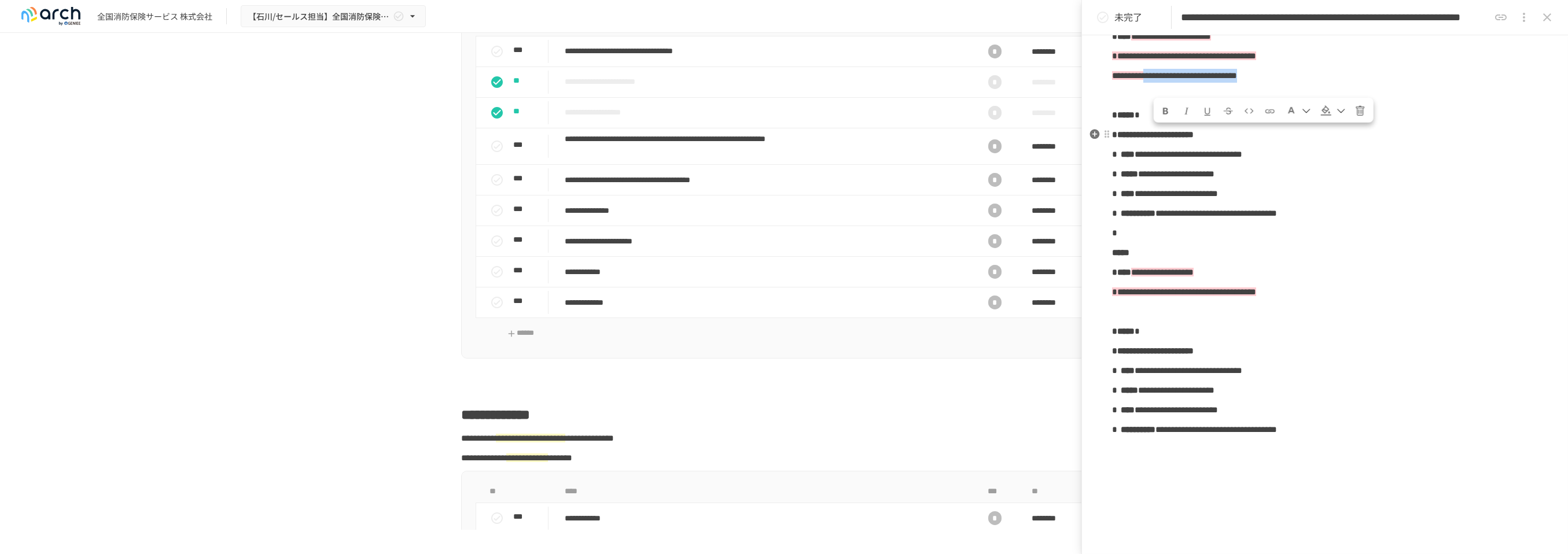 click on "**********" at bounding box center [1325, 76] 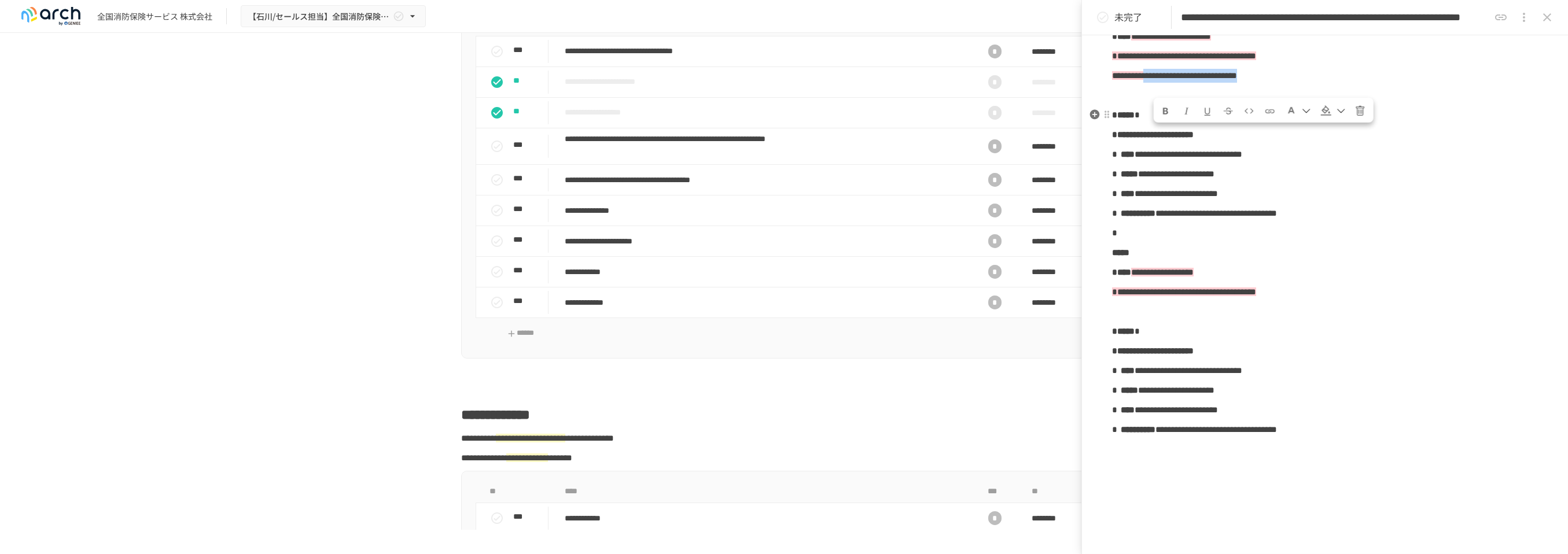 click at bounding box center [1341, 111] 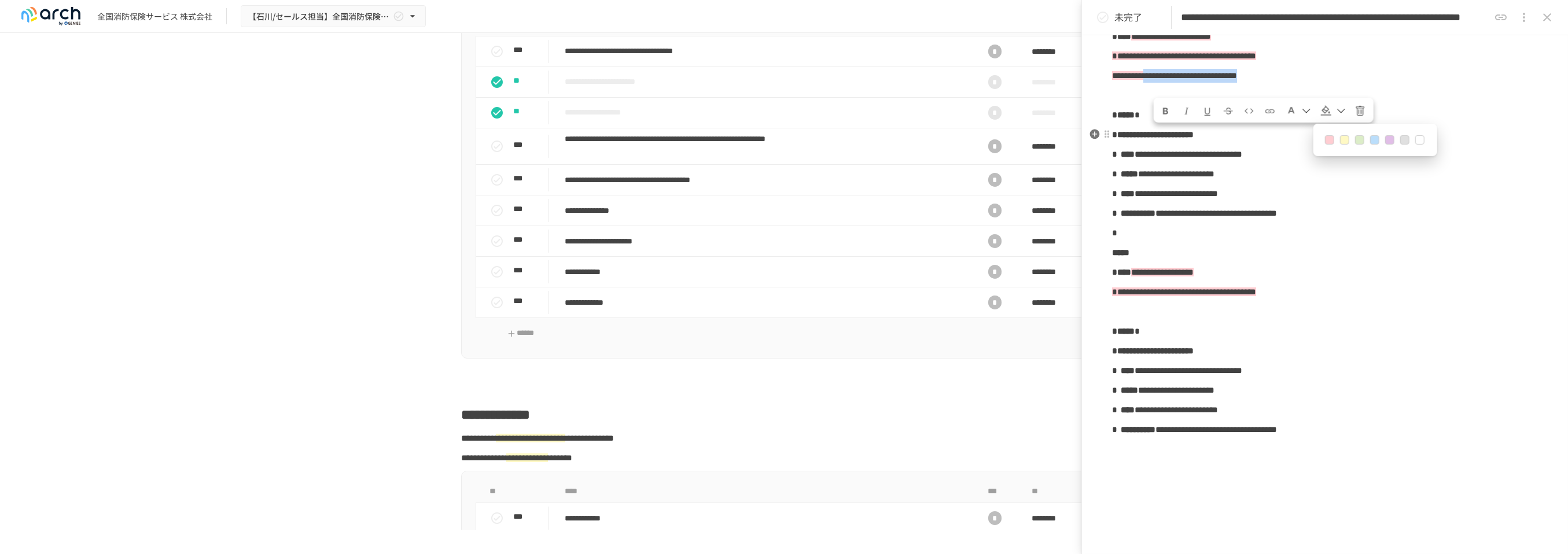 click at bounding box center (1329, 140) 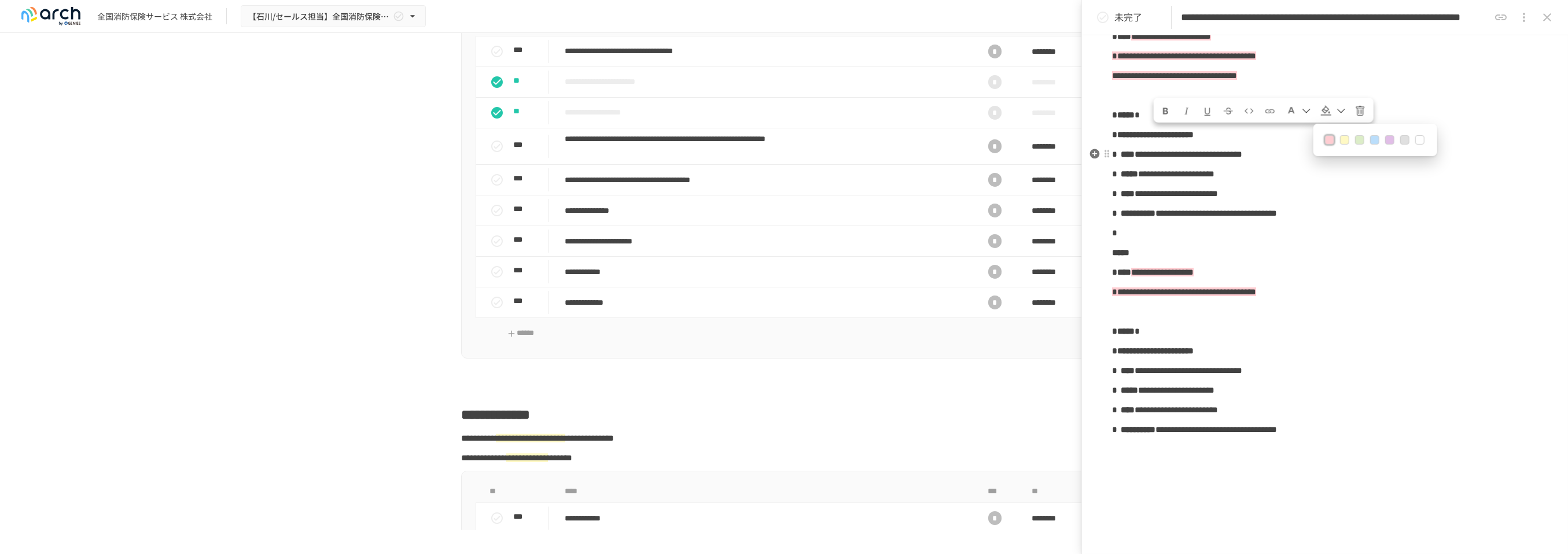 click on "**********" at bounding box center [1325, -367] 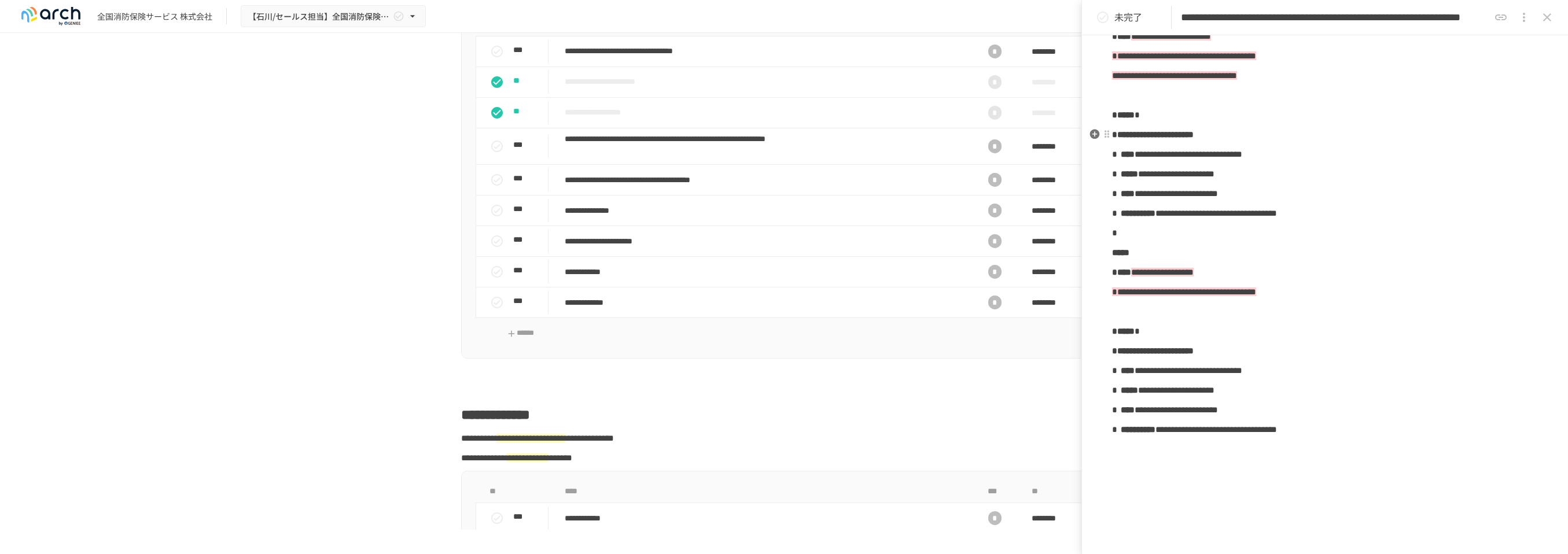click on "**********" at bounding box center [1325, 76] 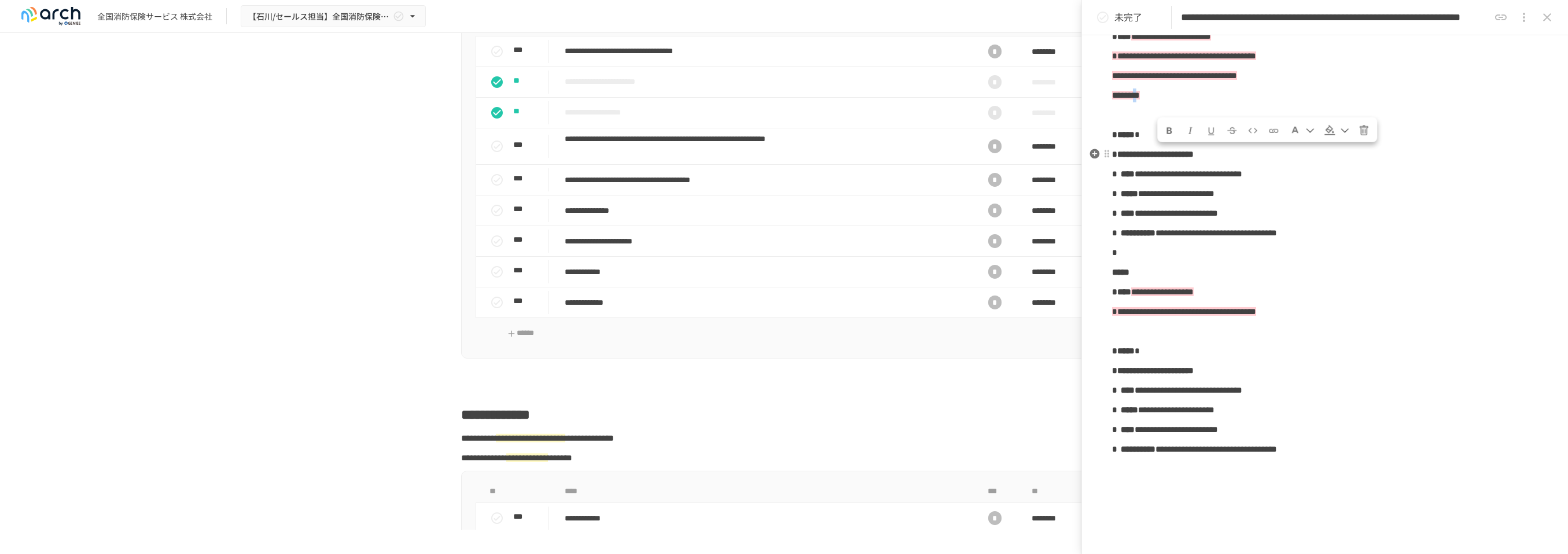 drag, startPoint x: 1169, startPoint y: 163, endPoint x: 1229, endPoint y: 151, distance: 61.18823 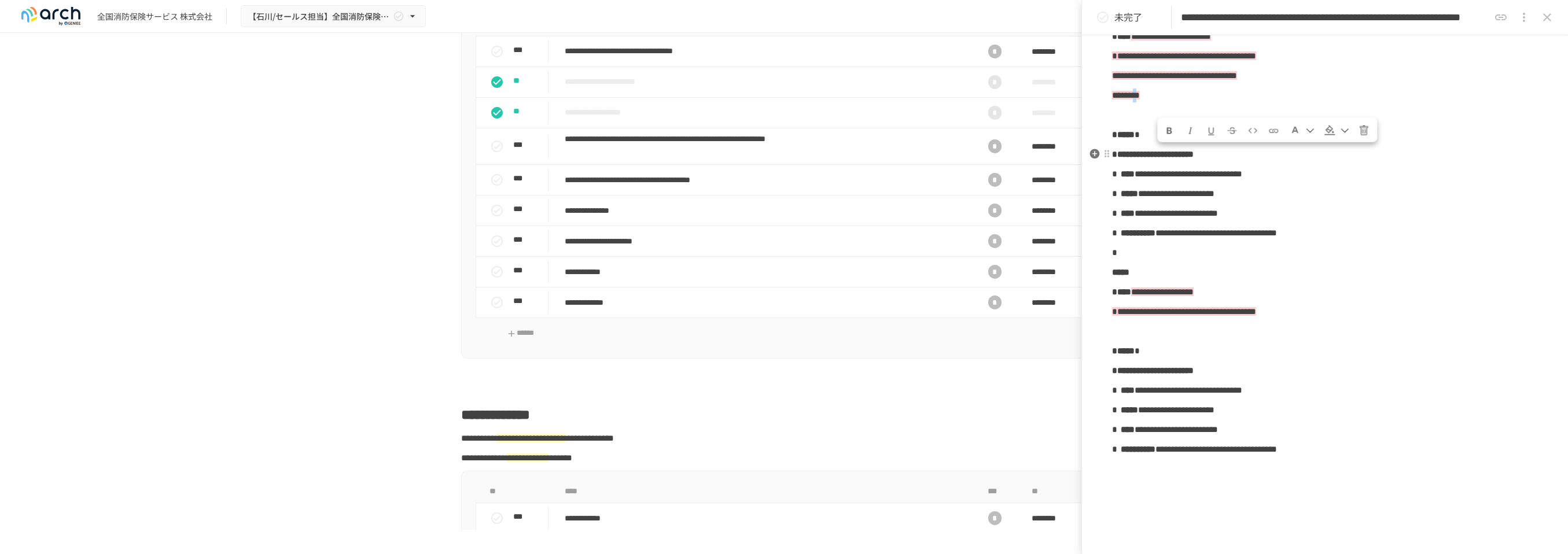 click on "********" at bounding box center [1325, 95] 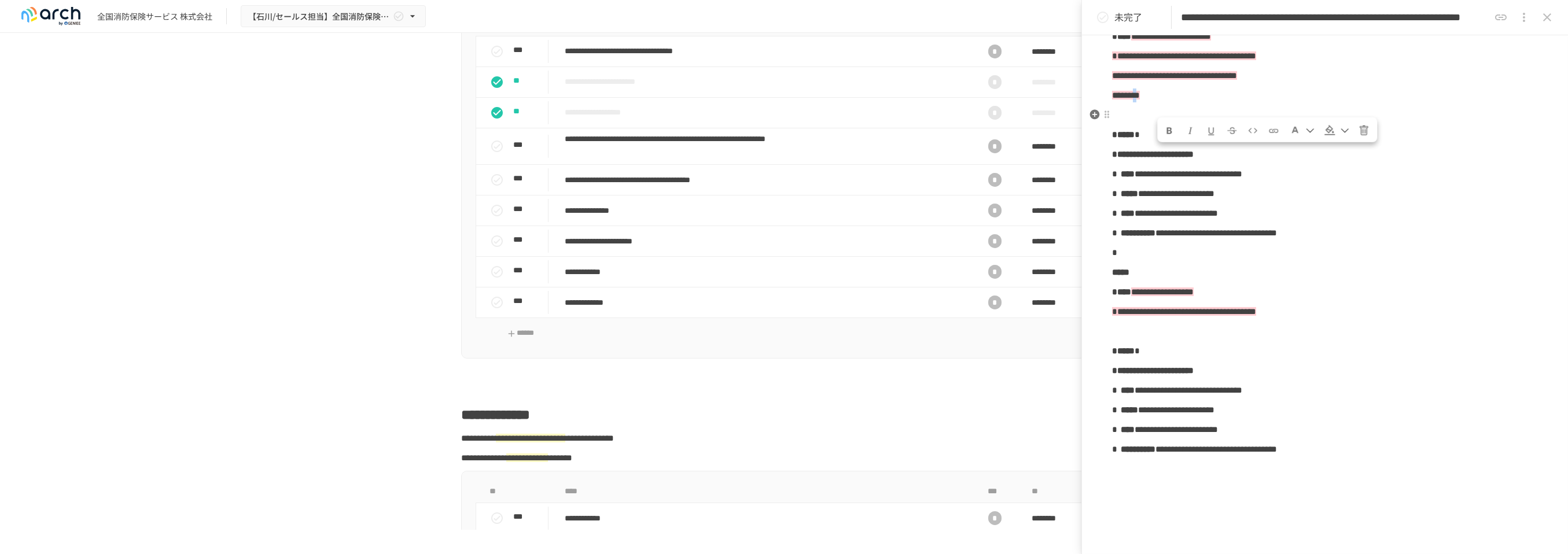 click at bounding box center [1211, 131] 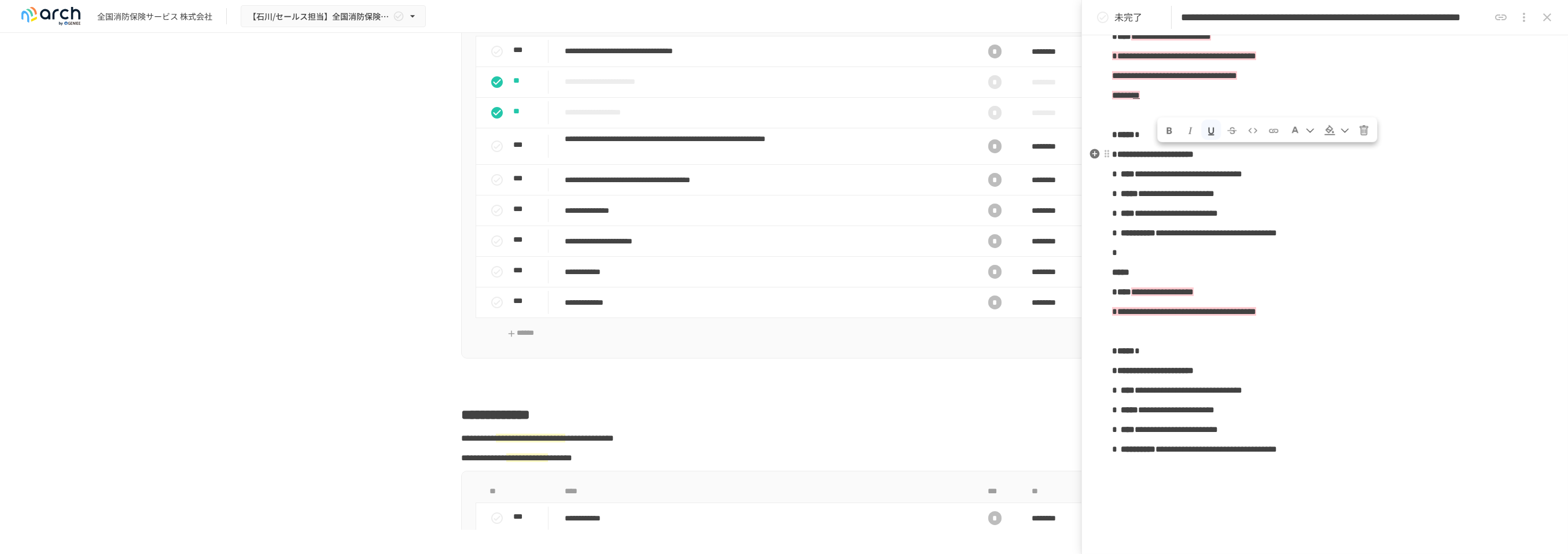 click on "****** 　 *" at bounding box center (1325, 95) 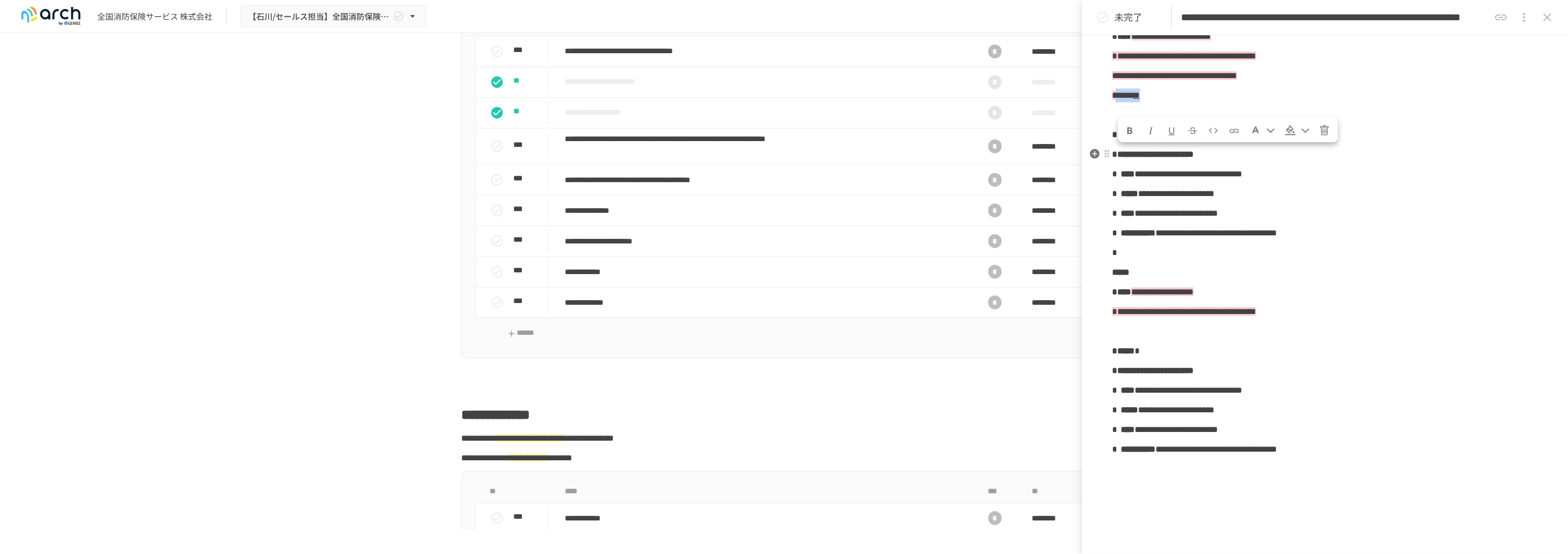drag, startPoint x: 1191, startPoint y: 166, endPoint x: 1118, endPoint y: 163, distance: 73.06162 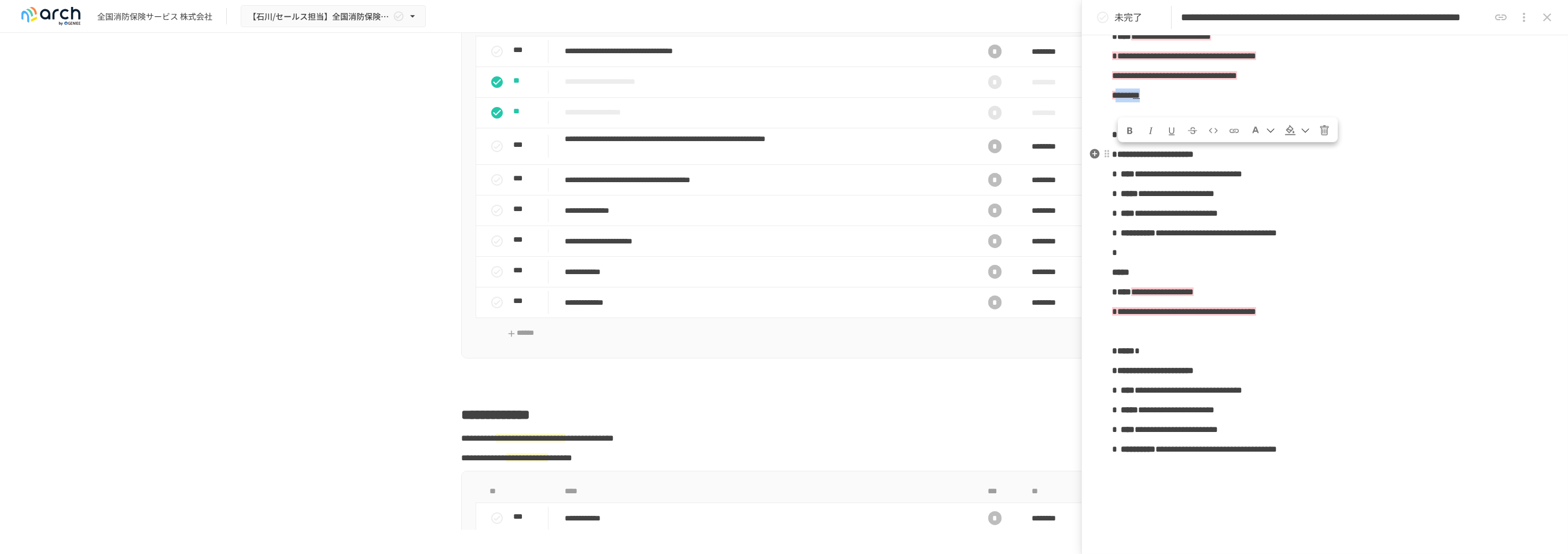 click on "****** 　 *" at bounding box center (1325, 95) 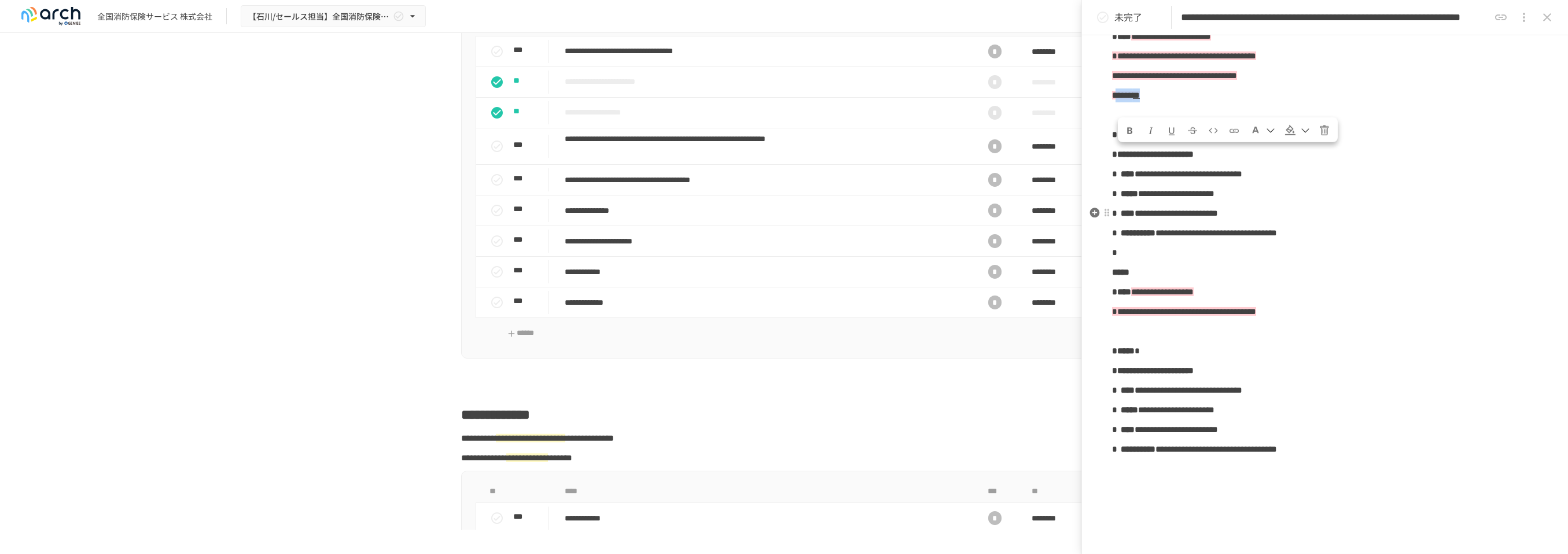 copy on "***** 　 *" 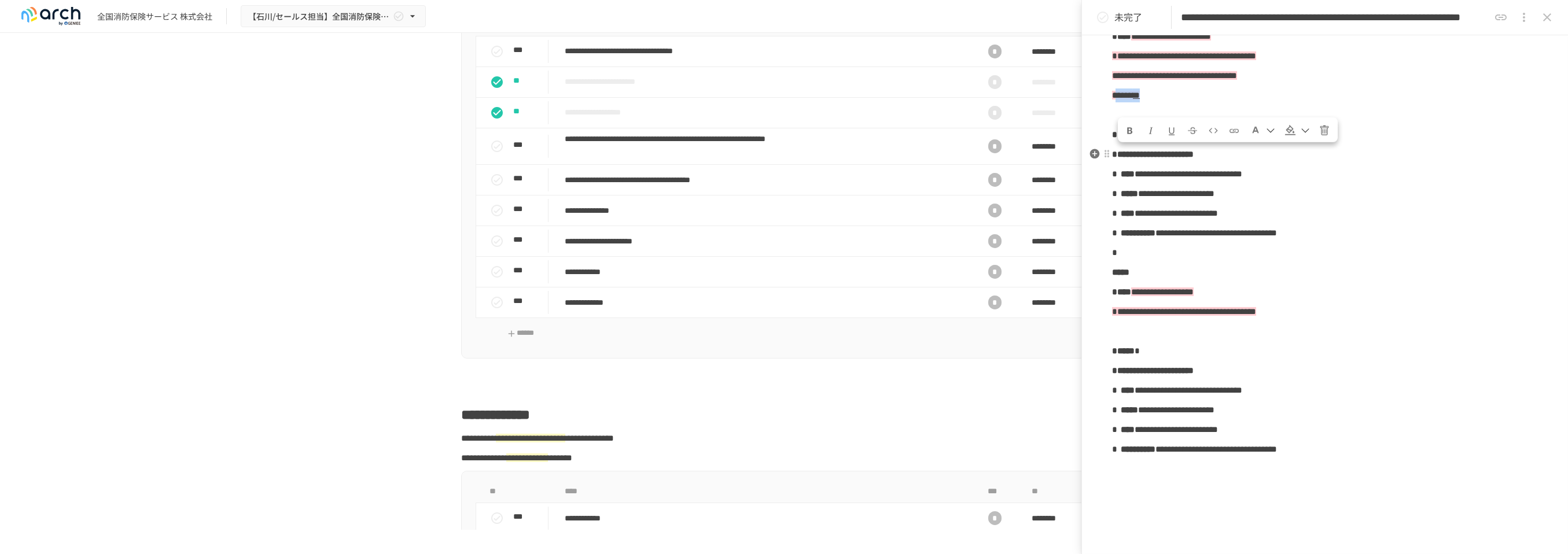 click on "****** 　 *" at bounding box center (1325, 95) 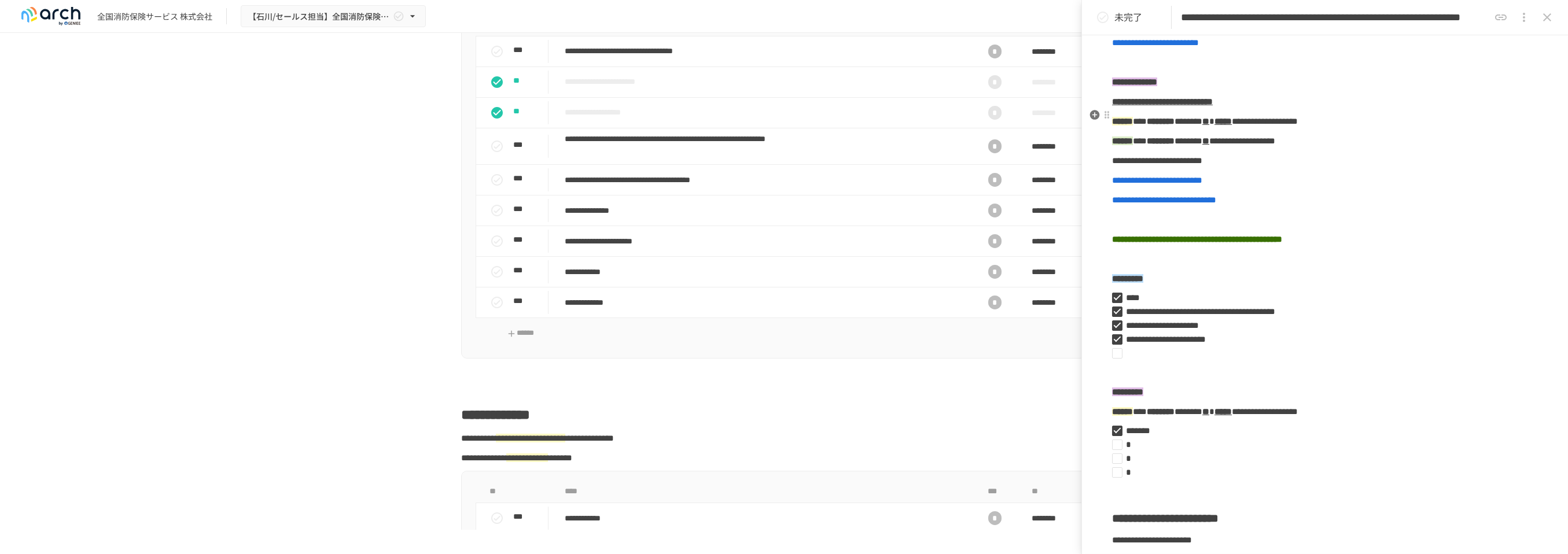 scroll, scrollTop: 291, scrollLeft: 0, axis: vertical 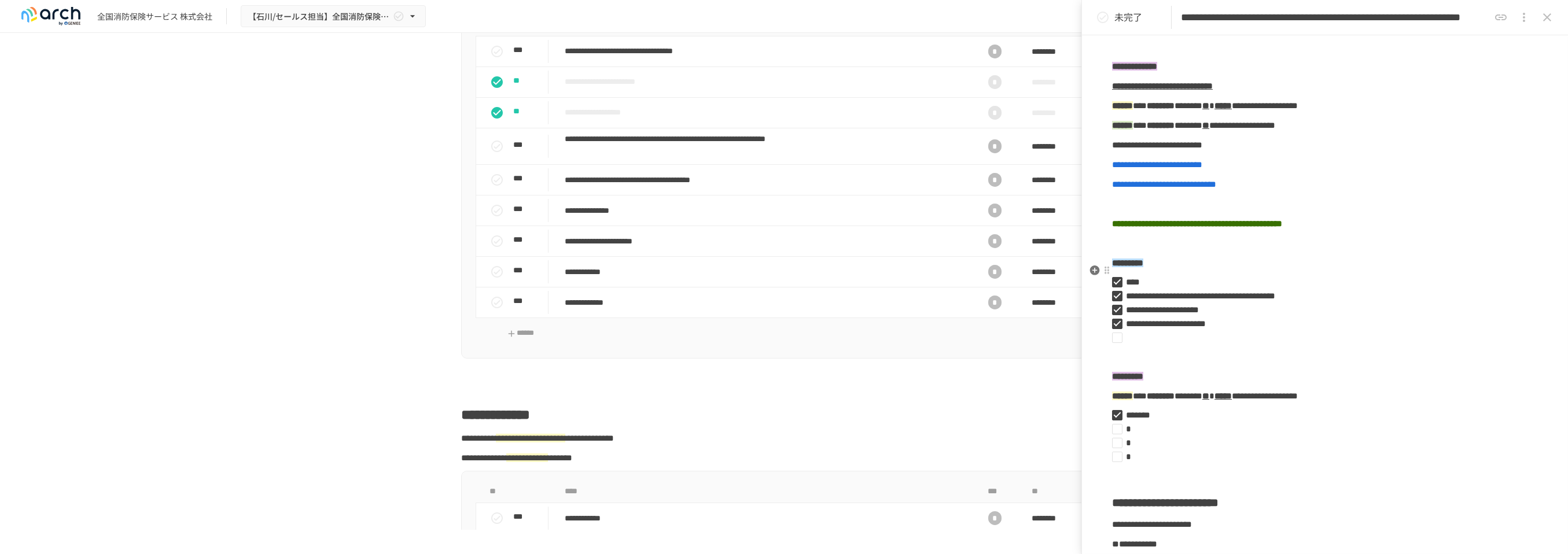 click at bounding box center [1325, 243] 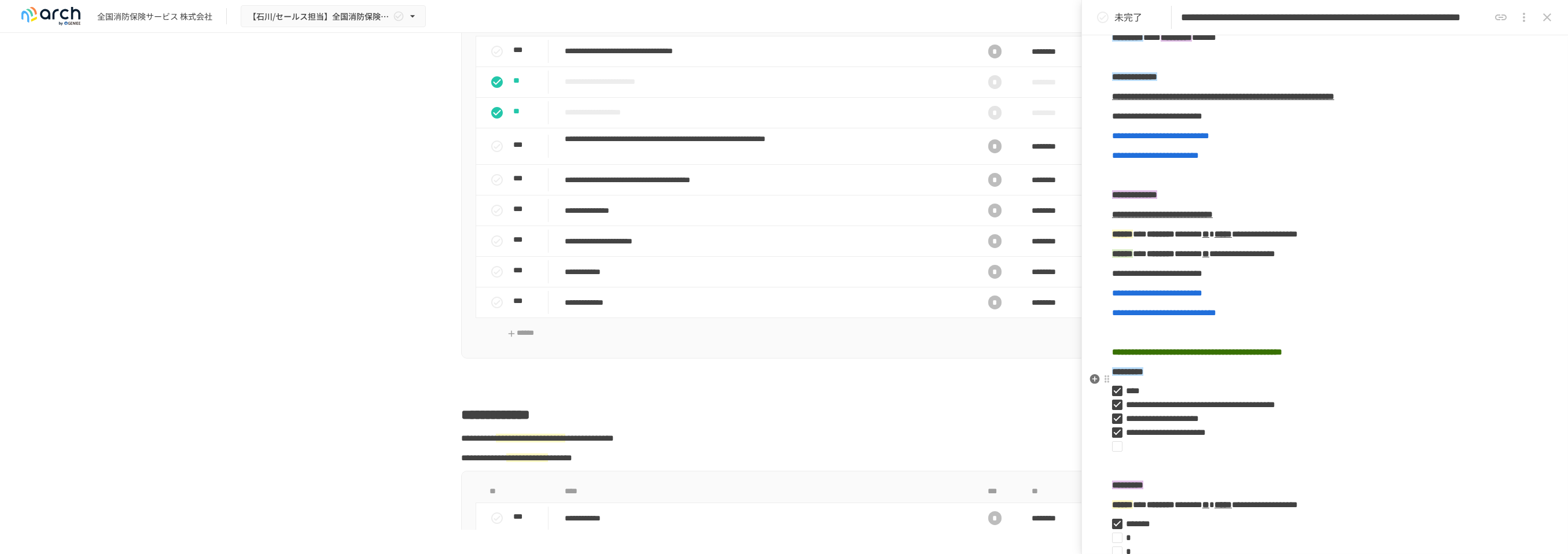 scroll, scrollTop: 99, scrollLeft: 0, axis: vertical 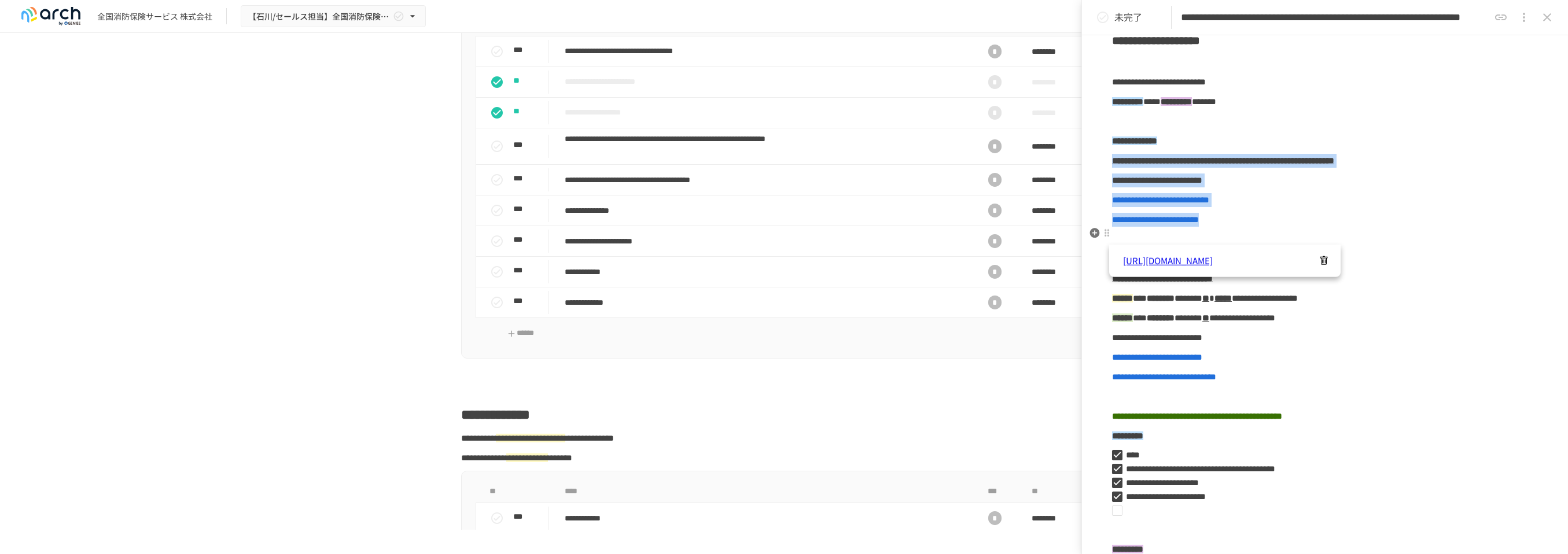 drag, startPoint x: 1113, startPoint y: 171, endPoint x: 1333, endPoint y: 238, distance: 229.97609 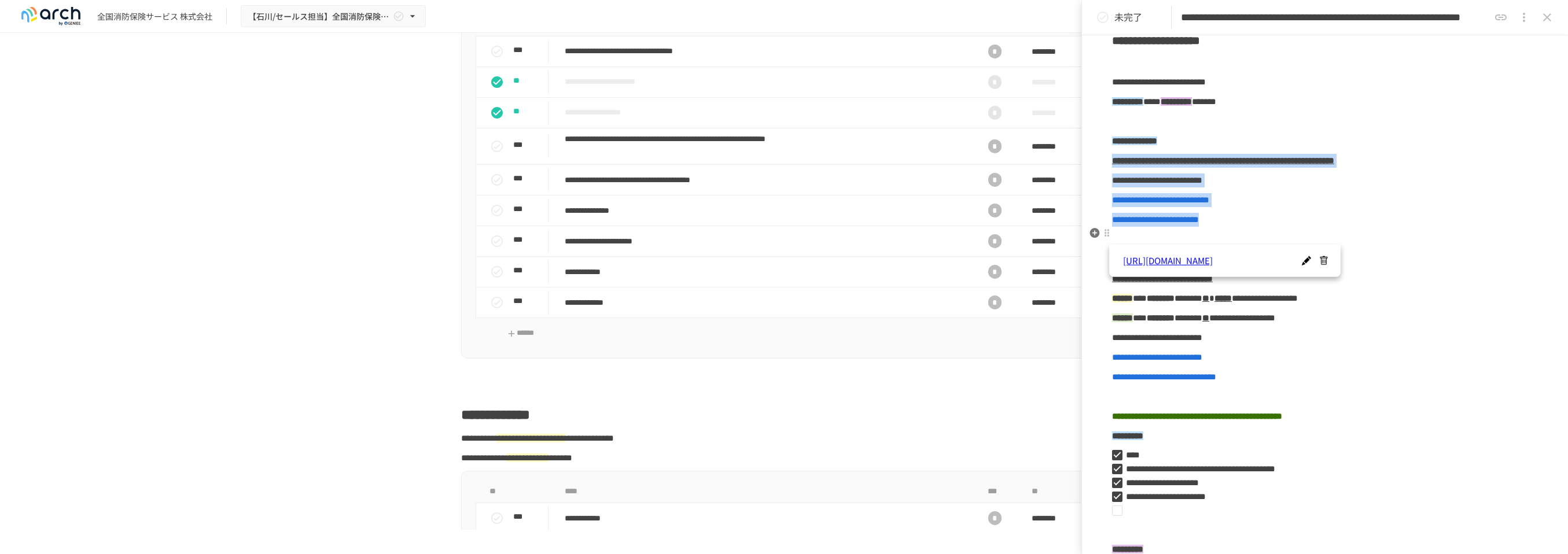 click on "**********" at bounding box center [1325, 854] 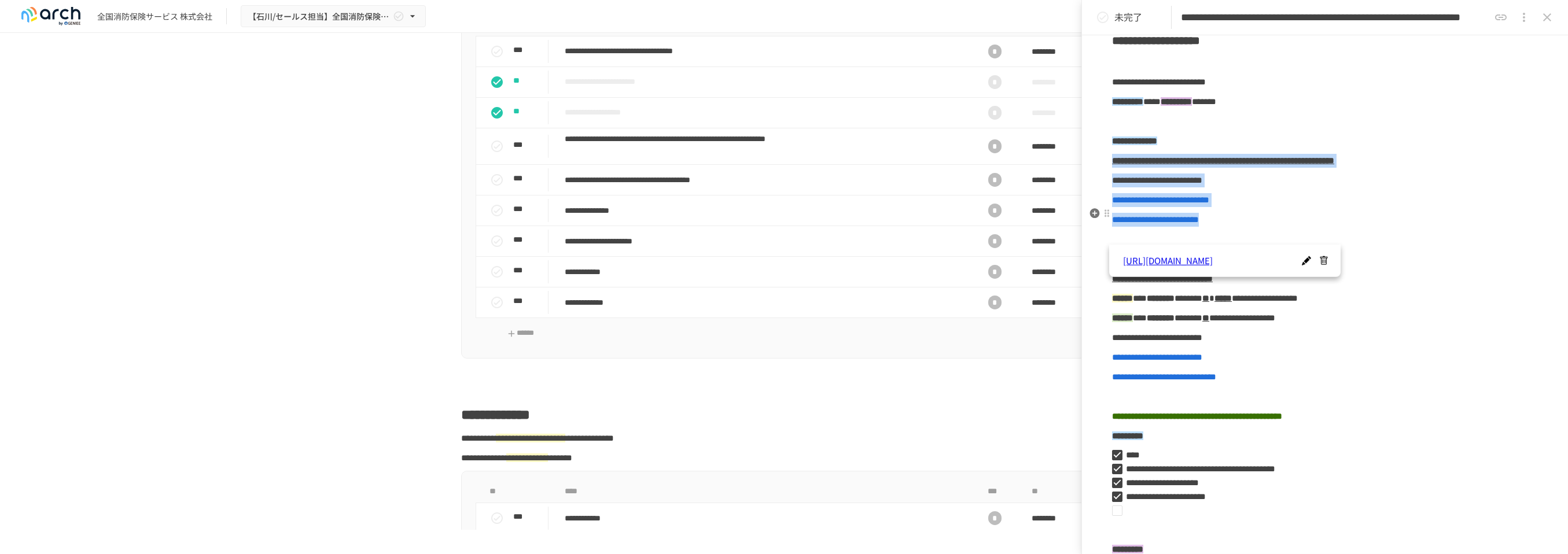 copy on "**********" 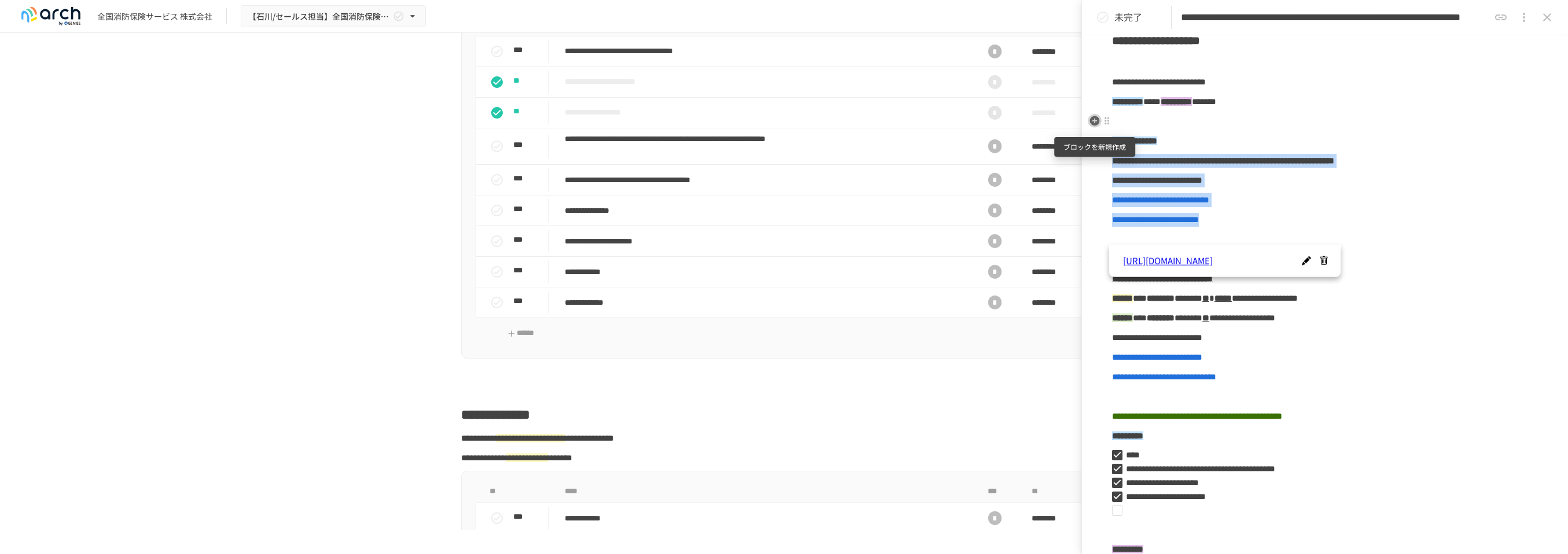 click 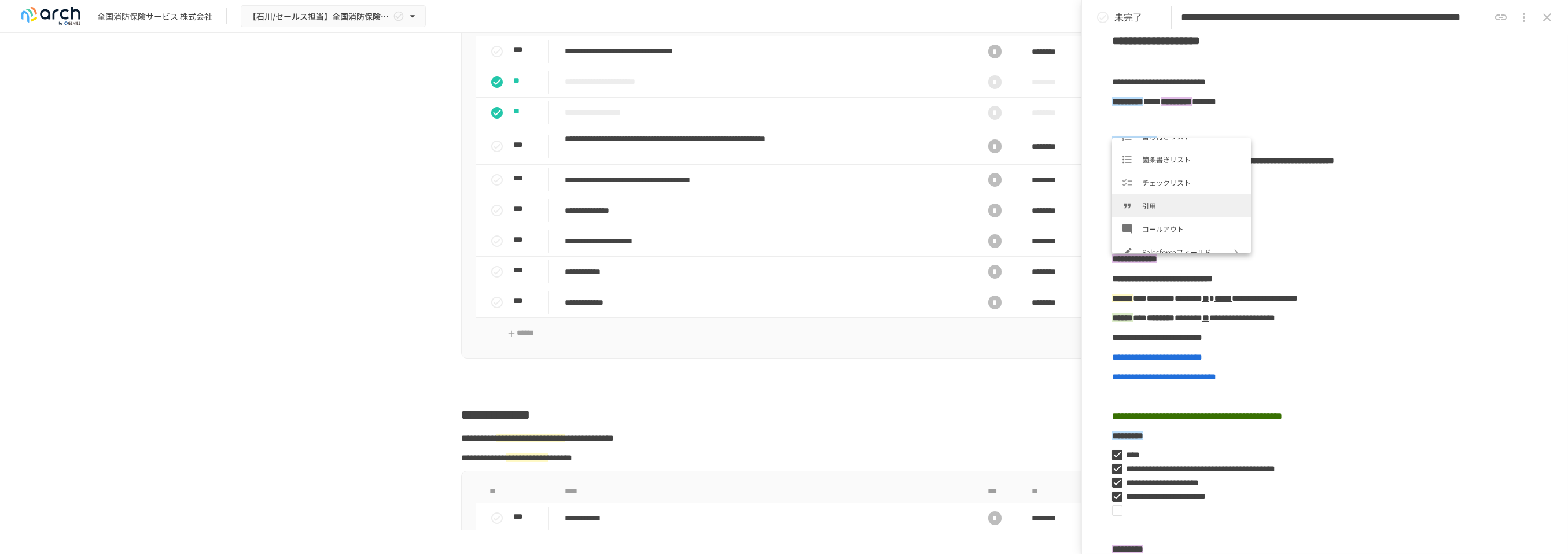 scroll, scrollTop: 193, scrollLeft: 0, axis: vertical 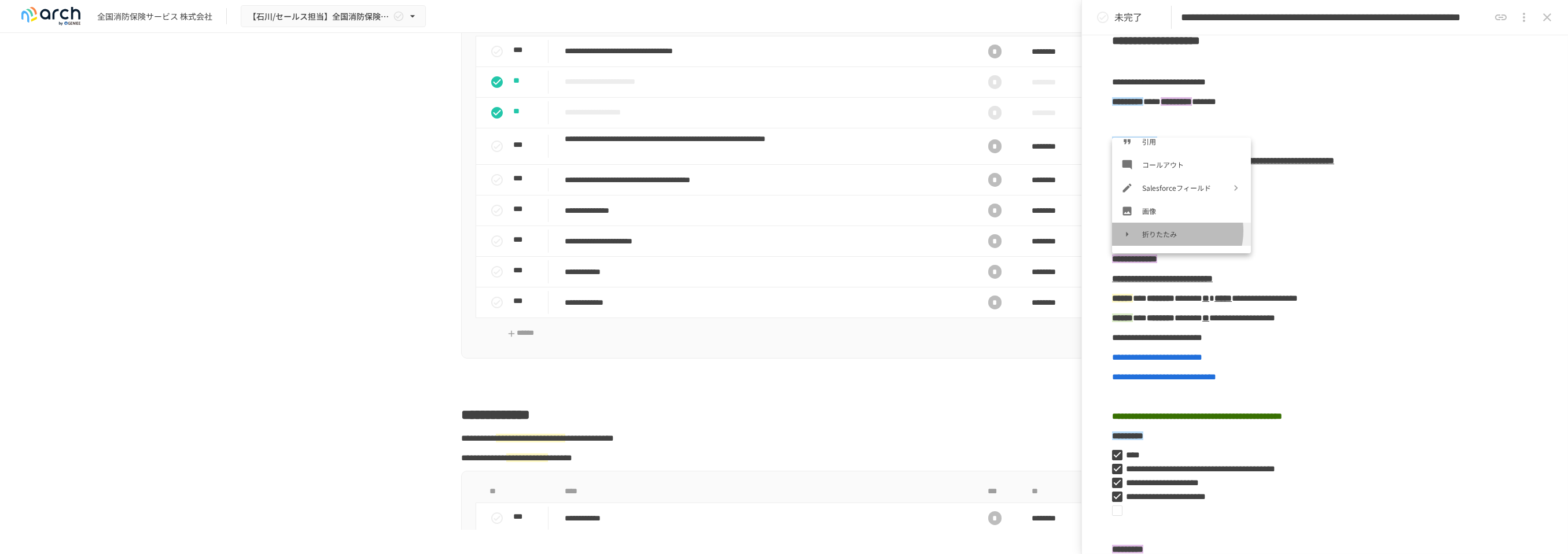 click on "折りたたみ" at bounding box center (1192, 234) 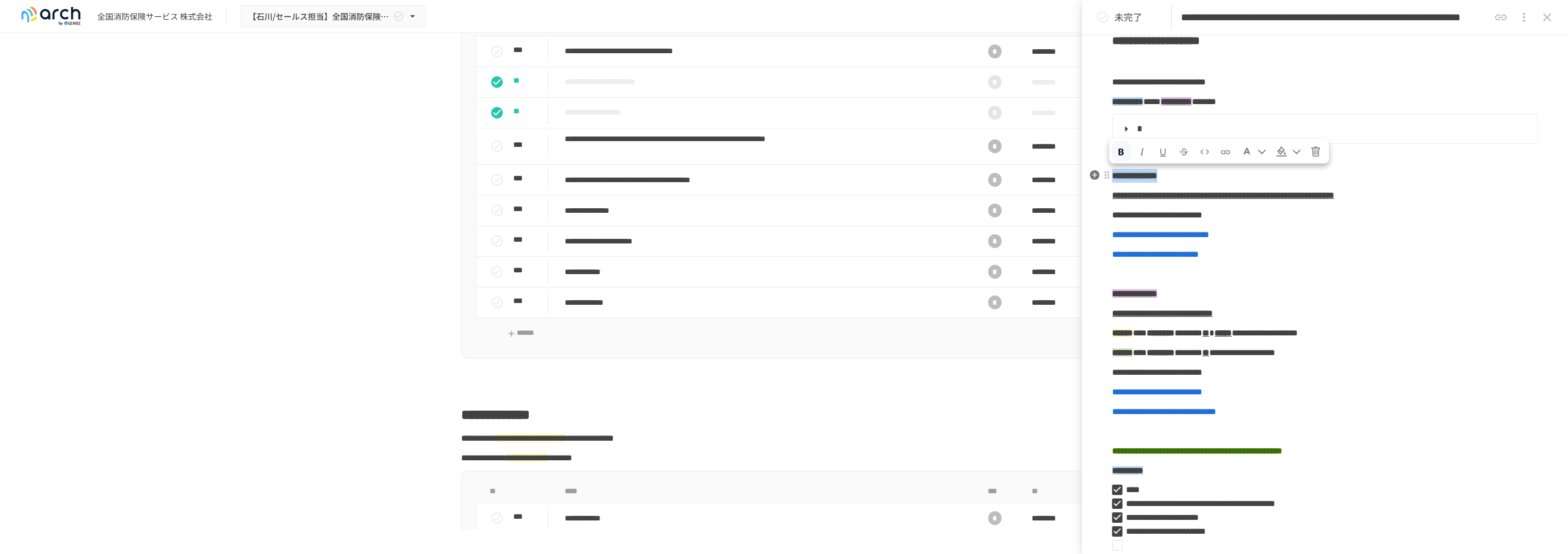 drag, startPoint x: 1235, startPoint y: 186, endPoint x: 1114, endPoint y: 183, distance: 121.0372 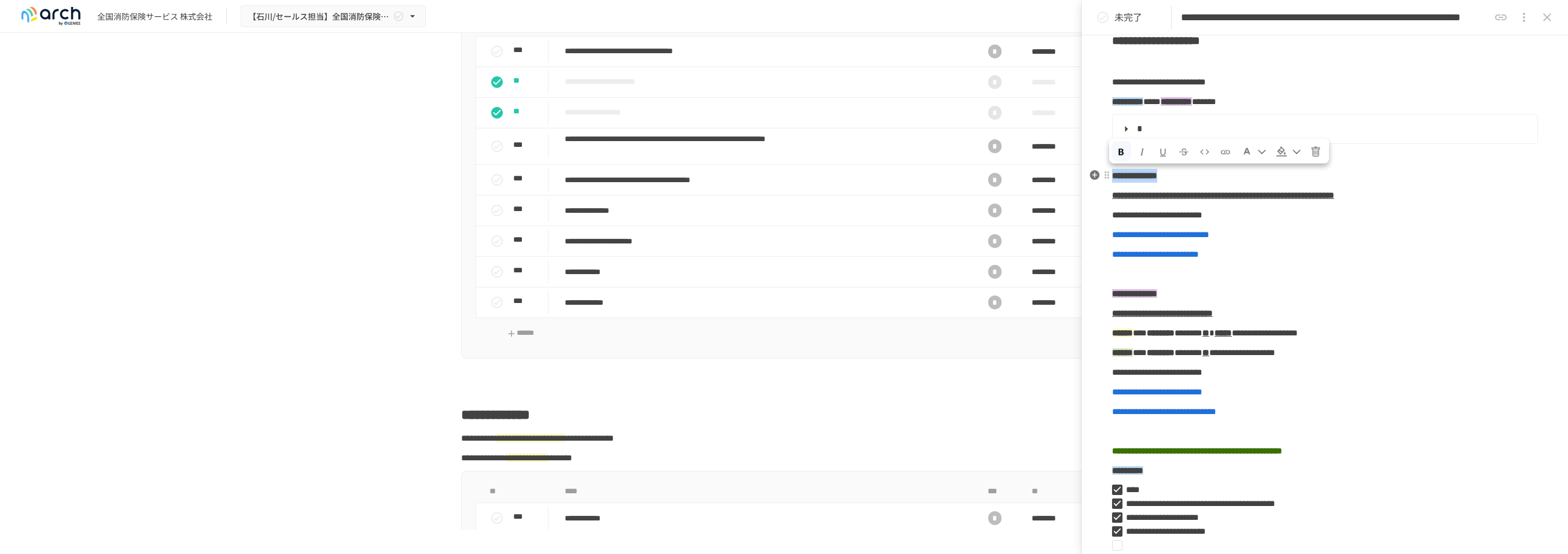 click on "**********" at bounding box center (1325, 176) 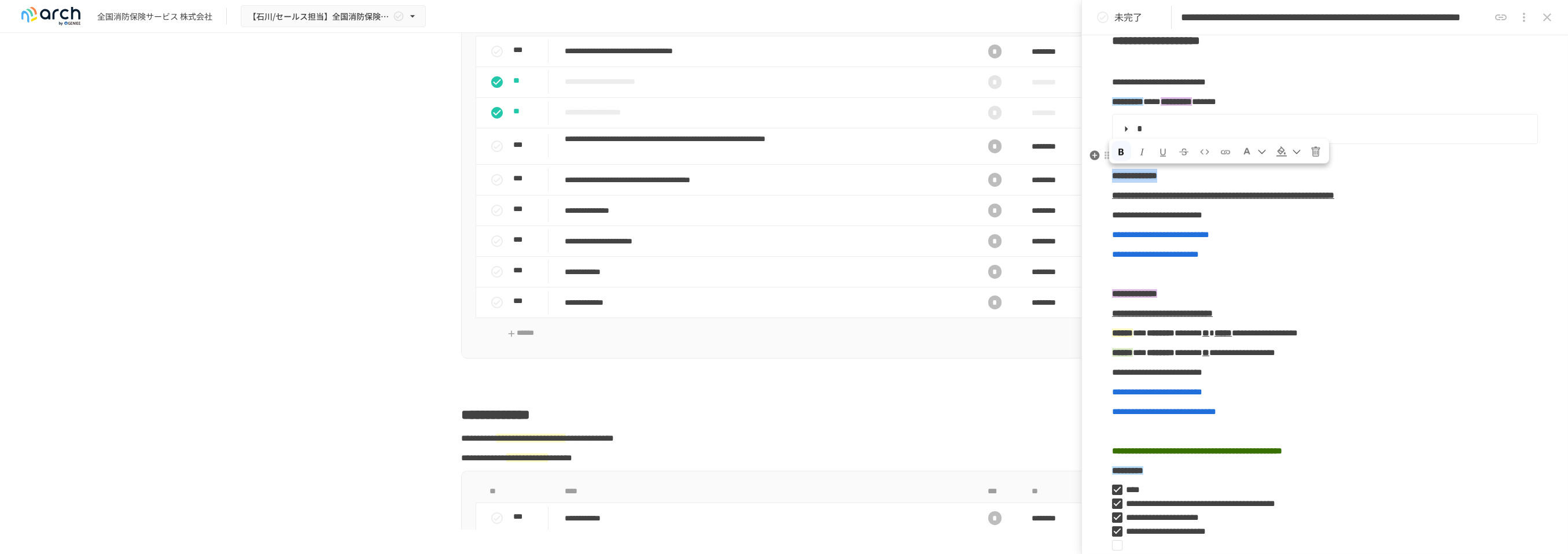 copy on "**********" 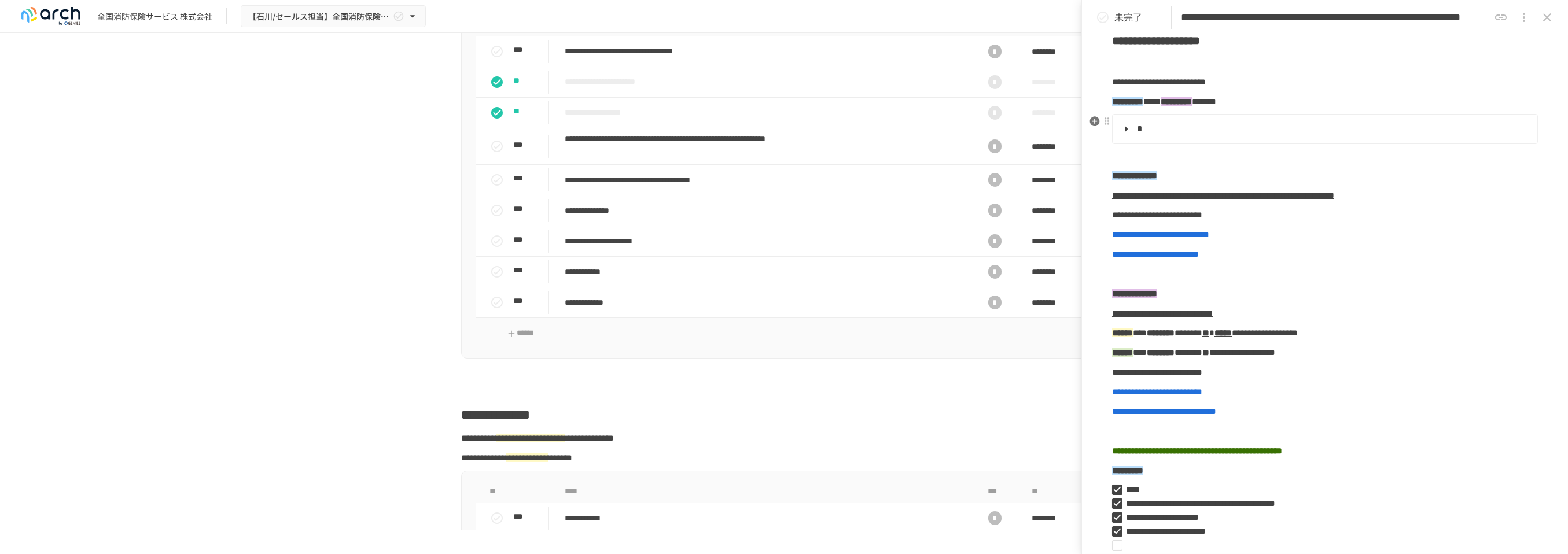click at bounding box center (1324, 129) 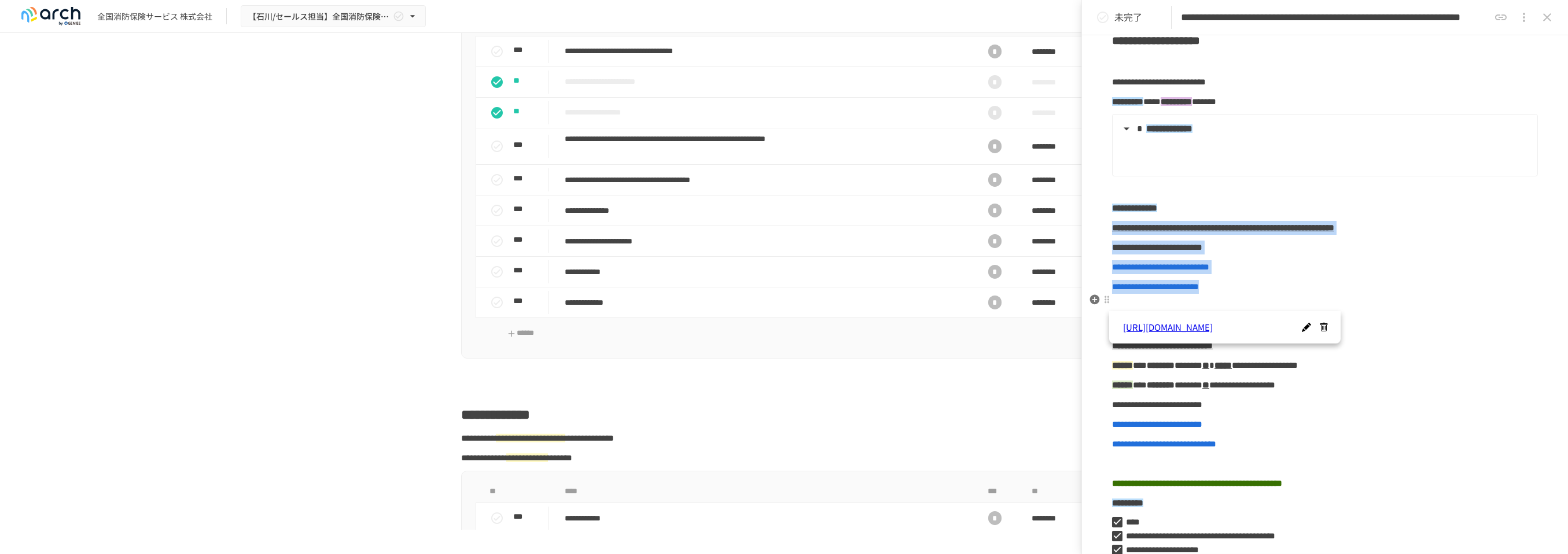 drag, startPoint x: 1114, startPoint y: 234, endPoint x: 1312, endPoint y: 306, distance: 210.6846 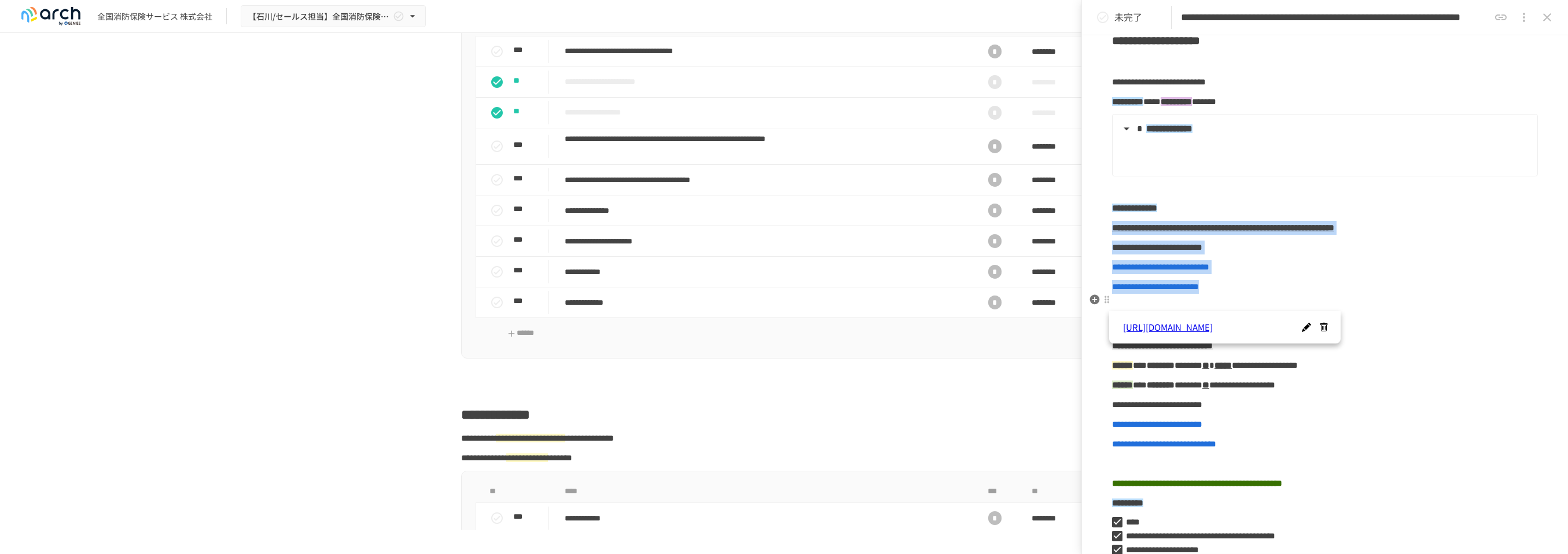 click on "**********" at bounding box center [1325, 887] 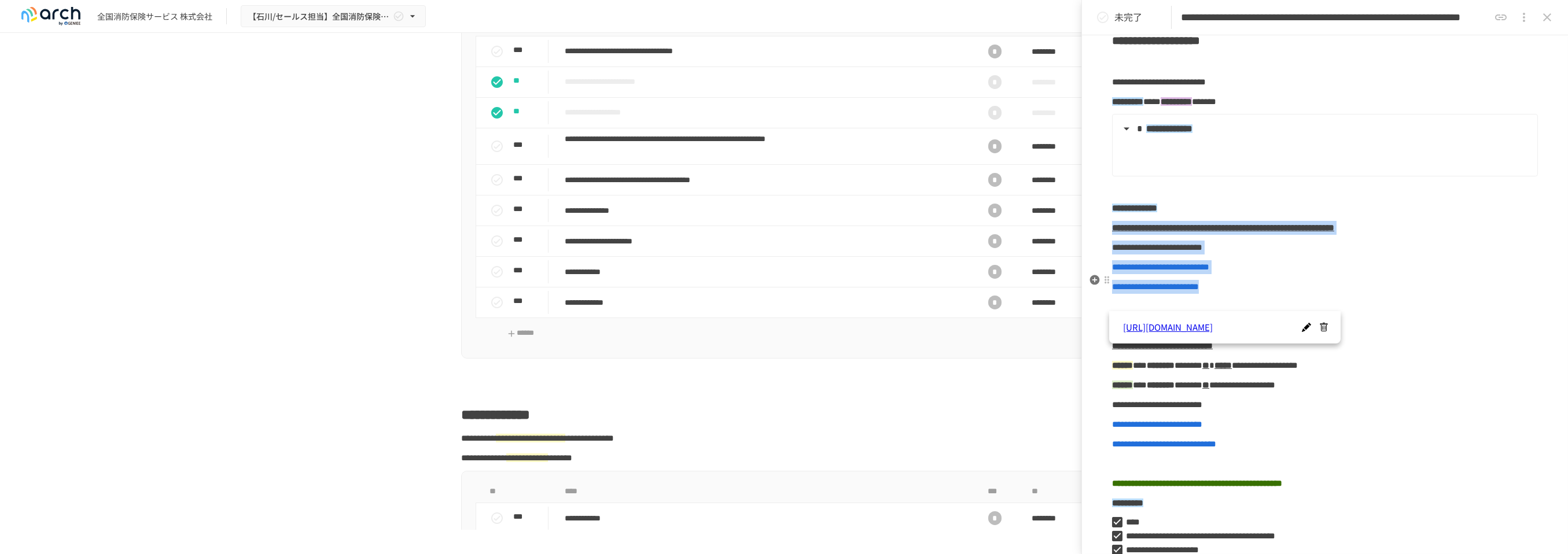 copy on "**********" 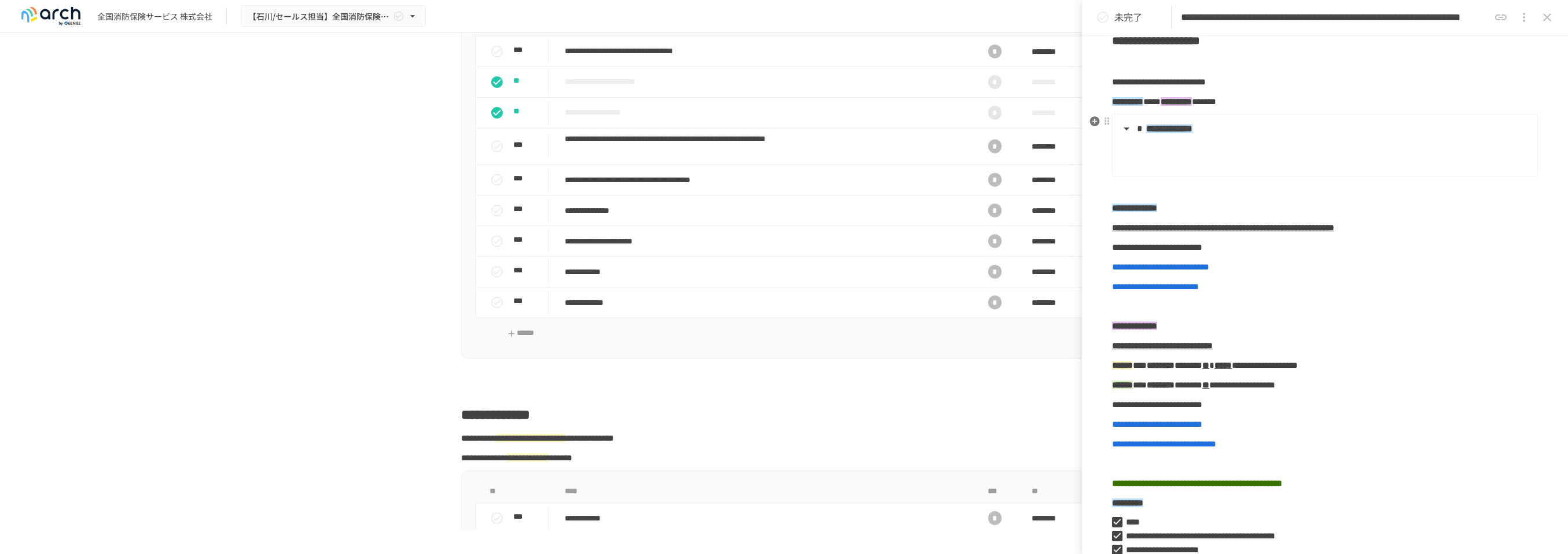 click at bounding box center (1333, 156) 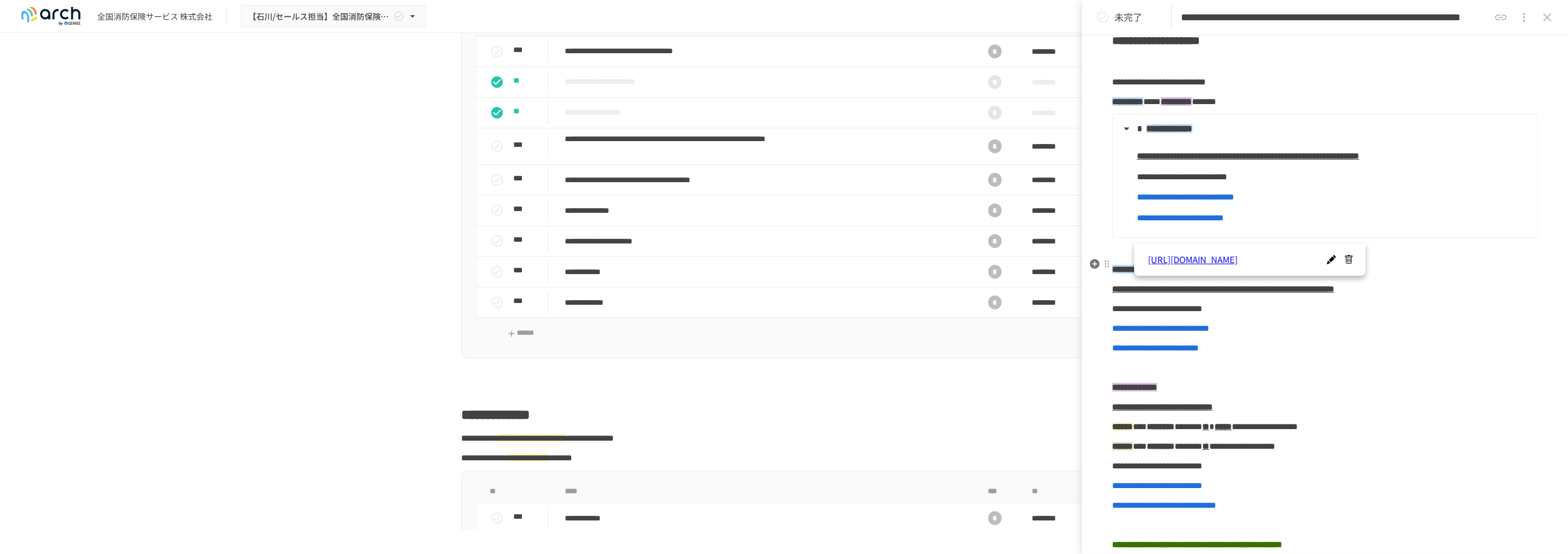click at bounding box center (1325, 250) 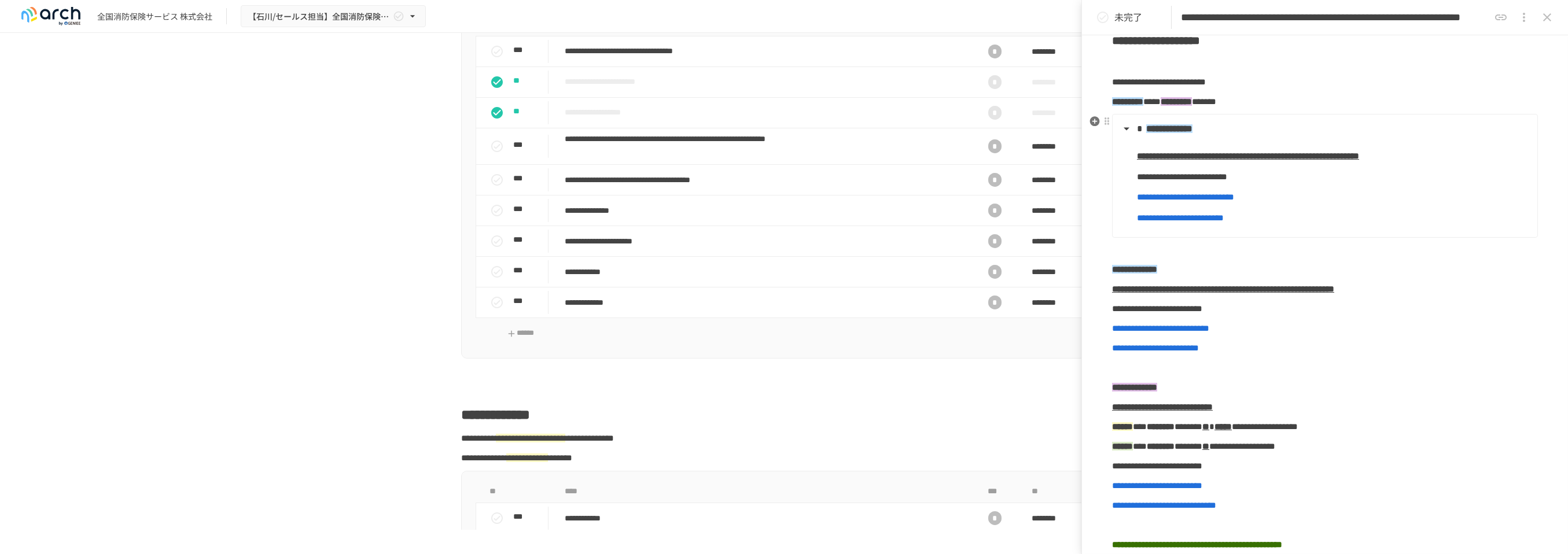 click on "**********" at bounding box center [1324, 129] 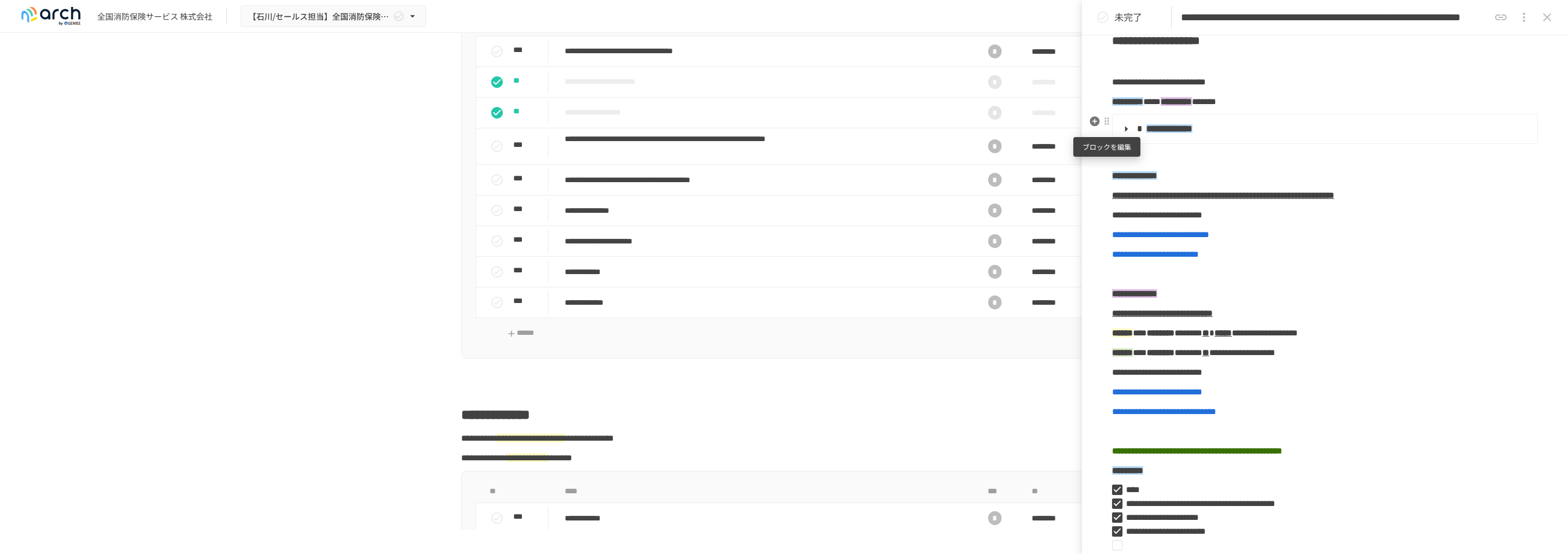 click at bounding box center (1107, 121) 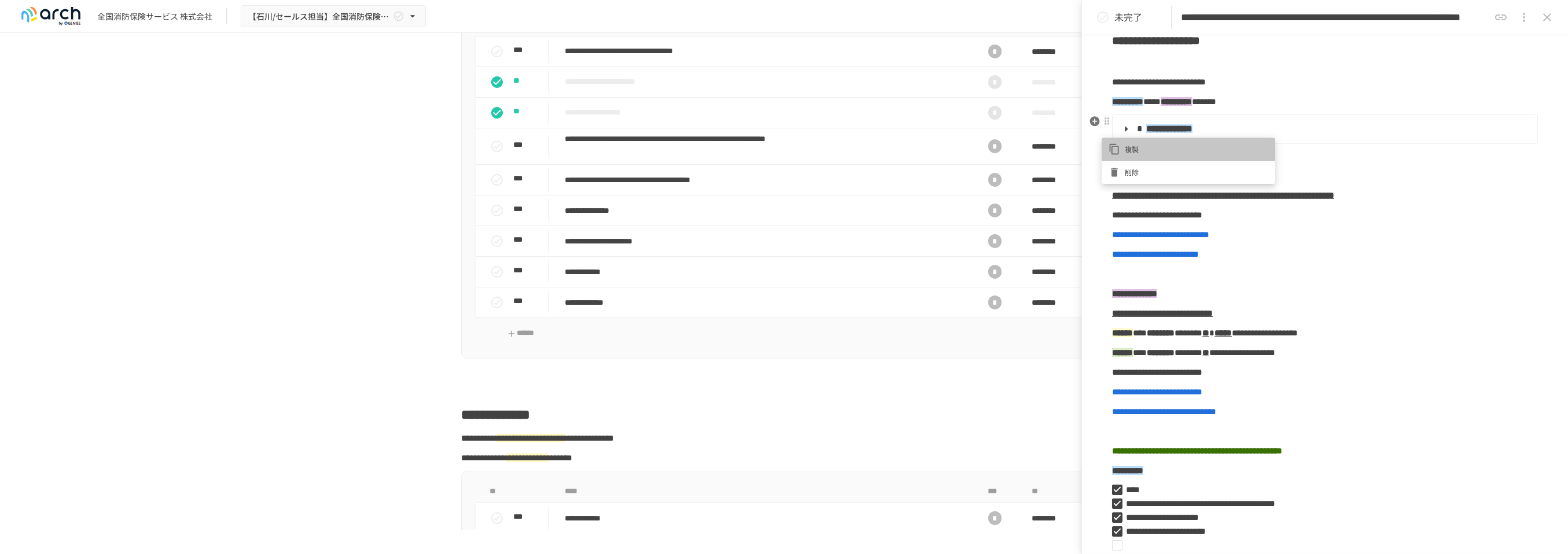 click 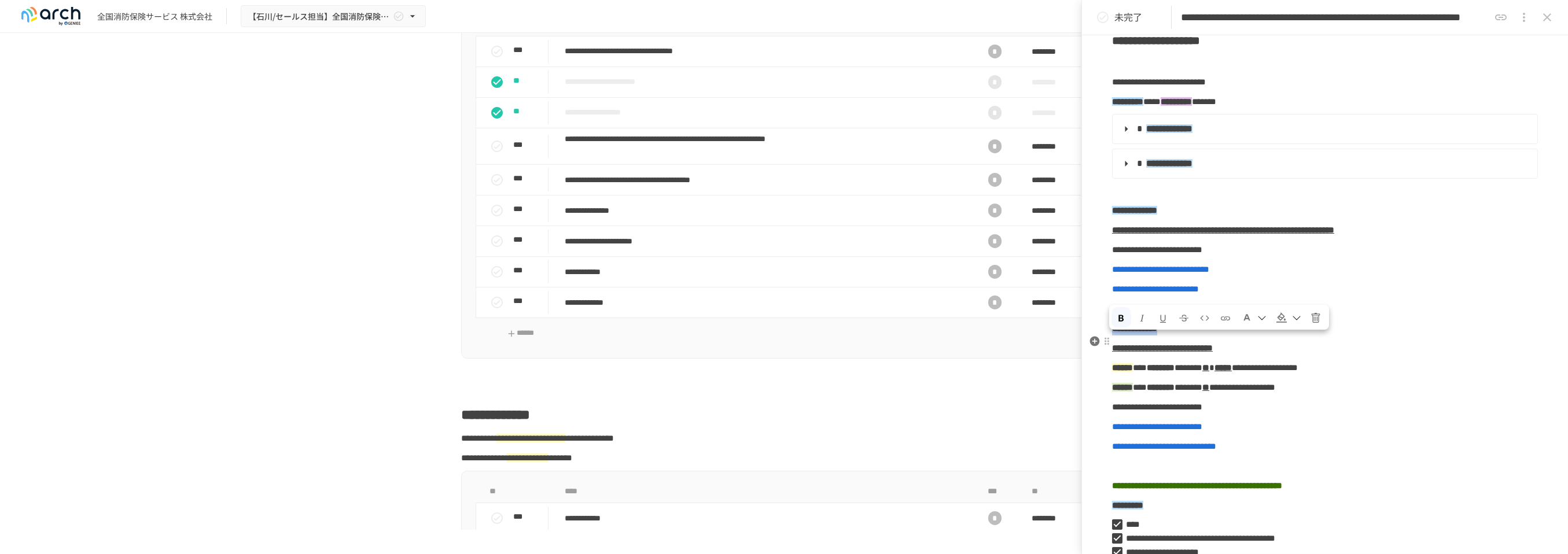 drag, startPoint x: 1227, startPoint y: 353, endPoint x: 1114, endPoint y: 352, distance: 113.00442 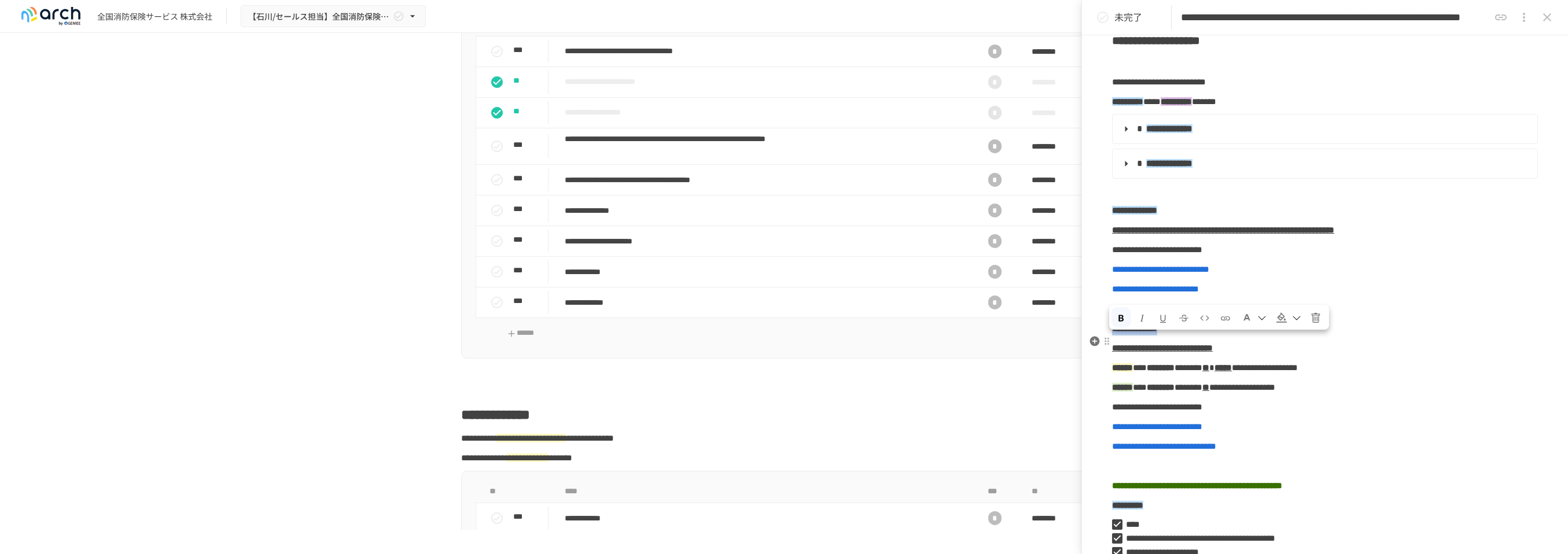 click on "**********" at bounding box center [1325, 328] 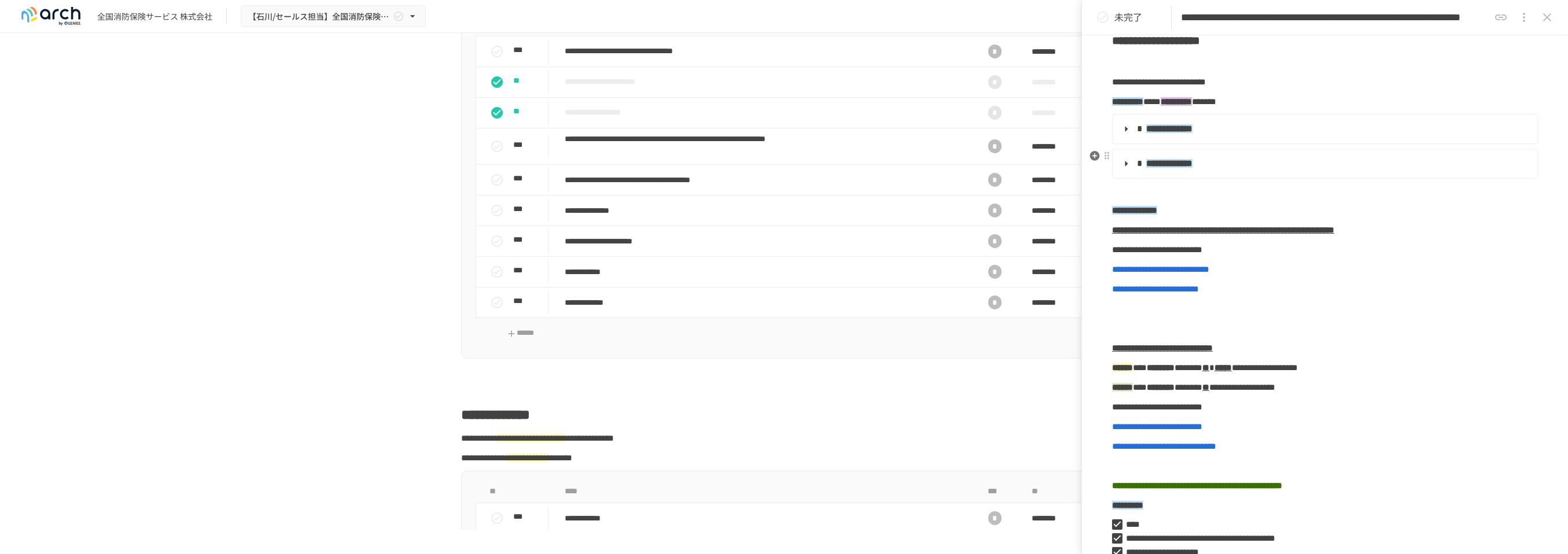 click on "**********" at bounding box center [1324, 164] 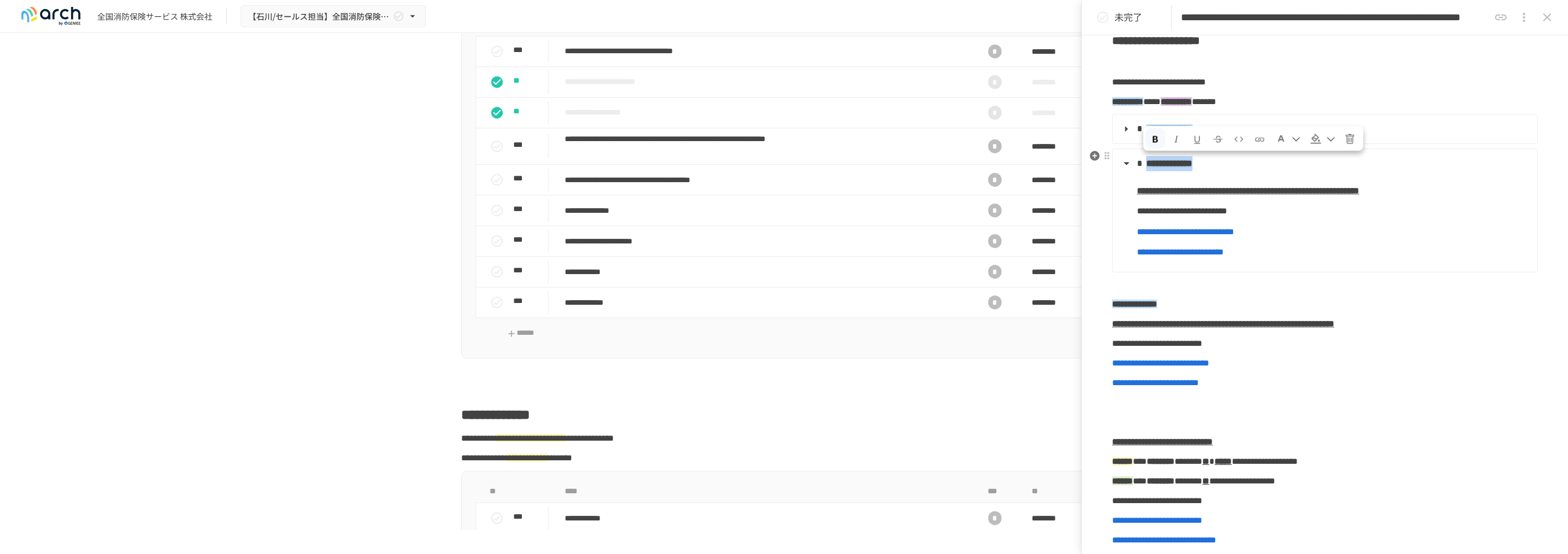 drag, startPoint x: 1276, startPoint y: 170, endPoint x: 1147, endPoint y: 171, distance: 129.00388 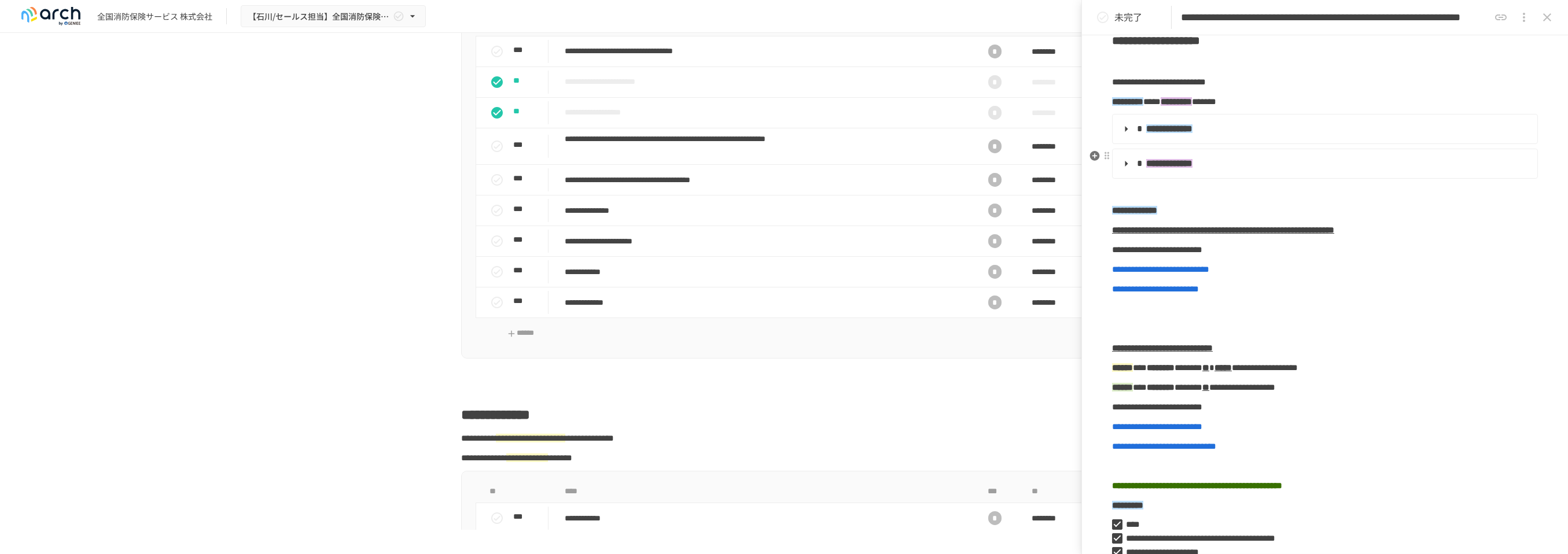 click on "**********" at bounding box center [1325, 164] 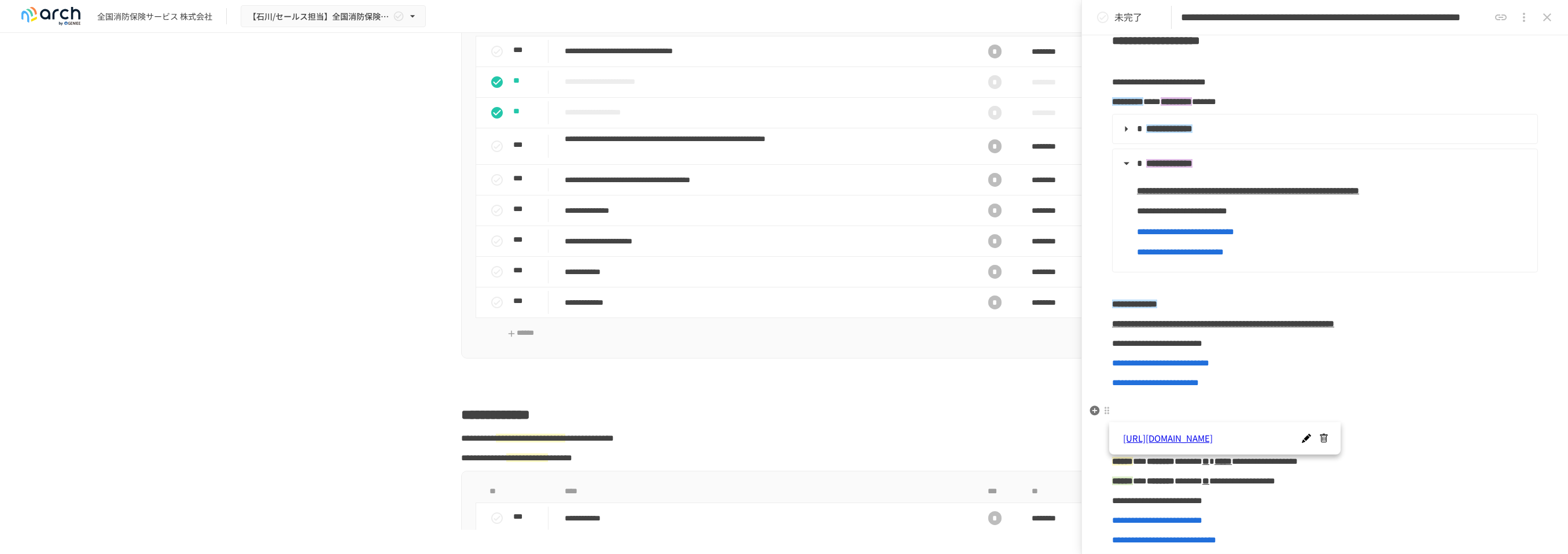 click on "**********" at bounding box center [1325, 383] 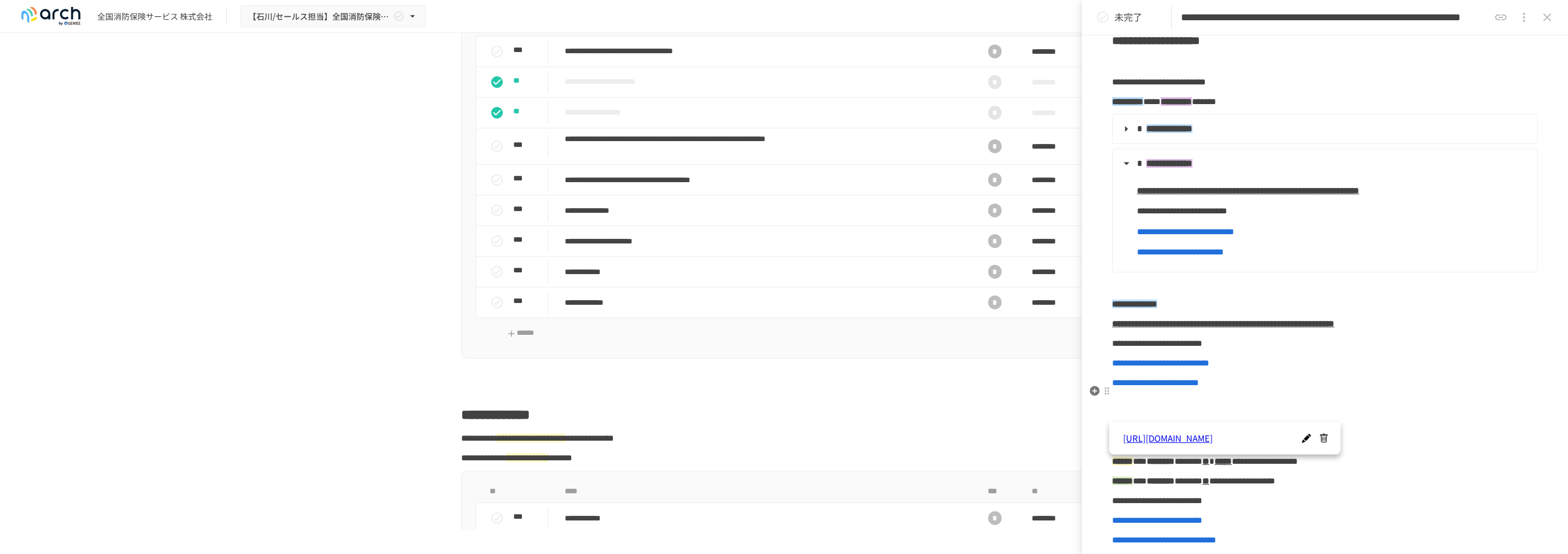 scroll, scrollTop: 291, scrollLeft: 0, axis: vertical 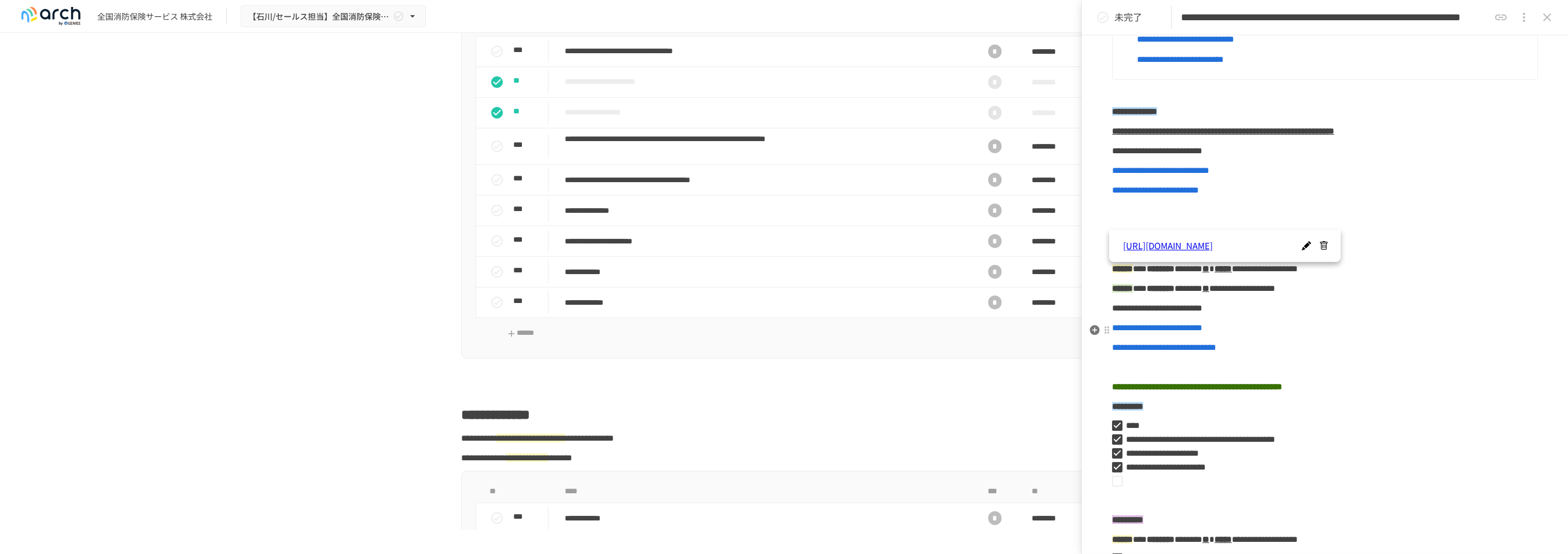 click on "**********" at bounding box center (1242, 288) 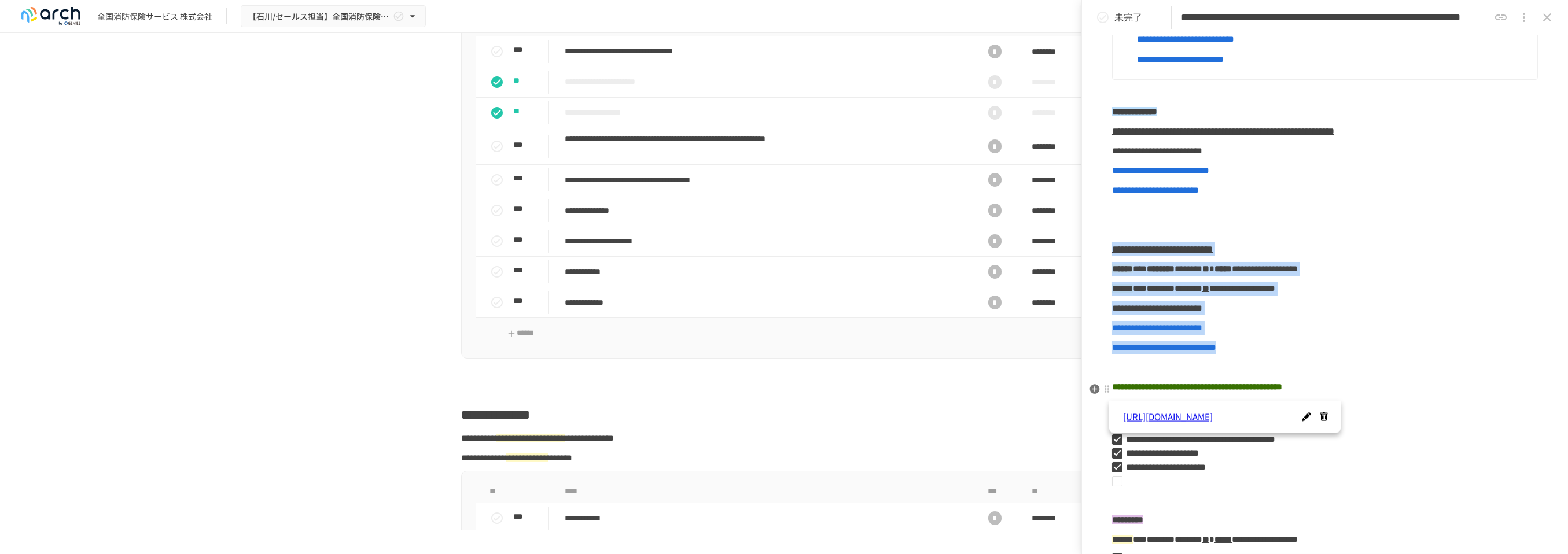 drag, startPoint x: 1113, startPoint y: 285, endPoint x: 1379, endPoint y: 396, distance: 288.231 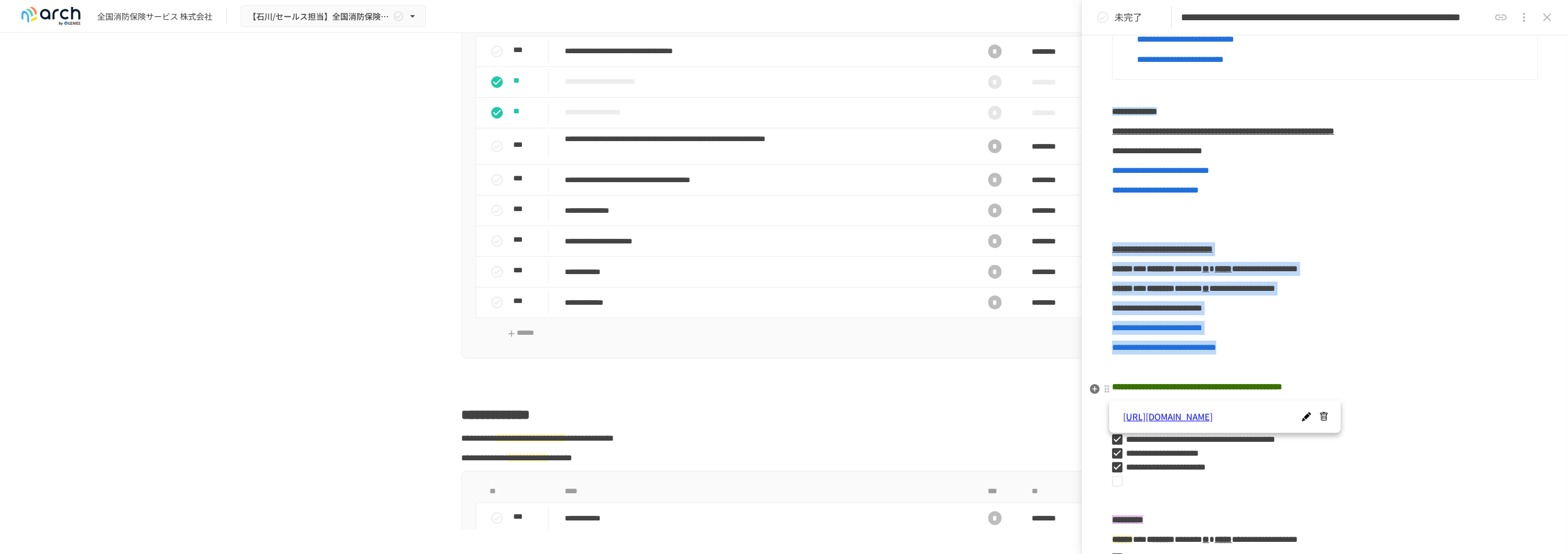 click on "**********" at bounding box center [1325, 743] 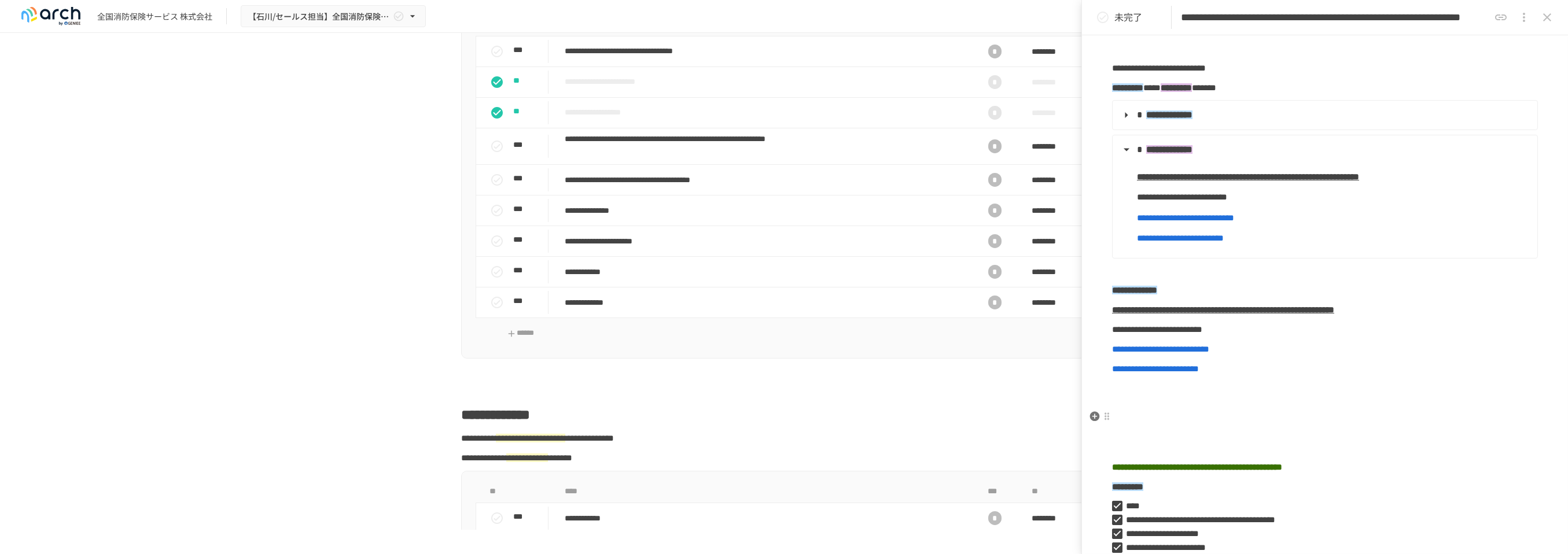 scroll, scrollTop: 99, scrollLeft: 0, axis: vertical 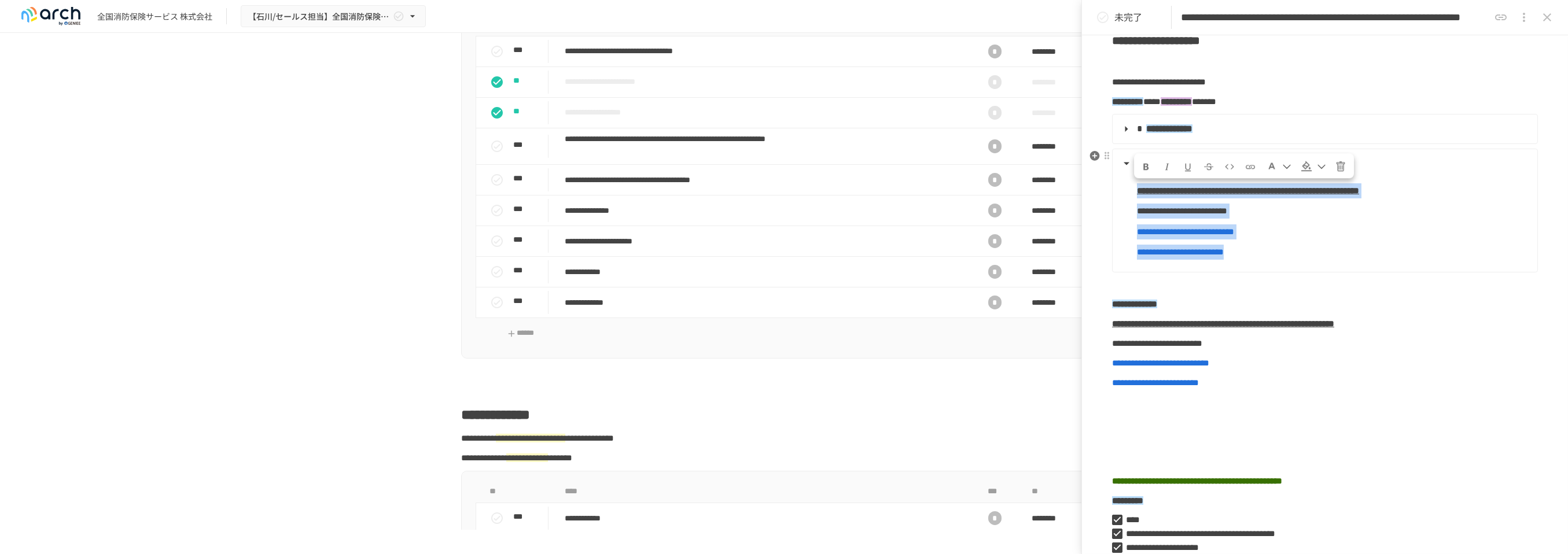 drag, startPoint x: 1340, startPoint y: 276, endPoint x: 1140, endPoint y: 198, distance: 214.67184 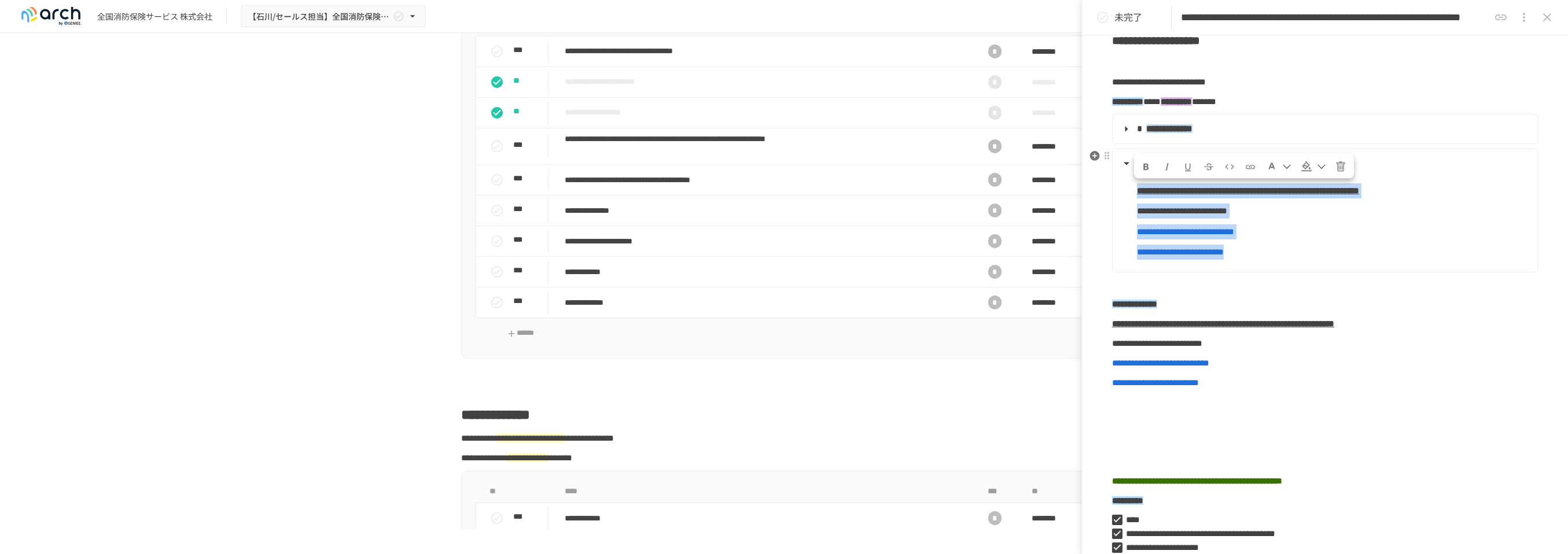click on "**********" at bounding box center [1324, 216] 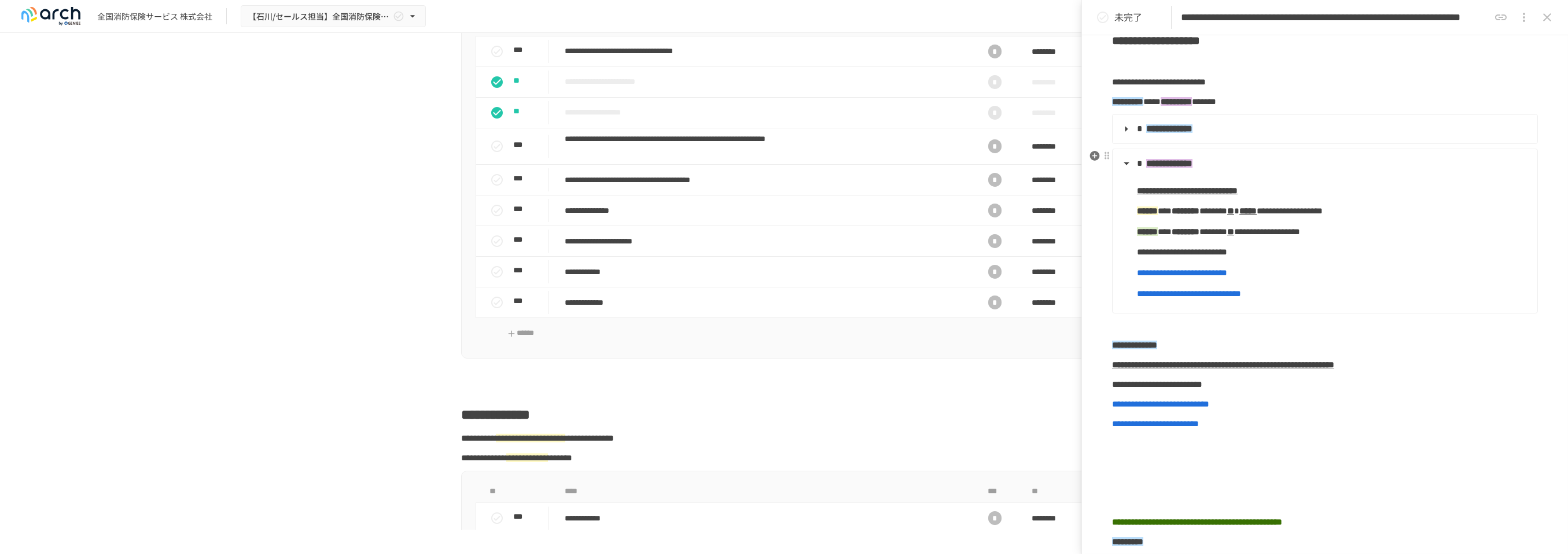 click on "**********" at bounding box center [1324, 164] 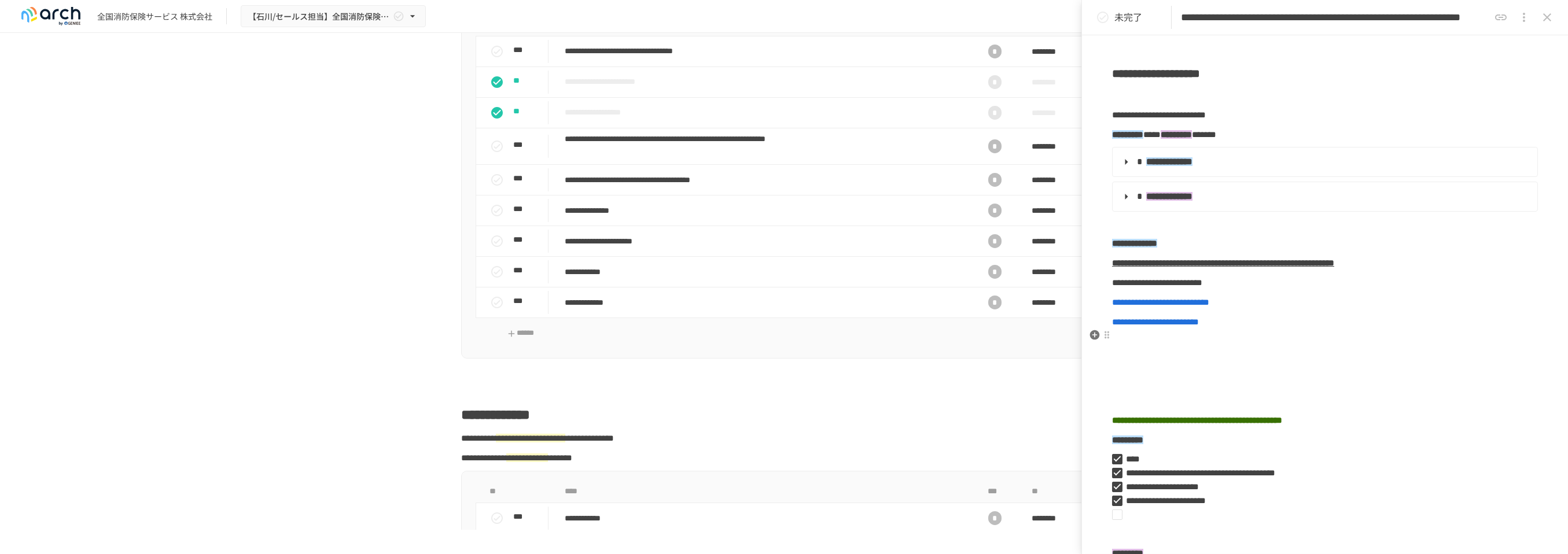 scroll, scrollTop: 35, scrollLeft: 0, axis: vertical 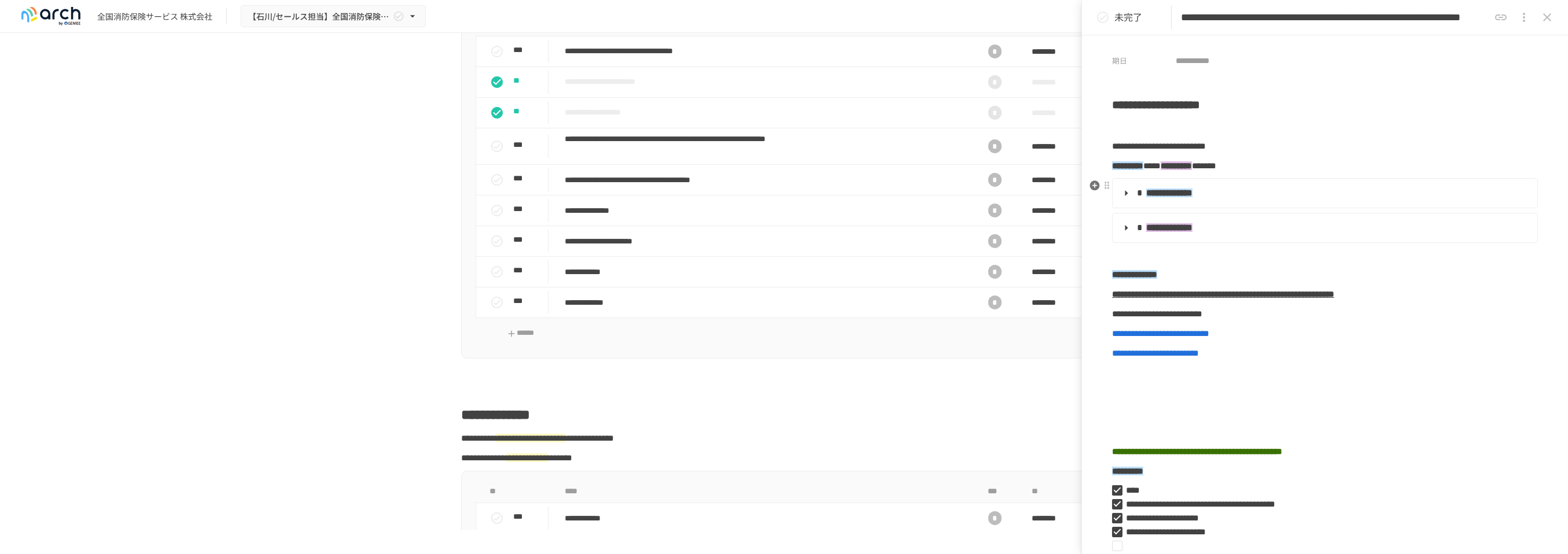 click on "**********" at bounding box center [1324, 193] 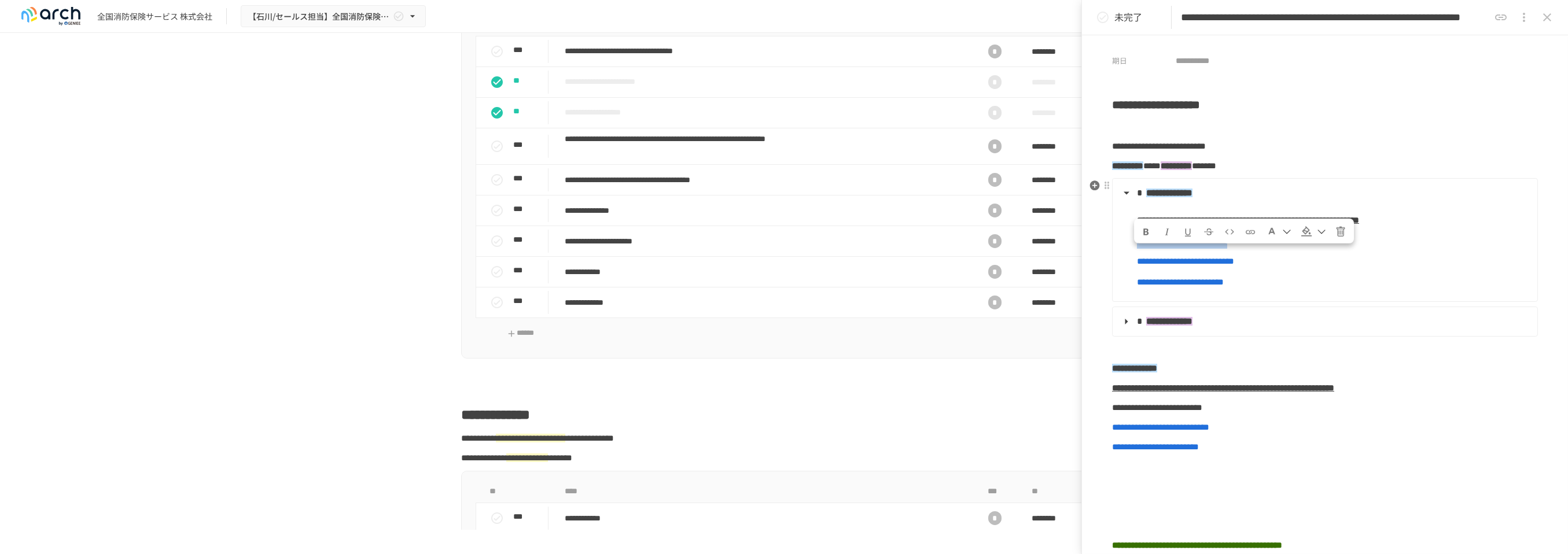 drag, startPoint x: 1357, startPoint y: 267, endPoint x: 1140, endPoint y: 271, distance: 217.03686 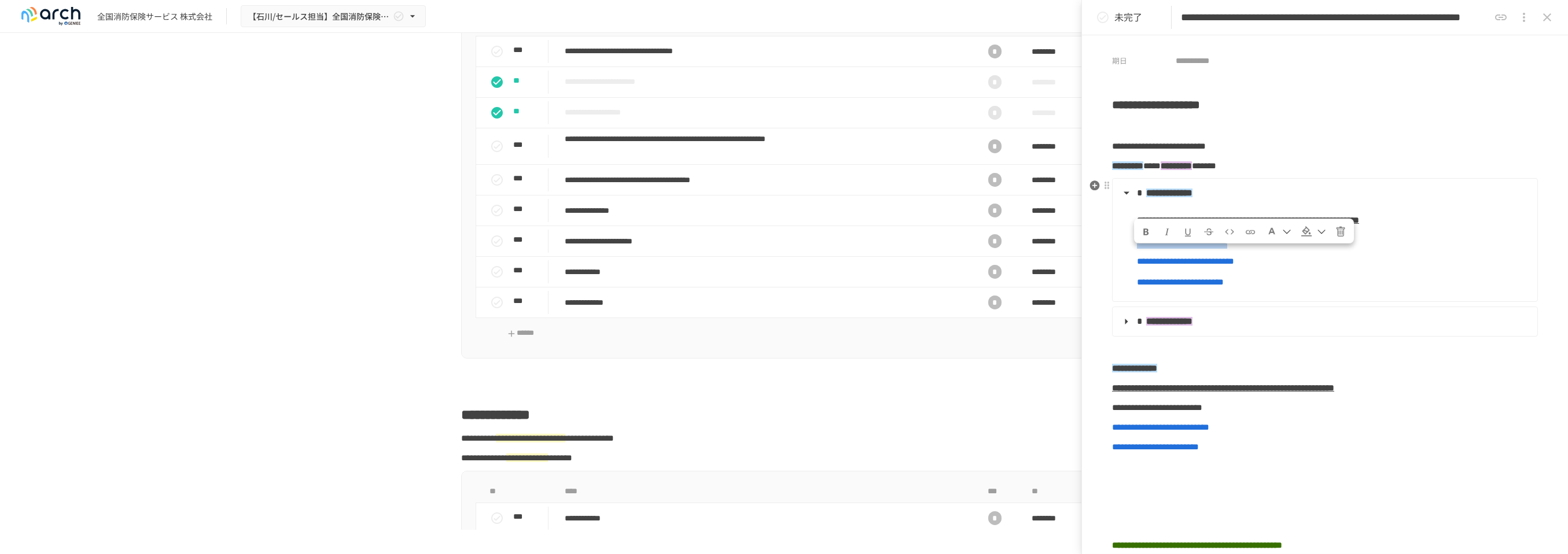 click on "**********" at bounding box center [1333, 241] 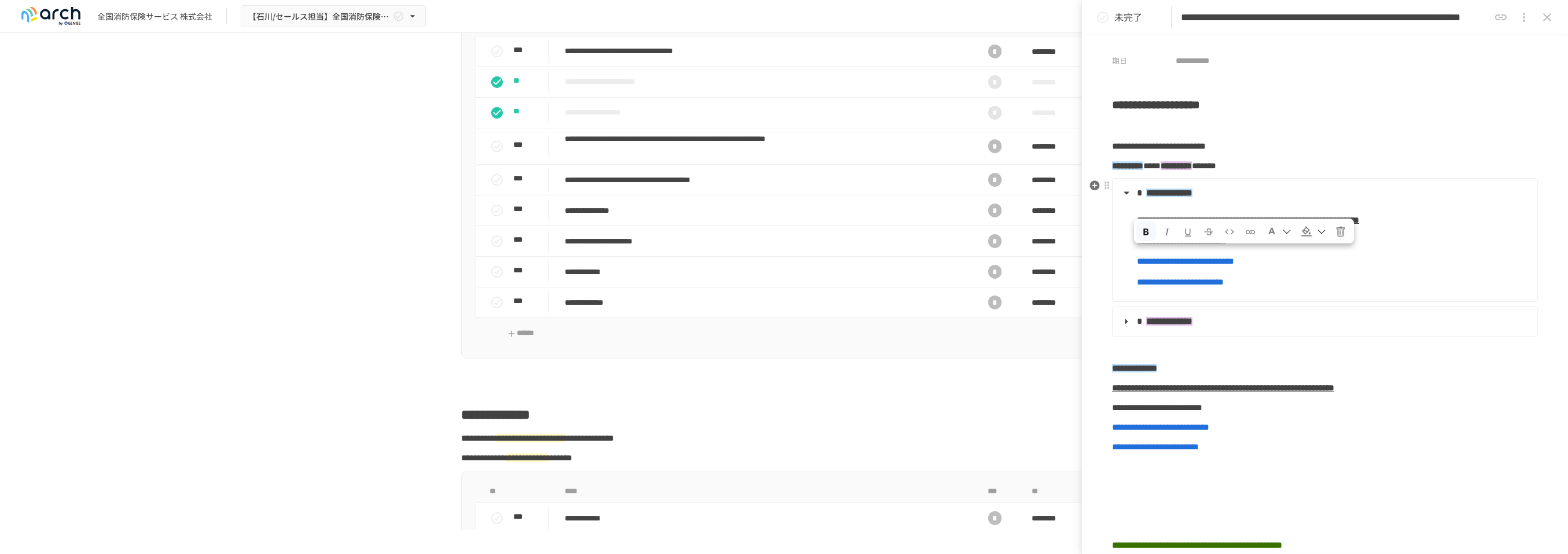 click on "**********" at bounding box center [1333, 282] 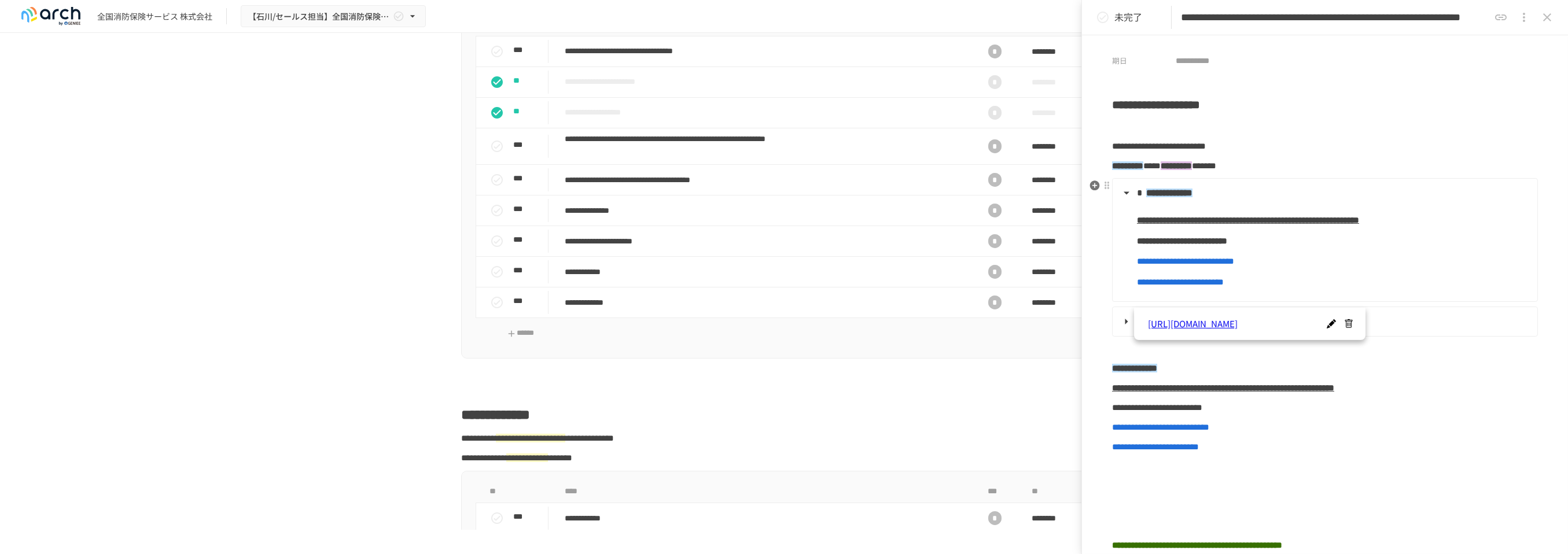 click on "**********" at bounding box center [1333, 220] 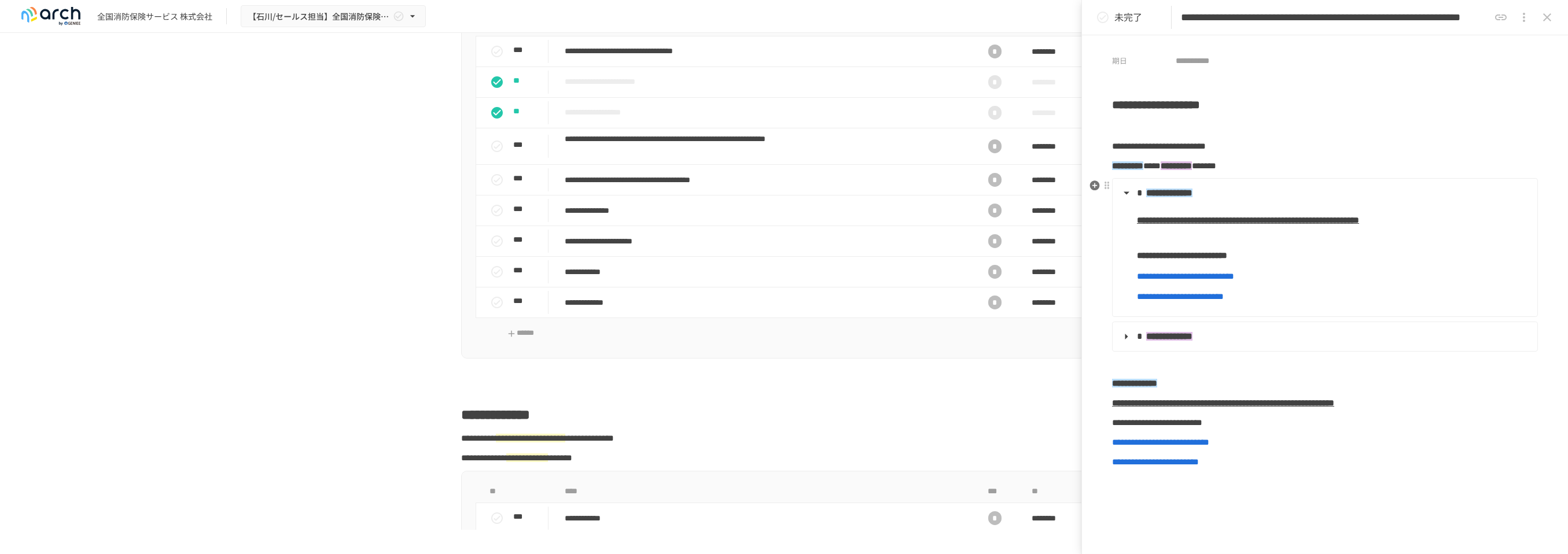 scroll, scrollTop: 99, scrollLeft: 0, axis: vertical 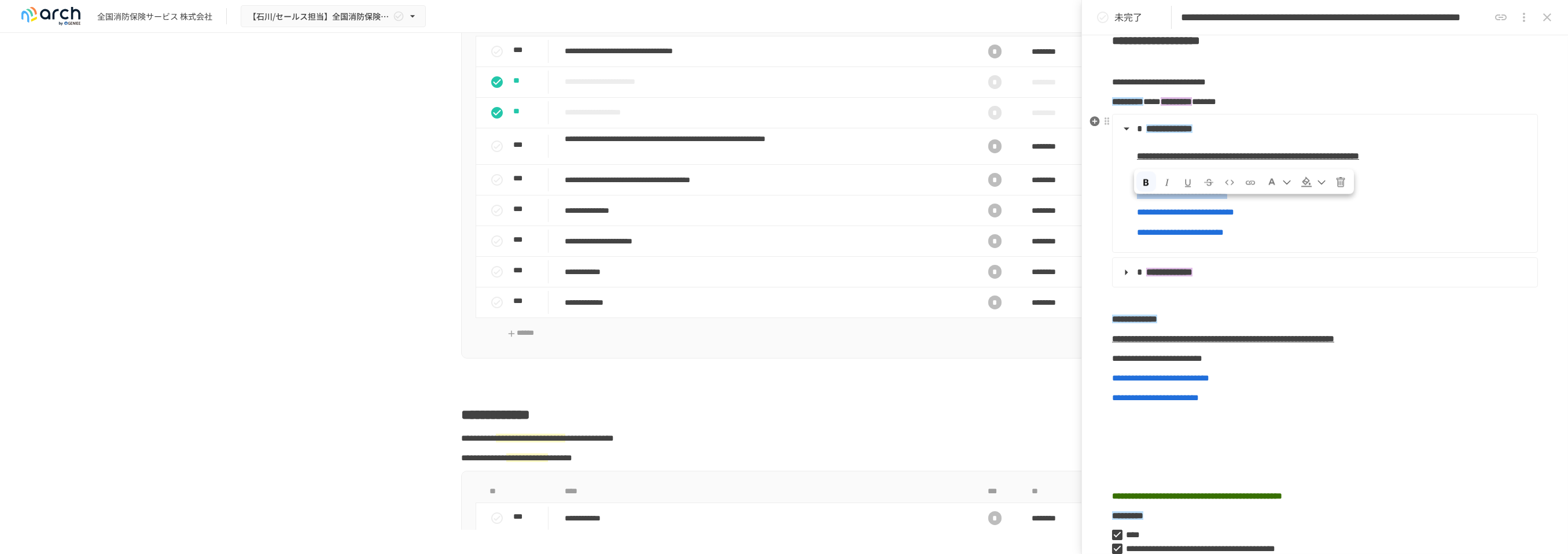 drag, startPoint x: 1361, startPoint y: 215, endPoint x: 1140, endPoint y: 210, distance: 221.05655 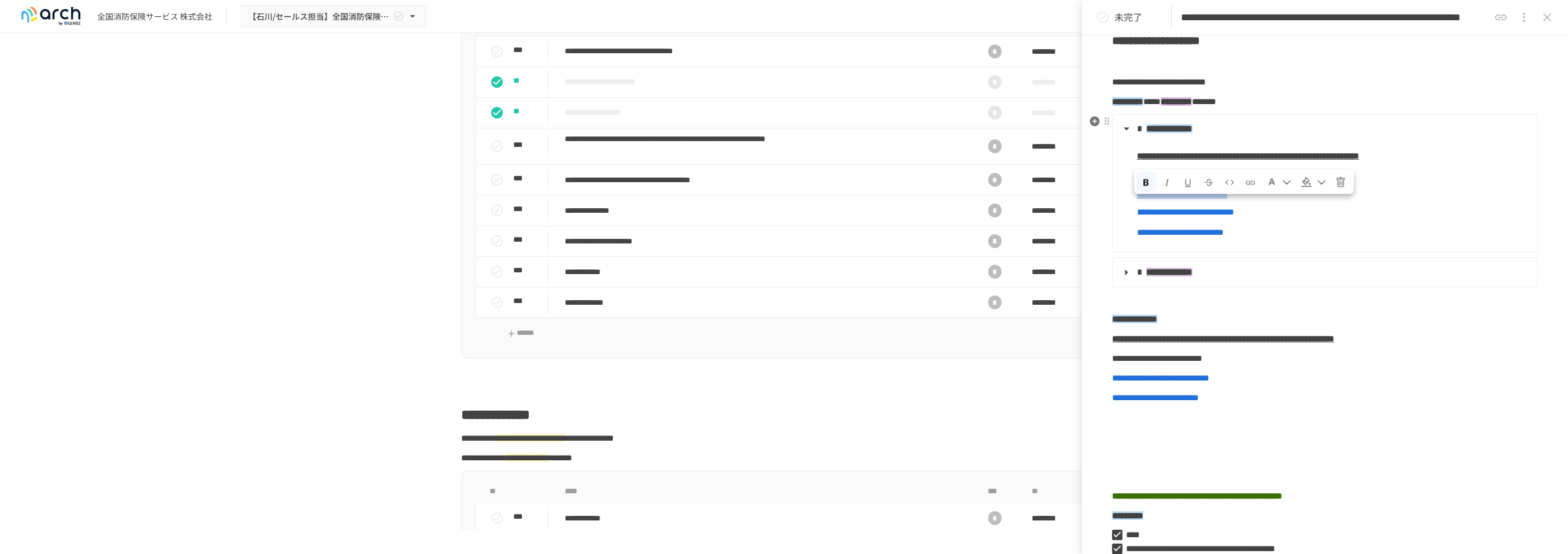 click on "**********" at bounding box center [1333, 191] 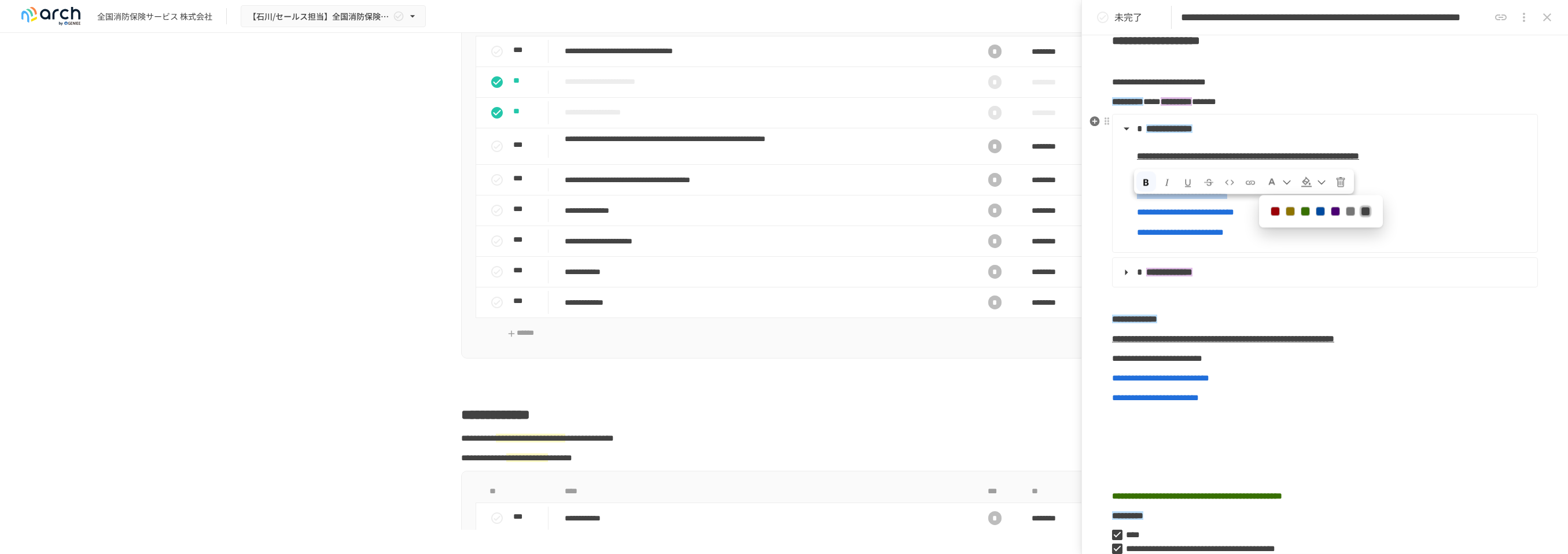 click at bounding box center [1305, 212] 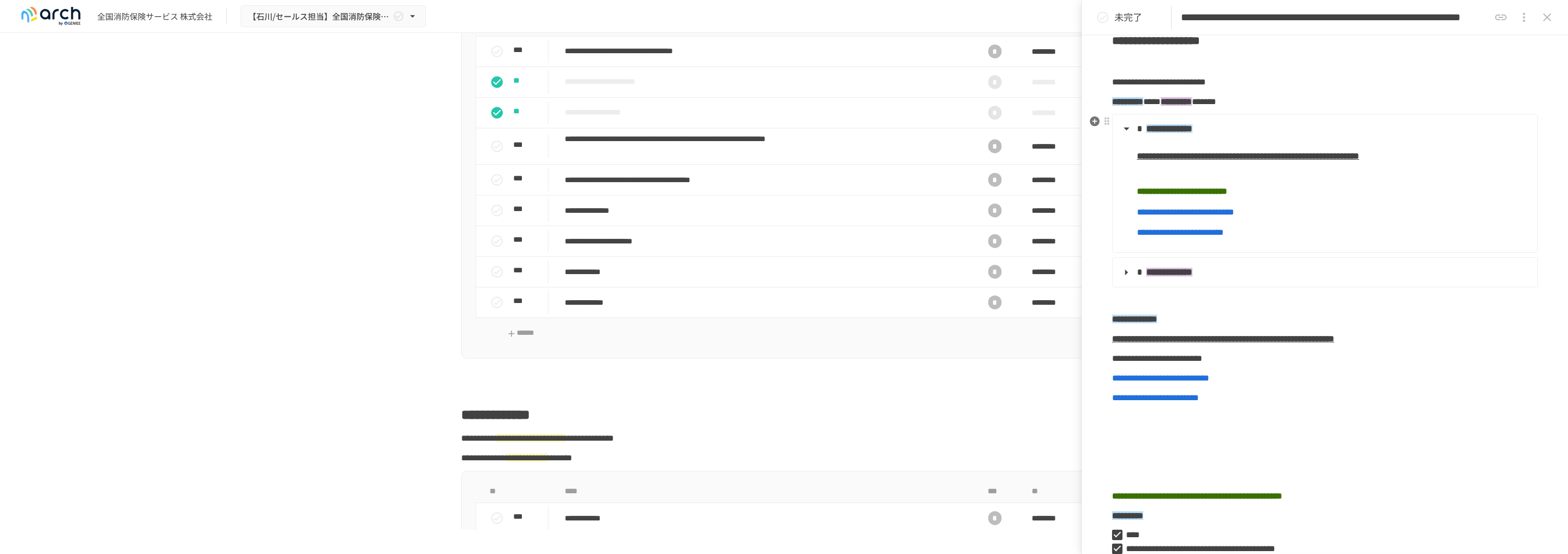click on "**********" at bounding box center (1325, 183) 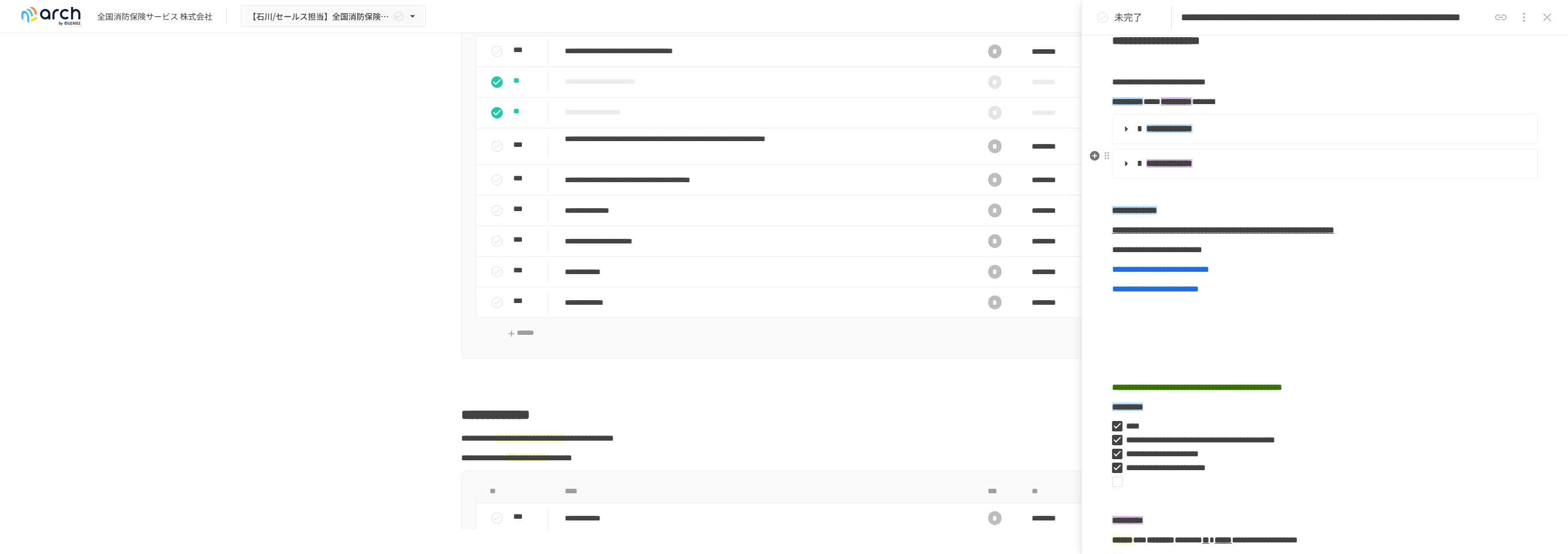 click on "**********" at bounding box center [1324, 164] 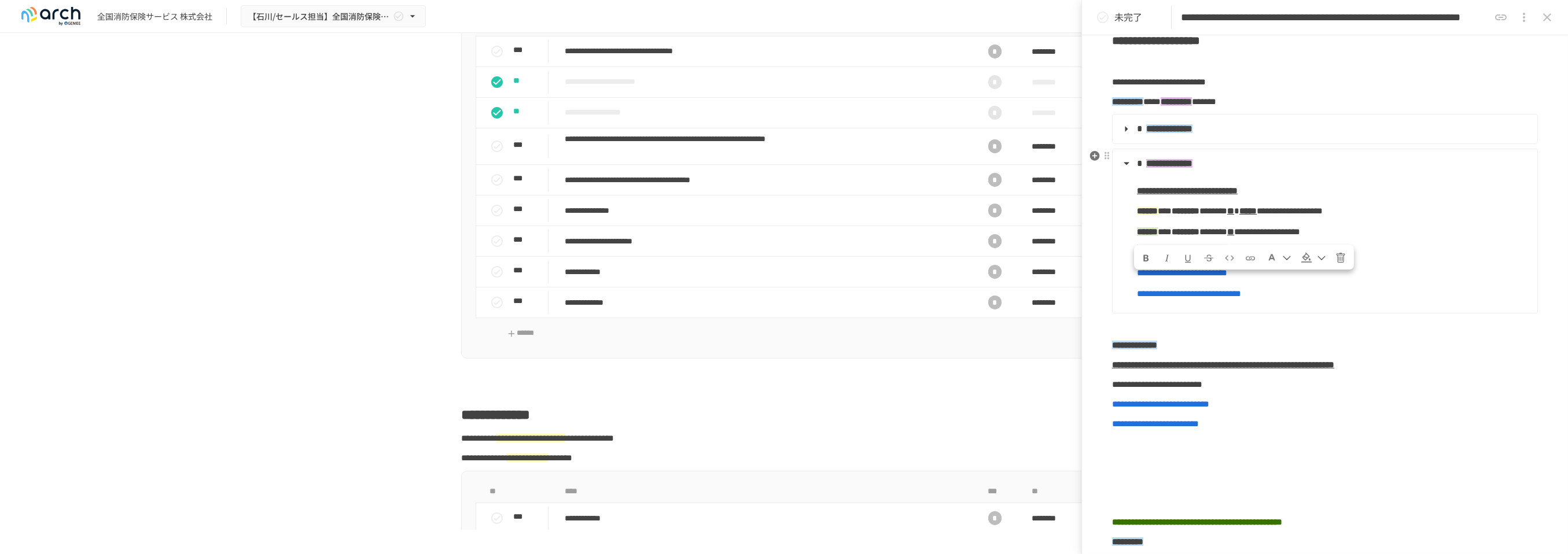 drag, startPoint x: 1354, startPoint y: 292, endPoint x: 1130, endPoint y: 293, distance: 224.00223 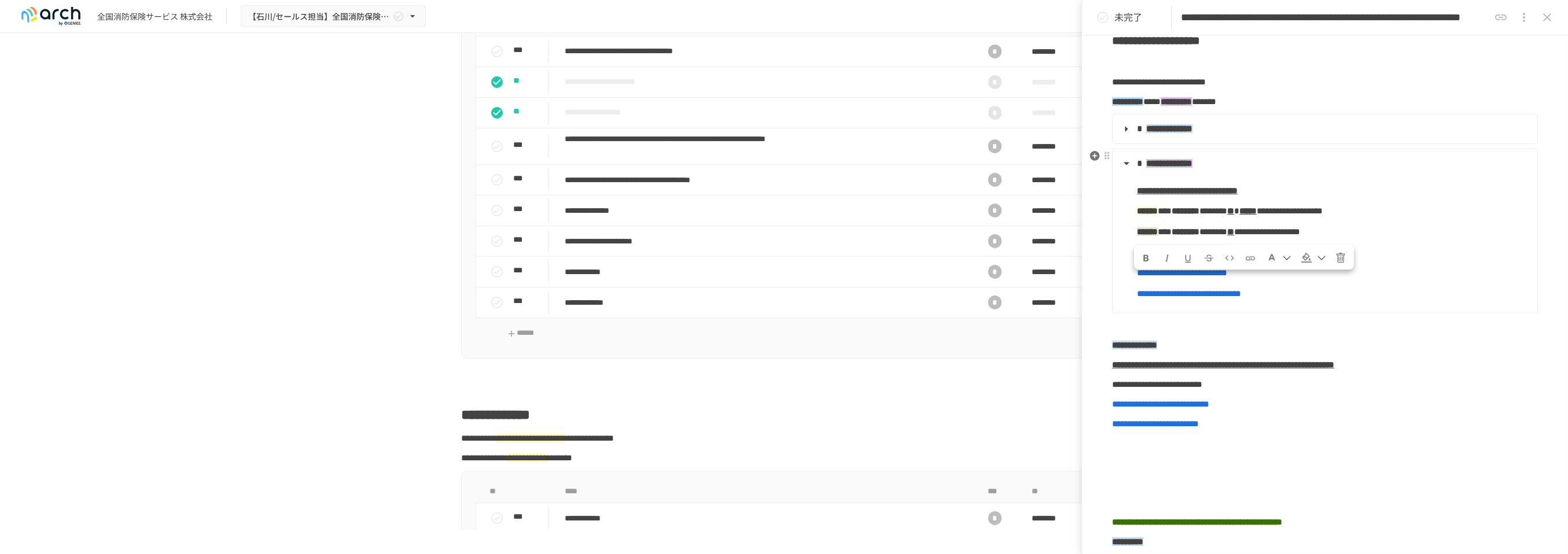 click on "**********" at bounding box center [1324, 237] 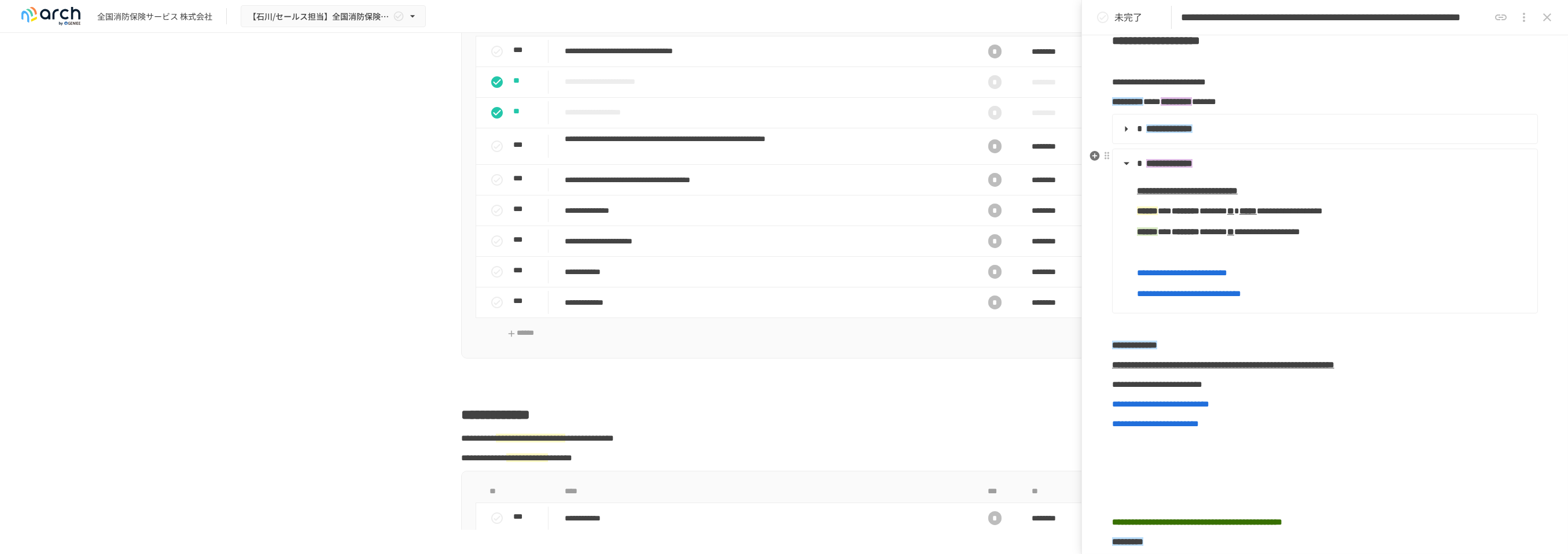 click on "**********" at bounding box center (1333, 191) 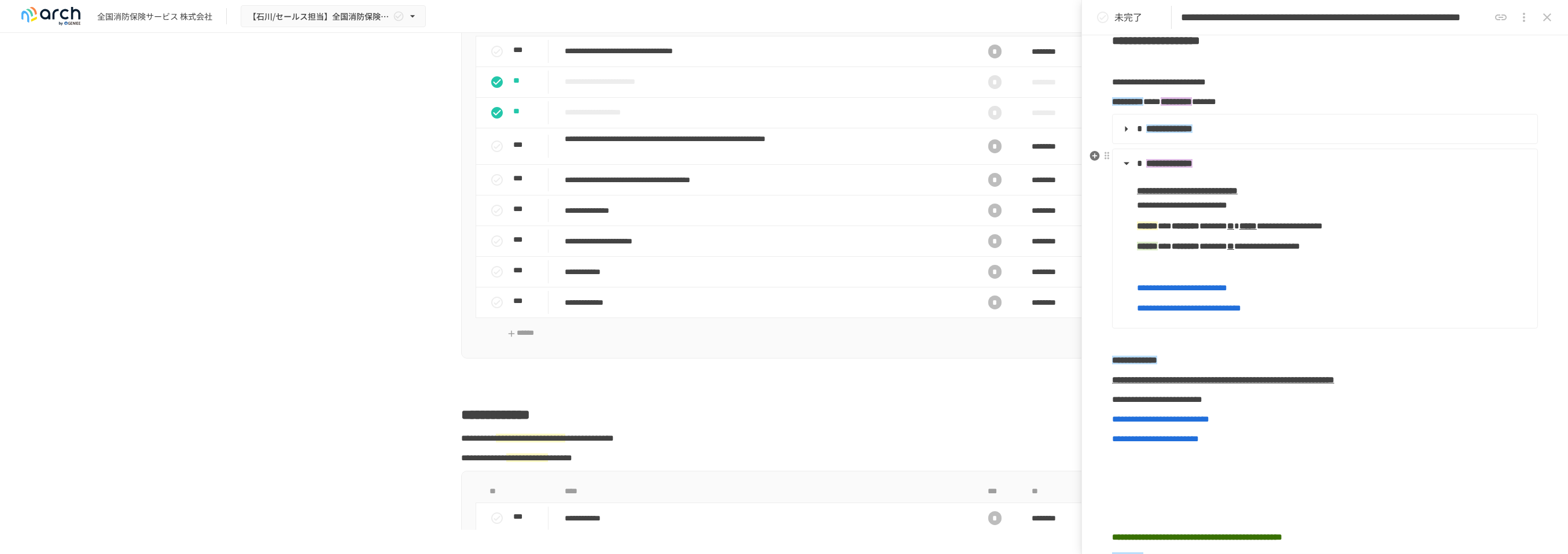 click on "**********" at bounding box center [1333, 198] 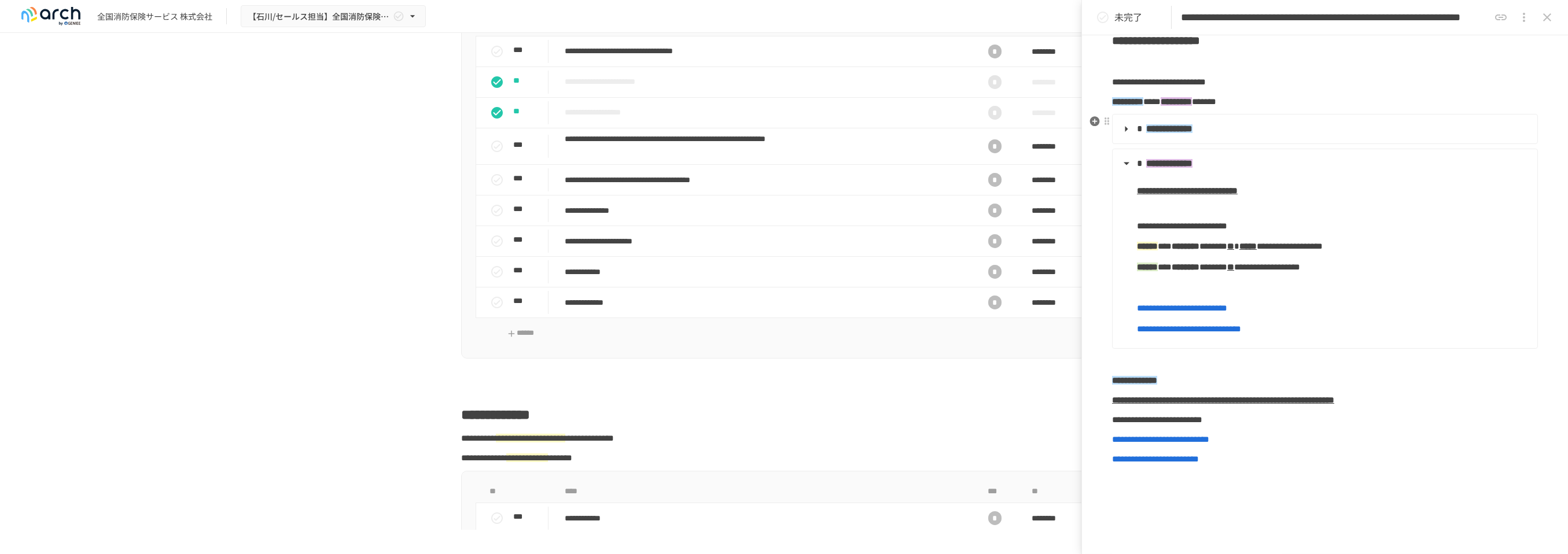 click on "**********" at bounding box center (1324, 129) 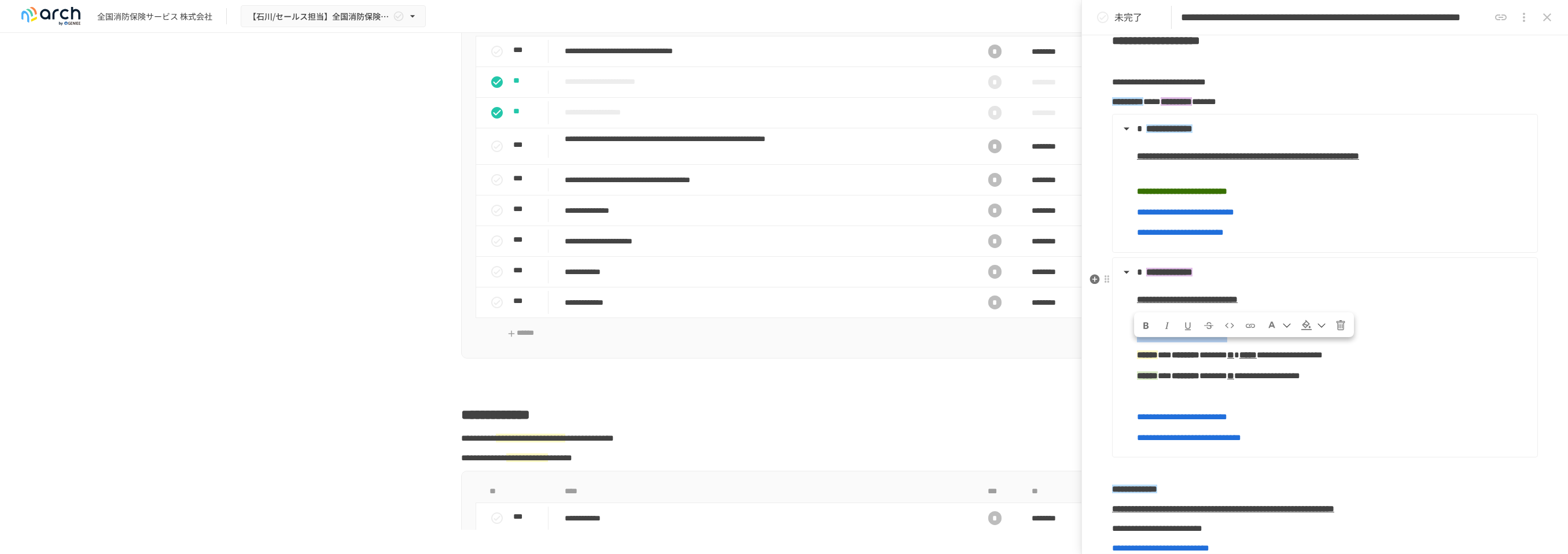 drag, startPoint x: 1368, startPoint y: 360, endPoint x: 1138, endPoint y: 360, distance: 230 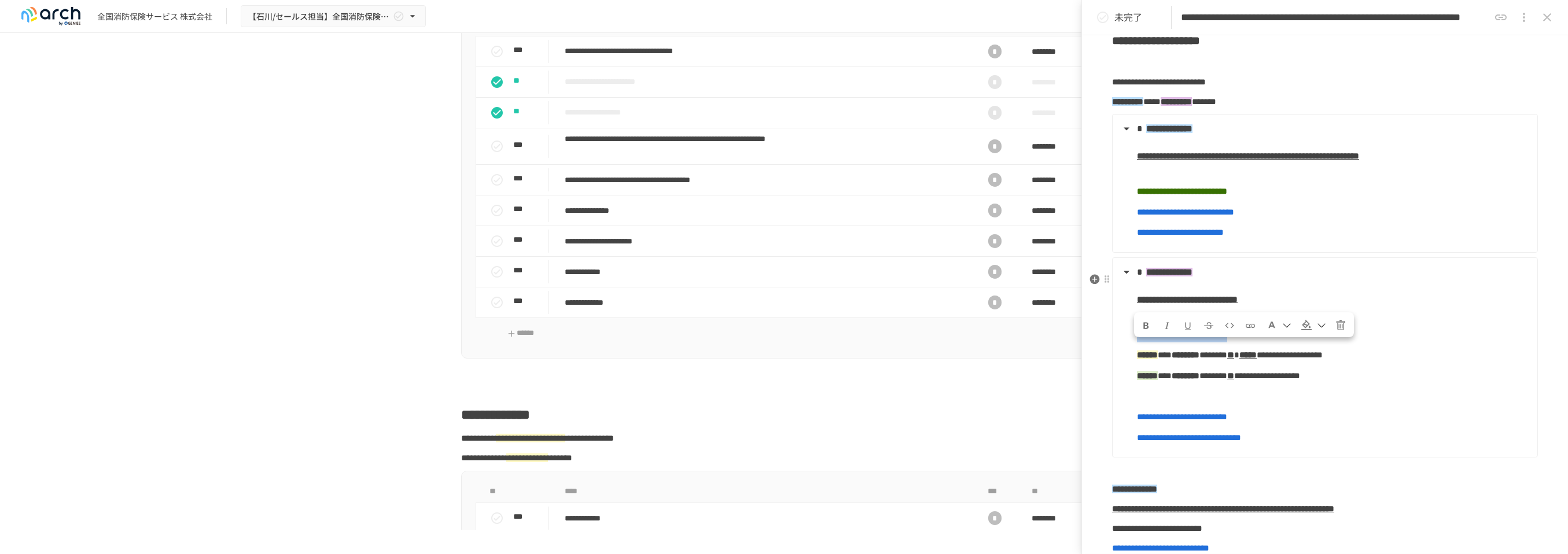 click on "**********" at bounding box center (1333, 327) 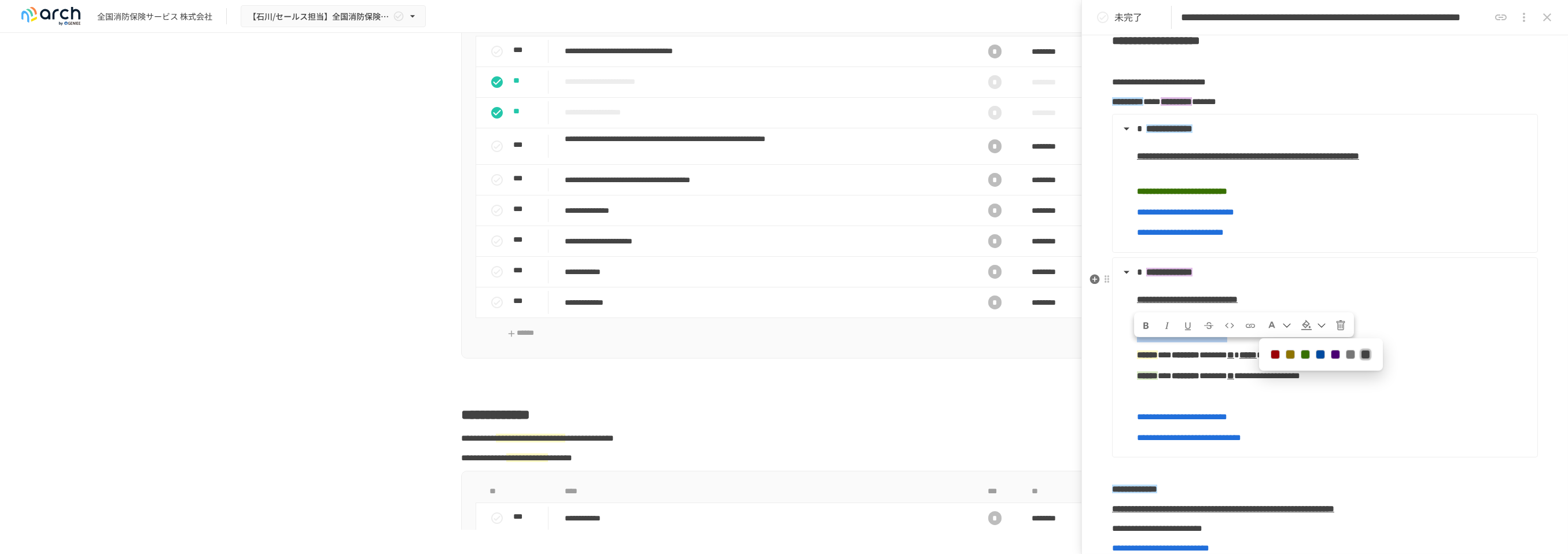 click at bounding box center (1305, 354) 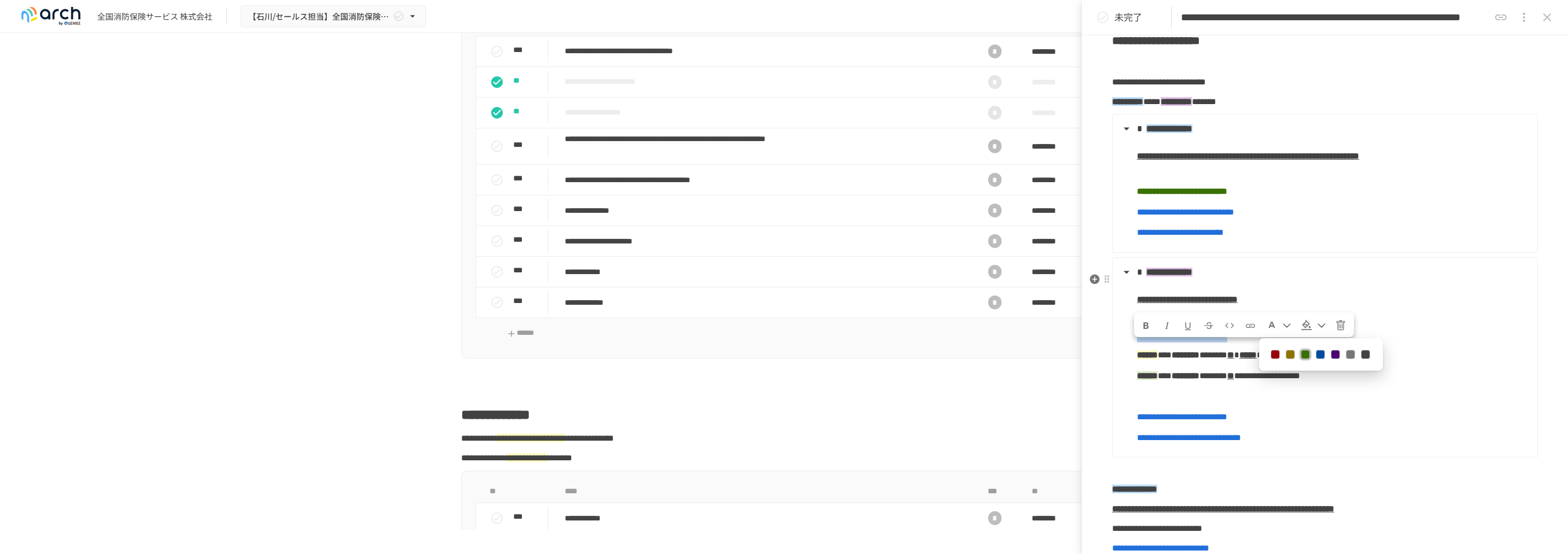 click at bounding box center (1146, 326) 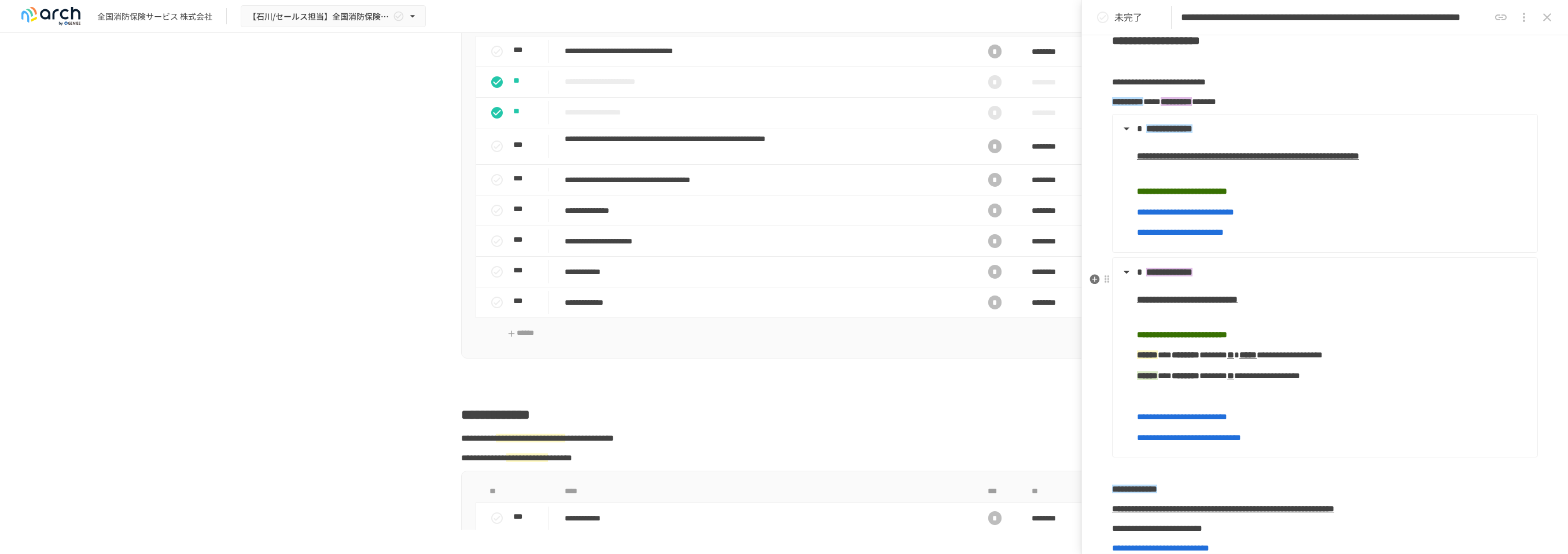 click on "**********" at bounding box center (1333, 327) 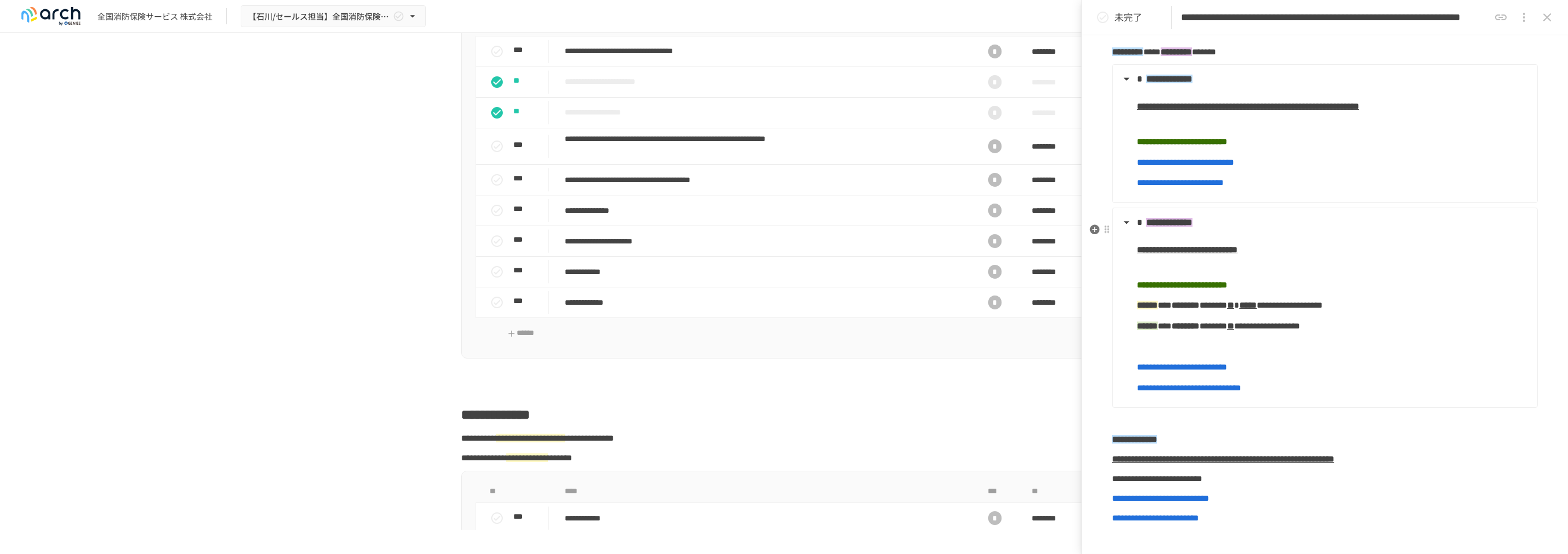 scroll, scrollTop: 163, scrollLeft: 0, axis: vertical 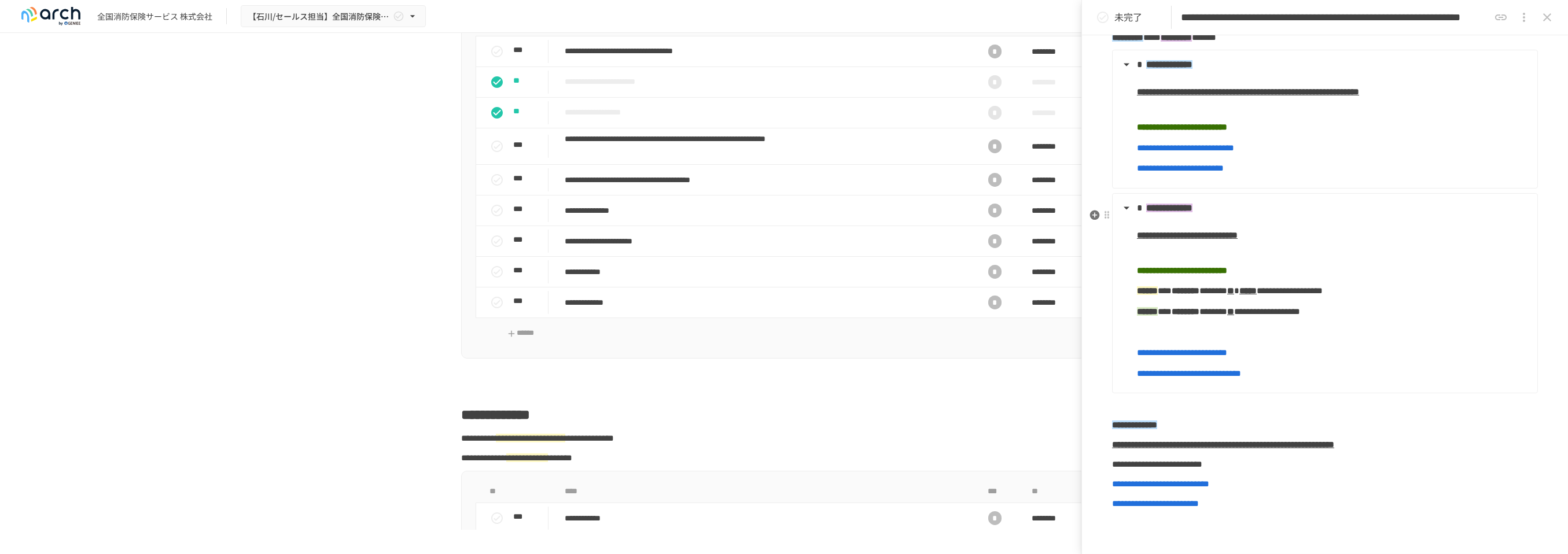 click at bounding box center (1333, 333) 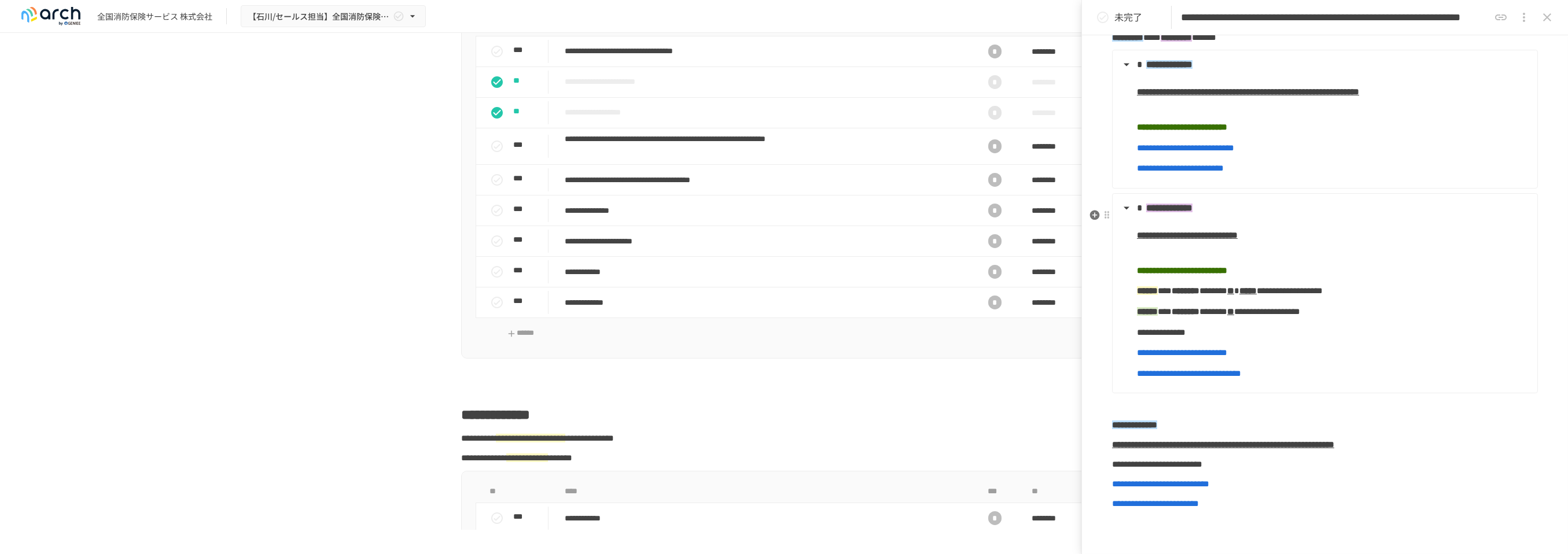 click on "**********" at bounding box center (1333, 312) 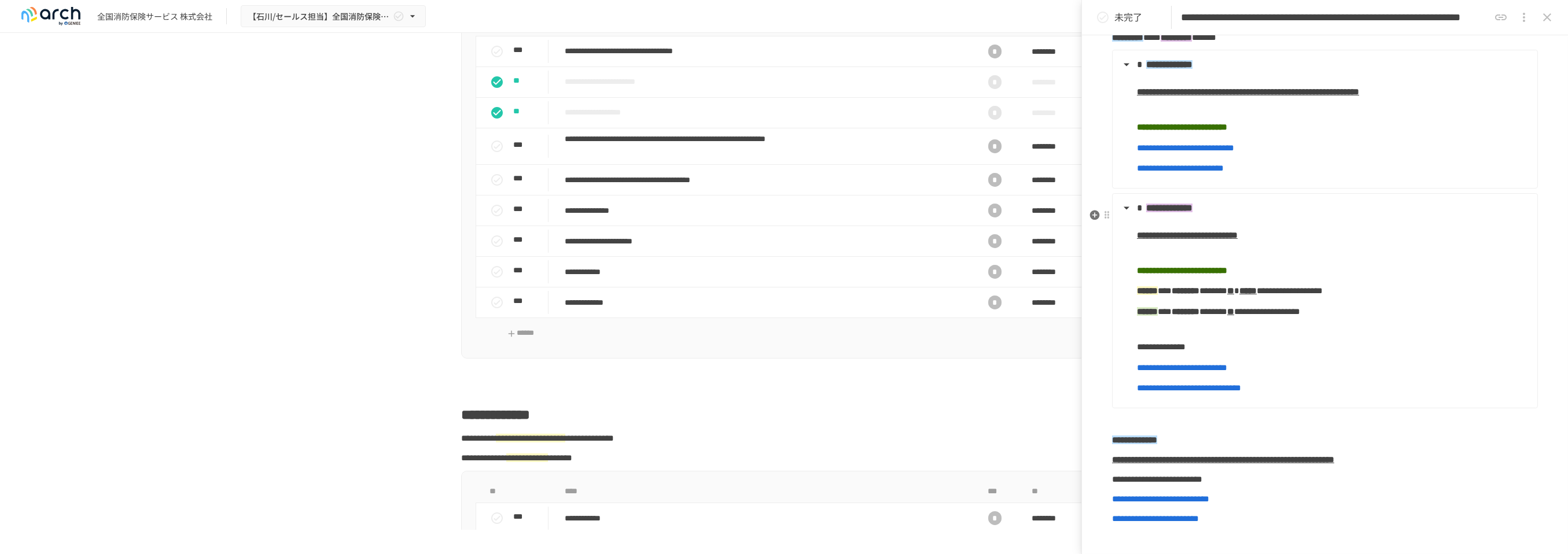 click on "**********" at bounding box center [1161, 346] 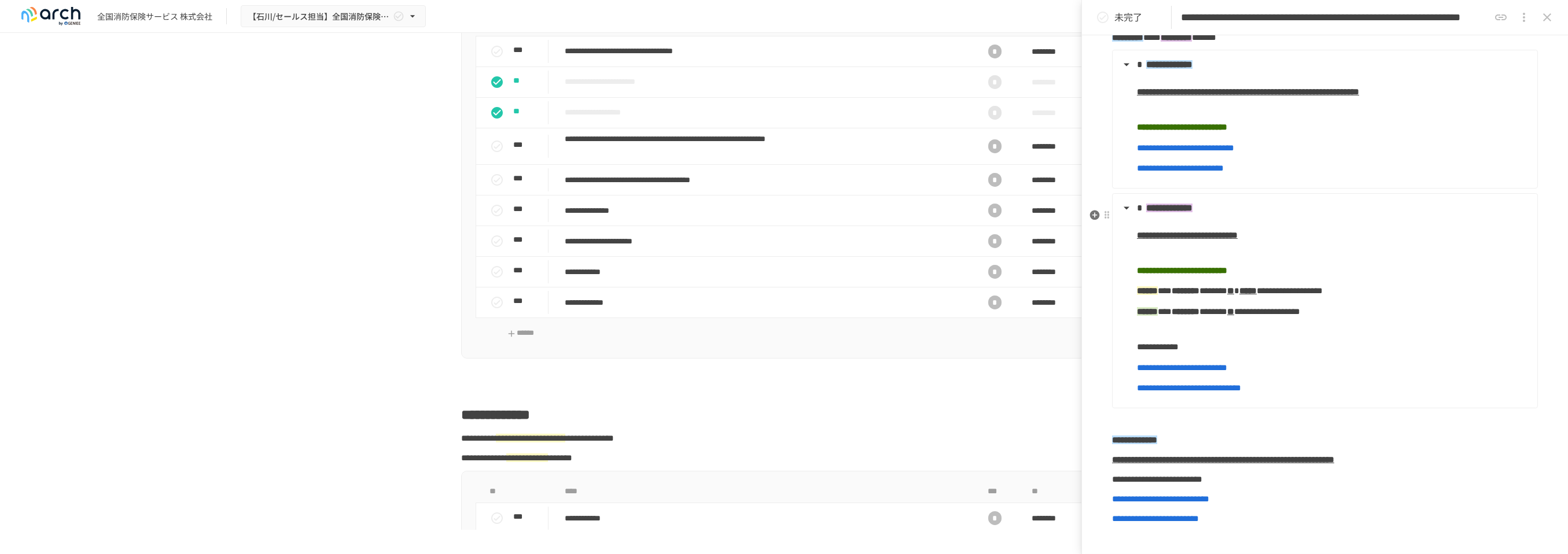 click on "**********" at bounding box center (1324, 208) 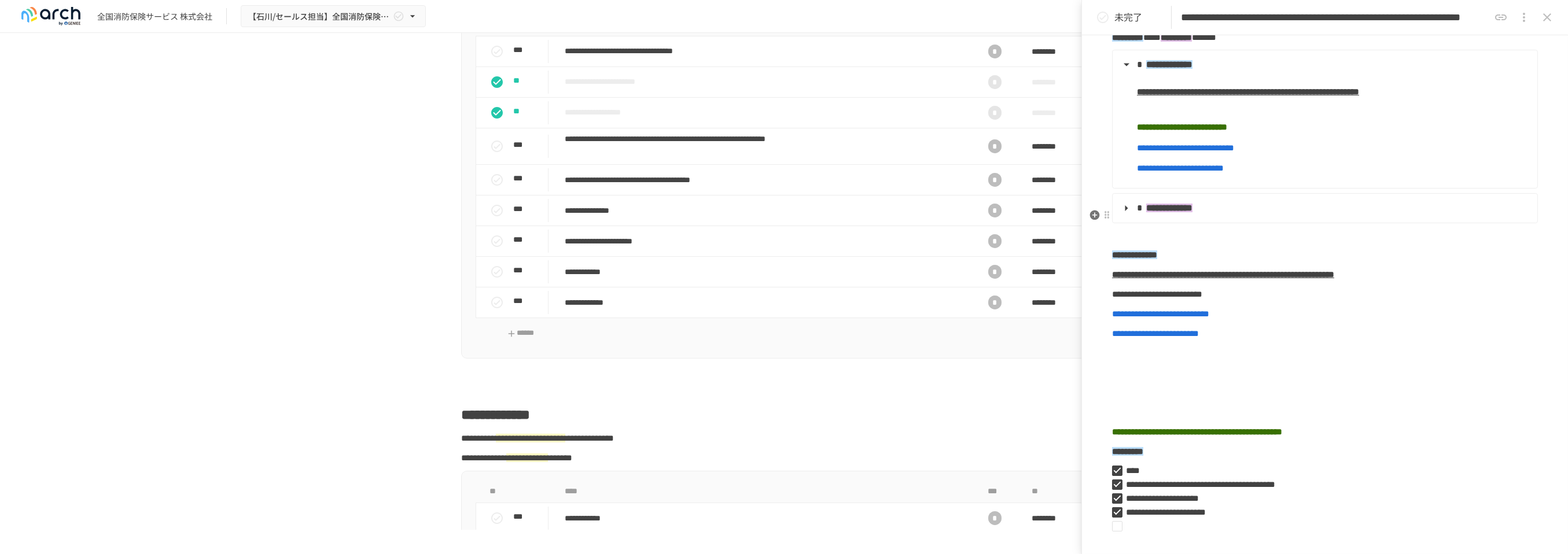 click on "**********" at bounding box center [1324, 208] 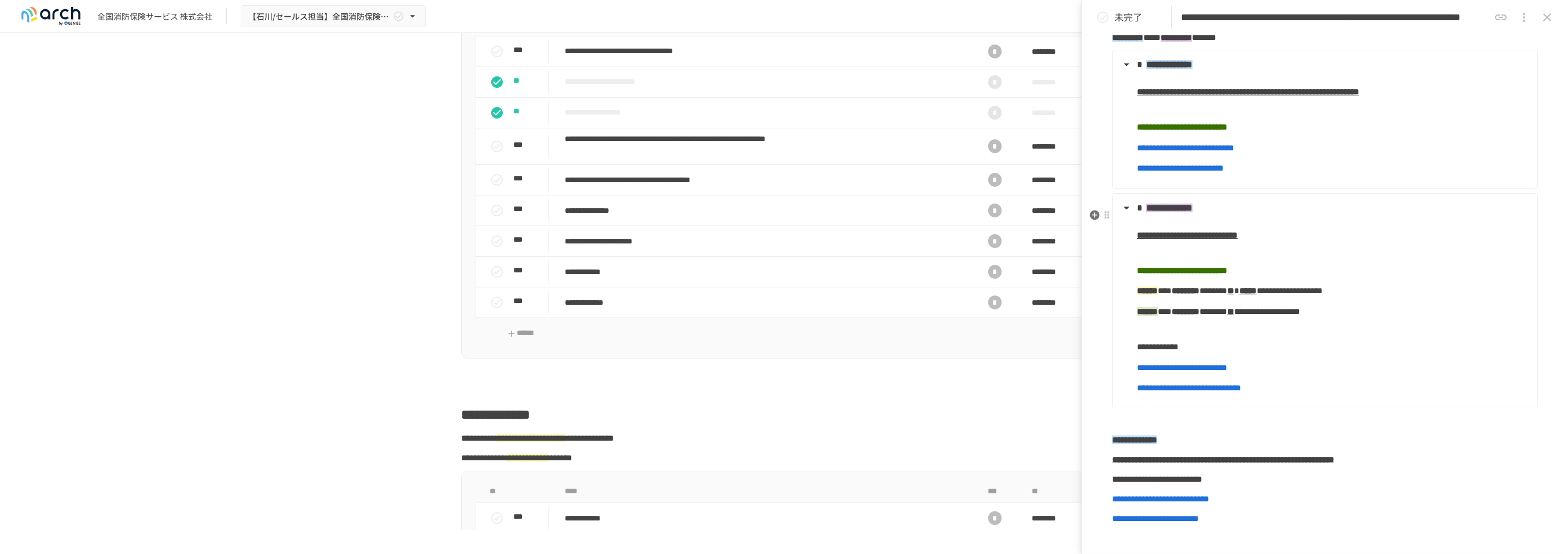 click on "**********" at bounding box center (1324, 208) 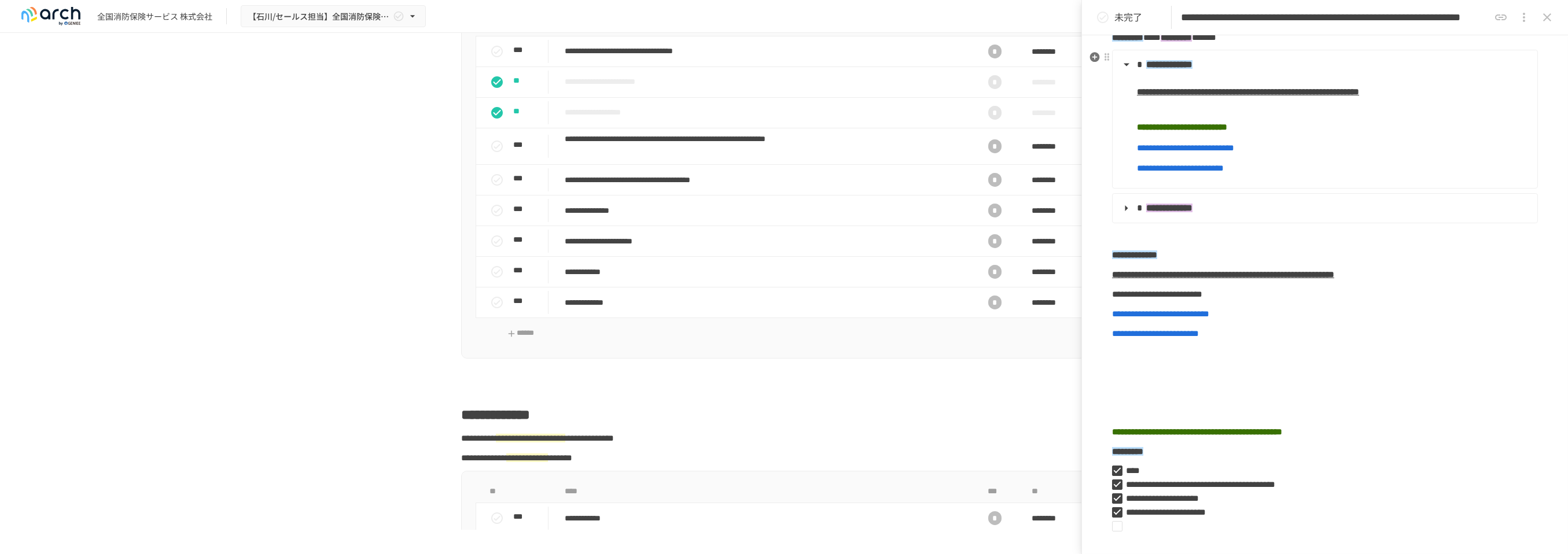 click on "**********" at bounding box center [1324, 65] 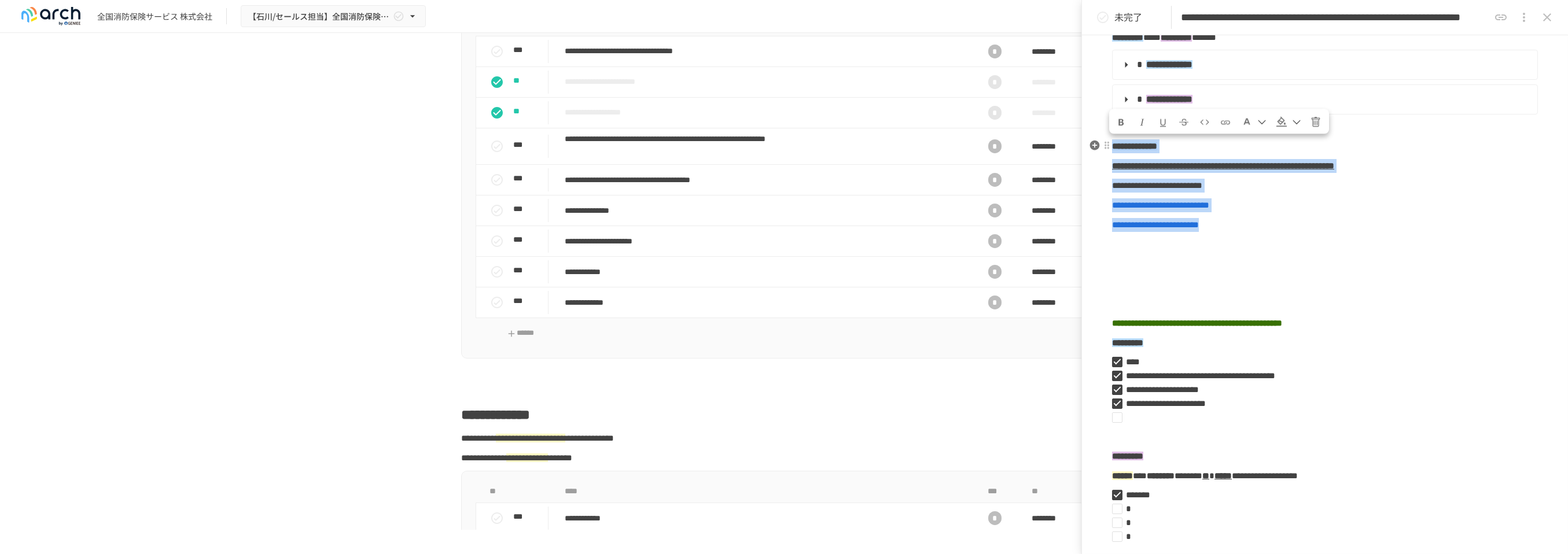 drag, startPoint x: 1321, startPoint y: 248, endPoint x: 1113, endPoint y: 157, distance: 227.03524 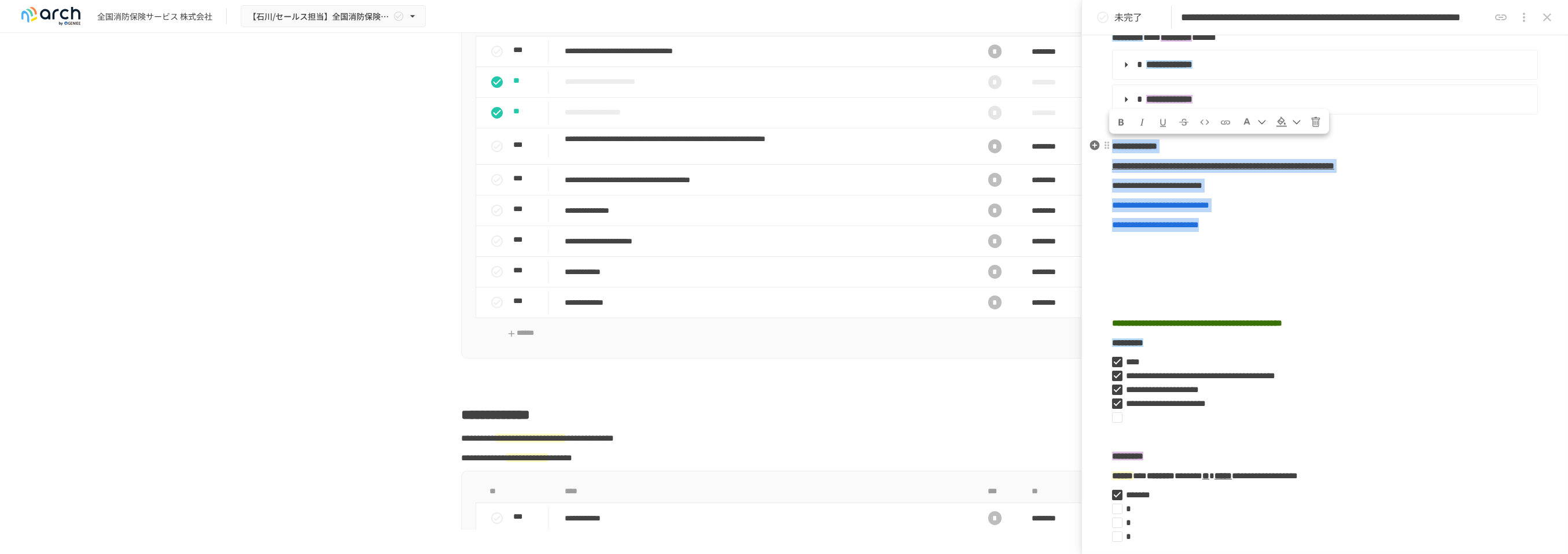 click on "**********" at bounding box center (1325, 775) 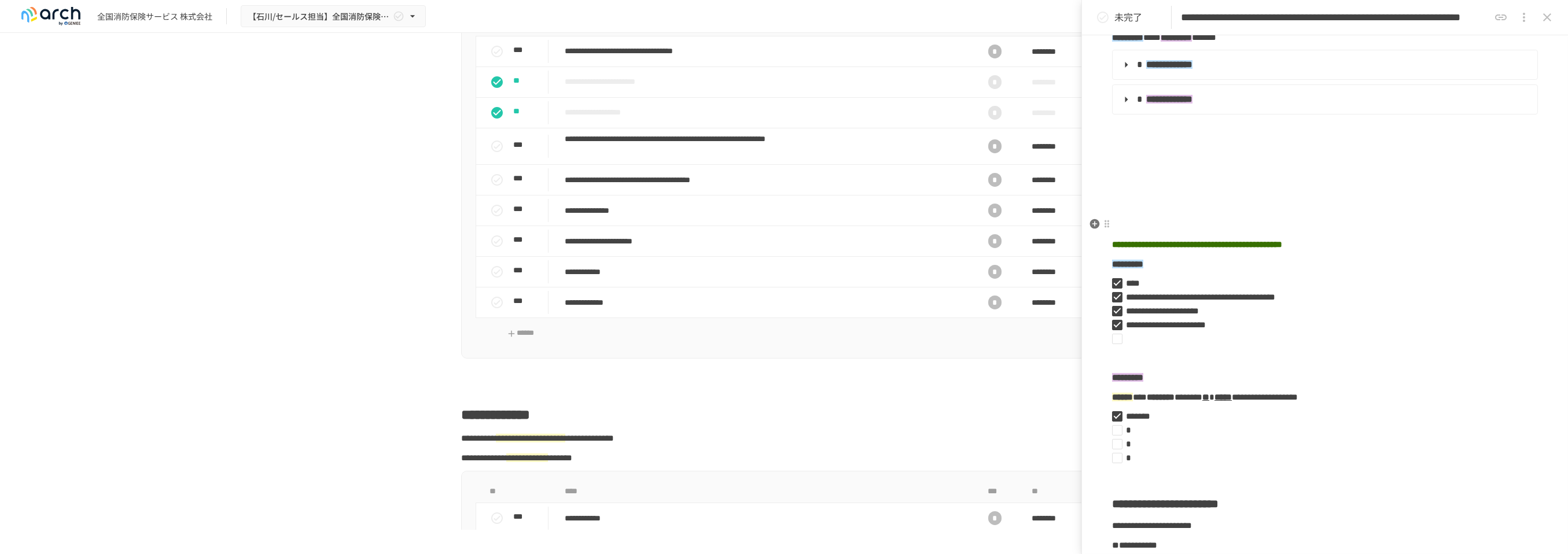 click at bounding box center [1325, 225] 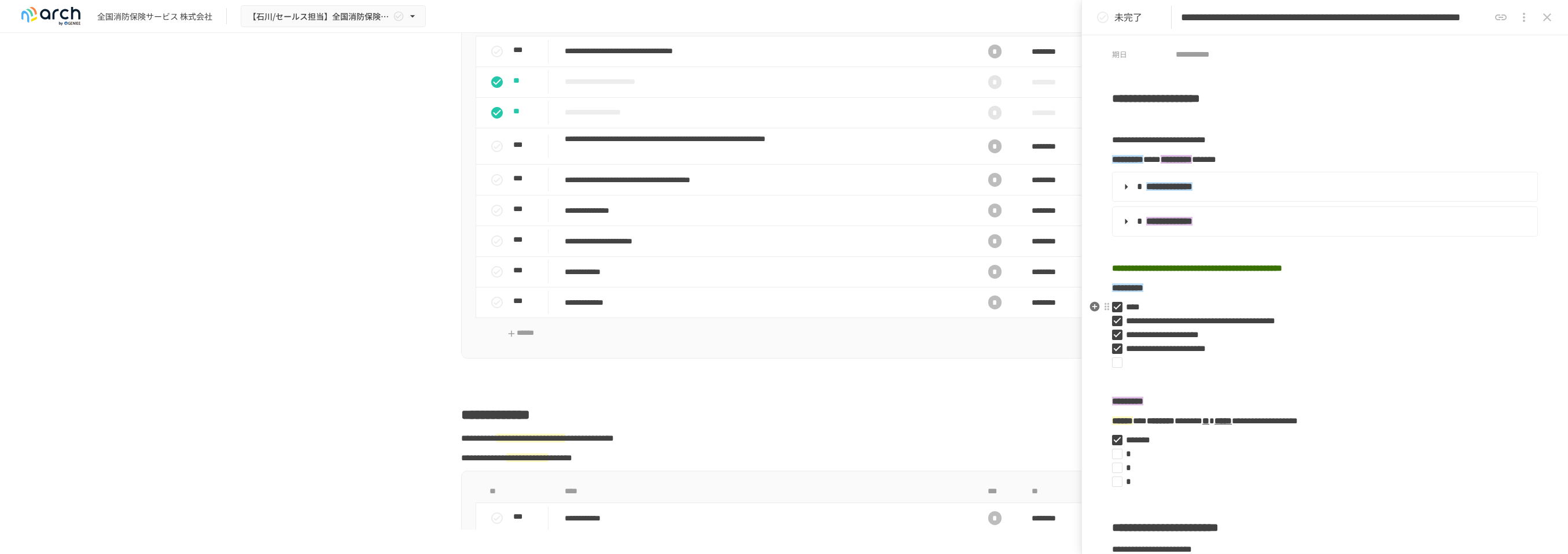 scroll, scrollTop: 35, scrollLeft: 0, axis: vertical 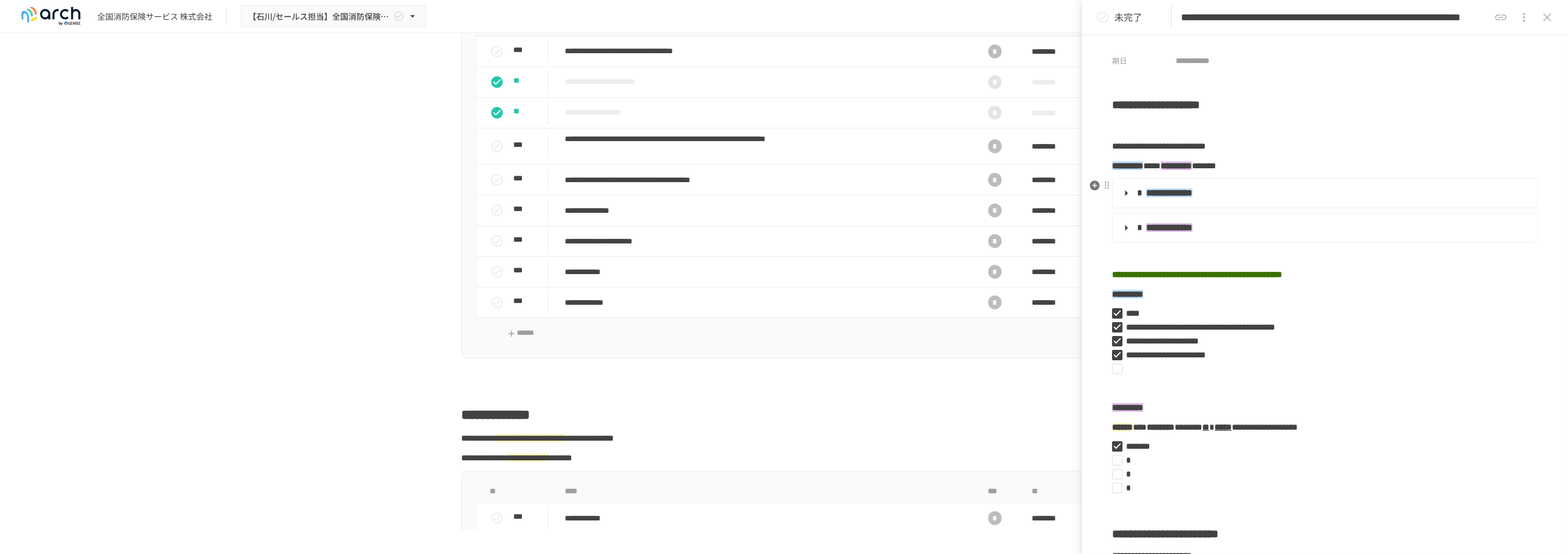 click on "**********" at bounding box center [1324, 193] 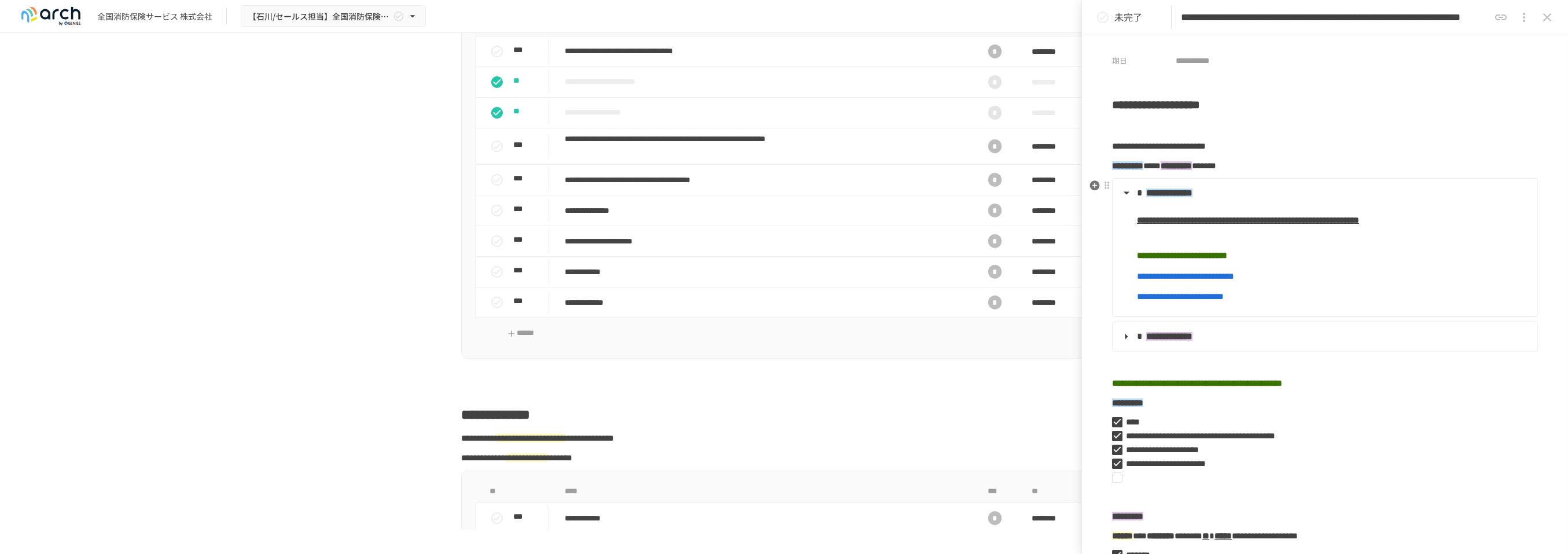 click on "**********" at bounding box center [1324, 193] 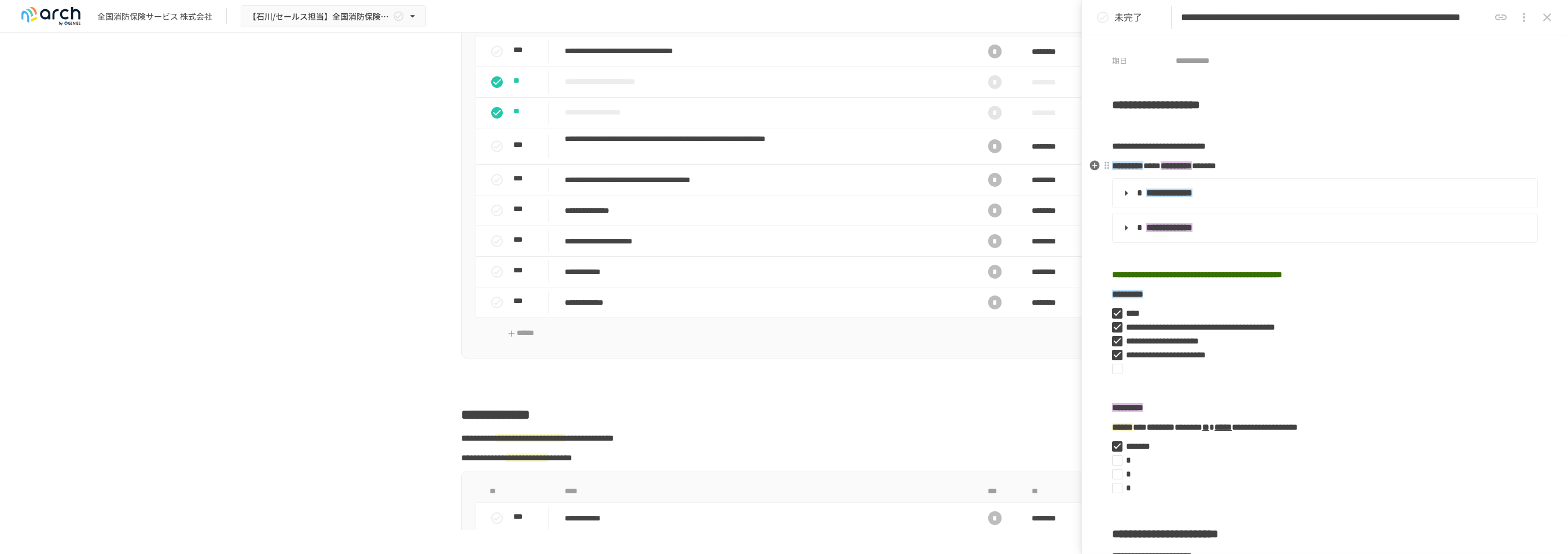 click on "********* ***** ********* *******" at bounding box center (1325, 166) 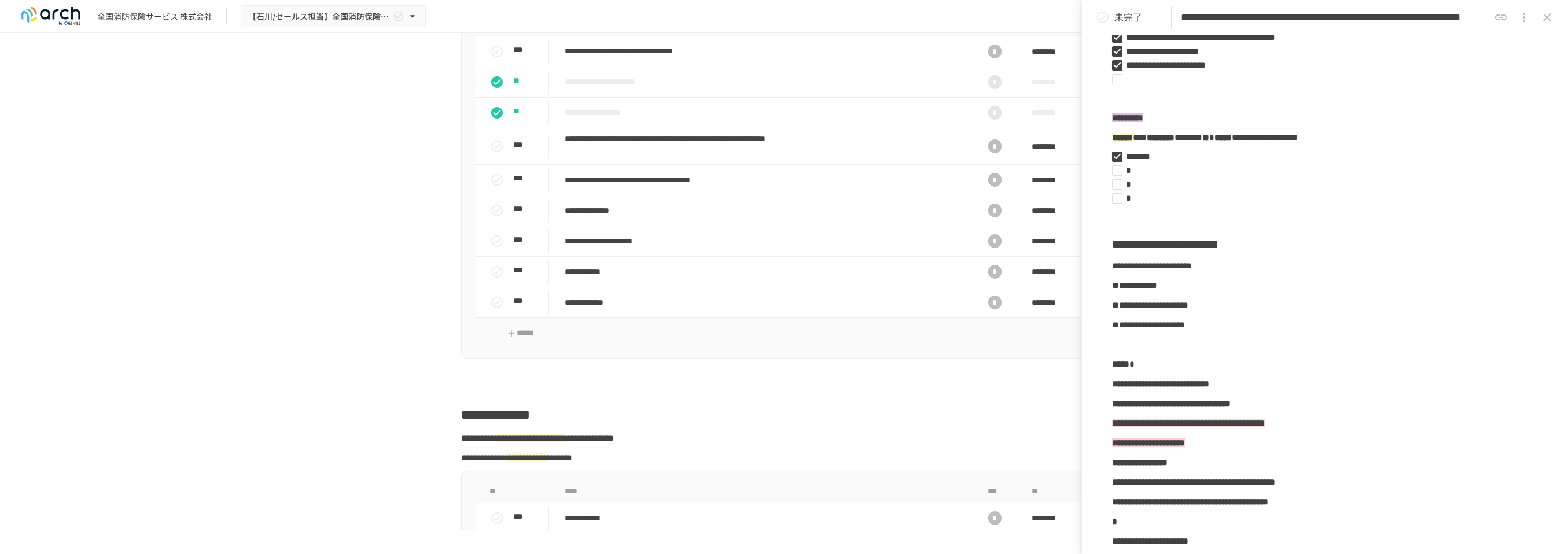 scroll, scrollTop: 356, scrollLeft: 0, axis: vertical 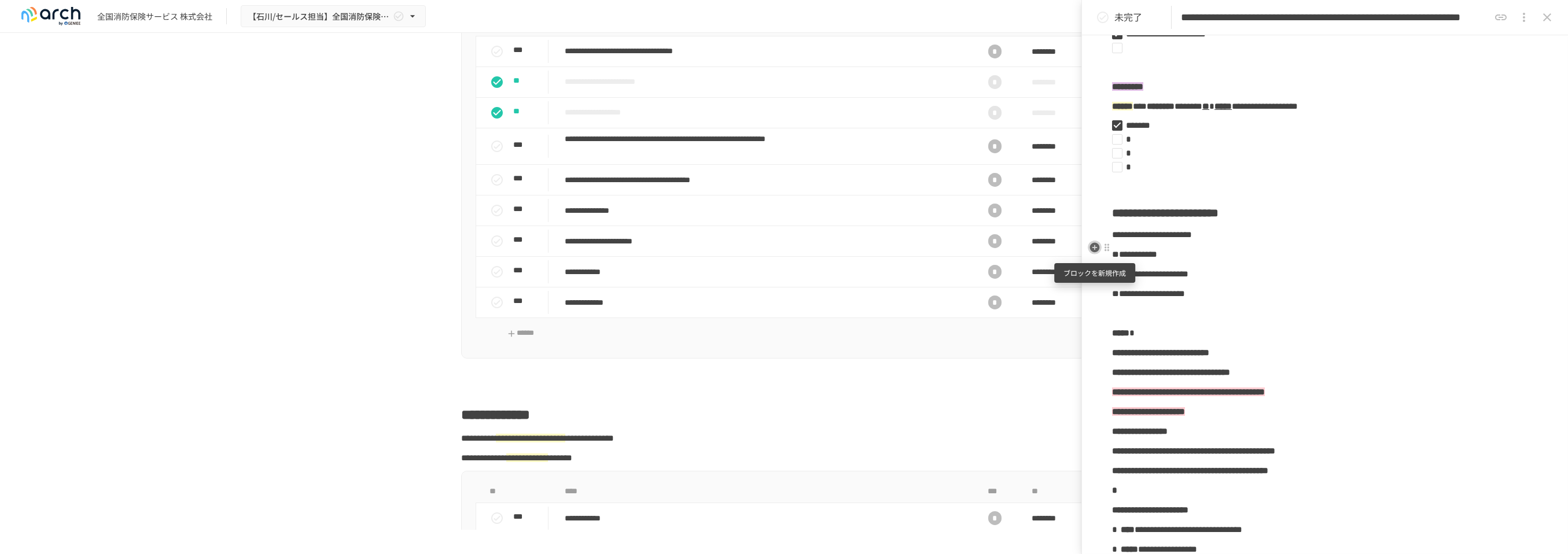 click 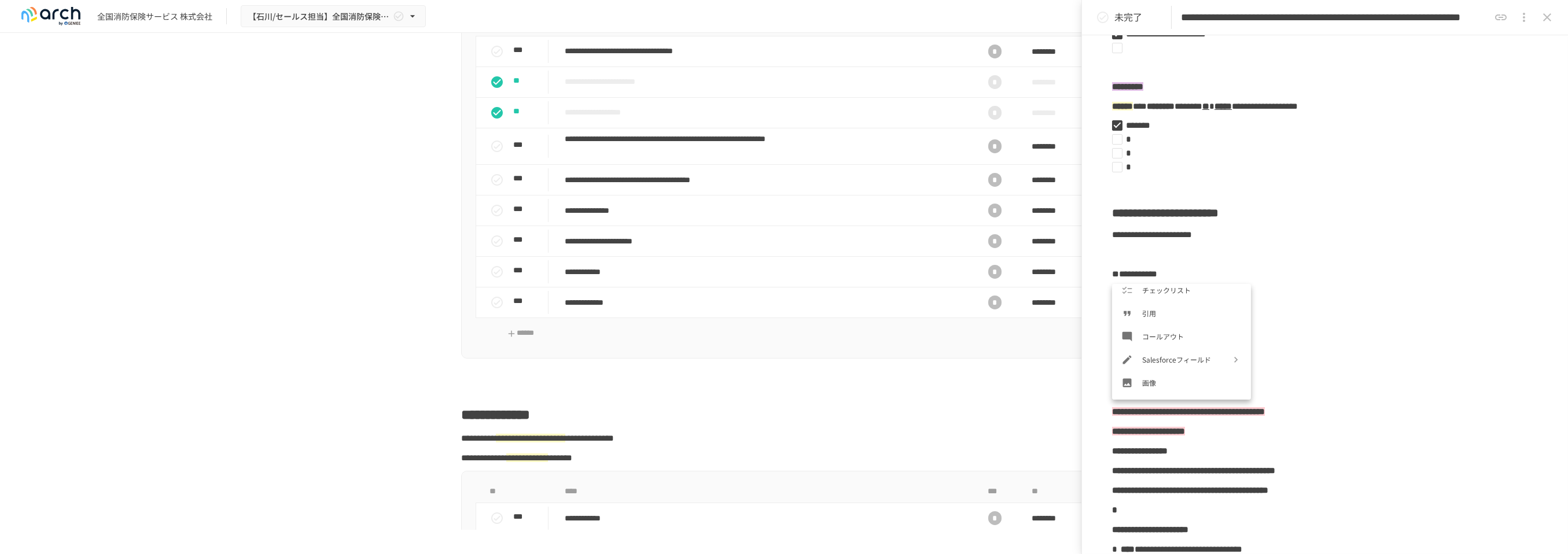 scroll, scrollTop: 193, scrollLeft: 0, axis: vertical 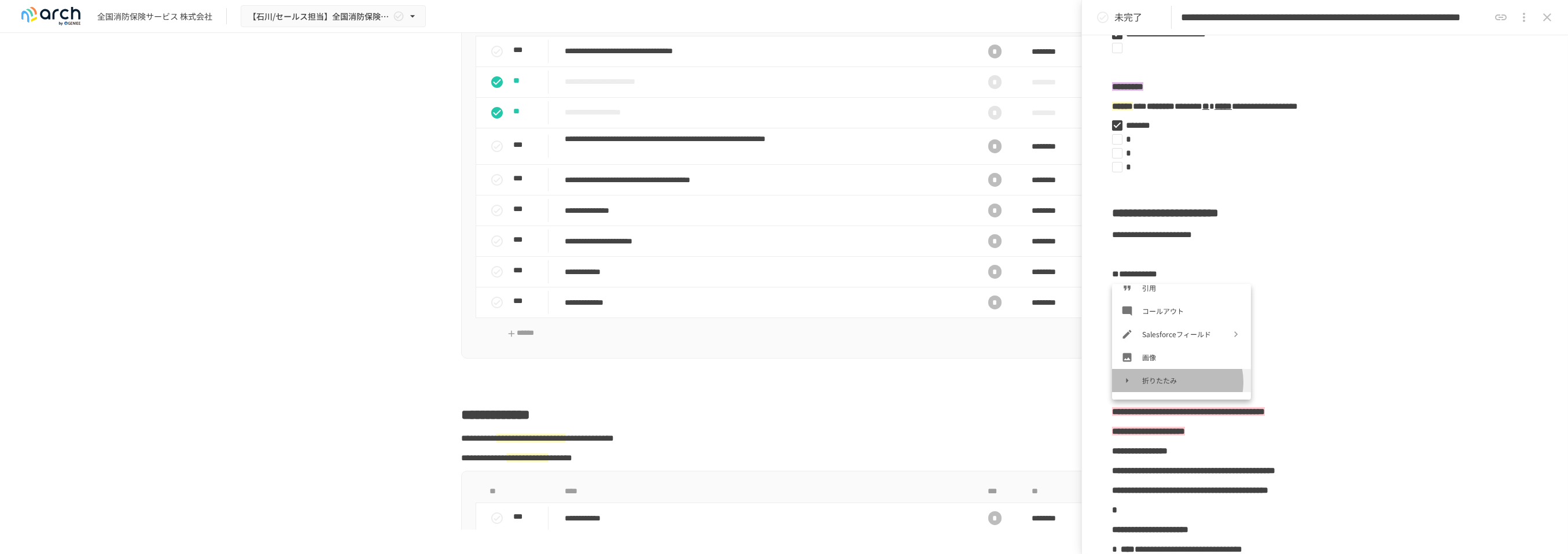 click on "折りたたみ" at bounding box center [1192, 380] 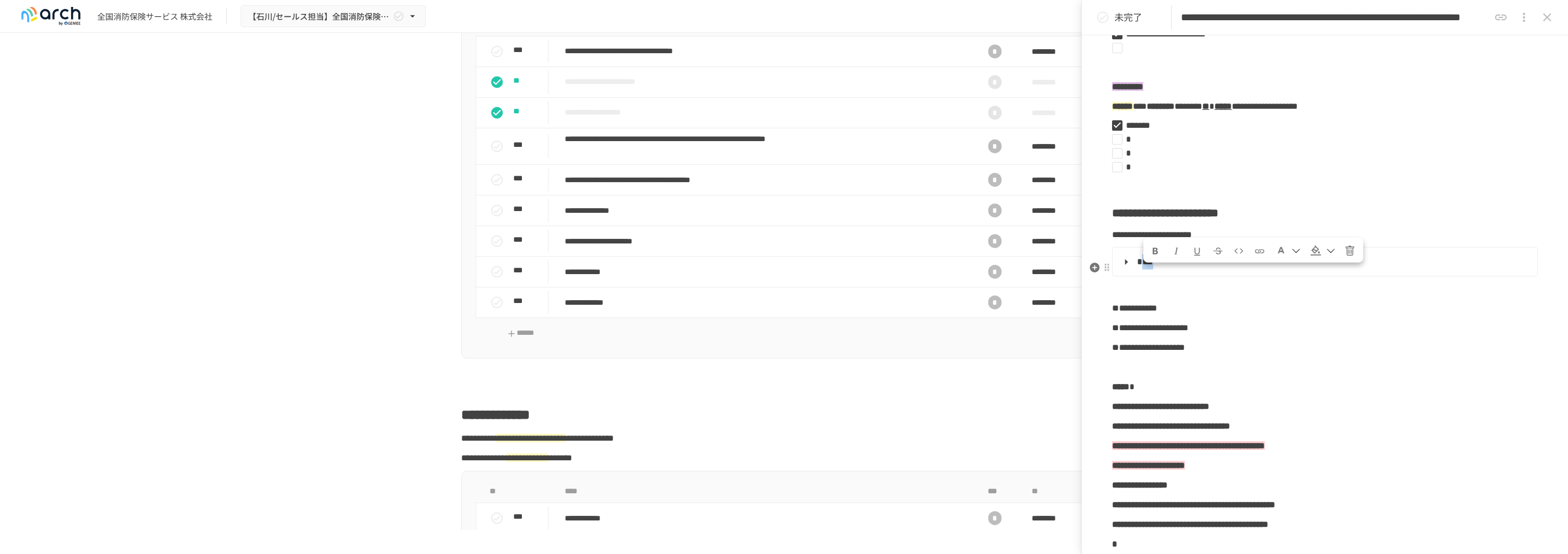 drag, startPoint x: 1180, startPoint y: 280, endPoint x: 1142, endPoint y: 282, distance: 38.0526 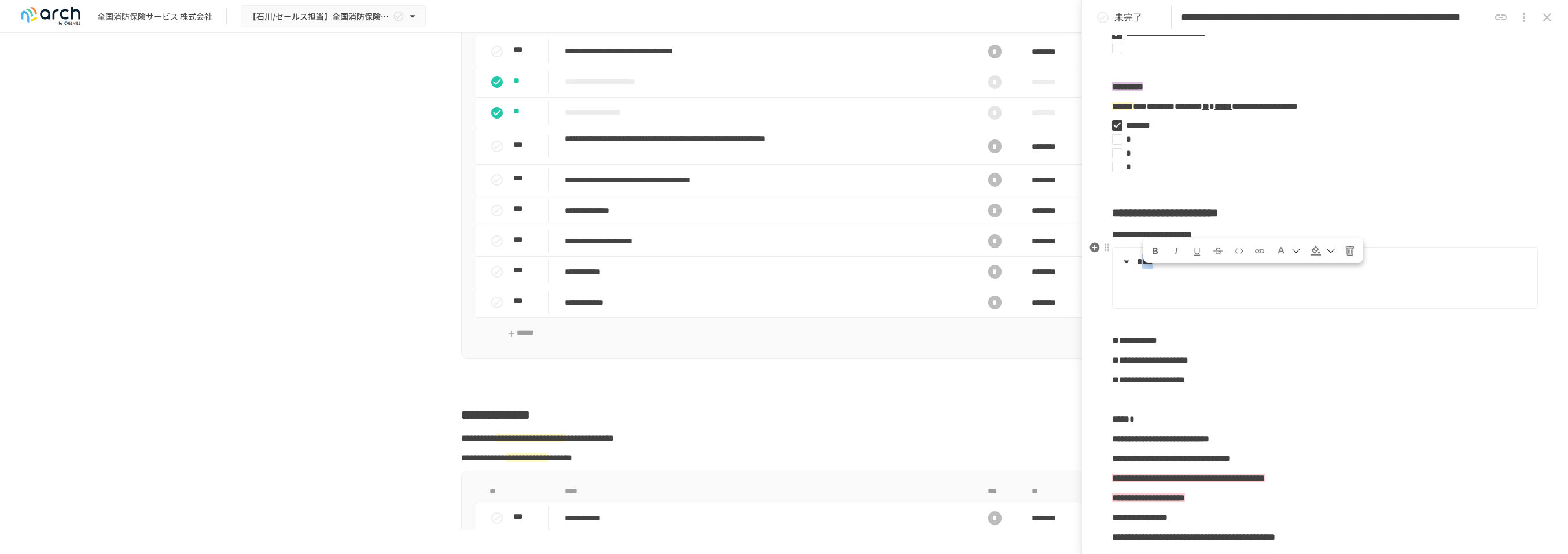 click at bounding box center [1155, 251] 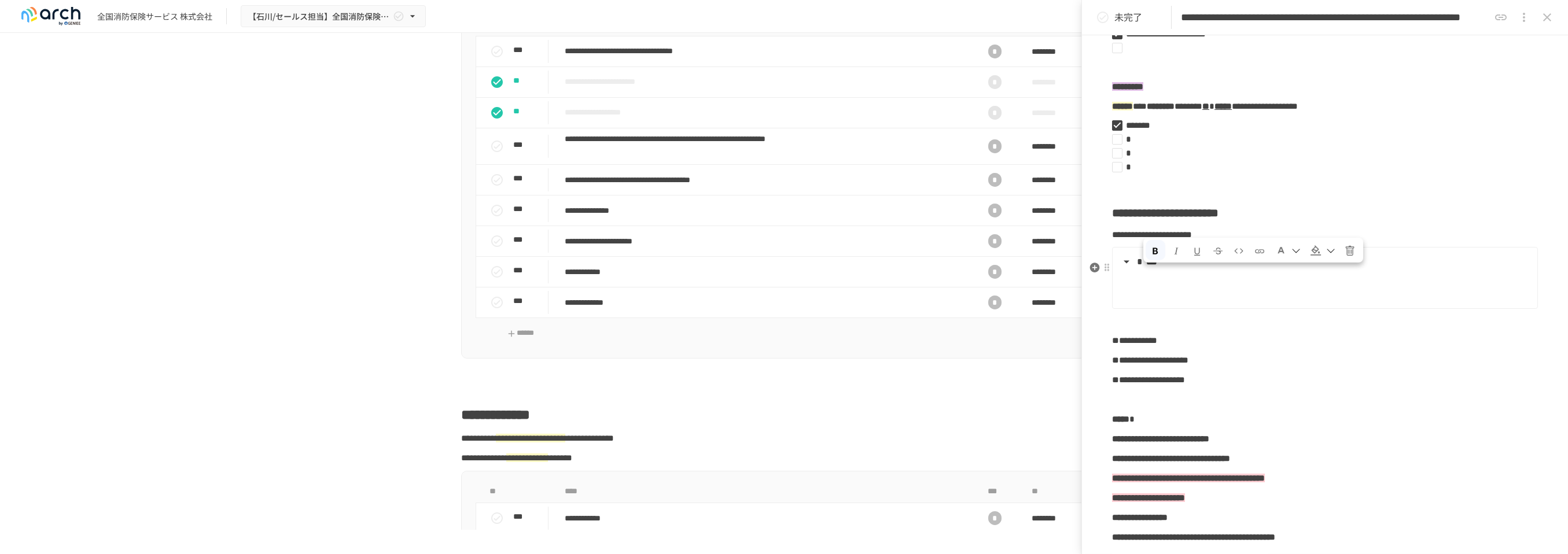 click at bounding box center (1324, 283) 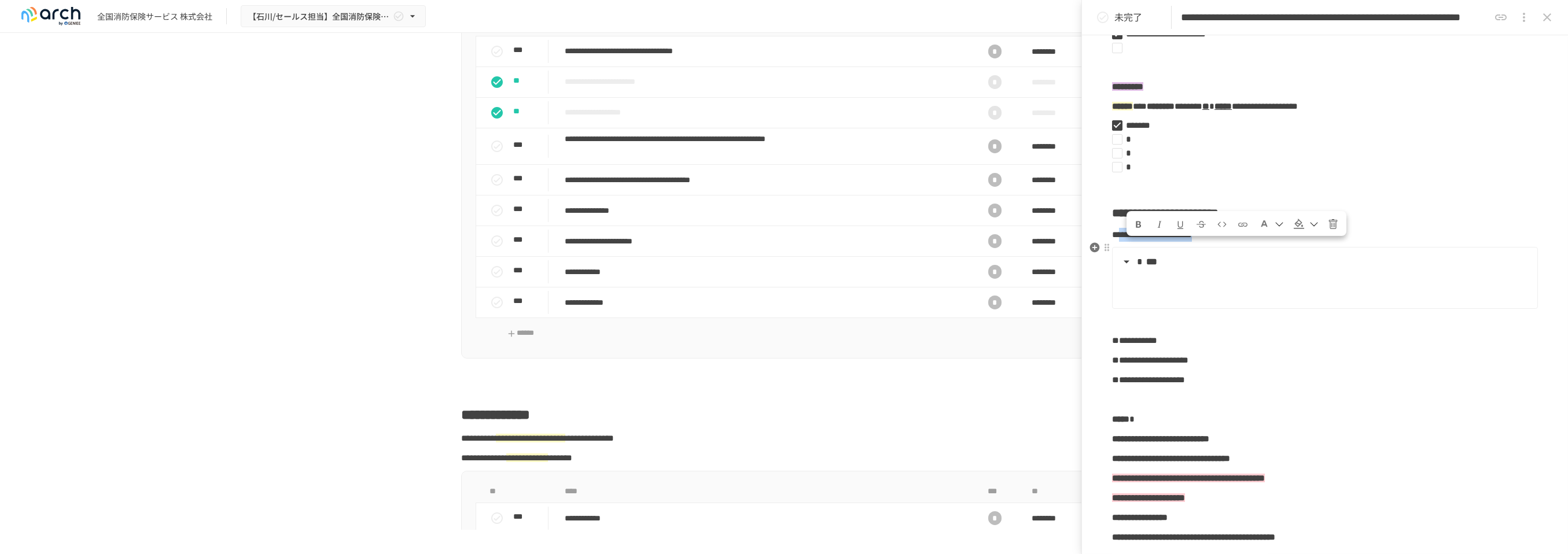 drag, startPoint x: 1300, startPoint y: 258, endPoint x: 1127, endPoint y: 256, distance: 173.01156 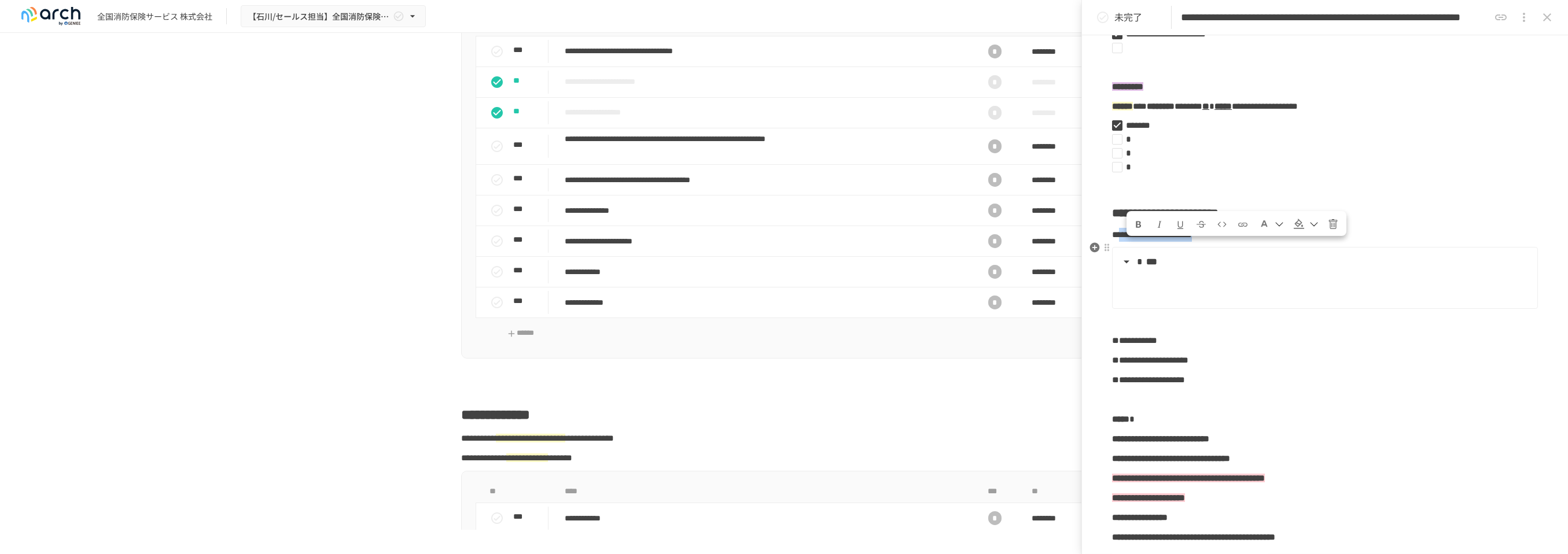 click on "**********" at bounding box center [1325, 235] 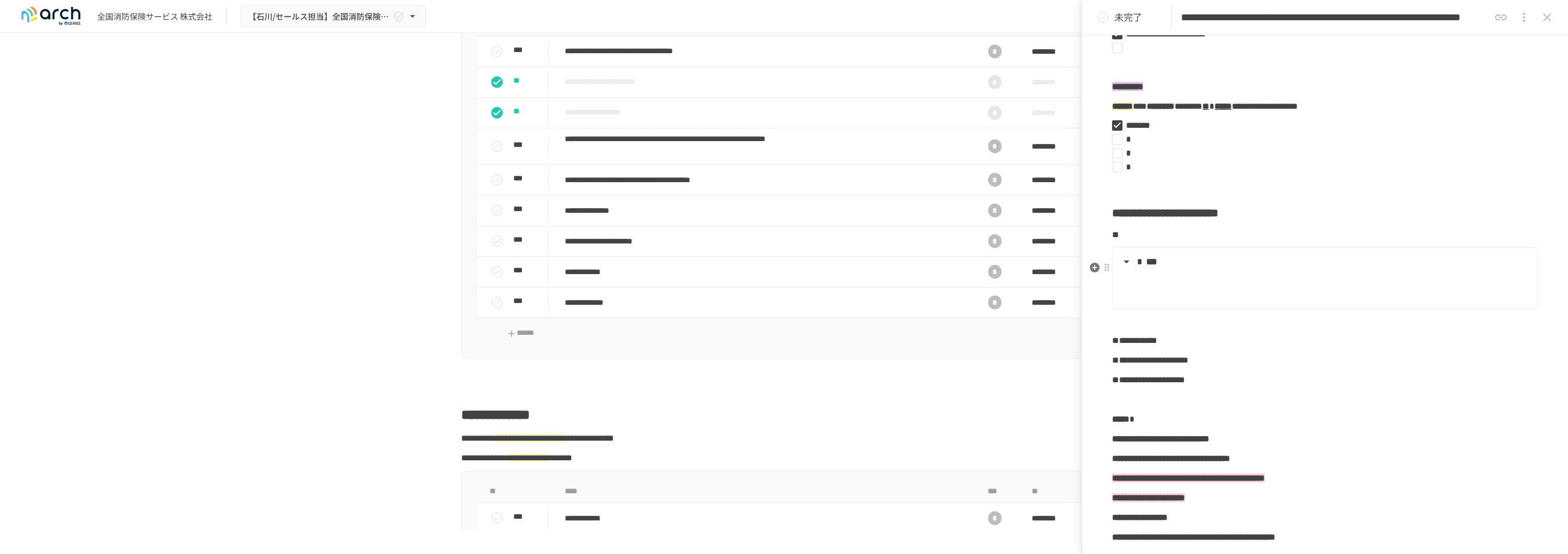 click at bounding box center (1333, 289) 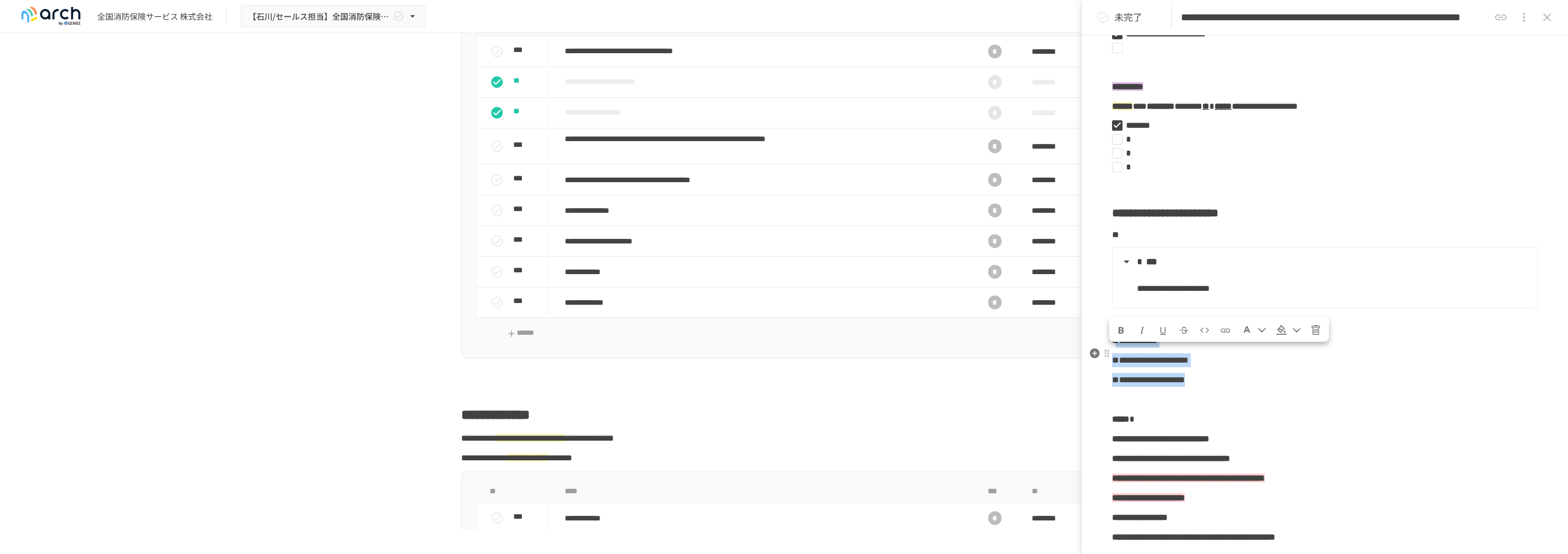 drag, startPoint x: 1302, startPoint y: 401, endPoint x: 1124, endPoint y: 367, distance: 181.2181 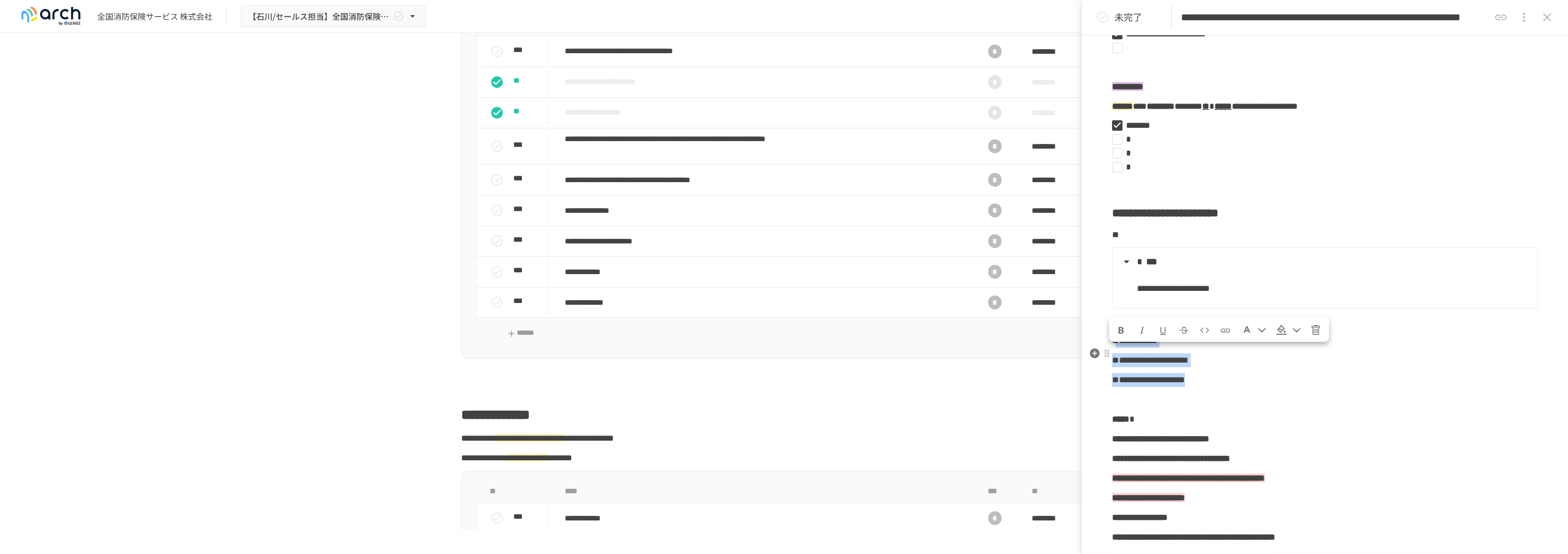 click on "**********" at bounding box center (1325, 537) 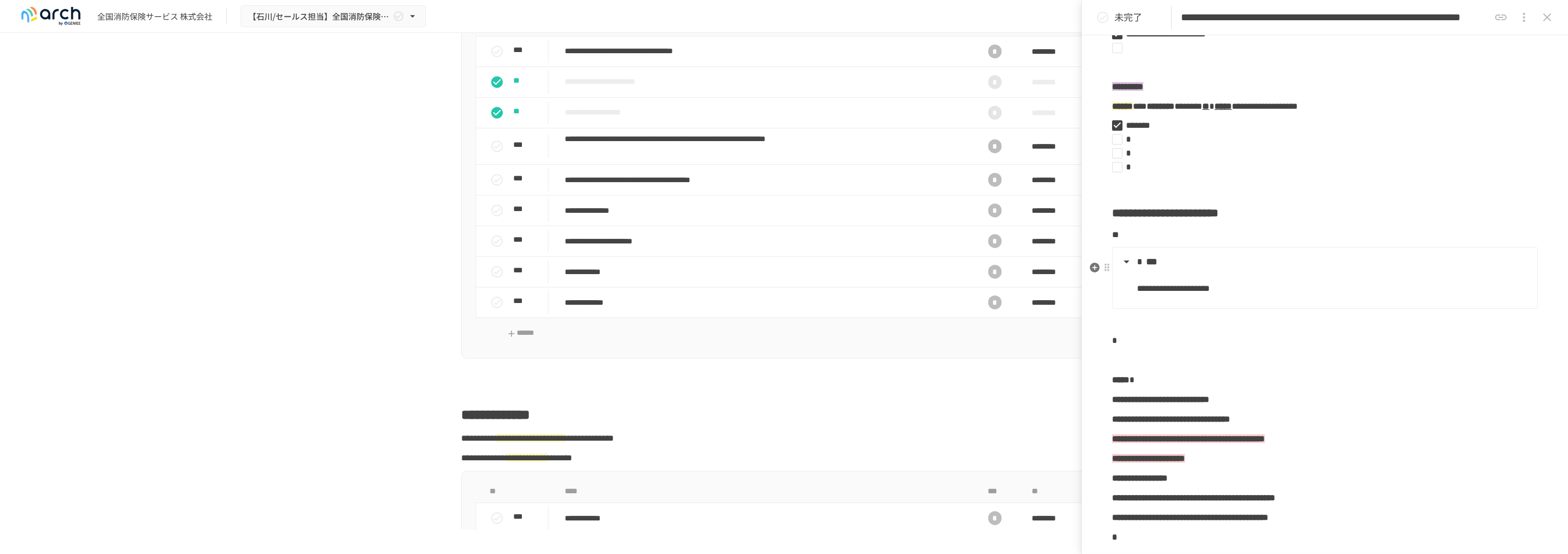 click on "**********" at bounding box center [1333, 289] 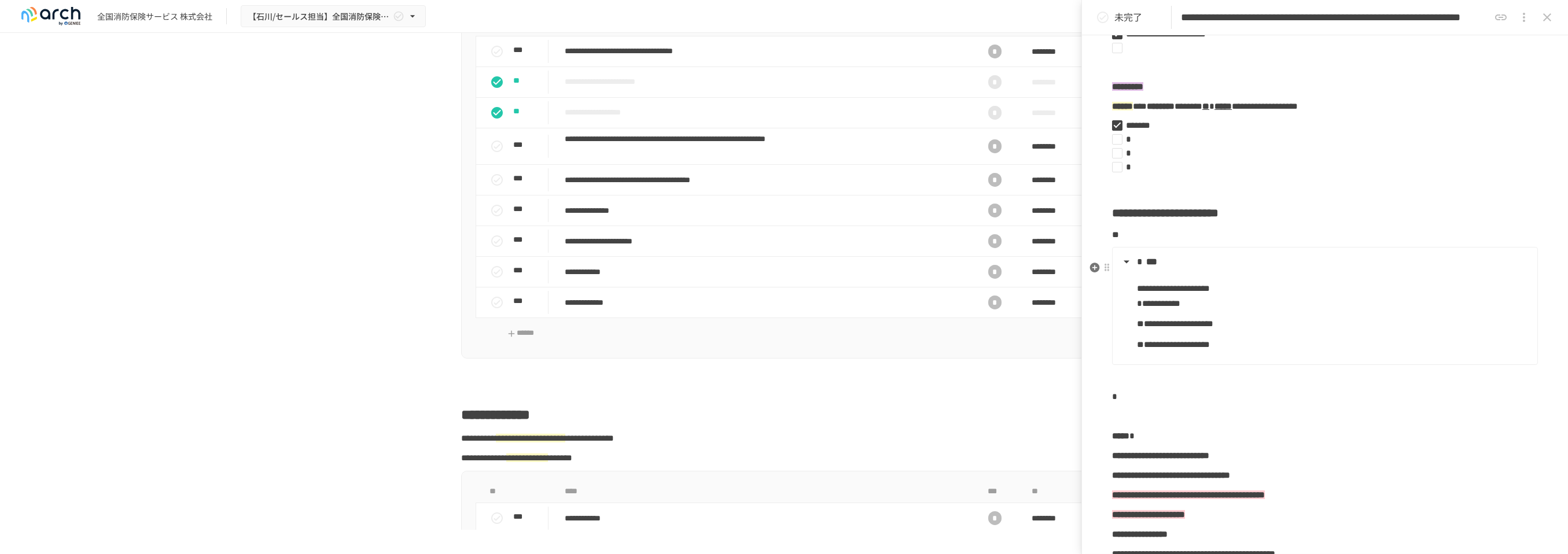 click on "**********" at bounding box center [1175, 323] 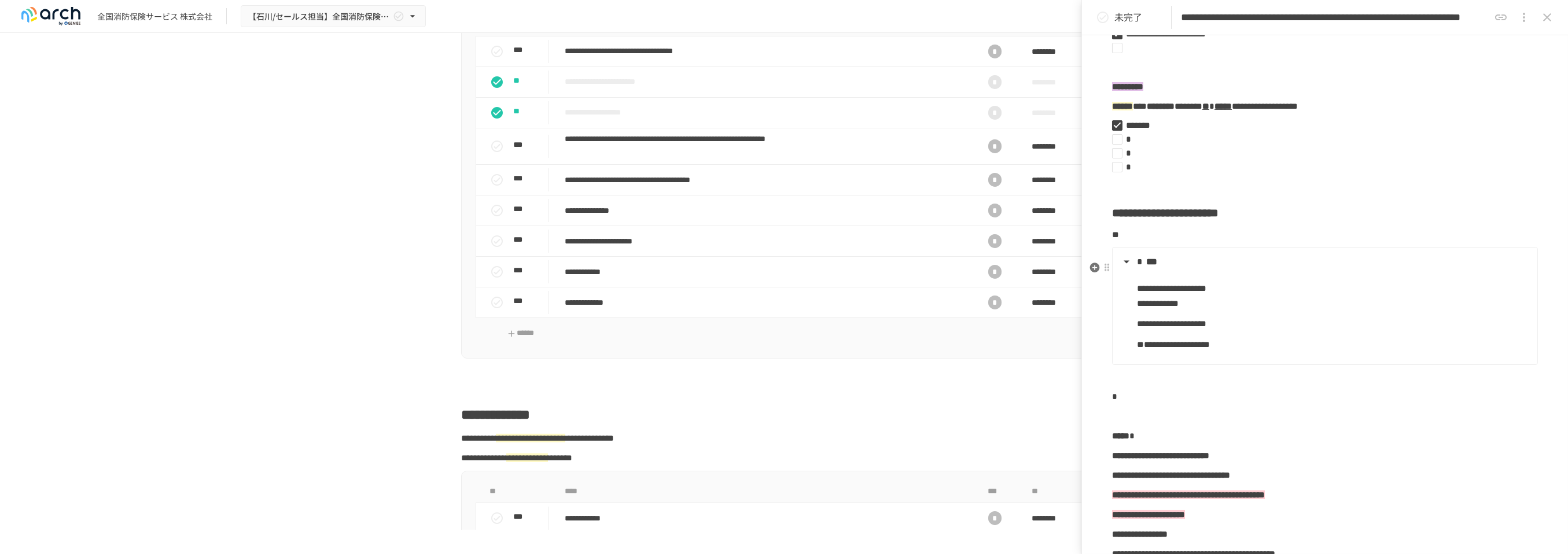 click on "**********" at bounding box center (1158, 303) 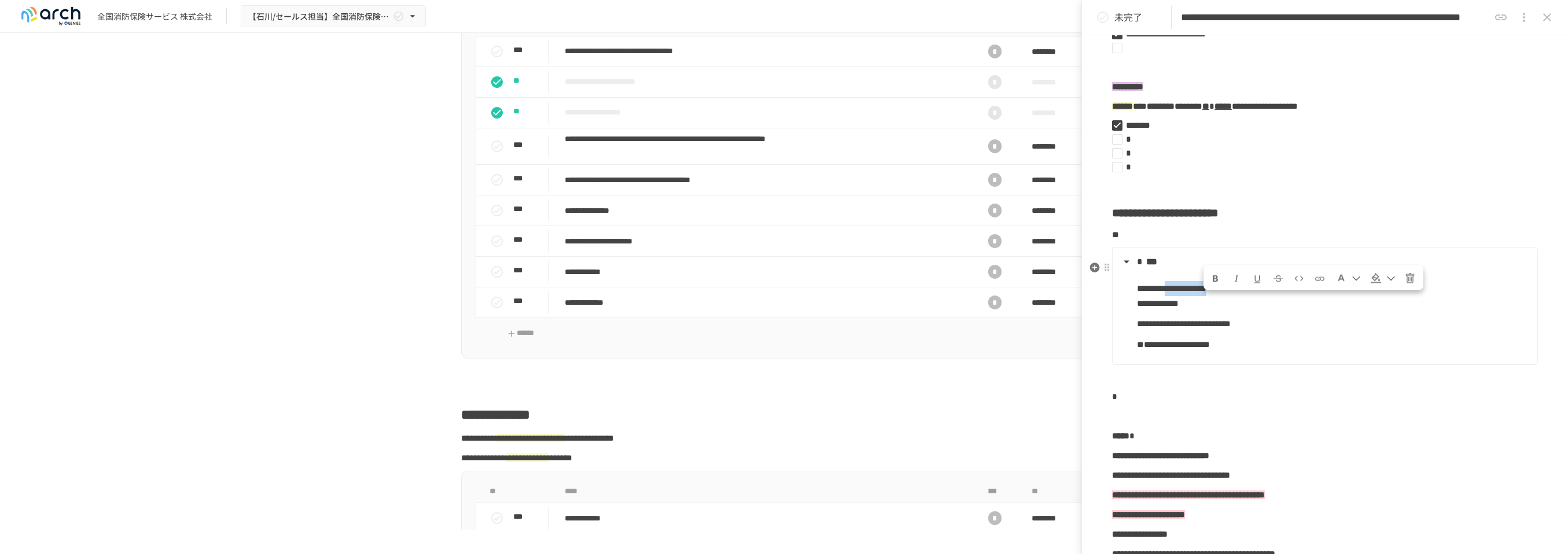 drag, startPoint x: 1202, startPoint y: 311, endPoint x: 1306, endPoint y: 315, distance: 104.07689 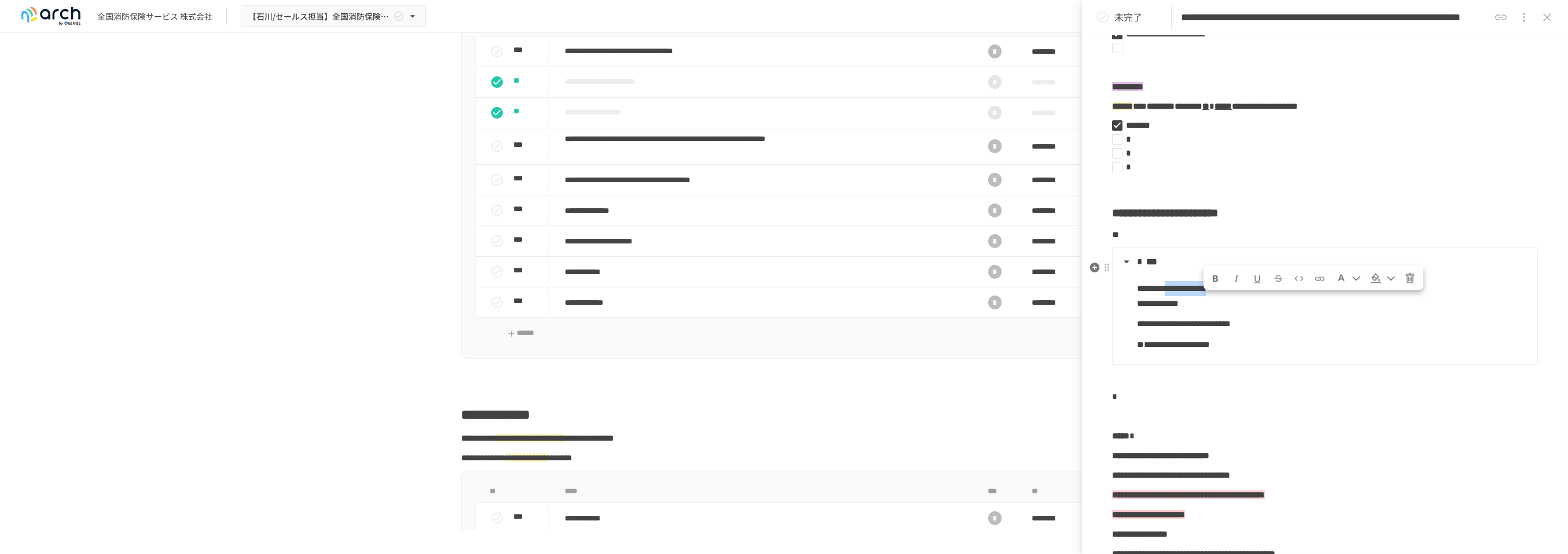 click on "**********" at bounding box center [1333, 296] 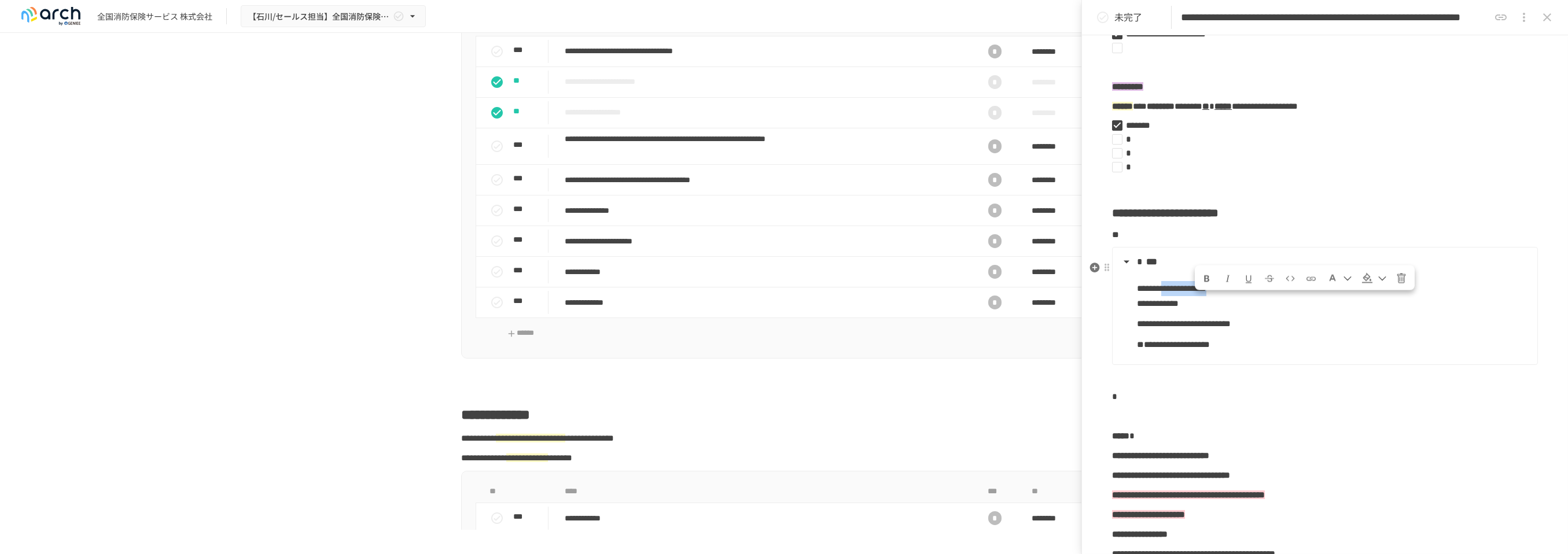 drag, startPoint x: 1301, startPoint y: 310, endPoint x: 1197, endPoint y: 309, distance: 104.00481 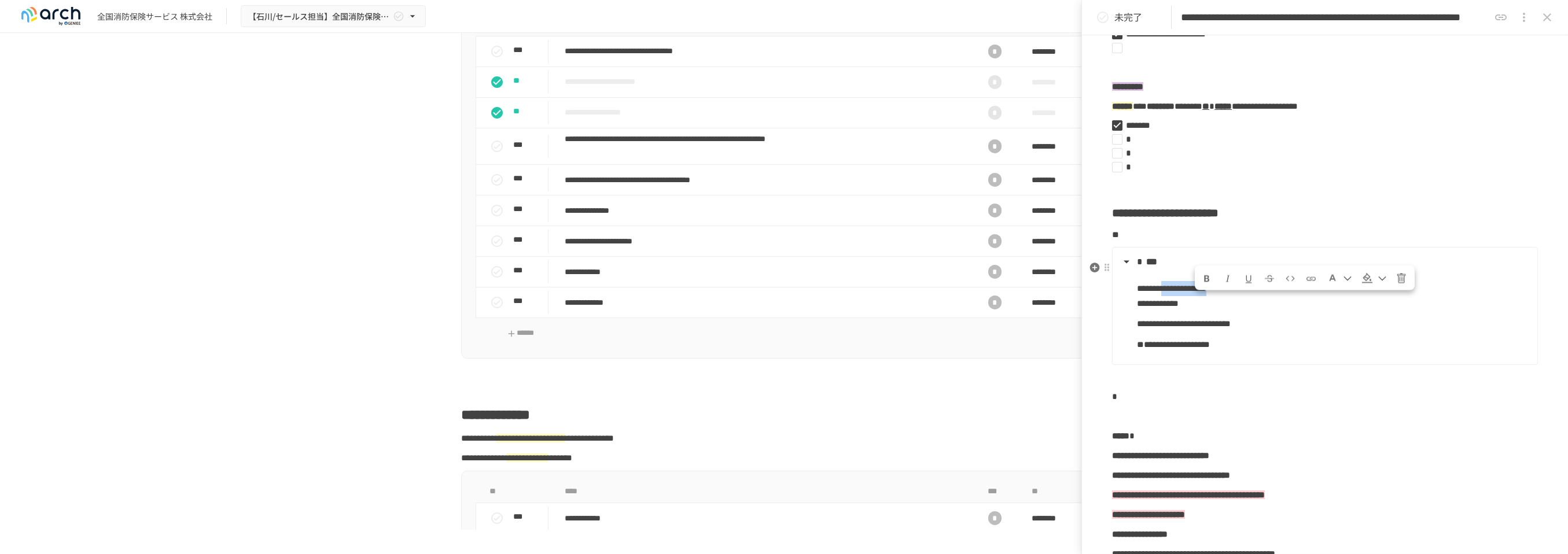 click on "**********" at bounding box center (1172, 288) 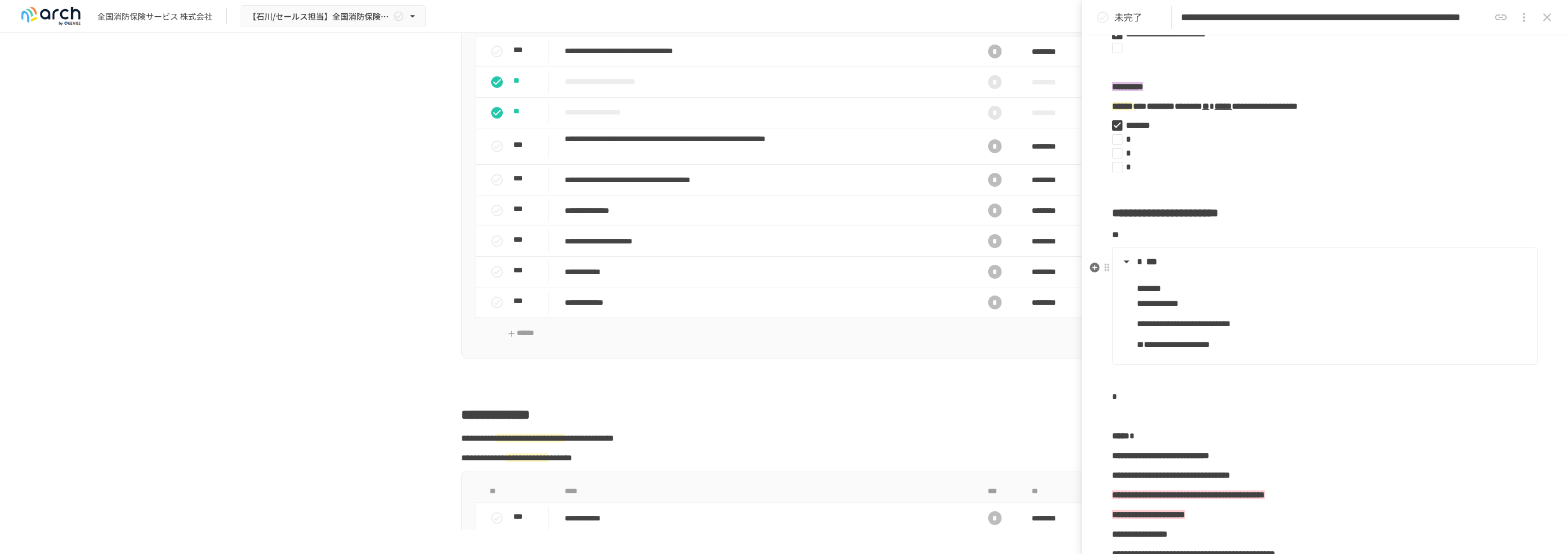 click on "**********" at bounding box center (1333, 324) 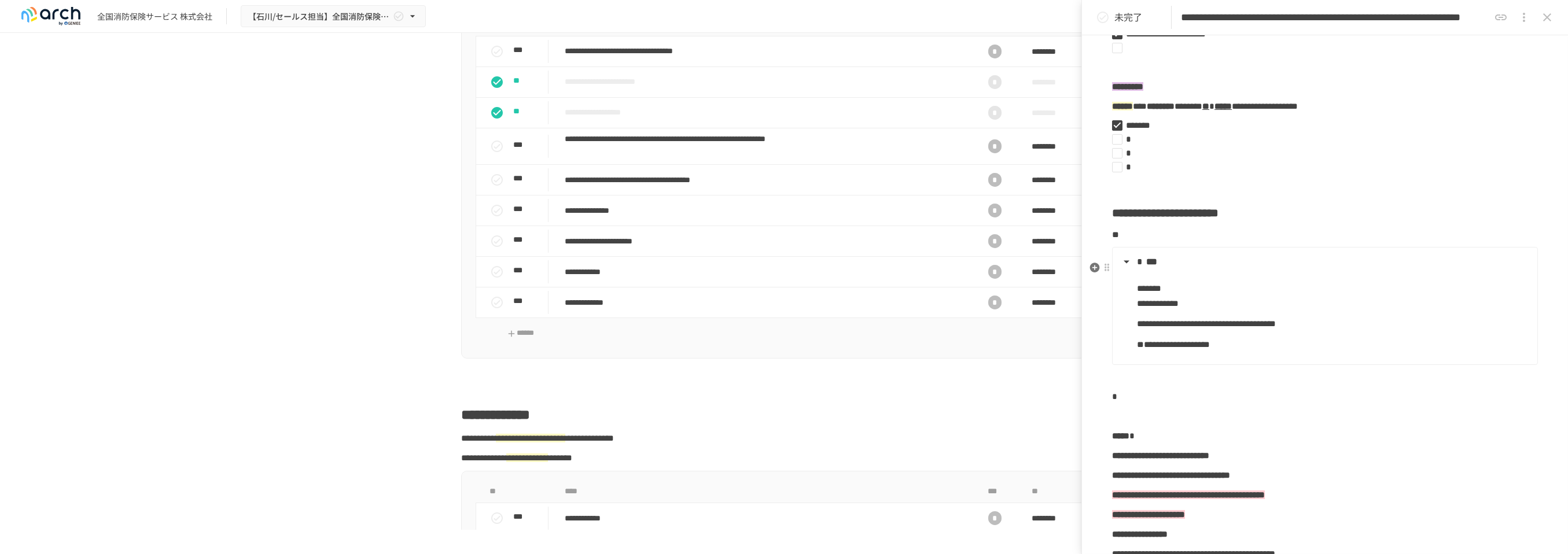 click on "**********" at bounding box center [1333, 296] 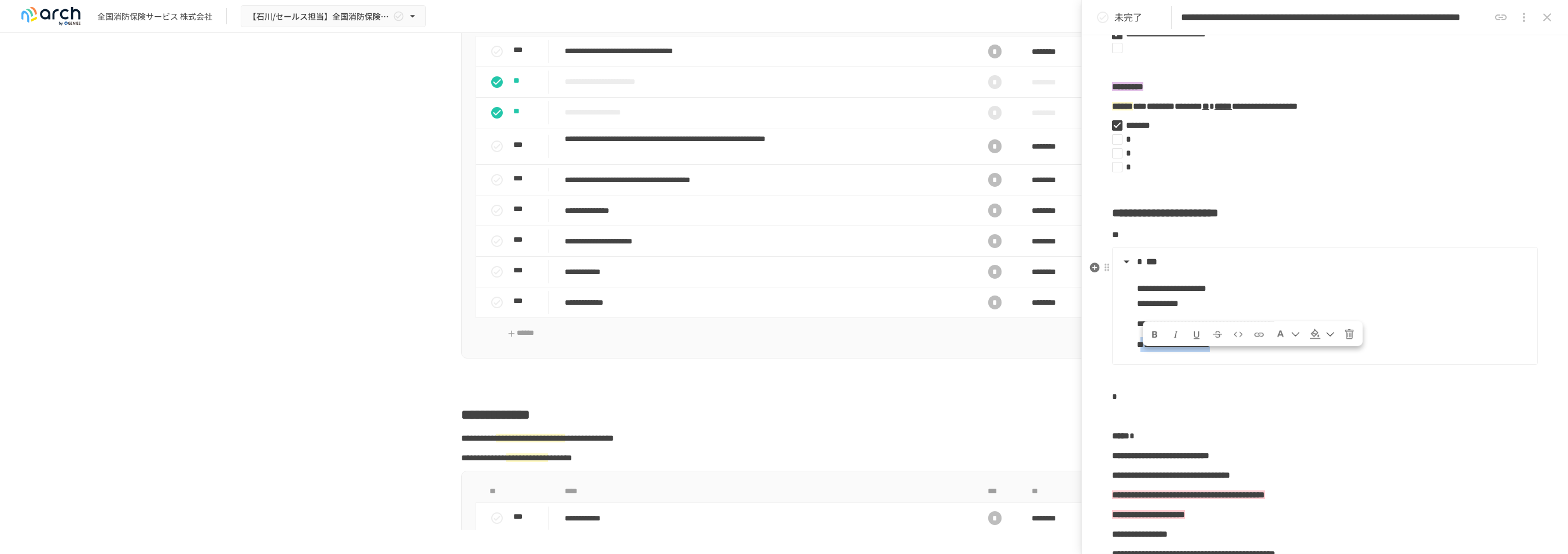 drag, startPoint x: 1319, startPoint y: 367, endPoint x: 1149, endPoint y: 369, distance: 170.01176 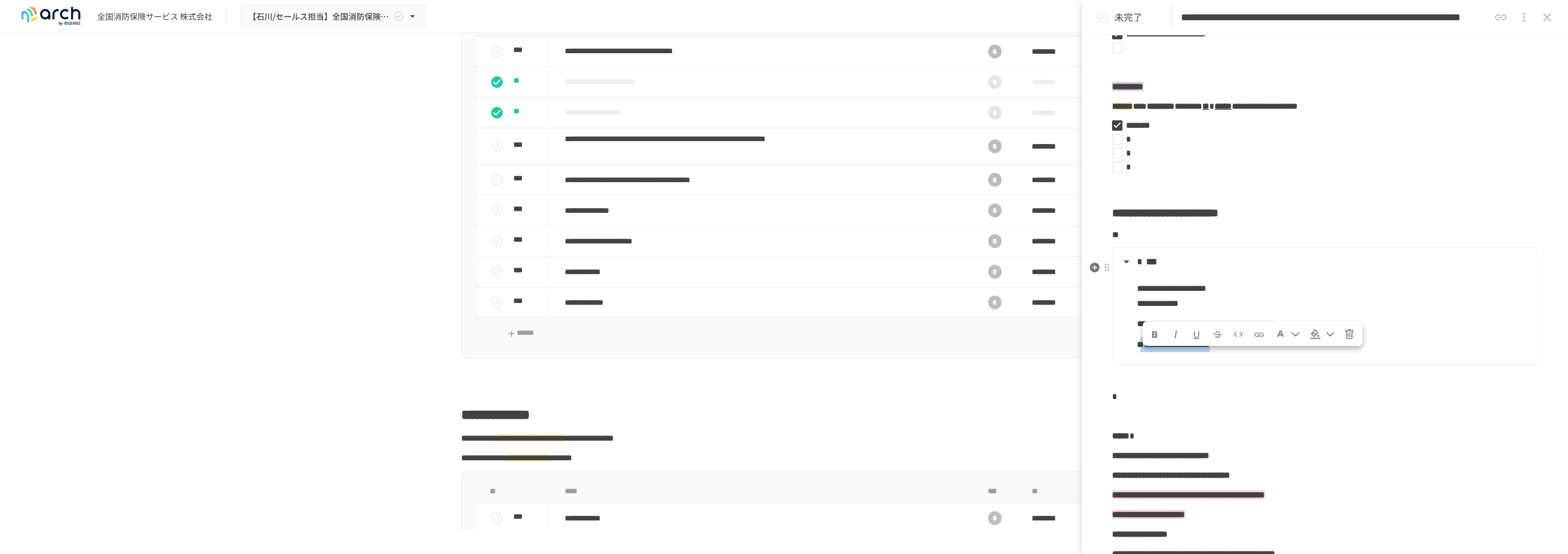 click on "**********" at bounding box center (1173, 344) 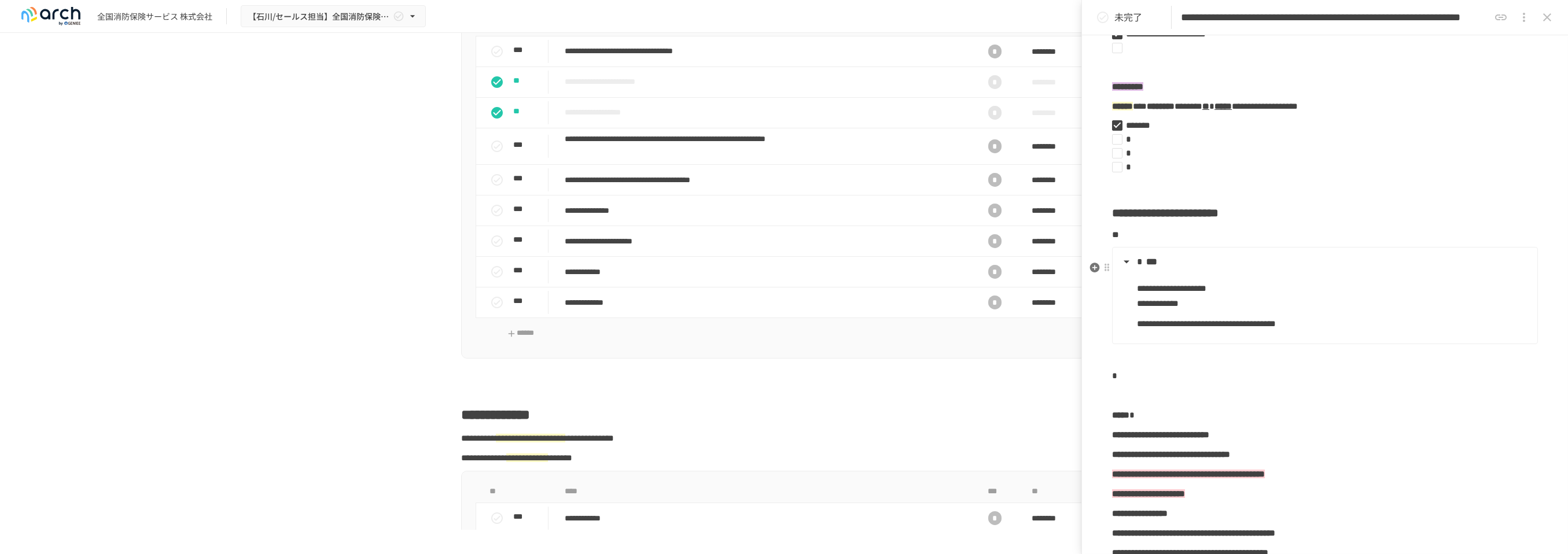 click on "***" at bounding box center (1324, 262) 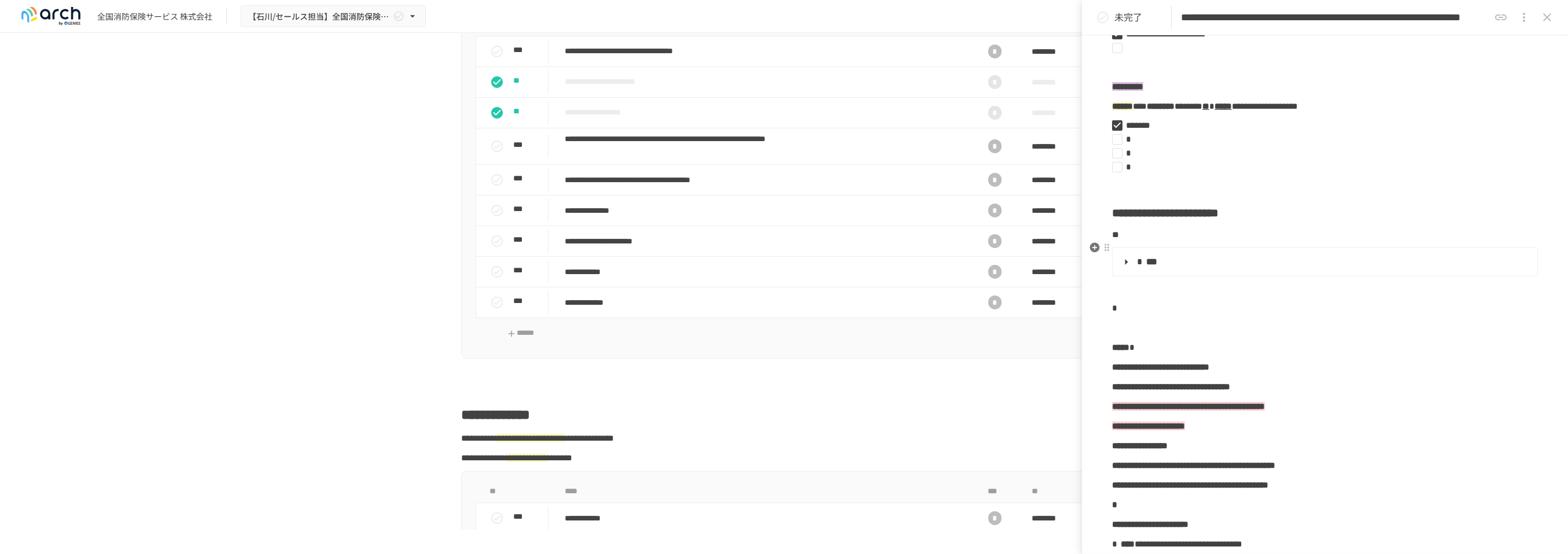 click on "**" at bounding box center (1325, 235) 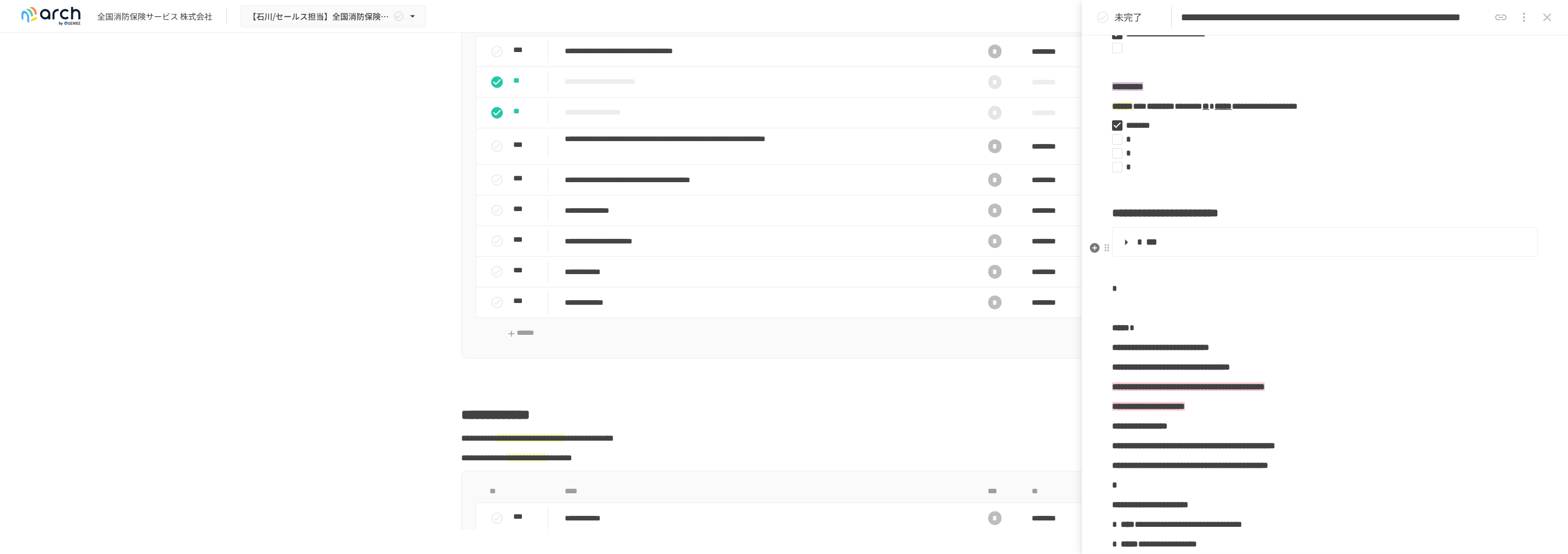 click on "***" at bounding box center [1151, 242] 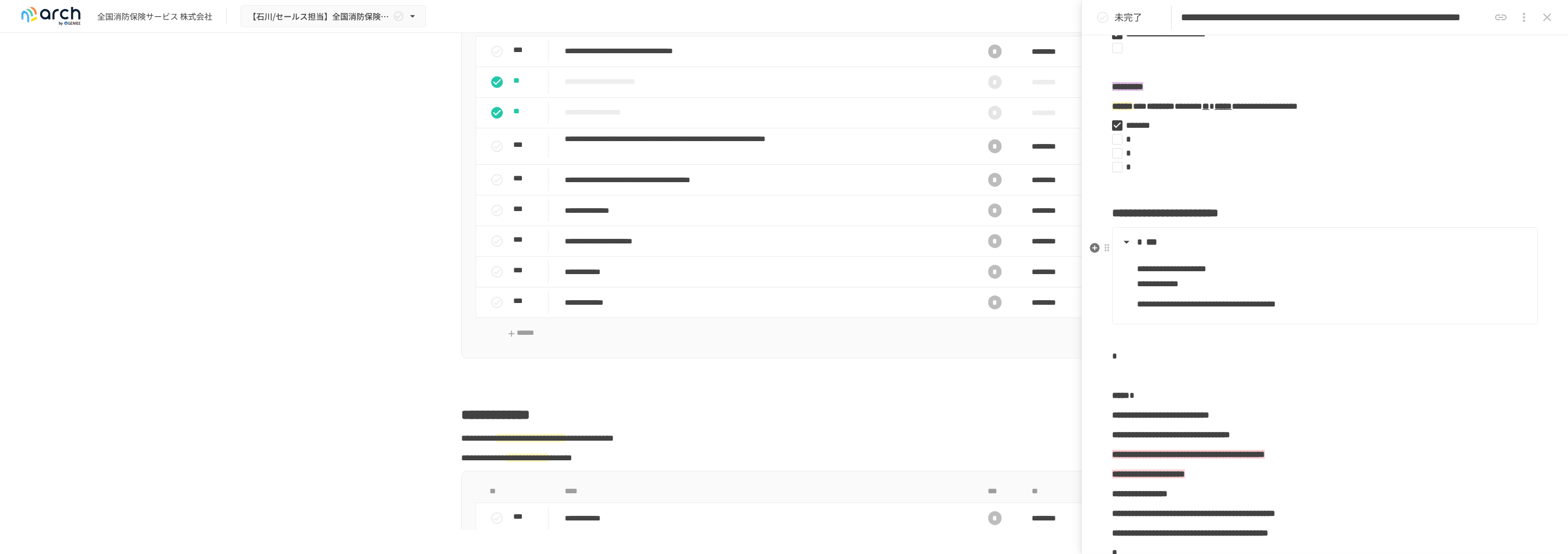click on "***" at bounding box center (1151, 242) 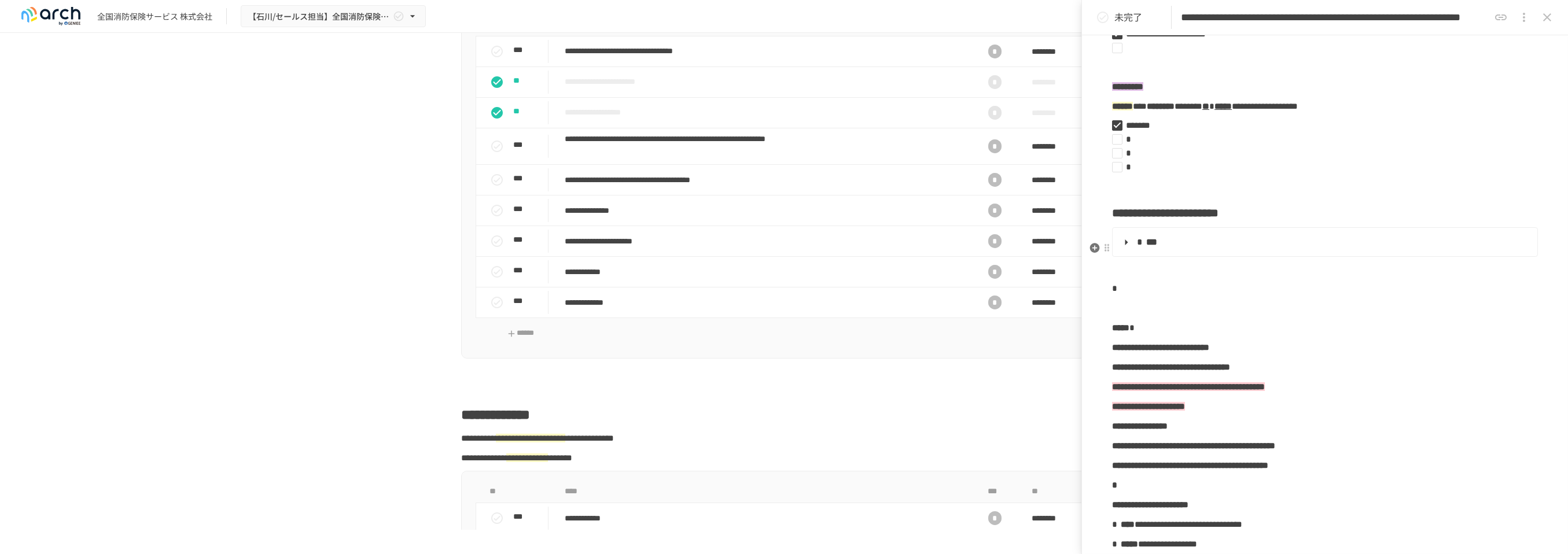 click on "***" at bounding box center (1324, 242) 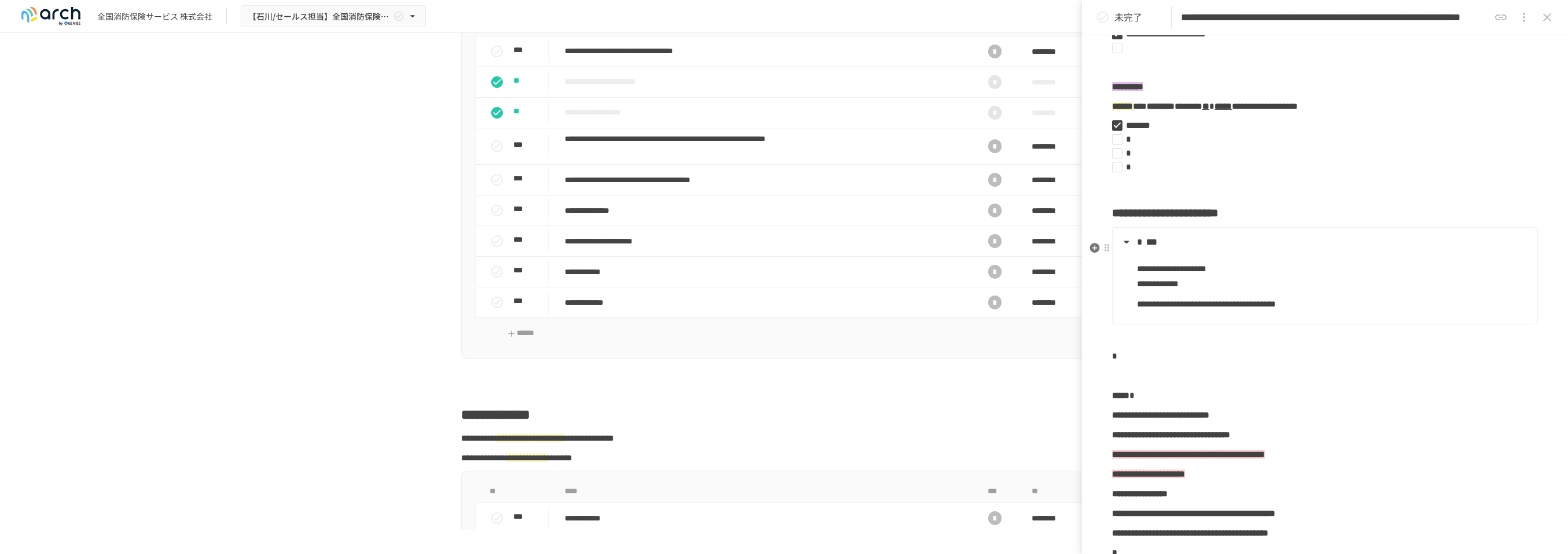 click on "***" at bounding box center [1324, 242] 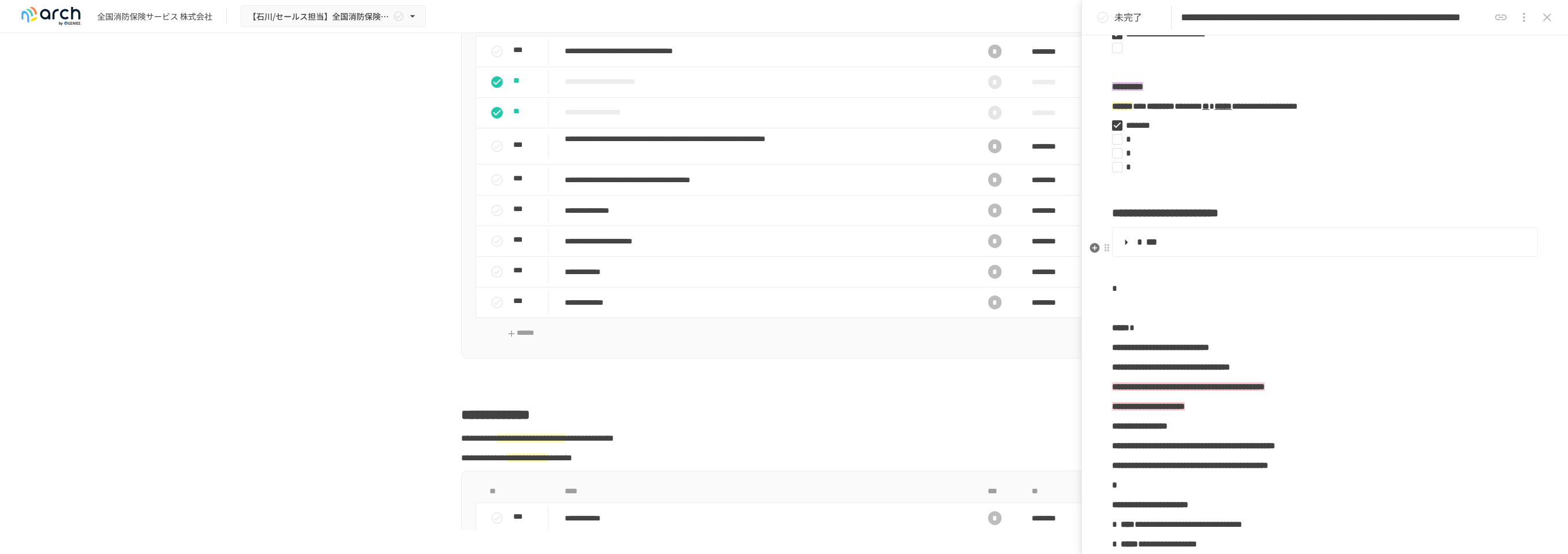 click on "***" at bounding box center (1324, 242) 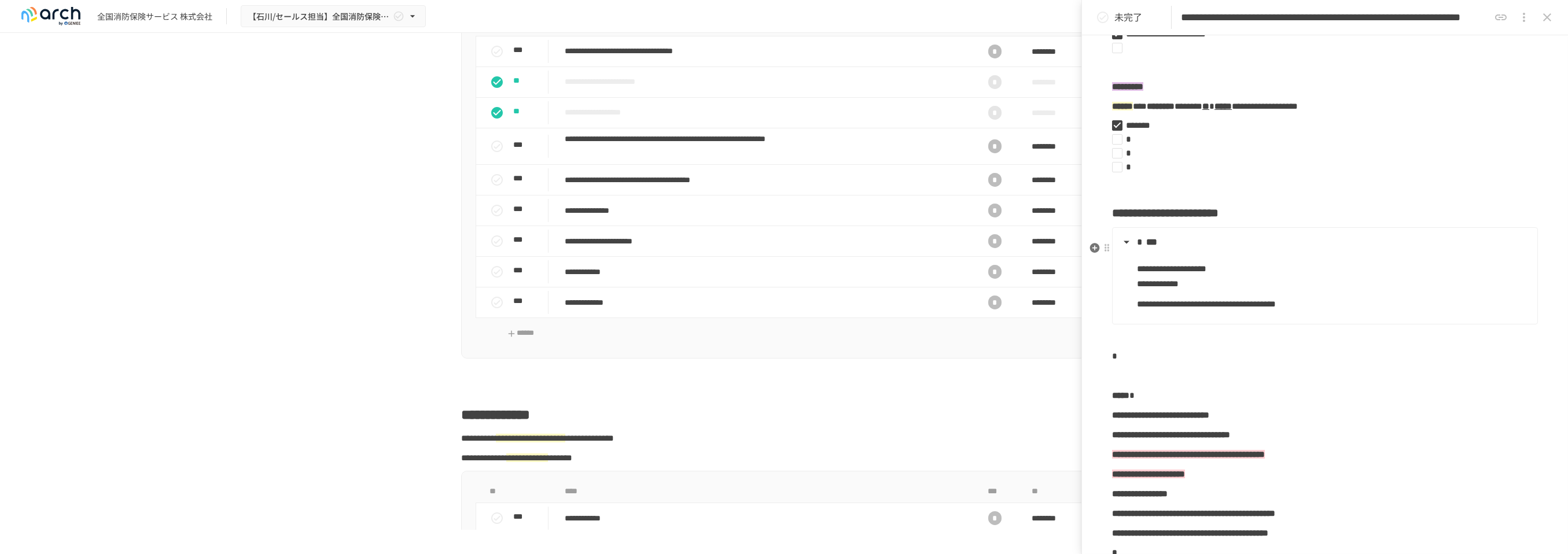 click on "***" at bounding box center [1324, 242] 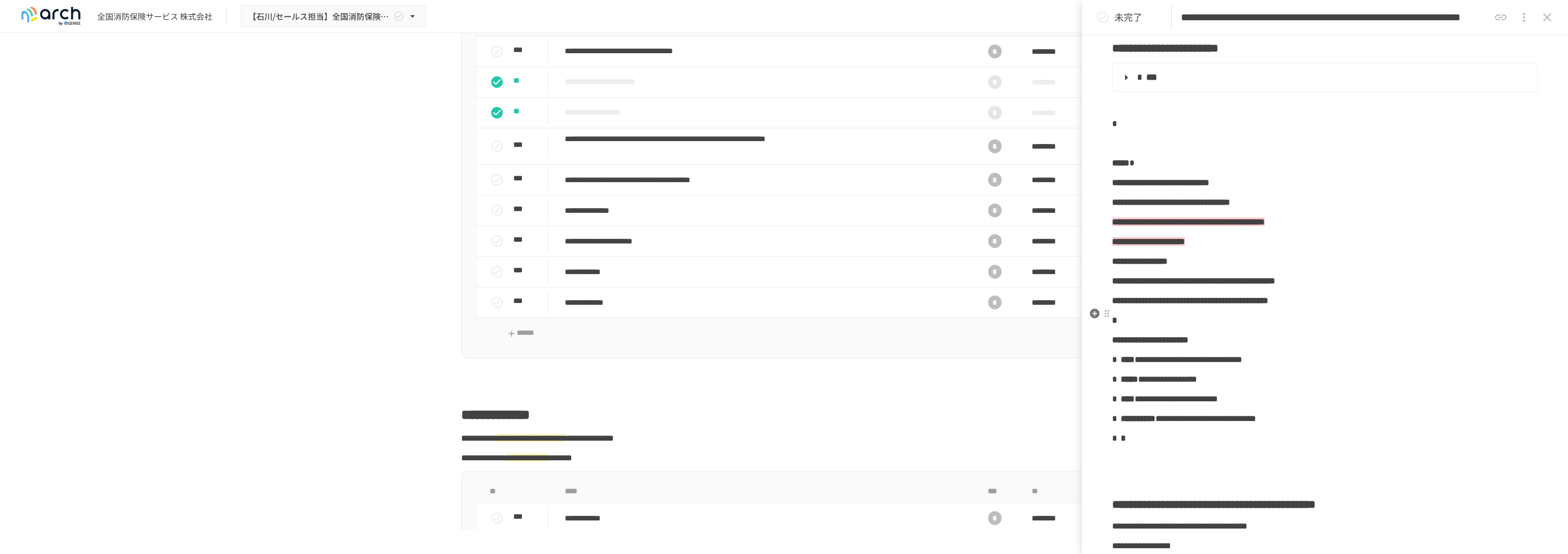 scroll, scrollTop: 549, scrollLeft: 0, axis: vertical 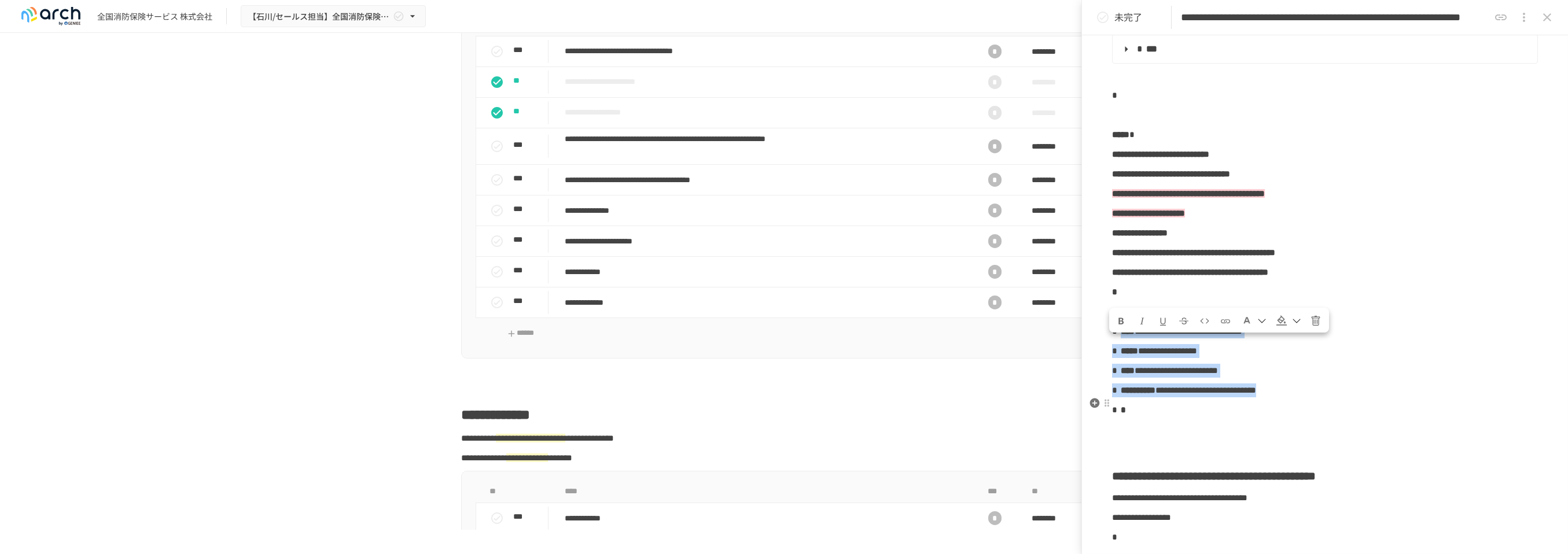 drag, startPoint x: 1121, startPoint y: 354, endPoint x: 1468, endPoint y: 415, distance: 352.3209 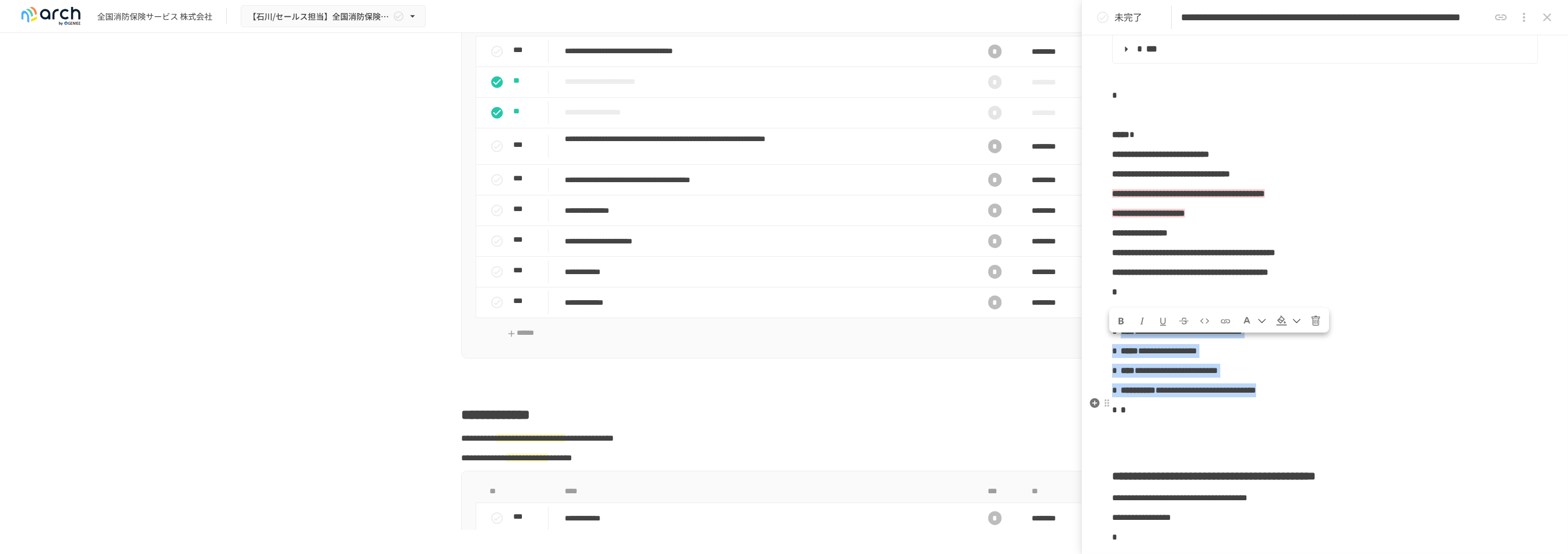 click on "**********" at bounding box center (1325, 298) 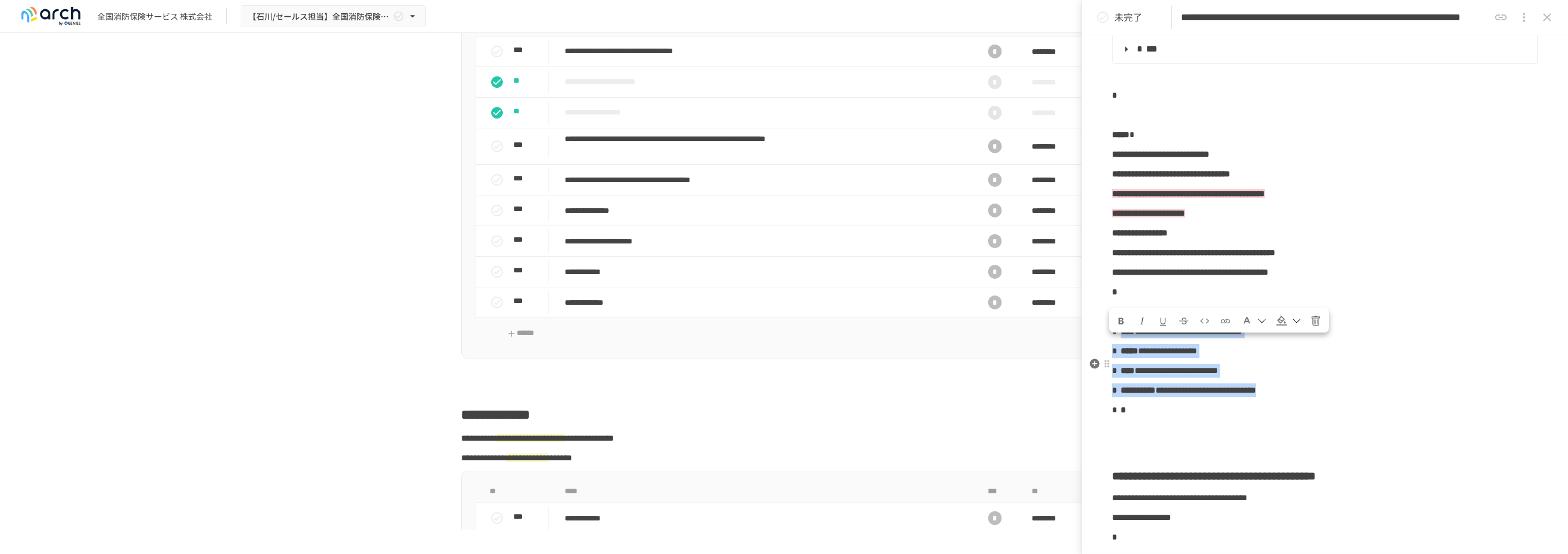 copy on "**********" 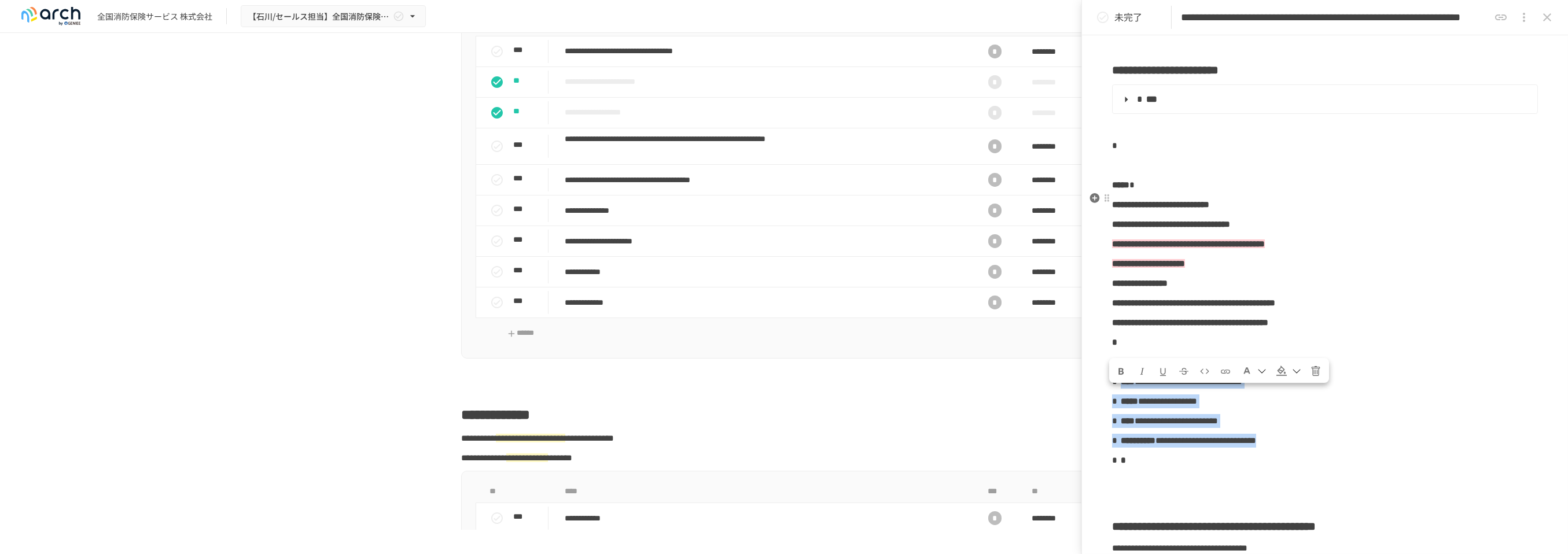 scroll, scrollTop: 485, scrollLeft: 0, axis: vertical 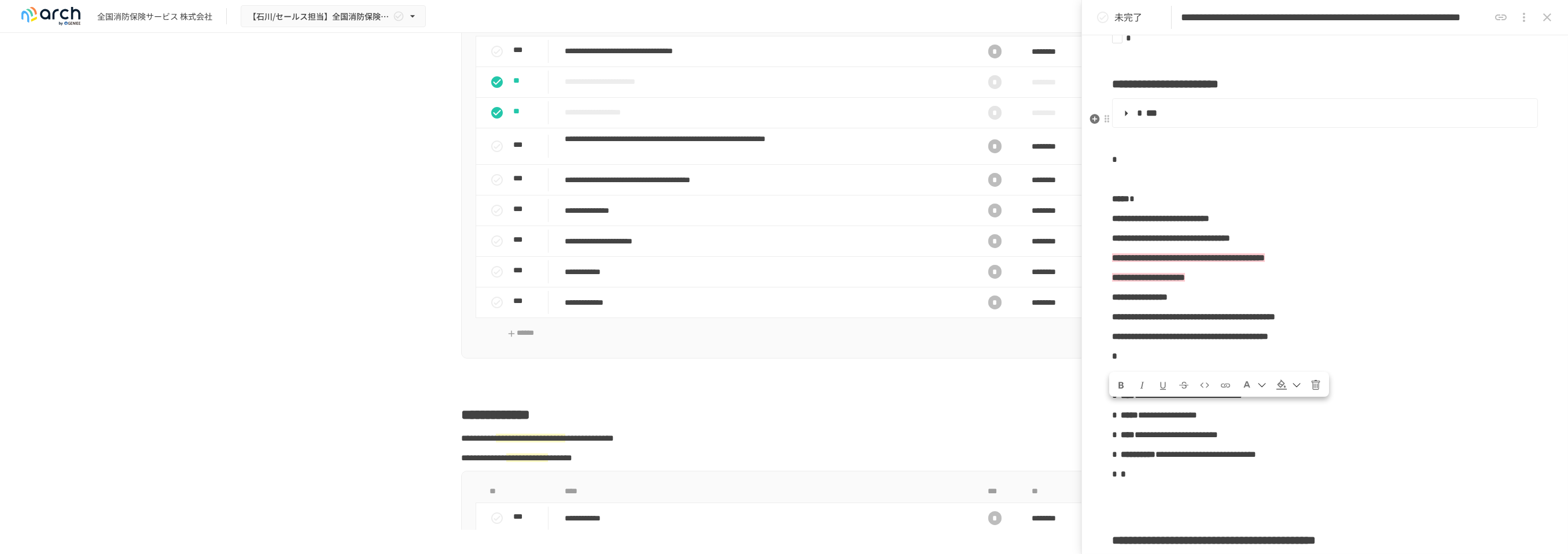click on "***" at bounding box center (1324, 113) 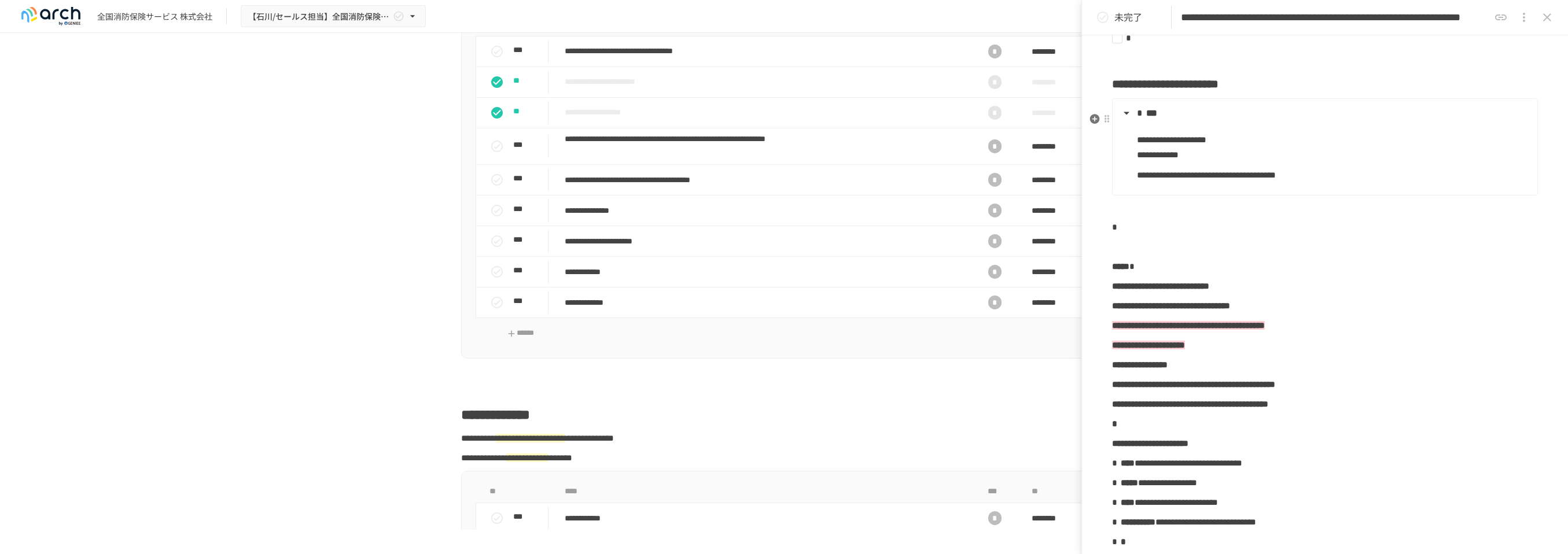 click on "**********" at bounding box center (1333, 175) 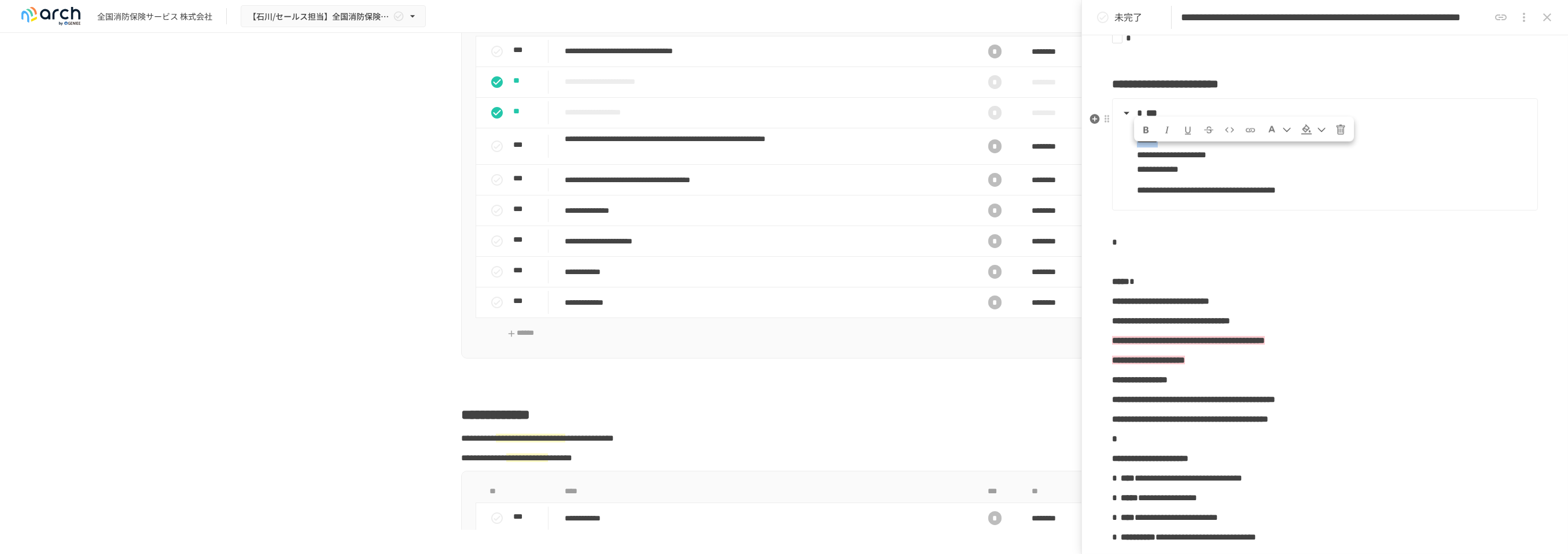 drag, startPoint x: 1196, startPoint y: 162, endPoint x: 1139, endPoint y: 164, distance: 57.035077 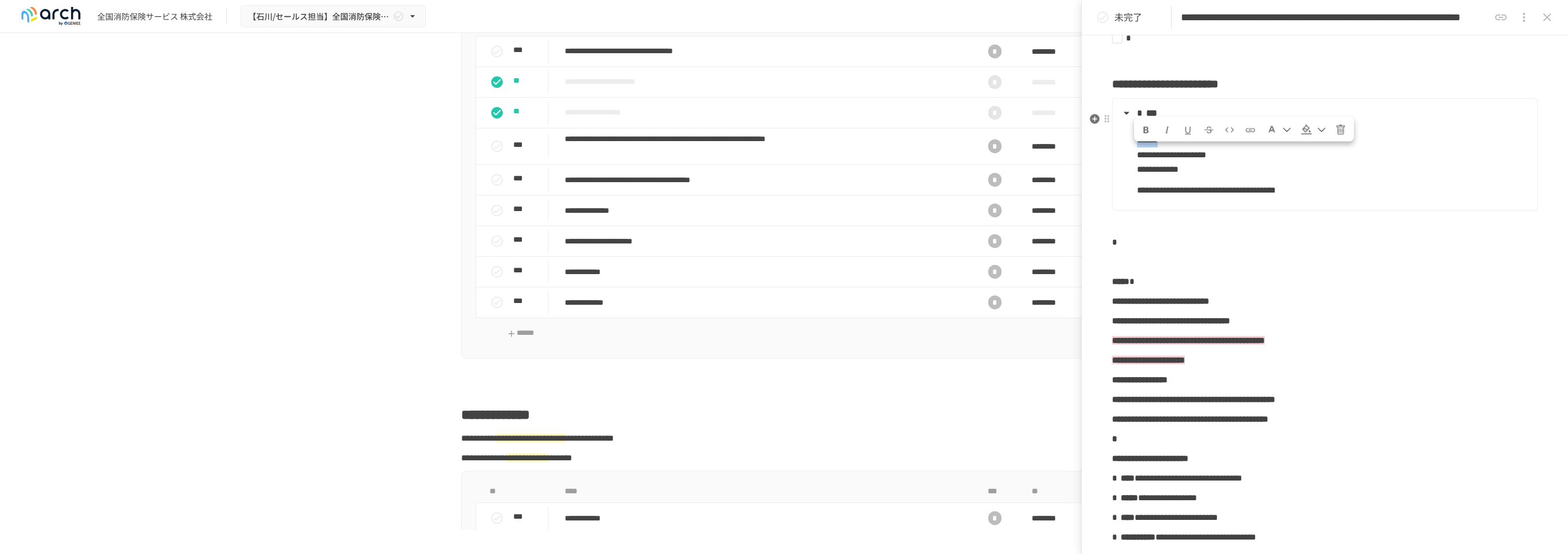 click at bounding box center (1146, 130) 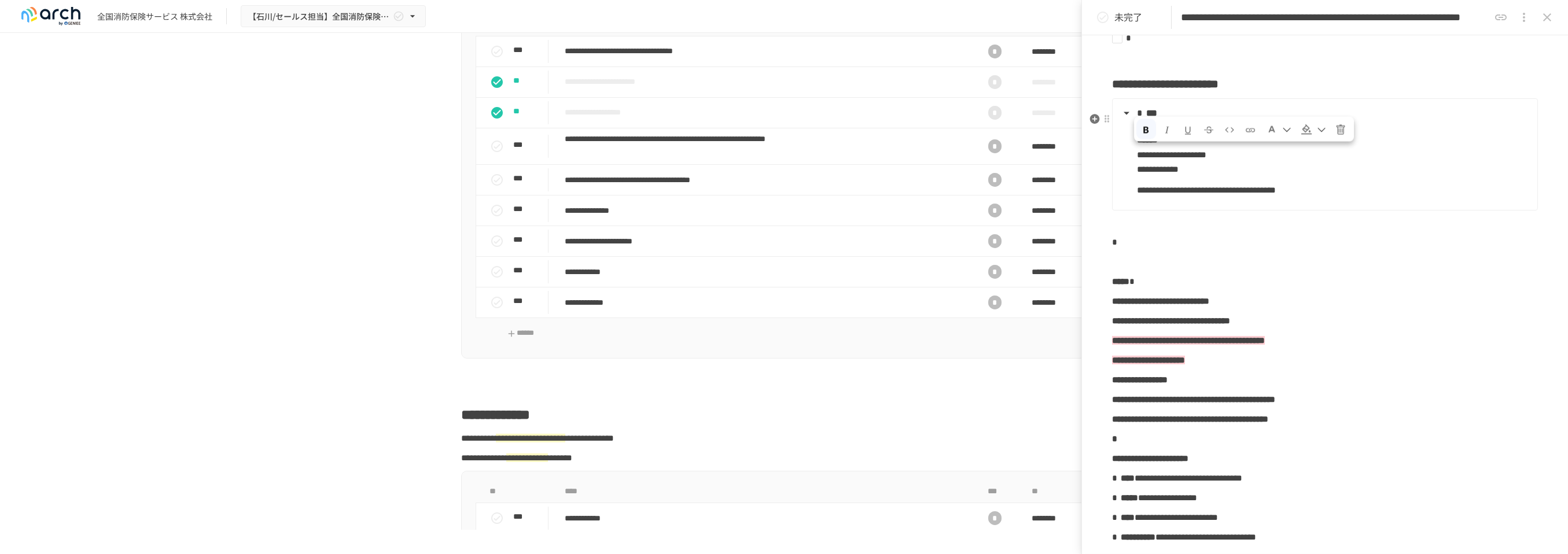 click on "**********" at bounding box center [1333, 154] 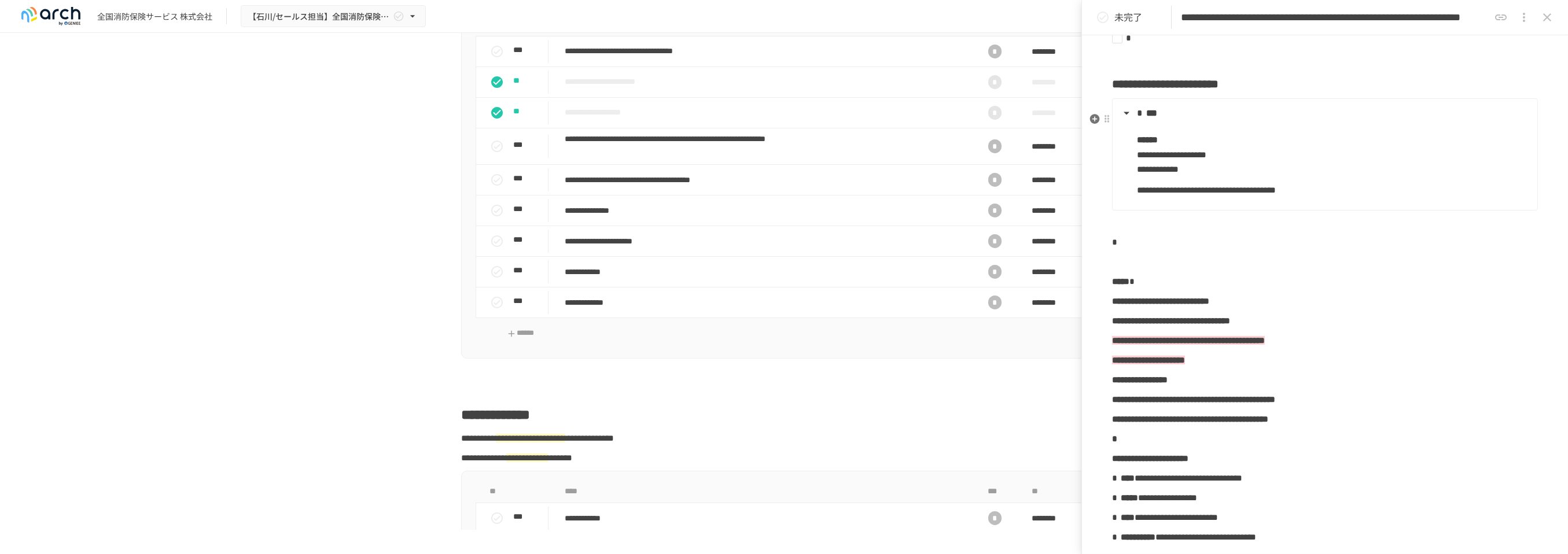 click on "**********" at bounding box center (1333, 190) 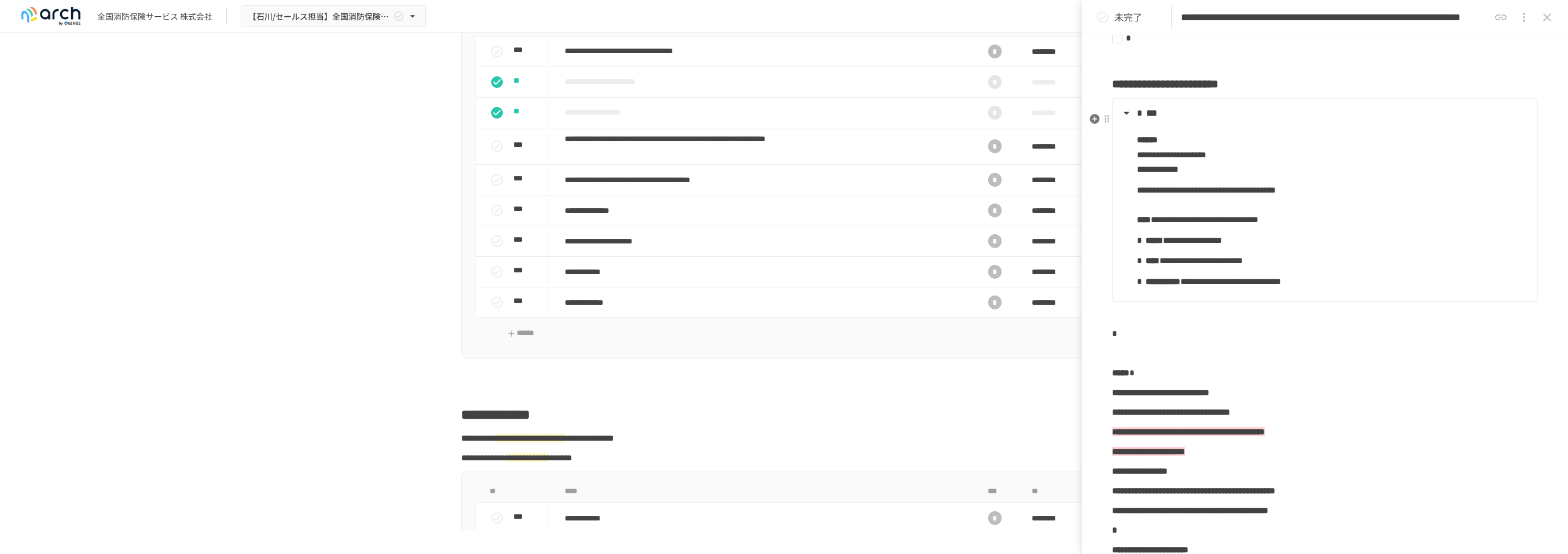 click at bounding box center (1141, 240) 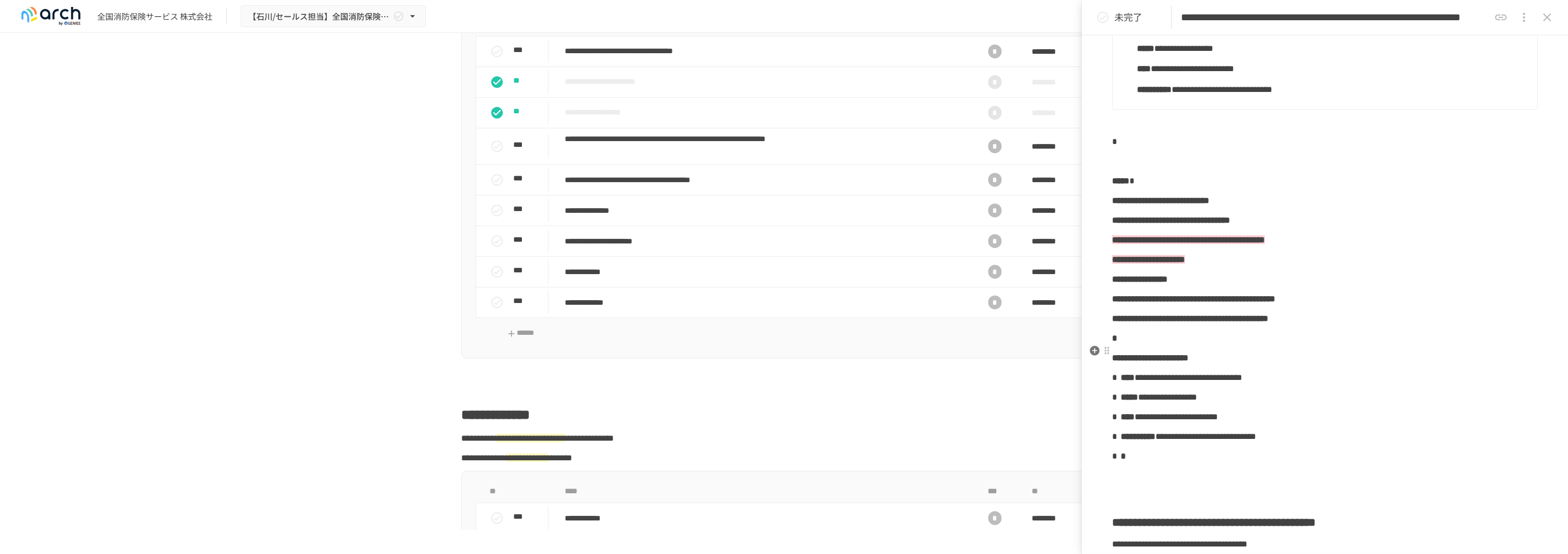 scroll, scrollTop: 677, scrollLeft: 0, axis: vertical 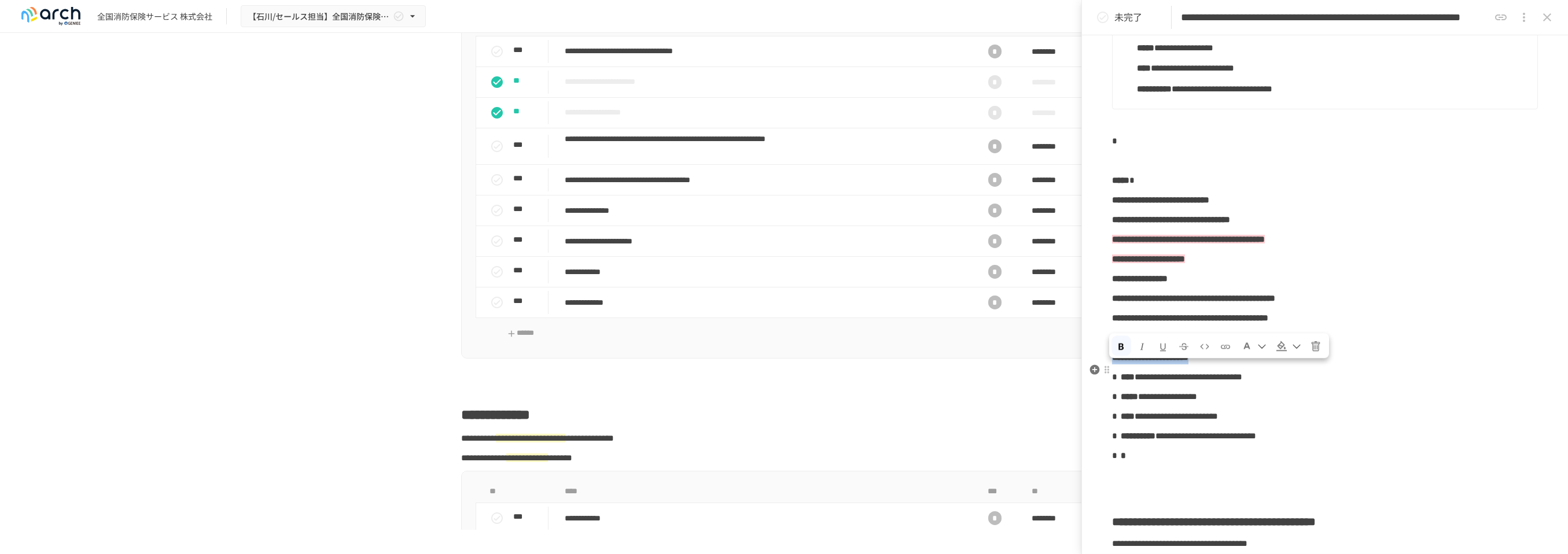 drag, startPoint x: 1317, startPoint y: 378, endPoint x: 1113, endPoint y: 380, distance: 204.0098 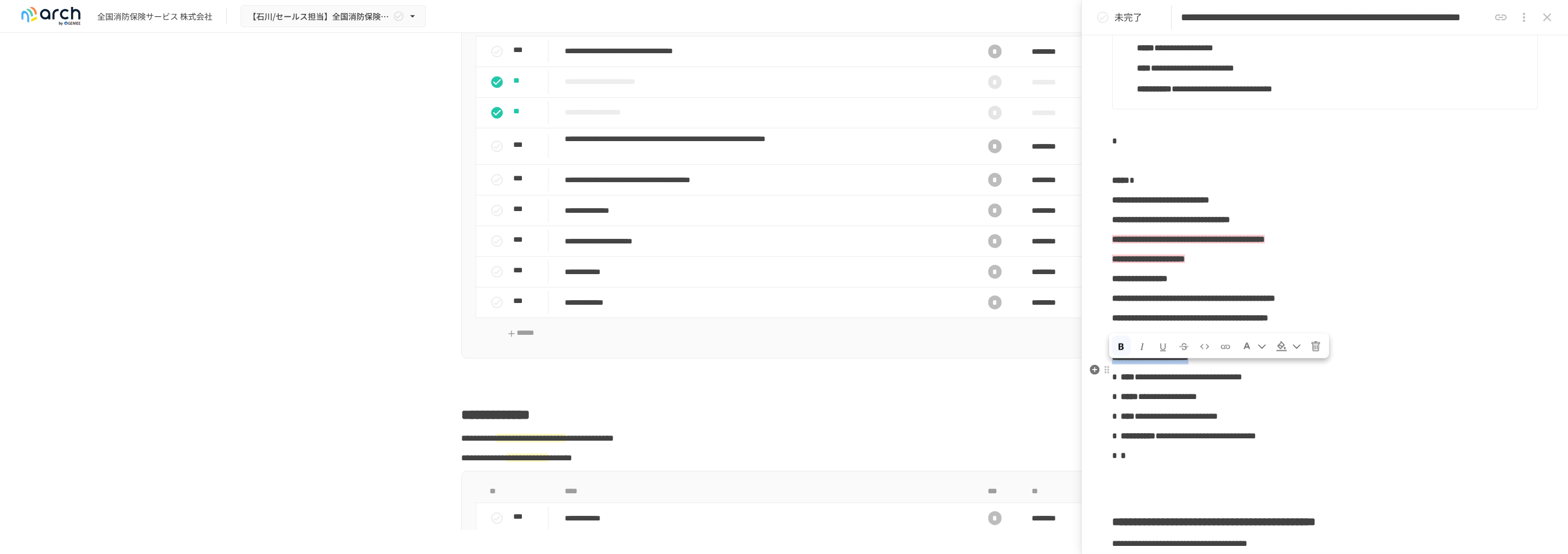 click on "**********" at bounding box center (1325, 357) 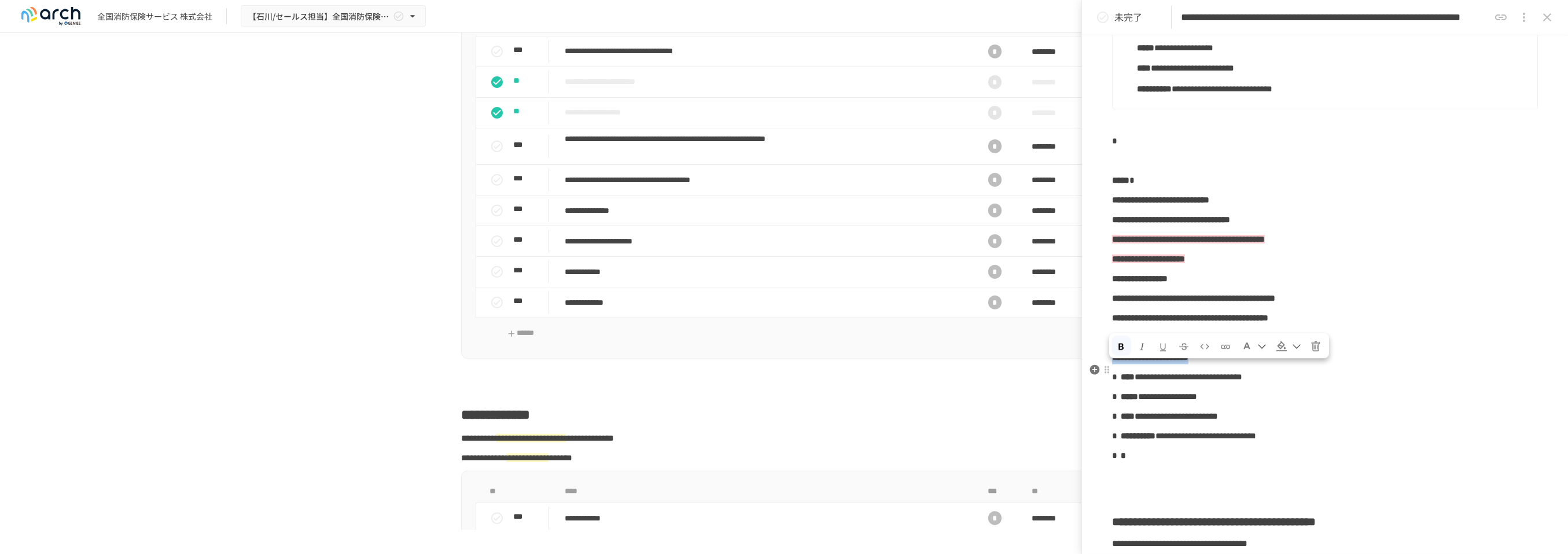 copy on "**********" 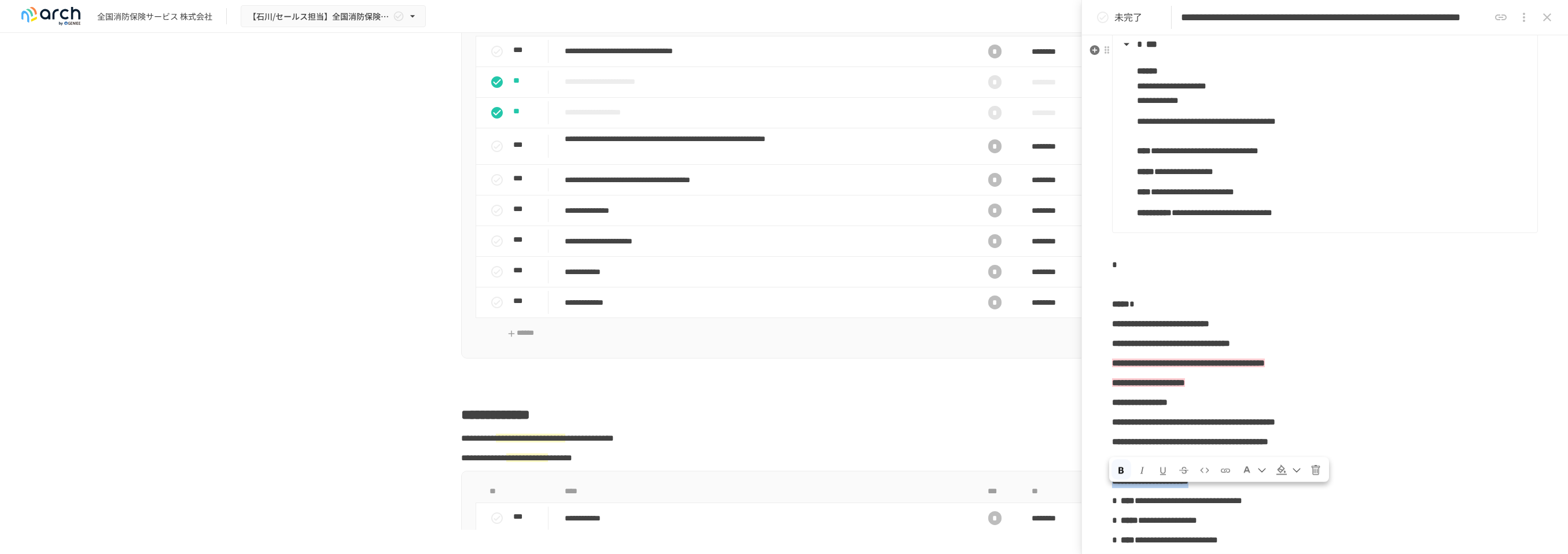 scroll, scrollTop: 549, scrollLeft: 0, axis: vertical 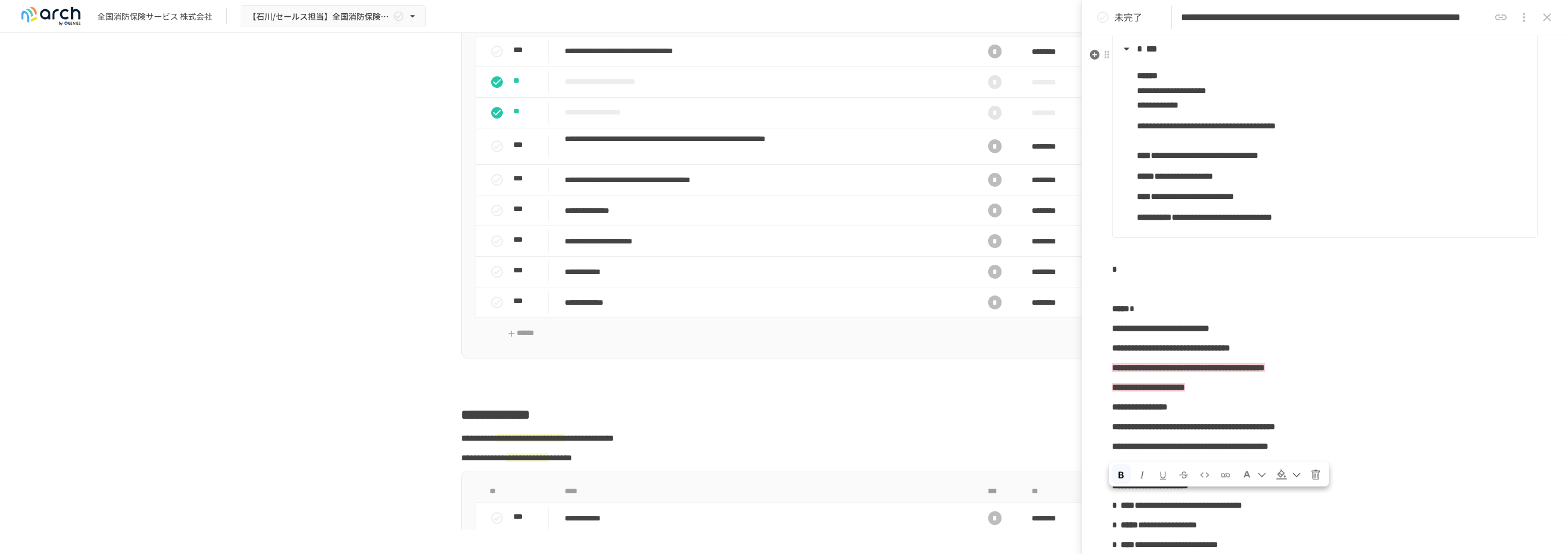 click on "**********" at bounding box center (1333, 141) 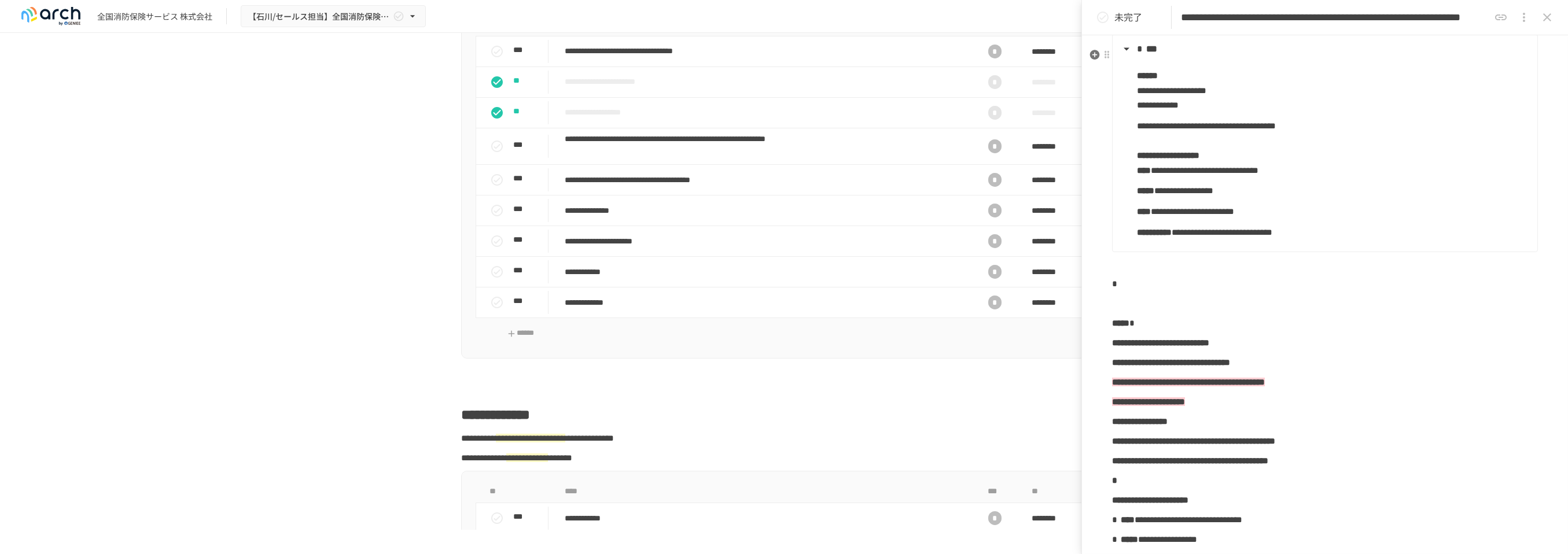 click on "***" at bounding box center [1324, 49] 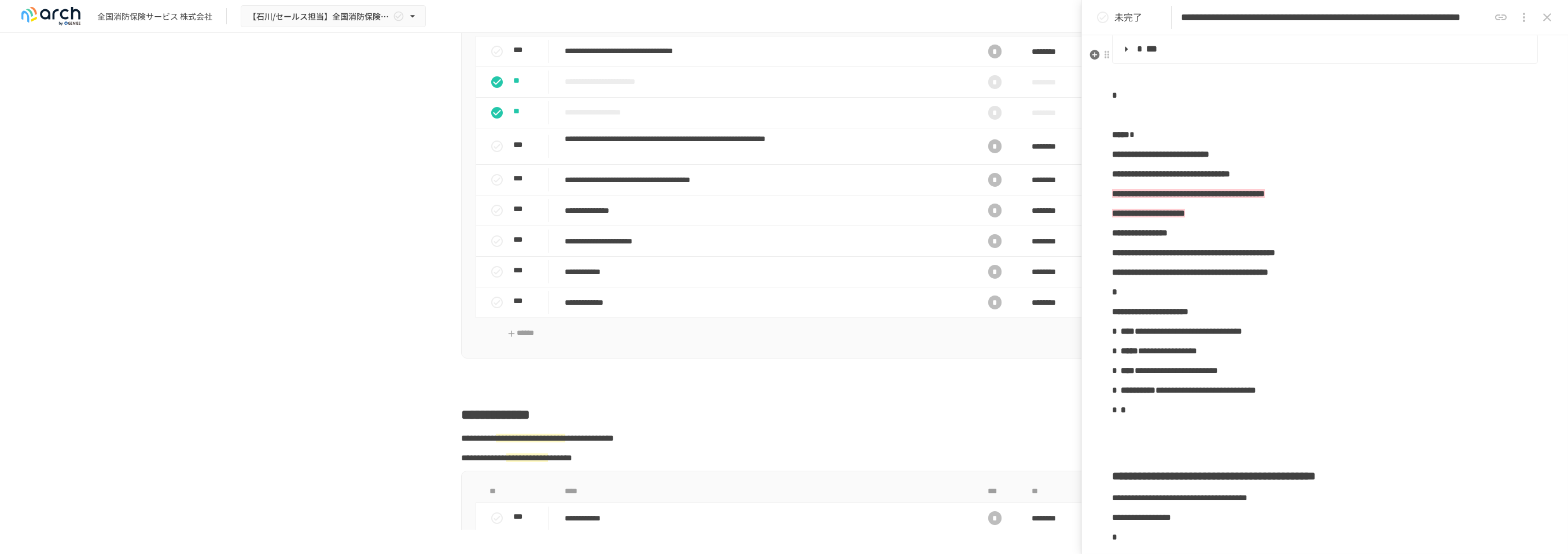 click on "***" at bounding box center (1324, 49) 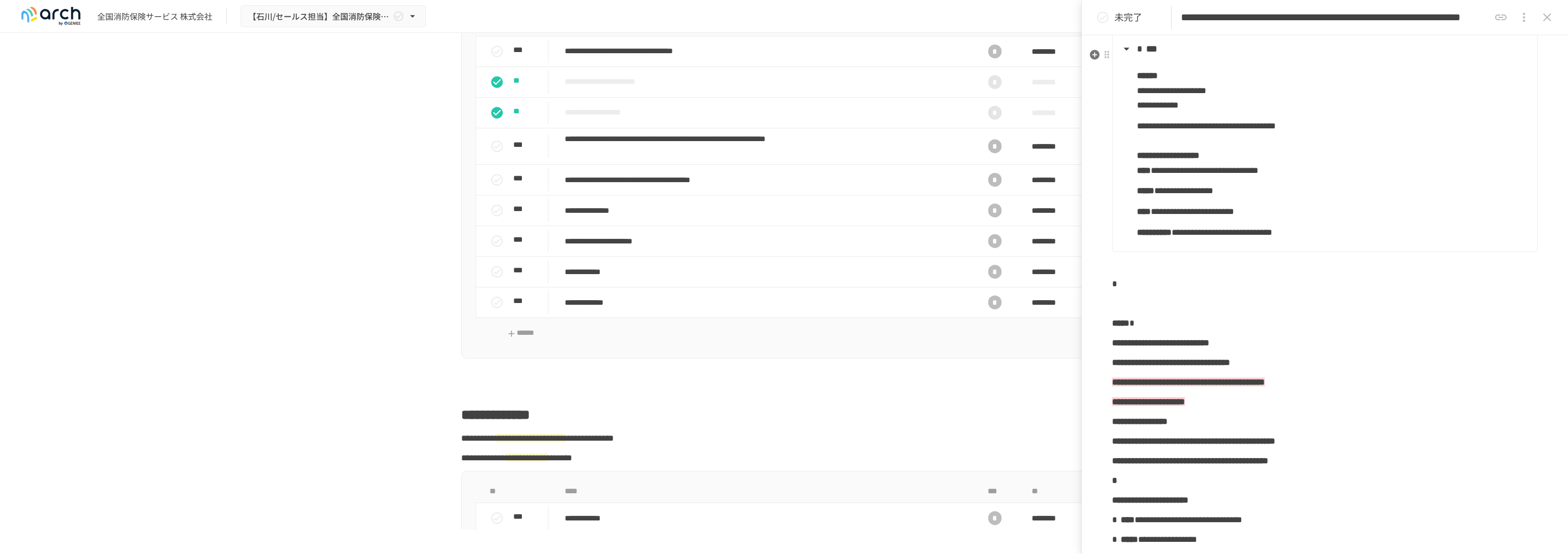 click on "***" at bounding box center (1151, 49) 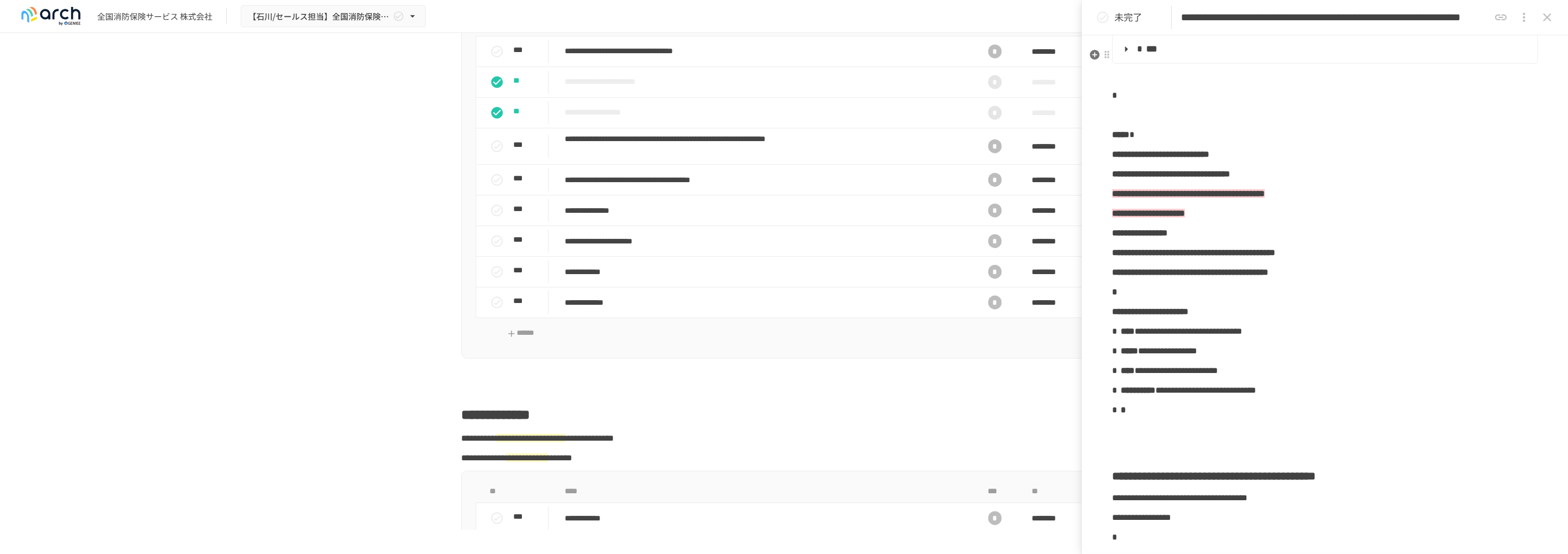 click on "***" at bounding box center (1324, 49) 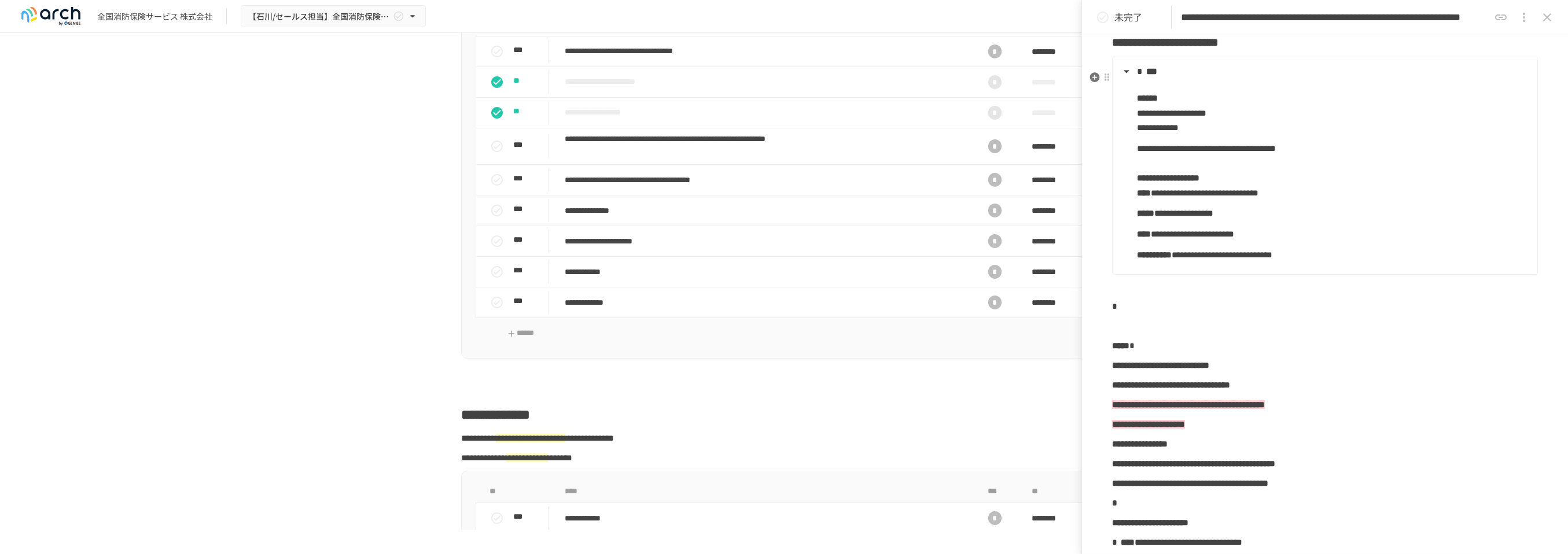 scroll, scrollTop: 549, scrollLeft: 0, axis: vertical 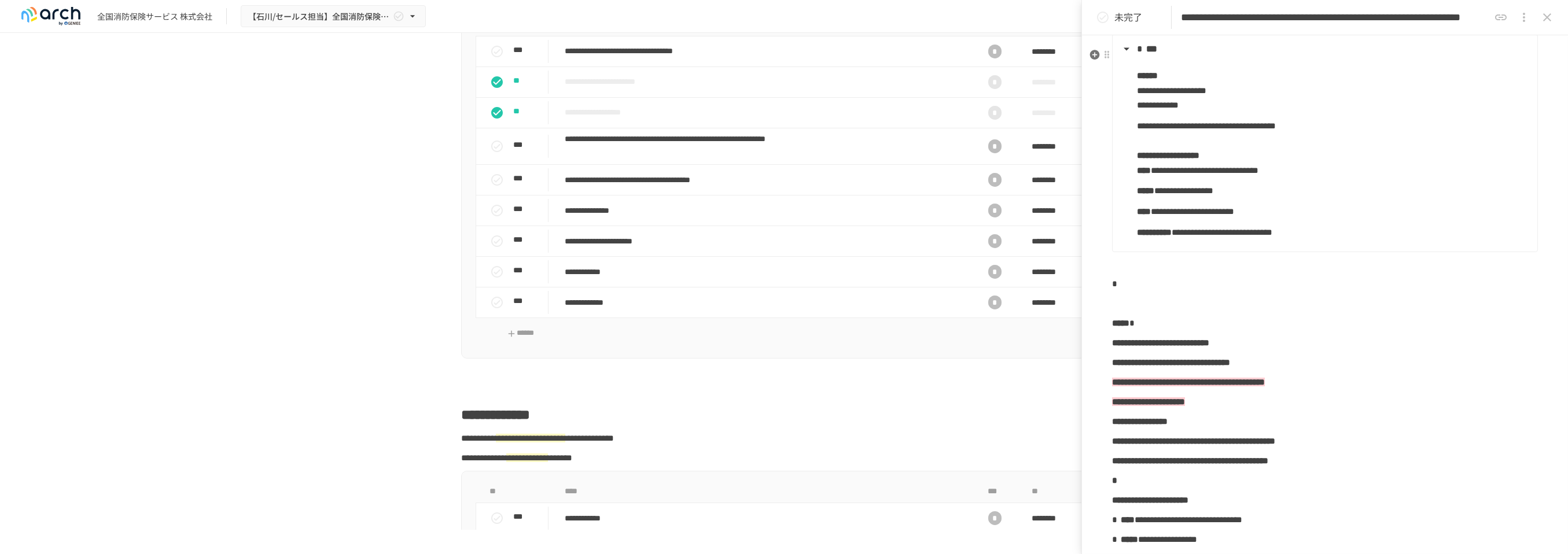 click on "***" at bounding box center [1324, 49] 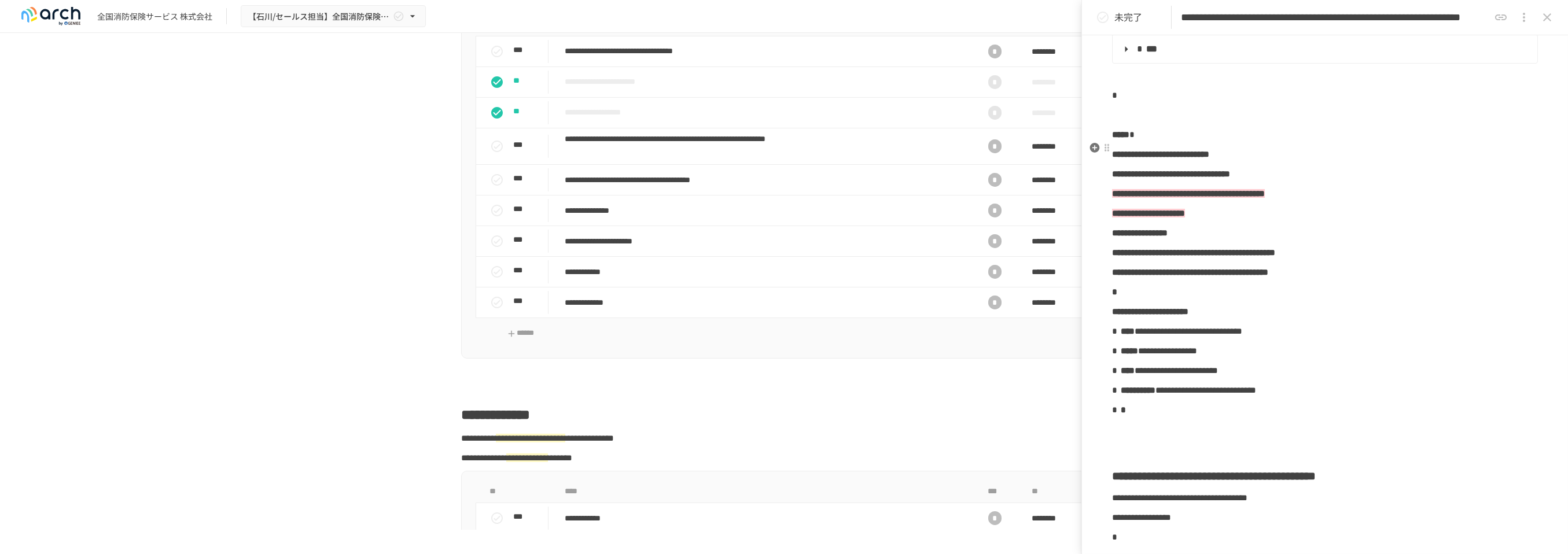 click on "***** *" at bounding box center (1325, 135) 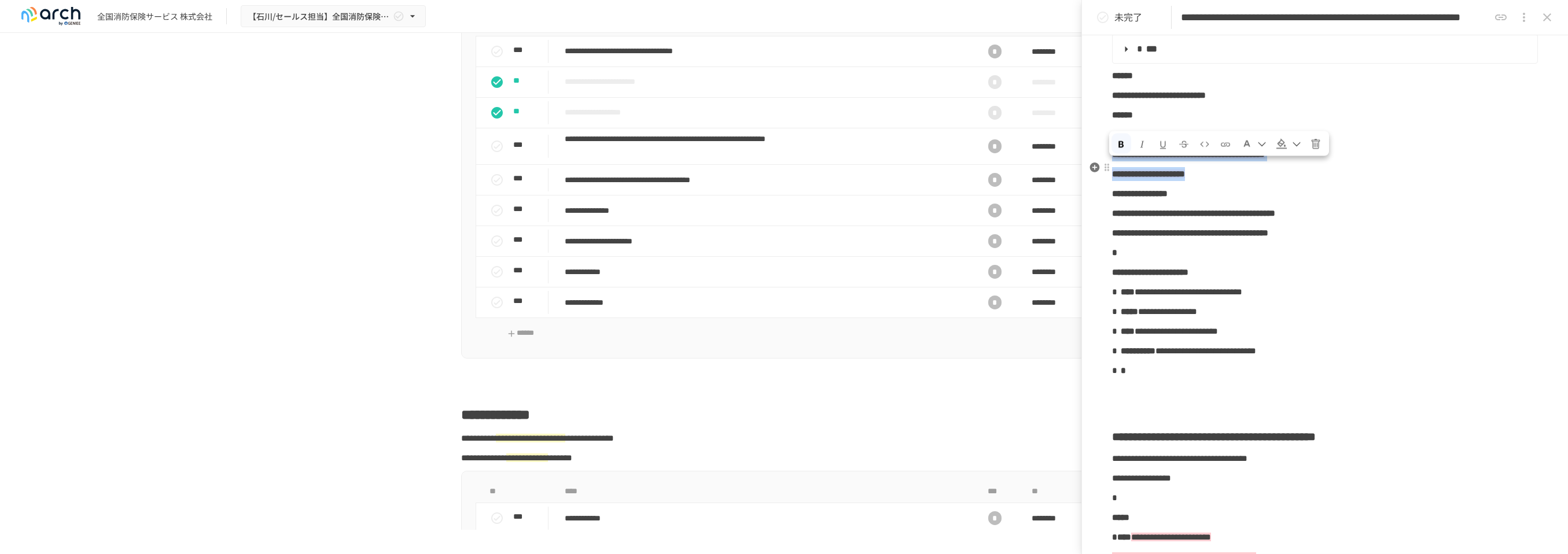 drag, startPoint x: 1317, startPoint y: 197, endPoint x: 1114, endPoint y: 181, distance: 203.62957 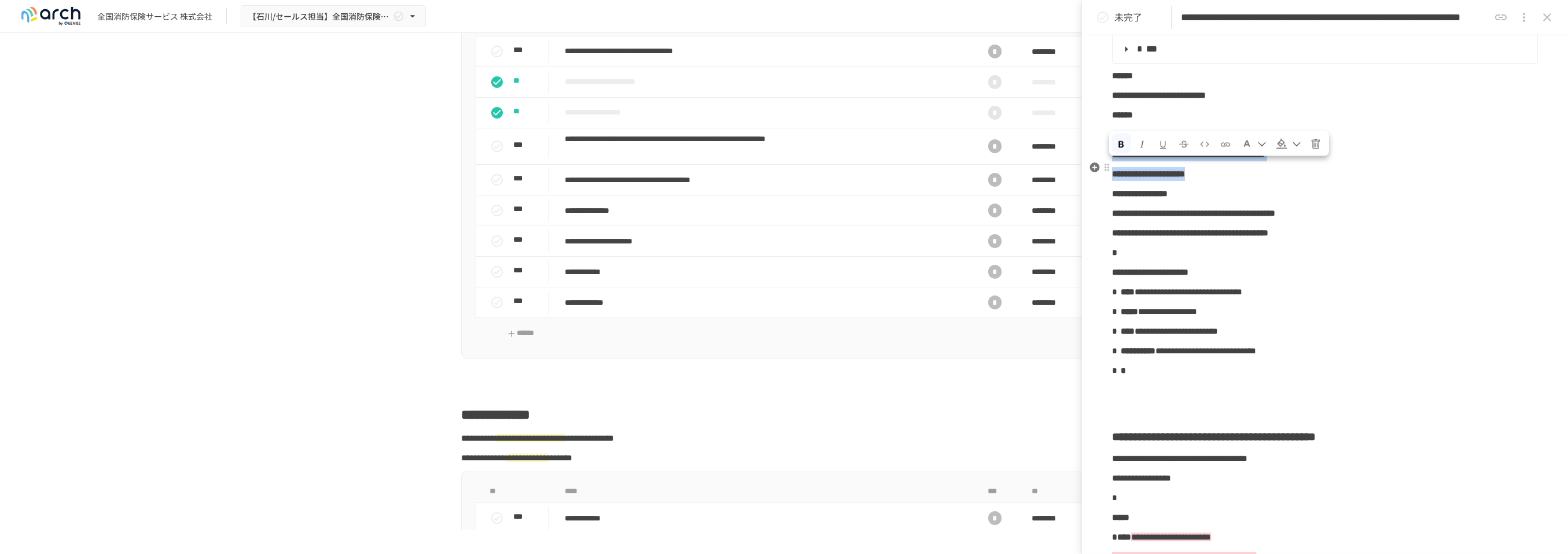 click on "**********" at bounding box center [1325, 279] 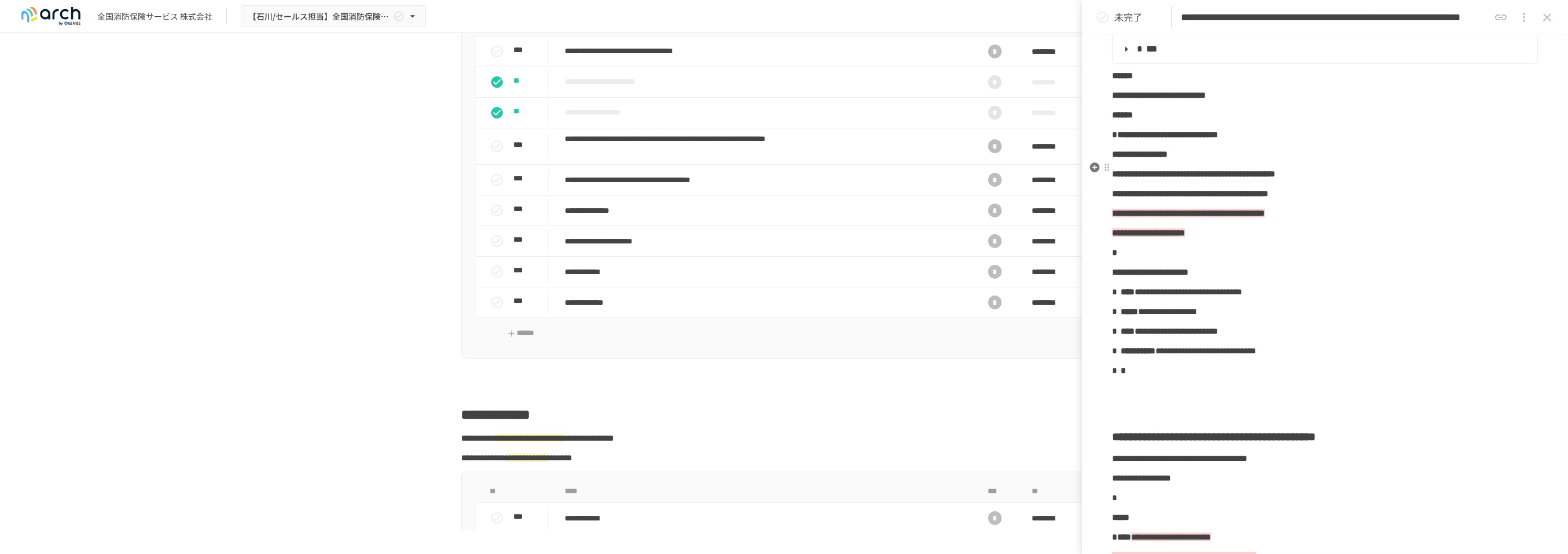 click on "**********" at bounding box center [1140, 154] 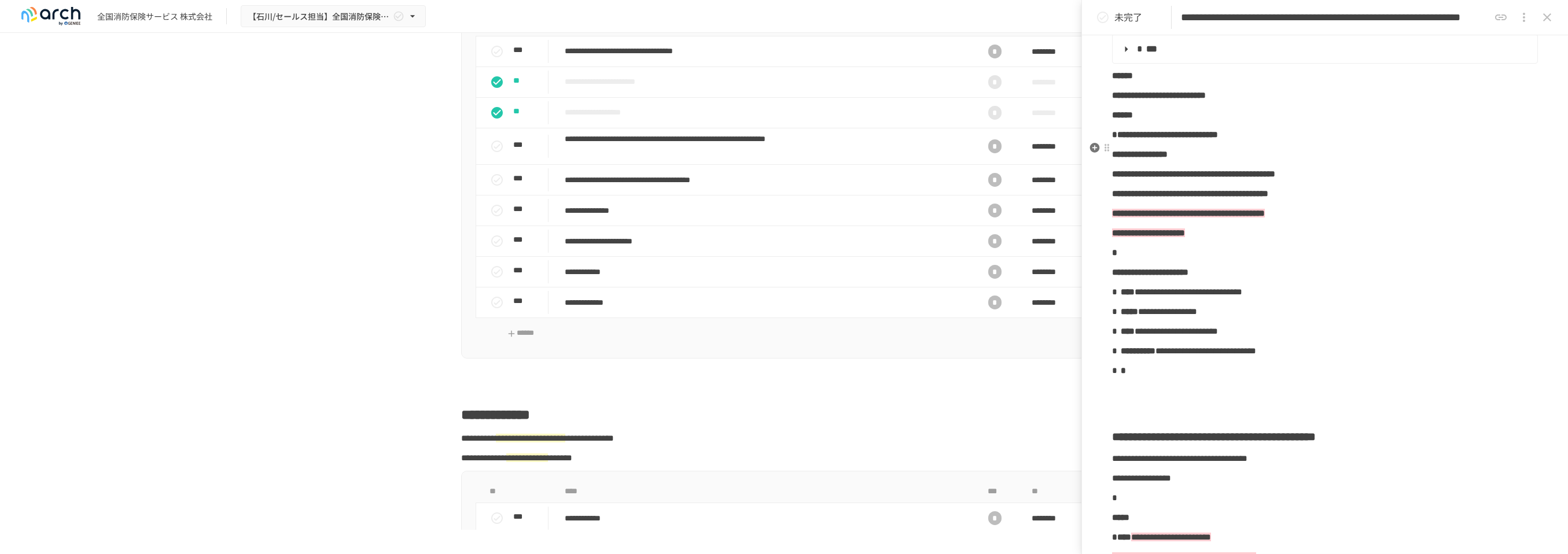 click on "**********" at bounding box center (1165, 134) 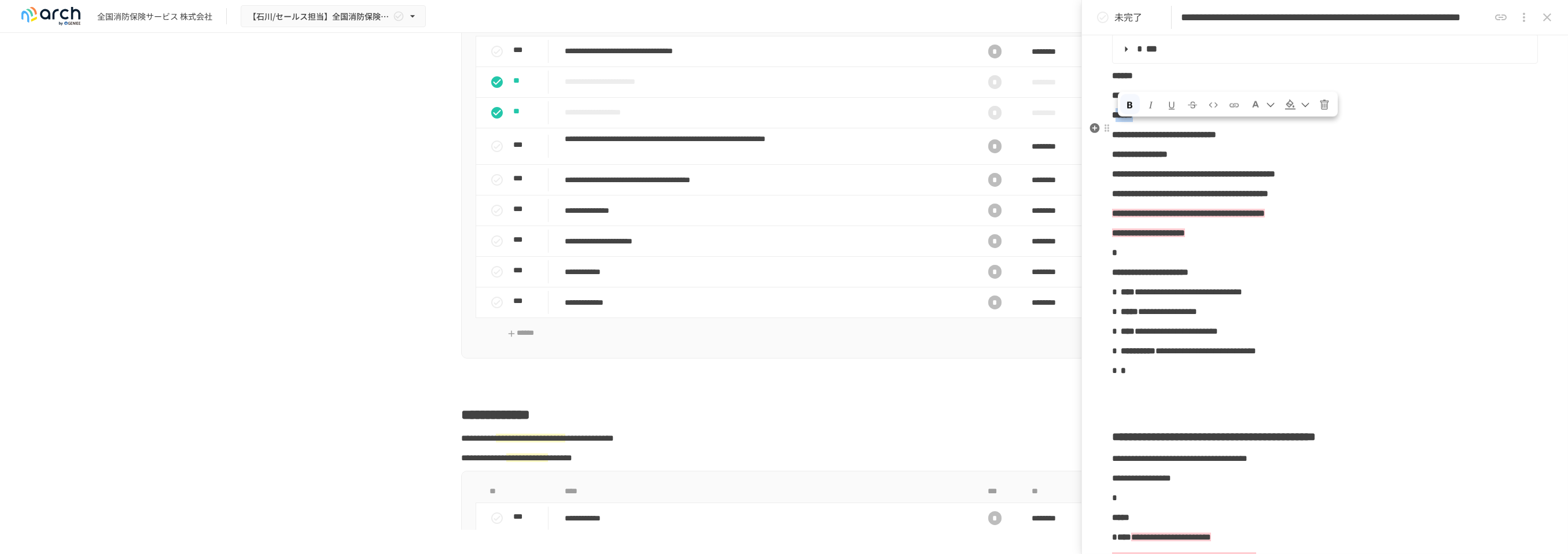drag, startPoint x: 1162, startPoint y: 136, endPoint x: 1118, endPoint y: 138, distance: 44.04543 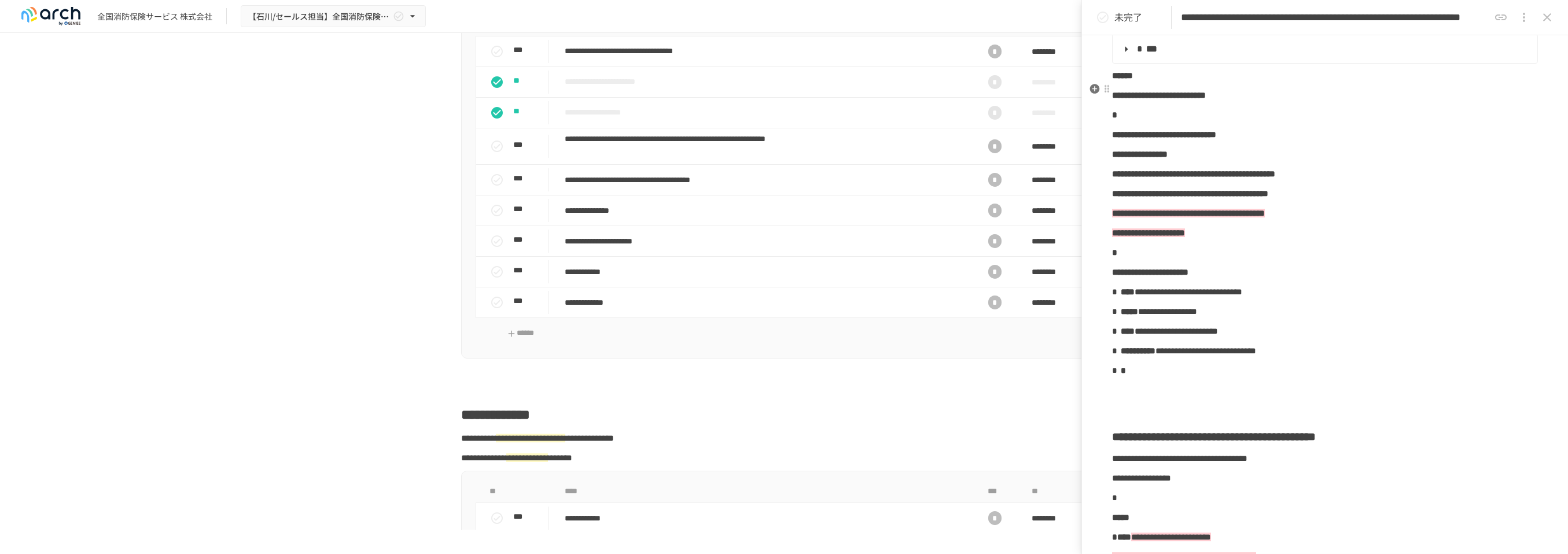 click on "******" at bounding box center (1325, 76) 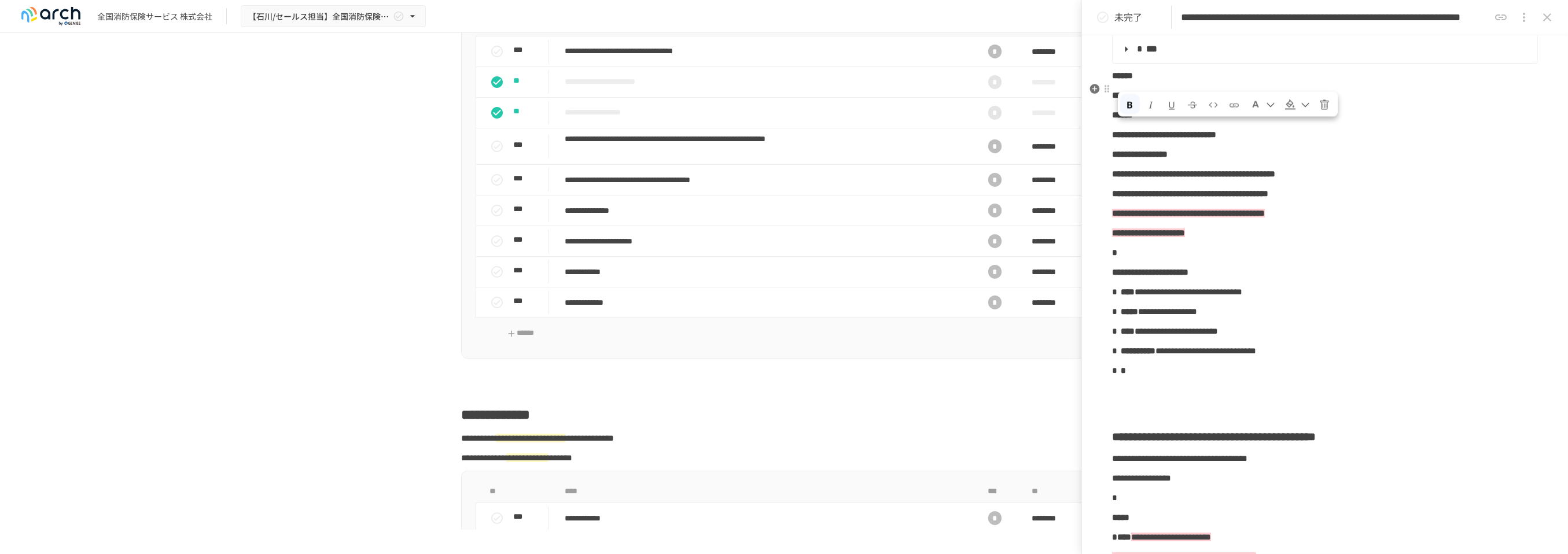 click on "******" at bounding box center [1325, 76] 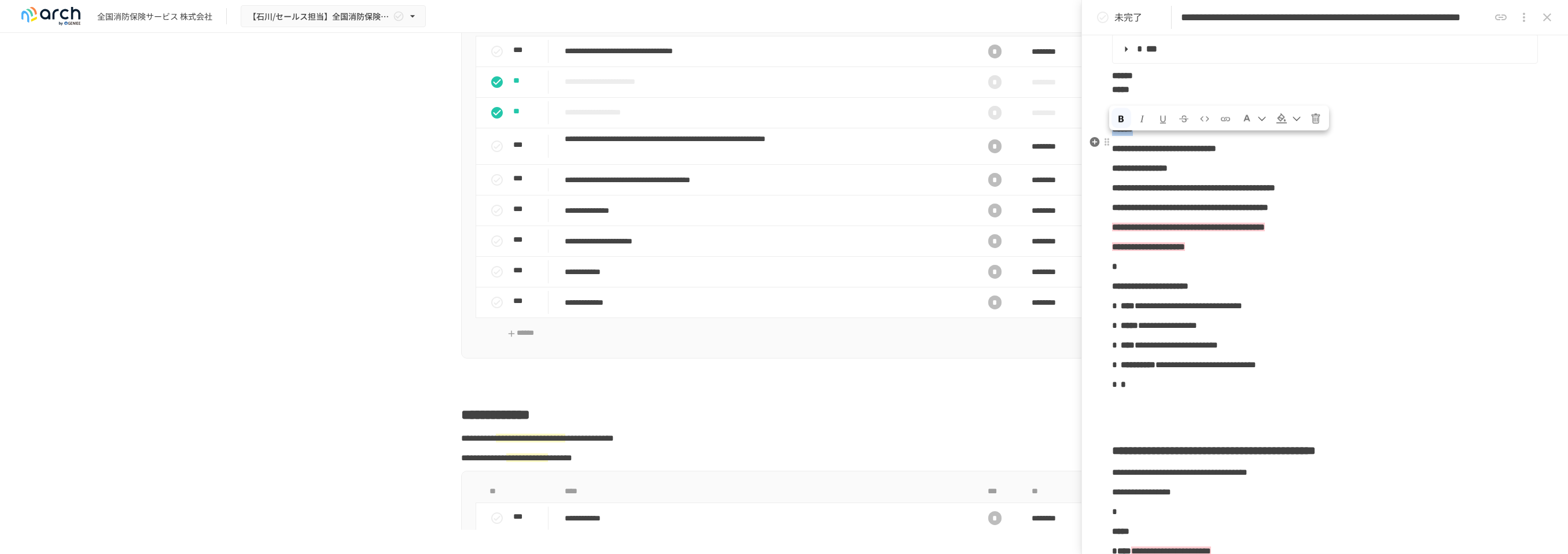 drag, startPoint x: 1173, startPoint y: 153, endPoint x: 1112, endPoint y: 147, distance: 61.29437 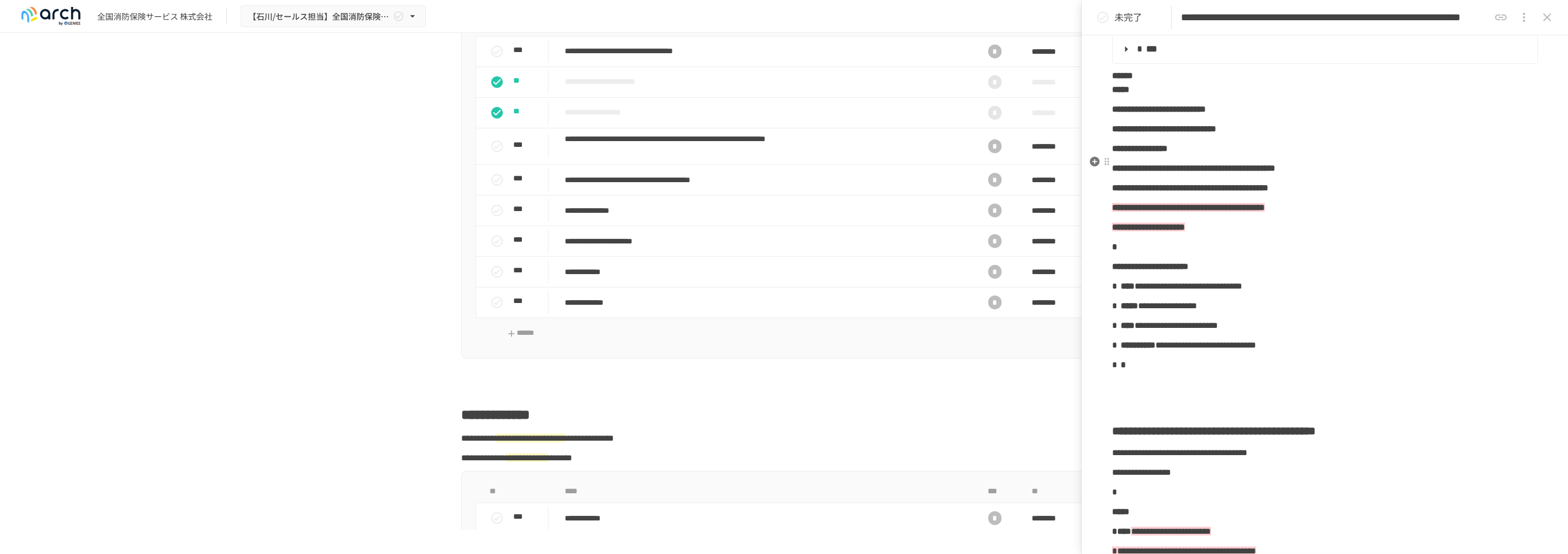 click on "**********" at bounding box center [1140, 148] 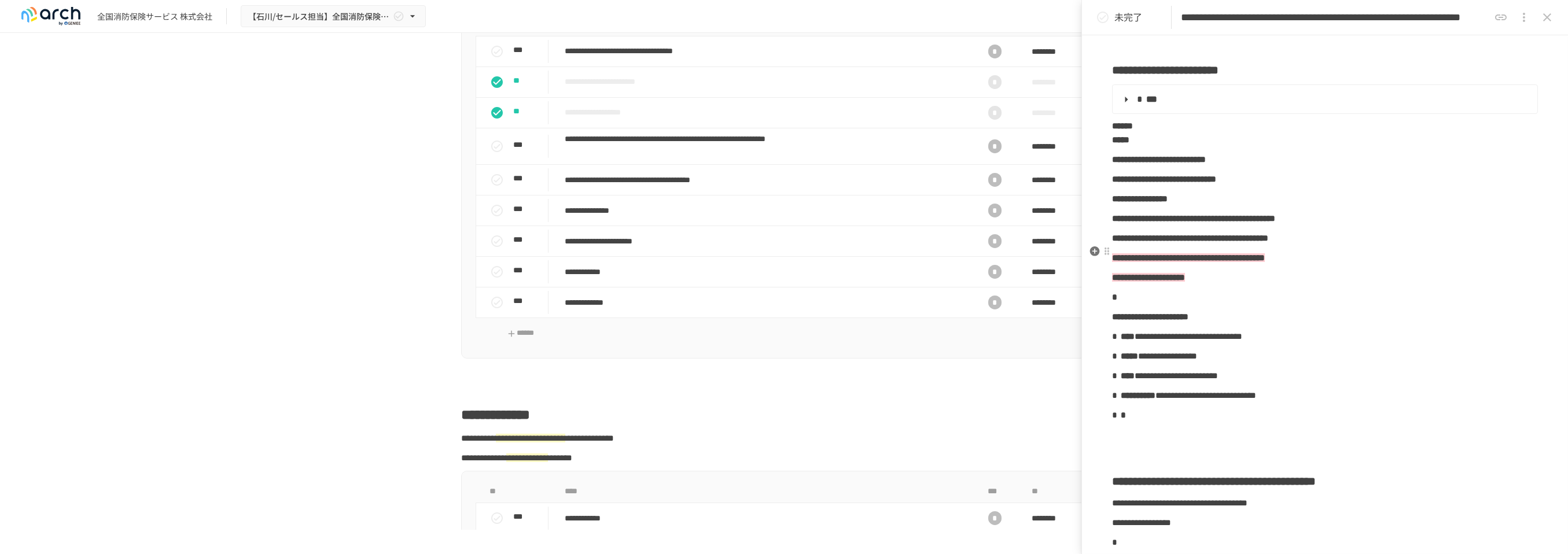 scroll, scrollTop: 485, scrollLeft: 0, axis: vertical 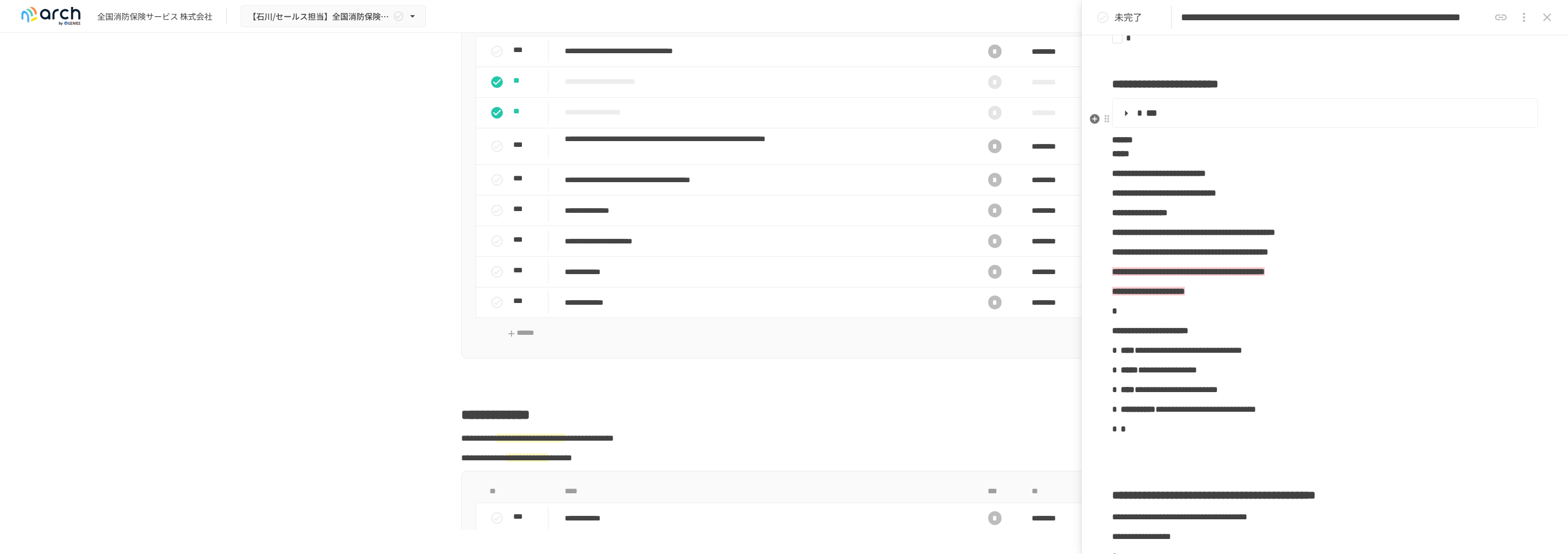 click on "***" at bounding box center (1324, 113) 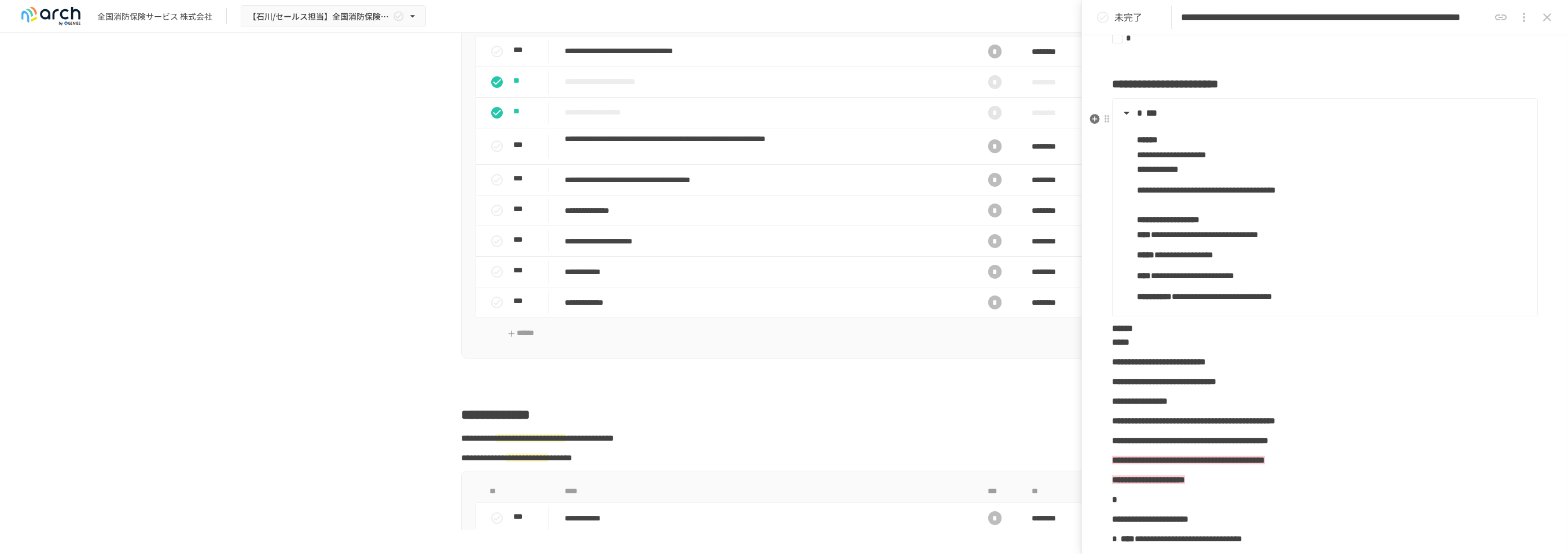 click on "***" at bounding box center (1324, 113) 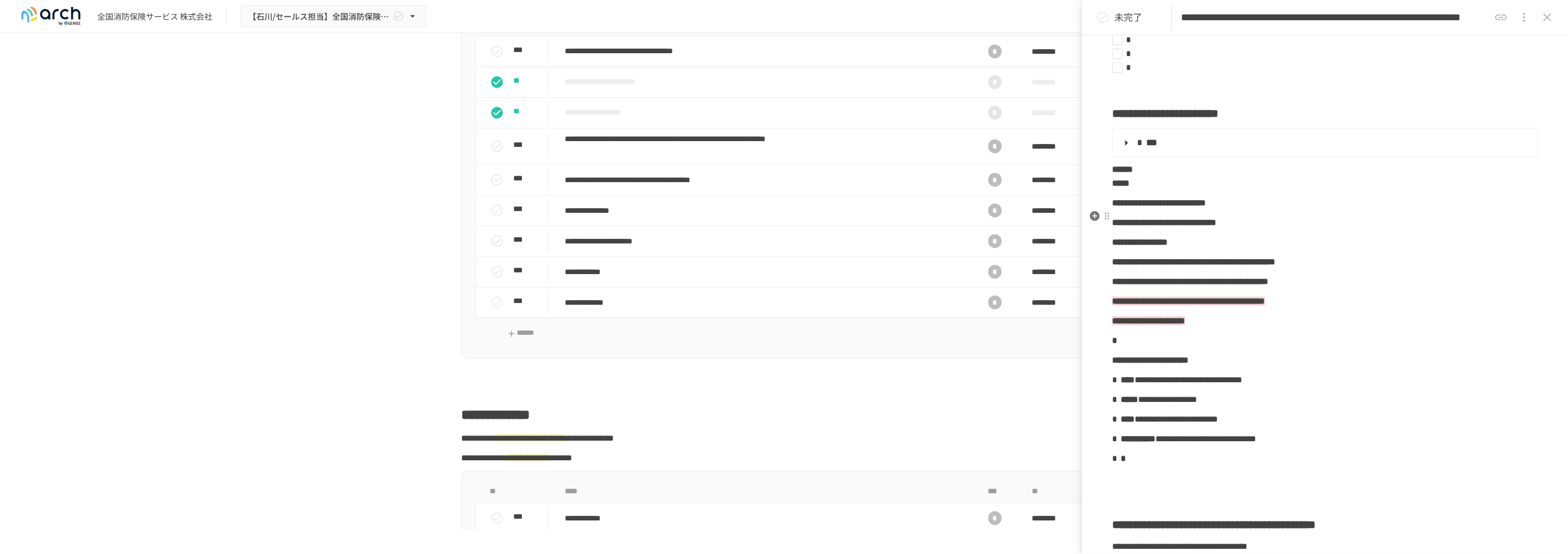 scroll, scrollTop: 420, scrollLeft: 0, axis: vertical 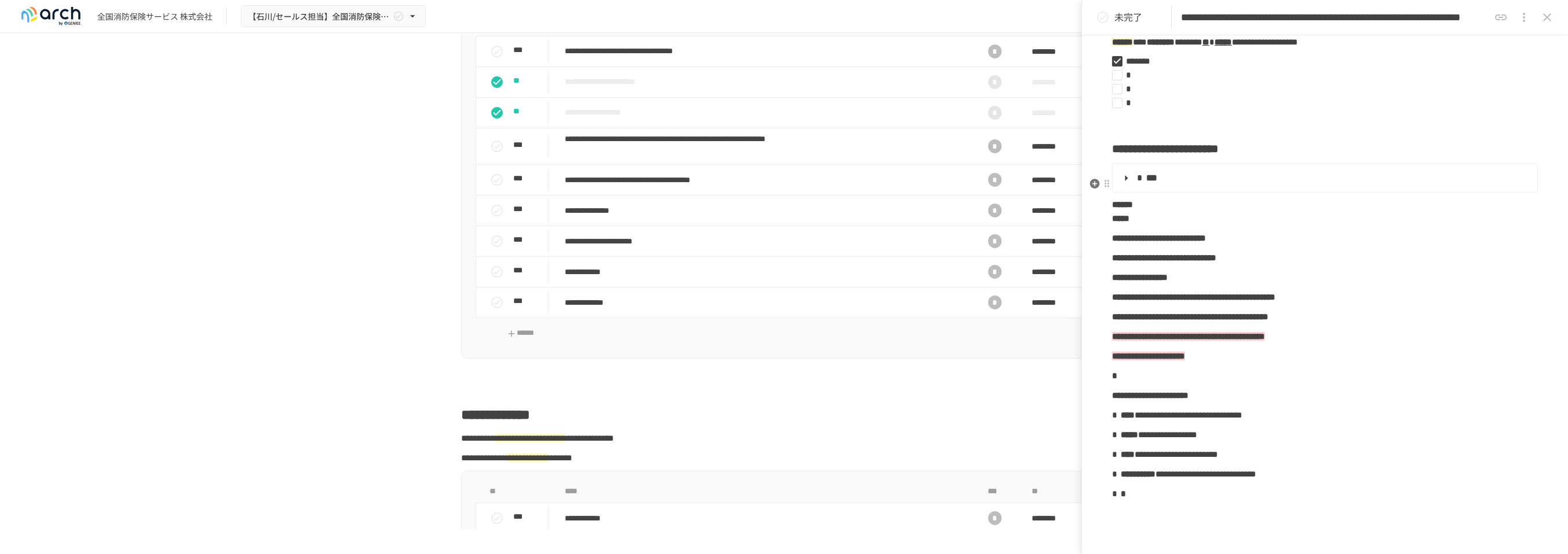 click on "***" at bounding box center [1324, 178] 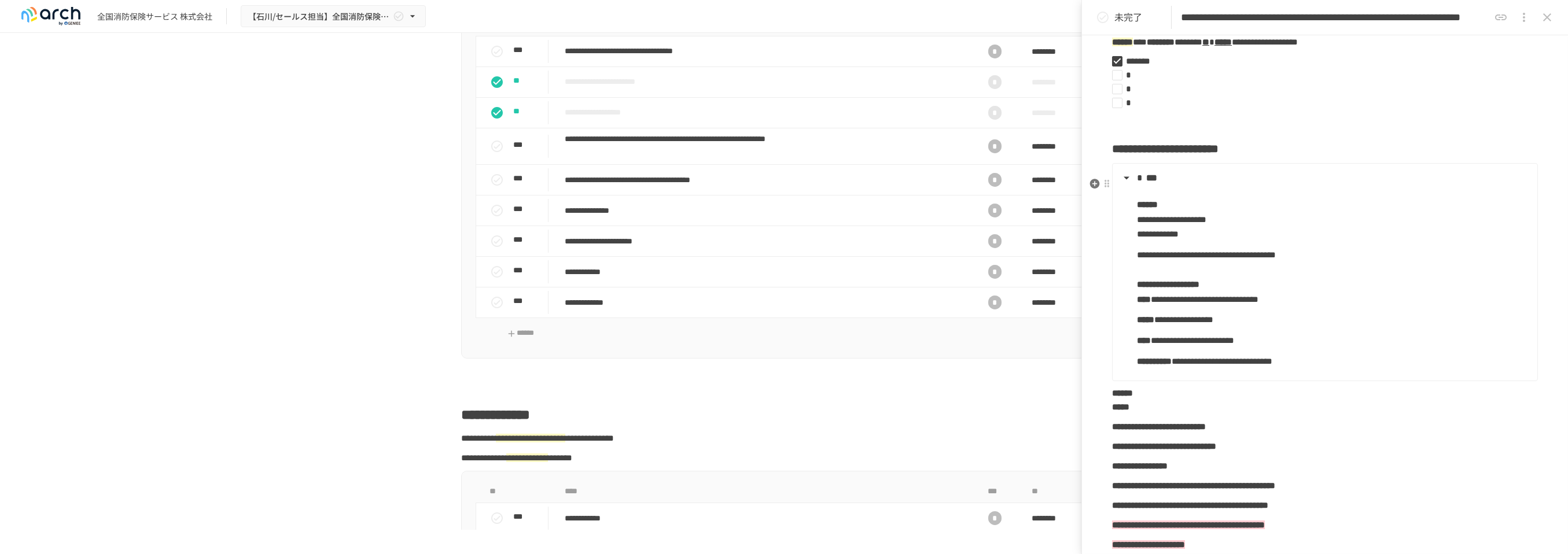 scroll, scrollTop: 485, scrollLeft: 0, axis: vertical 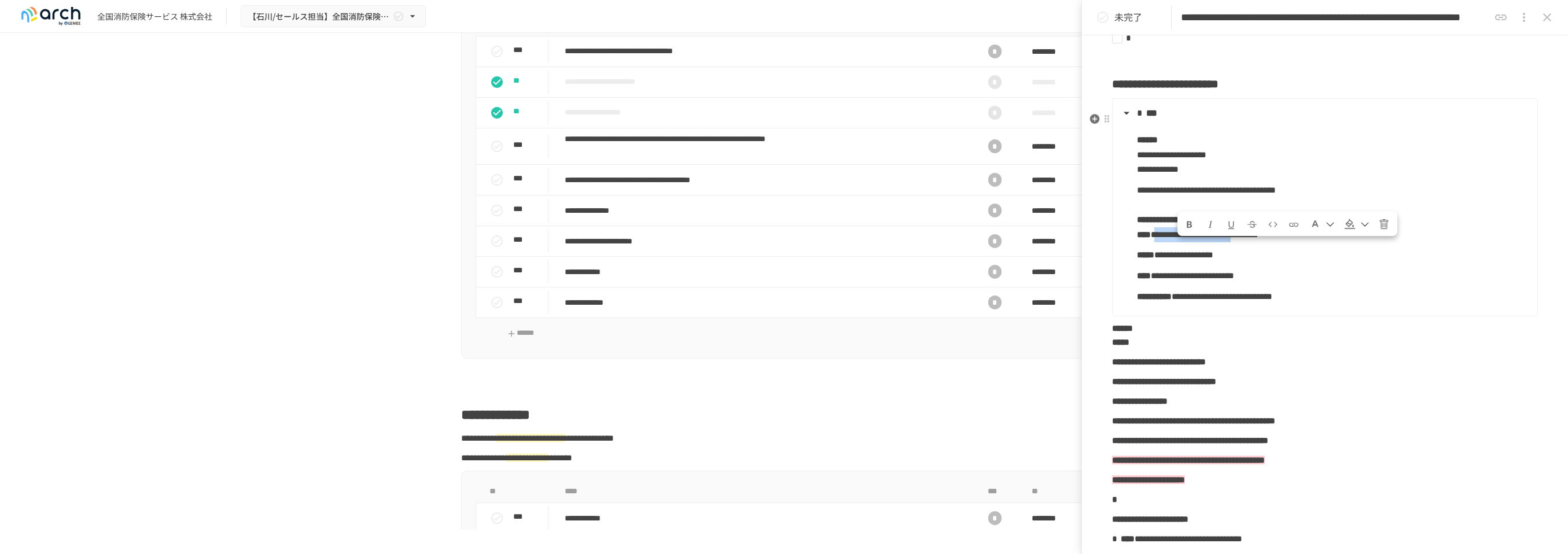 drag, startPoint x: 1368, startPoint y: 257, endPoint x: 1184, endPoint y: 263, distance: 184.0978 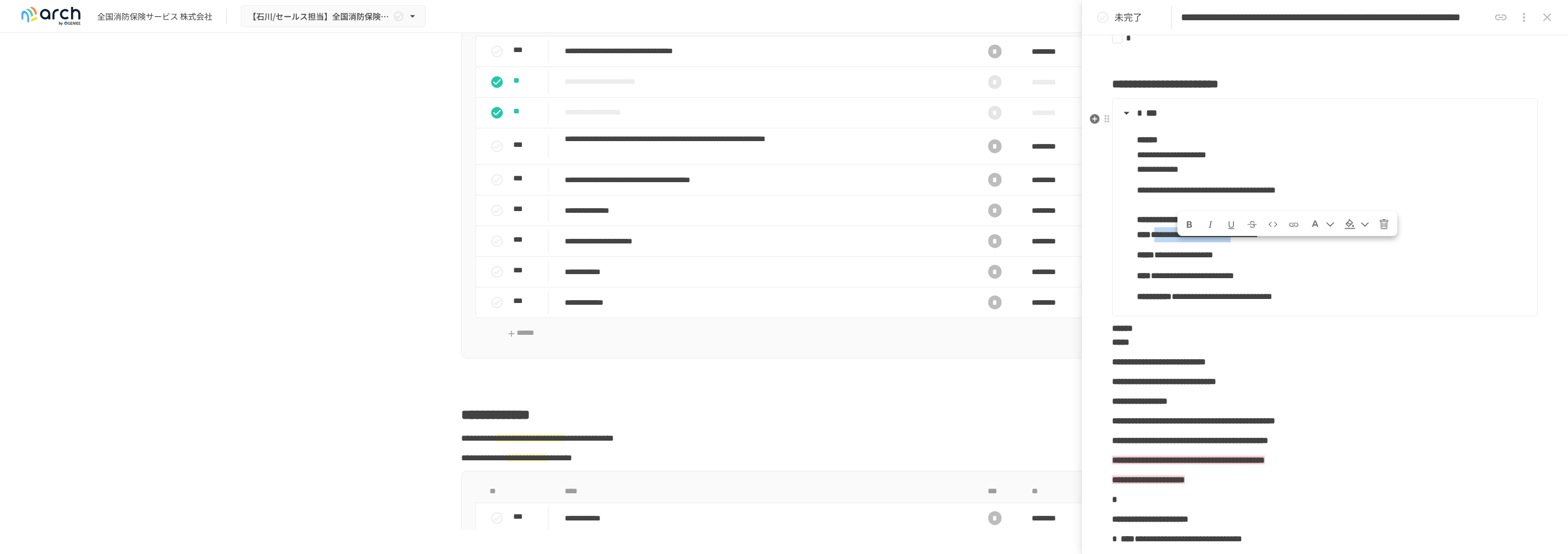 click on "**********" at bounding box center [1205, 234] 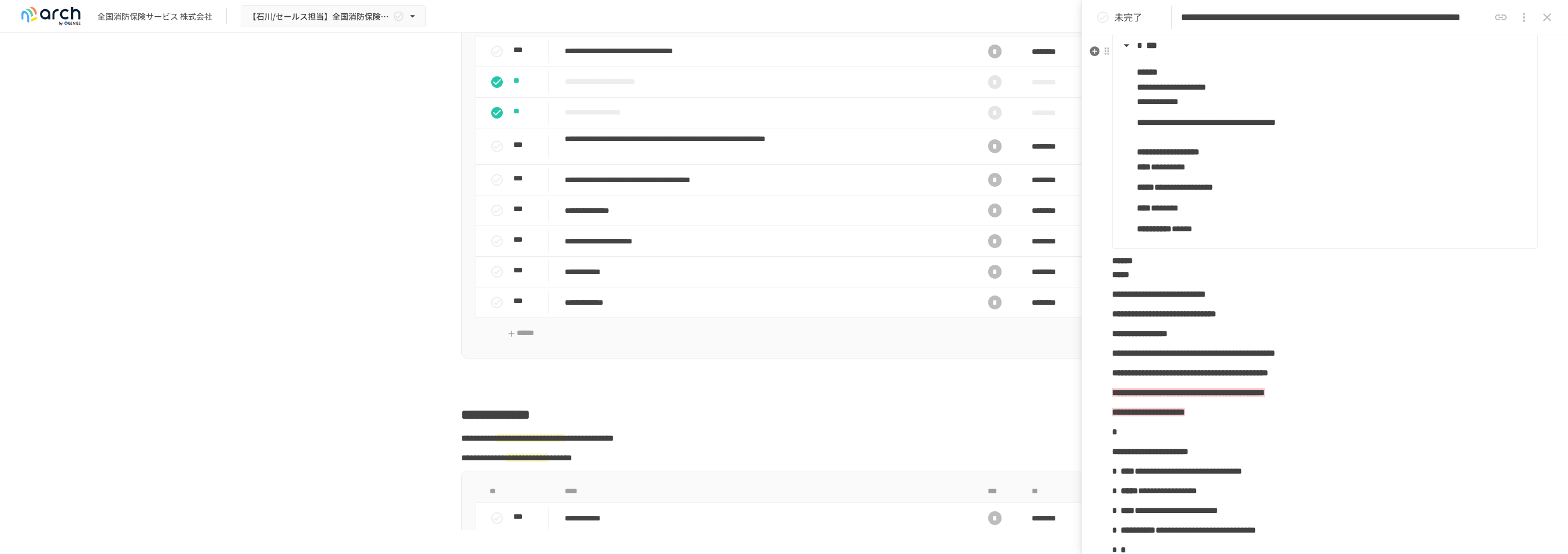 scroll, scrollTop: 613, scrollLeft: 0, axis: vertical 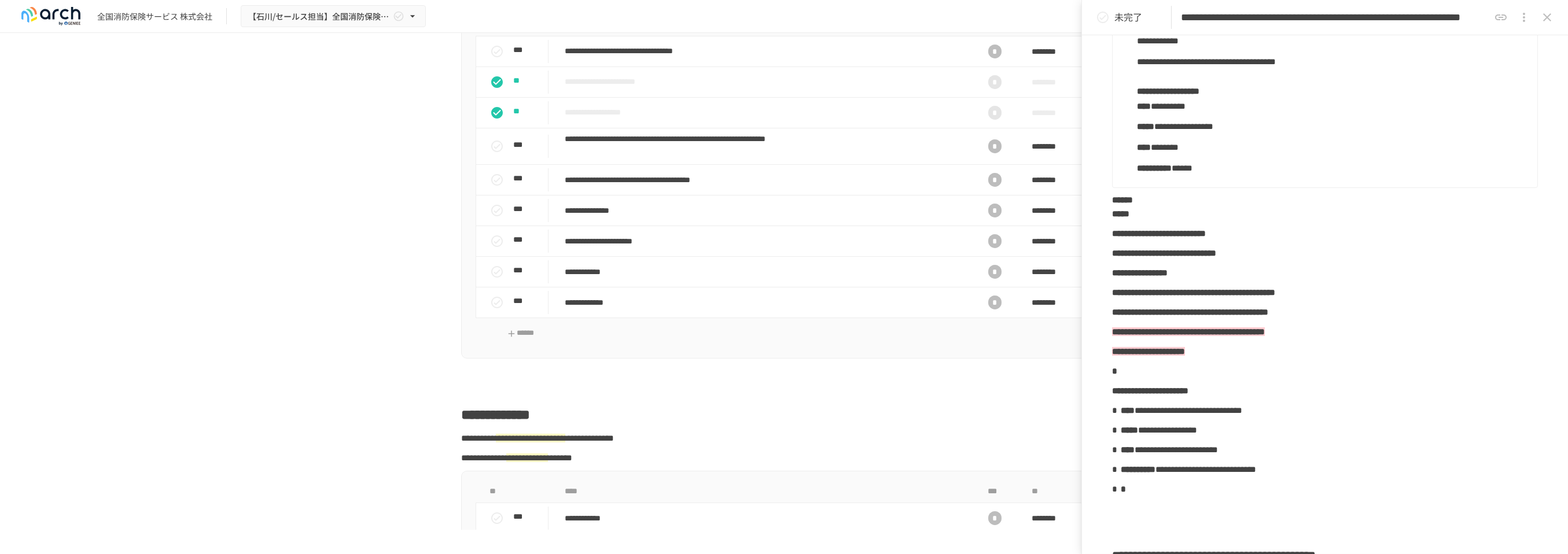 click on "**********" at bounding box center [1324, 84] 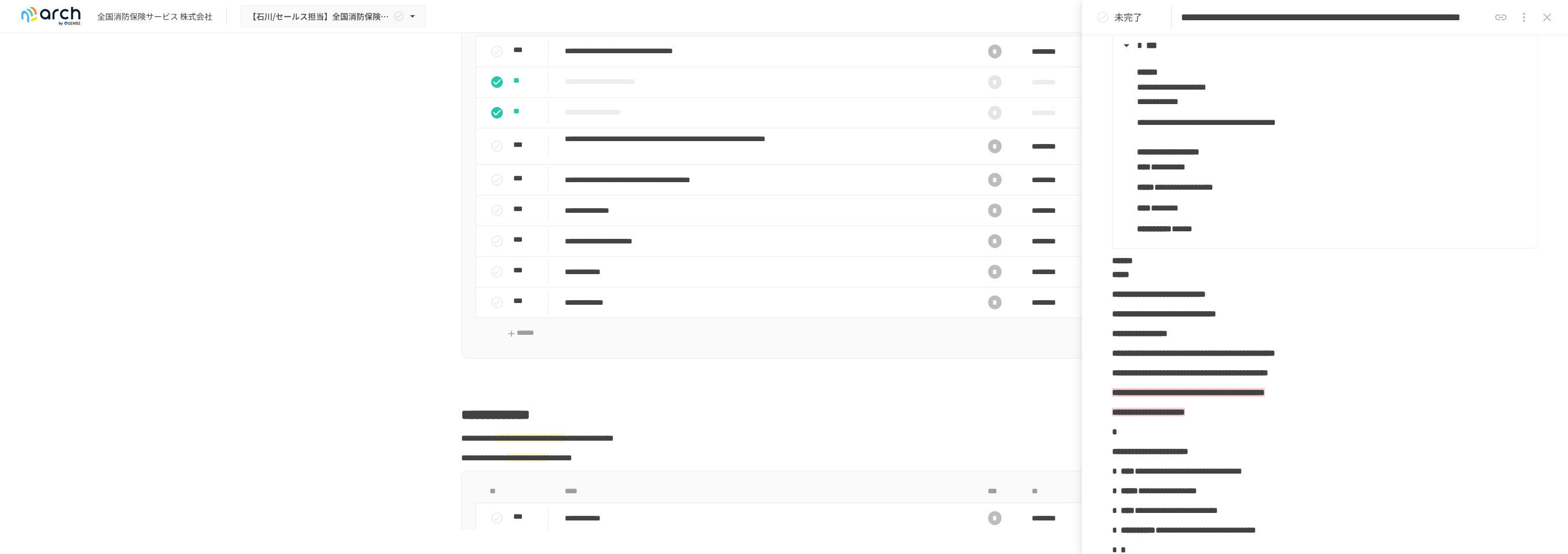 scroll, scrollTop: 538, scrollLeft: 0, axis: vertical 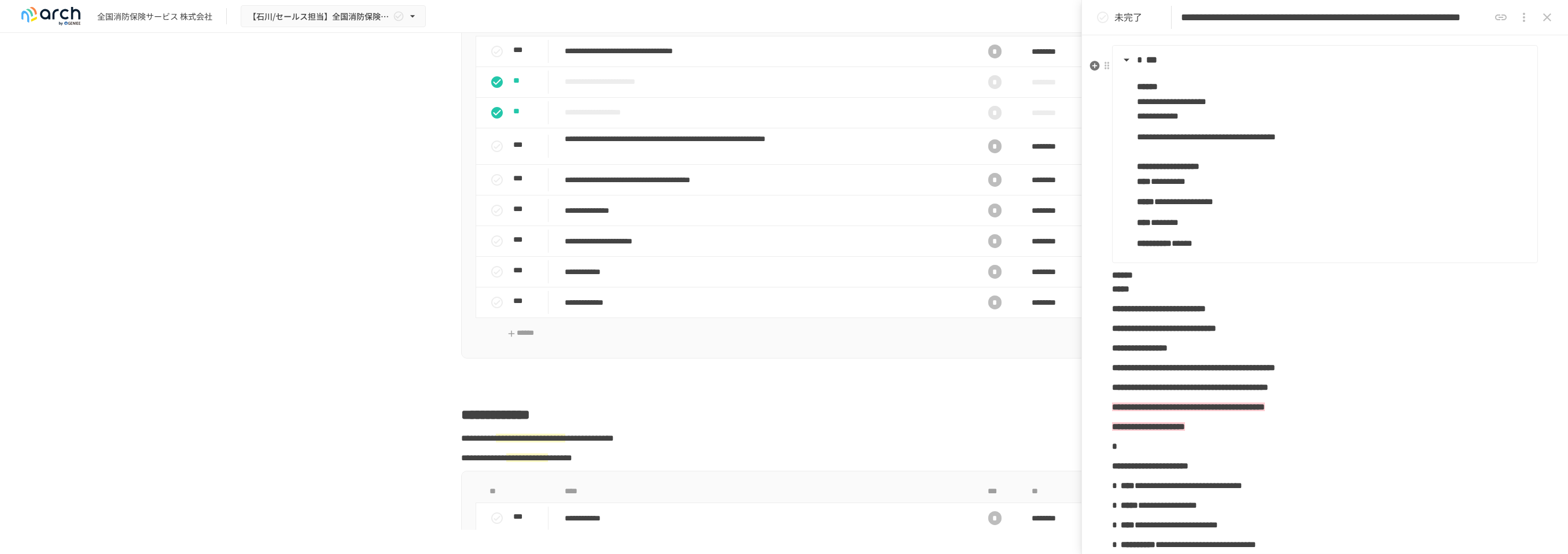 click on "**********" at bounding box center [1333, 243] 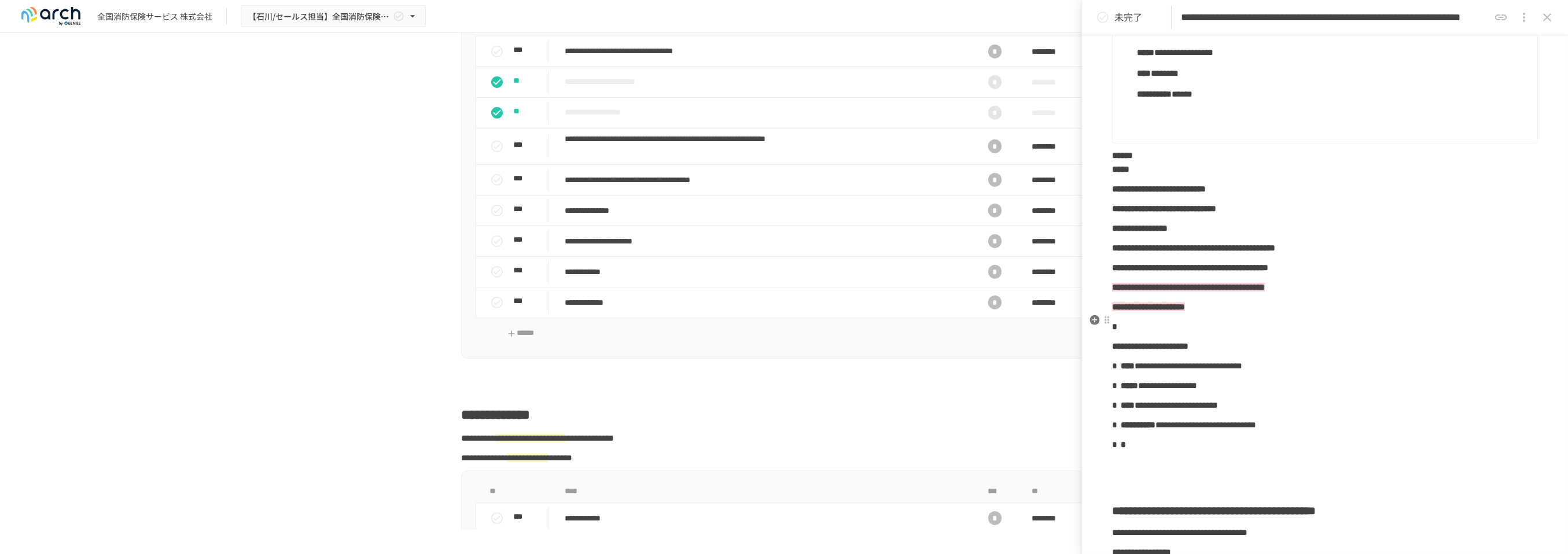 scroll, scrollTop: 730, scrollLeft: 0, axis: vertical 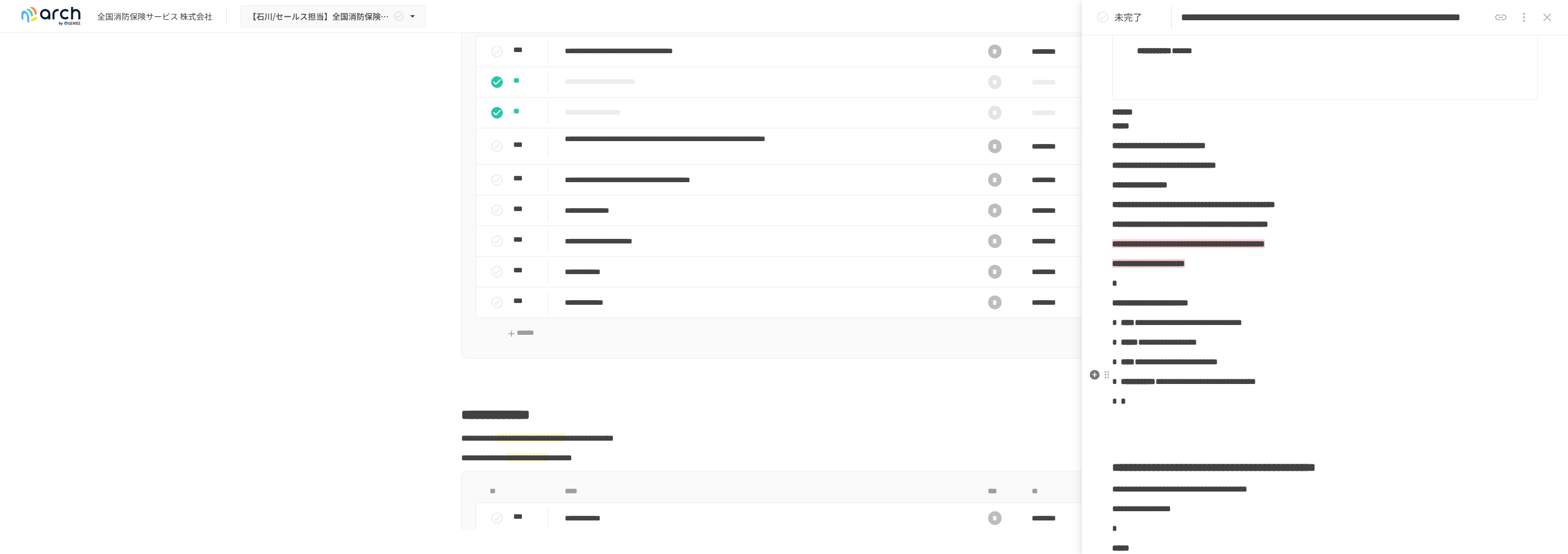 click on "**********" at bounding box center [1325, 362] 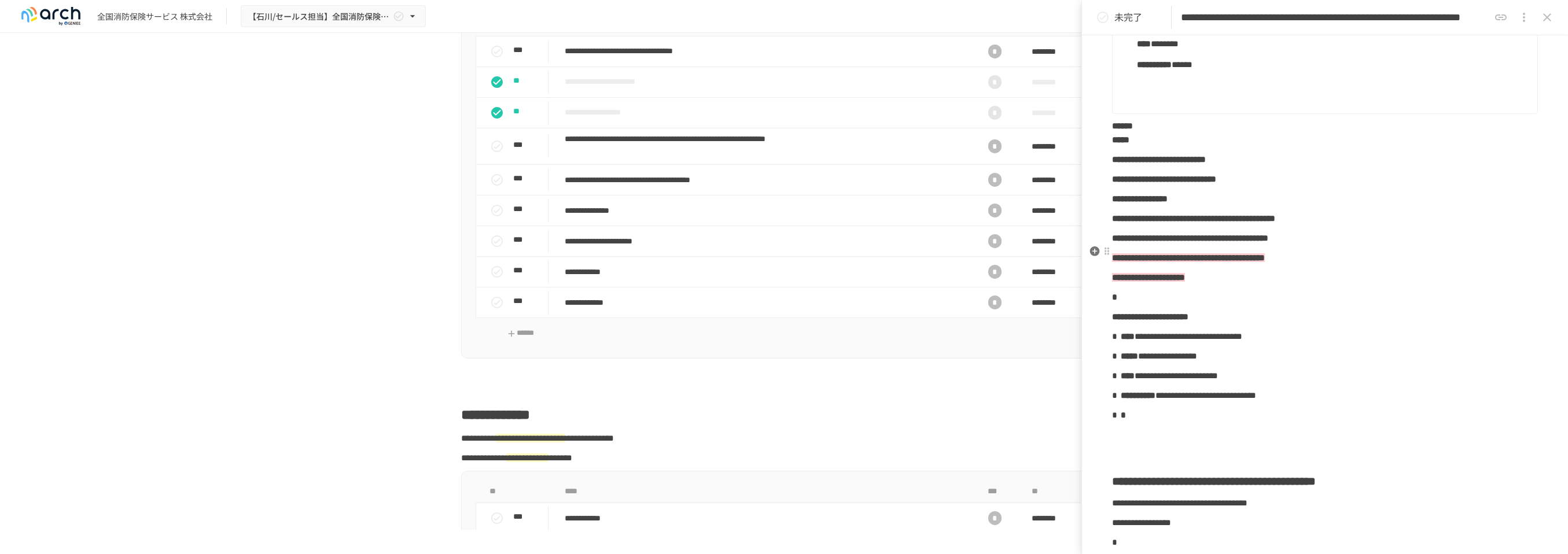 scroll, scrollTop: 730, scrollLeft: 0, axis: vertical 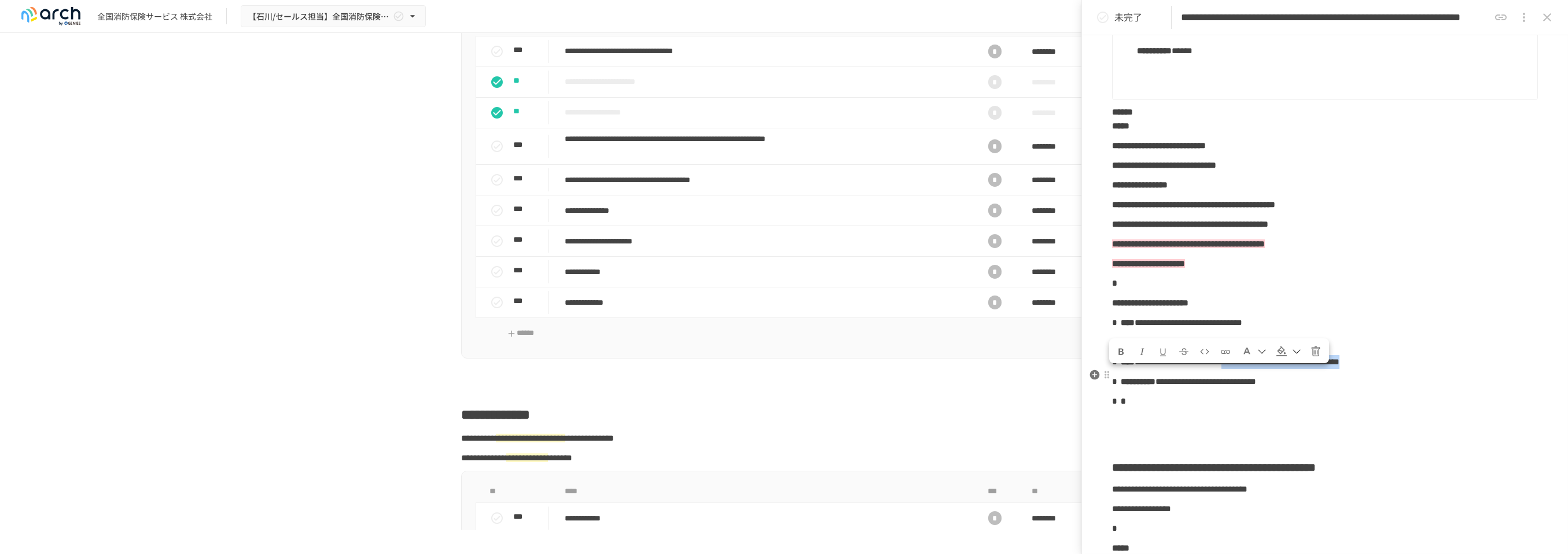 drag, startPoint x: 1223, startPoint y: 398, endPoint x: 1354, endPoint y: 382, distance: 131.97348 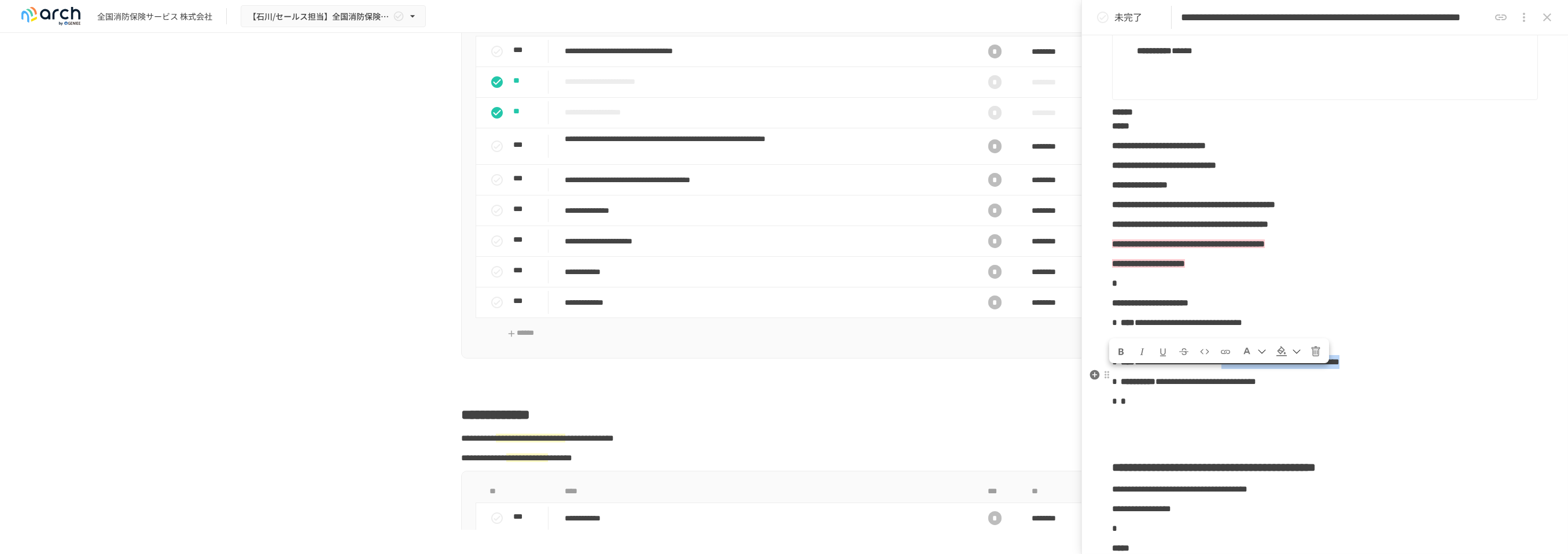 click on "**********" at bounding box center (1325, 362) 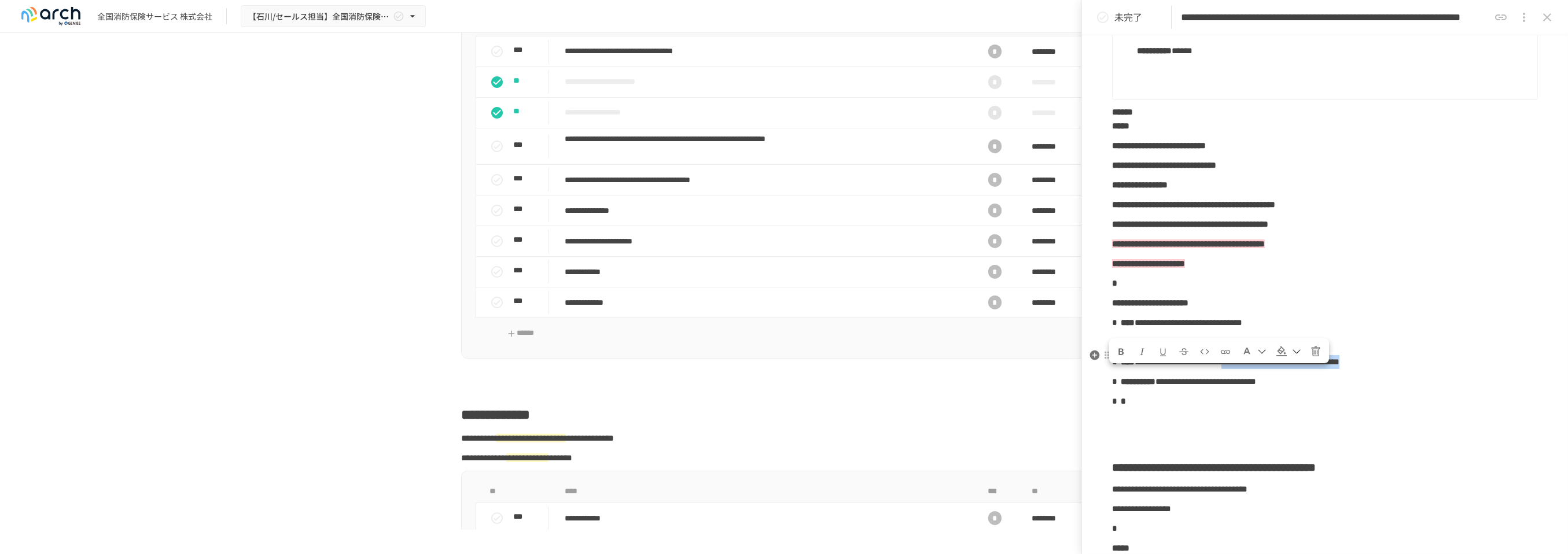 click at bounding box center [1225, 352] 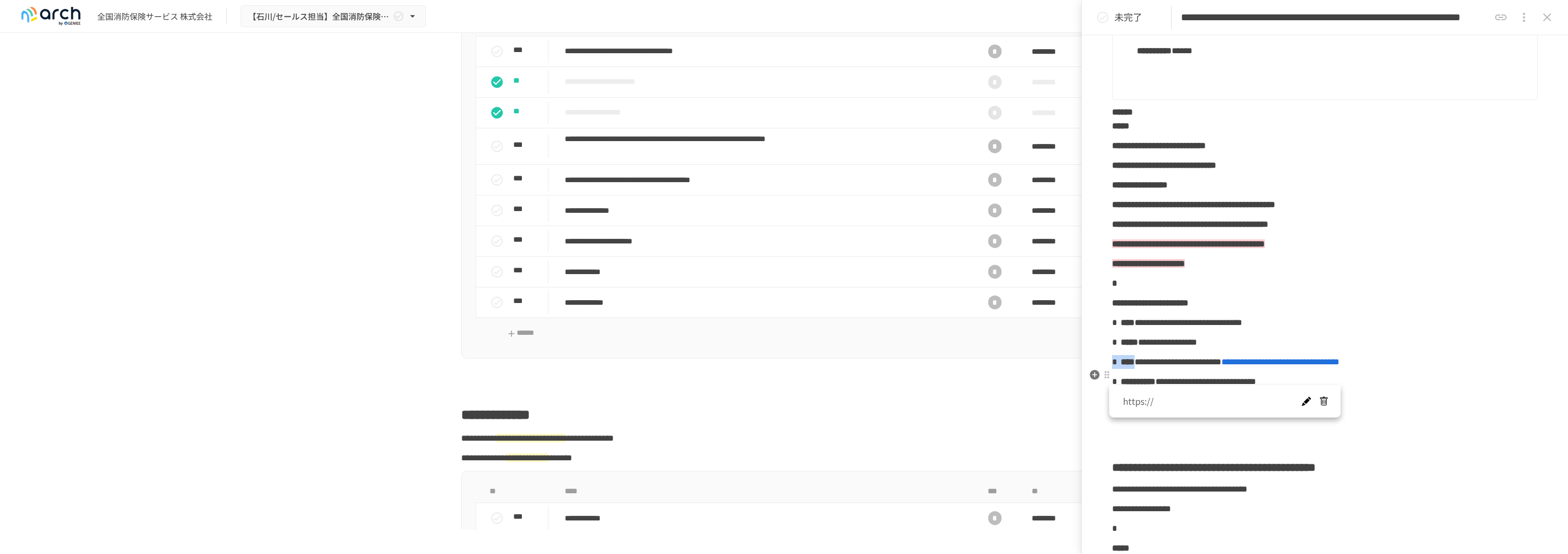 click at bounding box center [1306, 401] 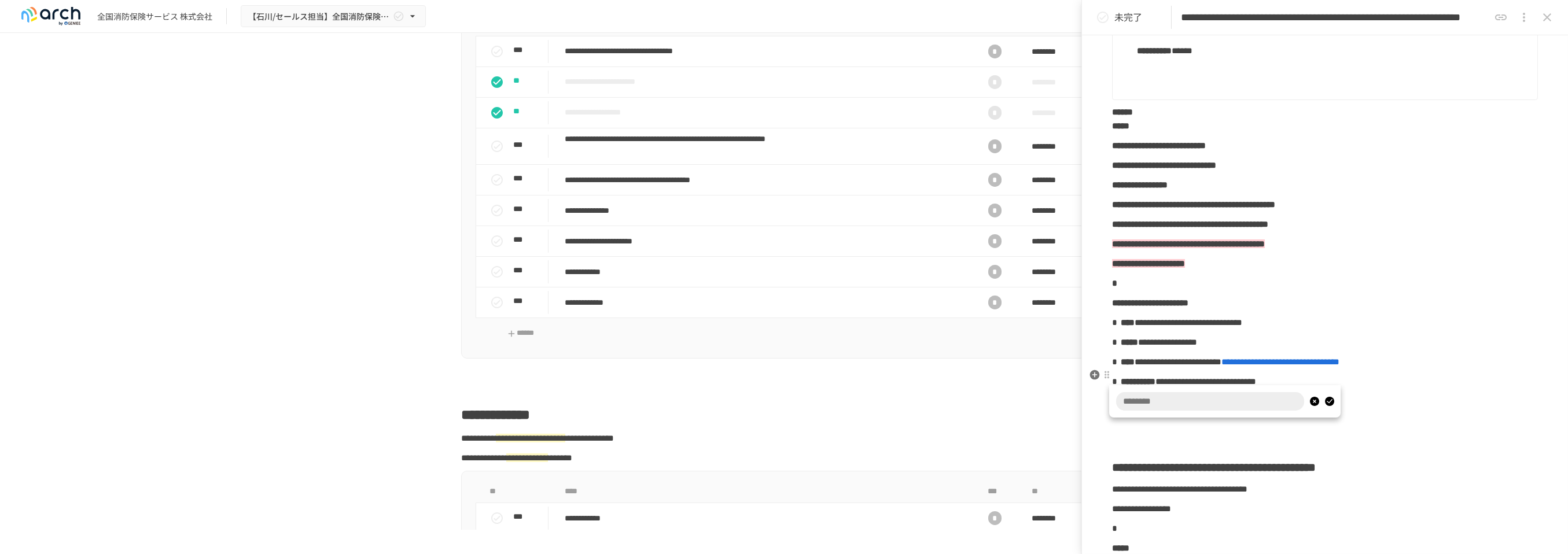 type on "**********" 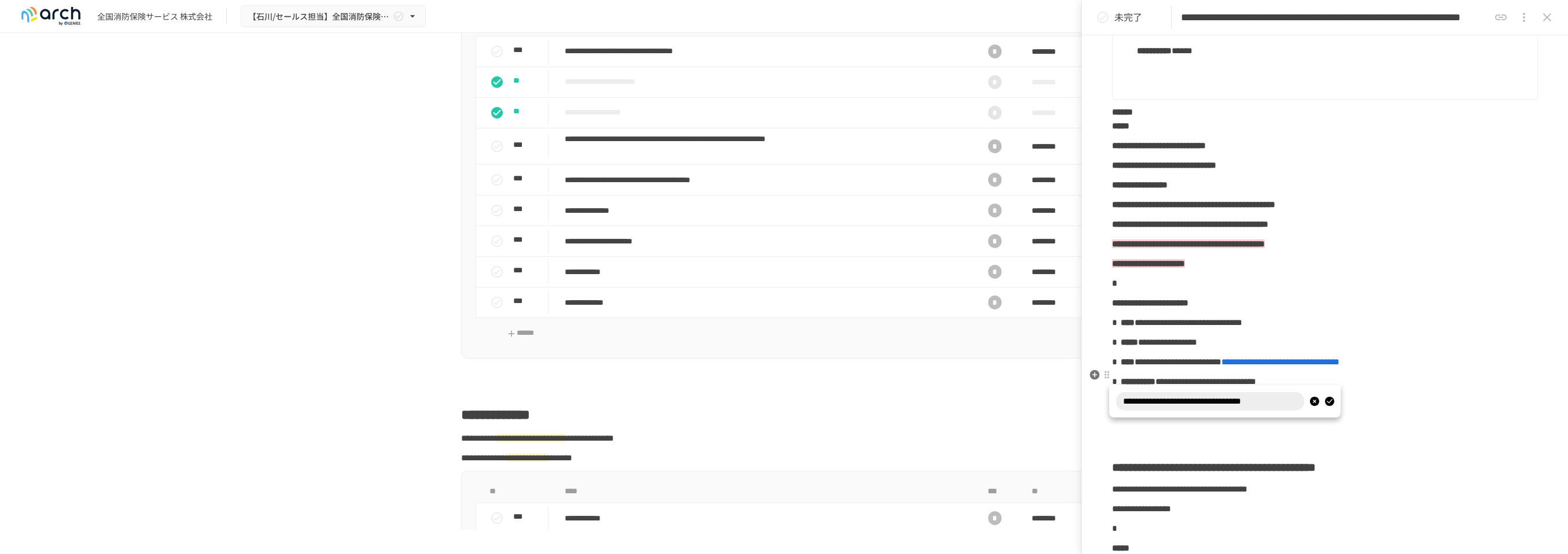 click at bounding box center (1329, 401) 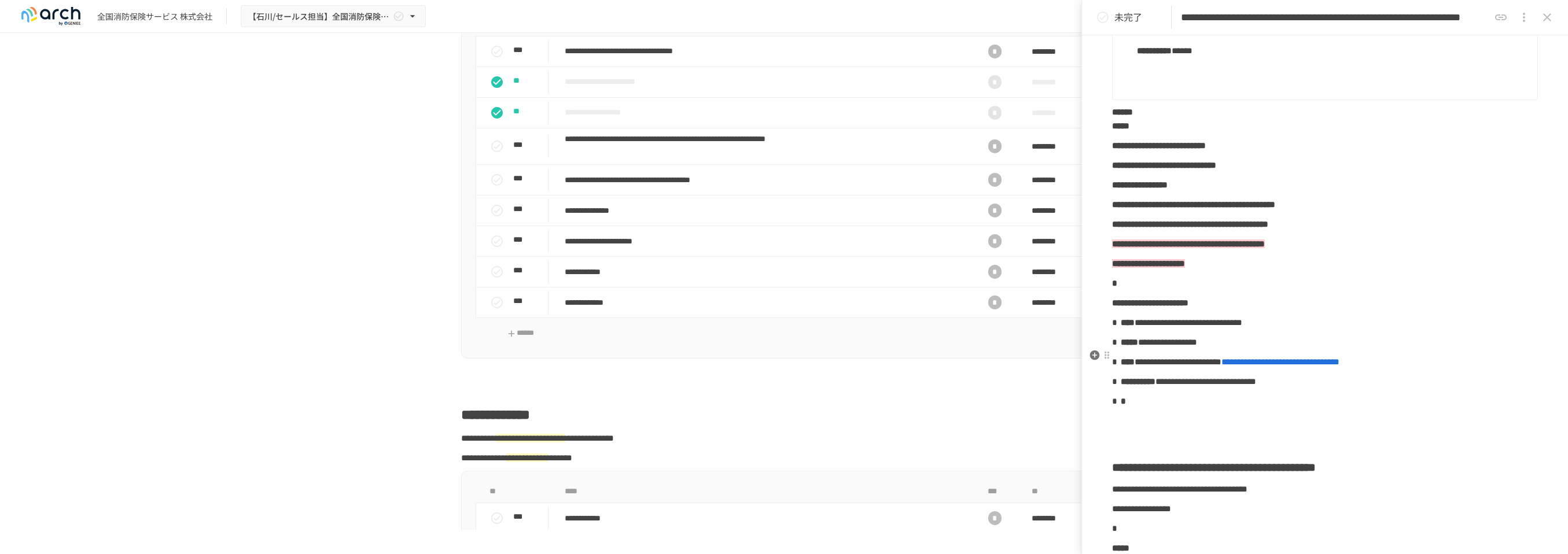 click on "**********" at bounding box center (1325, 204) 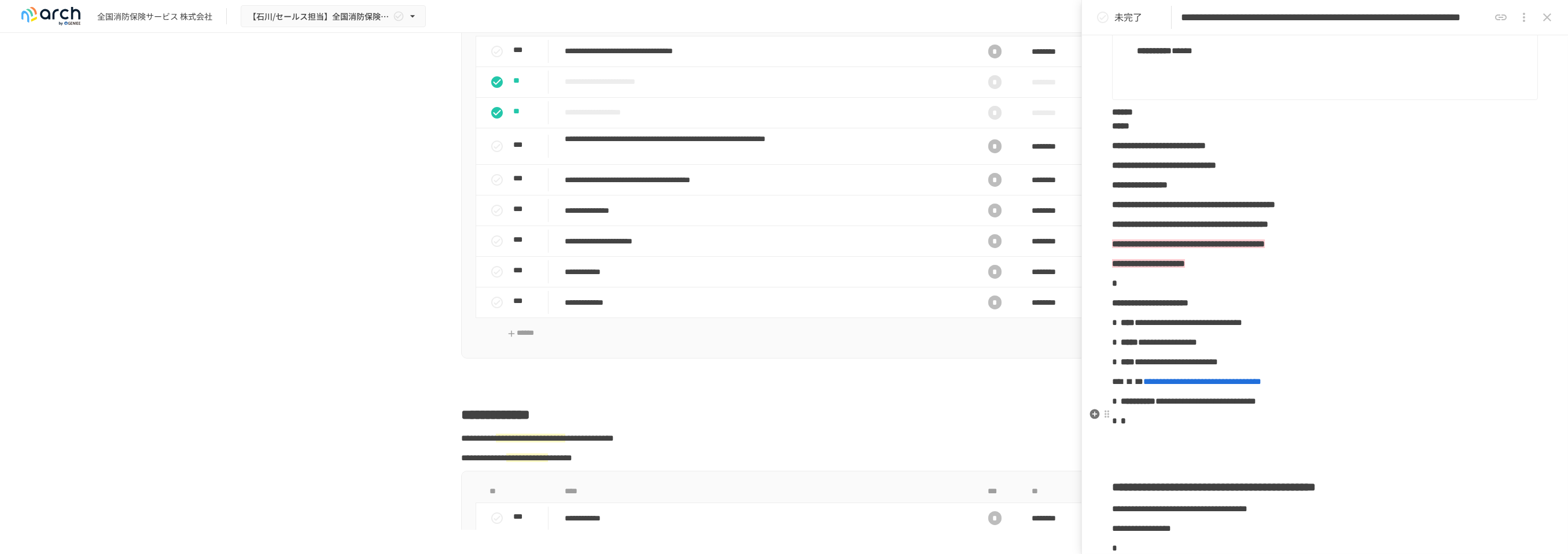 click on "**********" at bounding box center [1325, 401] 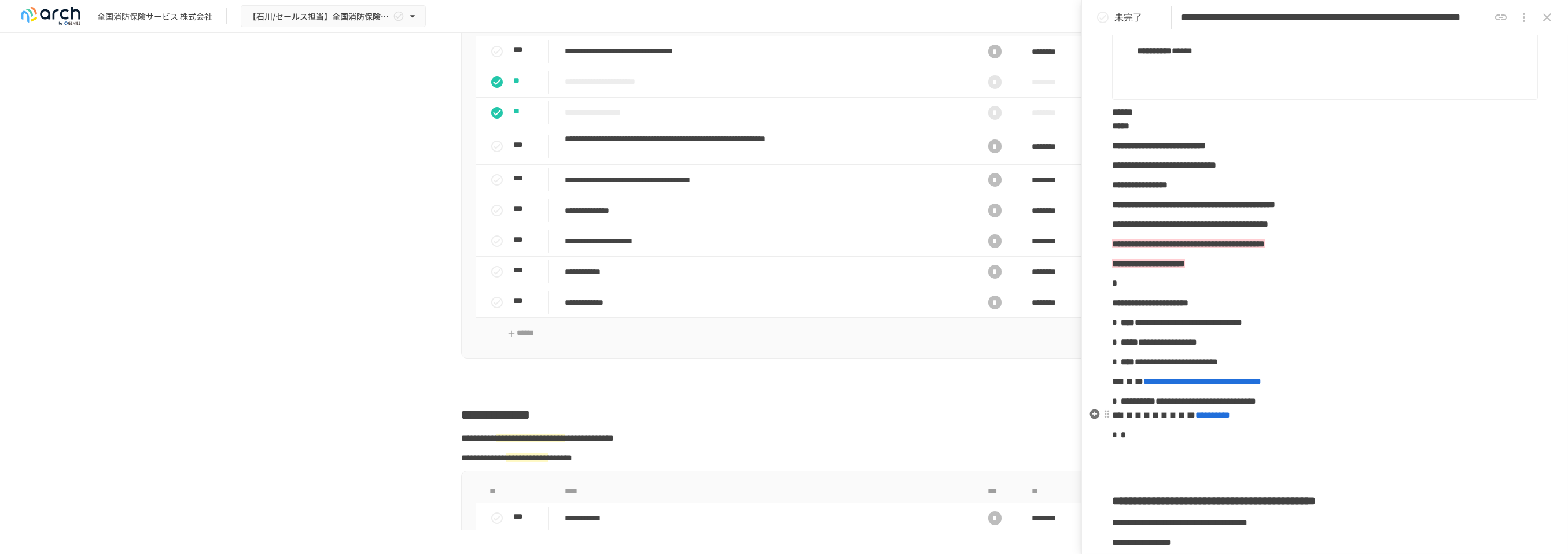 drag, startPoint x: 1213, startPoint y: 437, endPoint x: 1213, endPoint y: 448, distance: 11 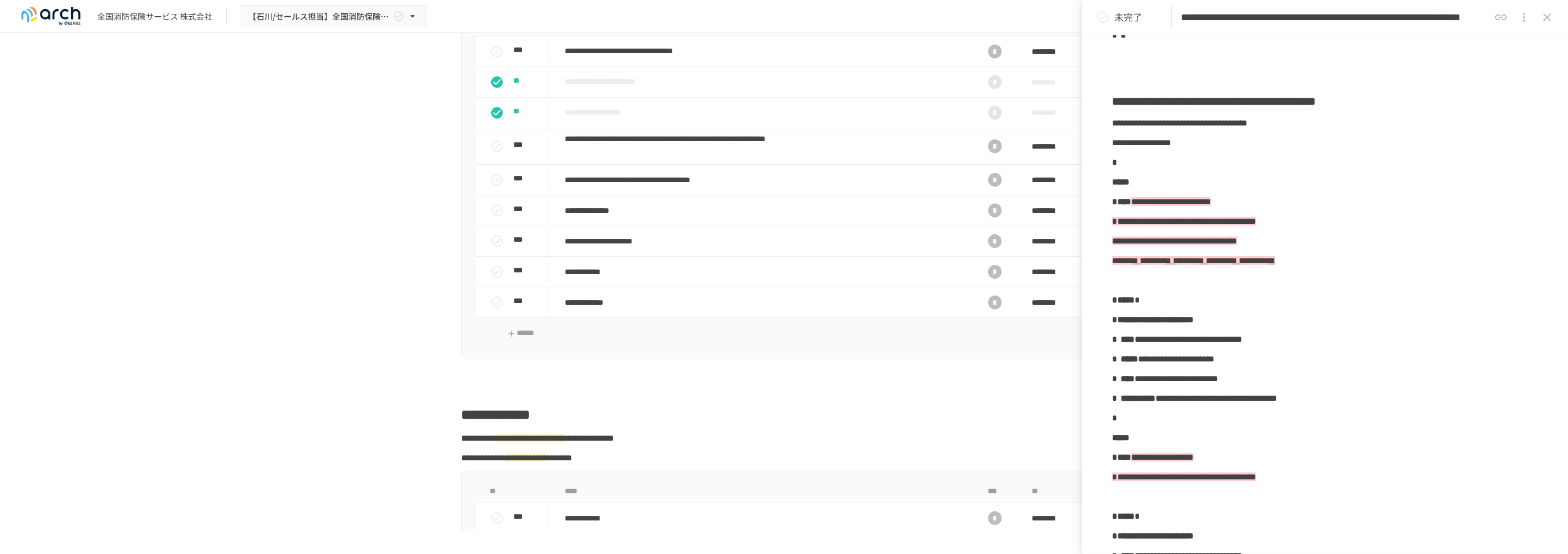 scroll, scrollTop: 1109, scrollLeft: 0, axis: vertical 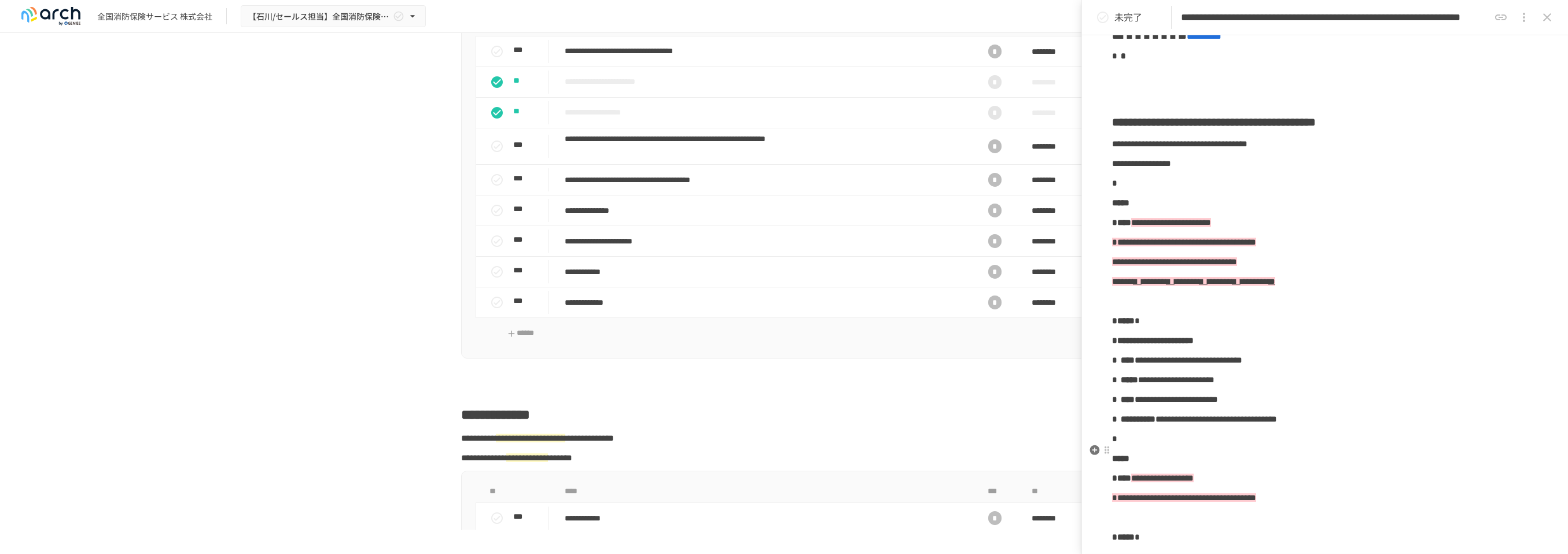 click on "**********" at bounding box center (1216, 419) 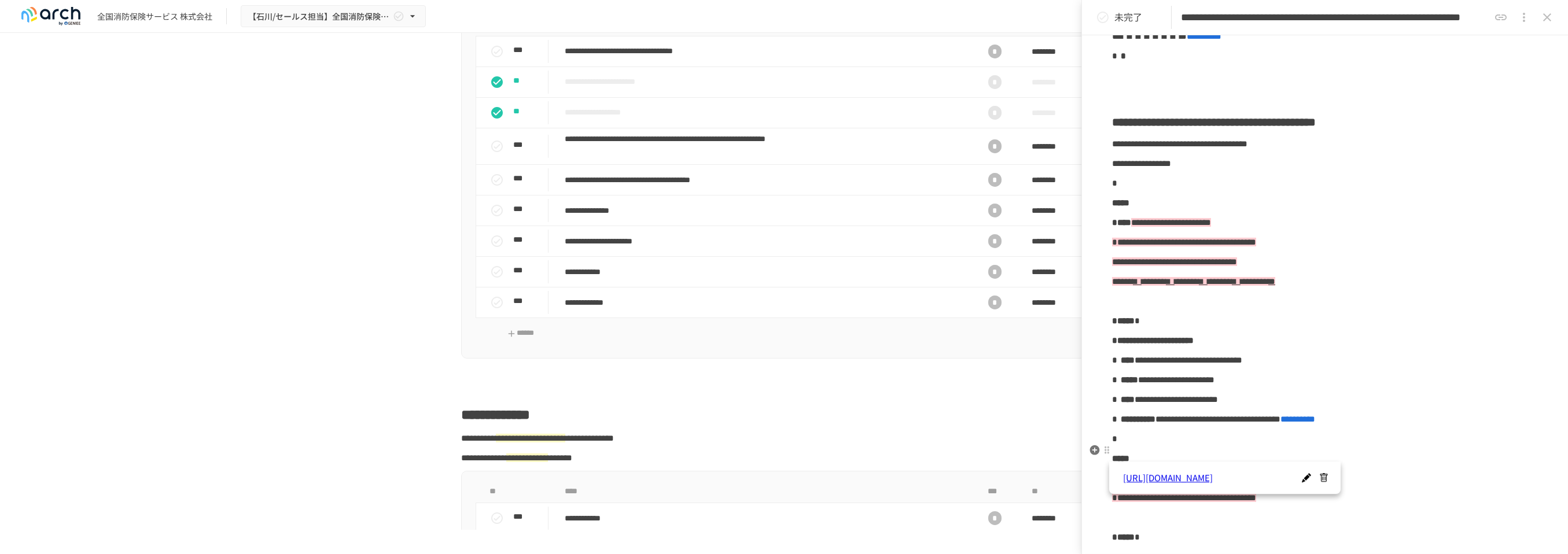 click on "**********" at bounding box center [1325, 419] 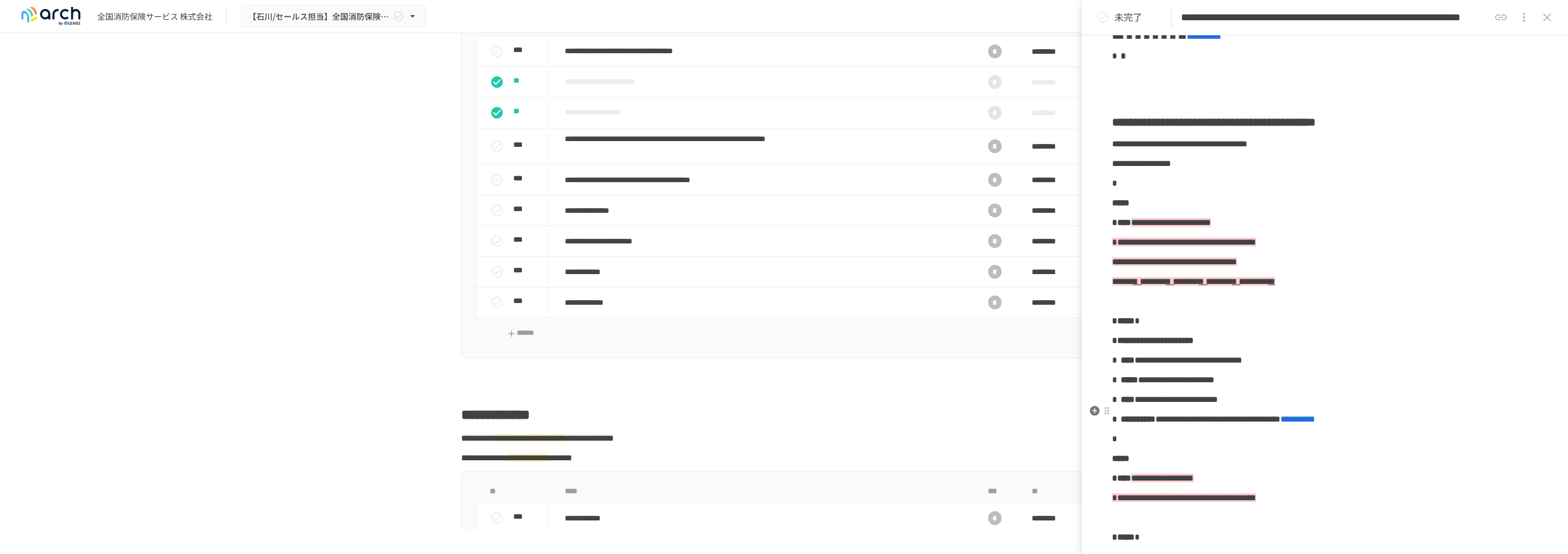 click on "**********" at bounding box center (1325, 380) 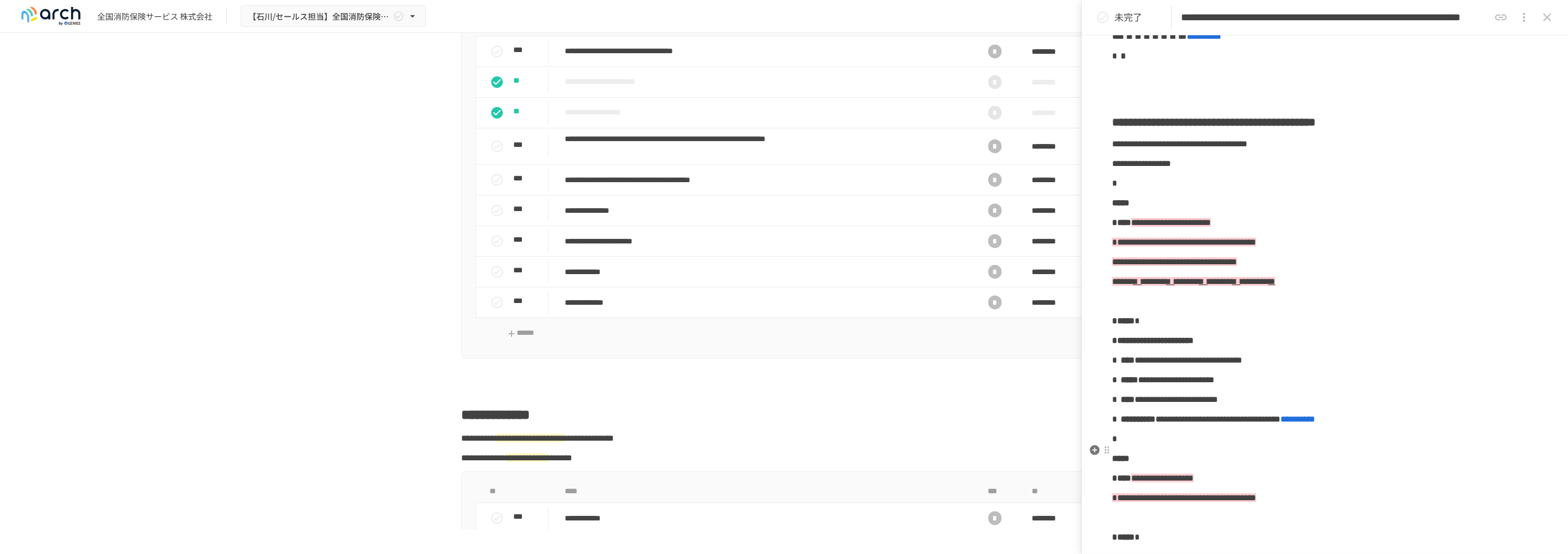 click on "**********" at bounding box center [1218, 419] 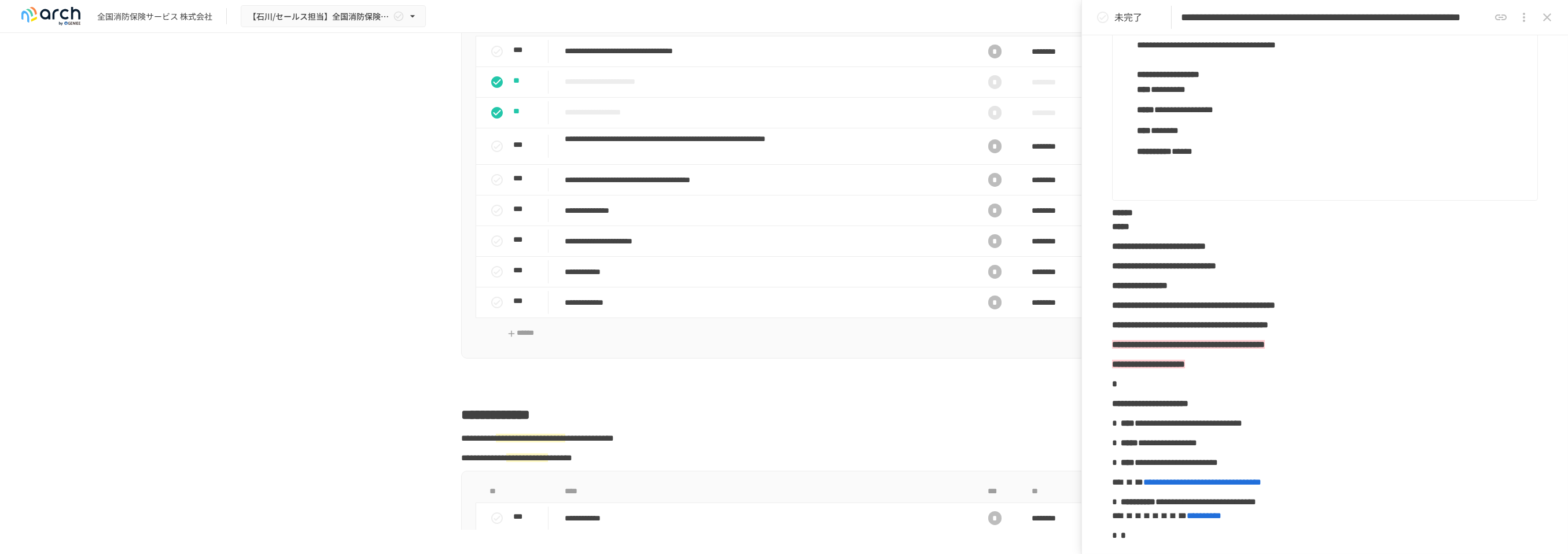scroll, scrollTop: 659, scrollLeft: 0, axis: vertical 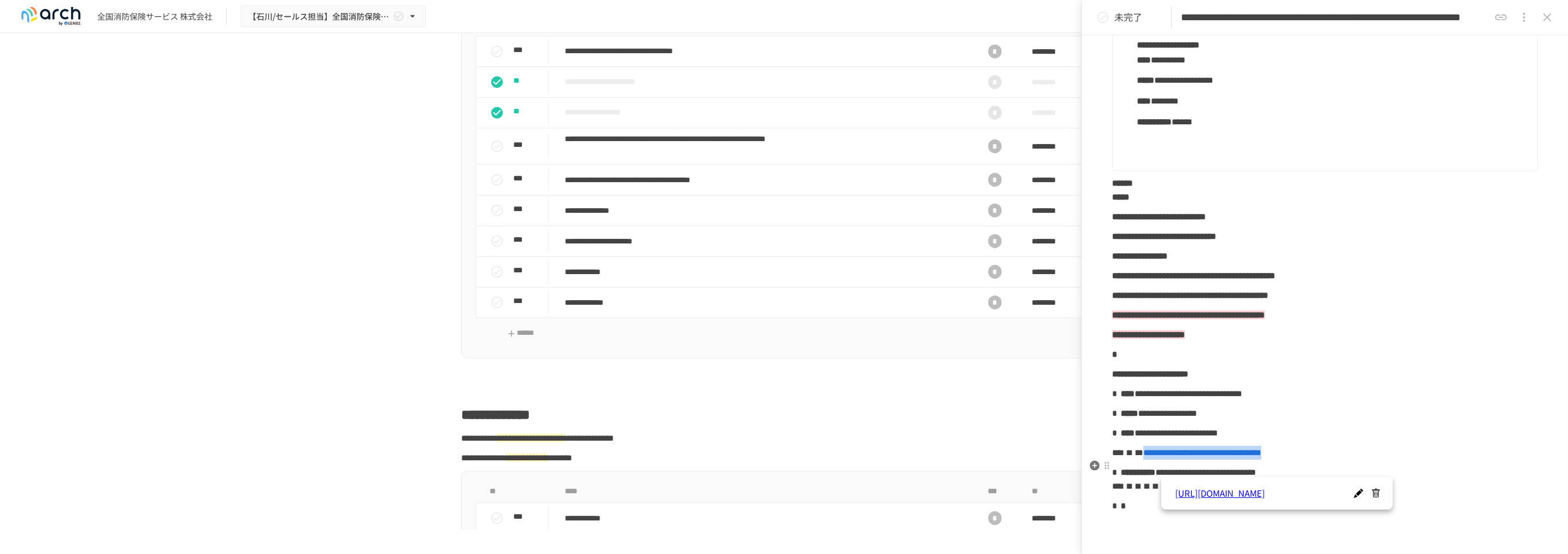 drag, startPoint x: 1442, startPoint y: 477, endPoint x: 1165, endPoint y: 475, distance: 277.0072 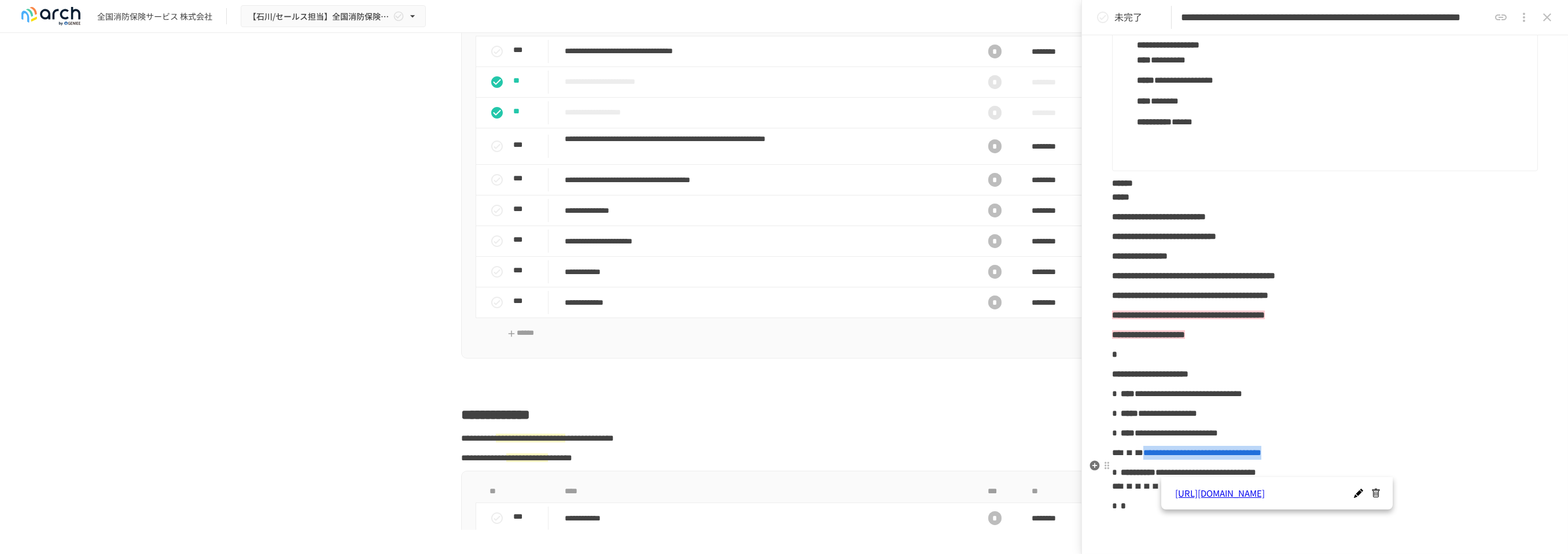click on "**********" at bounding box center [1325, 453] 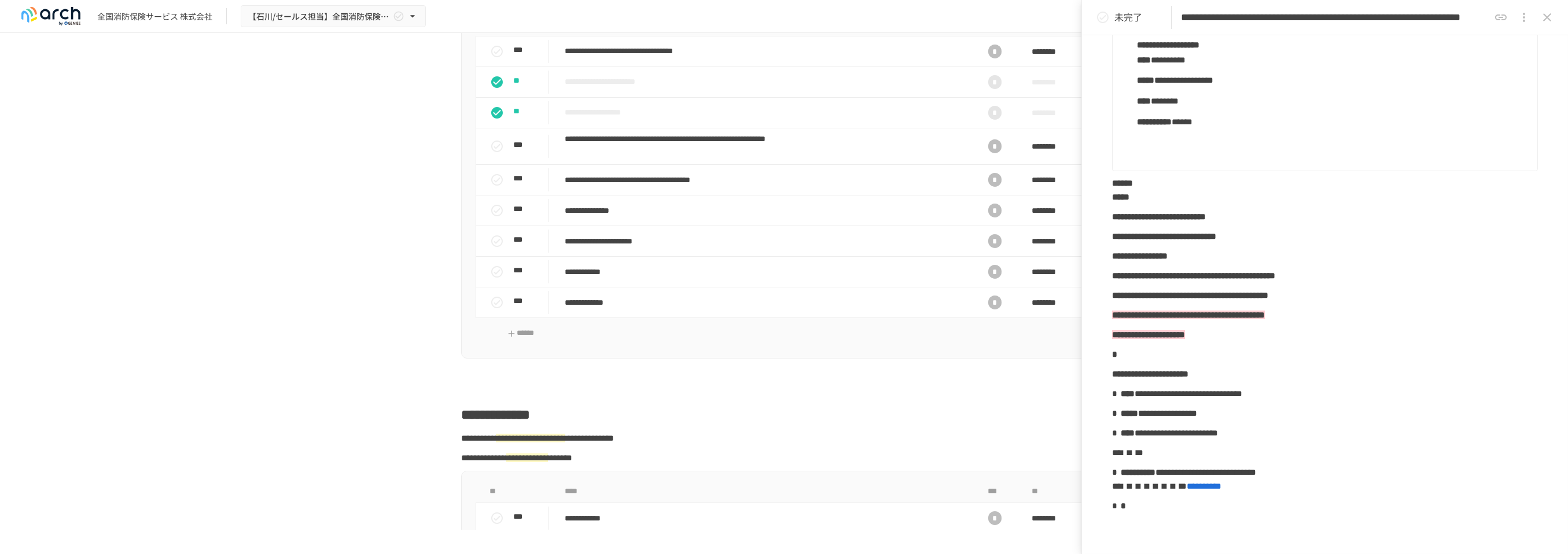 click on "**********" at bounding box center [1333, 136] 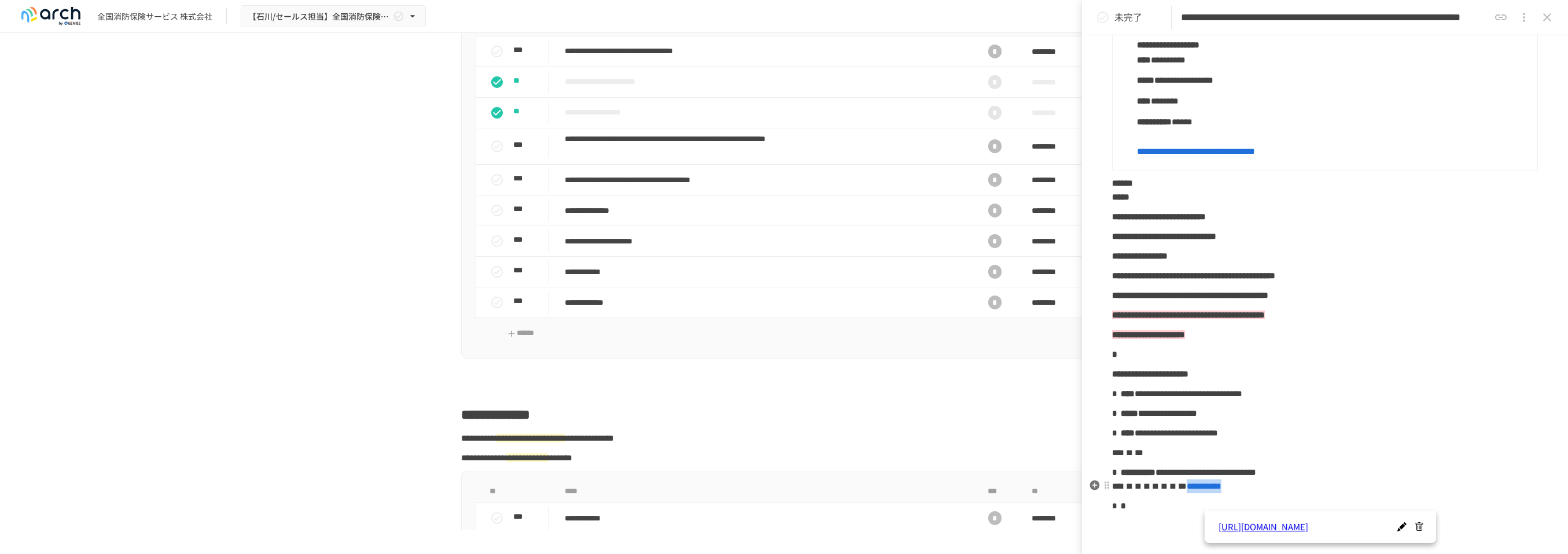 drag, startPoint x: 1285, startPoint y: 506, endPoint x: 1210, endPoint y: 505, distance: 75.00667 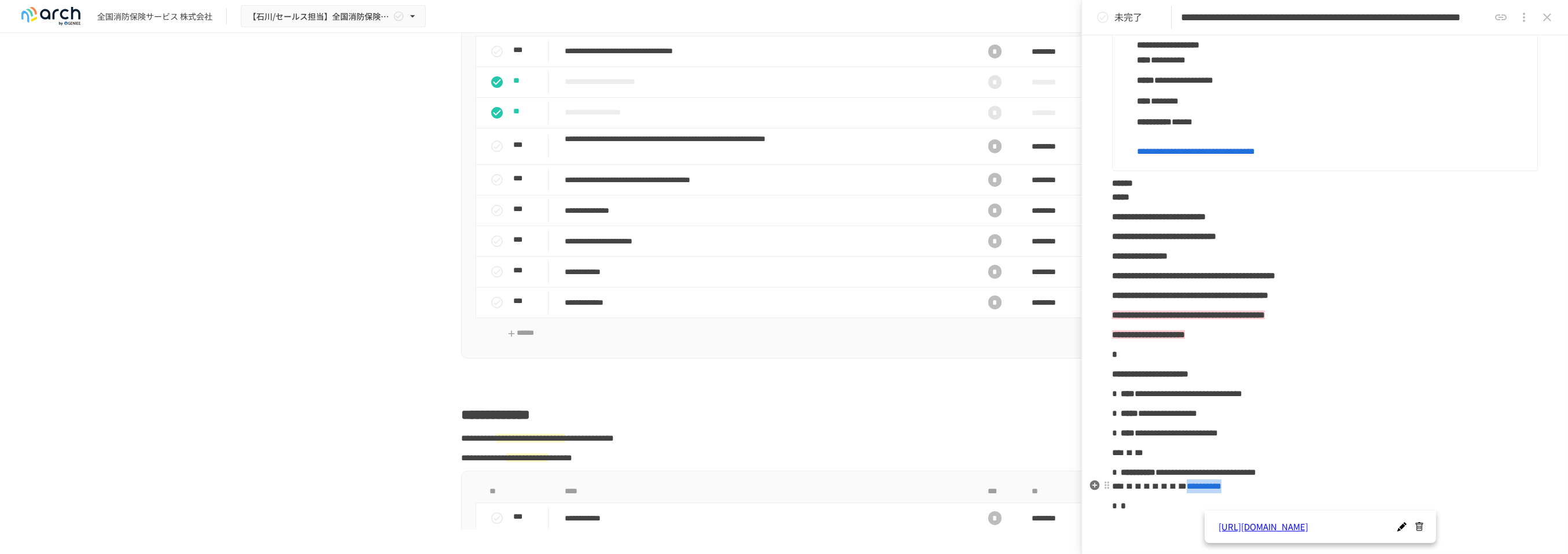 click on "**********" at bounding box center [1325, 479] 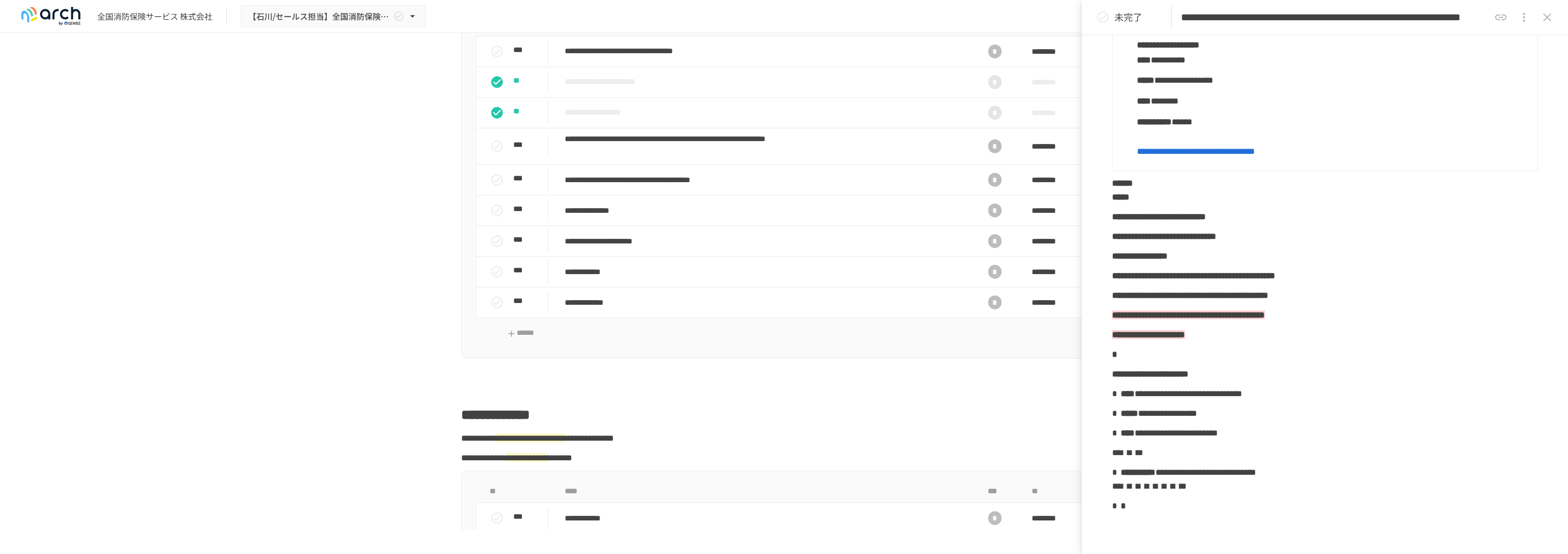 click on "**********" at bounding box center [1333, 136] 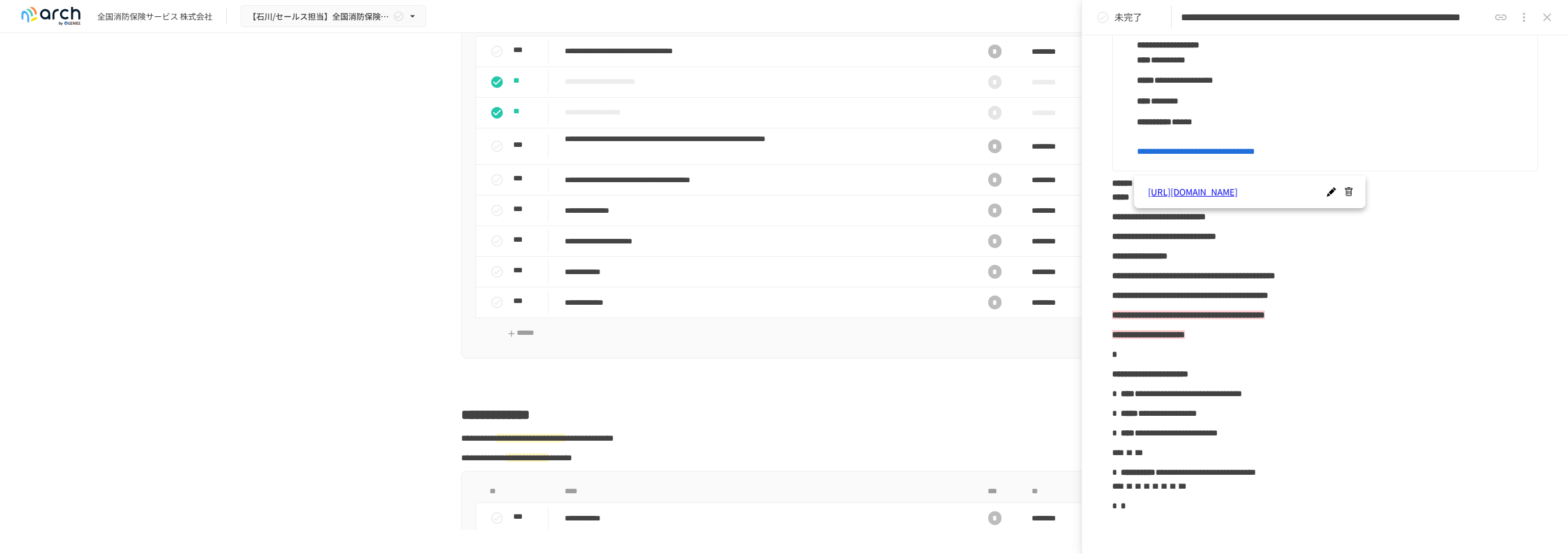 click on "**********" at bounding box center [1333, 136] 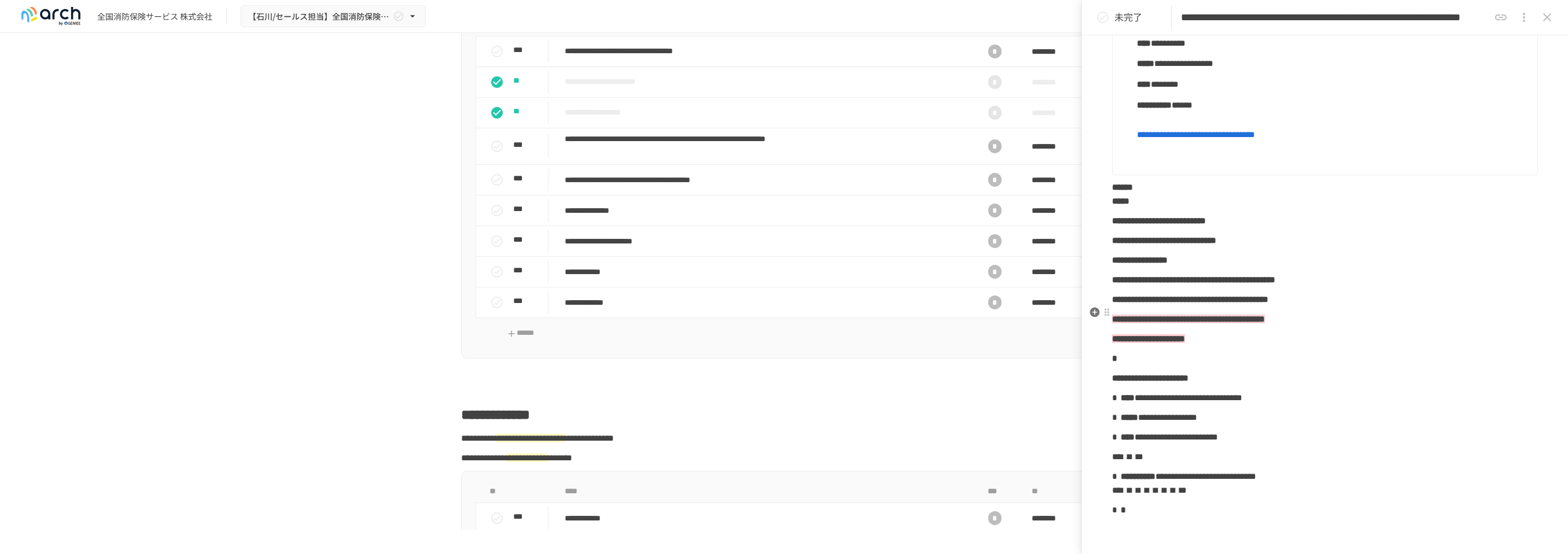 scroll, scrollTop: 659, scrollLeft: 0, axis: vertical 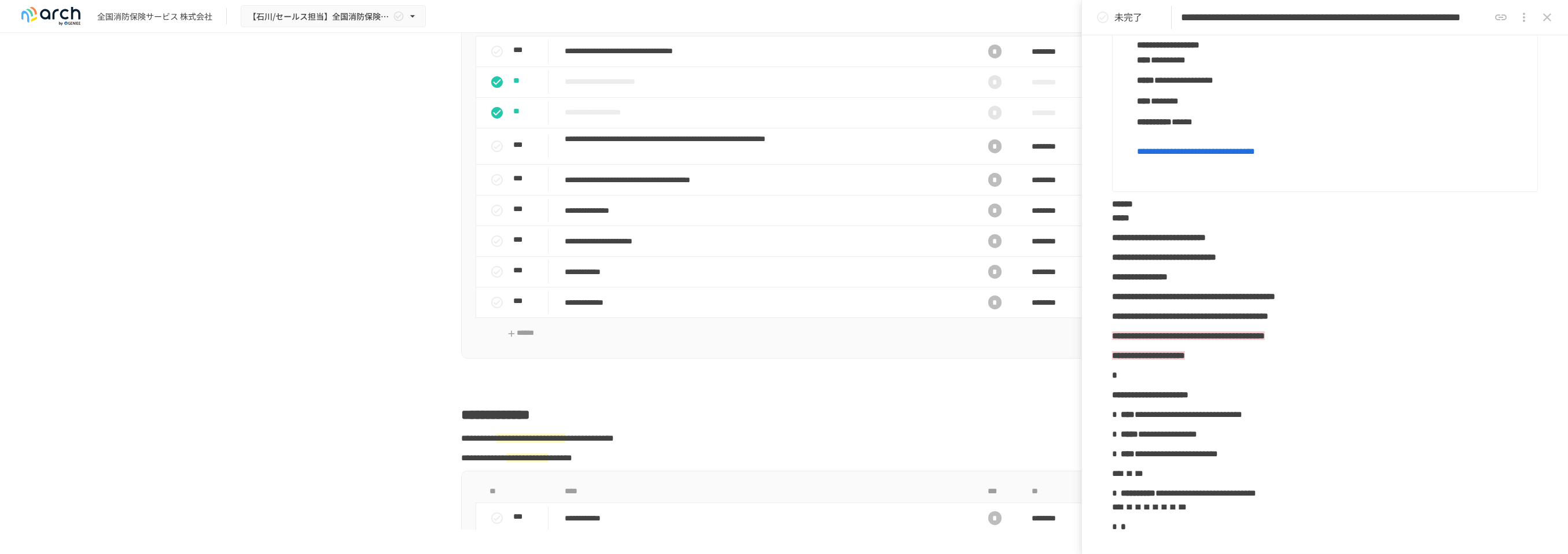 click on "**********" at bounding box center (1333, 136) 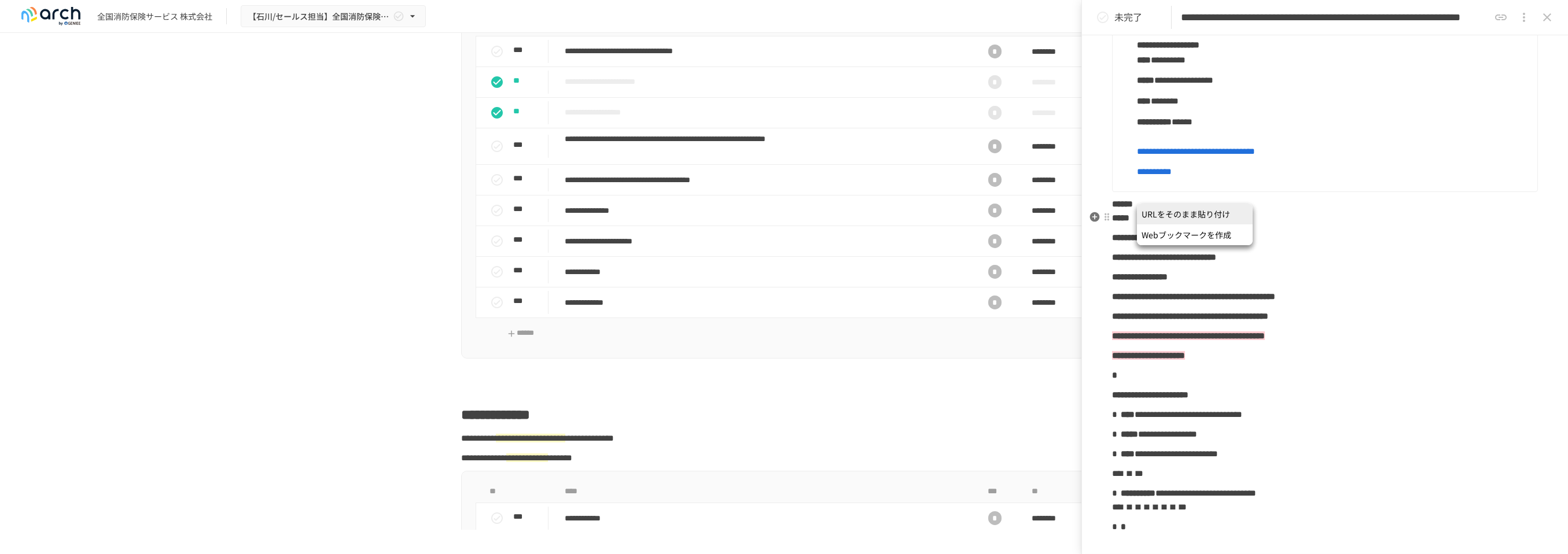 click on "****** *****" at bounding box center [1325, 211] 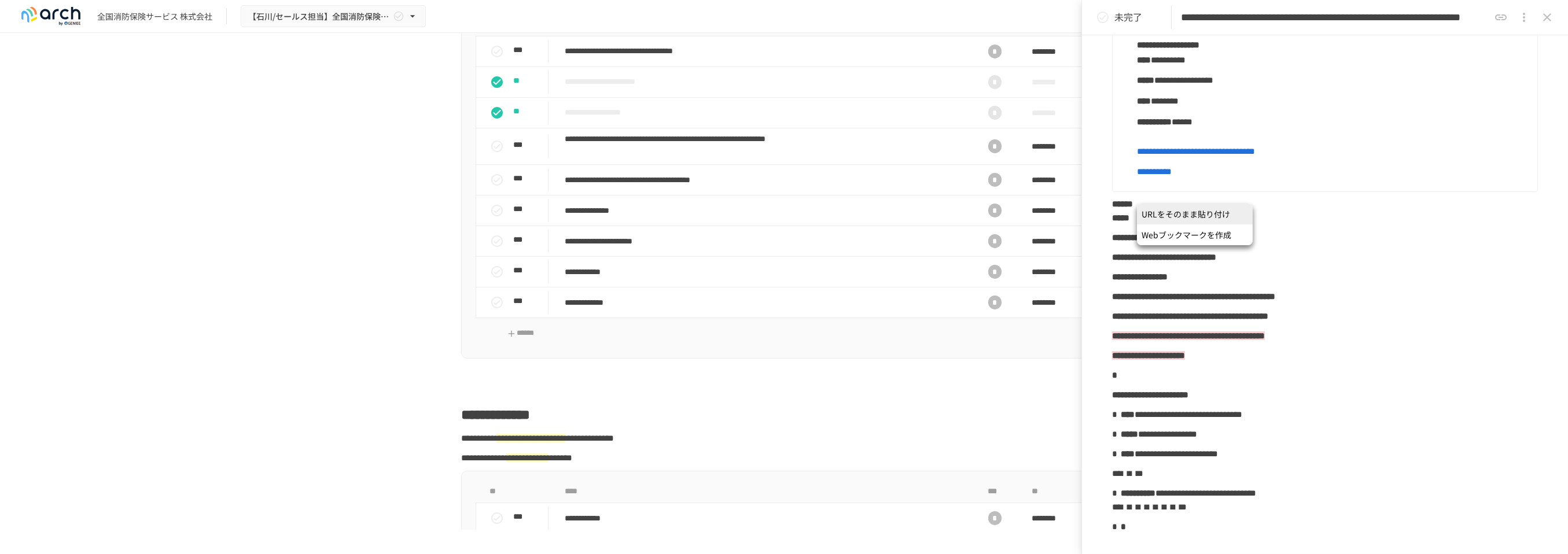 click on "**********" at bounding box center [1333, 136] 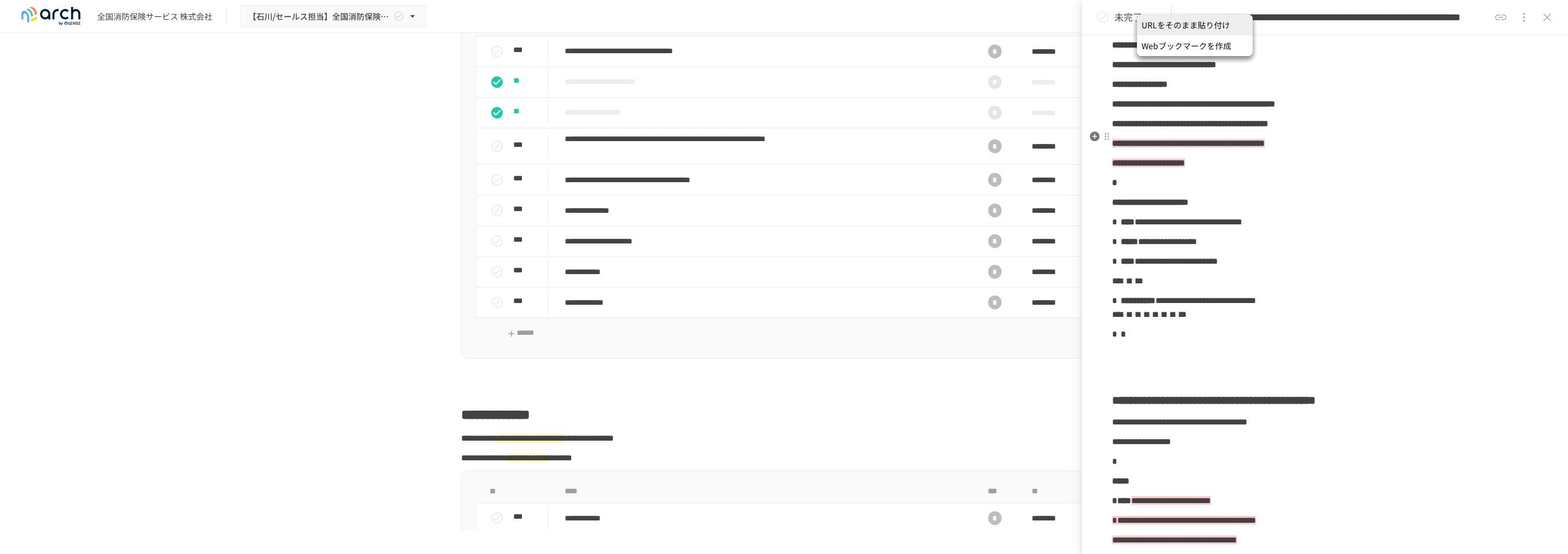 scroll, scrollTop: 852, scrollLeft: 0, axis: vertical 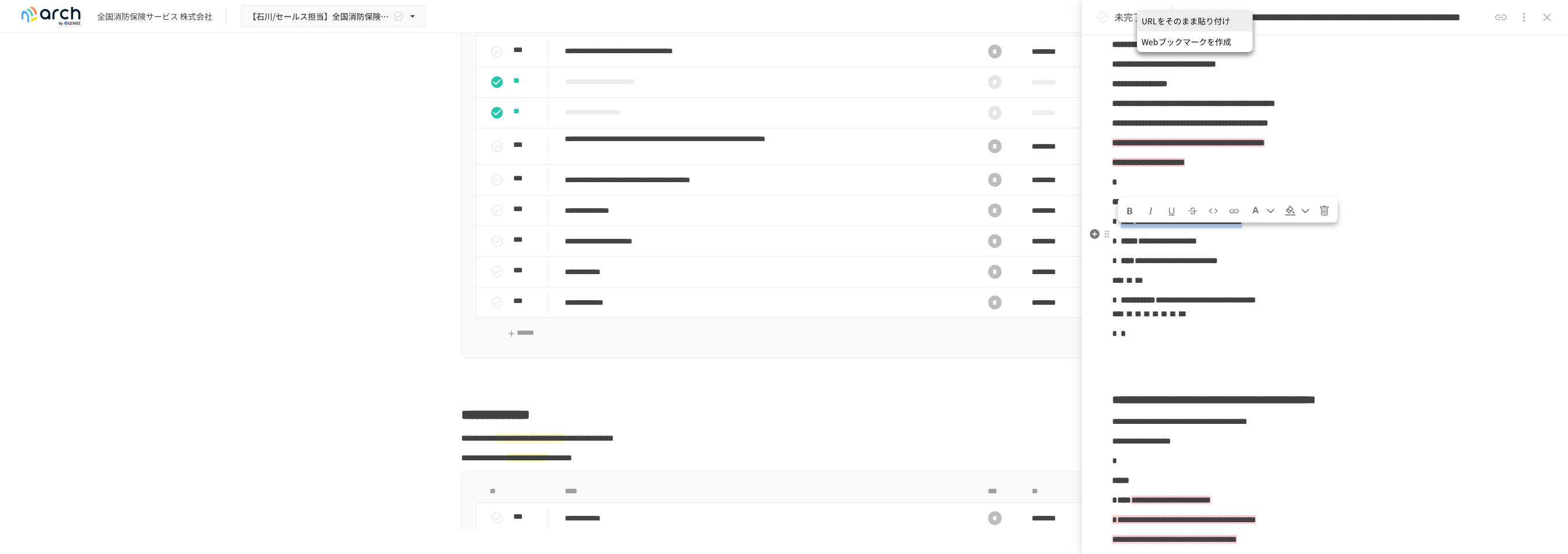 drag, startPoint x: 1121, startPoint y: 246, endPoint x: 1420, endPoint y: 246, distance: 299 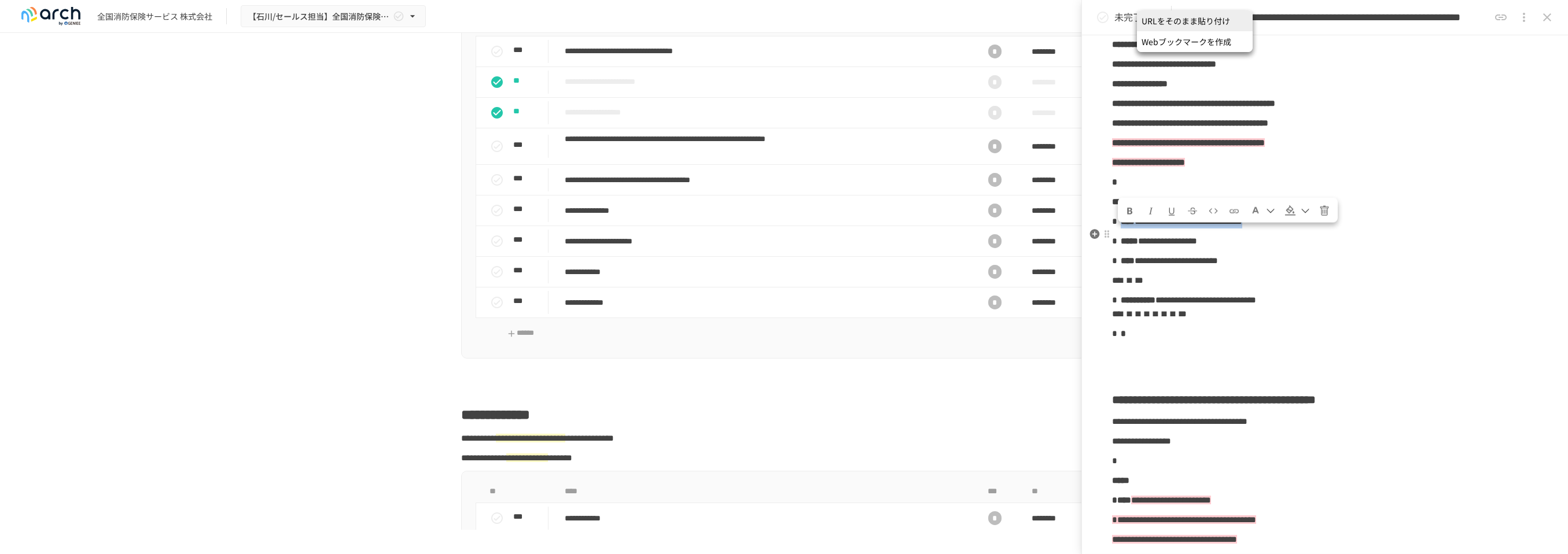 click on "**********" at bounding box center (1325, 221) 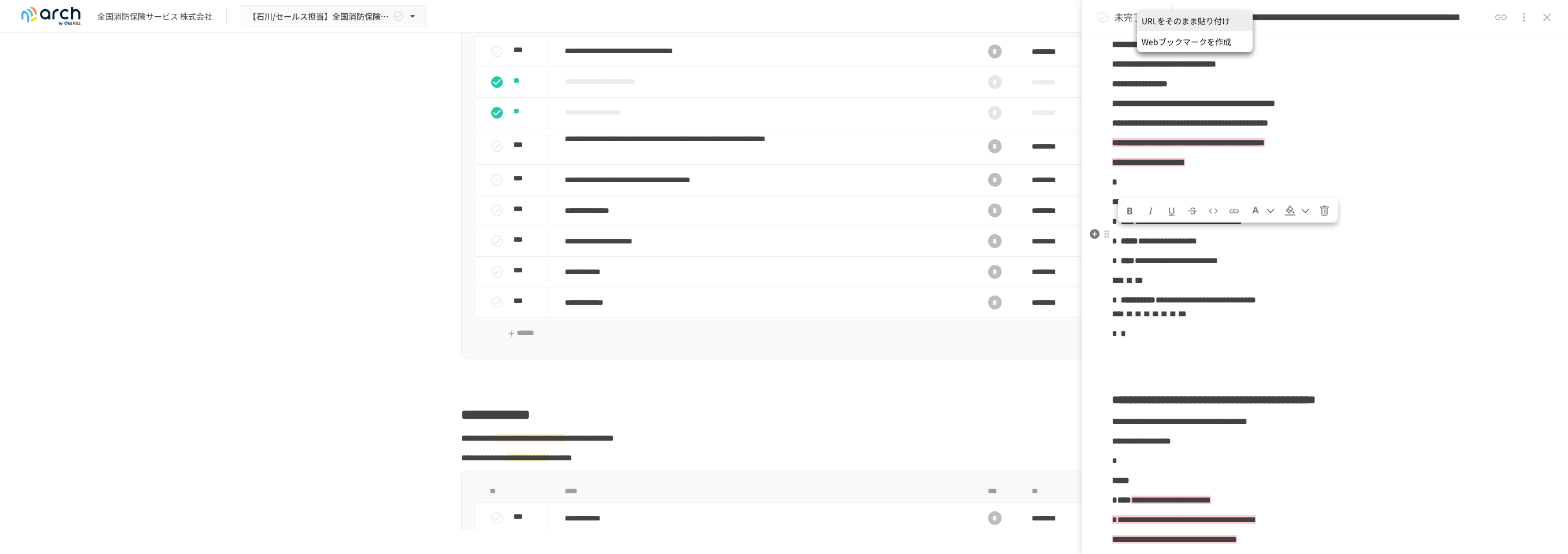click on "**********" at bounding box center [1325, 241] 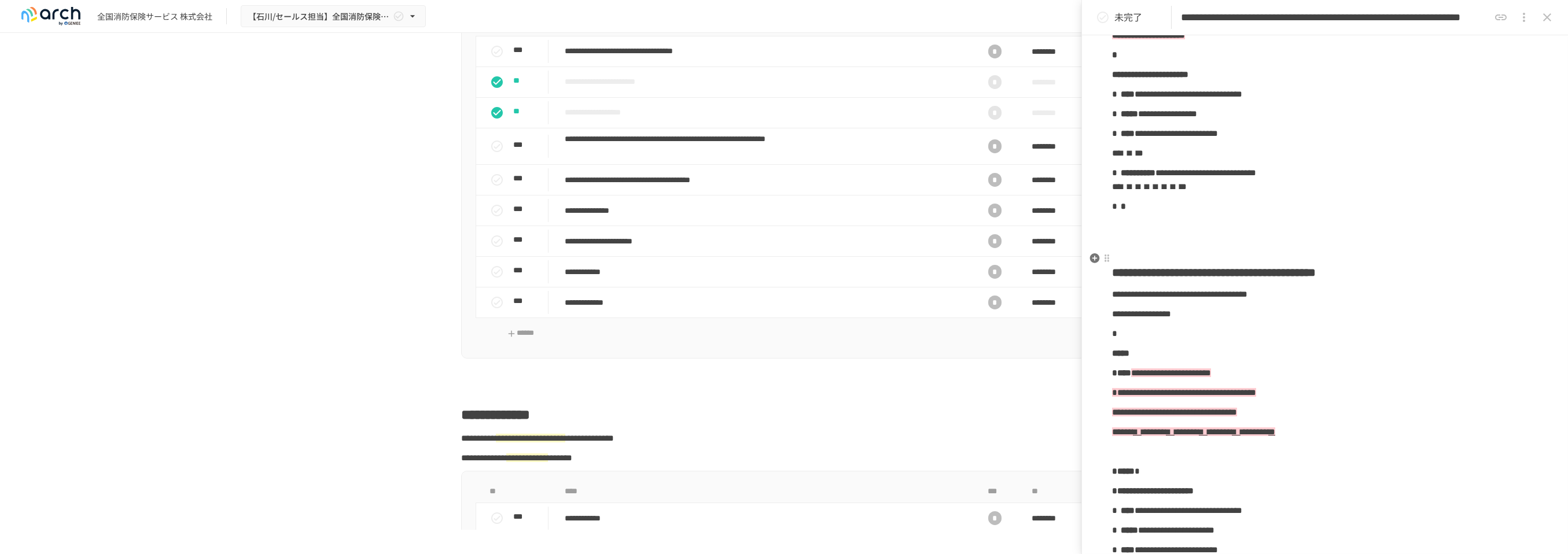 scroll, scrollTop: 981, scrollLeft: 0, axis: vertical 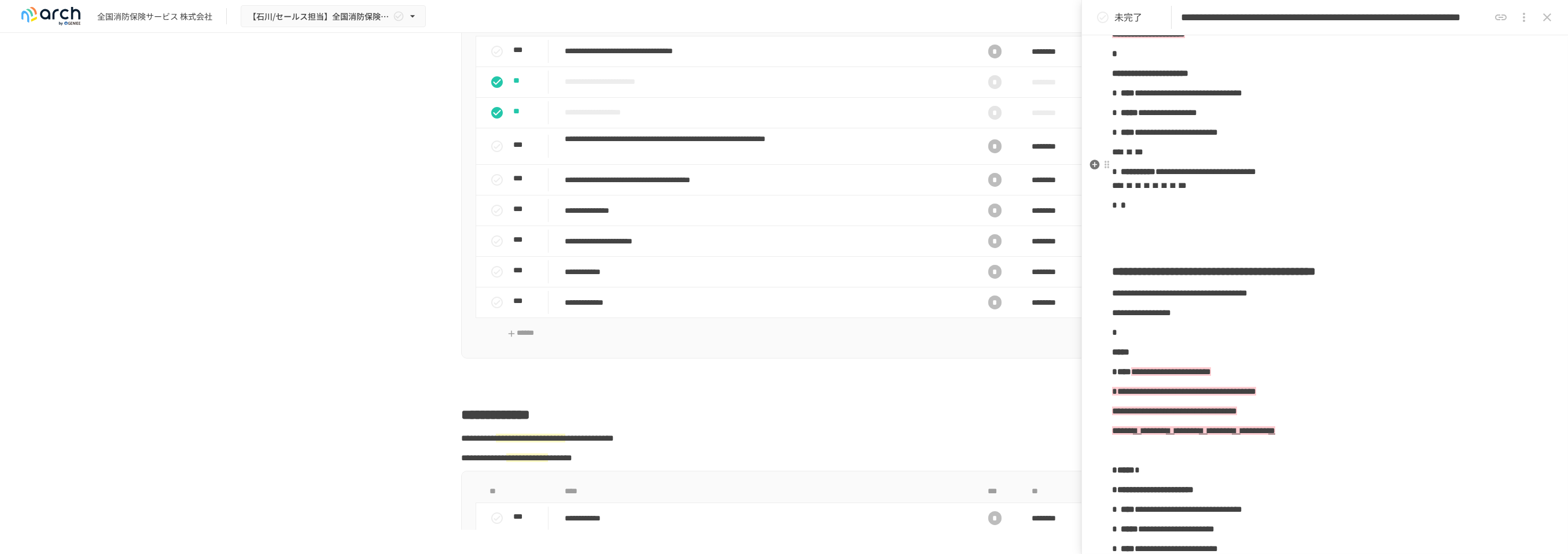 click at bounding box center (1128, 152) 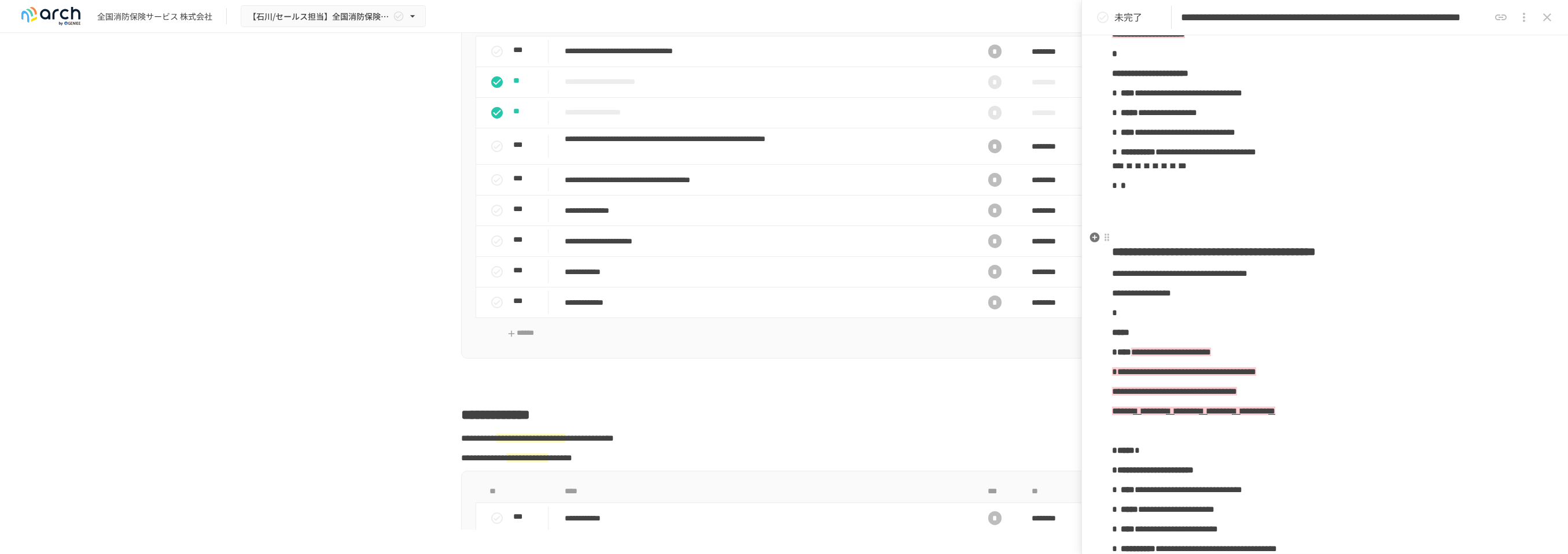 click at bounding box center (1325, 225) 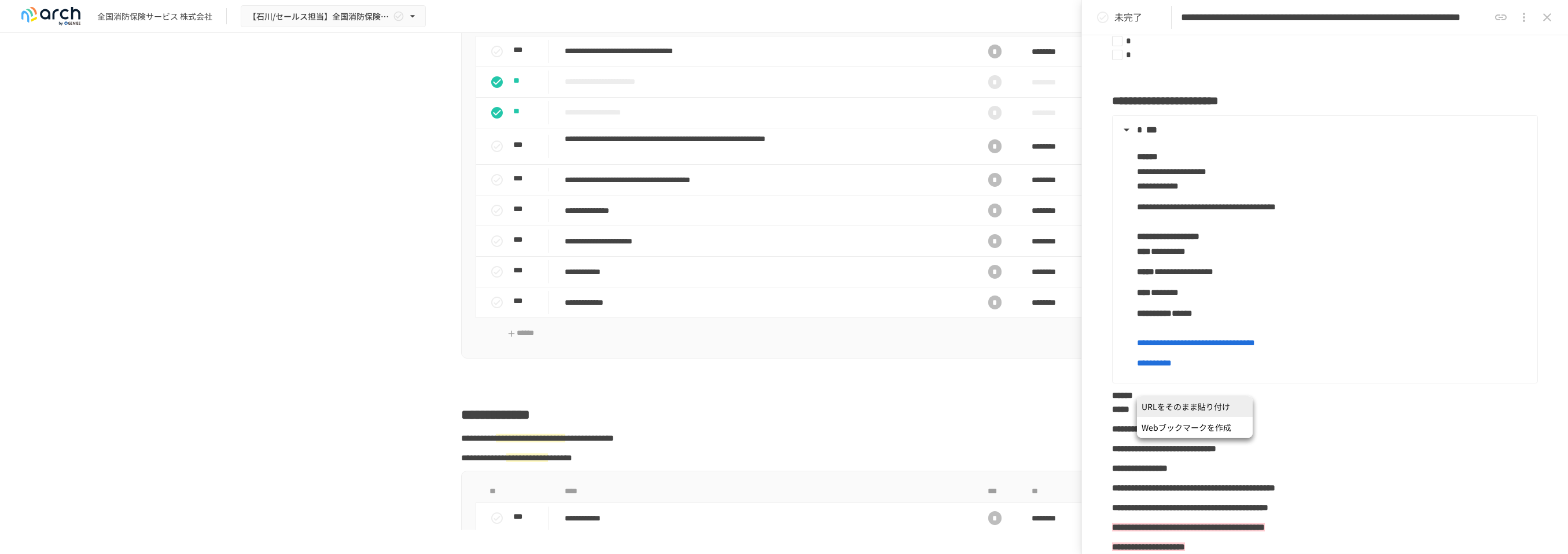 scroll, scrollTop: 467, scrollLeft: 0, axis: vertical 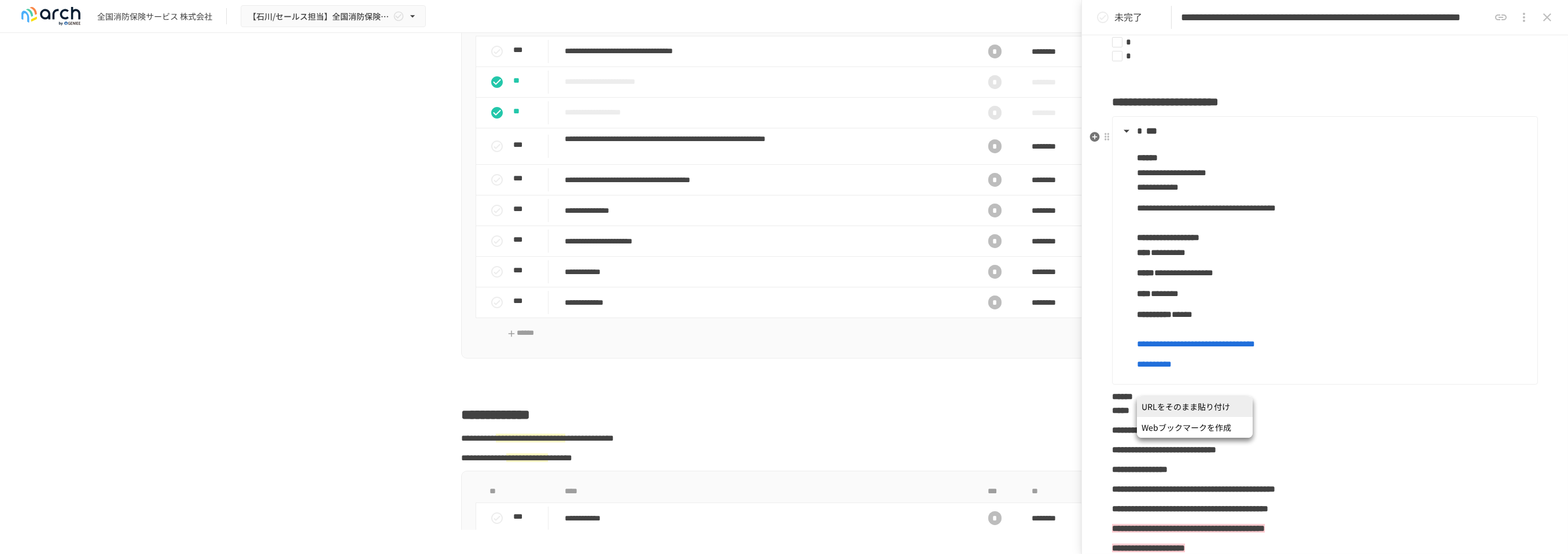 click on "***" at bounding box center [1324, 131] 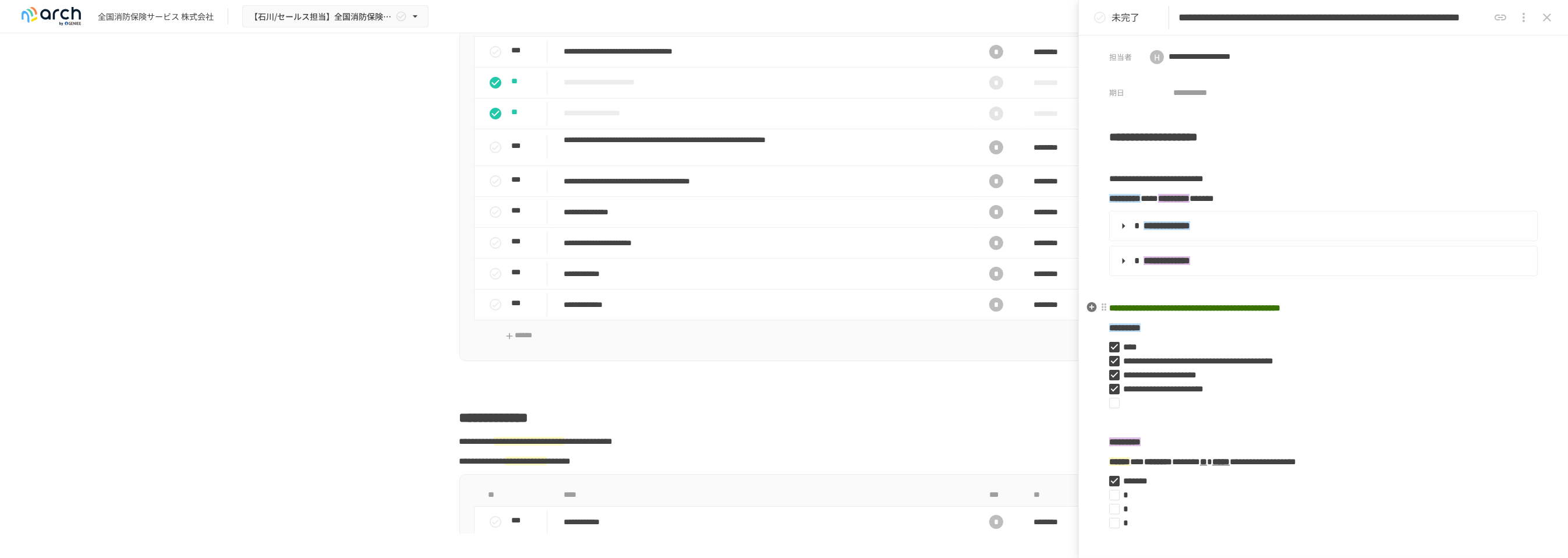 scroll, scrollTop: 0, scrollLeft: 0, axis: both 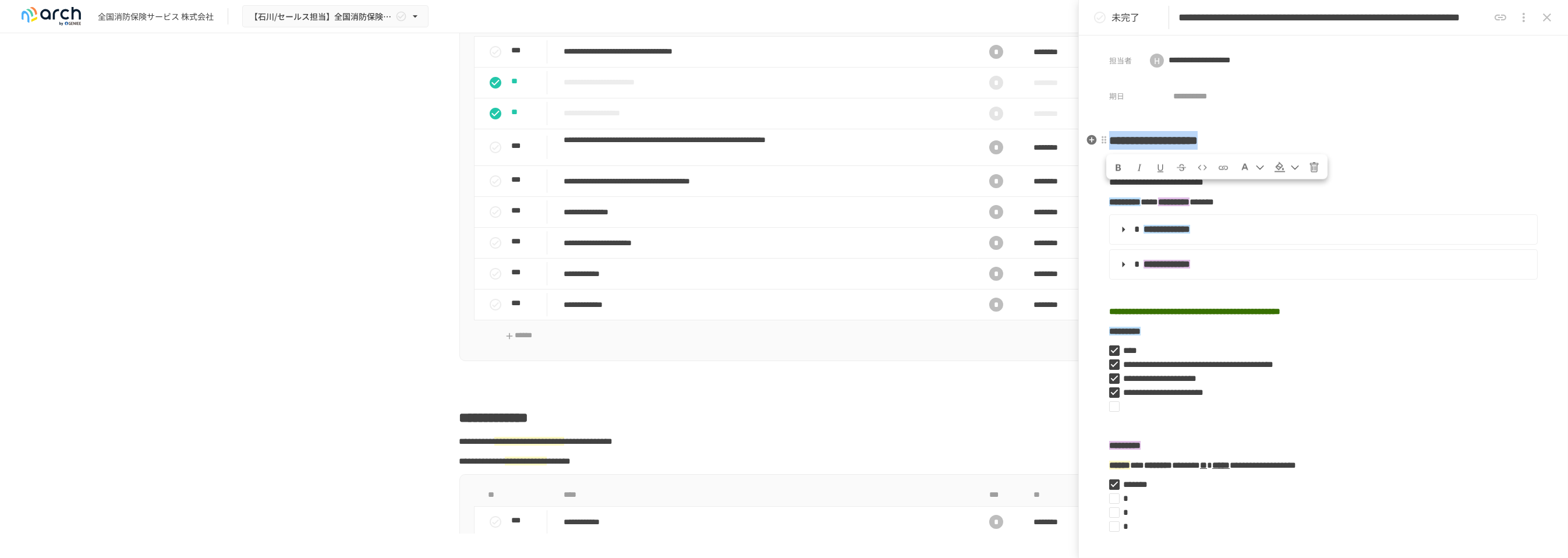 drag, startPoint x: 1326, startPoint y: 153, endPoint x: 1110, endPoint y: 154, distance: 216.0023 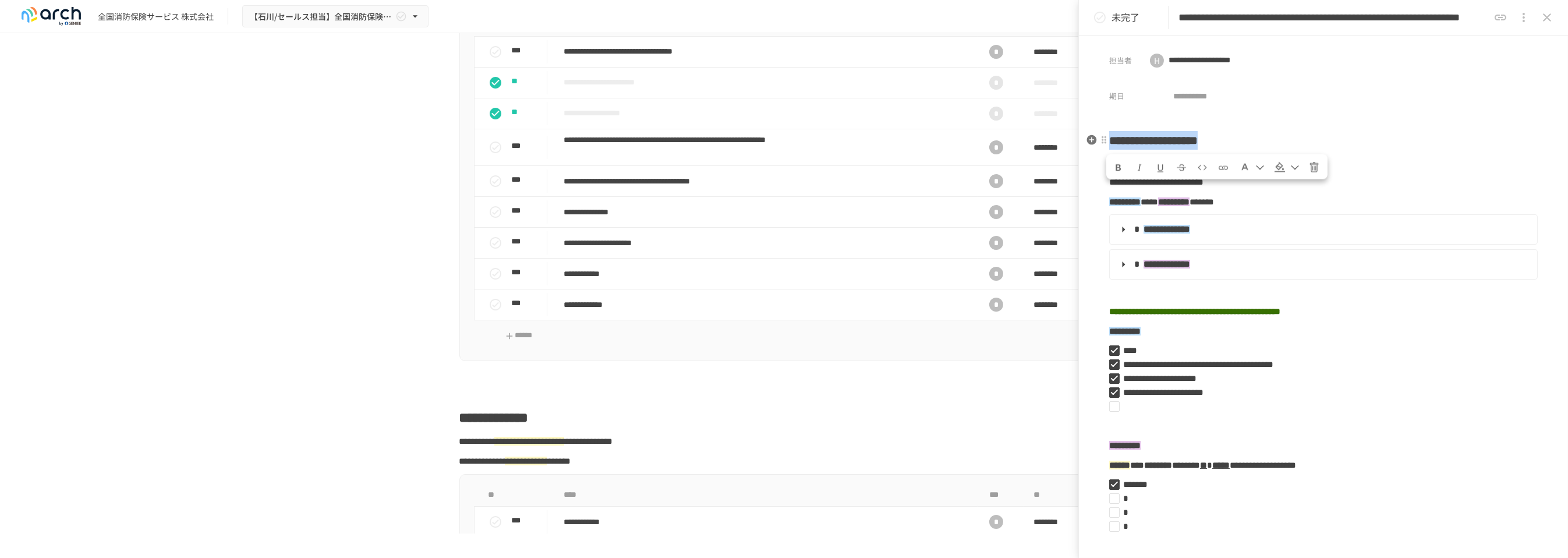 click on "**********" at bounding box center (1323, 140) 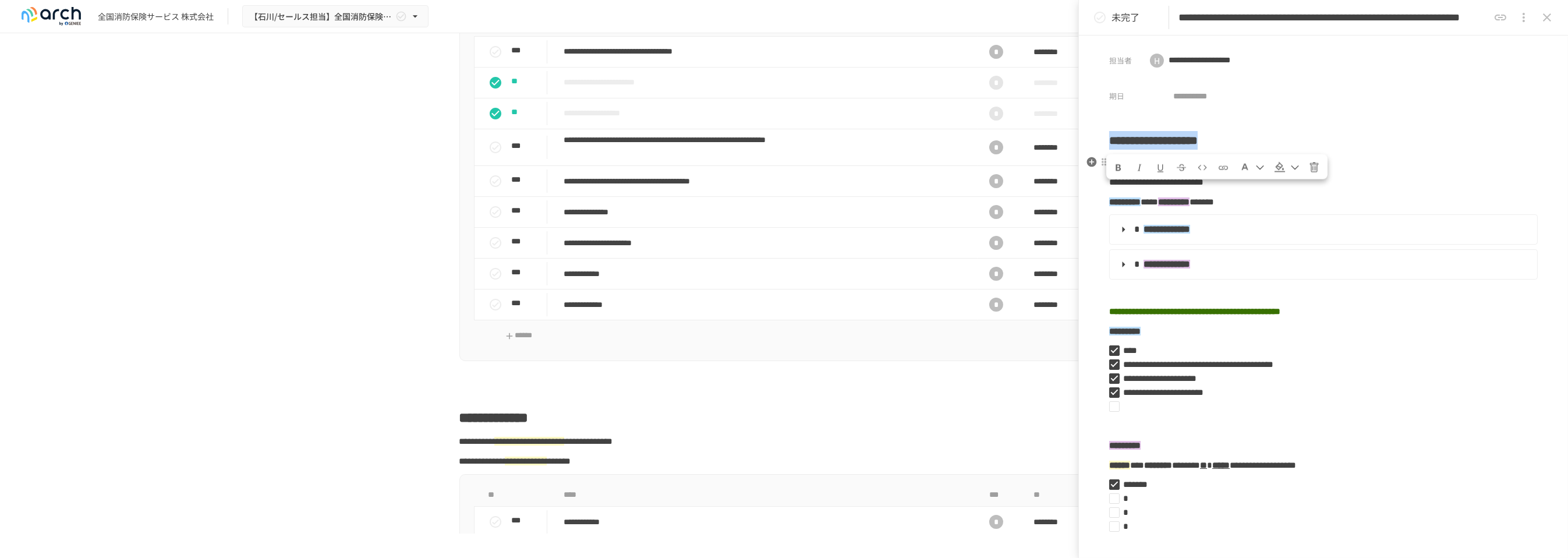 click at bounding box center (1295, 168) 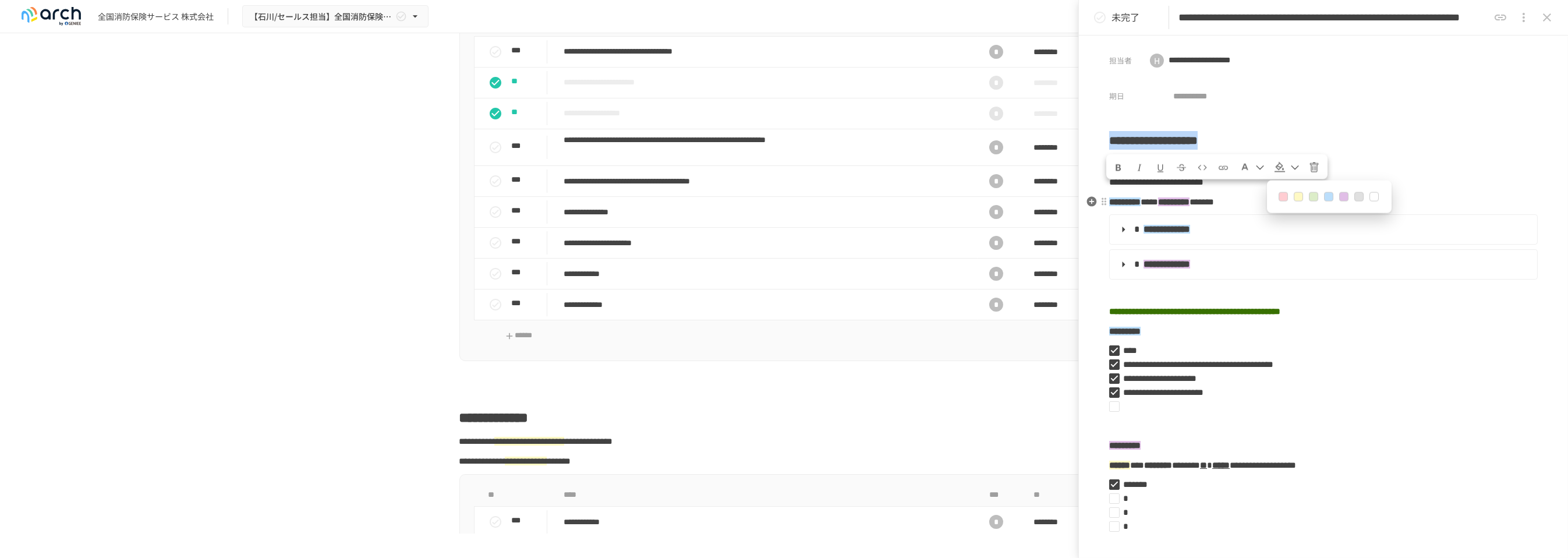 click at bounding box center [1298, 197] 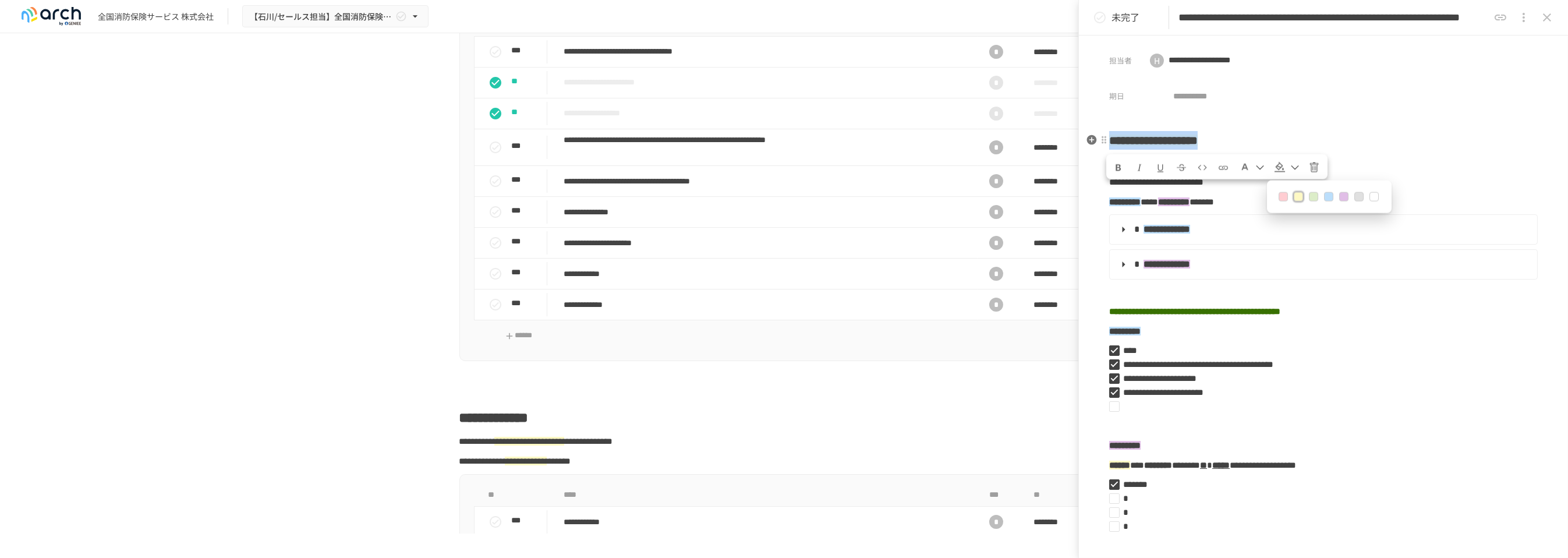 click on "**********" at bounding box center [1323, 140] 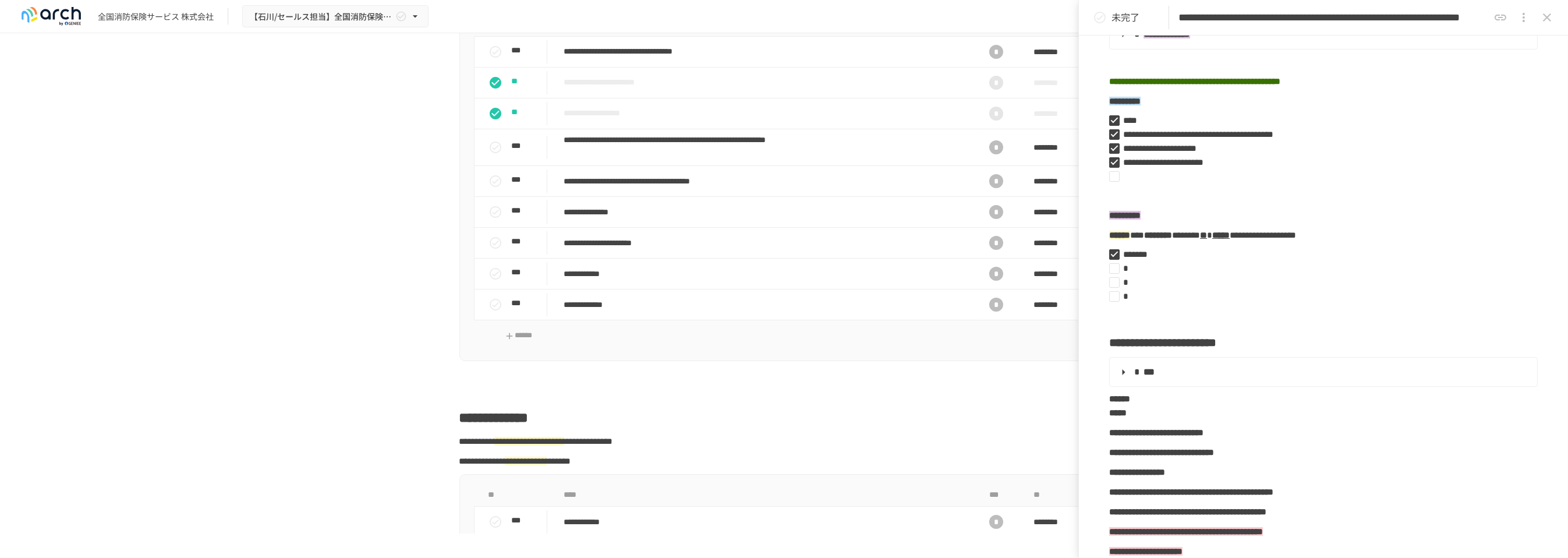 scroll, scrollTop: 259, scrollLeft: 0, axis: vertical 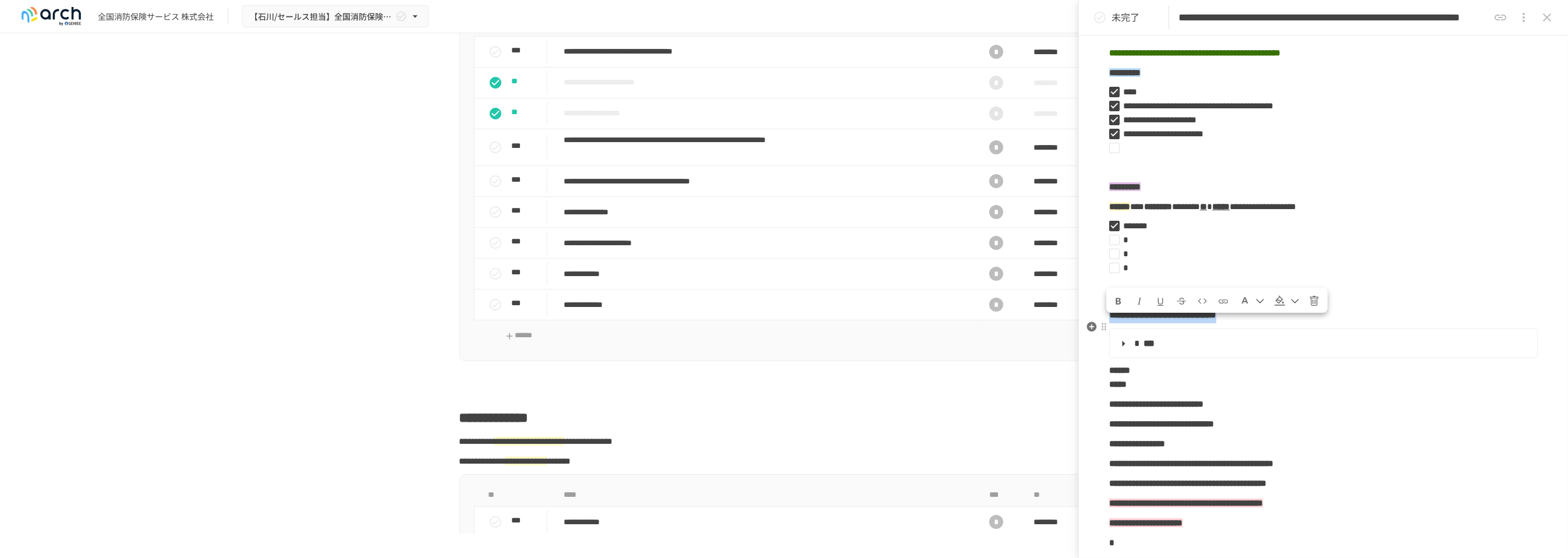 drag, startPoint x: 1377, startPoint y: 345, endPoint x: 1113, endPoint y: 340, distance: 264.04734 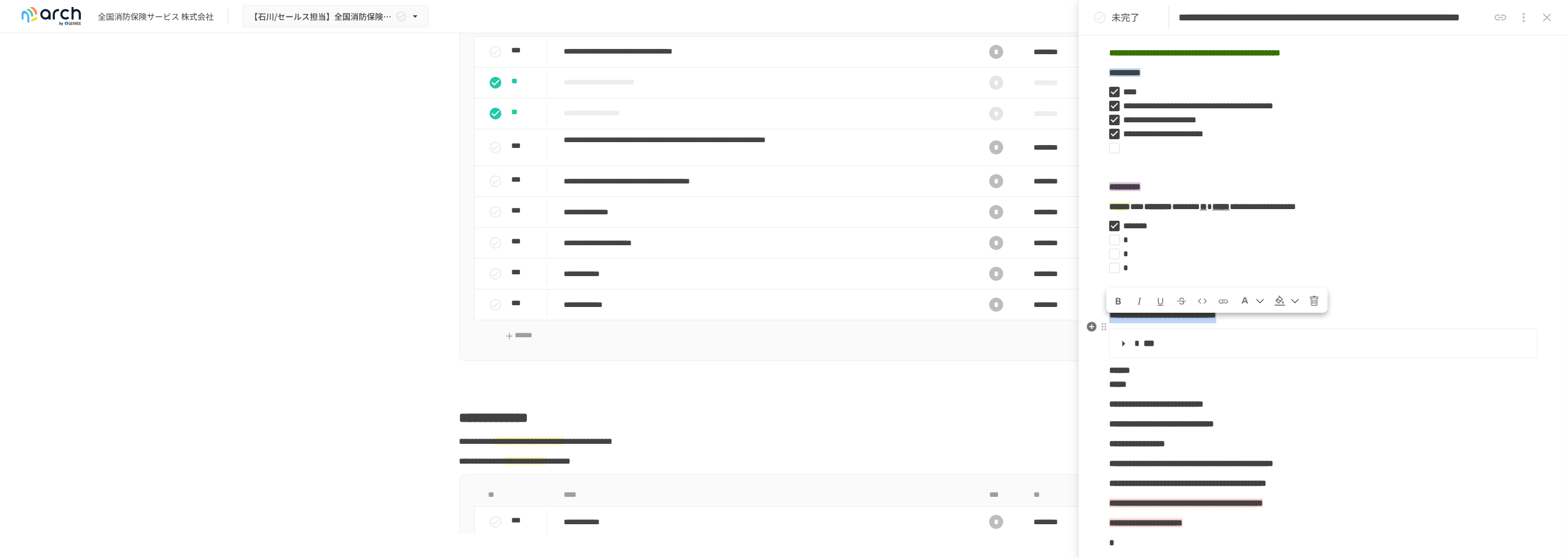 click on "**********" at bounding box center [1323, 314] 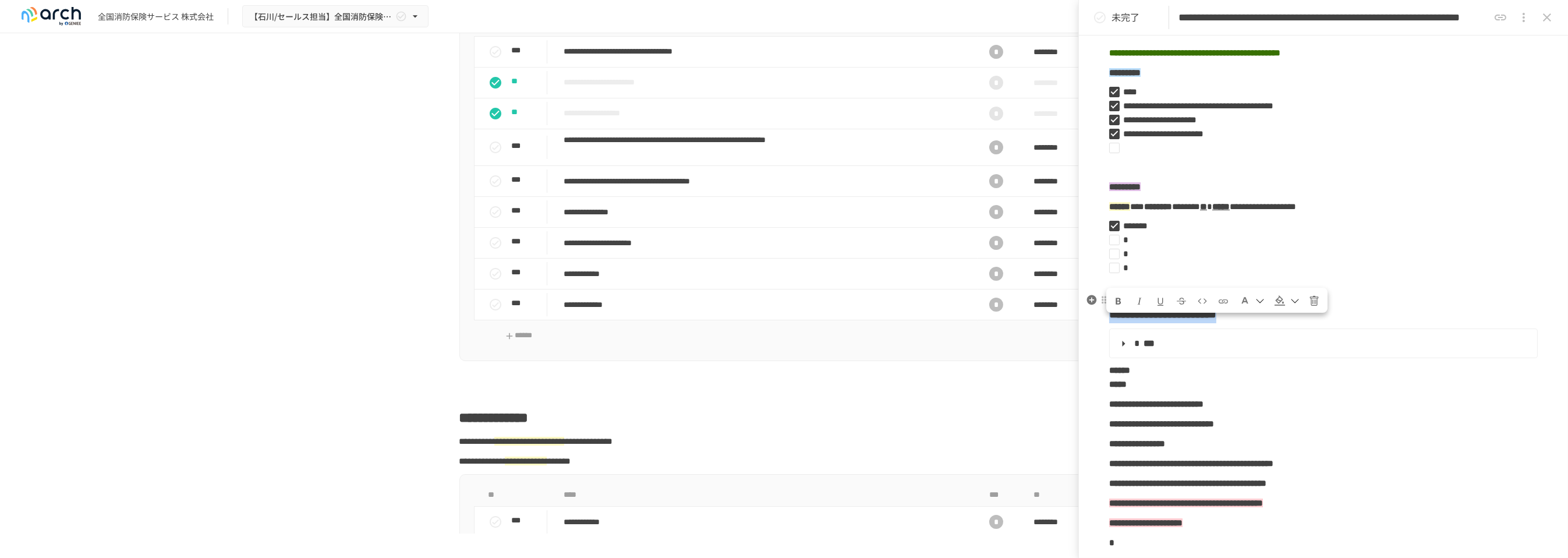 click at bounding box center (1280, 301) 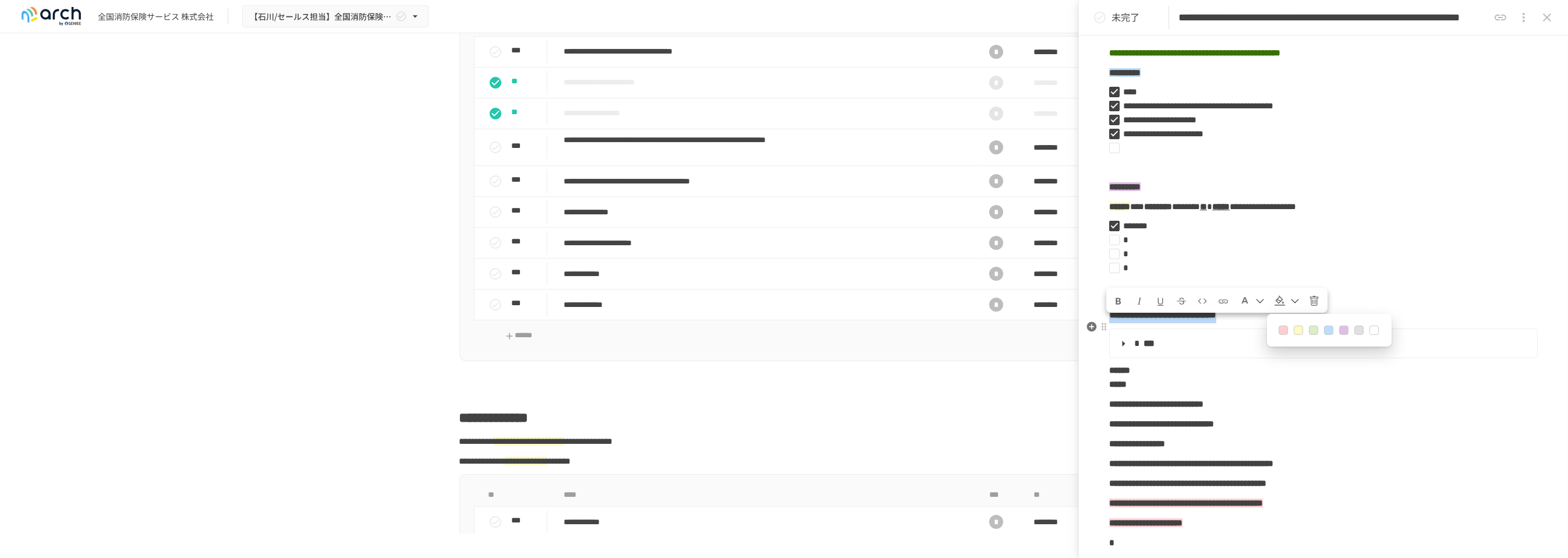 click at bounding box center [1298, 330] 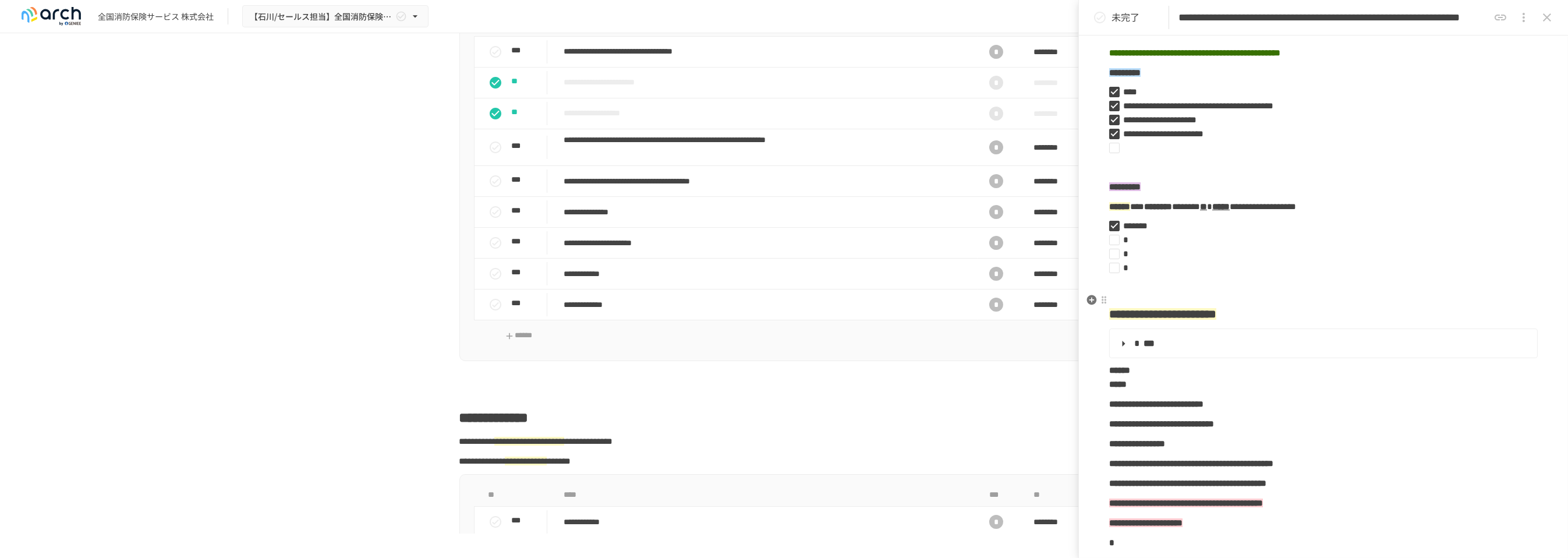 click at bounding box center (1323, 287) 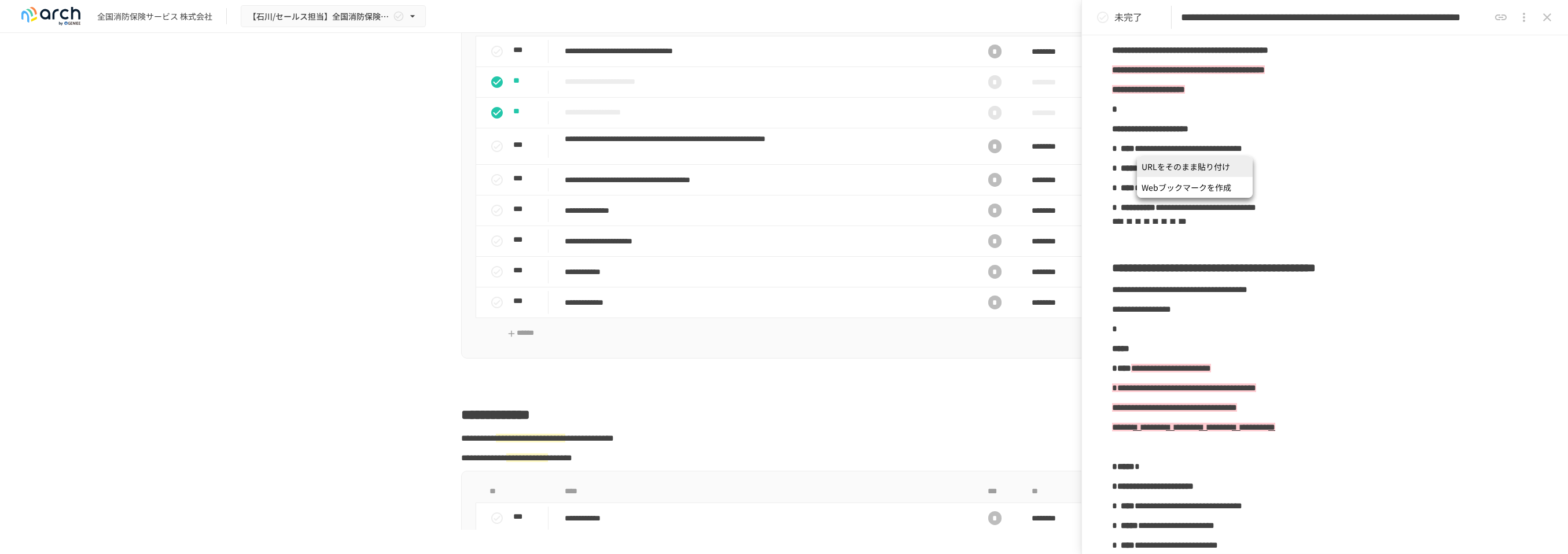 scroll, scrollTop: 707, scrollLeft: 0, axis: vertical 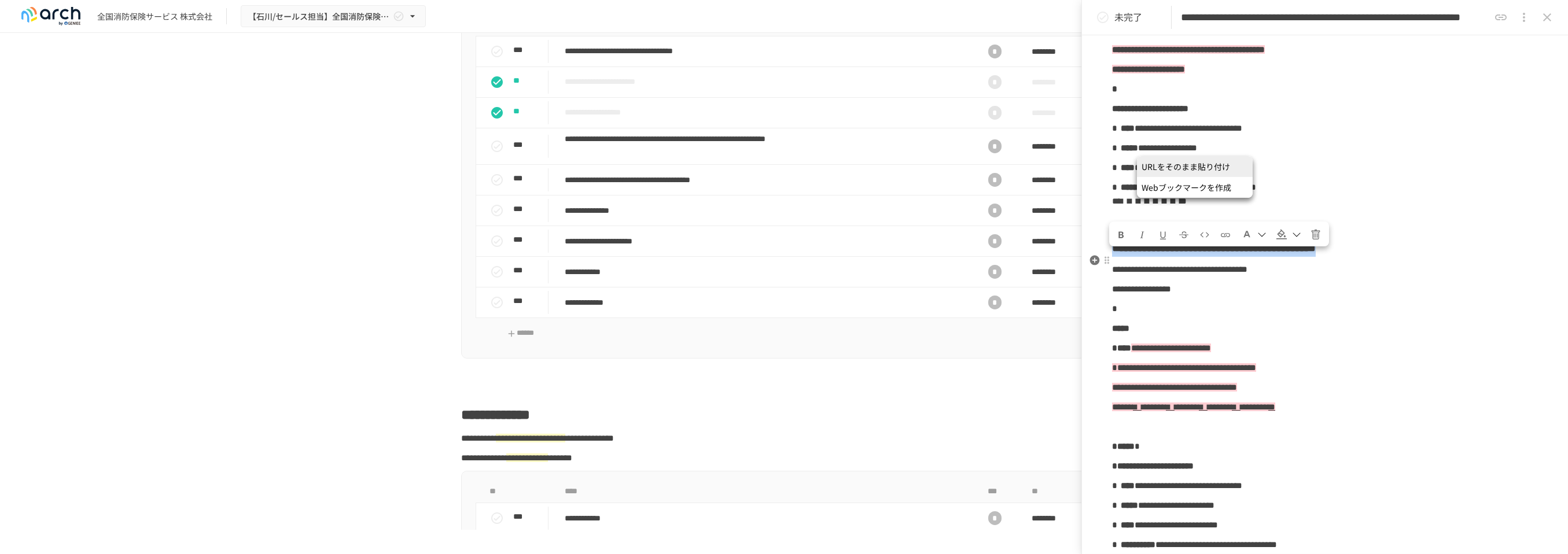 drag, startPoint x: 1205, startPoint y: 289, endPoint x: 1114, endPoint y: 275, distance: 92.07063 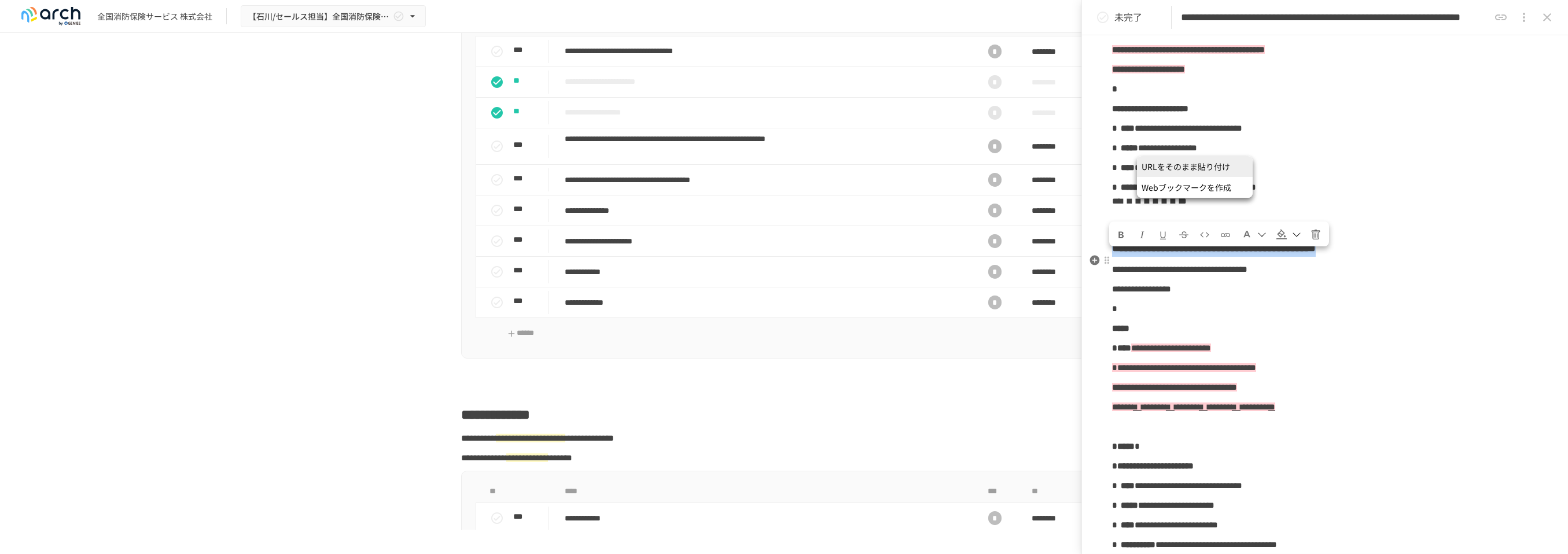 click on "**********" at bounding box center (1325, 248) 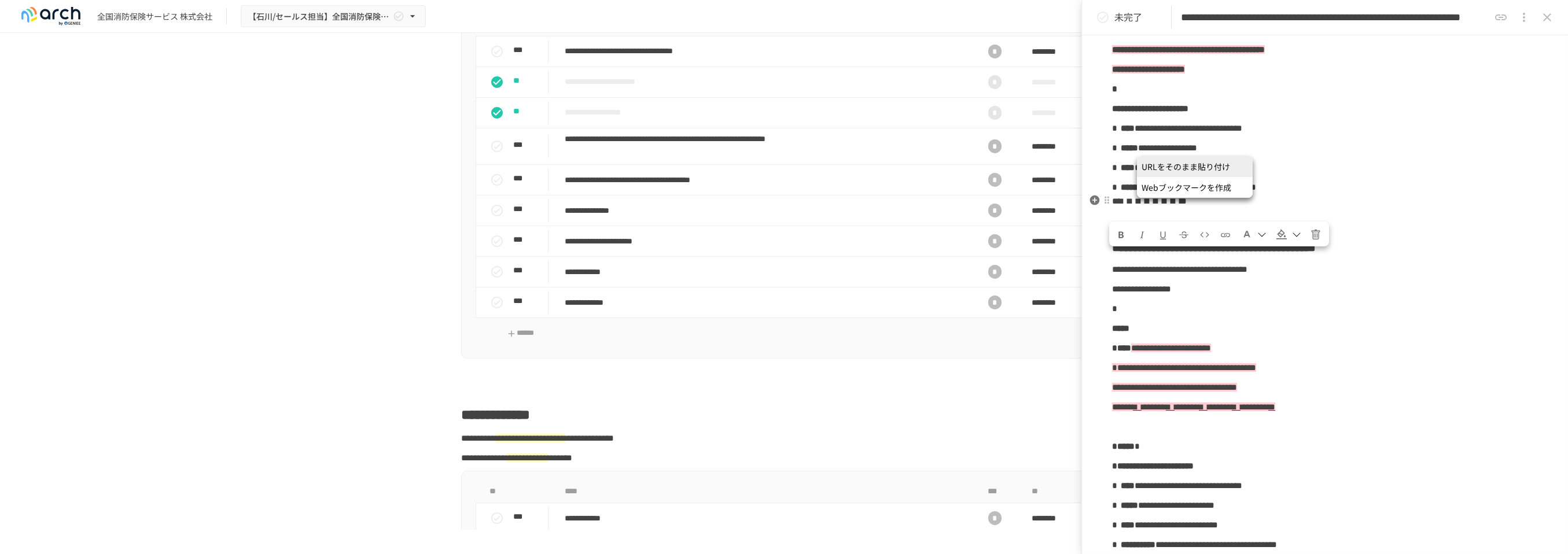 click on "**********" at bounding box center [1325, 194] 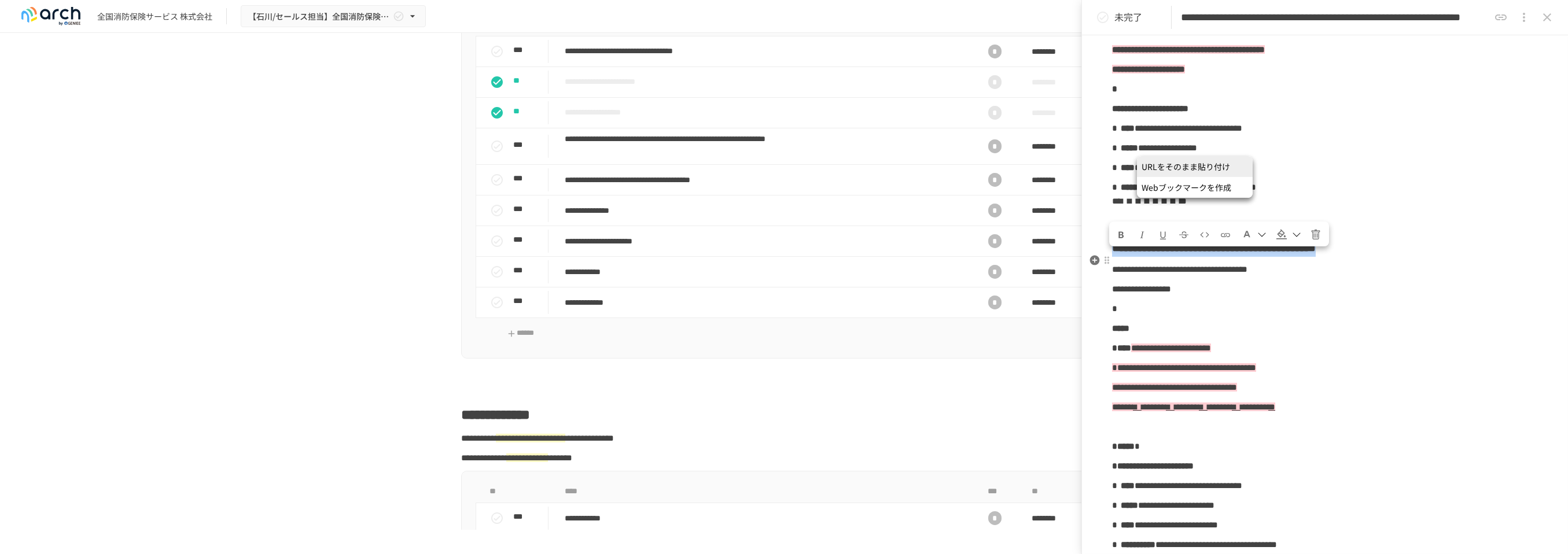 drag, startPoint x: 1210, startPoint y: 291, endPoint x: 1123, endPoint y: 274, distance: 88.64536 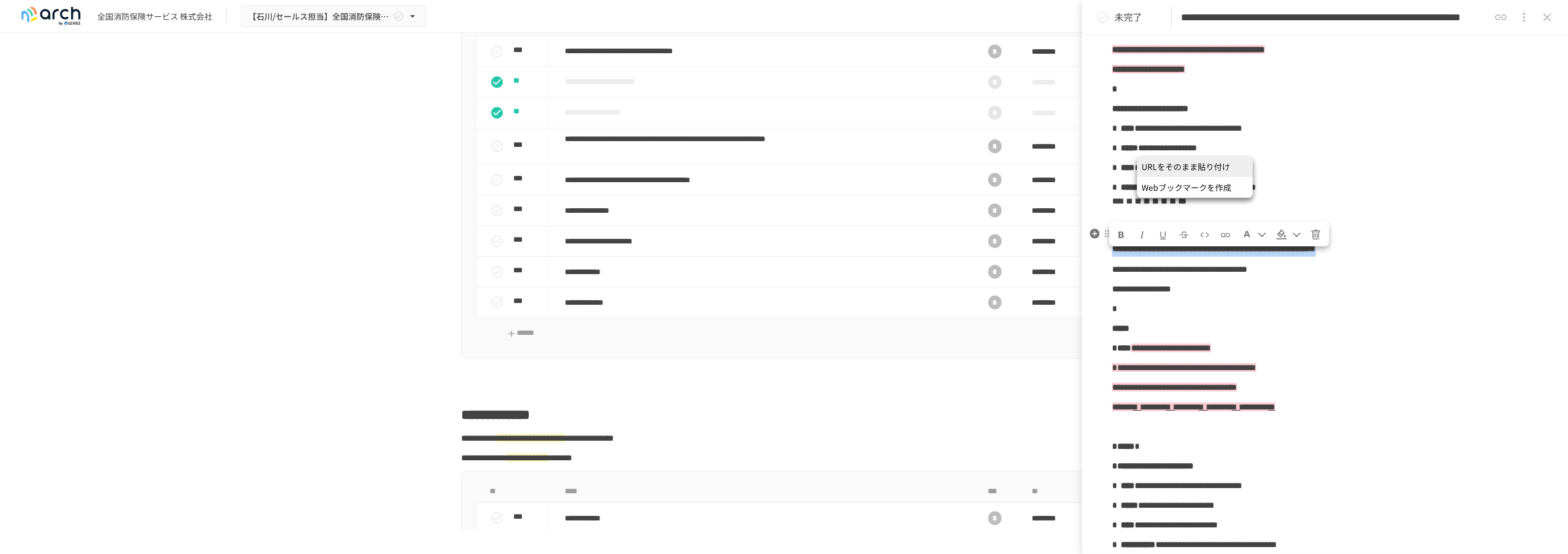 click at bounding box center (1282, 234) 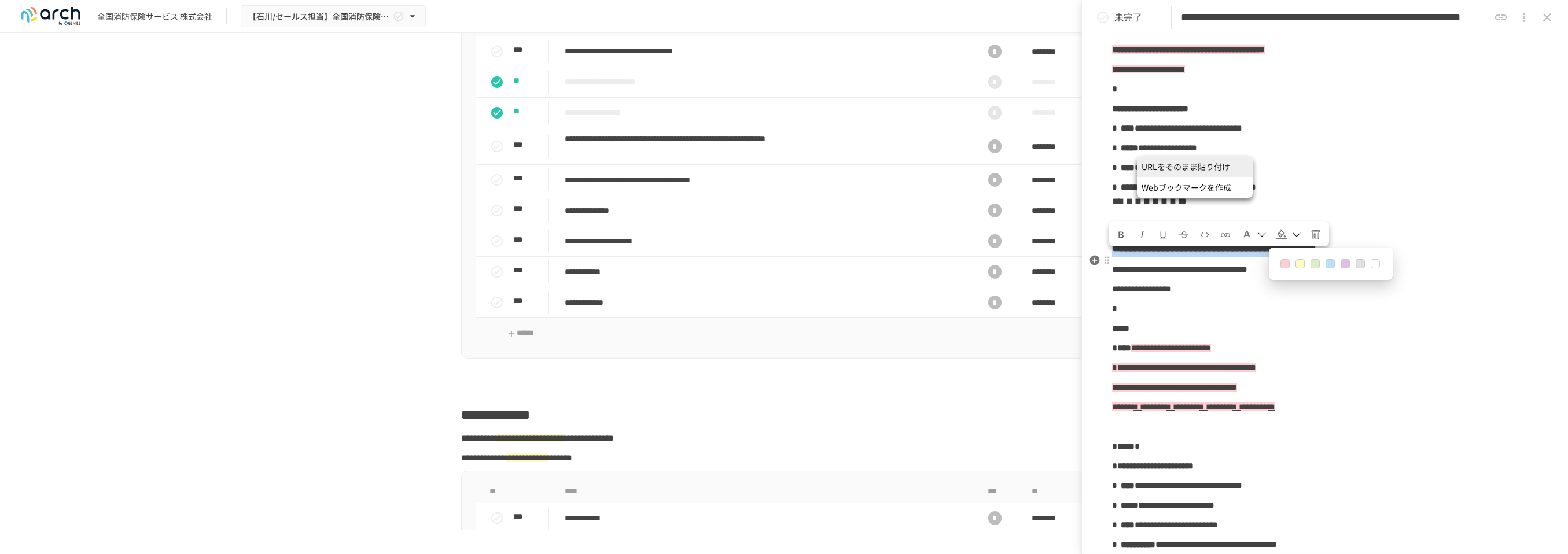click at bounding box center (1300, 264) 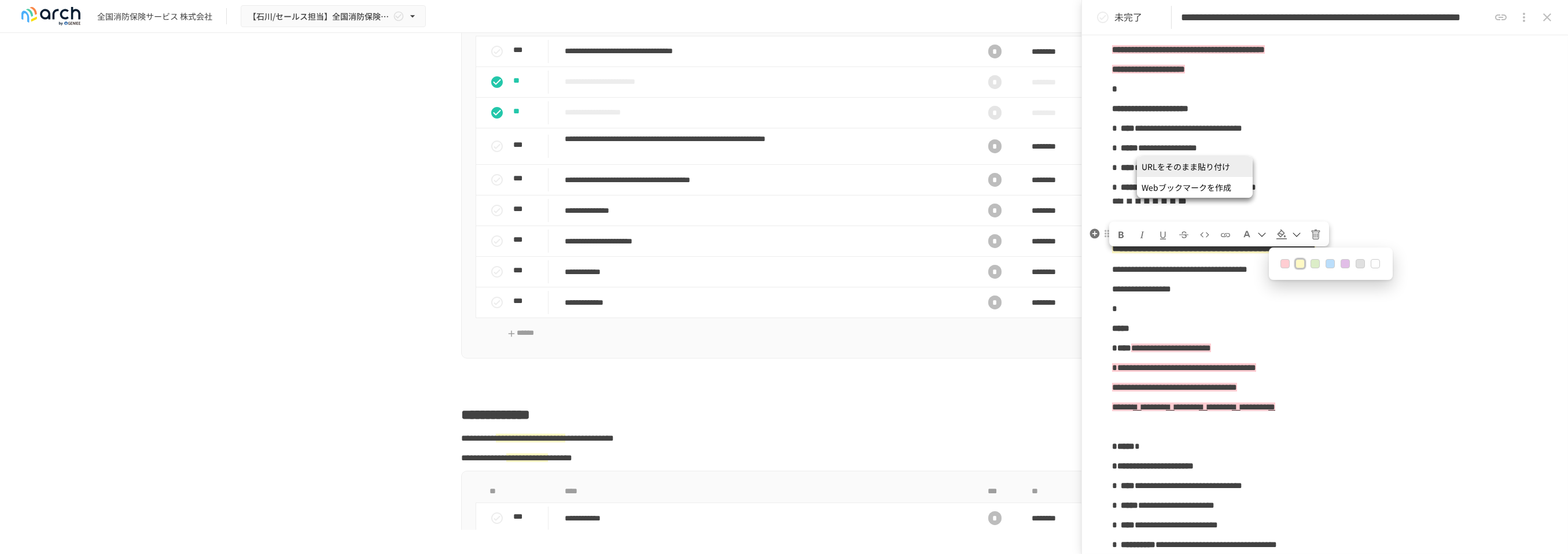 click at bounding box center [1325, 221] 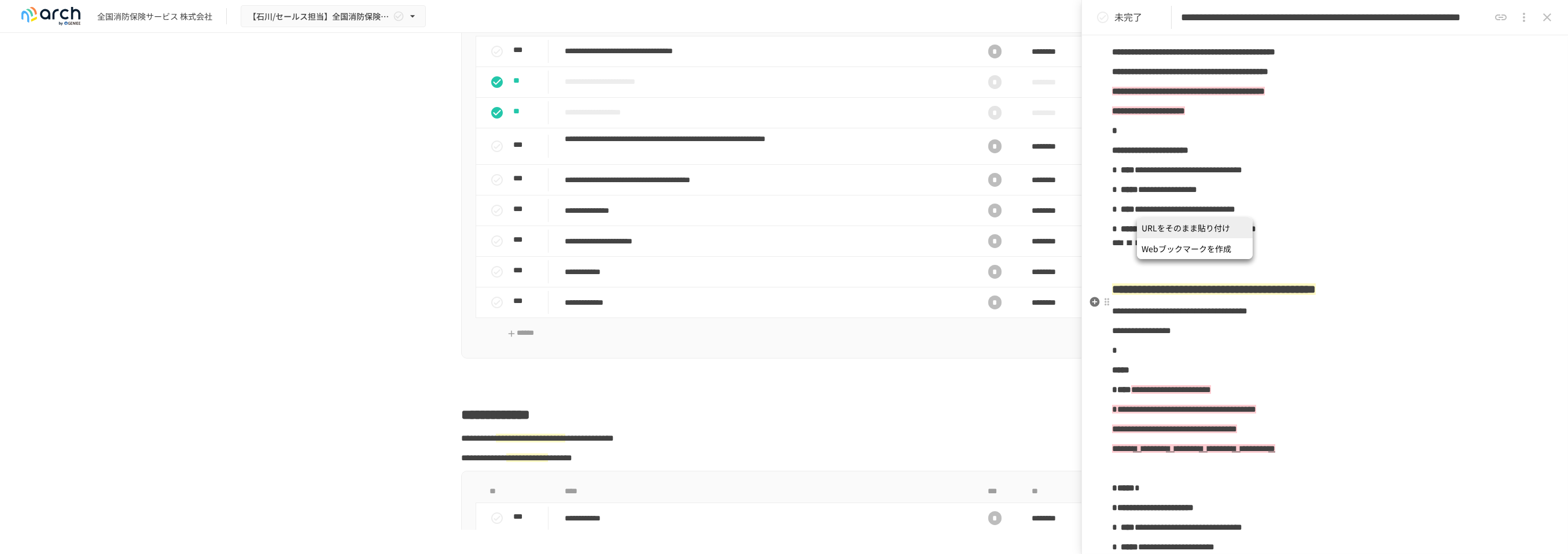 scroll, scrollTop: 642, scrollLeft: 0, axis: vertical 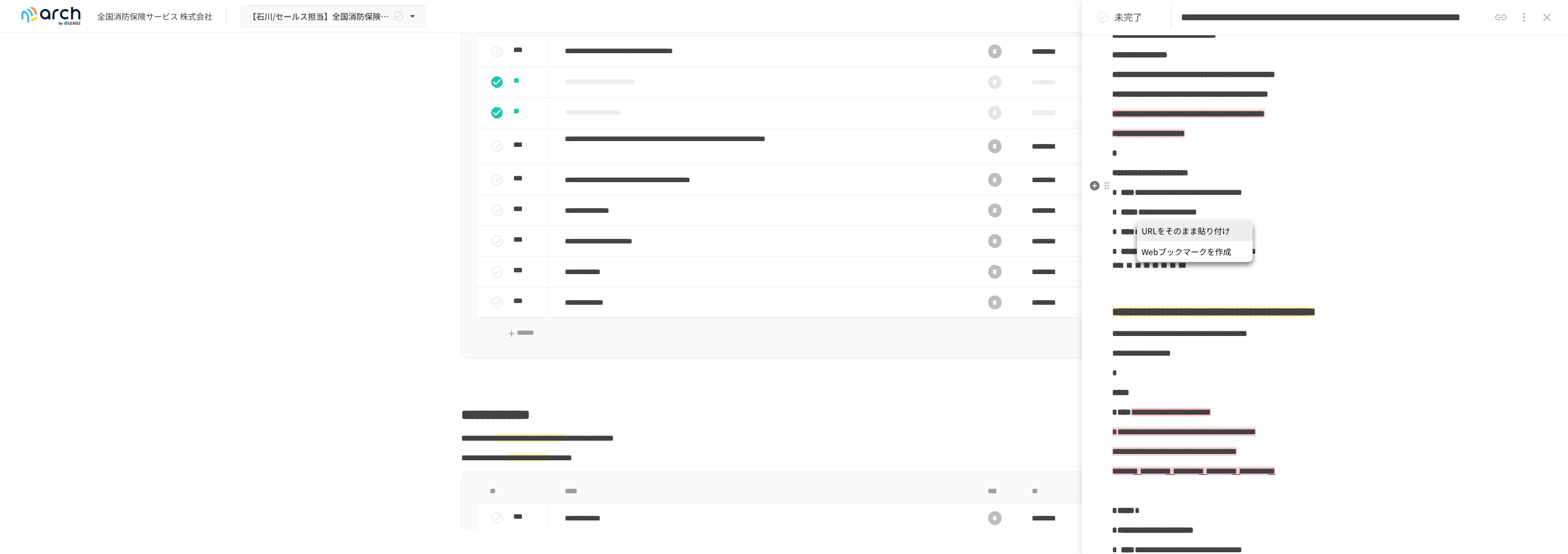click on "**********" at bounding box center (1325, 173) 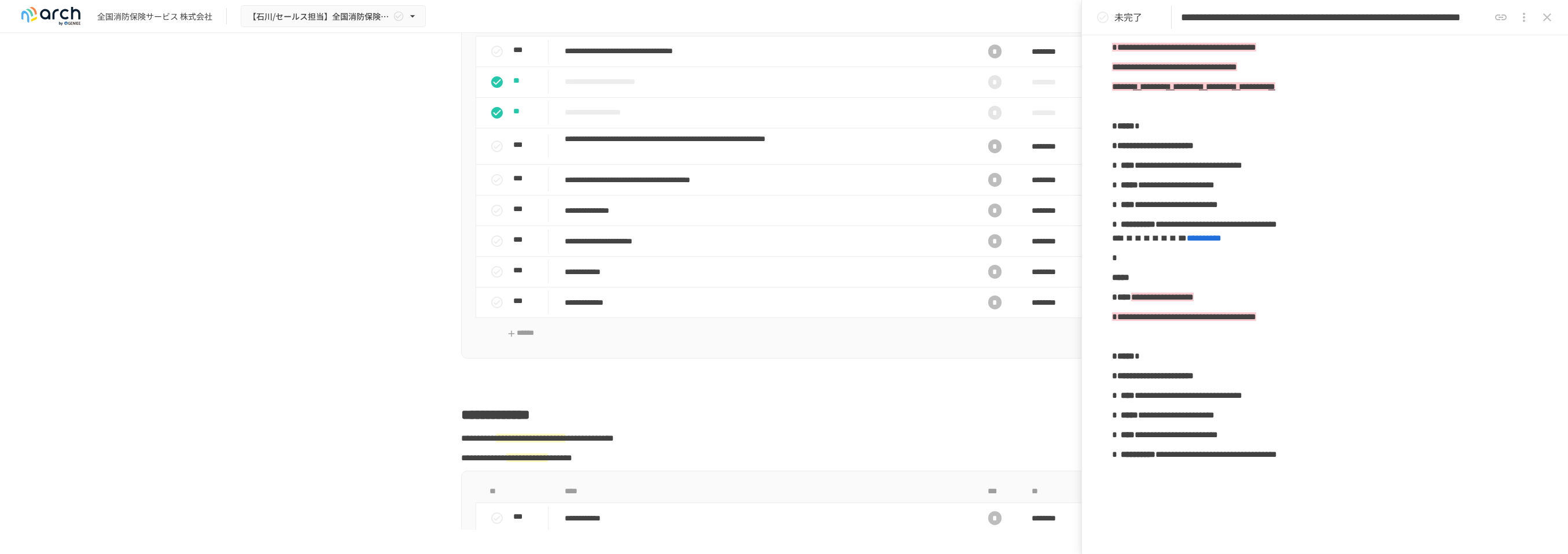 scroll, scrollTop: 1028, scrollLeft: 0, axis: vertical 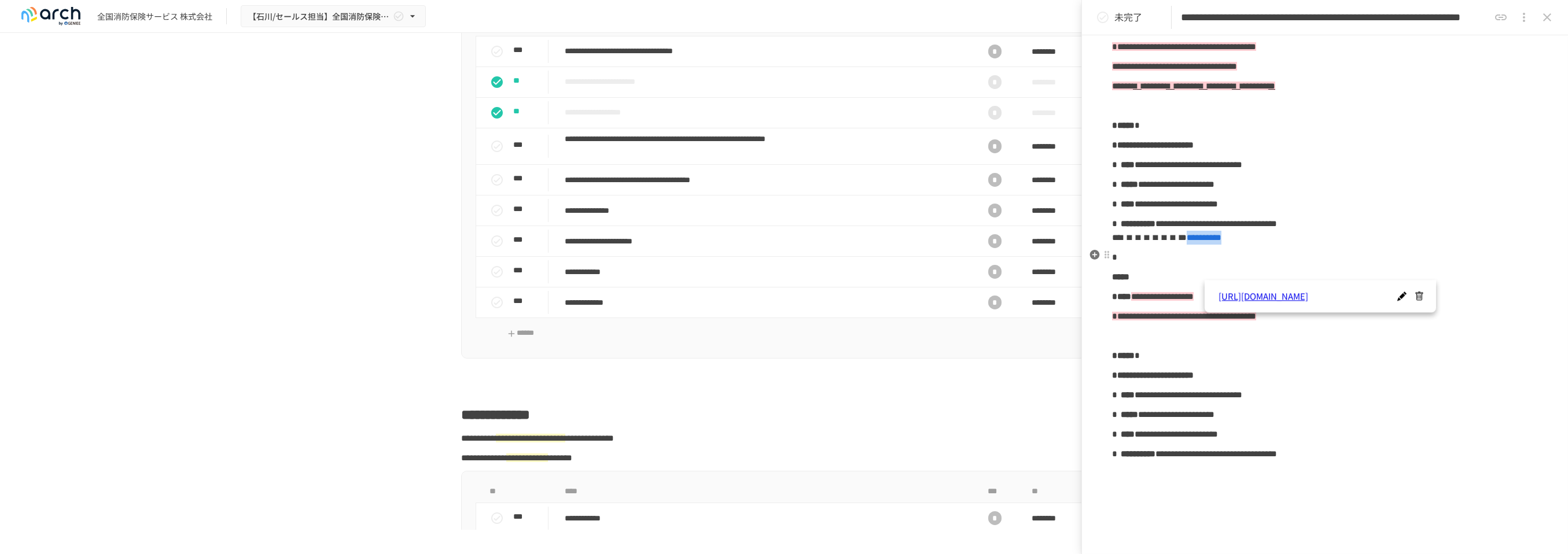 drag, startPoint x: 1286, startPoint y: 279, endPoint x: 1207, endPoint y: 281, distance: 79.0253 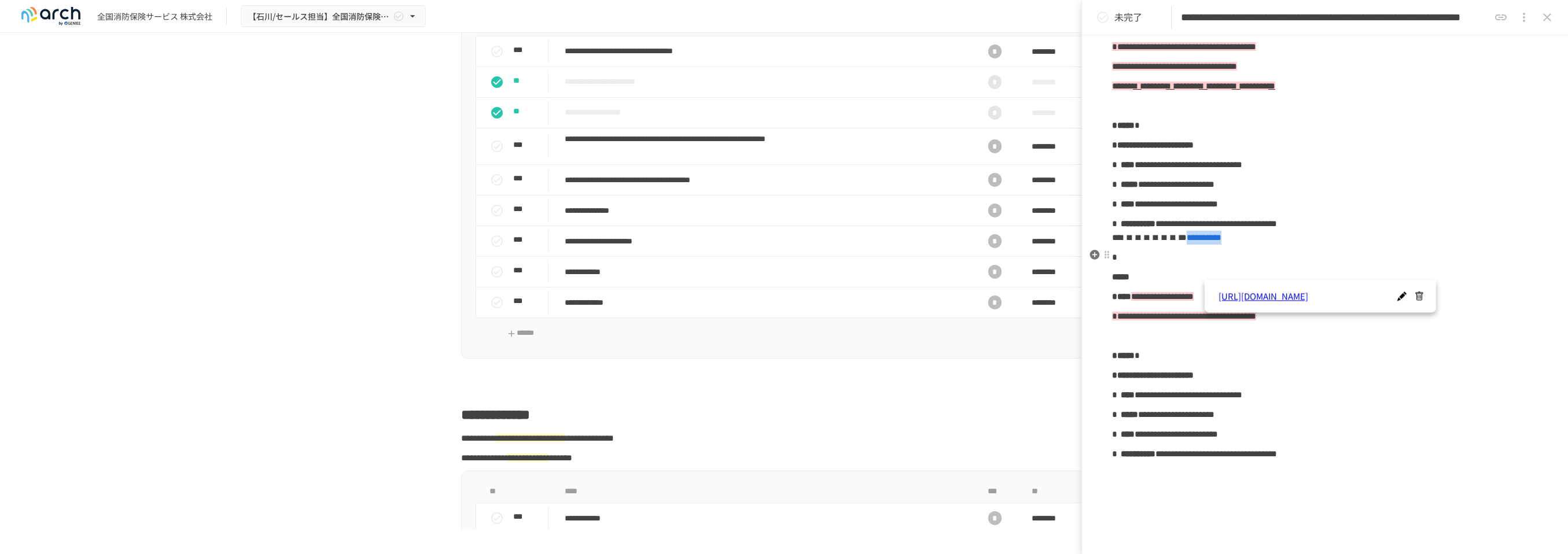 click on "**********" at bounding box center (1325, 231) 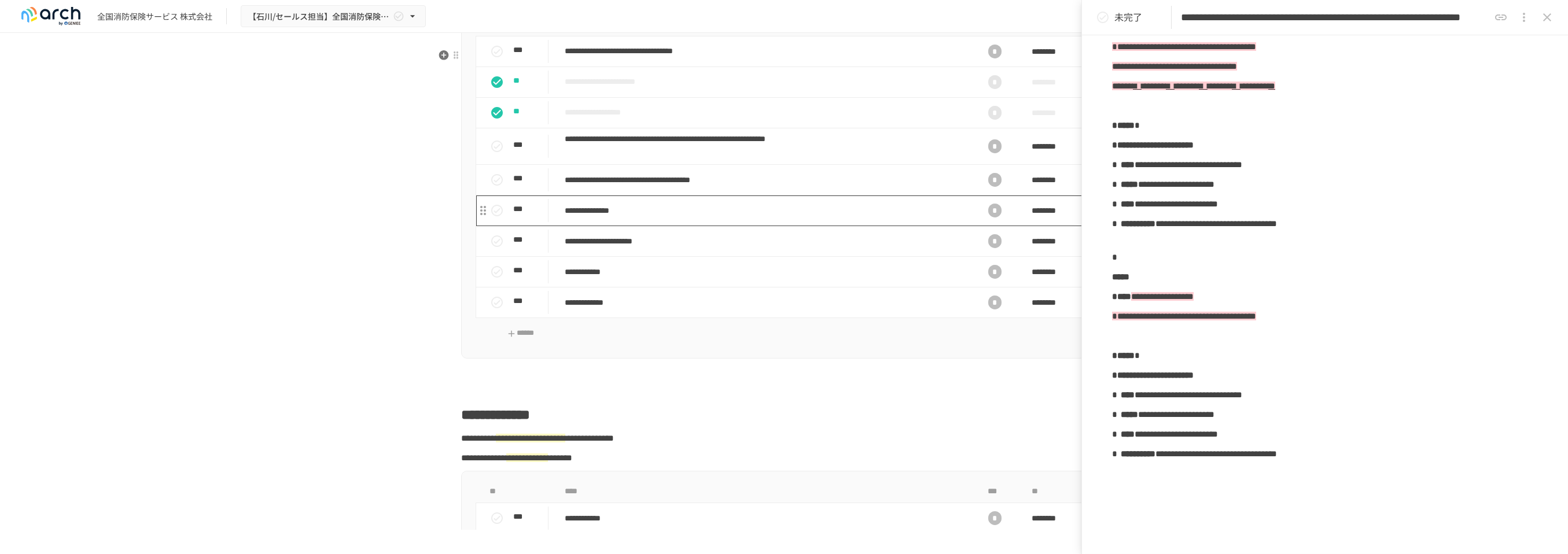 click on "**********" at bounding box center [766, 210] 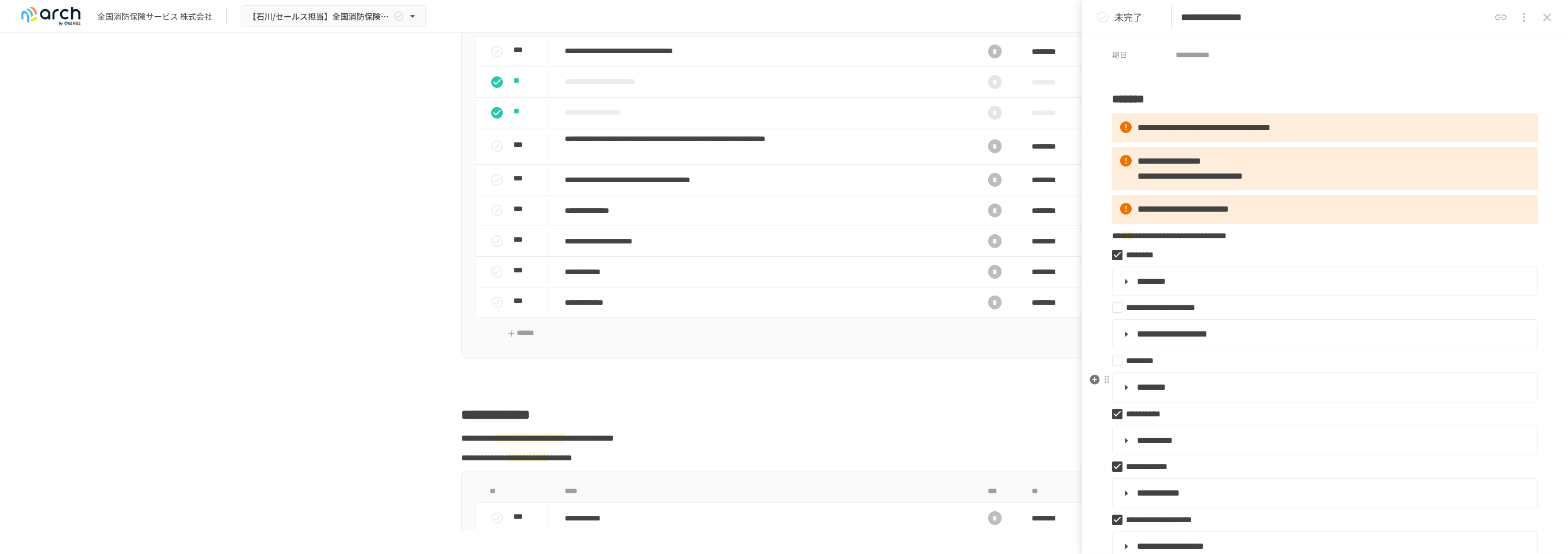 scroll, scrollTop: 128, scrollLeft: 0, axis: vertical 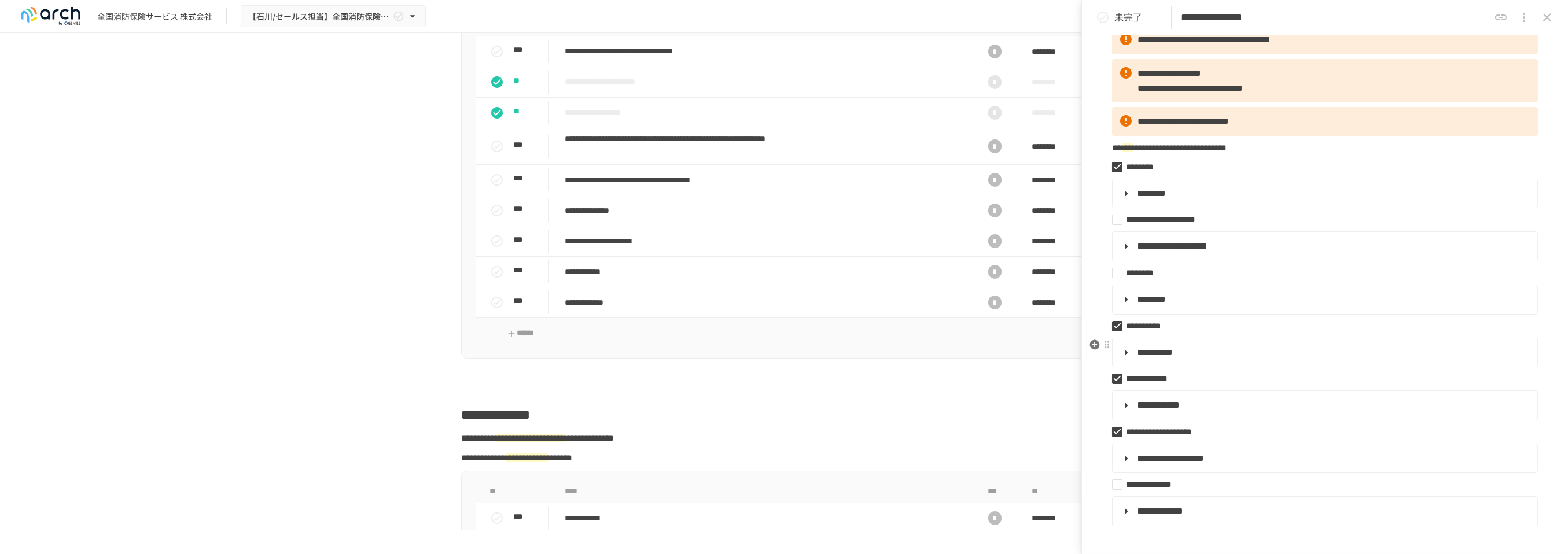 click on "**********" at bounding box center (1324, 353) 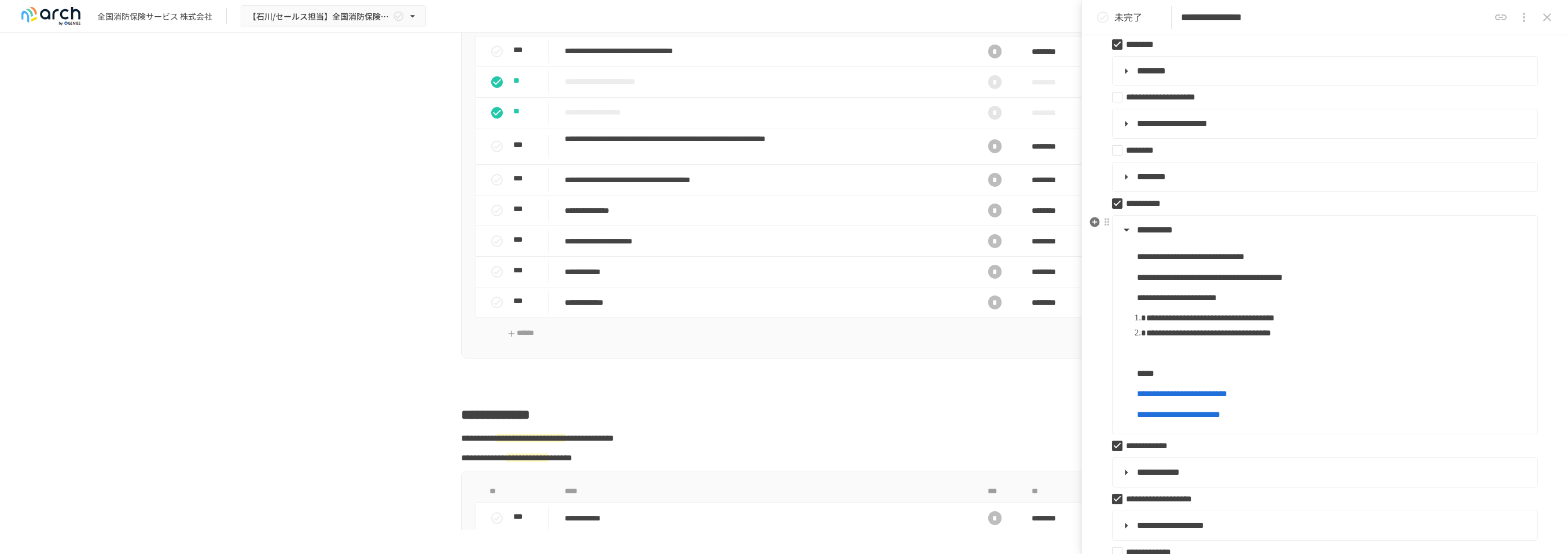 scroll, scrollTop: 257, scrollLeft: 0, axis: vertical 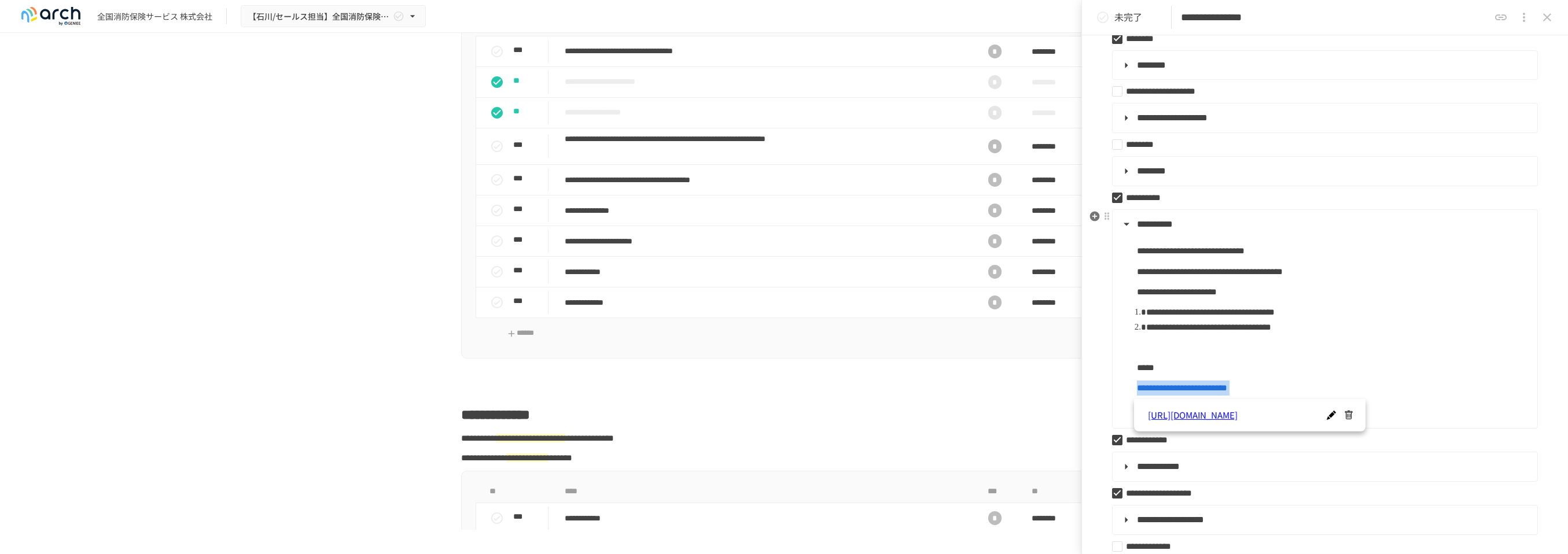 drag, startPoint x: 1344, startPoint y: 420, endPoint x: 1140, endPoint y: 402, distance: 204.79258 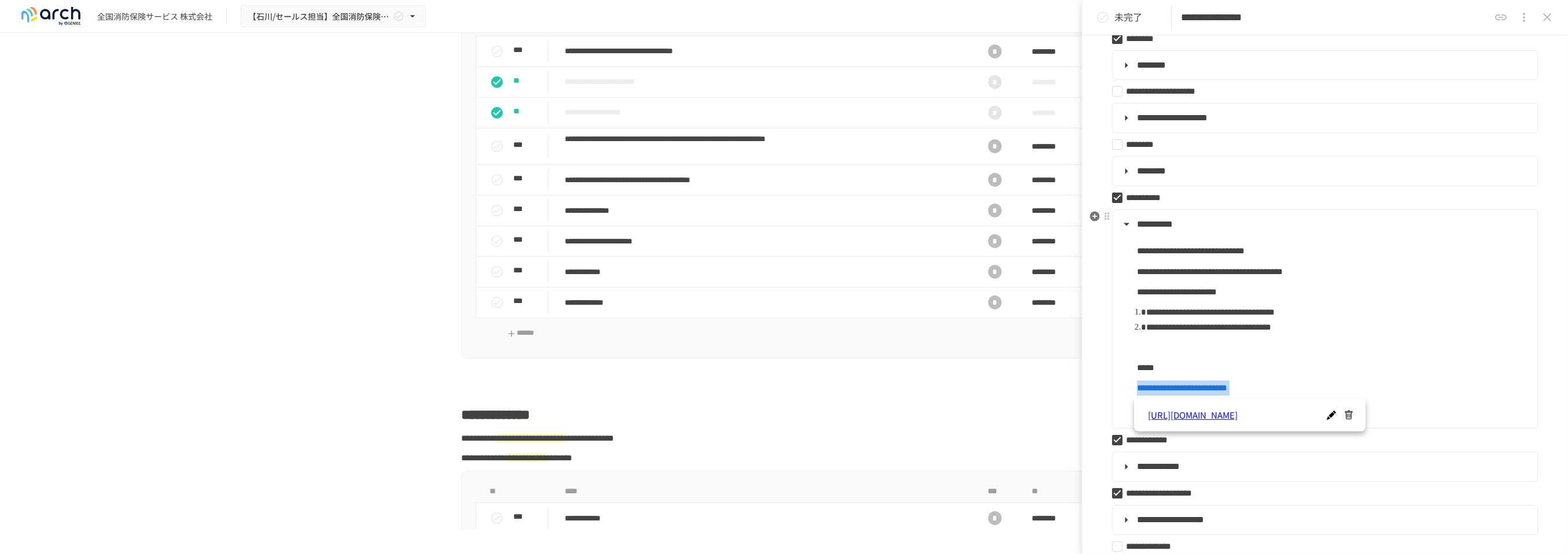 click on "**********" at bounding box center (1324, 324) 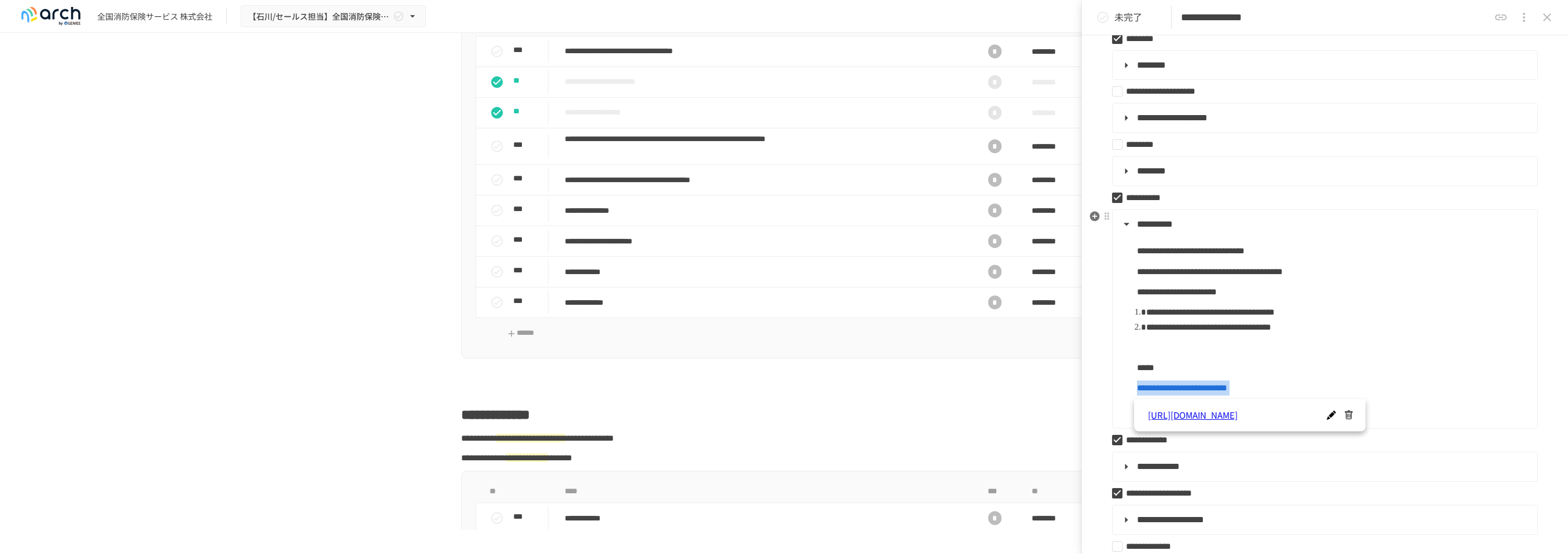 copy on "**********" 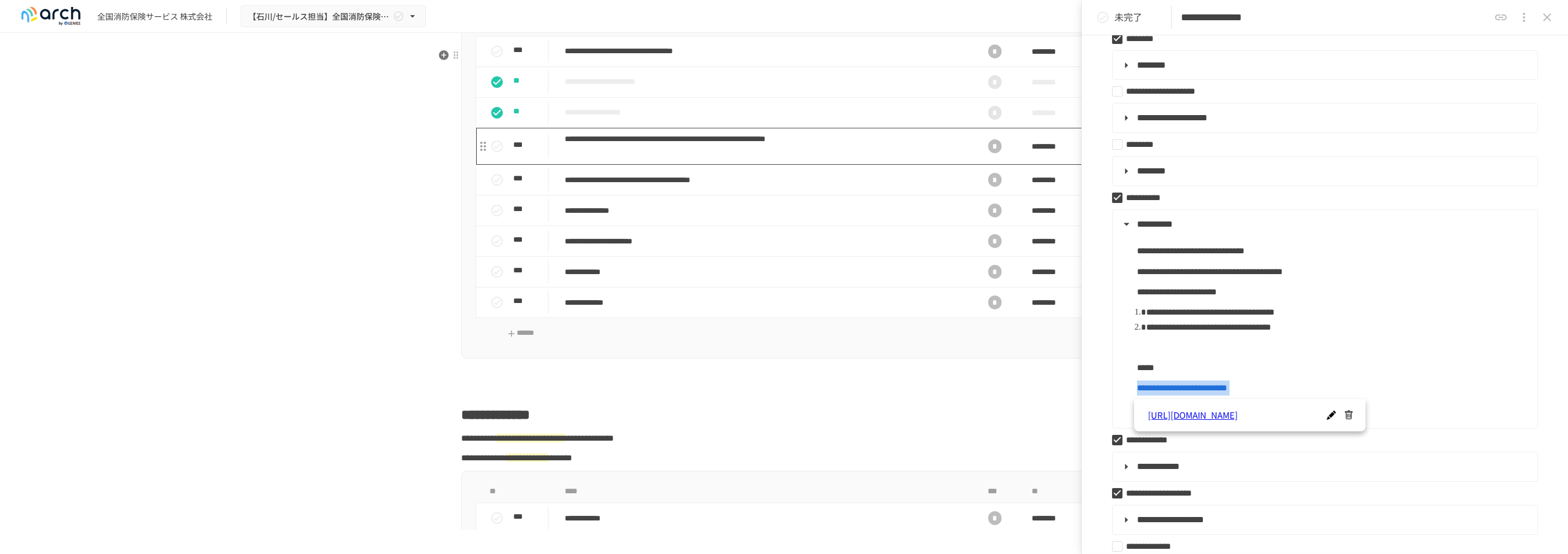 click on "**********" at bounding box center (766, 146) 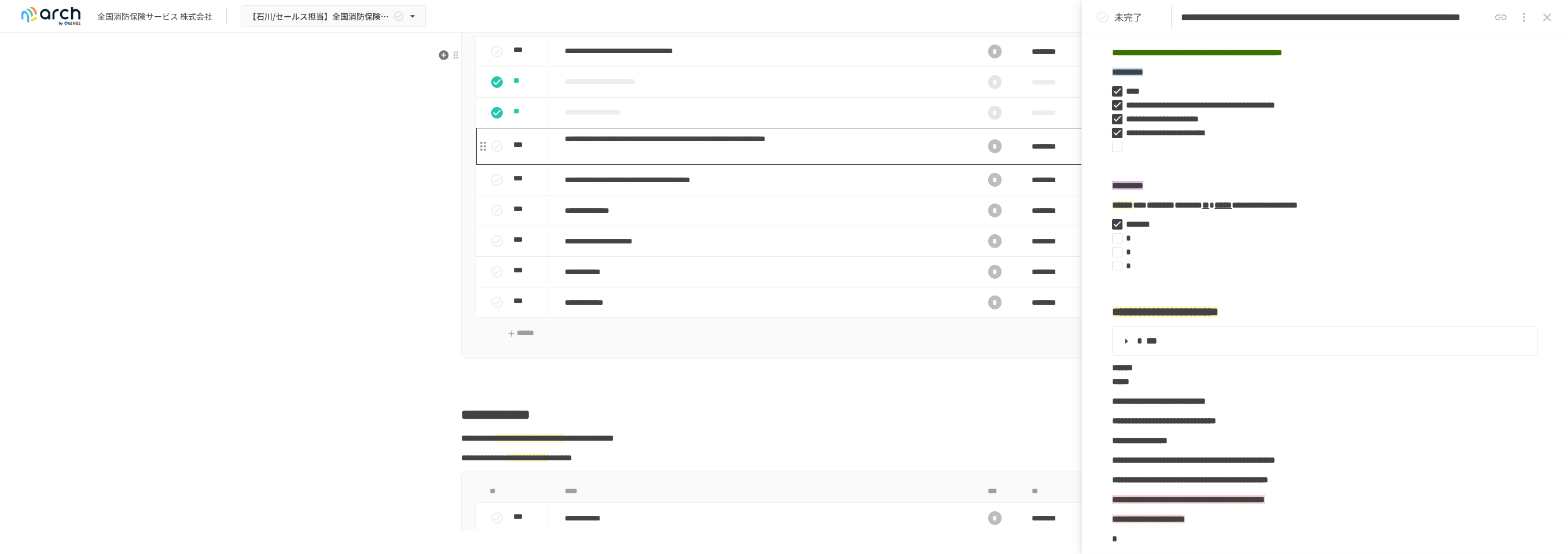 type on "**********" 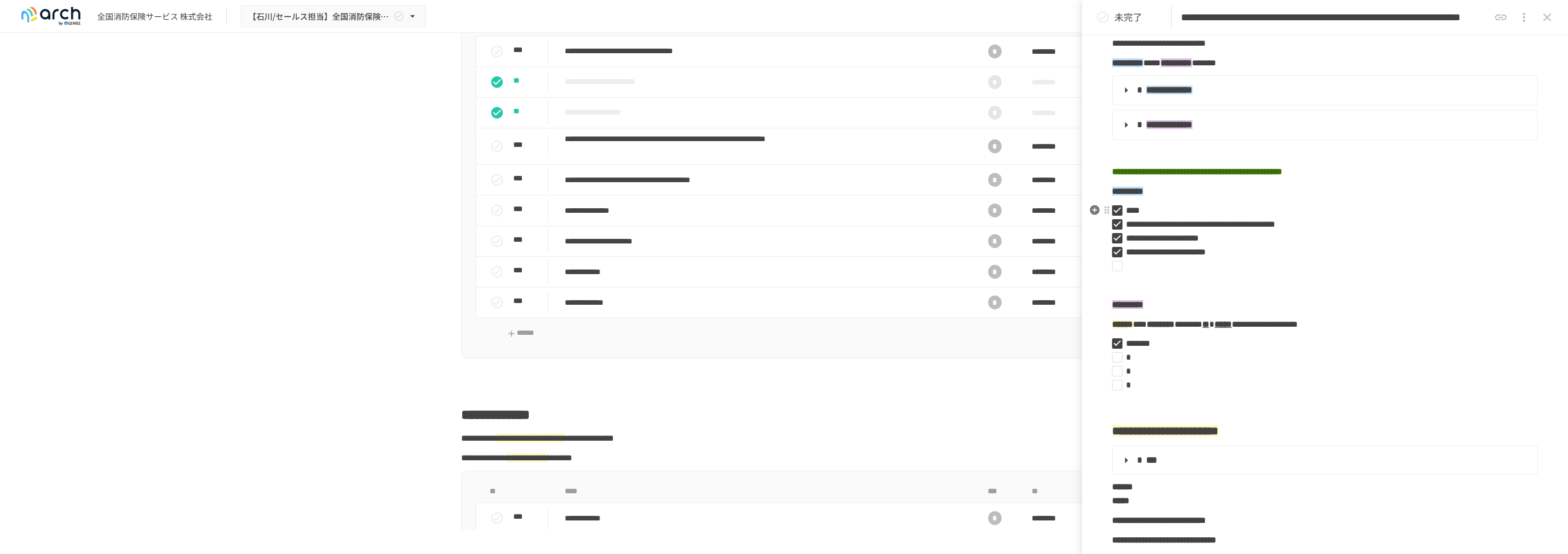 scroll, scrollTop: 321, scrollLeft: 0, axis: vertical 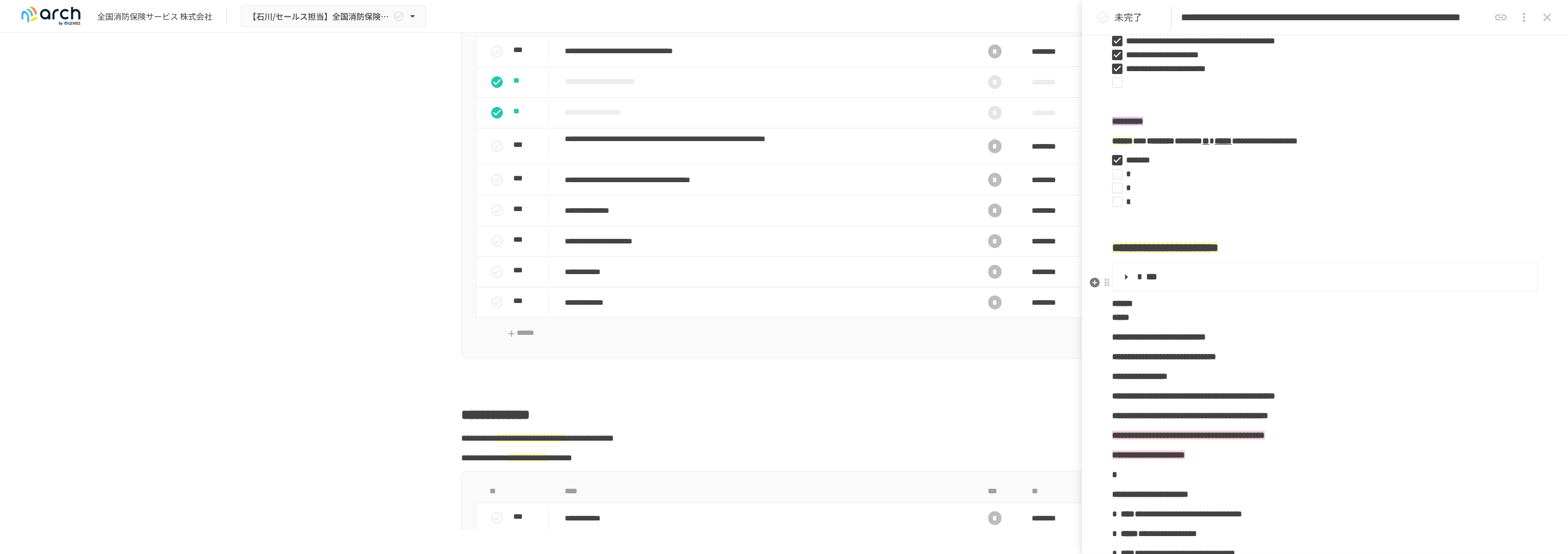 click on "***" at bounding box center [1324, 277] 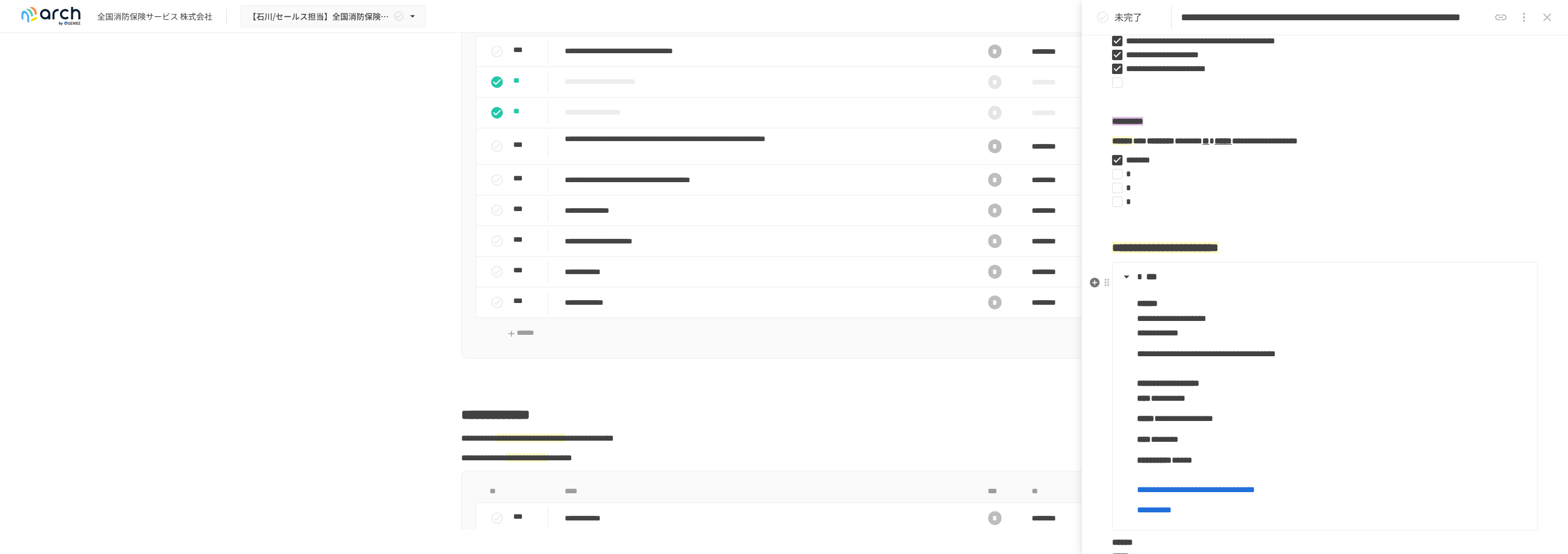 scroll, scrollTop: 449, scrollLeft: 0, axis: vertical 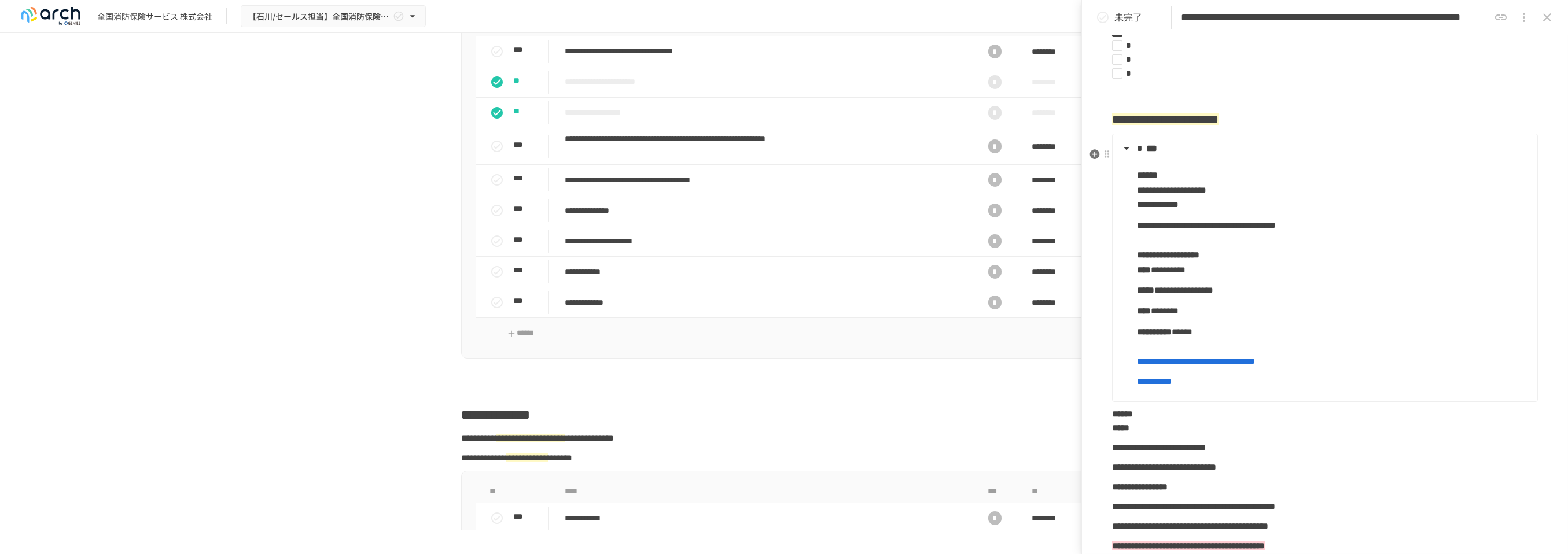 click on "**********" at bounding box center (1333, 382) 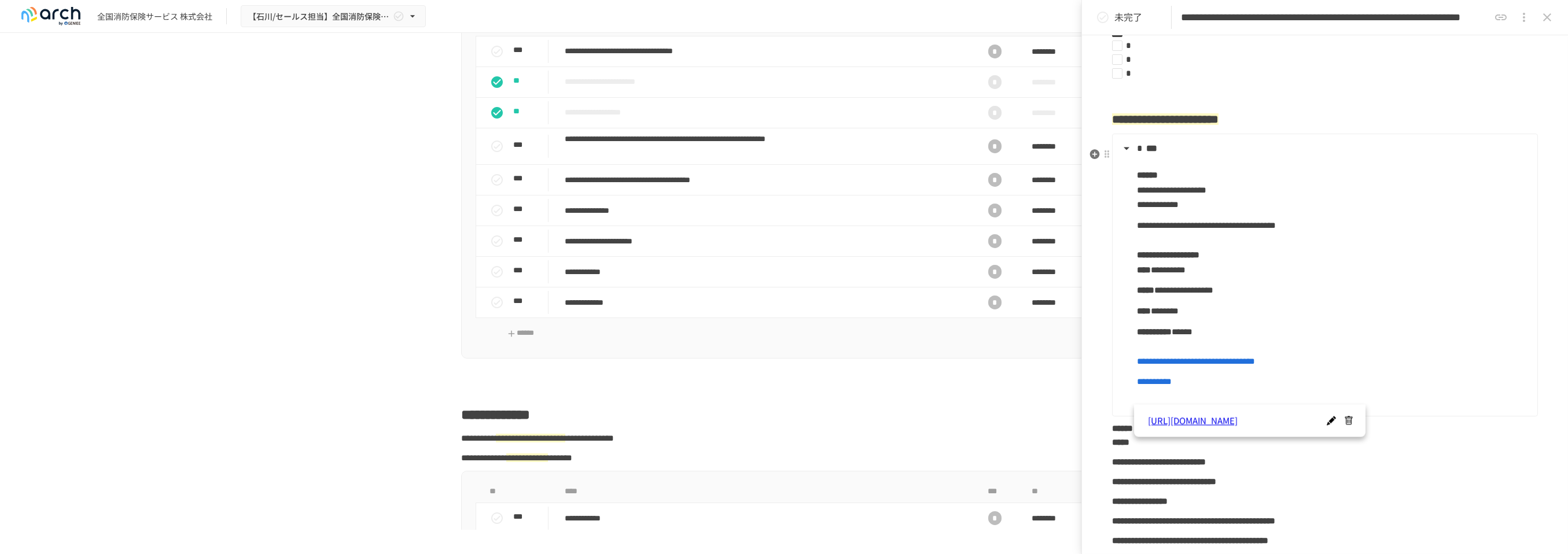 click on "**********" at bounding box center [1333, 389] 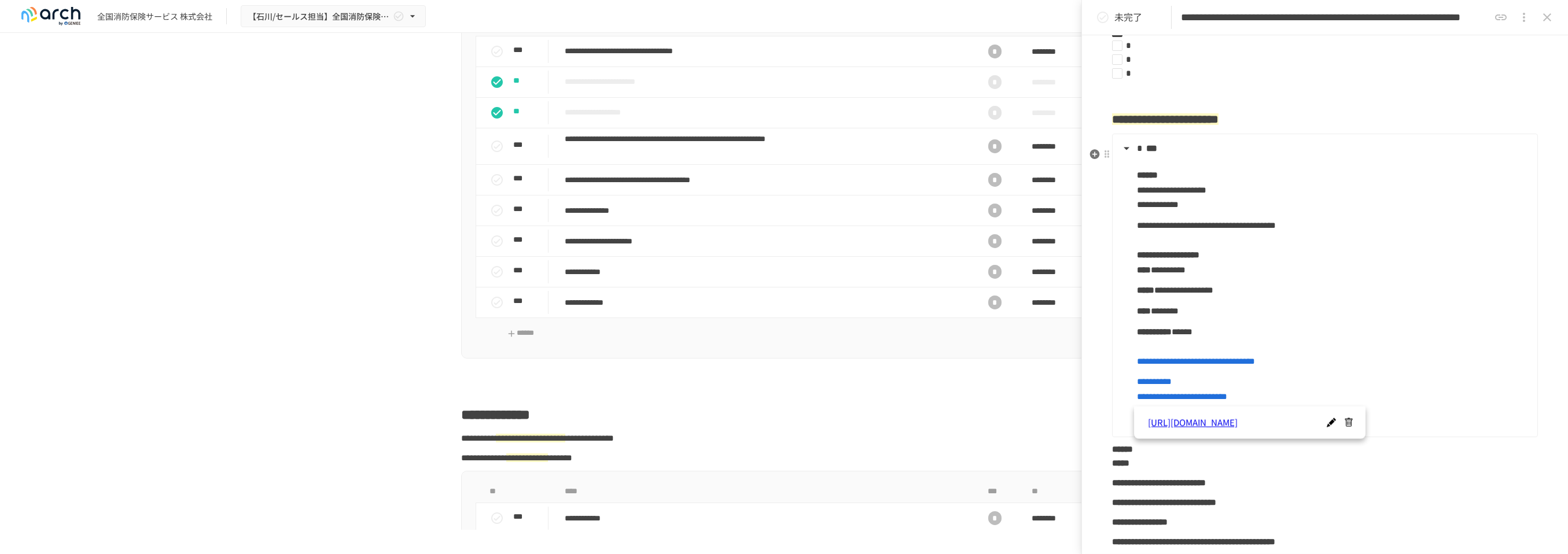click on "**********" at bounding box center [1333, 389] 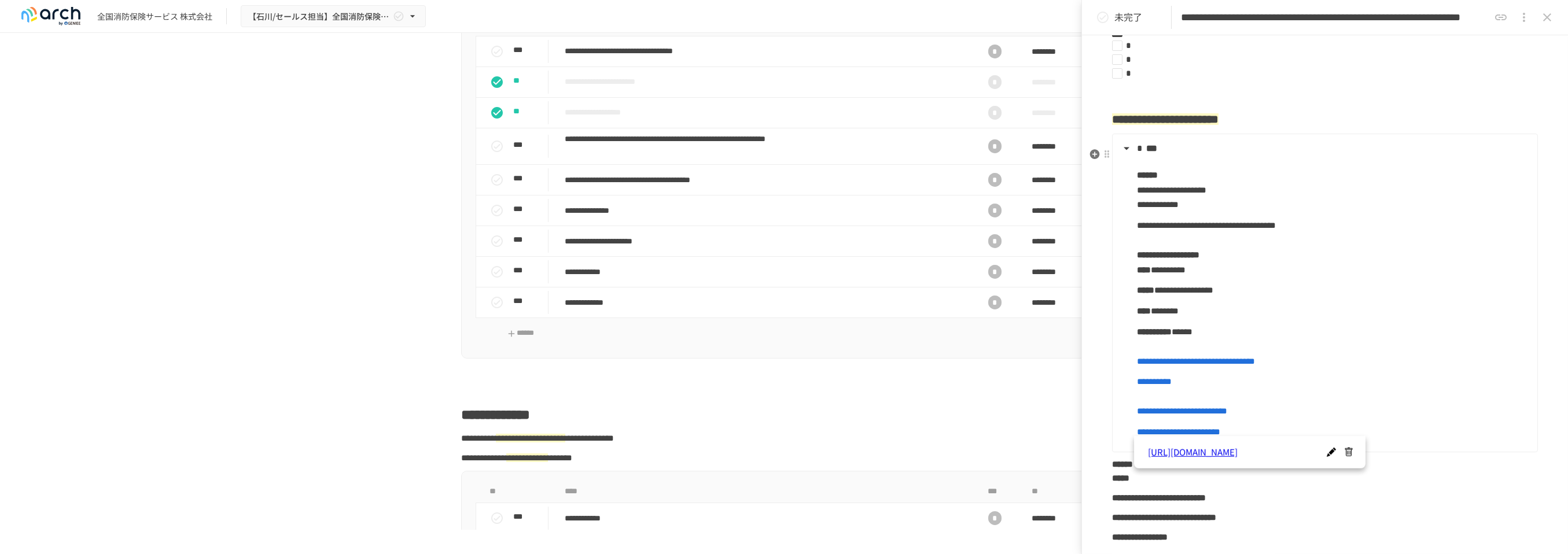 click on "**********" at bounding box center (1333, 396) 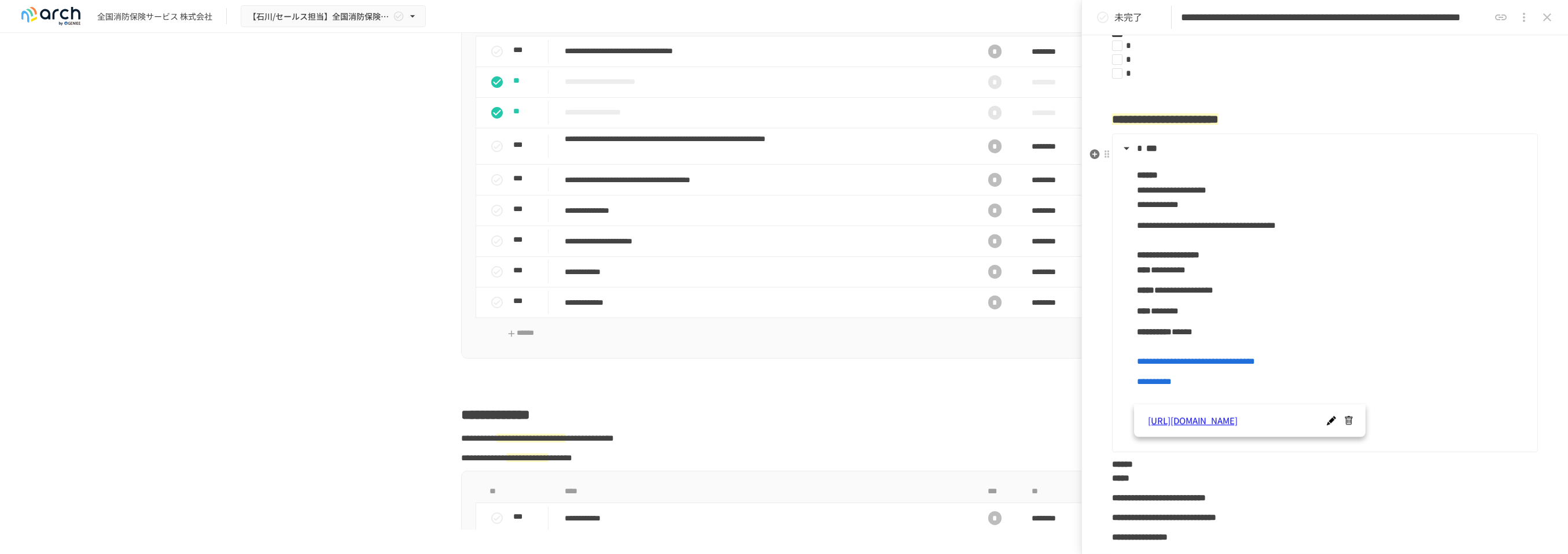 click on "**********" at bounding box center [1325, 603] 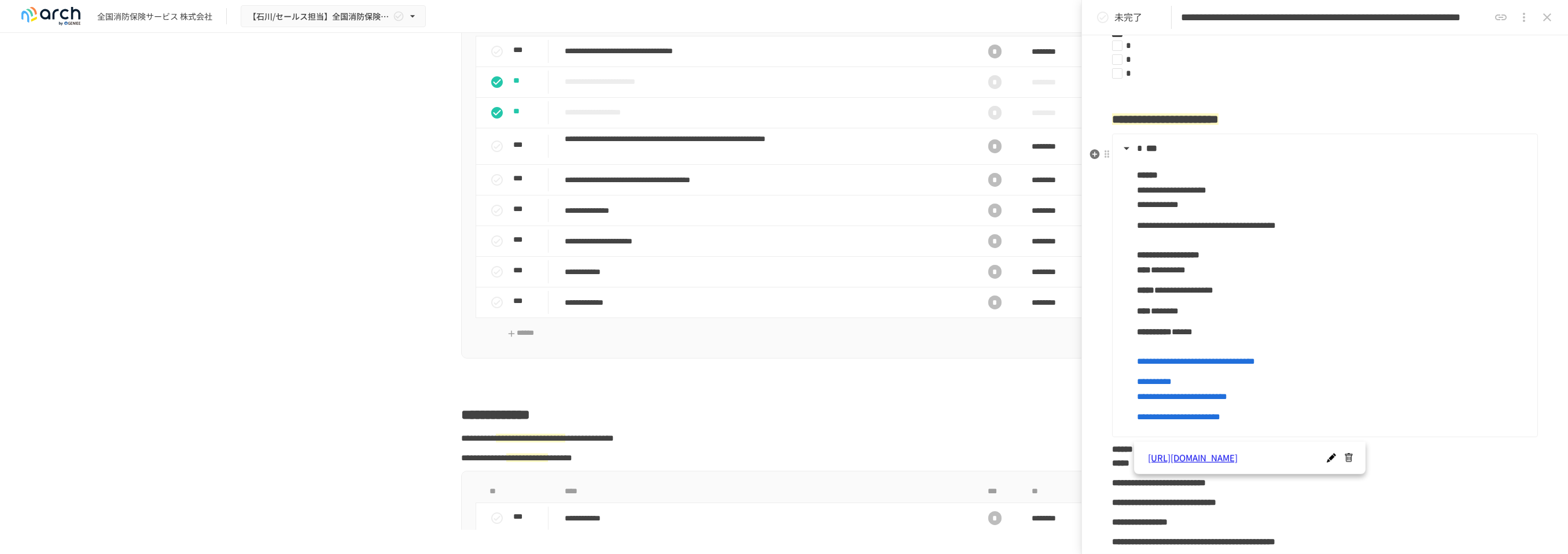 click on "**********" at bounding box center (1324, 290) 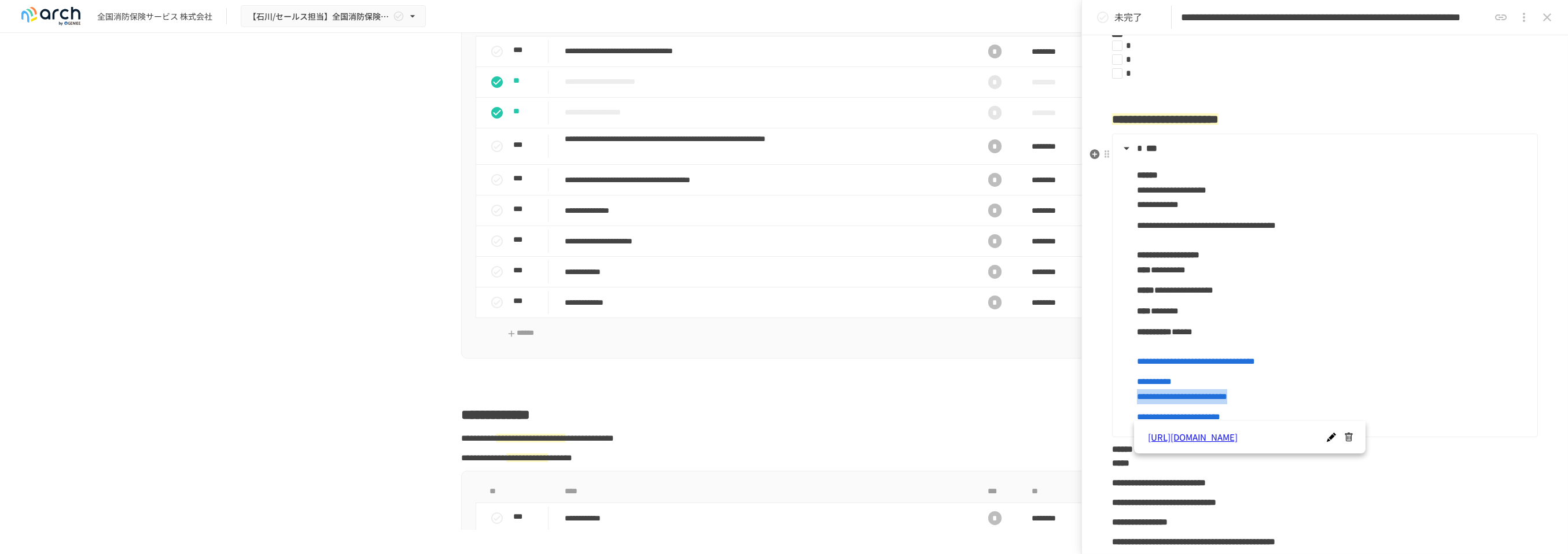 drag, startPoint x: 1361, startPoint y: 419, endPoint x: 1138, endPoint y: 423, distance: 223.0359 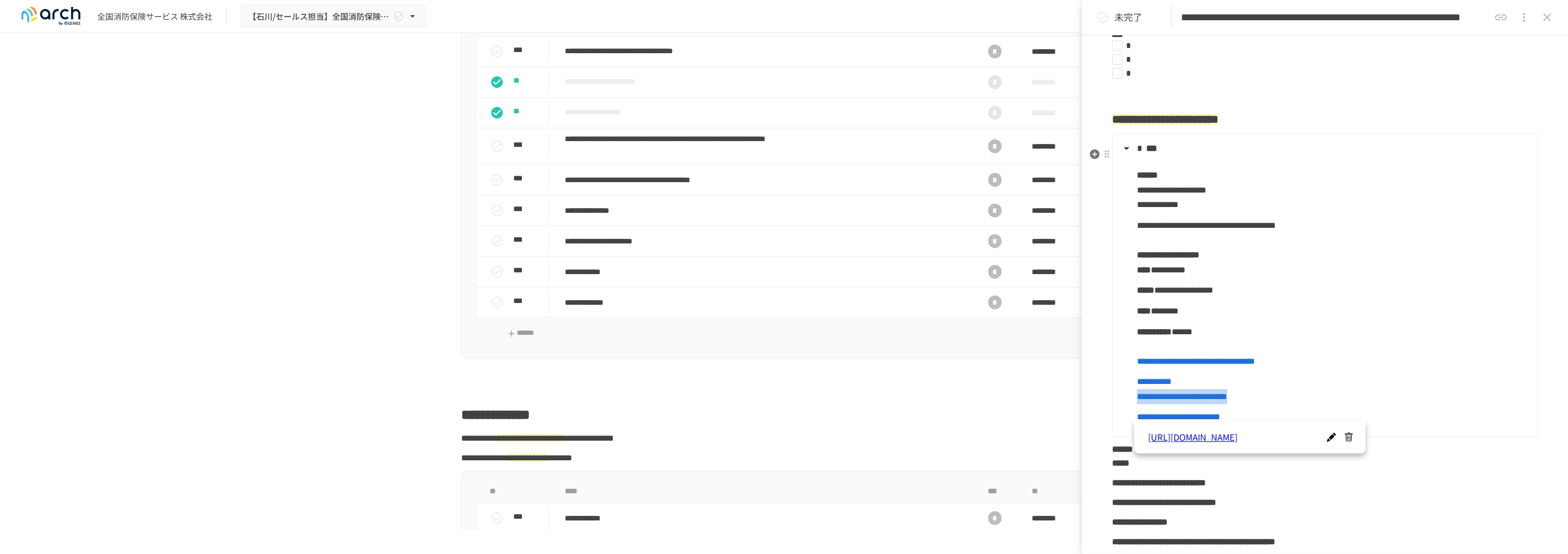 click on "**********" at bounding box center (1333, 389) 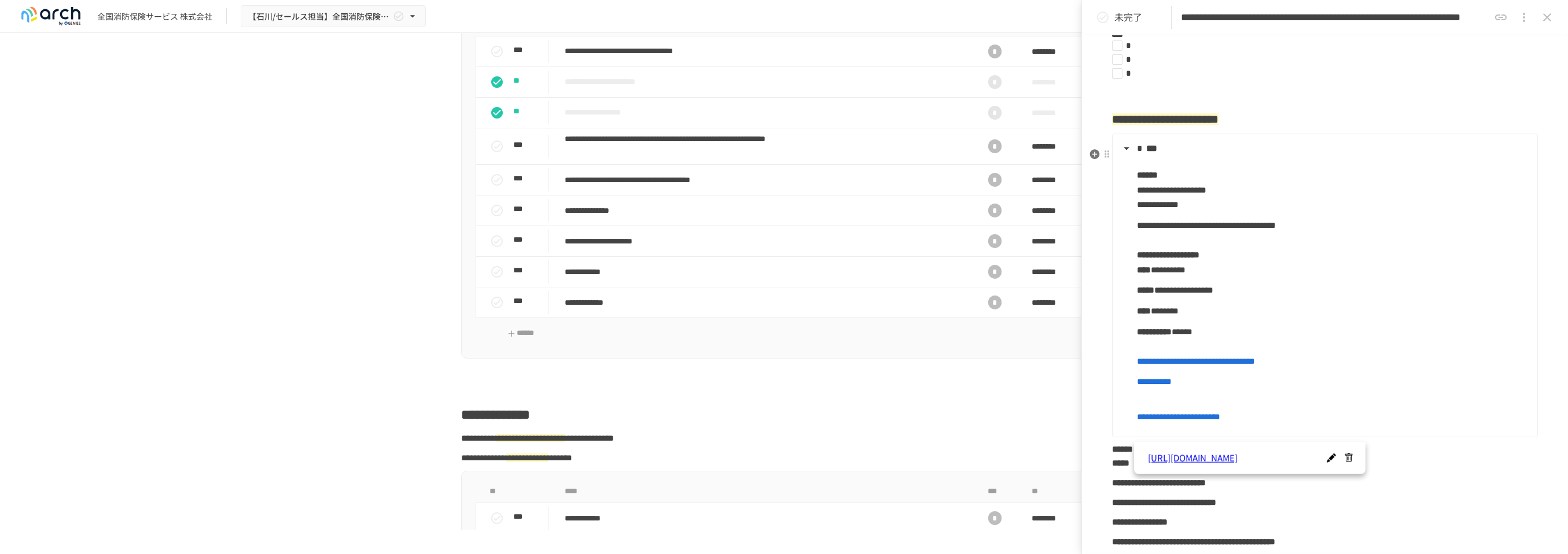 click on "**********" at bounding box center (1333, 417) 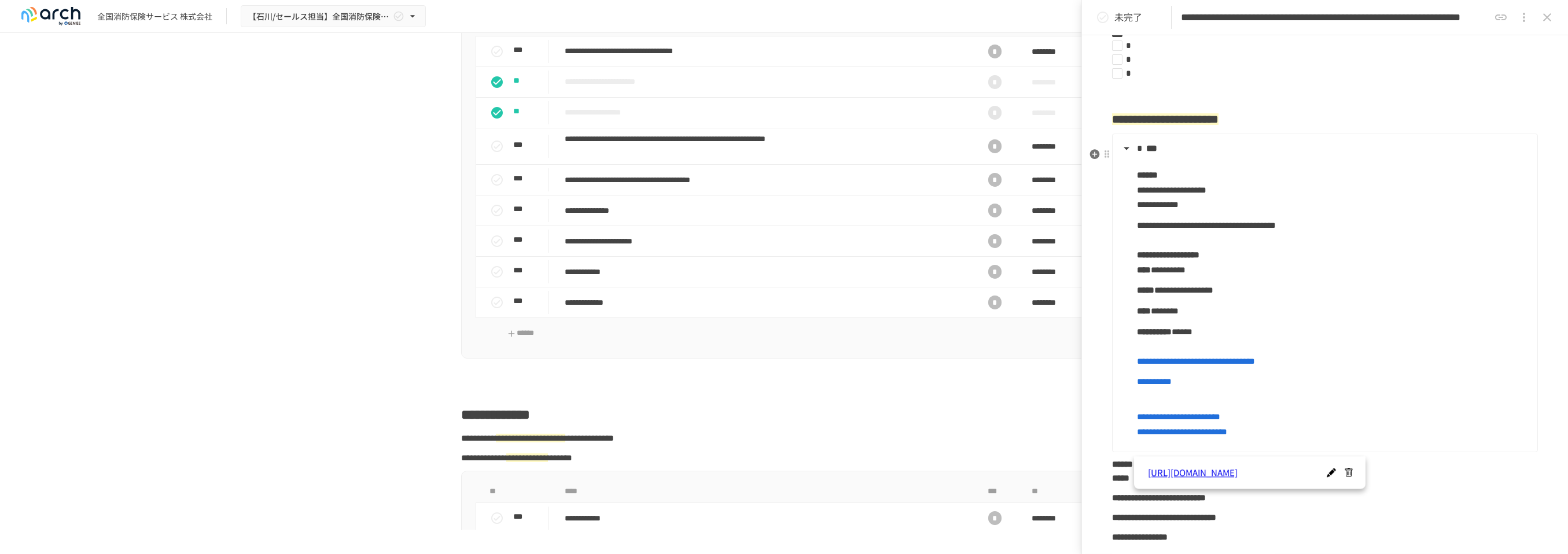 click on "**********" at bounding box center [1325, 603] 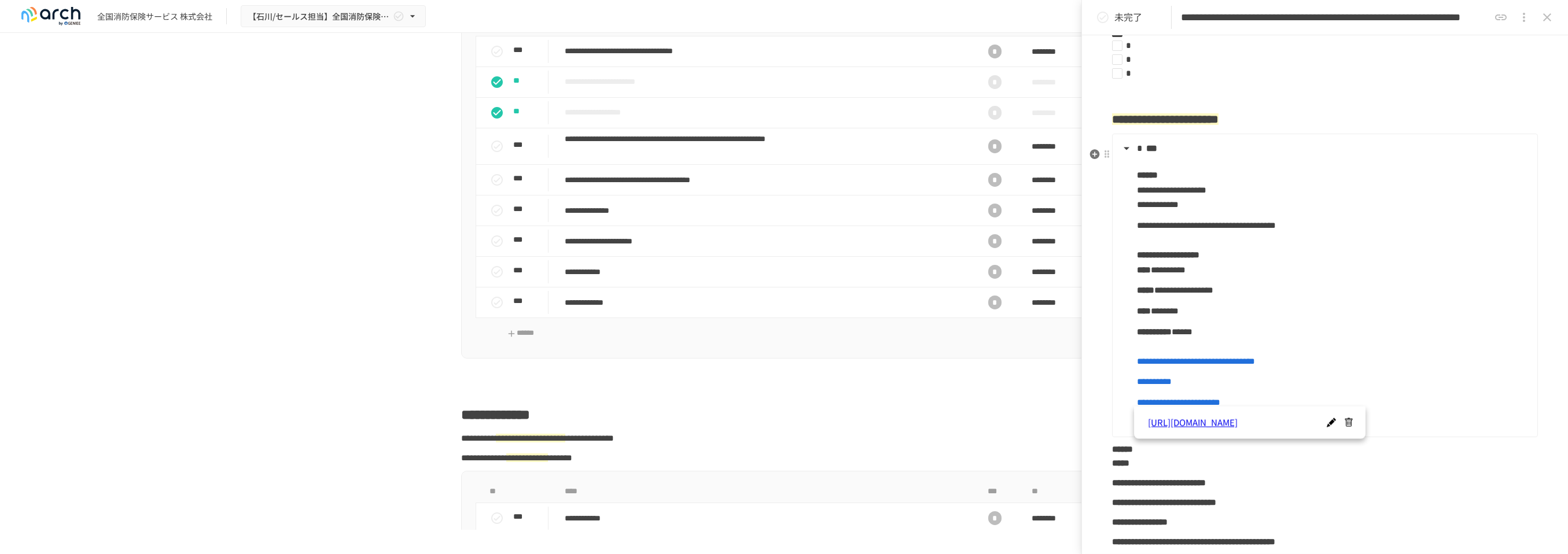 click on "**********" at bounding box center (1333, 409) 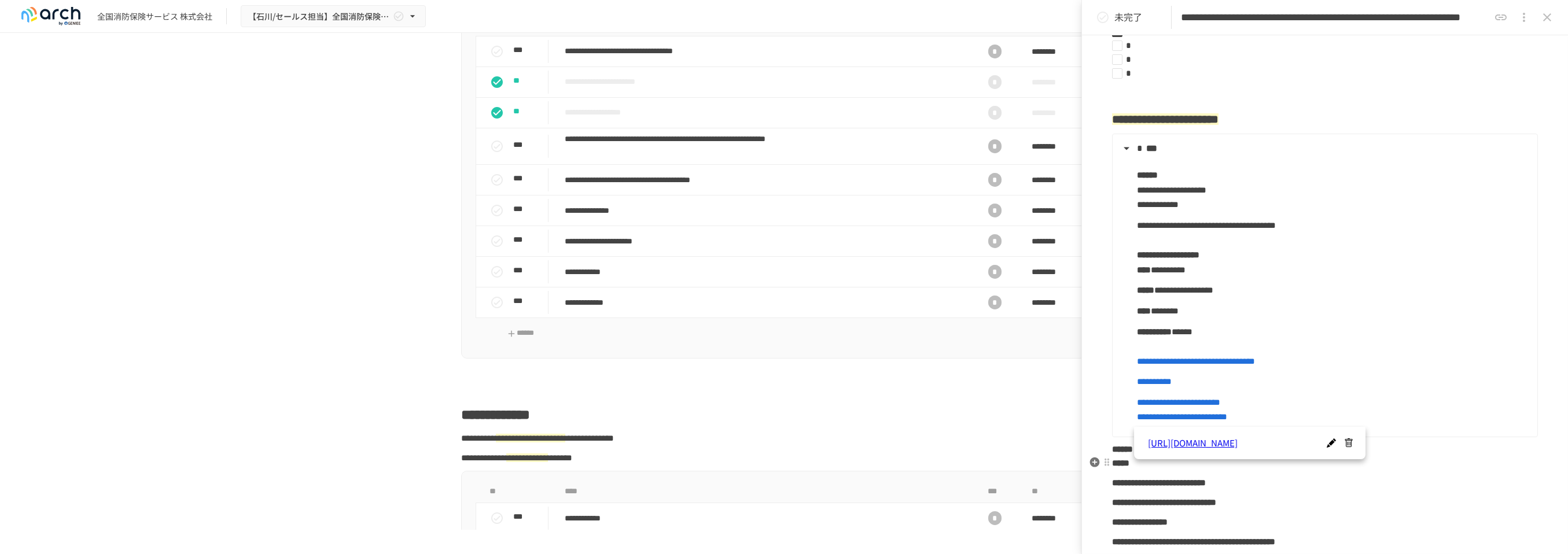 click on "****** *****" at bounding box center [1325, 456] 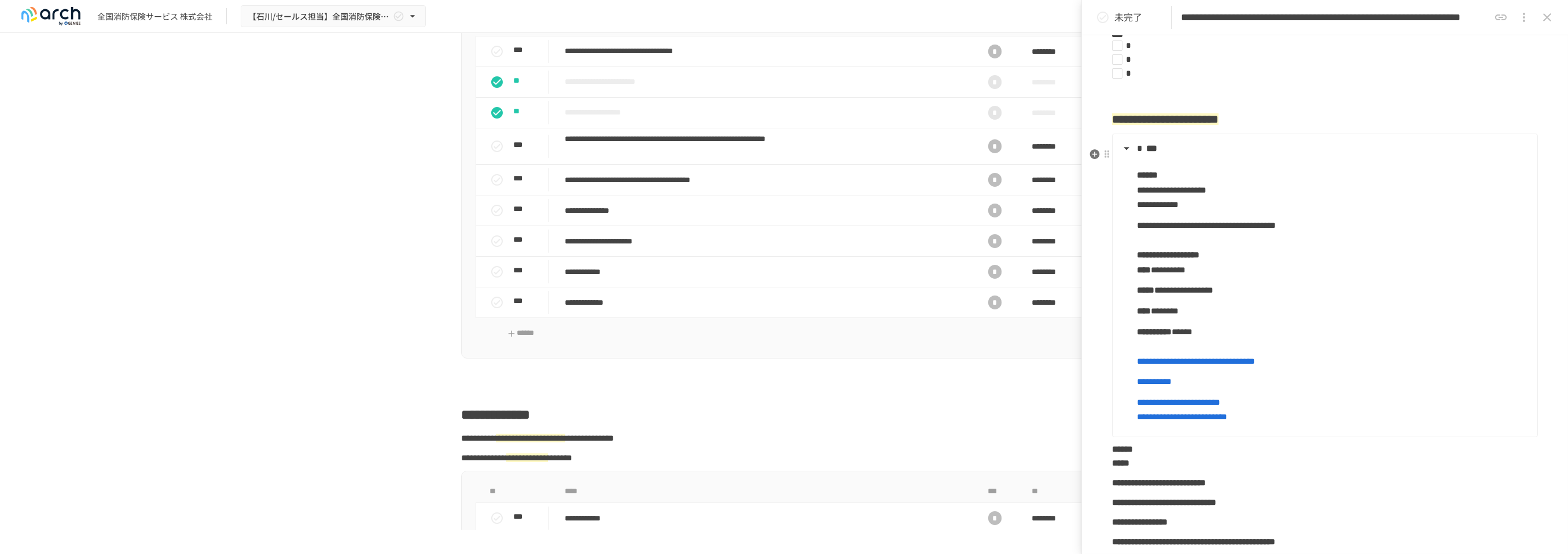 click on "**********" at bounding box center (1182, 416) 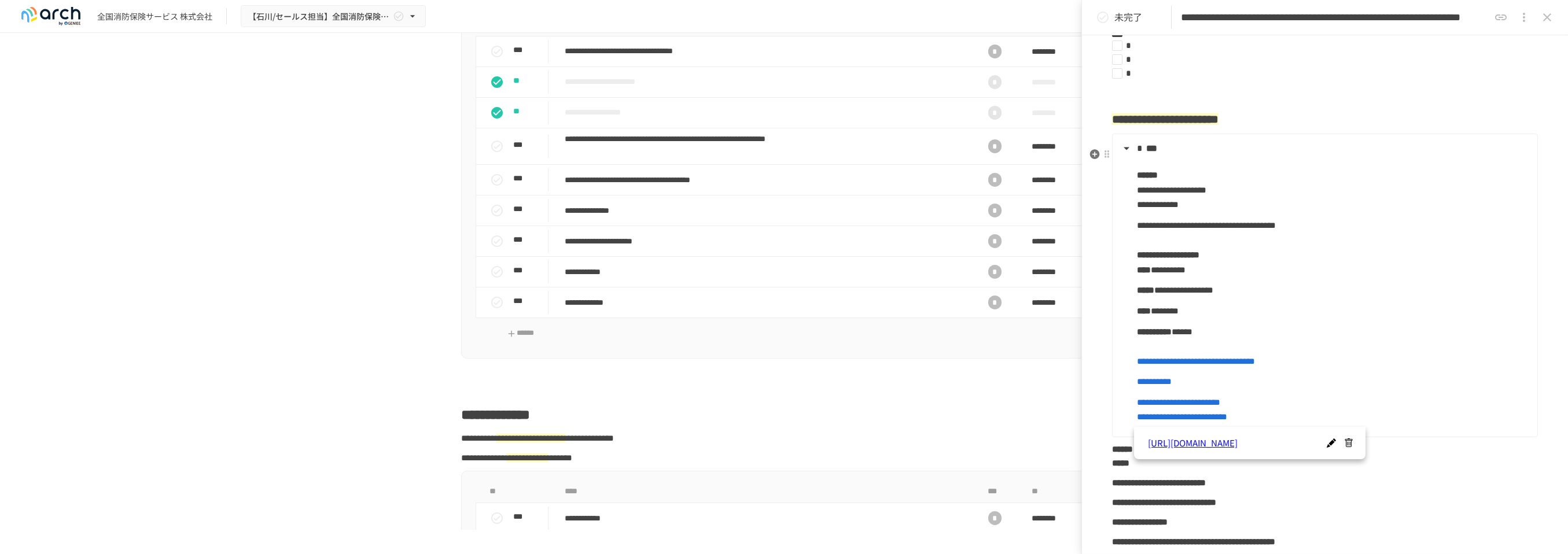 click on "**********" at bounding box center [1179, 402] 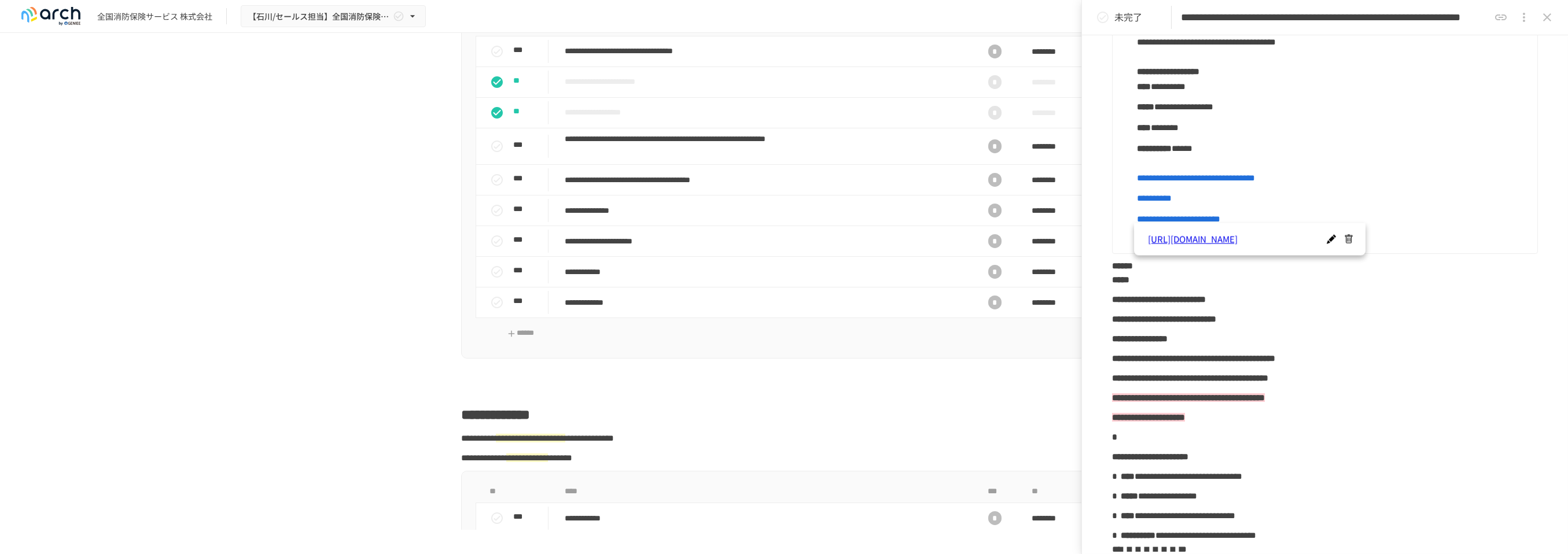 scroll, scrollTop: 707, scrollLeft: 0, axis: vertical 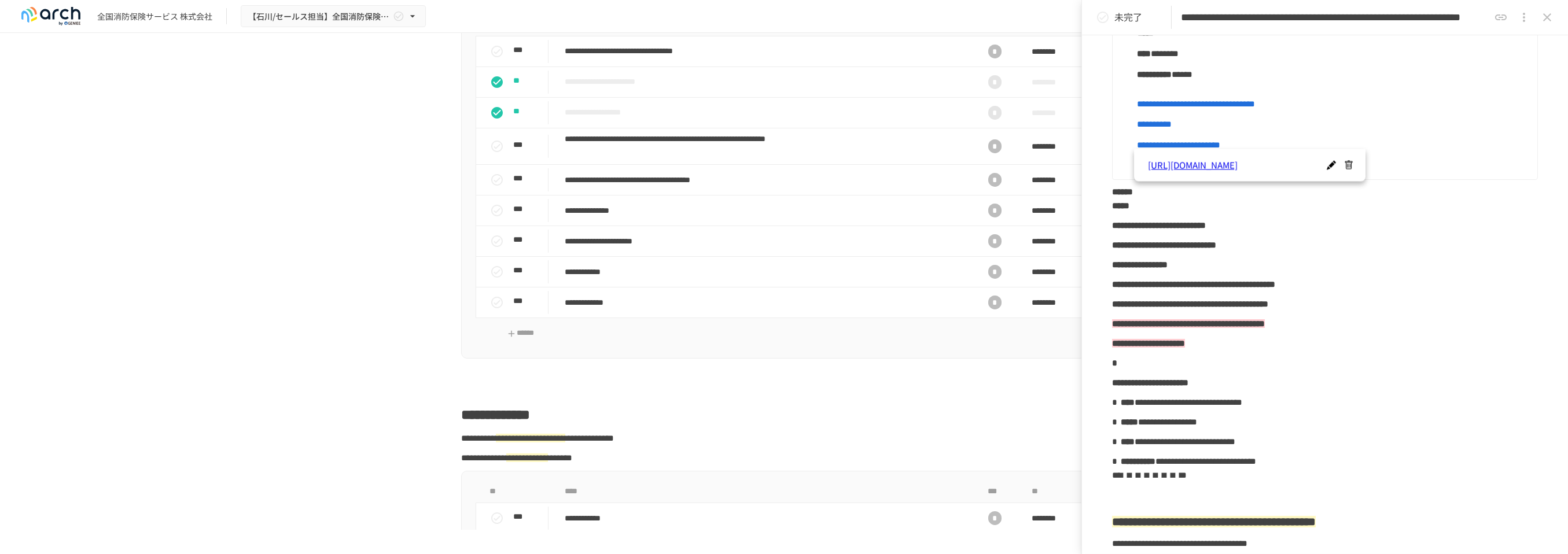 click on "**********" at bounding box center (1333, 152) 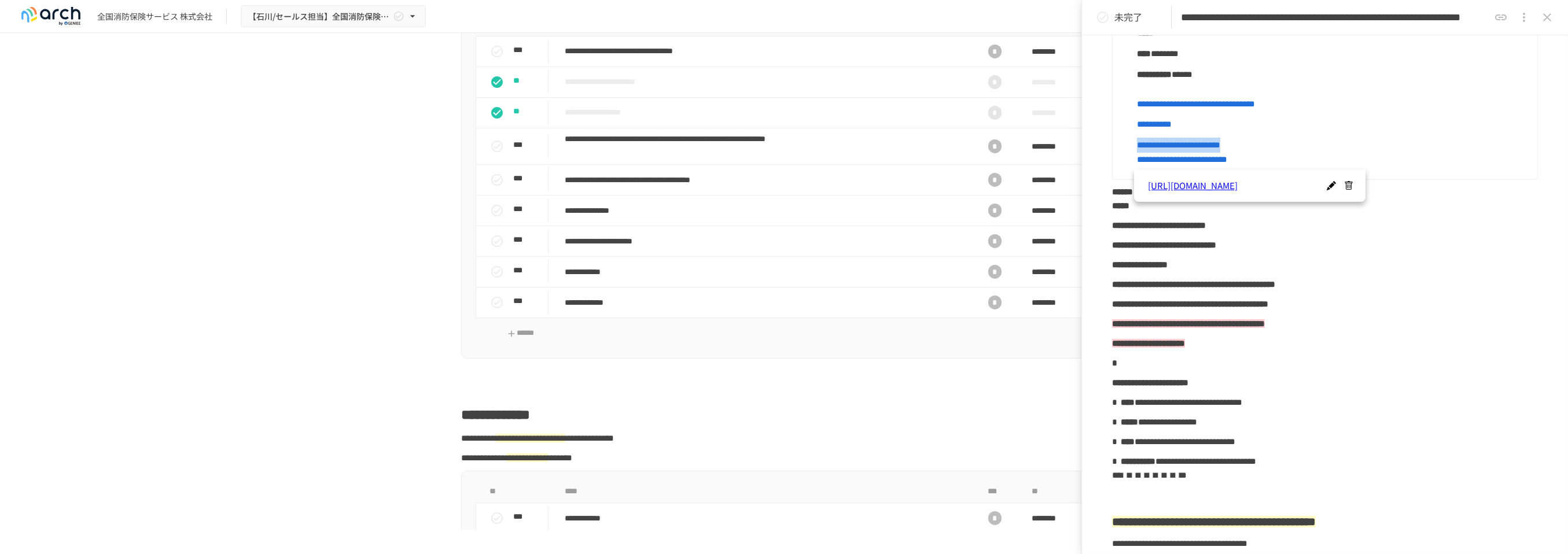 drag, startPoint x: 1348, startPoint y: 162, endPoint x: 1137, endPoint y: 165, distance: 211.02133 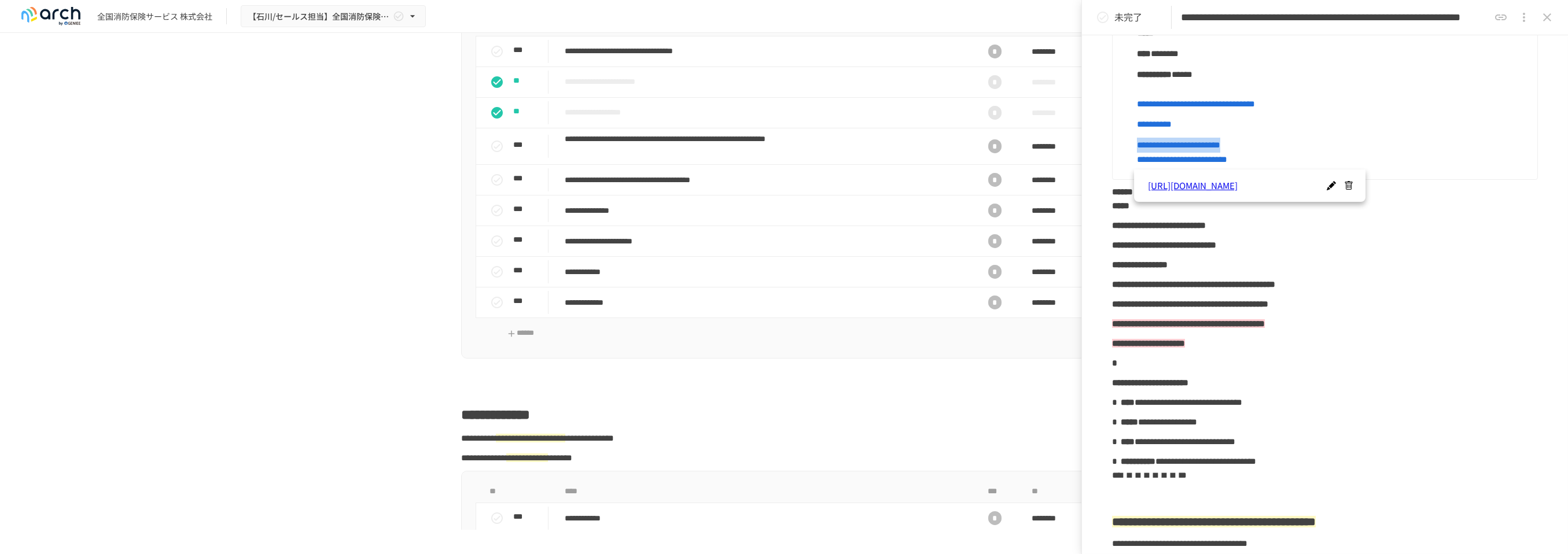 click on "**********" at bounding box center [1333, 152] 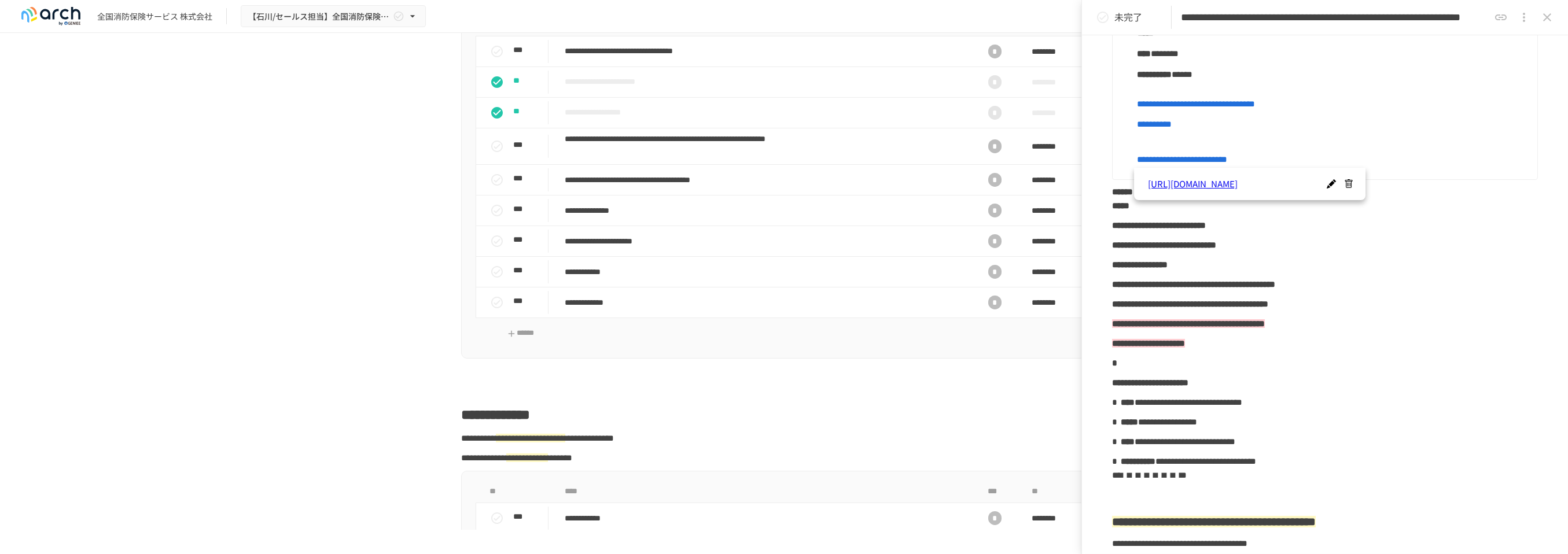 click on "**********" at bounding box center [1333, 89] 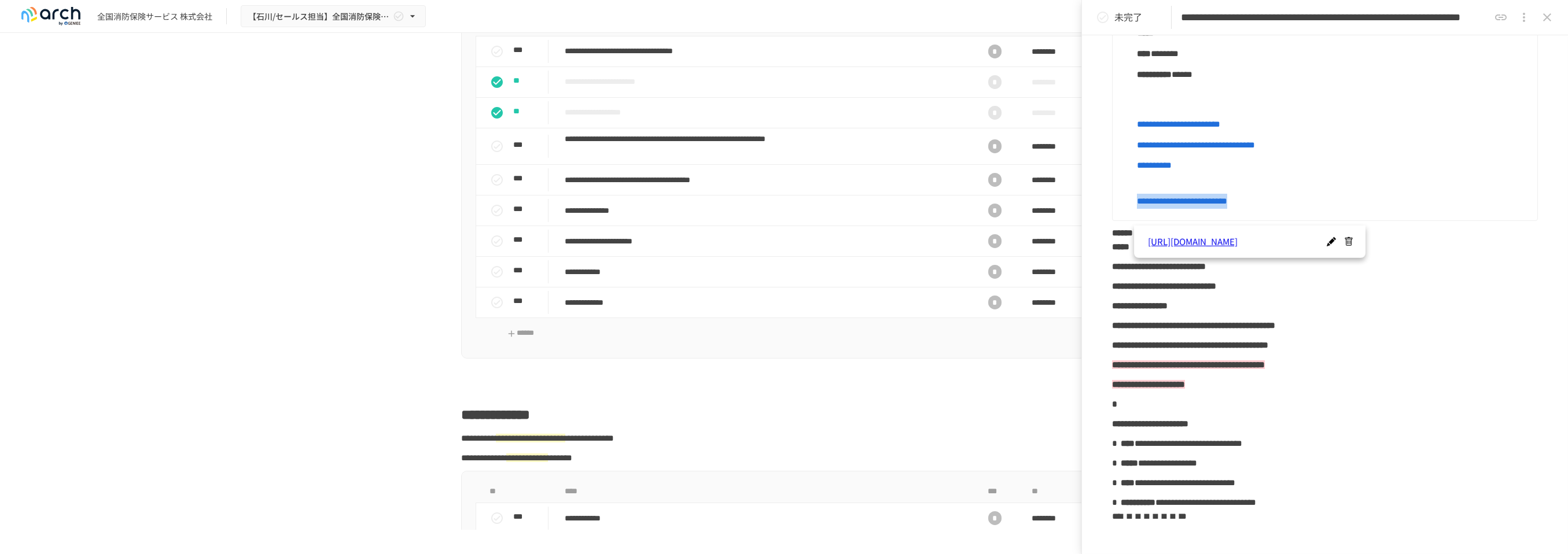 drag, startPoint x: 1371, startPoint y: 220, endPoint x: 1139, endPoint y: 222, distance: 232.0086 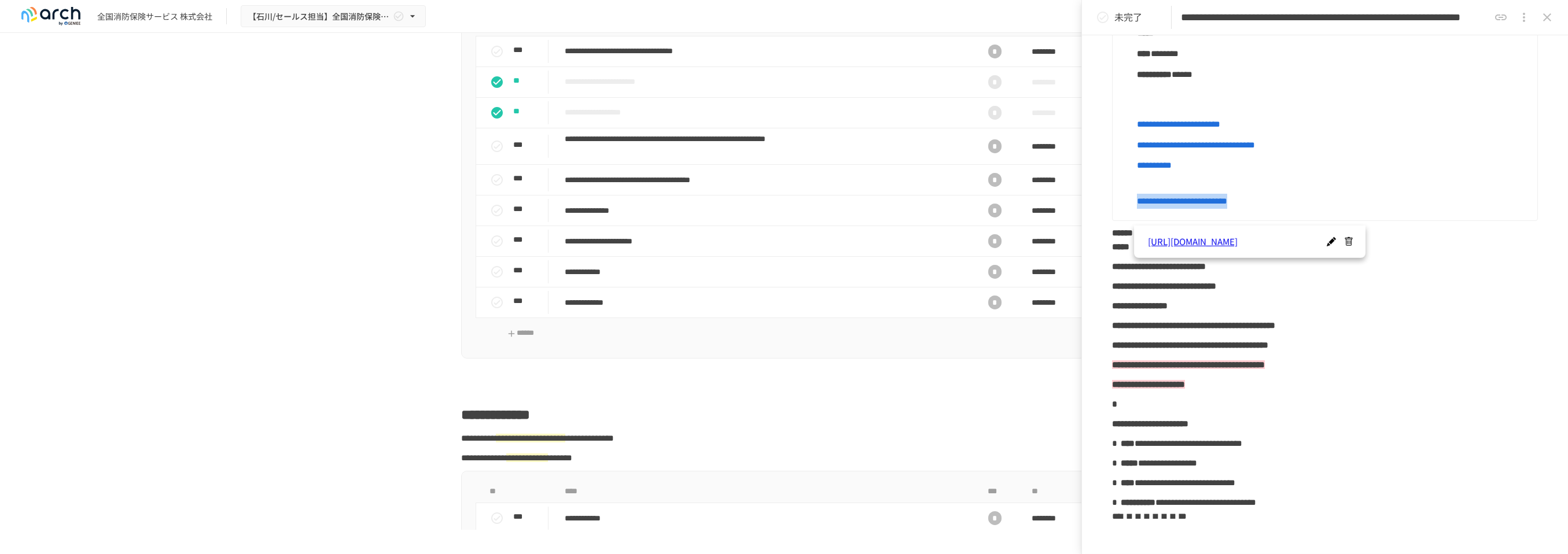 click on "**********" at bounding box center (1333, 193) 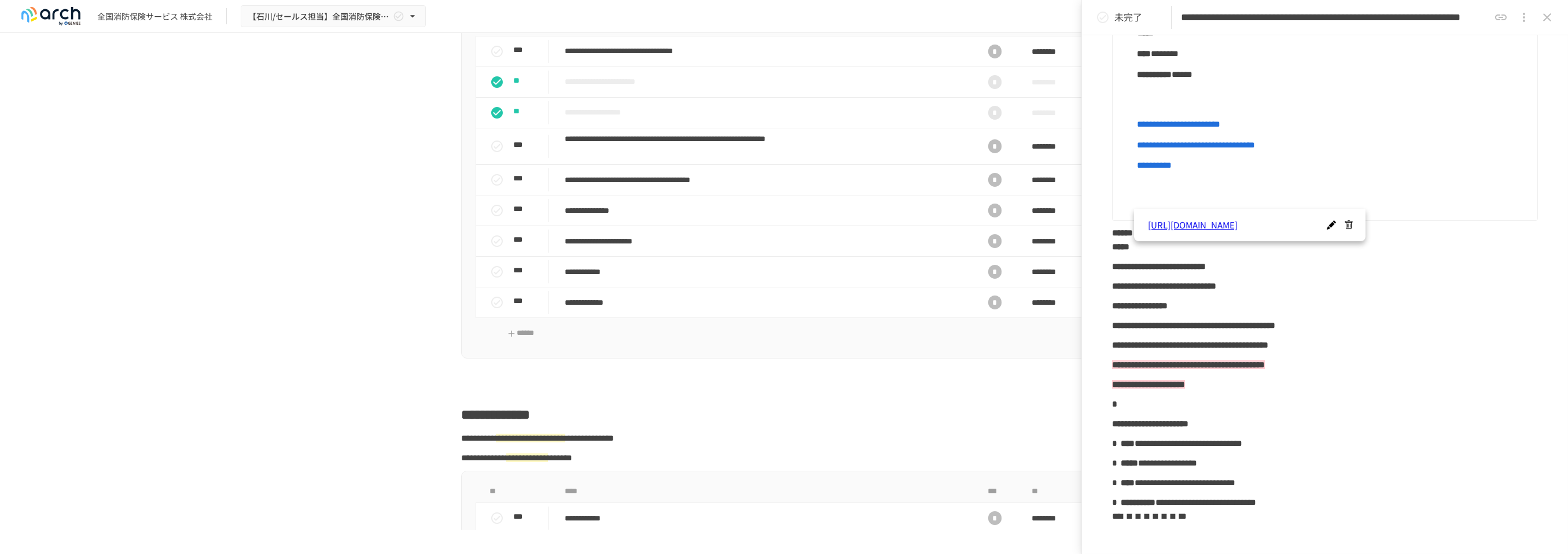 click at bounding box center [1333, 193] 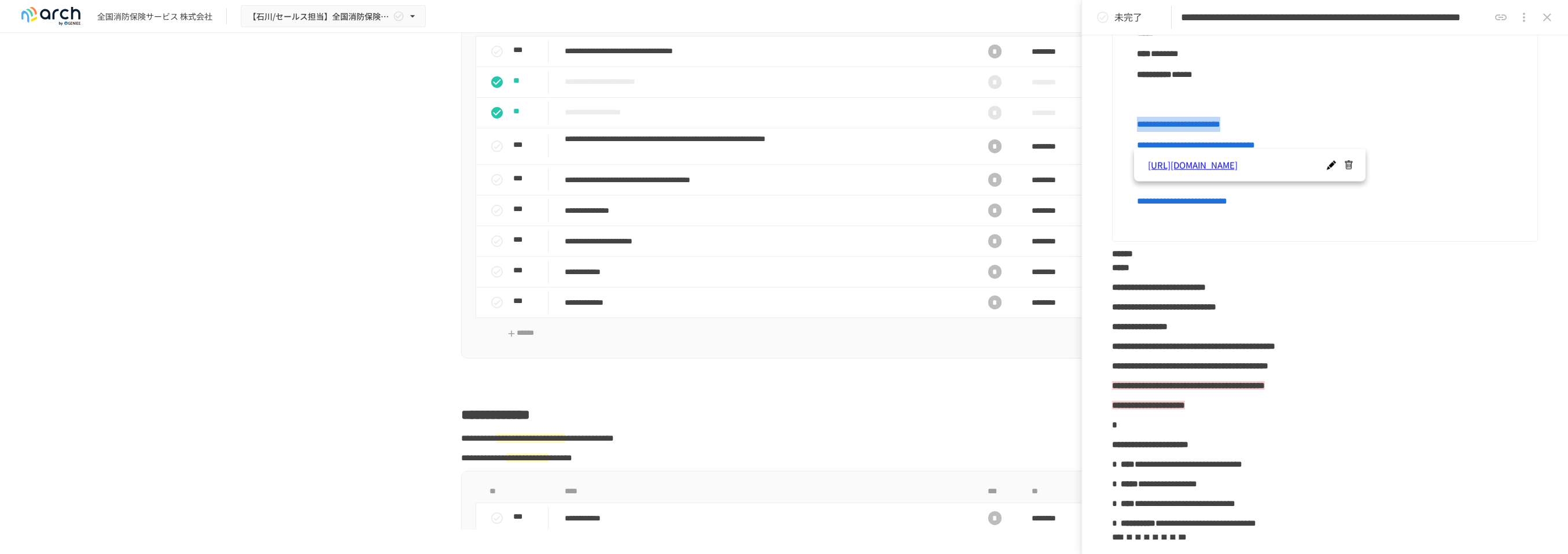 drag, startPoint x: 1338, startPoint y: 148, endPoint x: 1139, endPoint y: 148, distance: 199 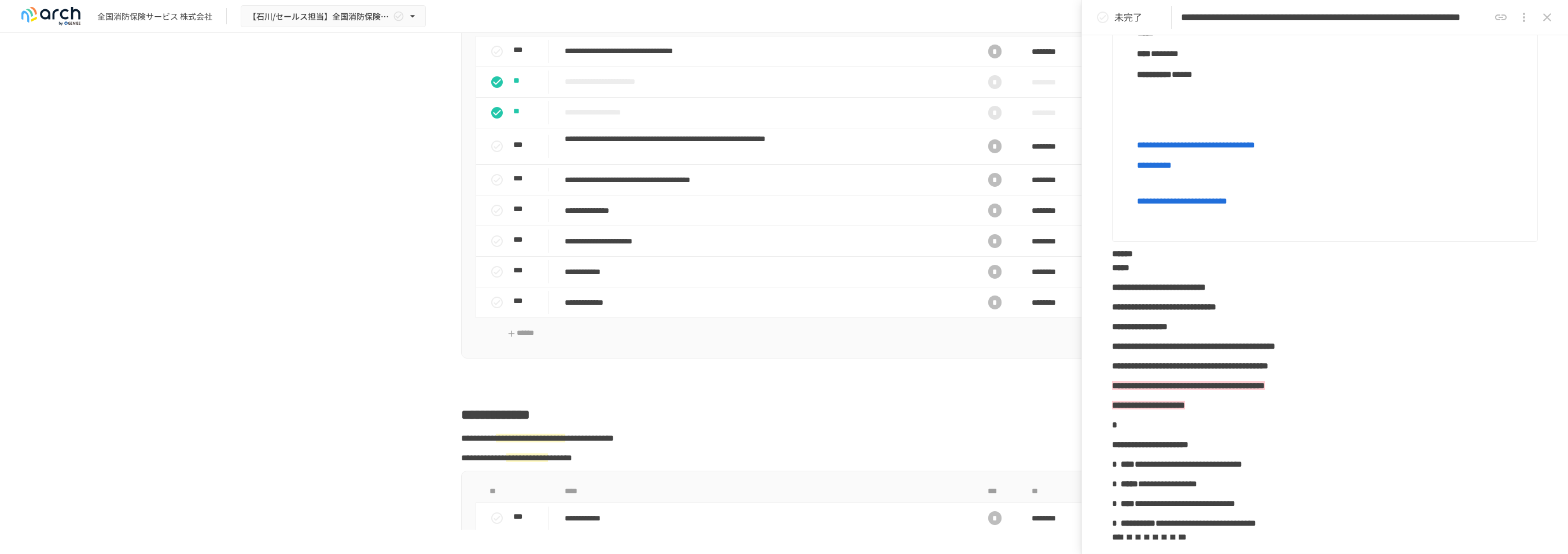click at bounding box center (1333, 221) 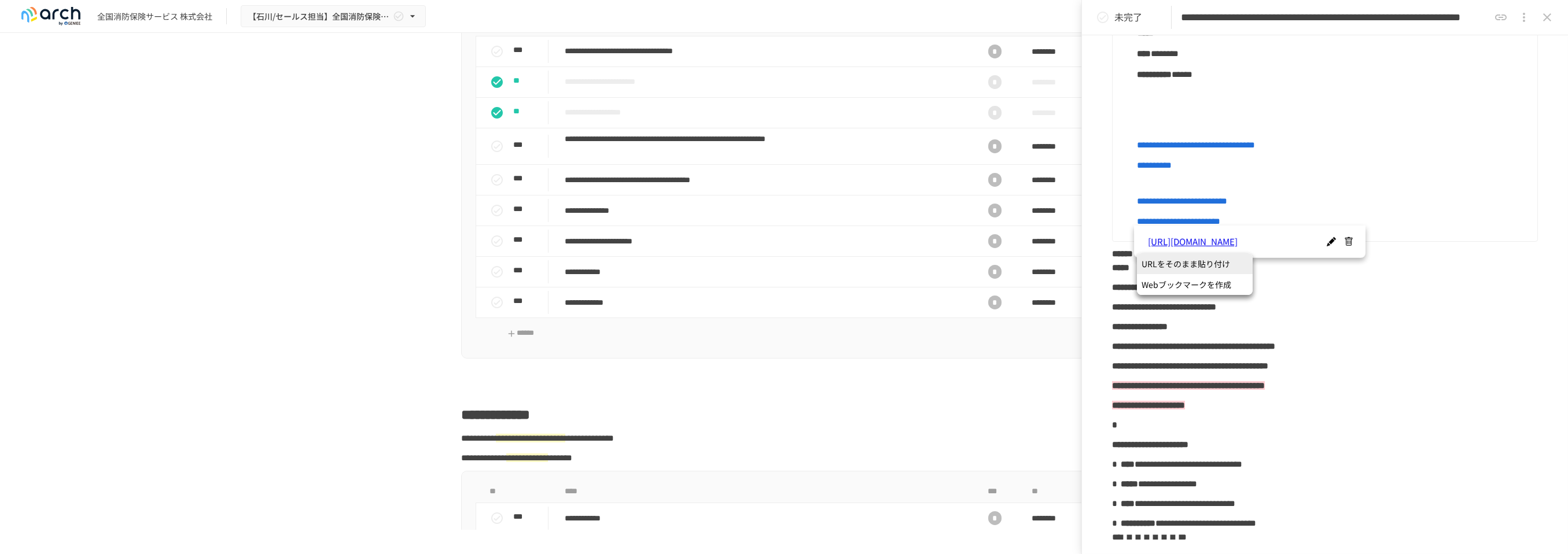 click on "**********" at bounding box center [1333, 193] 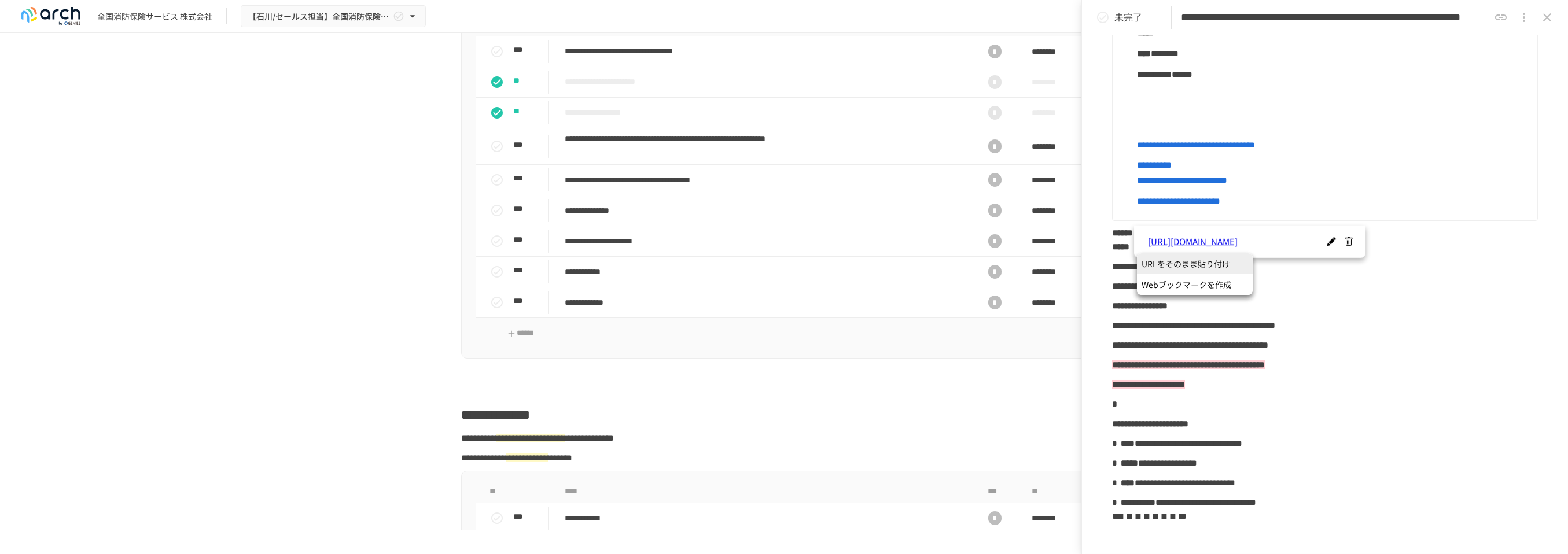 click on "**********" at bounding box center [1333, 201] 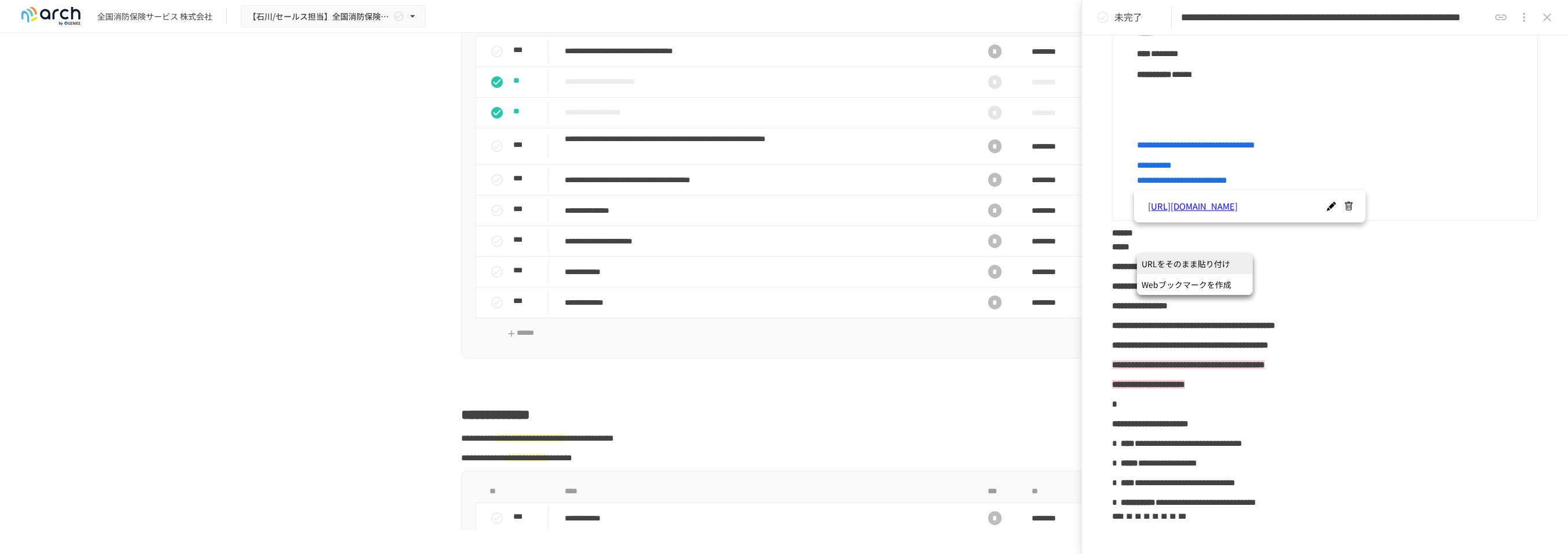 click on "**********" at bounding box center (1333, 172) 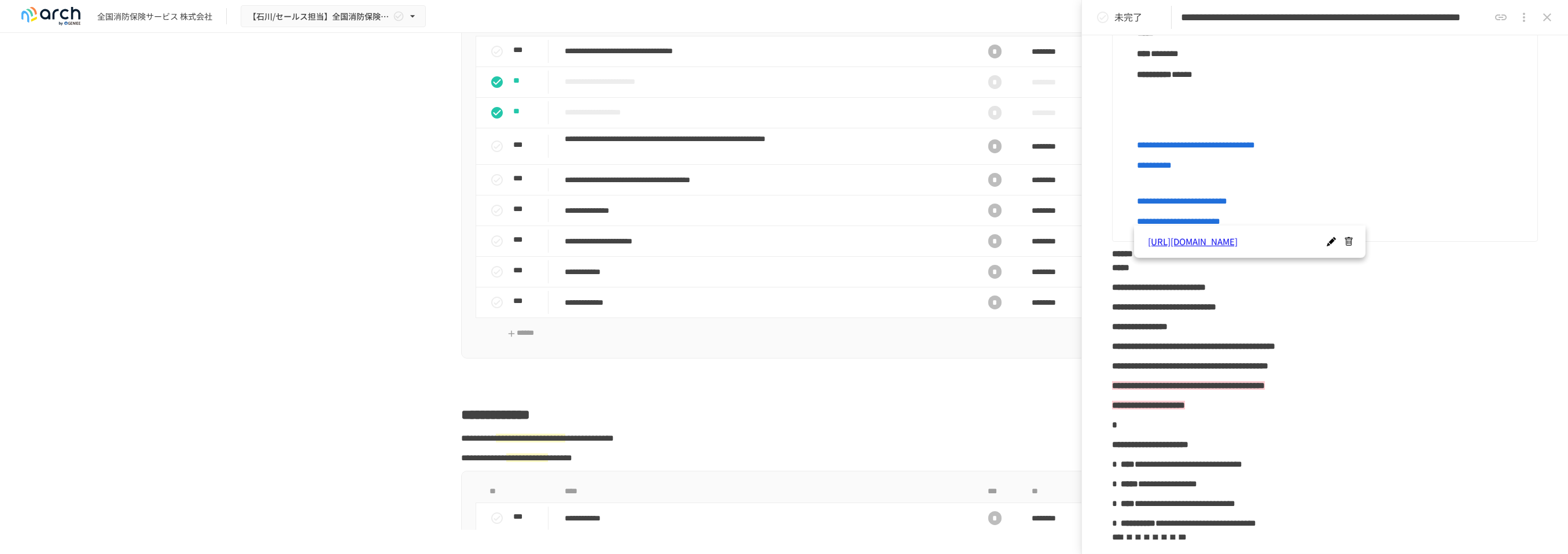 click on "****** *****" at bounding box center [1325, 261] 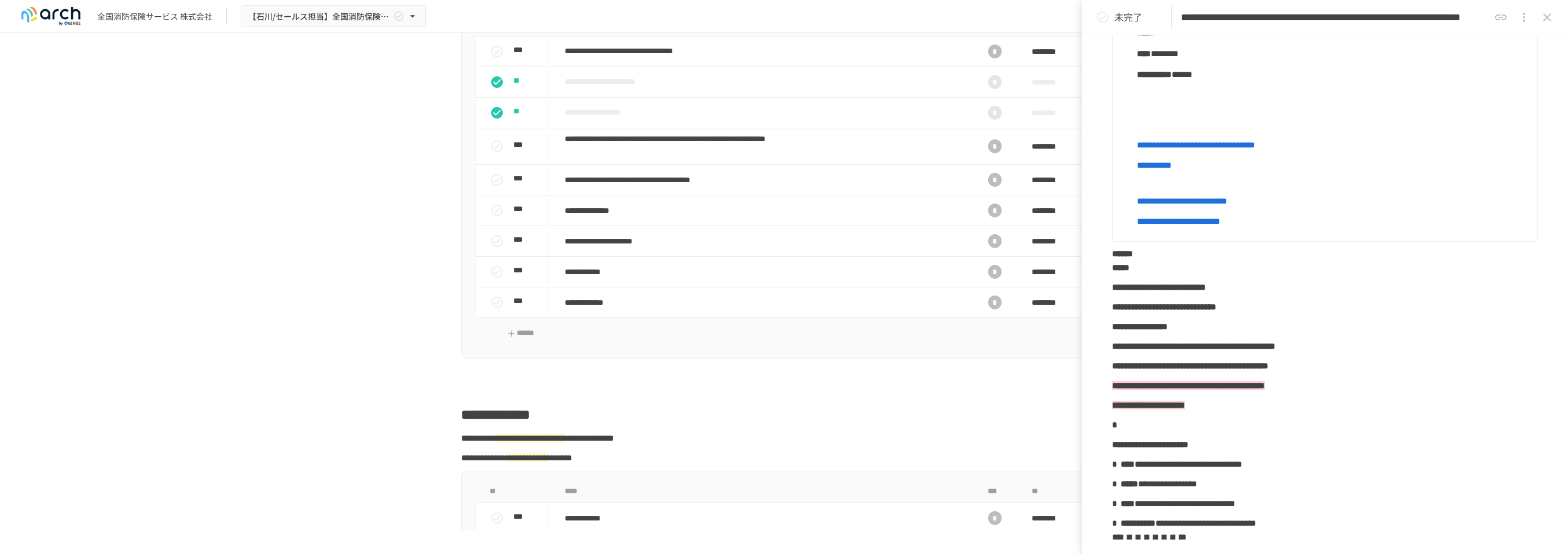 click at bounding box center (1333, 117) 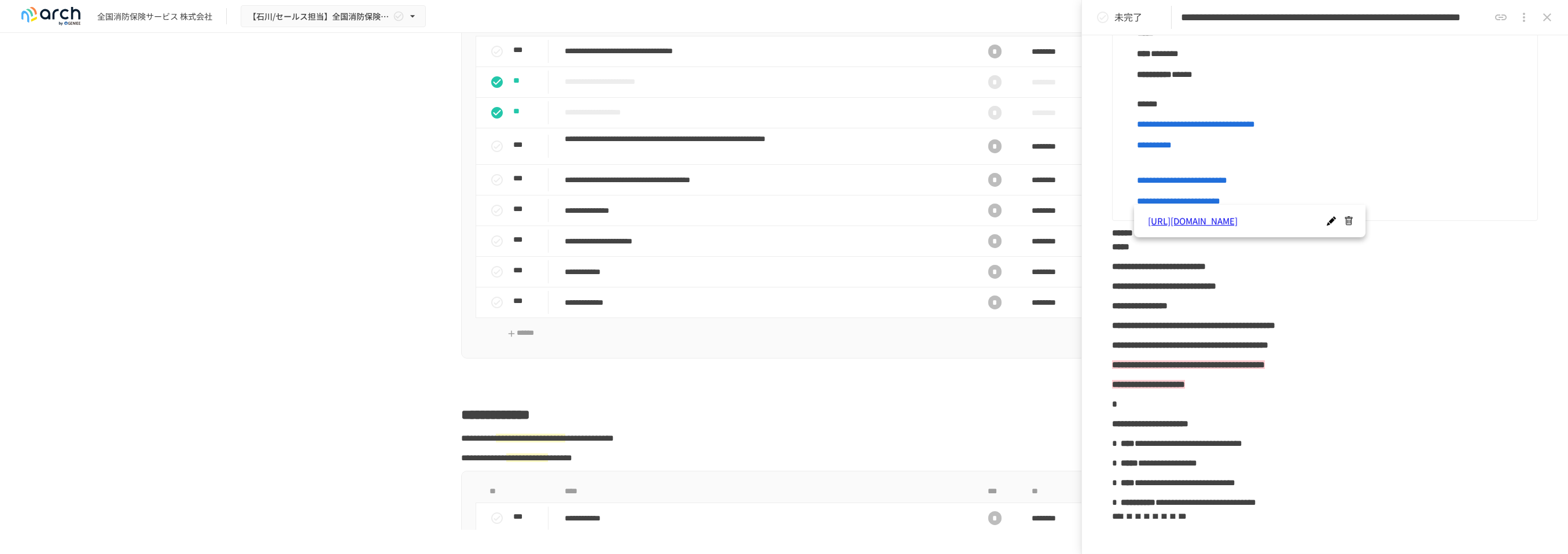 click on "**********" at bounding box center (1333, 145) 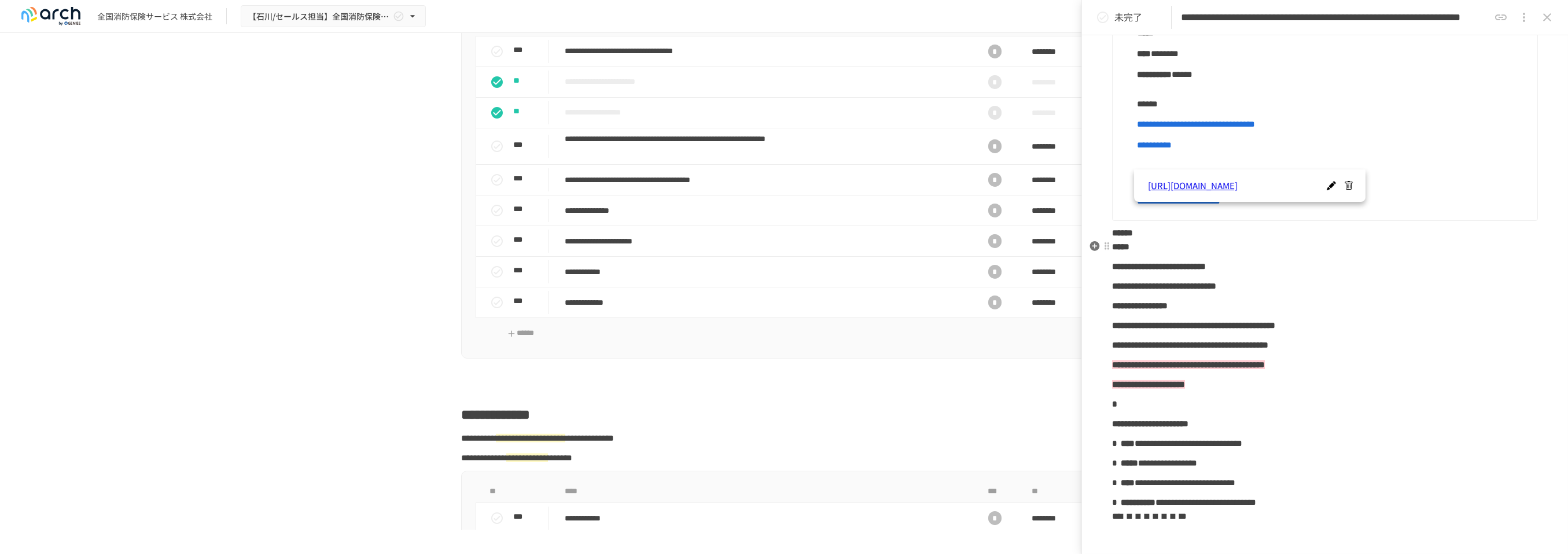 click on "**********" at bounding box center [1325, 270] 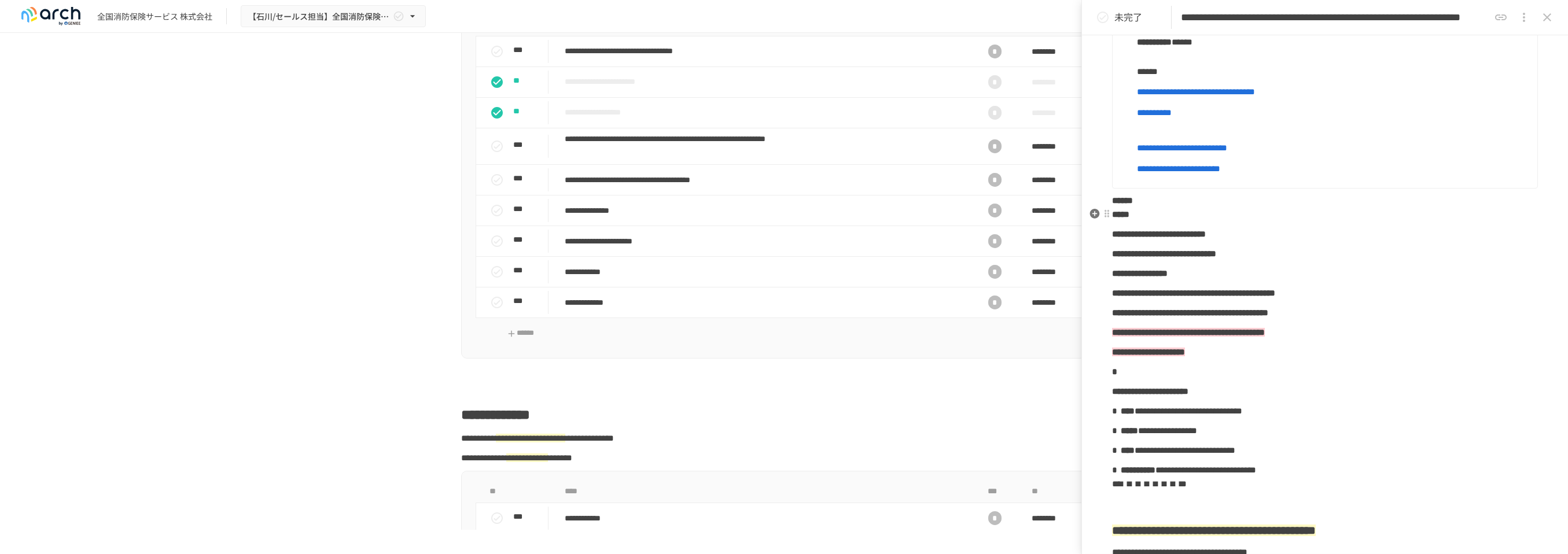 scroll, scrollTop: 771, scrollLeft: 0, axis: vertical 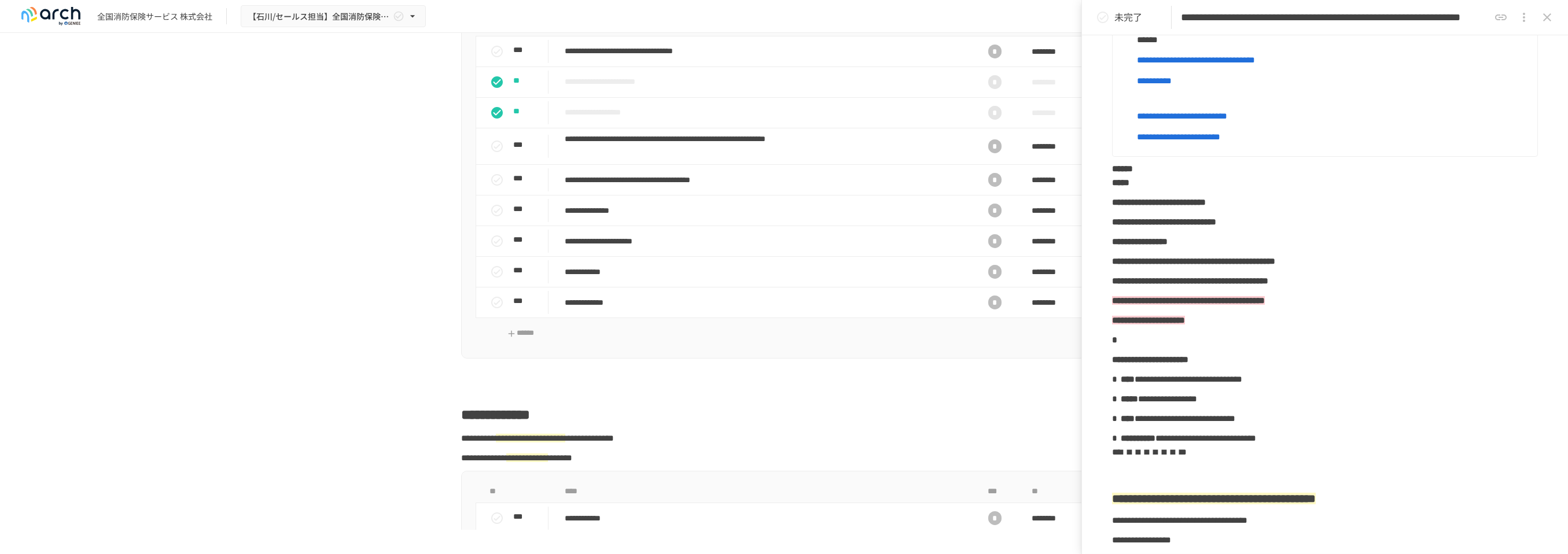 click on "**********" at bounding box center [1333, 108] 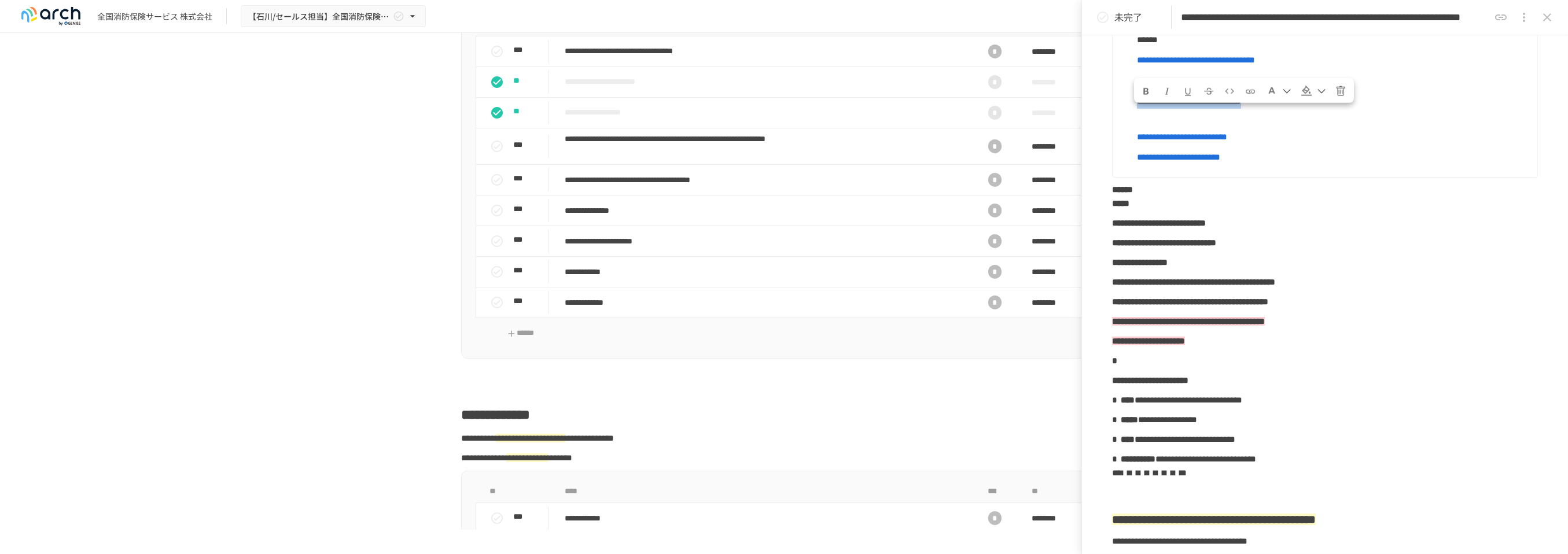 drag, startPoint x: 1383, startPoint y: 128, endPoint x: 1104, endPoint y: 129, distance: 279.00179 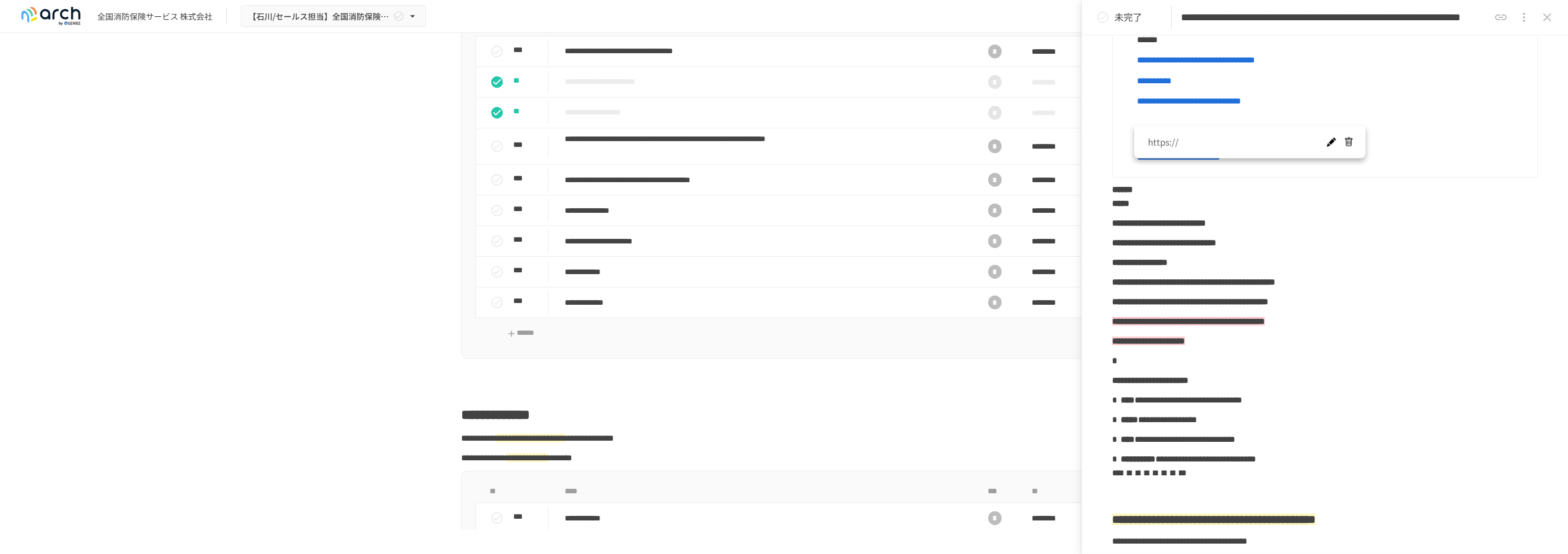 click at bounding box center (1331, 142) 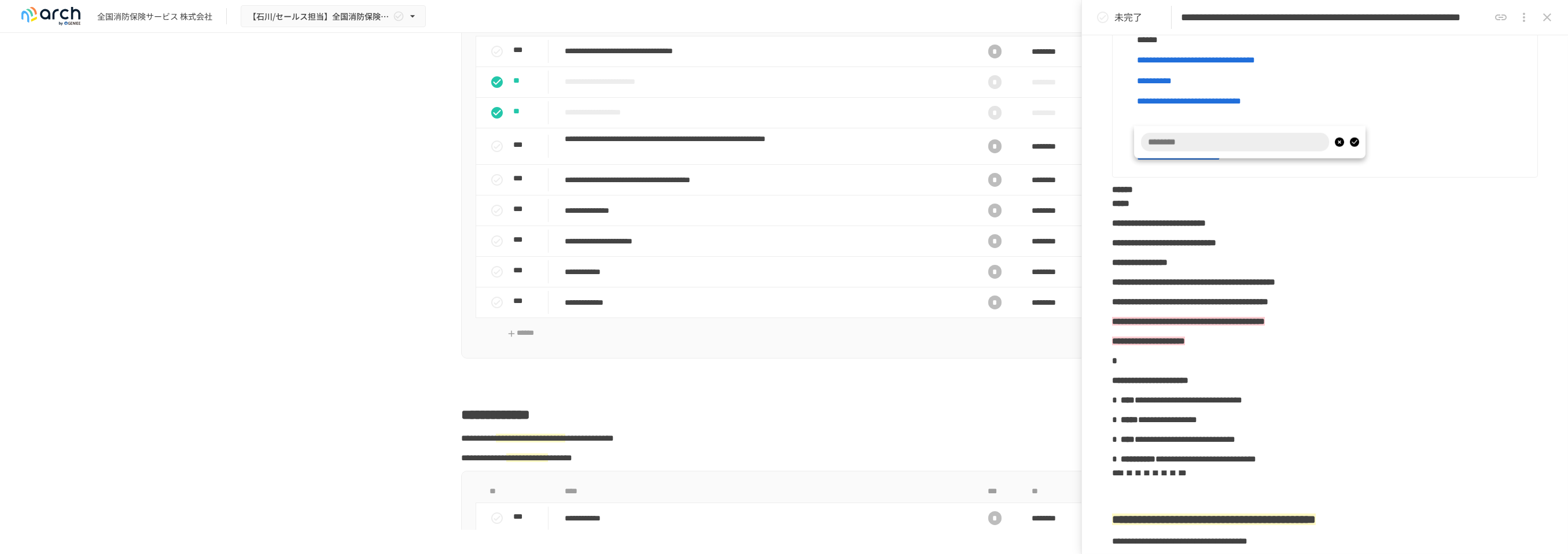 type on "**********" 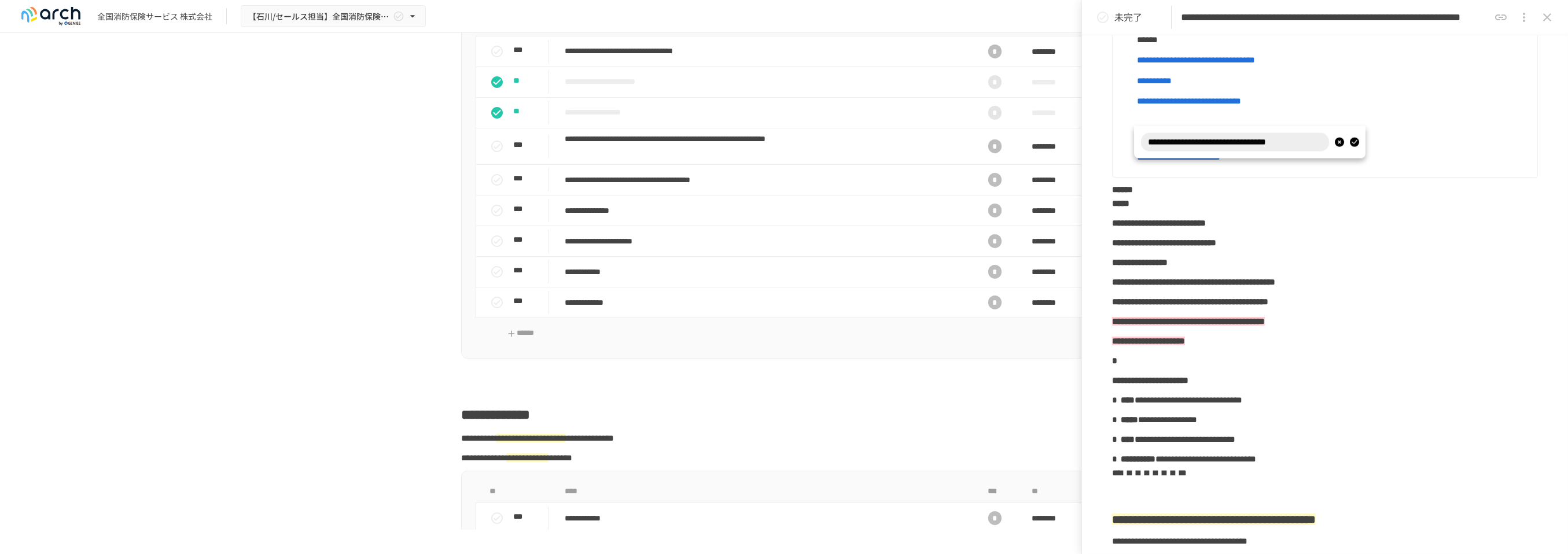 click at bounding box center [1354, 142] 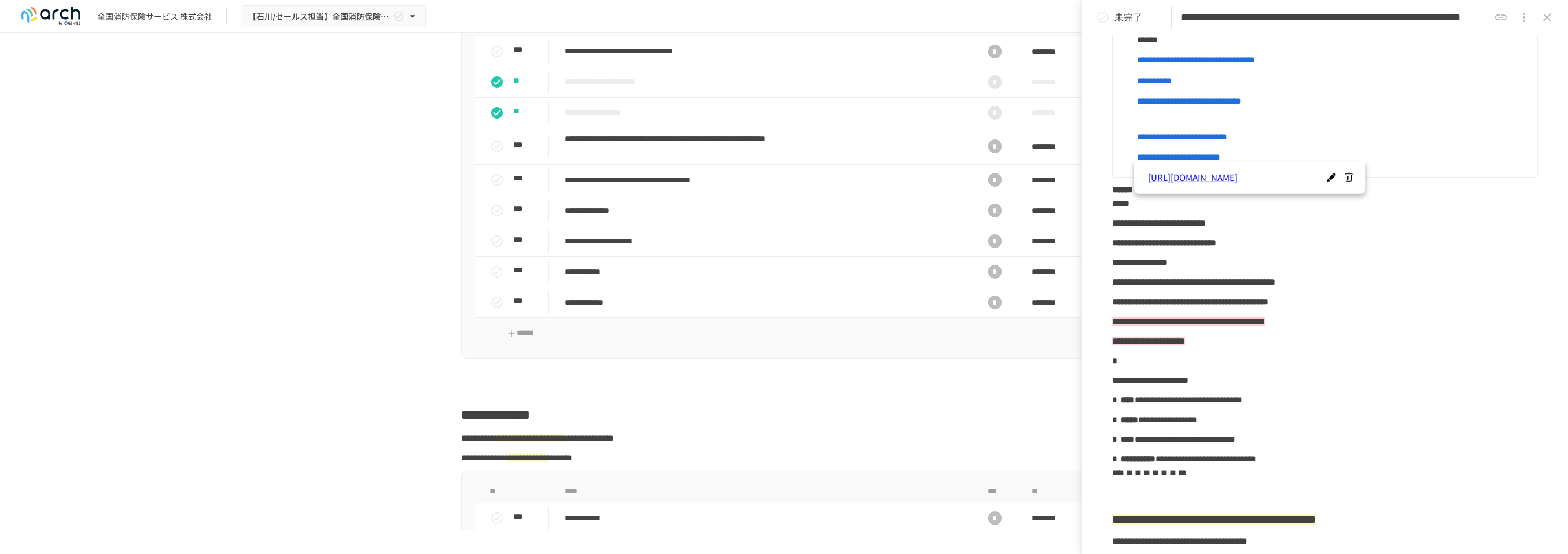 click on "**********" at bounding box center [1333, 129] 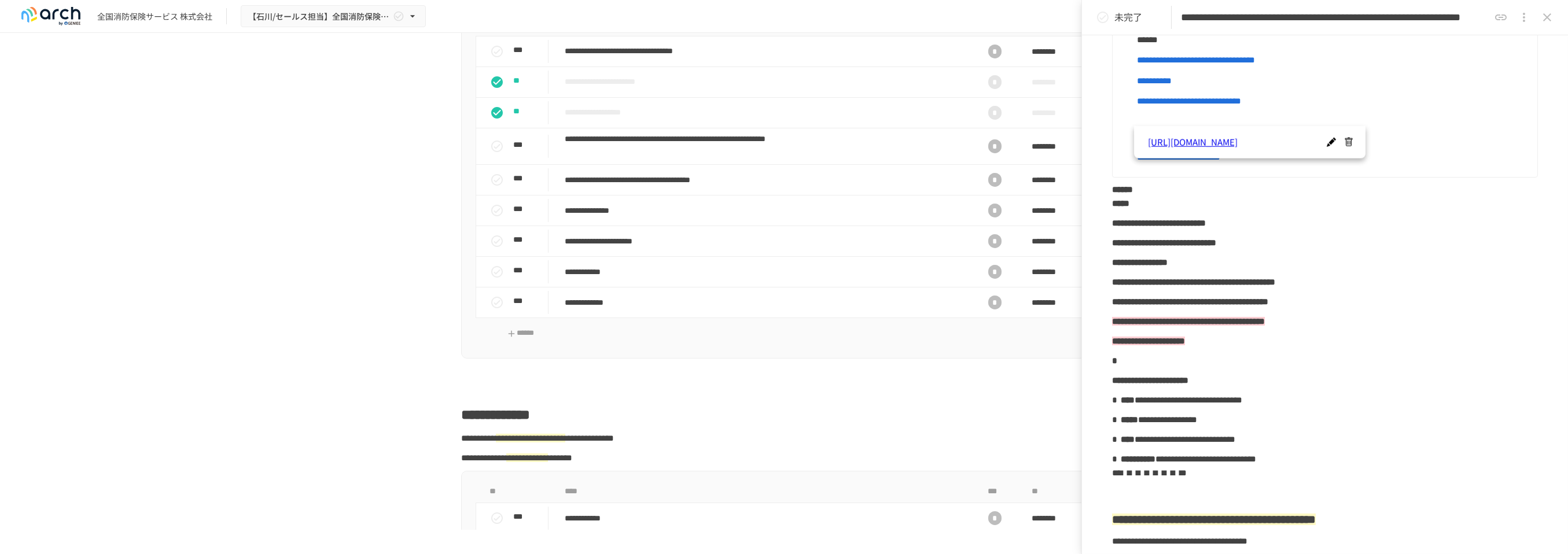click on "**********" at bounding box center [1333, 101] 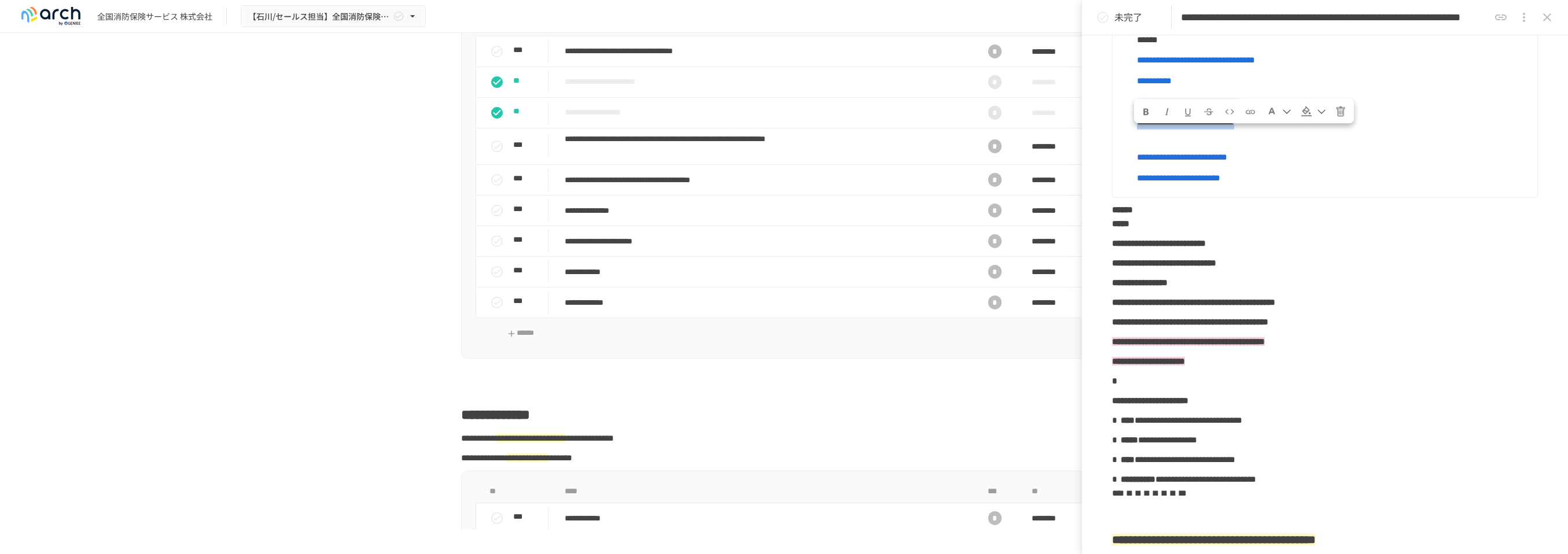 drag, startPoint x: 1365, startPoint y: 149, endPoint x: 1138, endPoint y: 152, distance: 227.0198 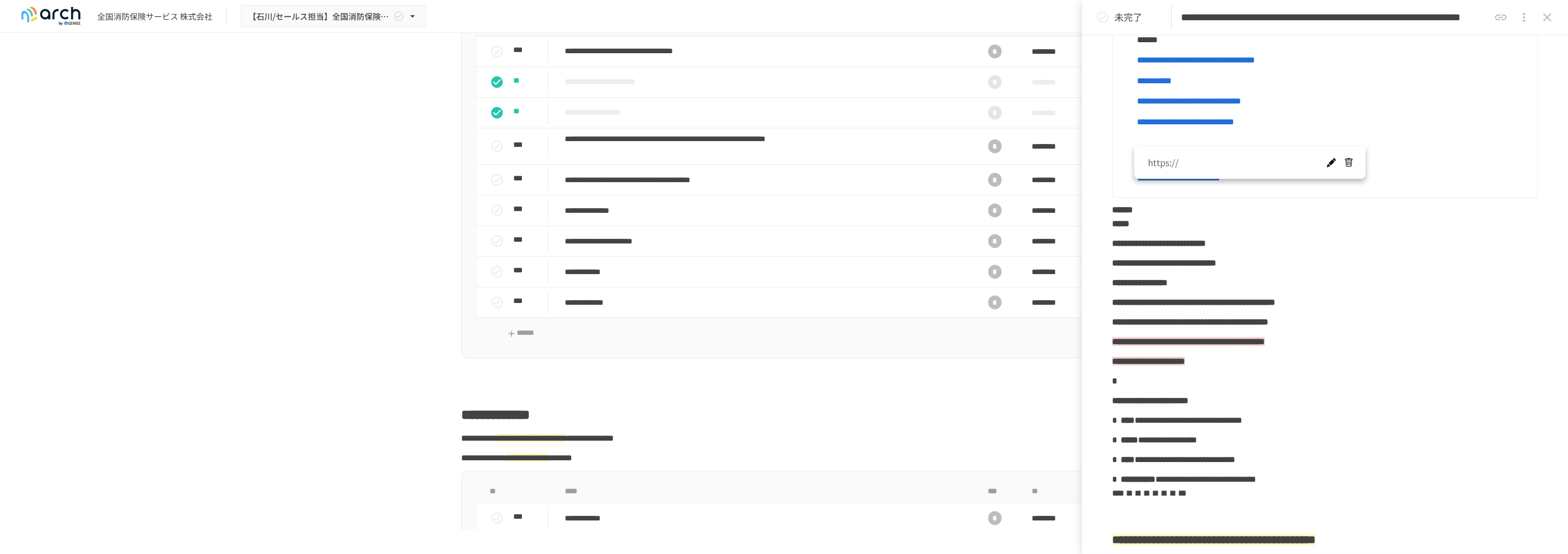 click at bounding box center (1331, 163) 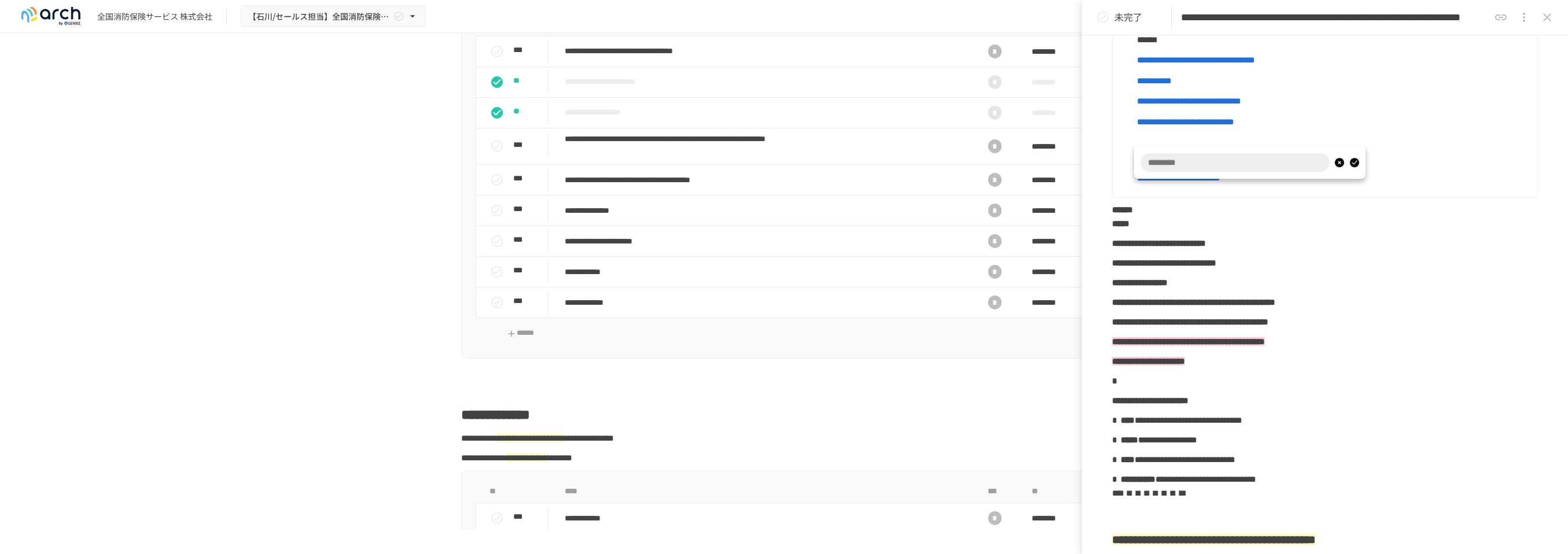 type on "**********" 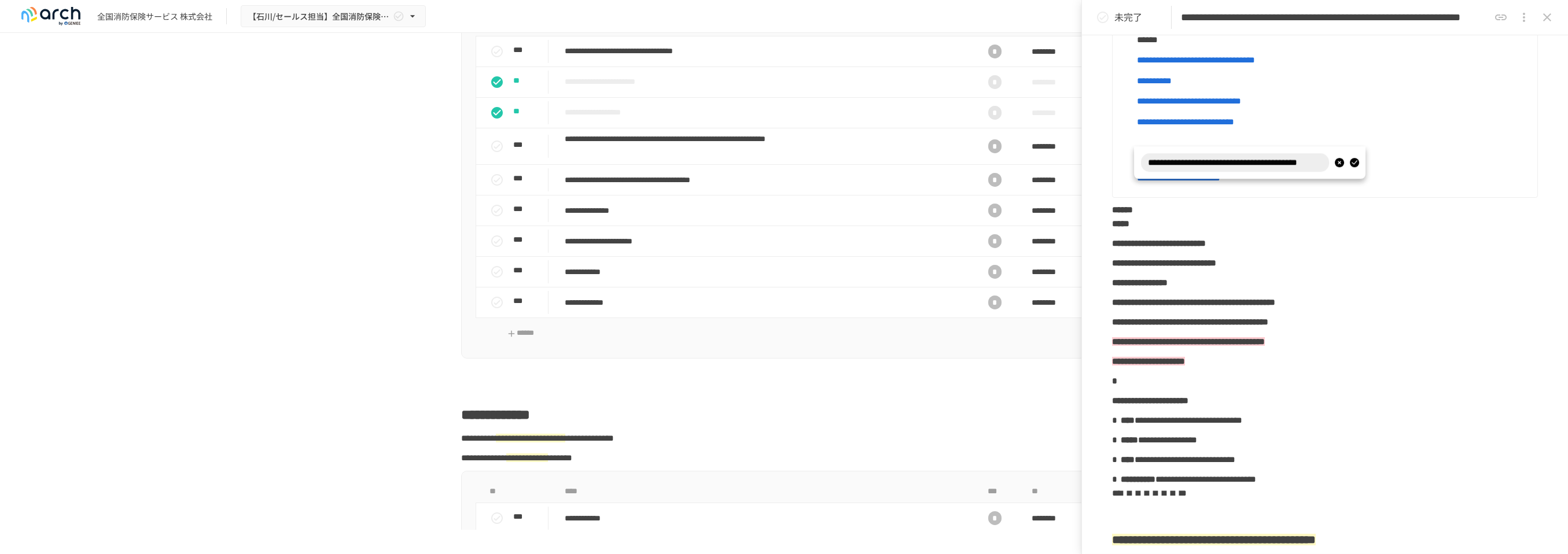 scroll, scrollTop: 0, scrollLeft: 11, axis: horizontal 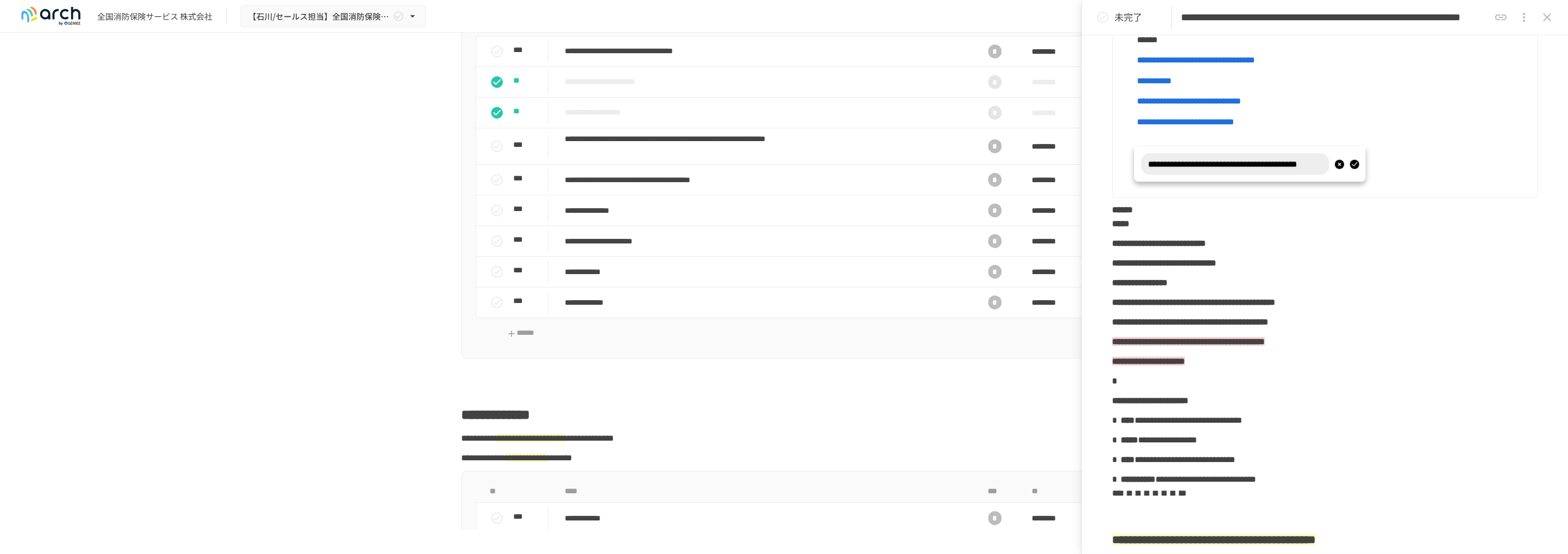 click at bounding box center (1354, 164) 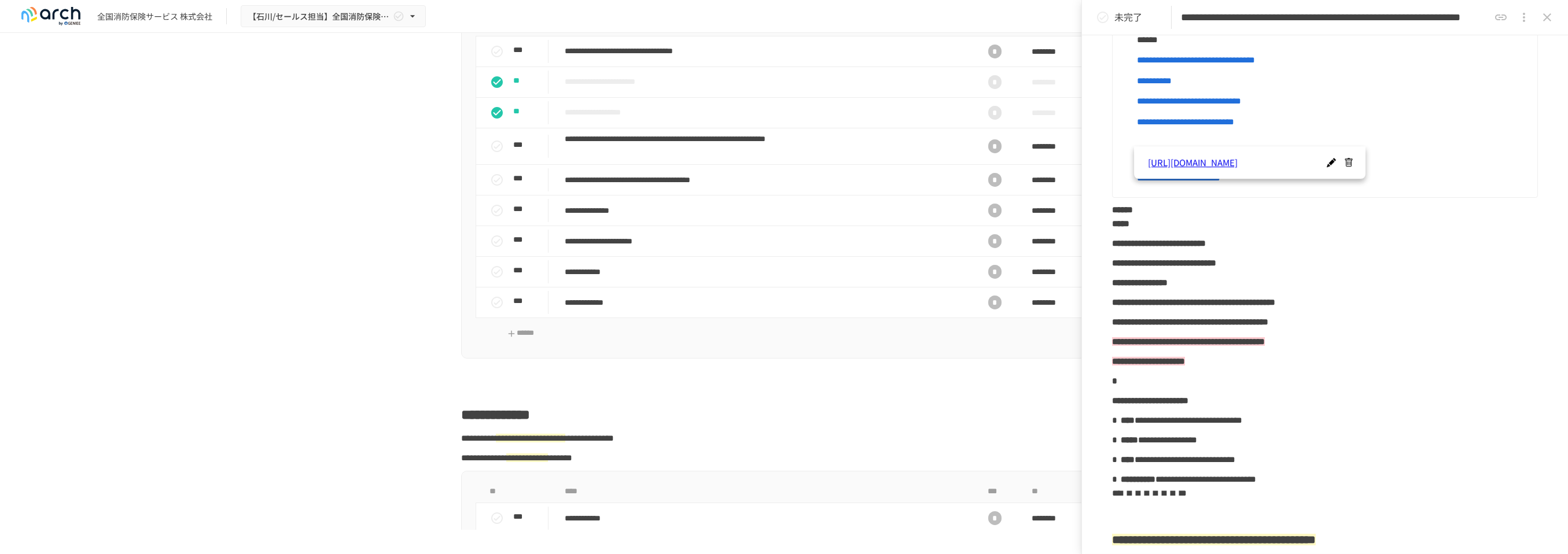 click on "**********" at bounding box center (1333, 150) 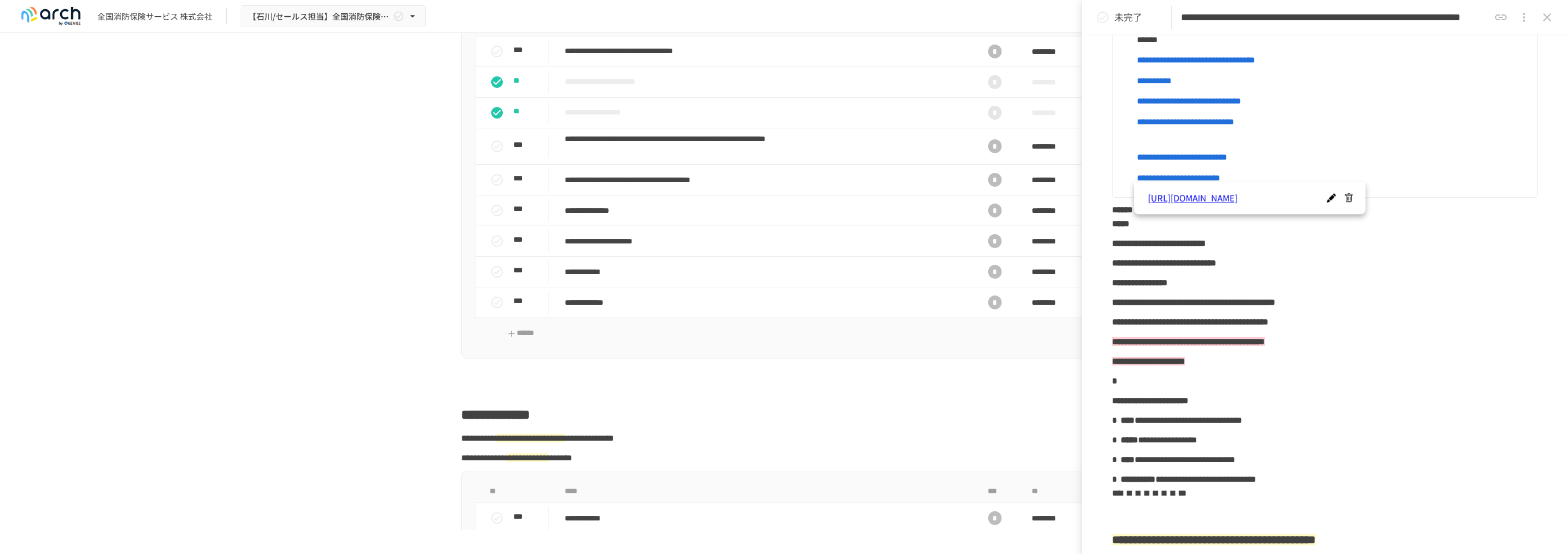 click on "**********" at bounding box center (1333, 122) 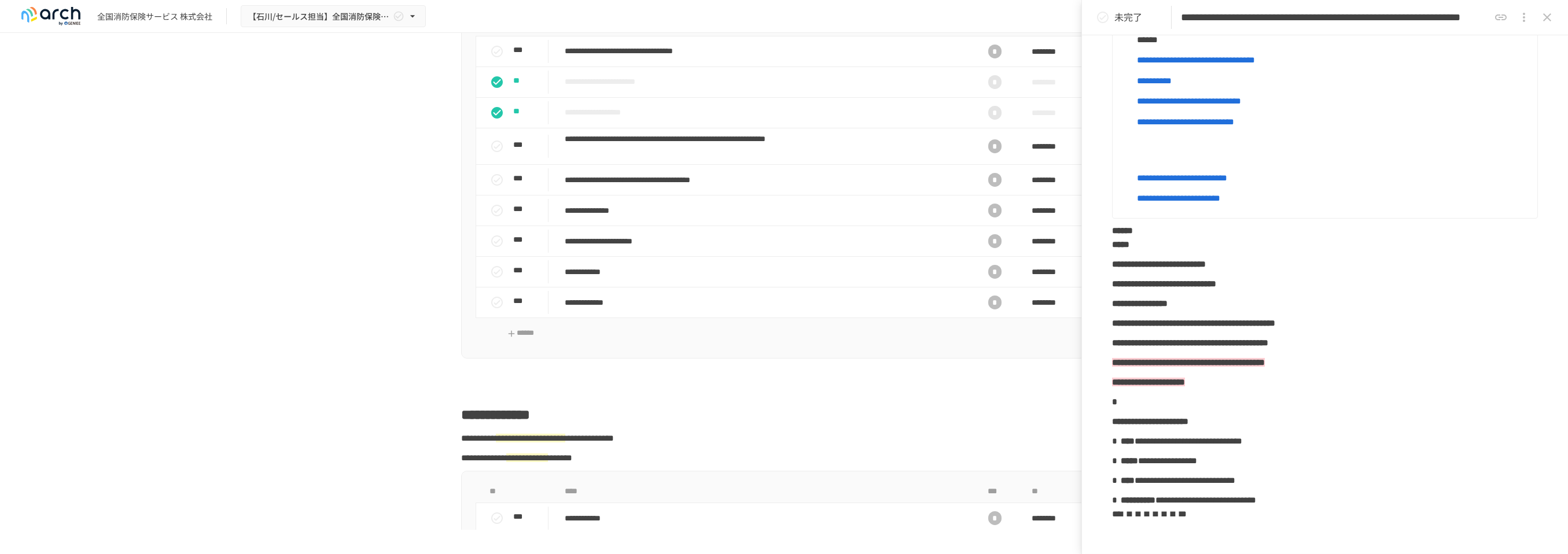 click on "**********" at bounding box center [1179, 198] 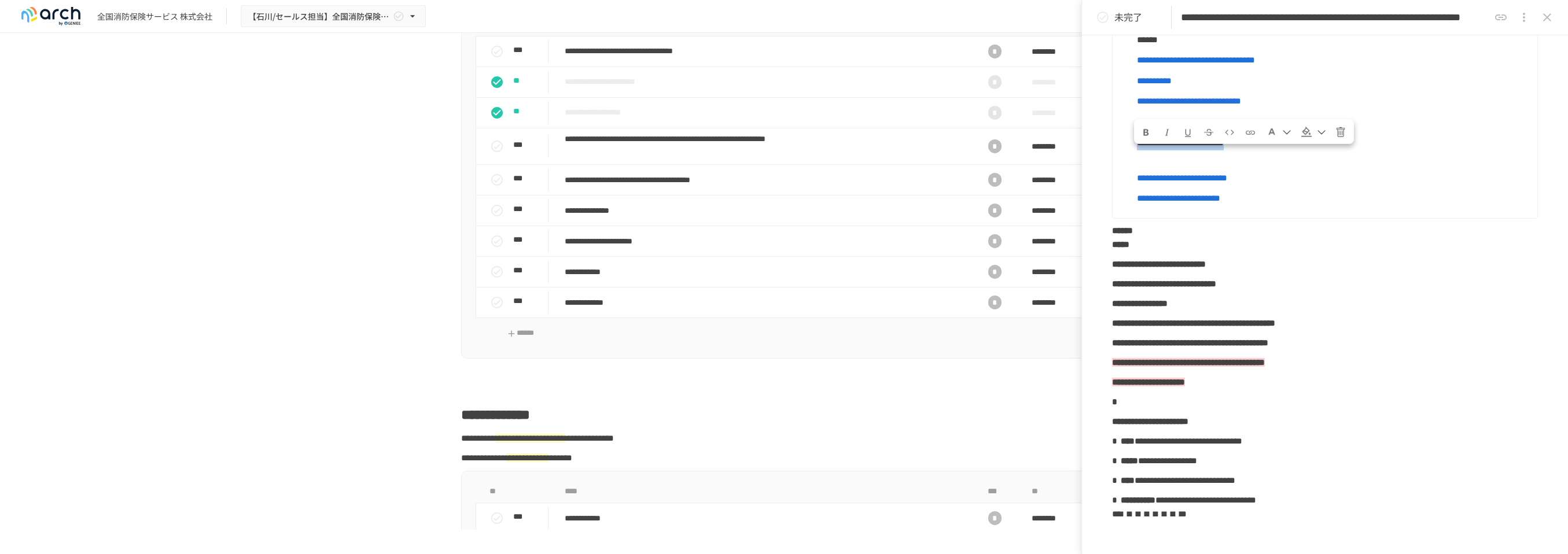 drag, startPoint x: 1343, startPoint y: 168, endPoint x: 1138, endPoint y: 168, distance: 205 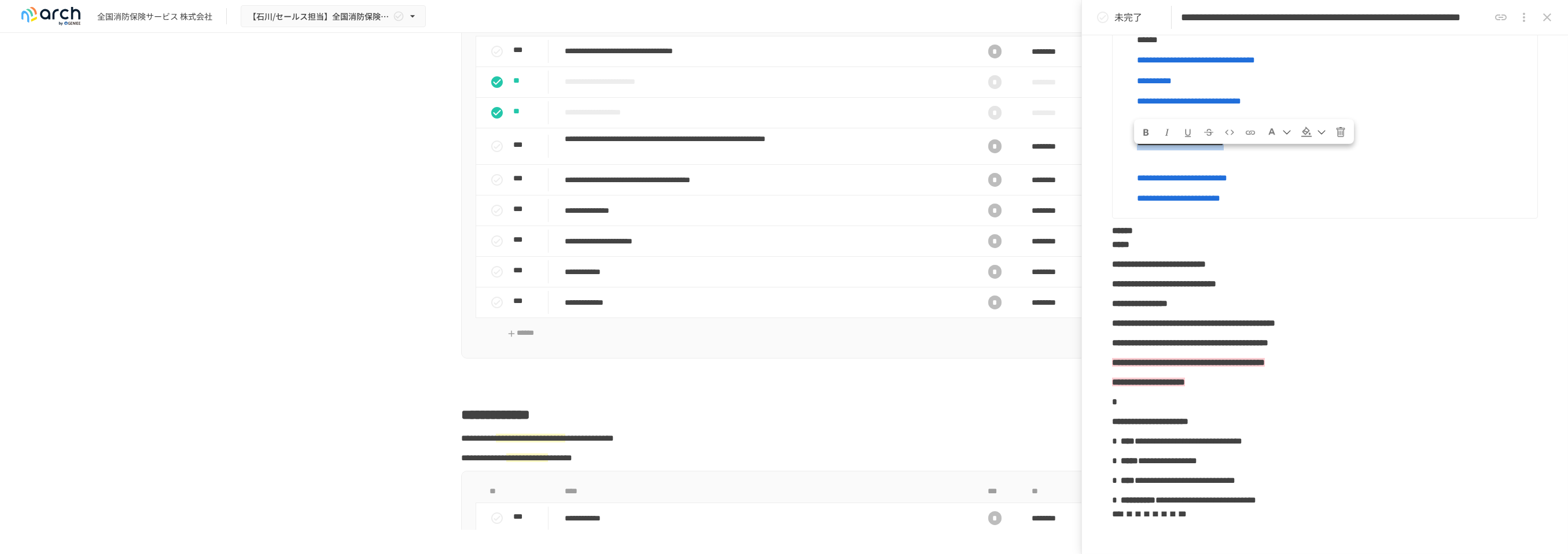 click on "**********" at bounding box center (1333, 143) 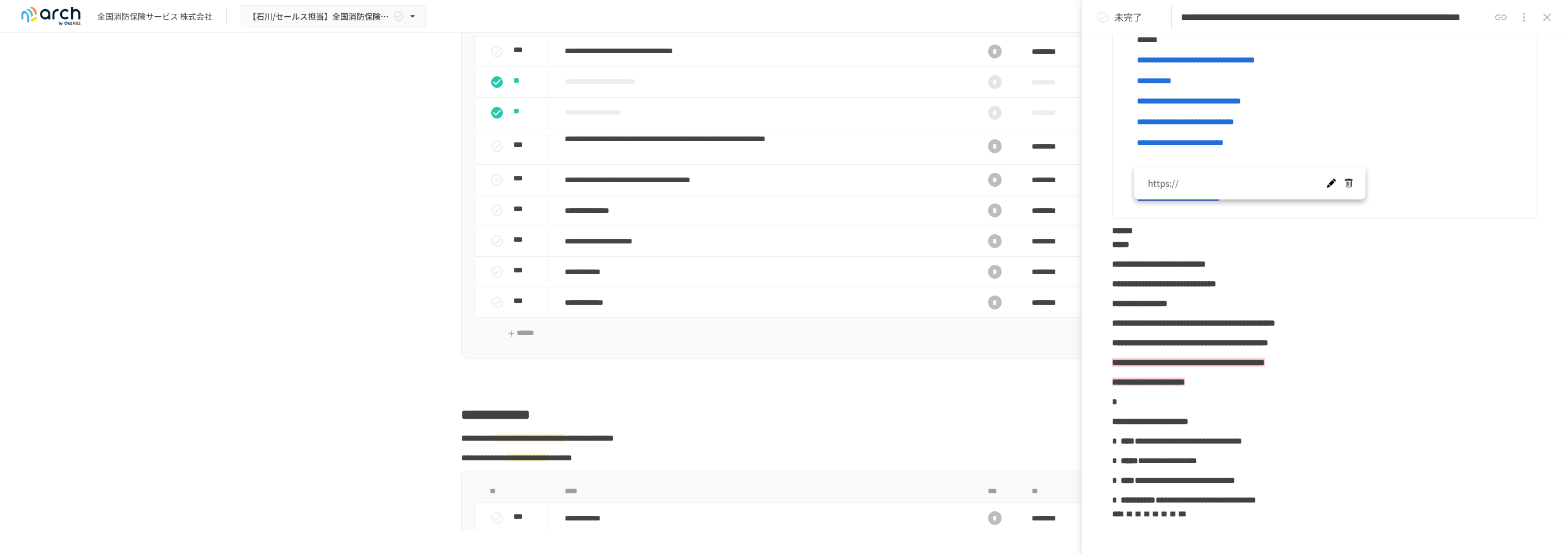 click at bounding box center (1331, 183) 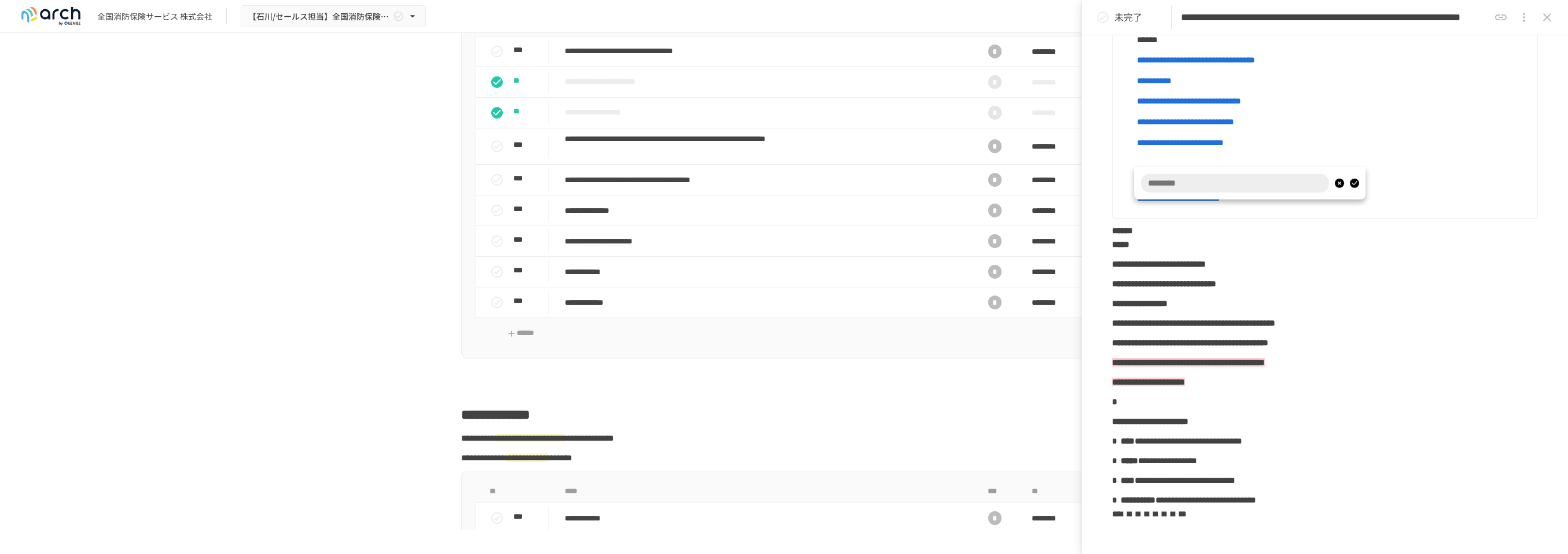 type on "**********" 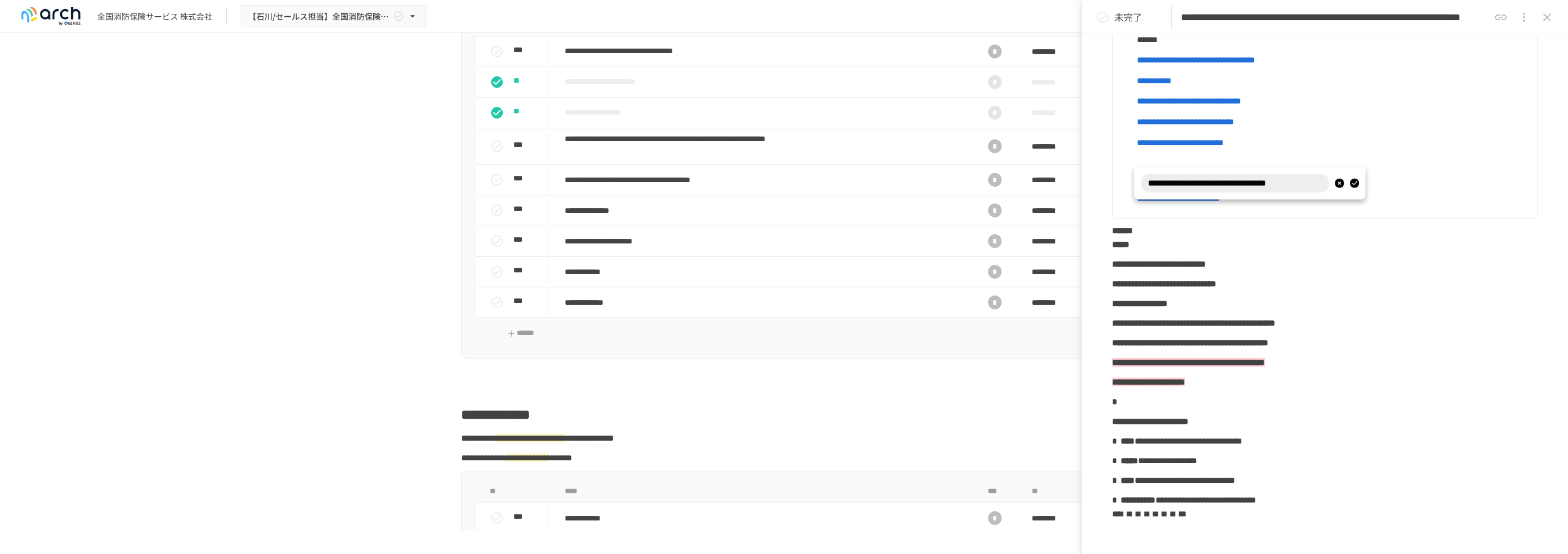 click at bounding box center [1354, 183] 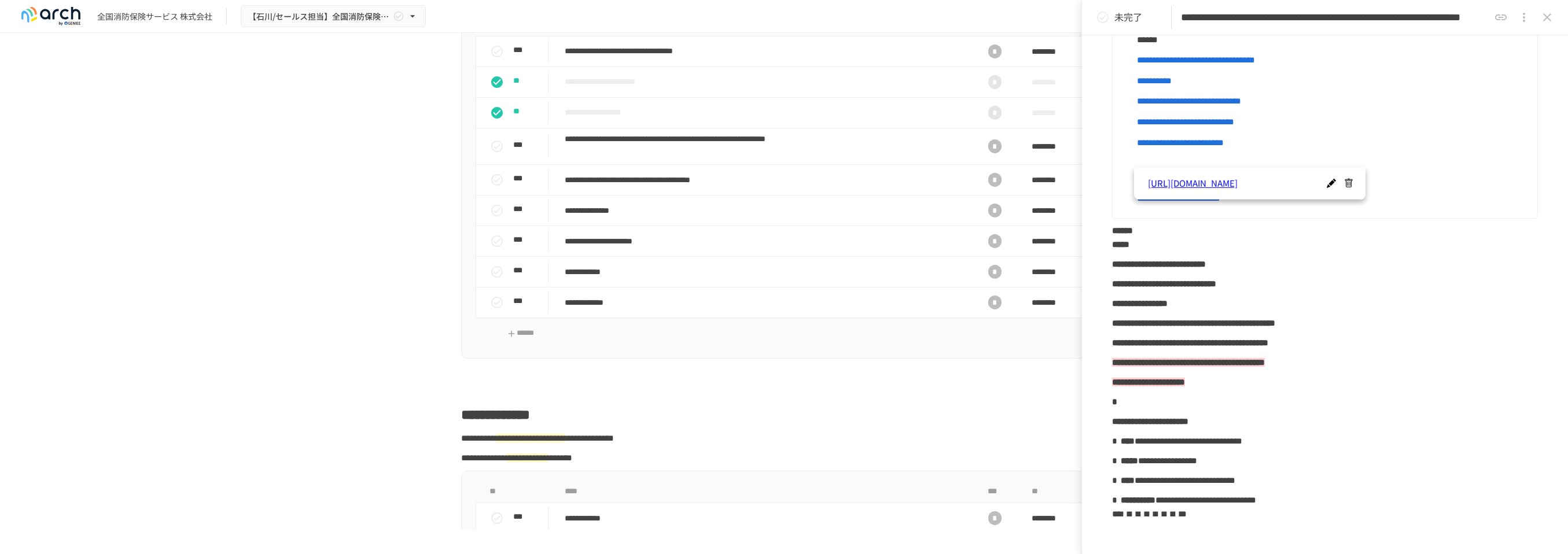 click on "**********" at bounding box center [1333, 170] 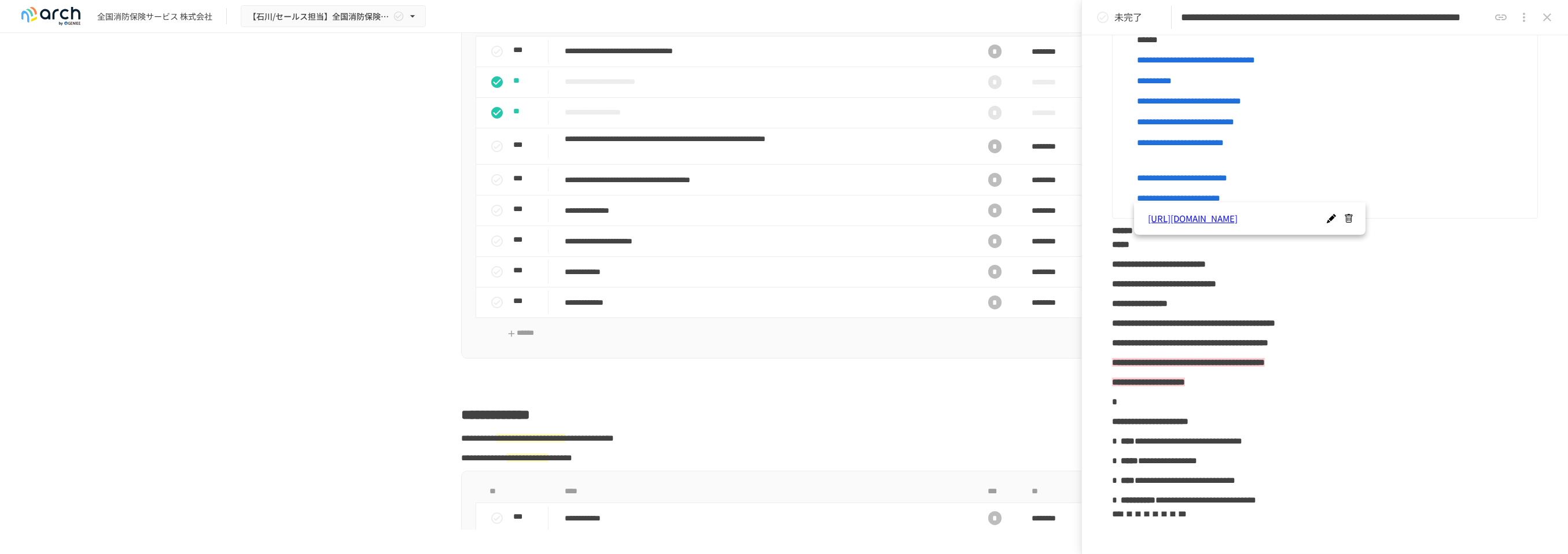 scroll, scrollTop: 835, scrollLeft: 0, axis: vertical 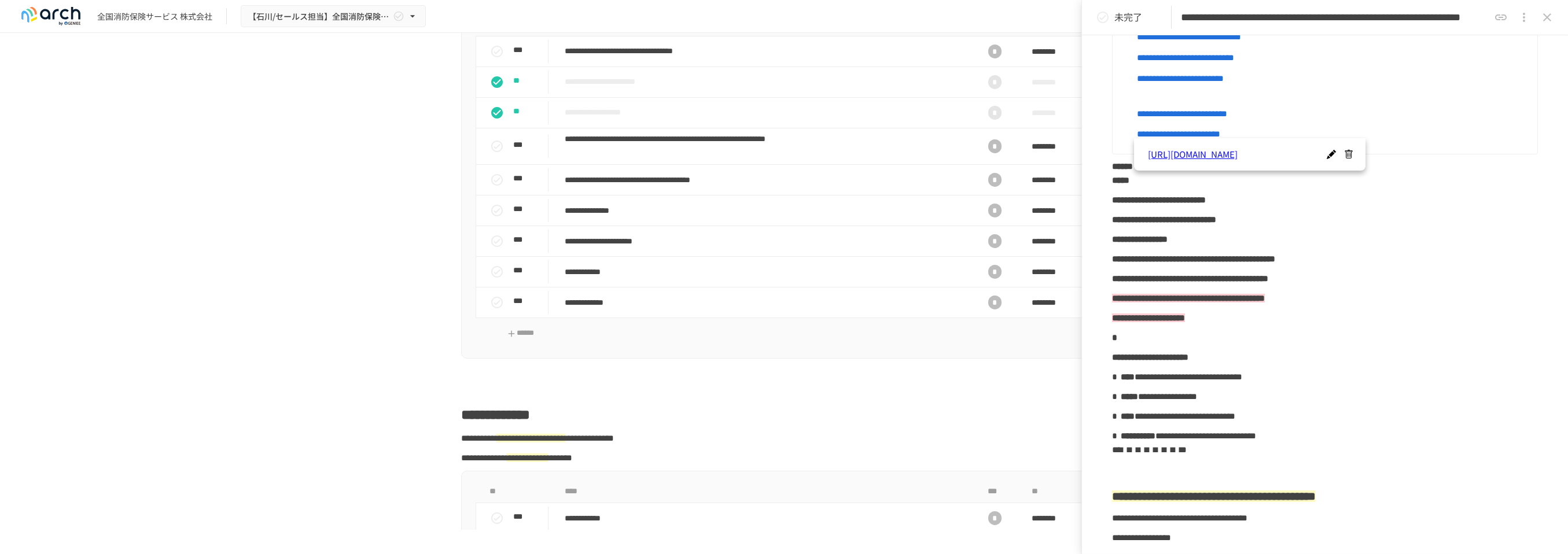 click on "**********" at bounding box center [1325, -49] 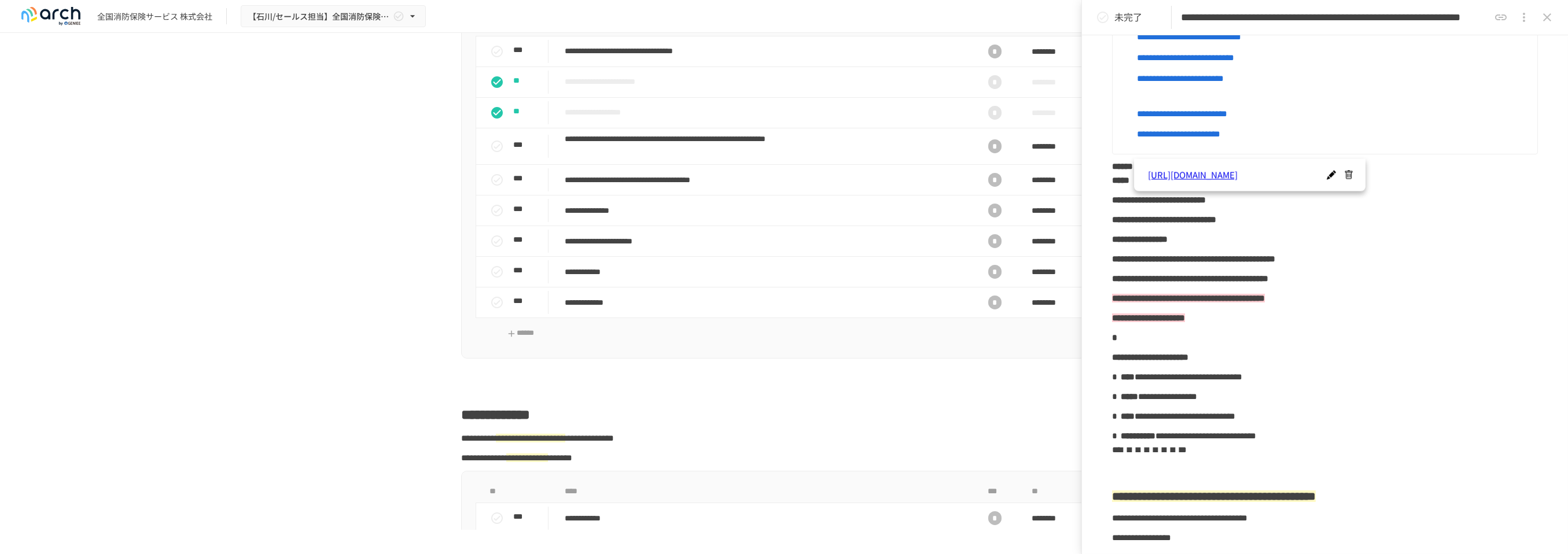 drag, startPoint x: 1364, startPoint y: 163, endPoint x: 1183, endPoint y: 155, distance: 181.17671 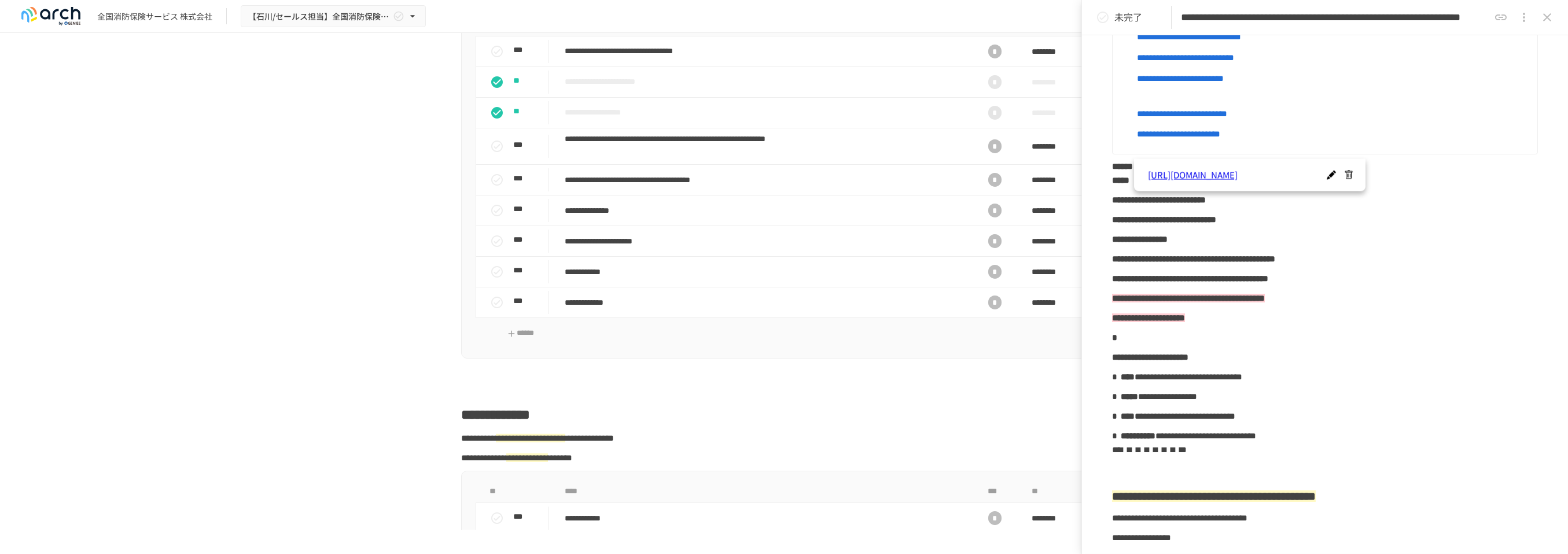 click on "**********" at bounding box center [784, 265] 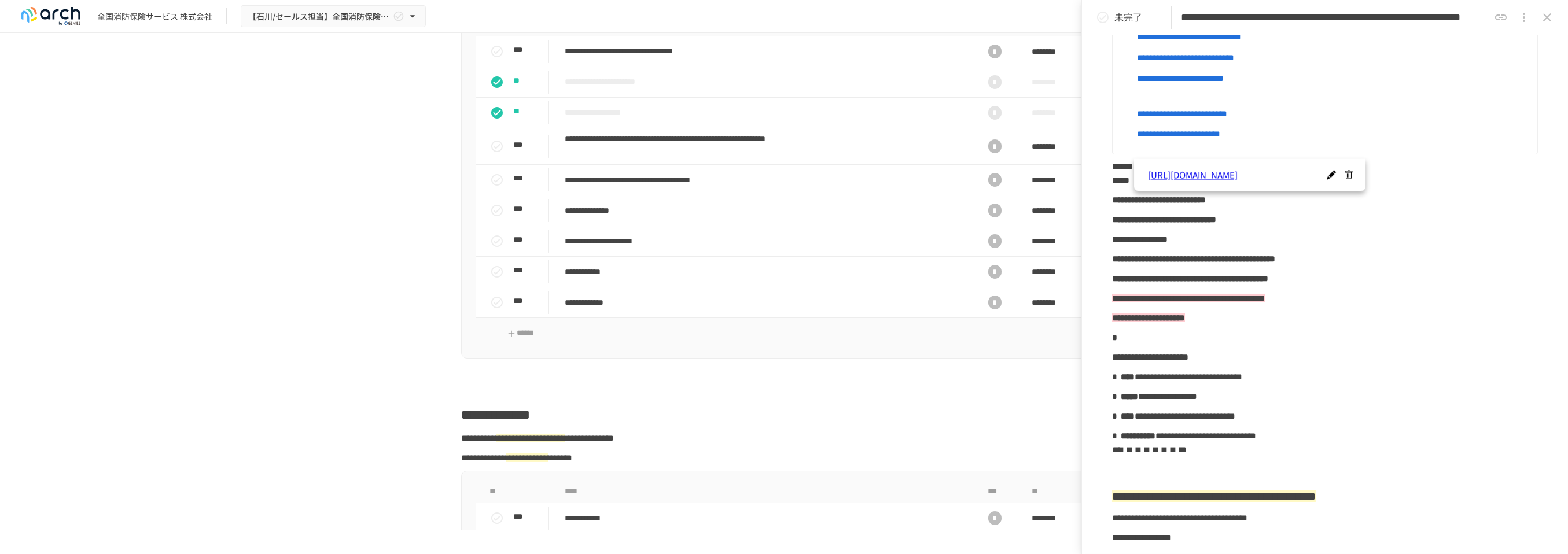drag, startPoint x: 1342, startPoint y: 155, endPoint x: 1188, endPoint y: 155, distance: 154 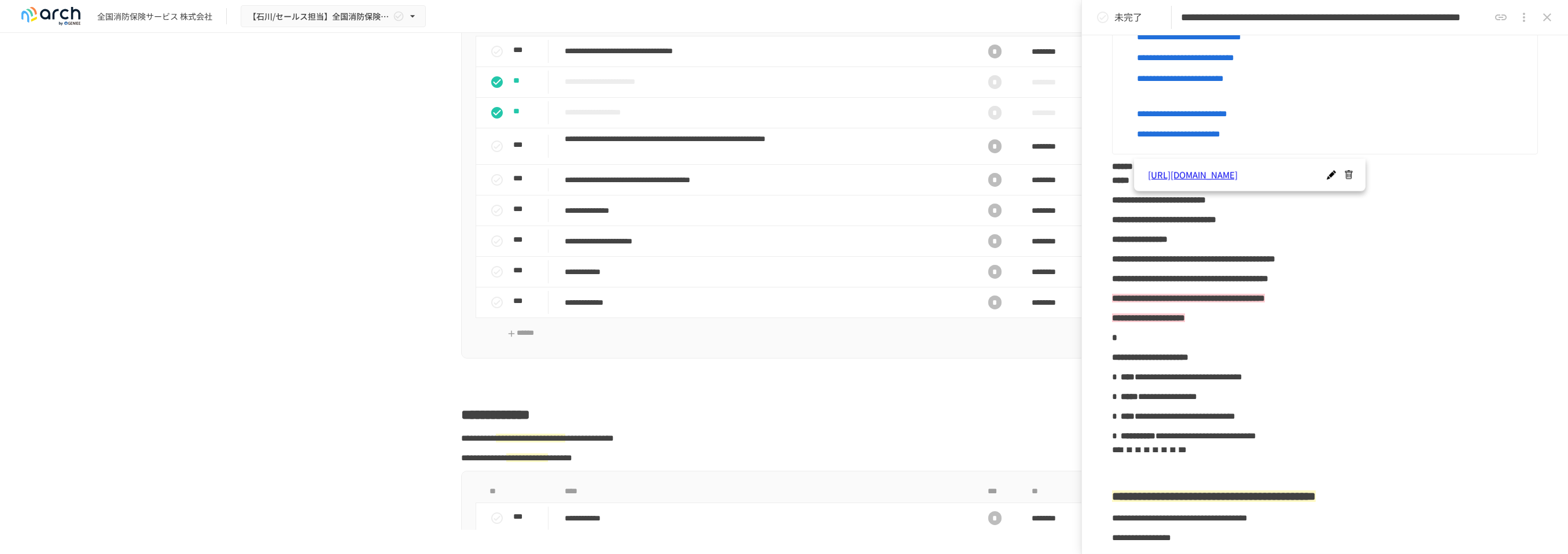 click on "**********" at bounding box center [784, 265] 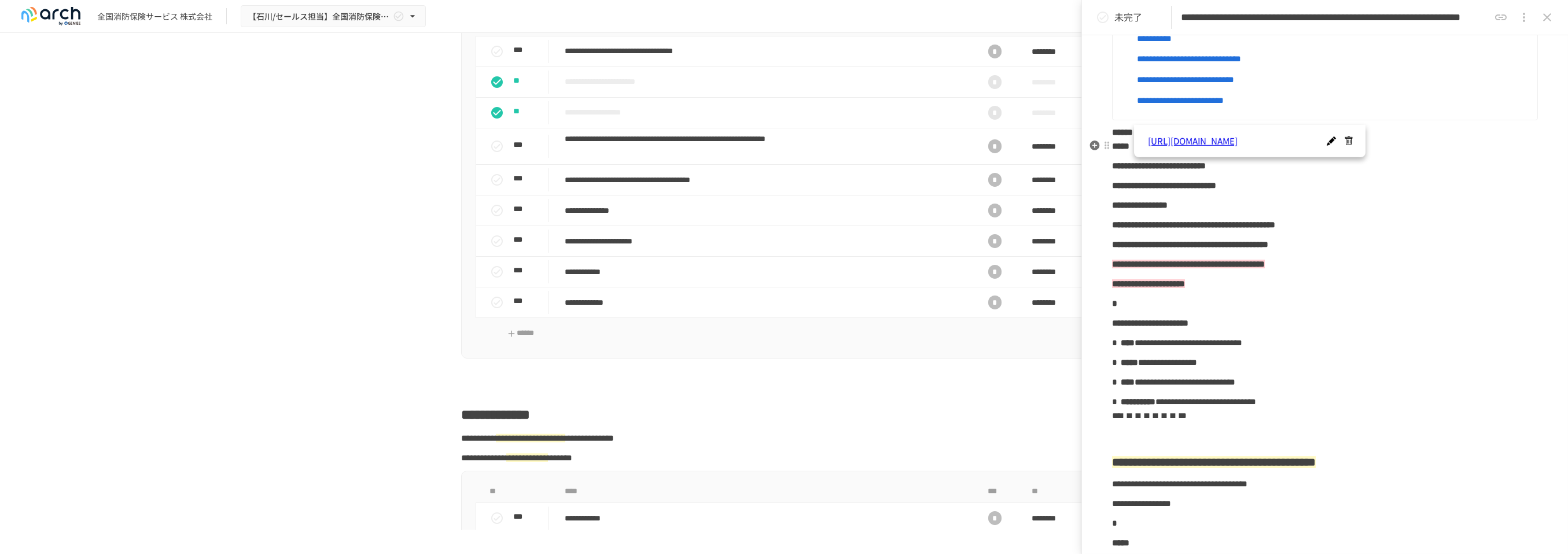 scroll, scrollTop: 835, scrollLeft: 0, axis: vertical 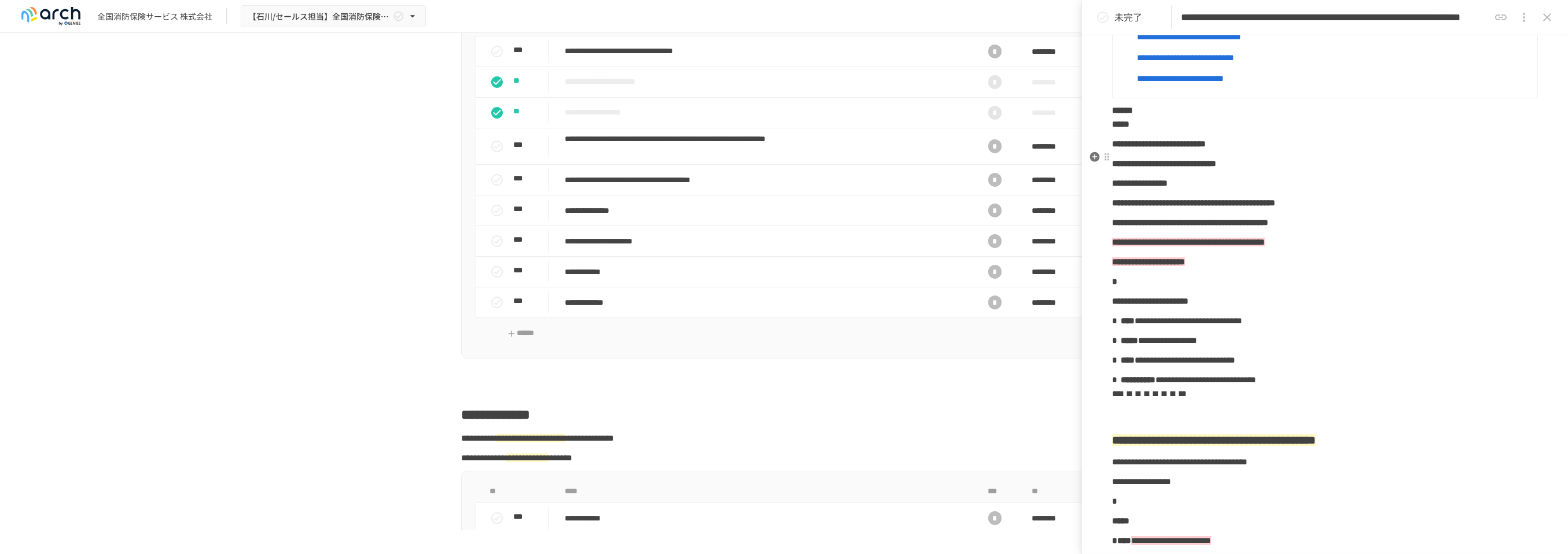 click on "**********" at bounding box center (1325, 145) 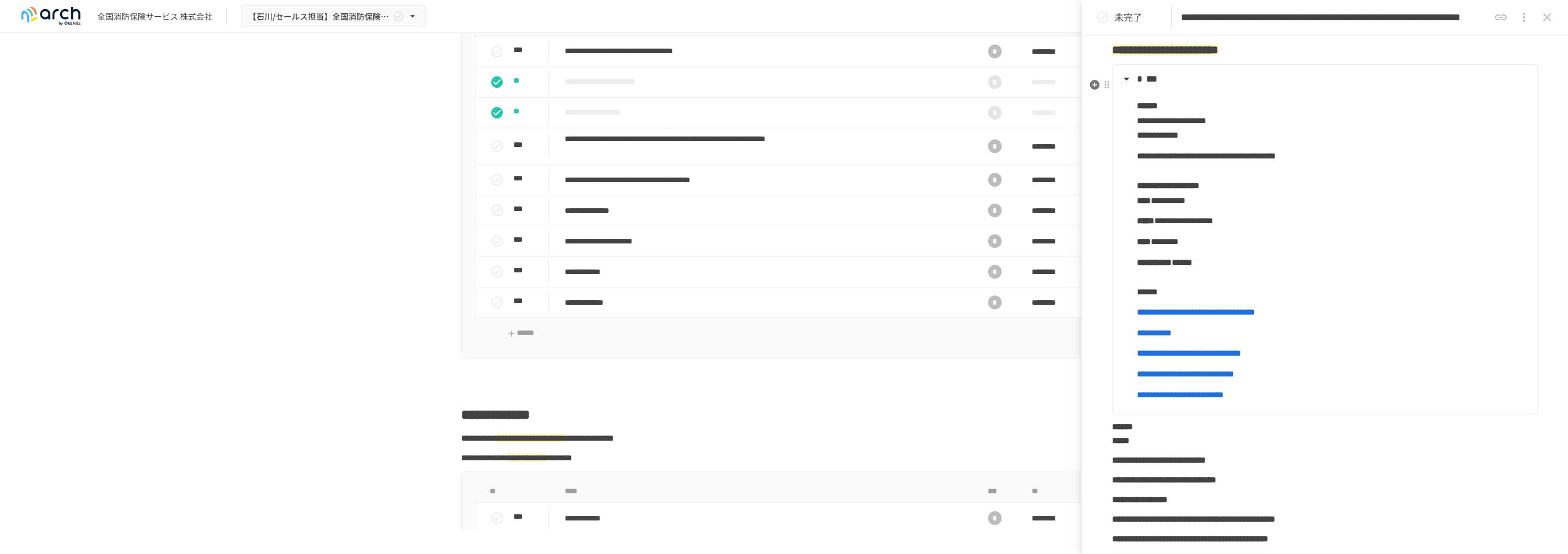scroll, scrollTop: 514, scrollLeft: 0, axis: vertical 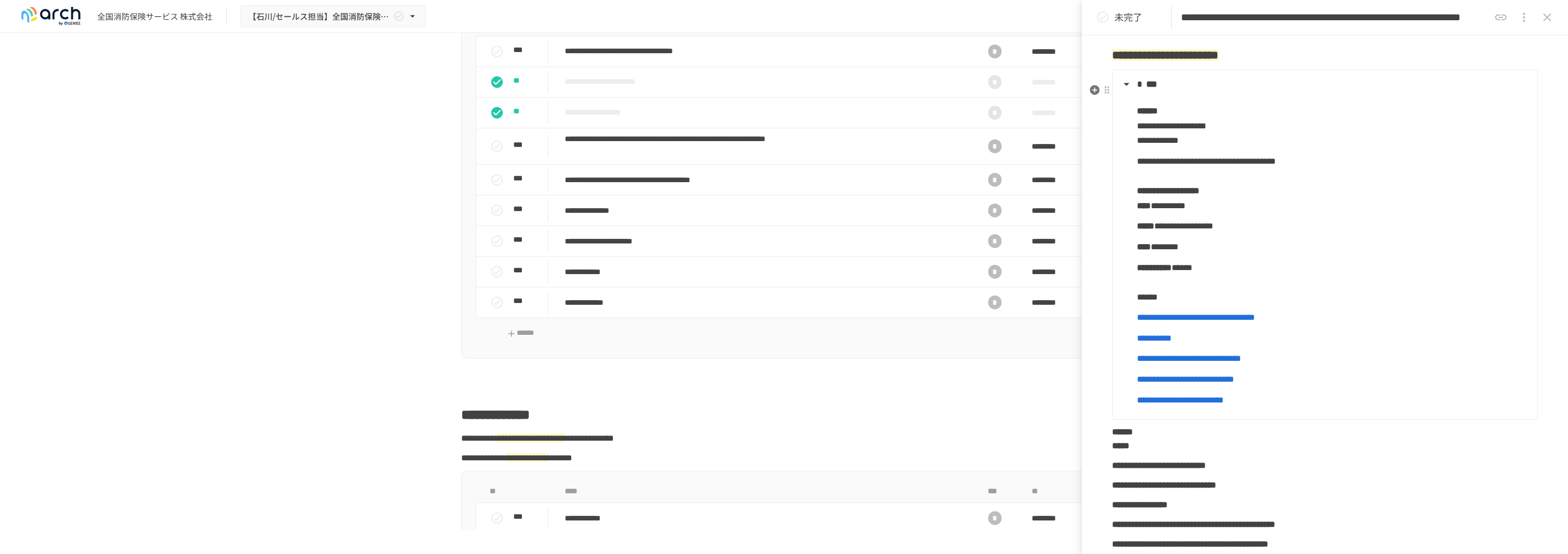 click on "***" at bounding box center [1324, 84] 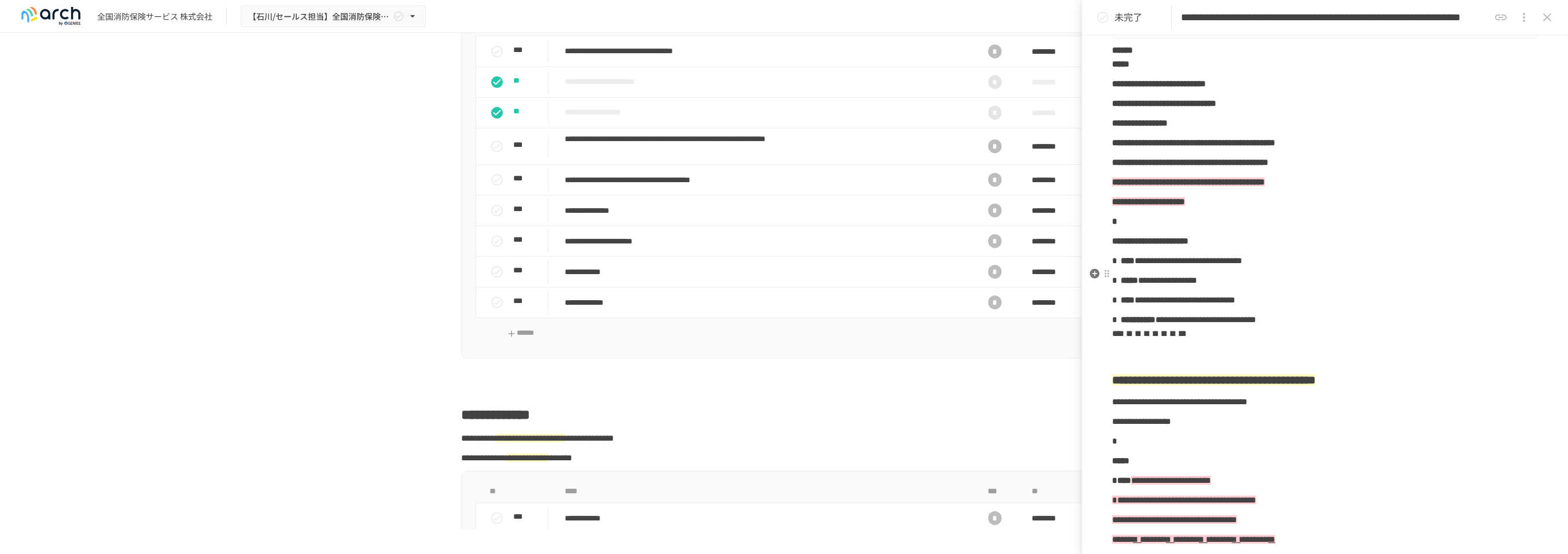 scroll, scrollTop: 514, scrollLeft: 0, axis: vertical 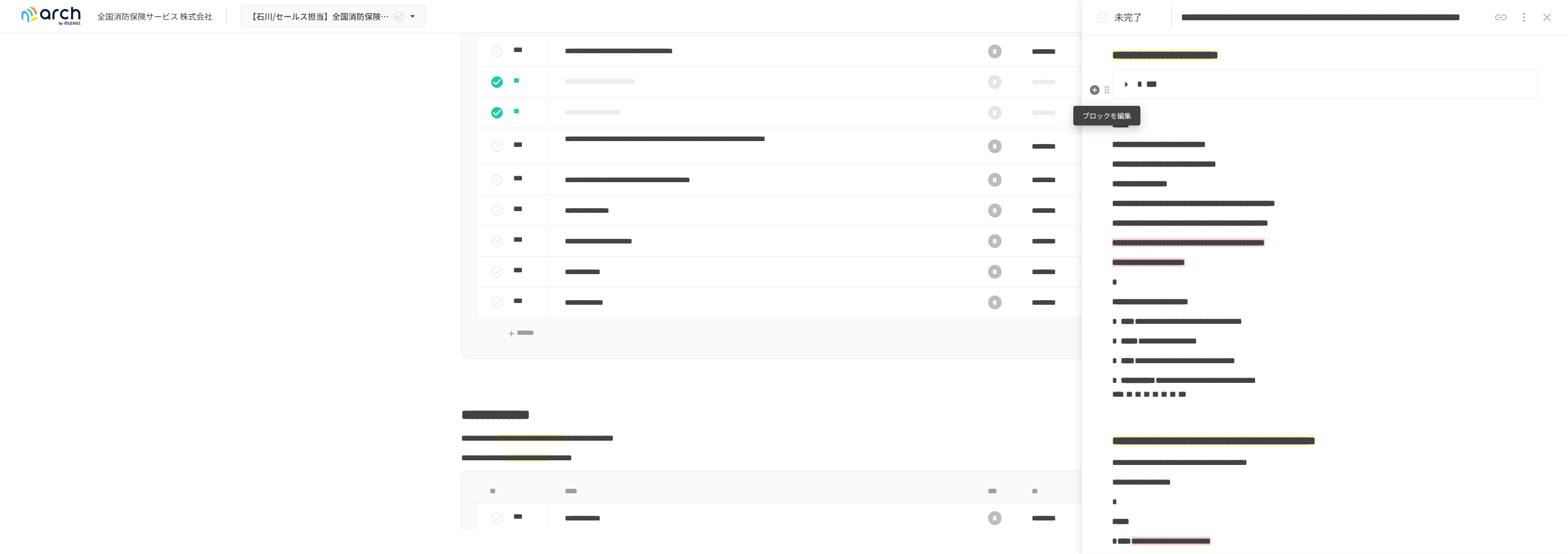 click at bounding box center (1107, 90) 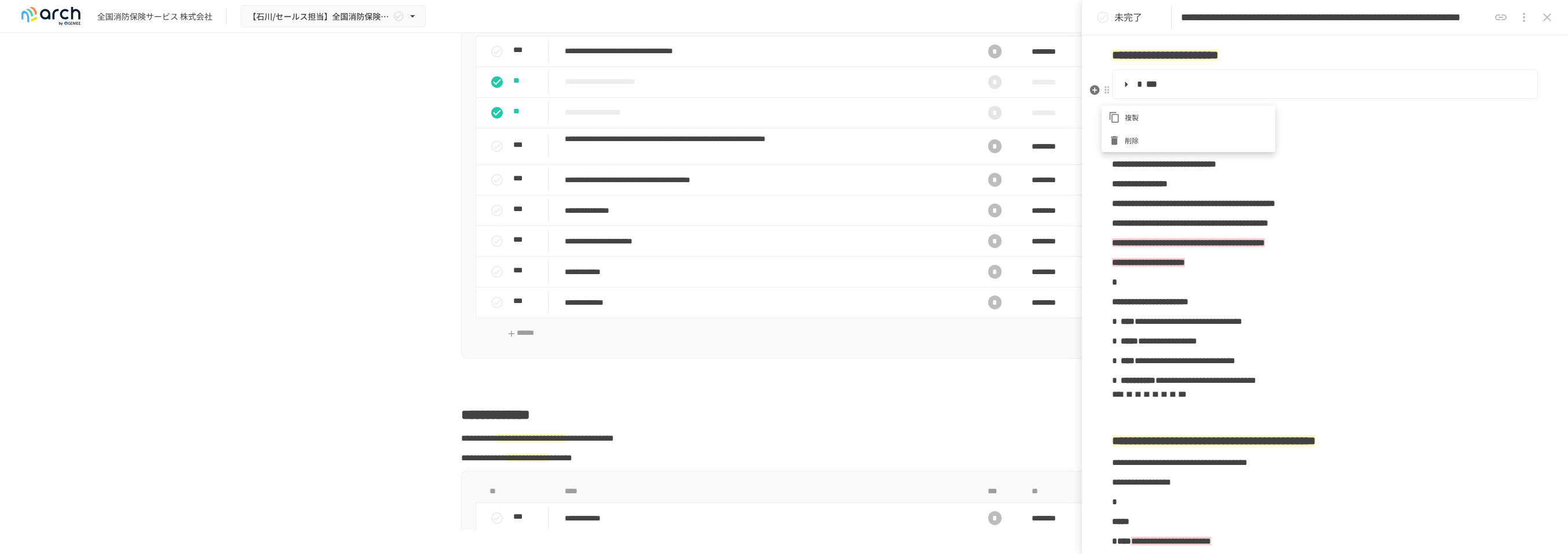 click 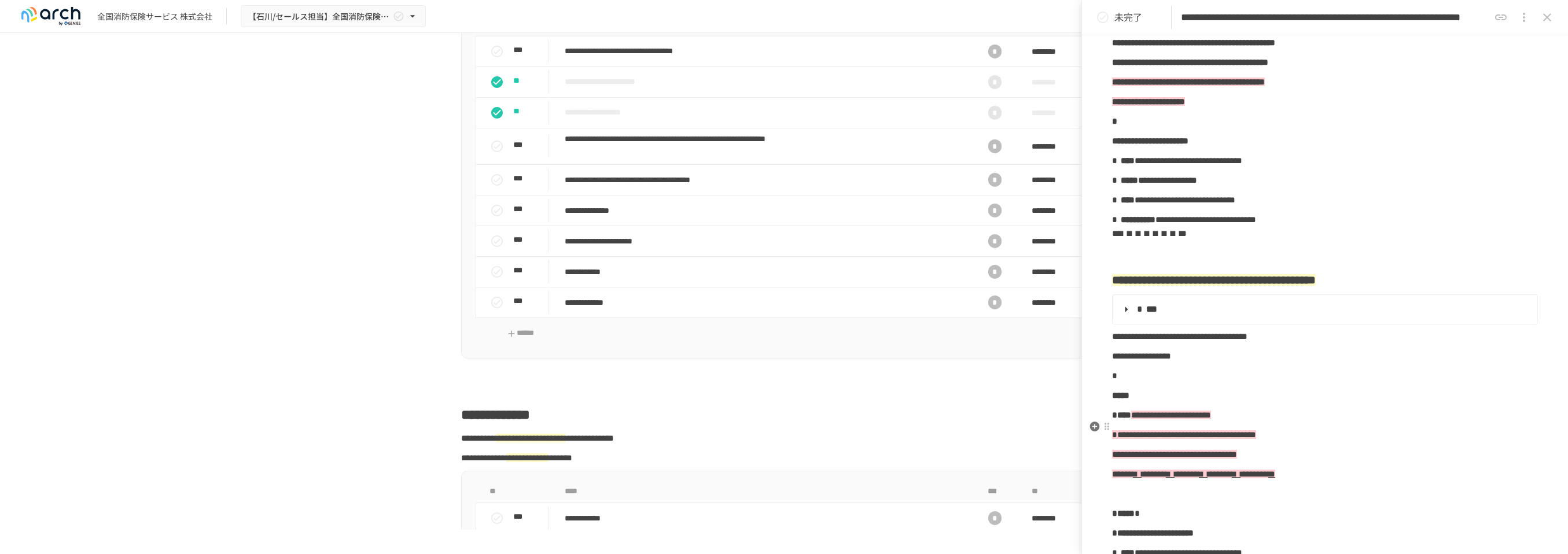 scroll, scrollTop: 707, scrollLeft: 0, axis: vertical 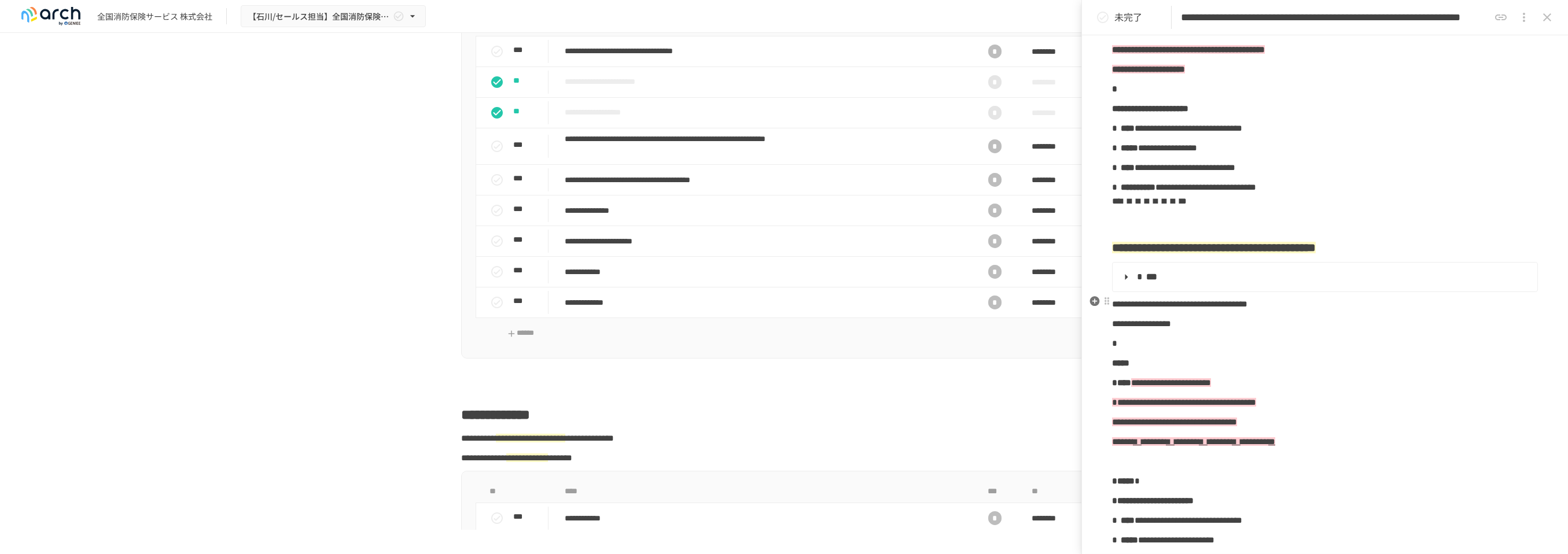 click on "***" at bounding box center (1324, 277) 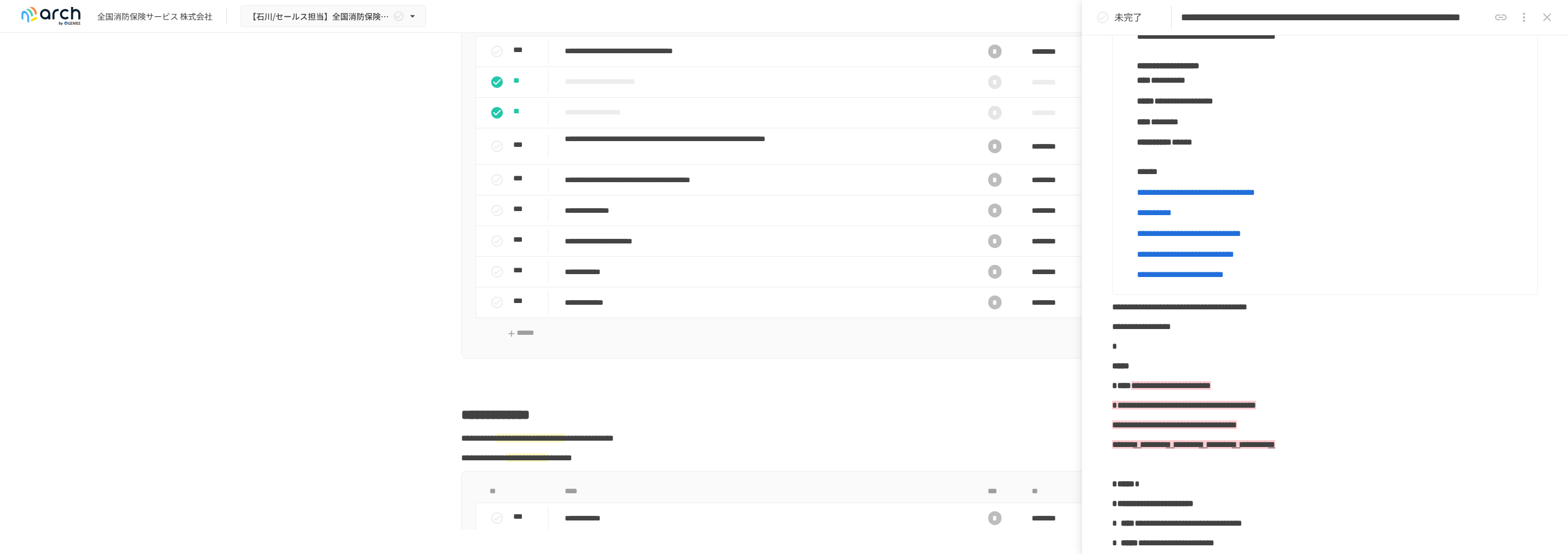scroll, scrollTop: 1028, scrollLeft: 0, axis: vertical 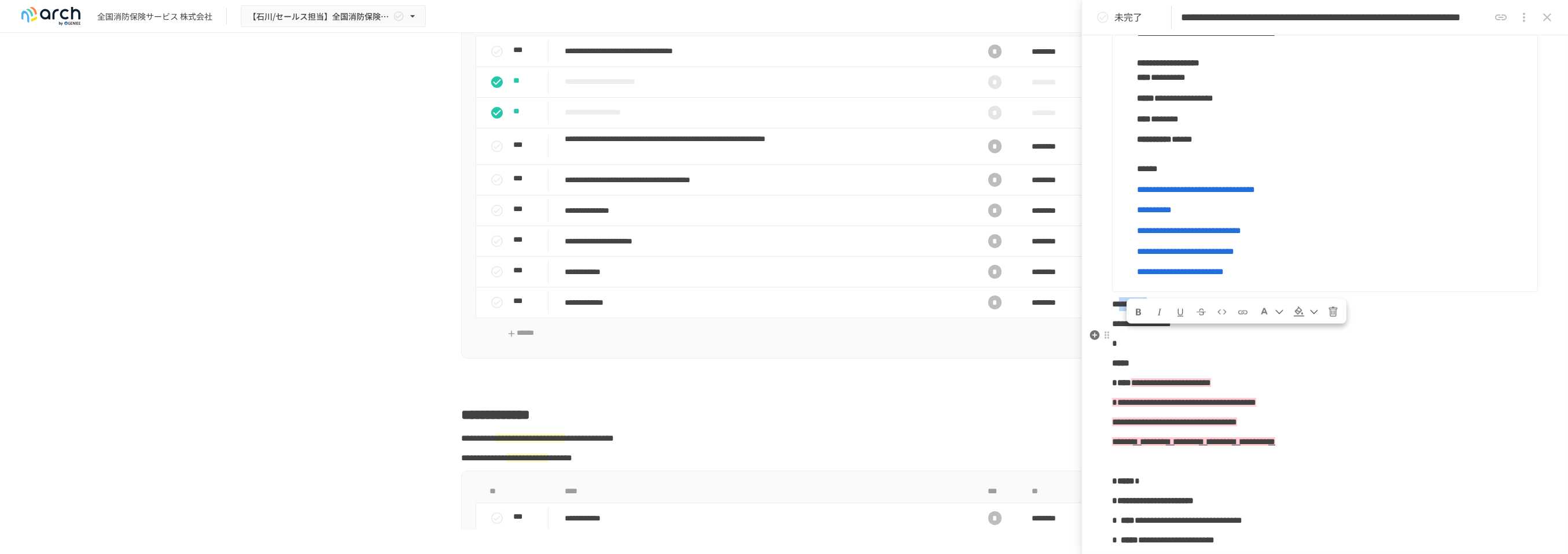 drag, startPoint x: 1132, startPoint y: 343, endPoint x: 1199, endPoint y: 342, distance: 67.00746 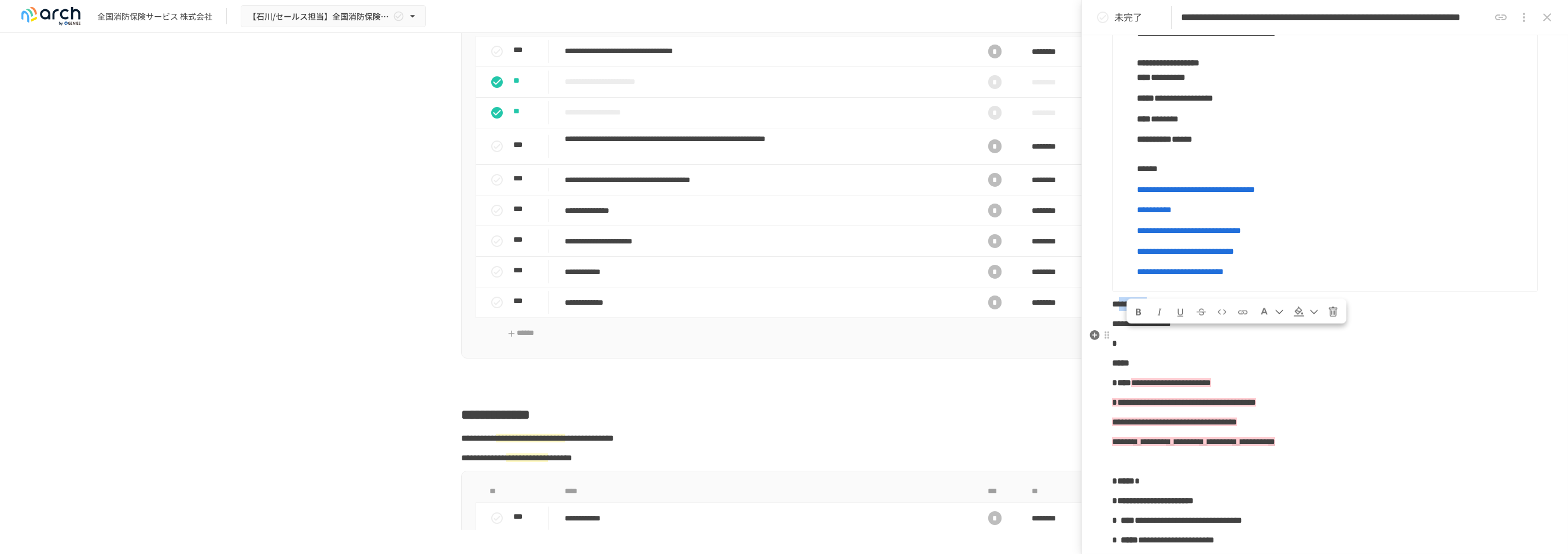 click on "**********" at bounding box center [1180, 304] 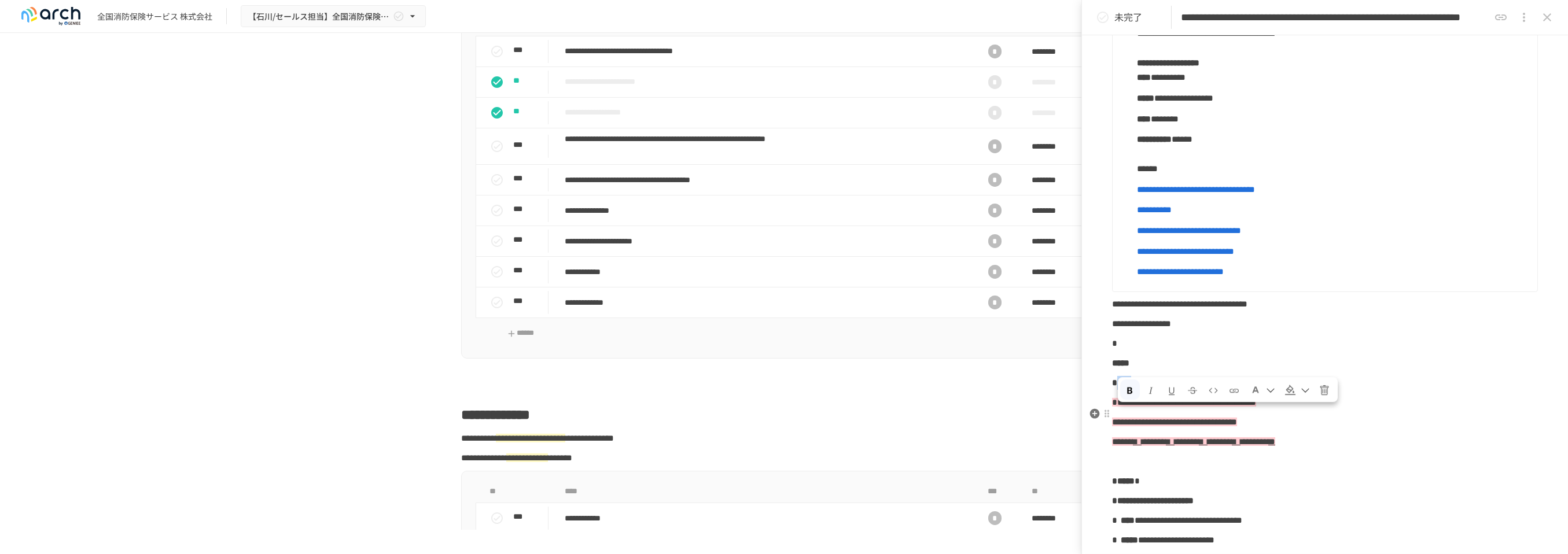 drag, startPoint x: 1154, startPoint y: 422, endPoint x: 1119, endPoint y: 422, distance: 35 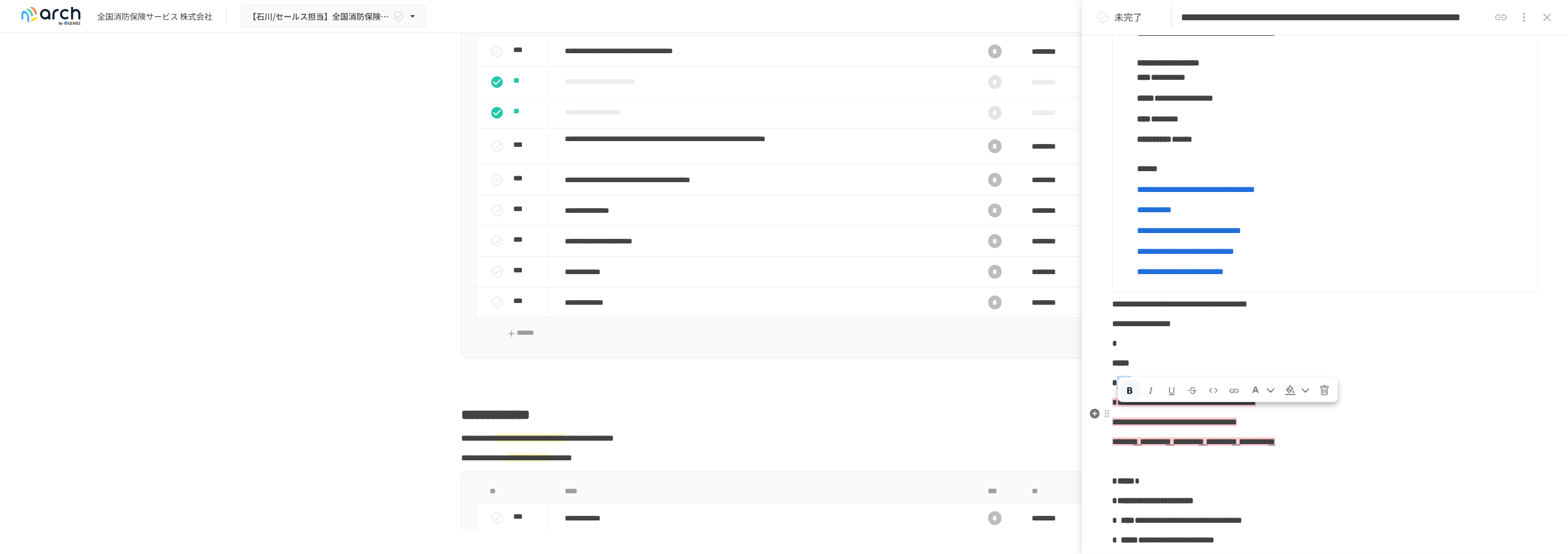 click on "****" at bounding box center (1121, 382) 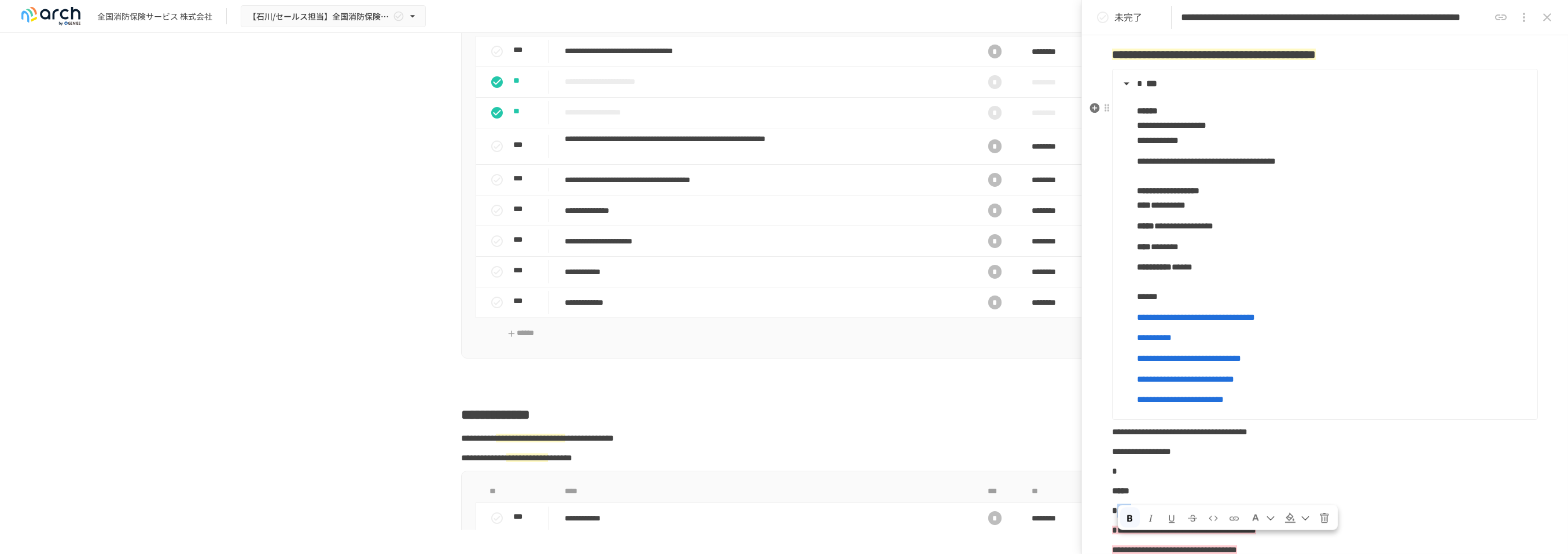 scroll, scrollTop: 899, scrollLeft: 0, axis: vertical 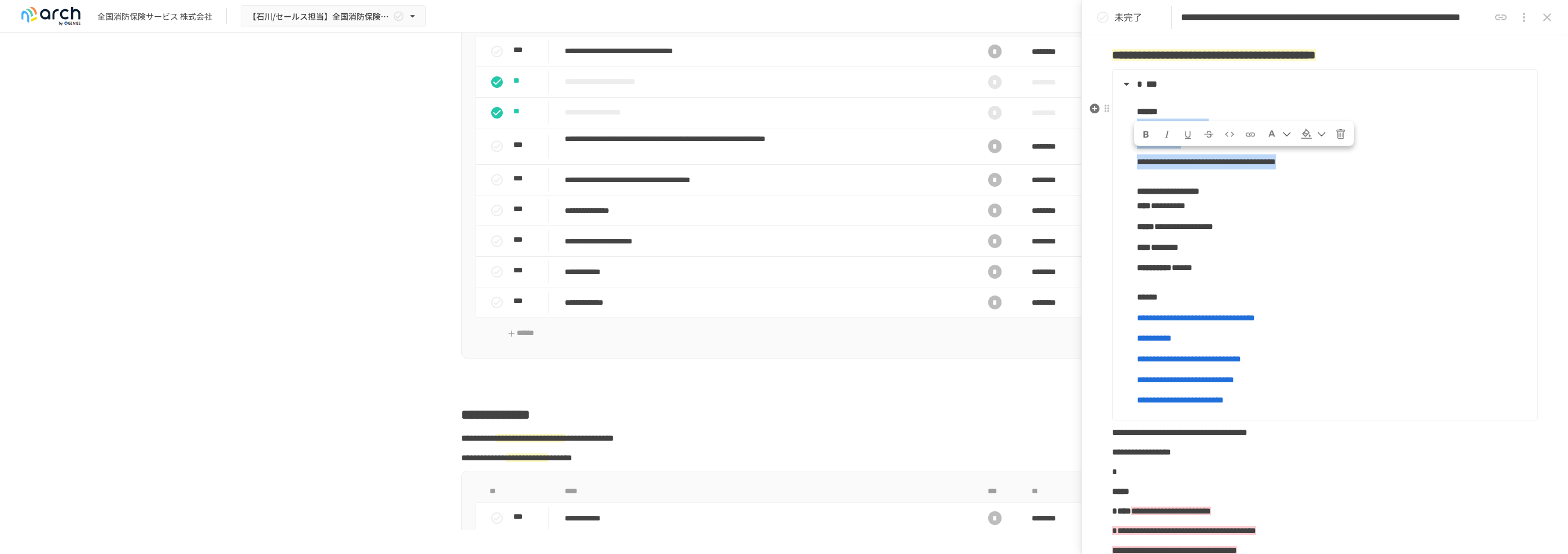 drag, startPoint x: 1484, startPoint y: 202, endPoint x: 1141, endPoint y: 169, distance: 344.5838 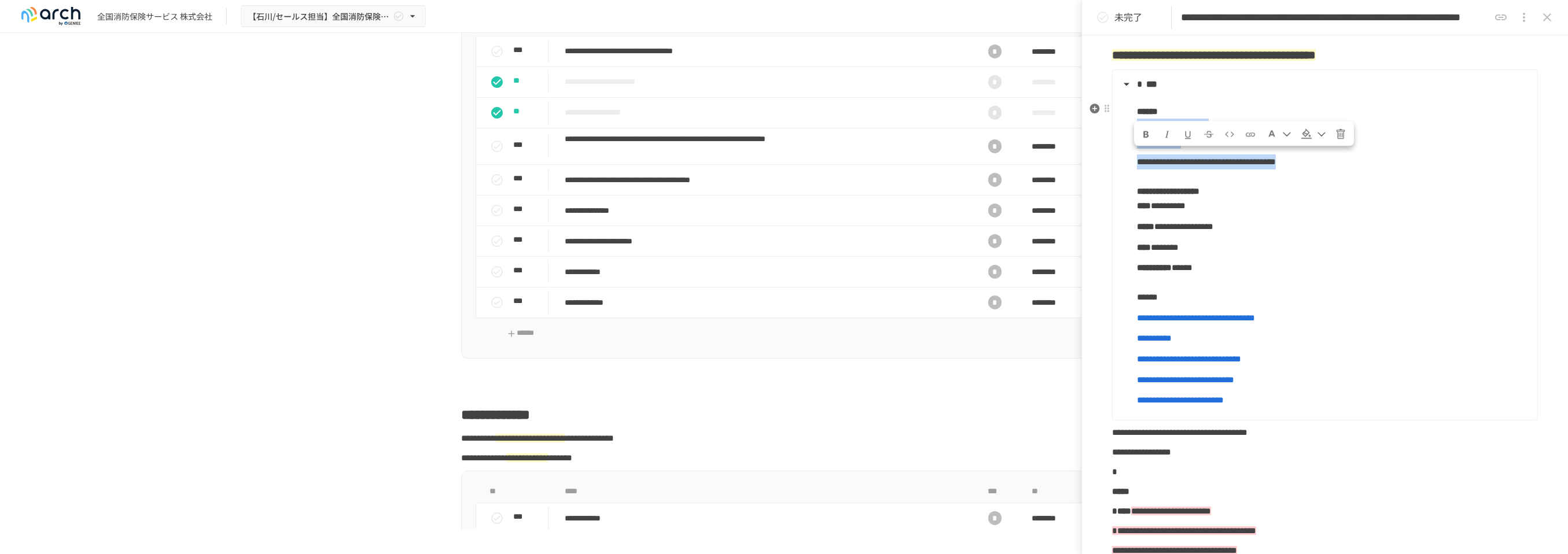 click on "**********" at bounding box center [1324, 250] 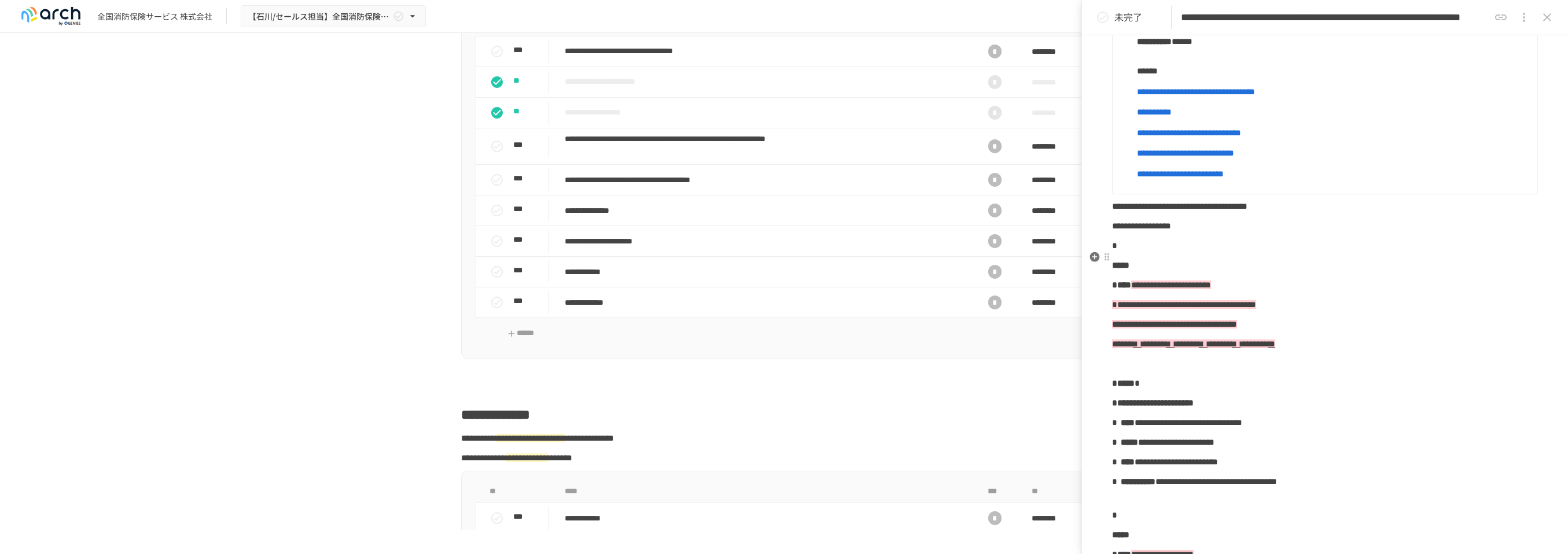 scroll, scrollTop: 1092, scrollLeft: 0, axis: vertical 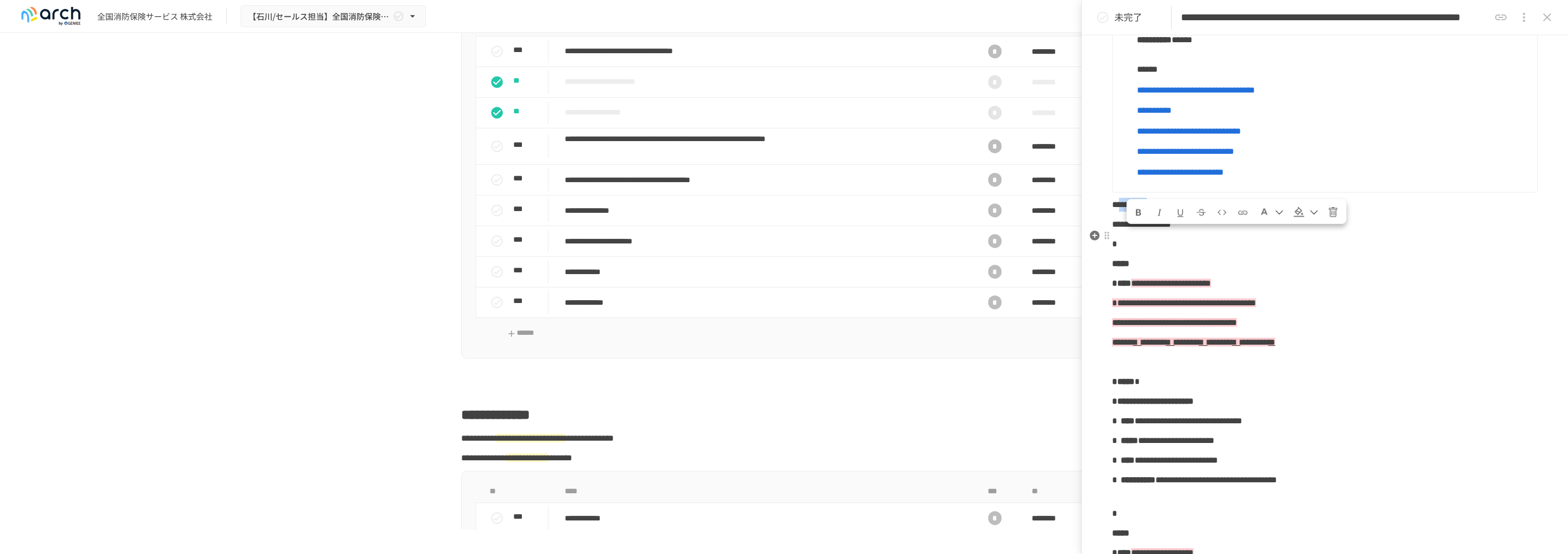 drag, startPoint x: 1129, startPoint y: 245, endPoint x: 1197, endPoint y: 247, distance: 68.02941 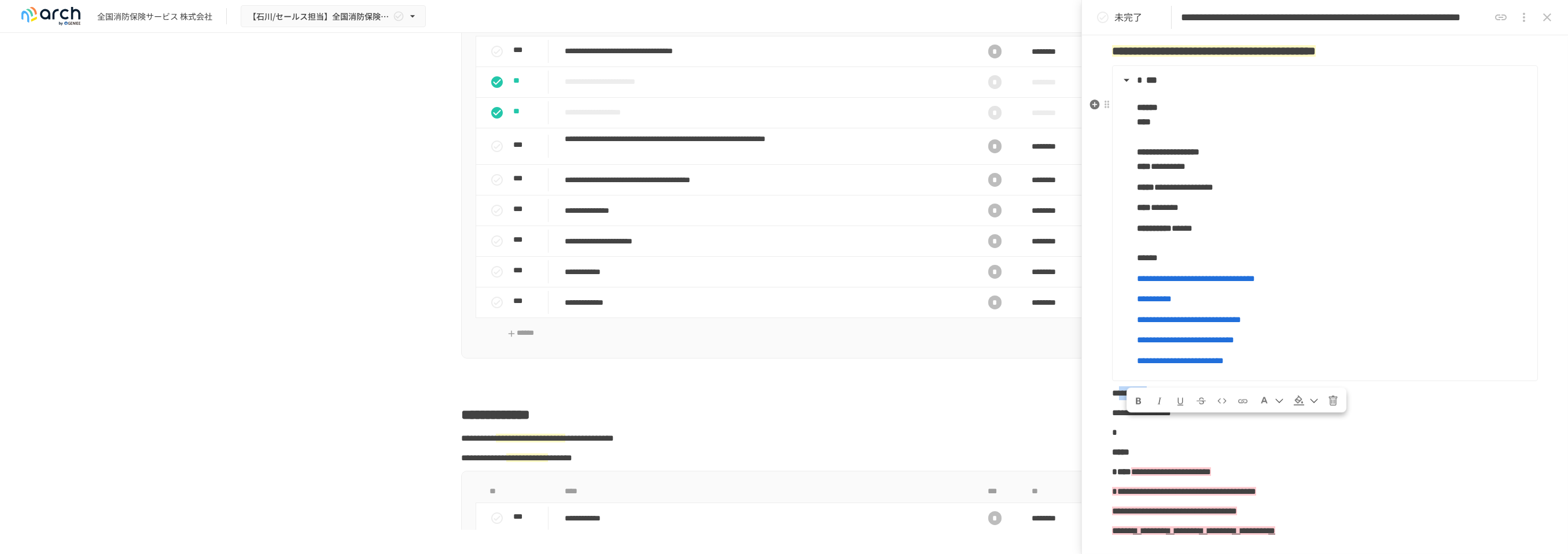 scroll, scrollTop: 899, scrollLeft: 0, axis: vertical 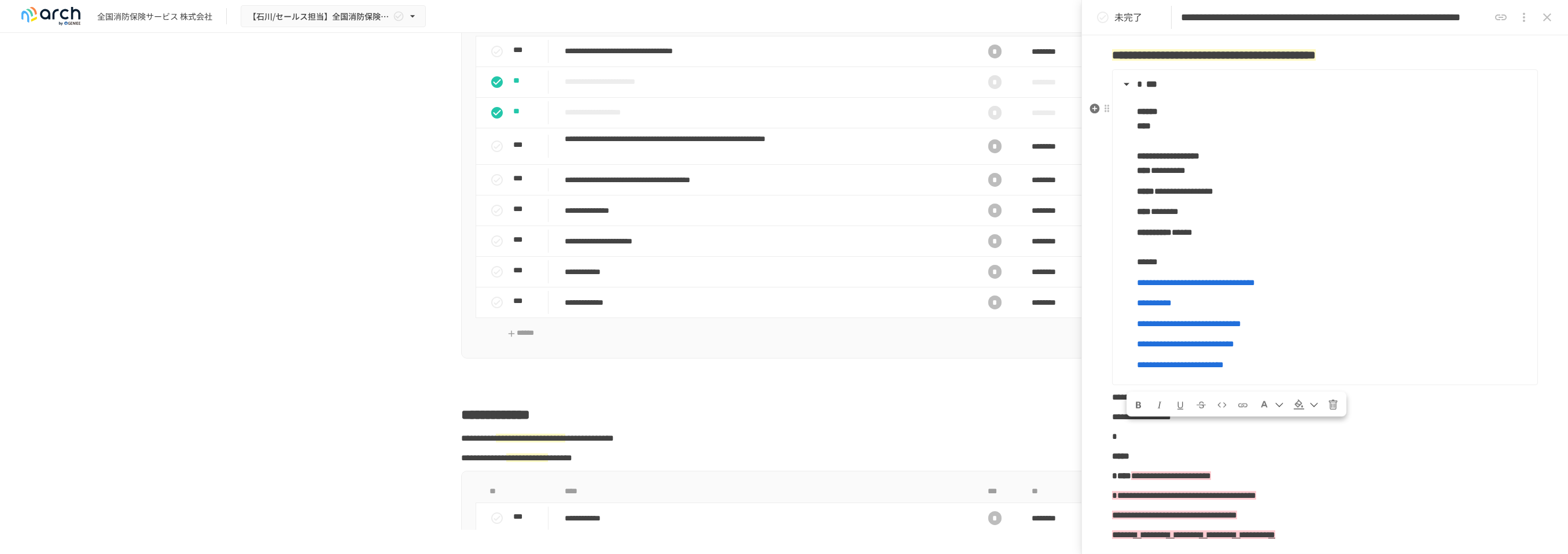 click on "**********" at bounding box center (1333, 141) 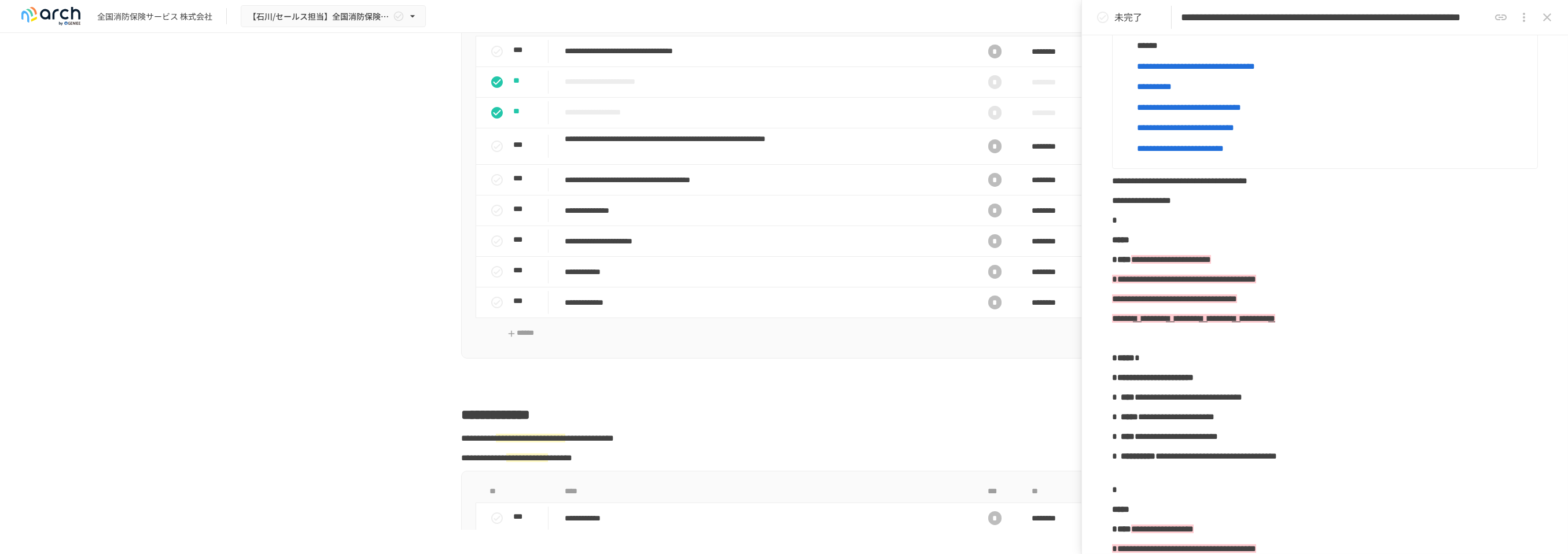scroll, scrollTop: 1157, scrollLeft: 0, axis: vertical 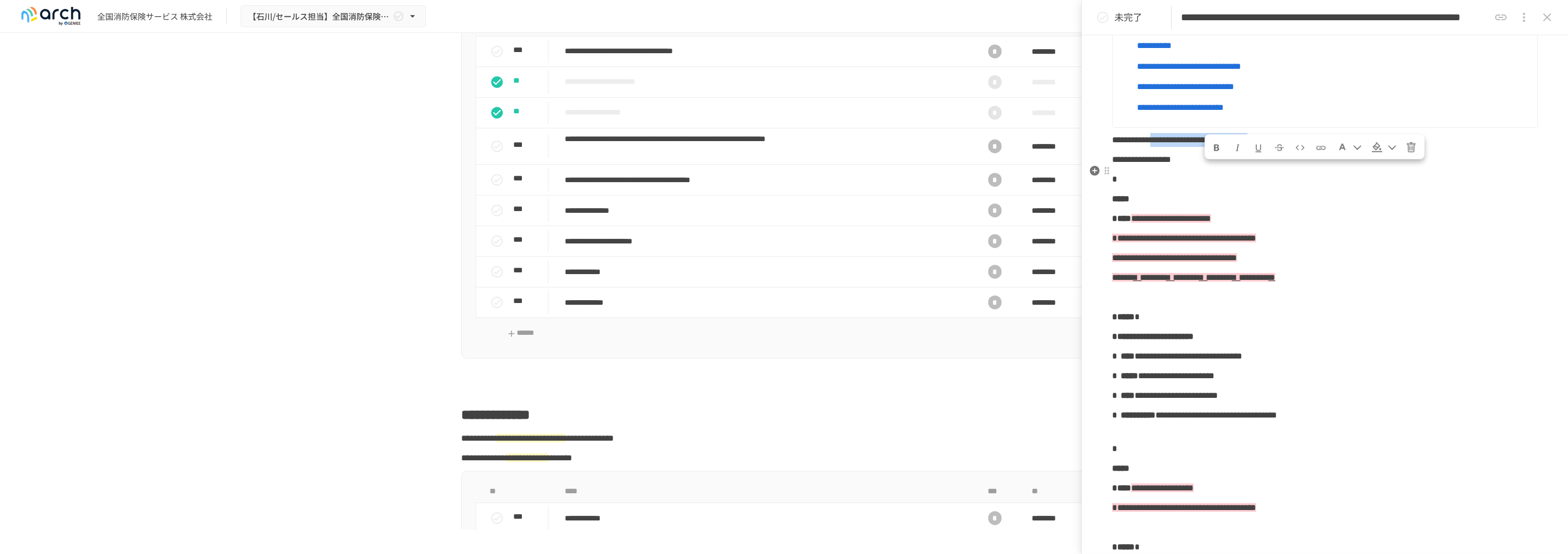 drag, startPoint x: 1209, startPoint y: 180, endPoint x: 1437, endPoint y: 187, distance: 228.10743 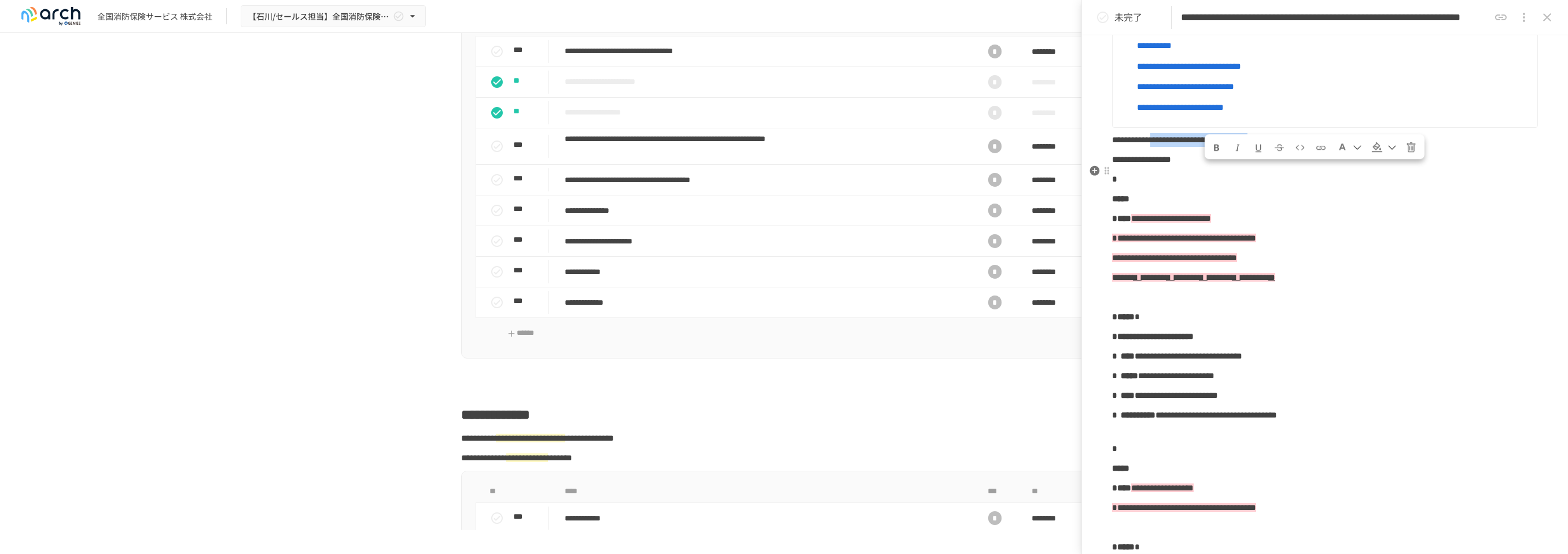 click on "**********" at bounding box center [1325, 140] 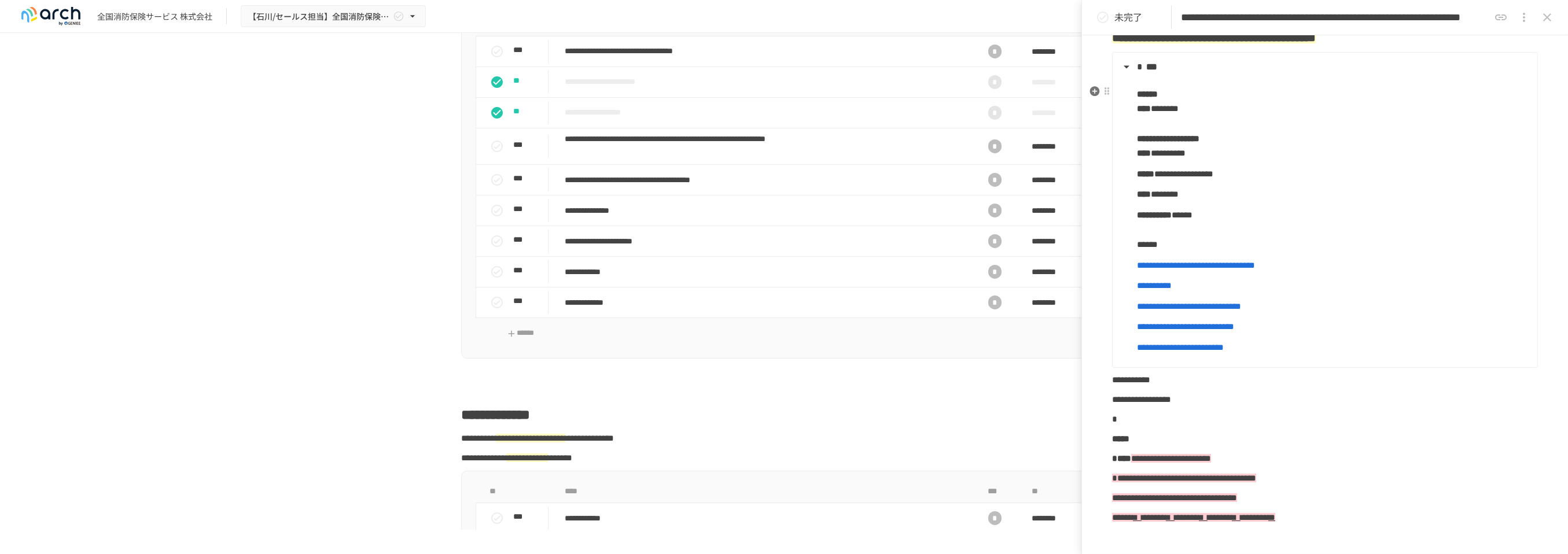 scroll, scrollTop: 899, scrollLeft: 0, axis: vertical 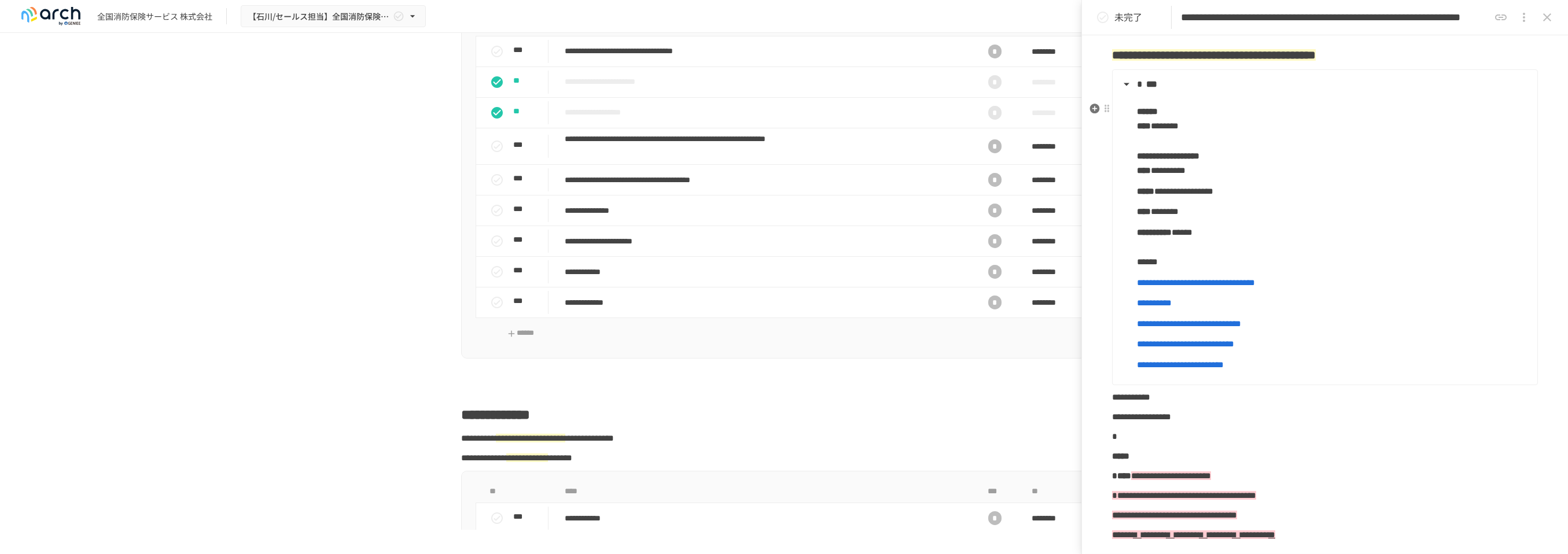 click on "**********" at bounding box center (1333, 141) 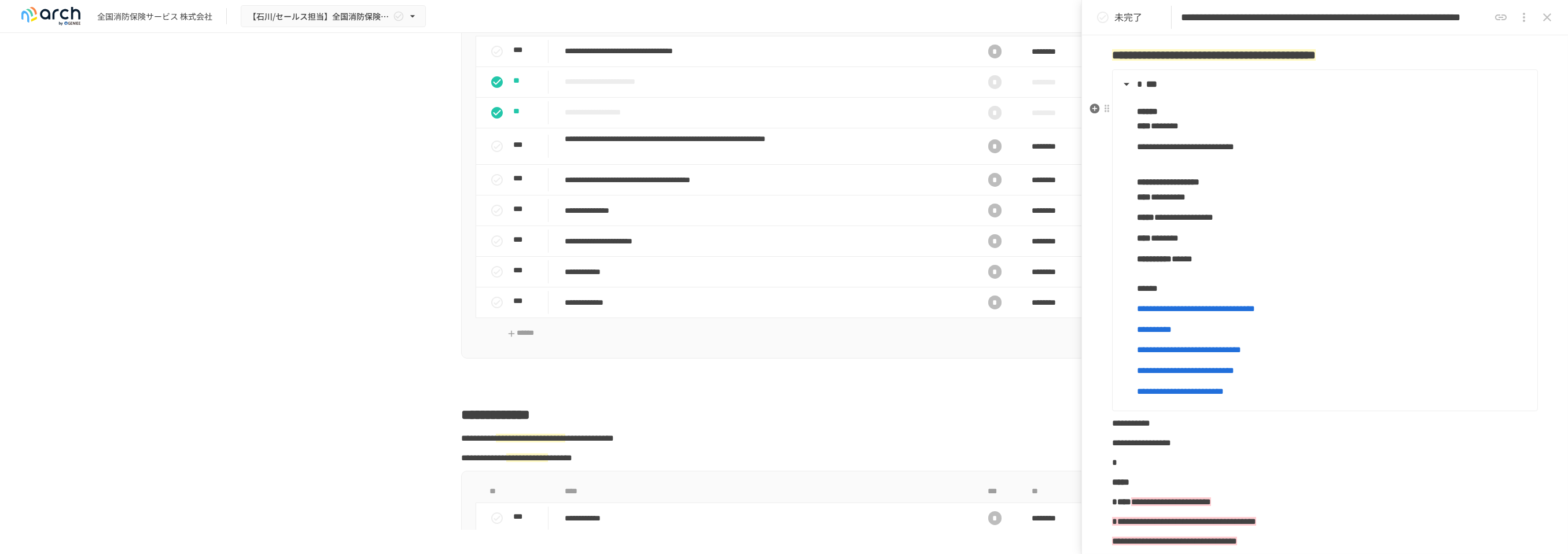 click on "**********" at bounding box center [1186, 146] 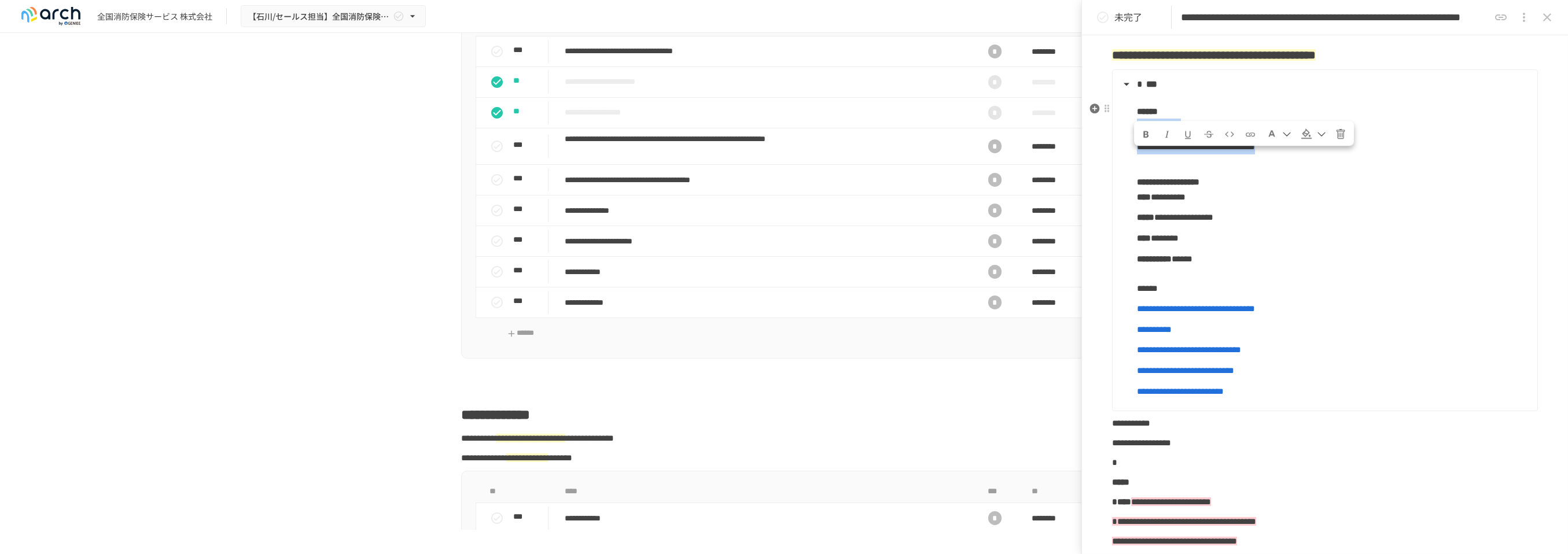 drag, startPoint x: 1429, startPoint y: 186, endPoint x: 1139, endPoint y: 171, distance: 290.38767 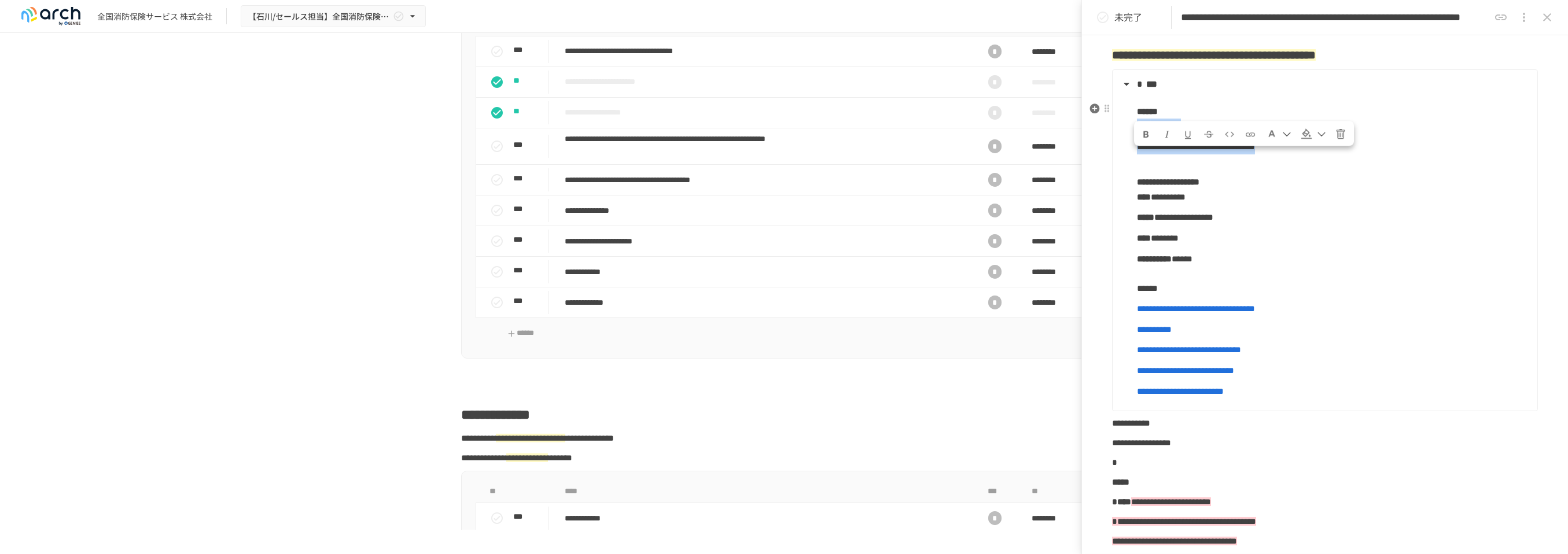 click on "**********" at bounding box center (1324, 246) 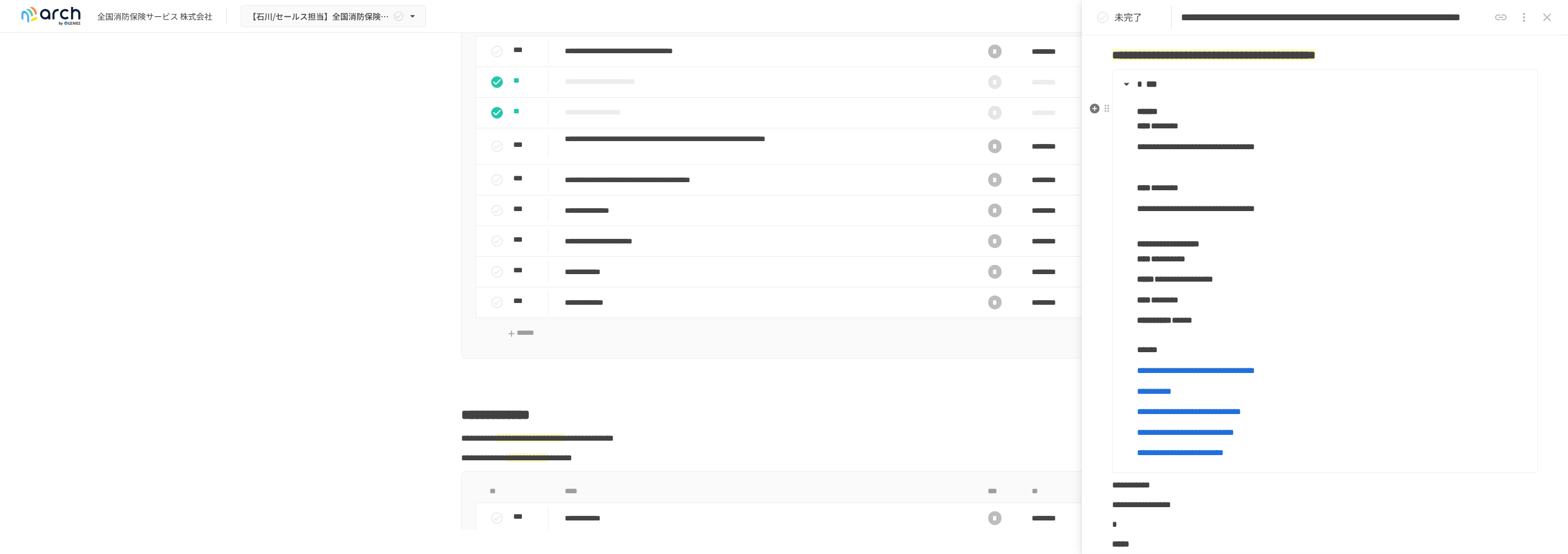 drag, startPoint x: 1223, startPoint y: 230, endPoint x: 1245, endPoint y: 250, distance: 29.73214 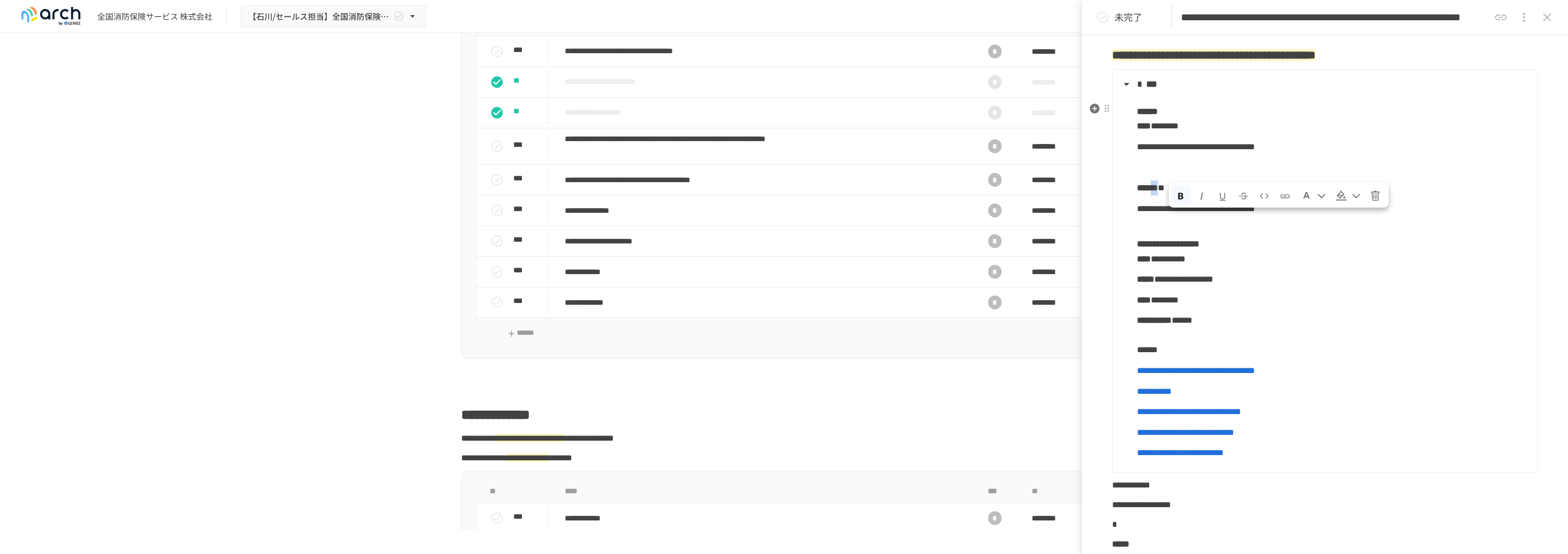drag, startPoint x: 1186, startPoint y: 231, endPoint x: 1174, endPoint y: 233, distance: 12.165525 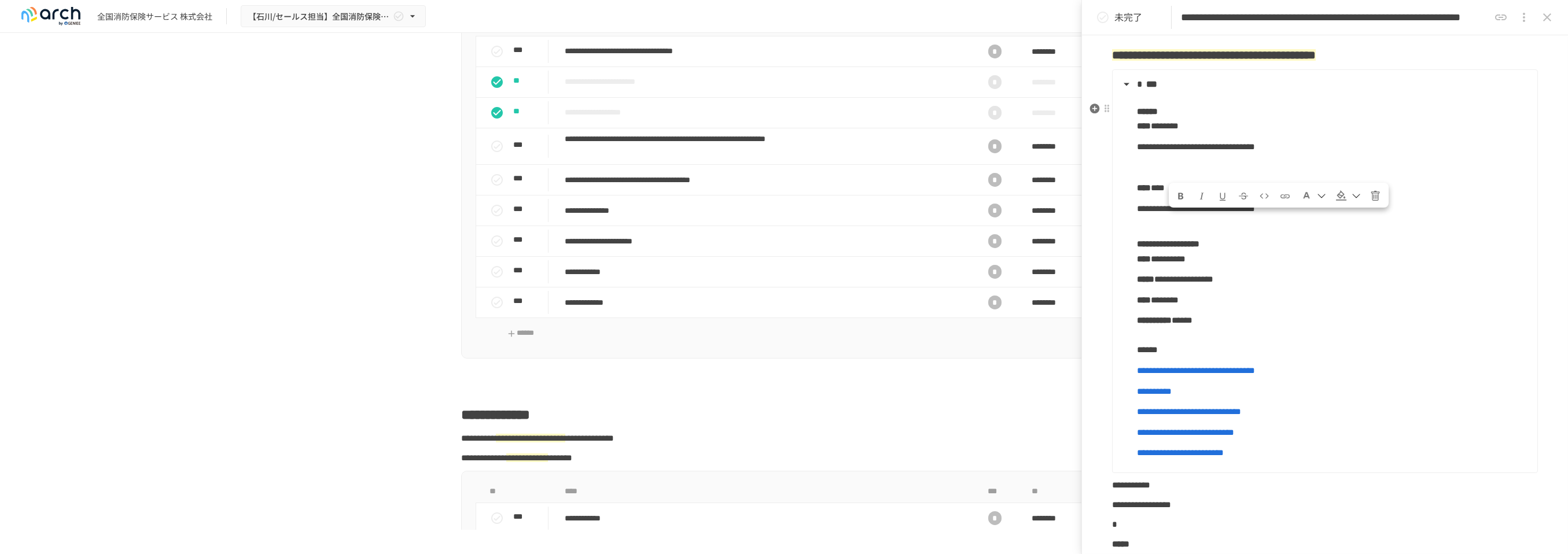 click on "**********" at bounding box center [1333, 209] 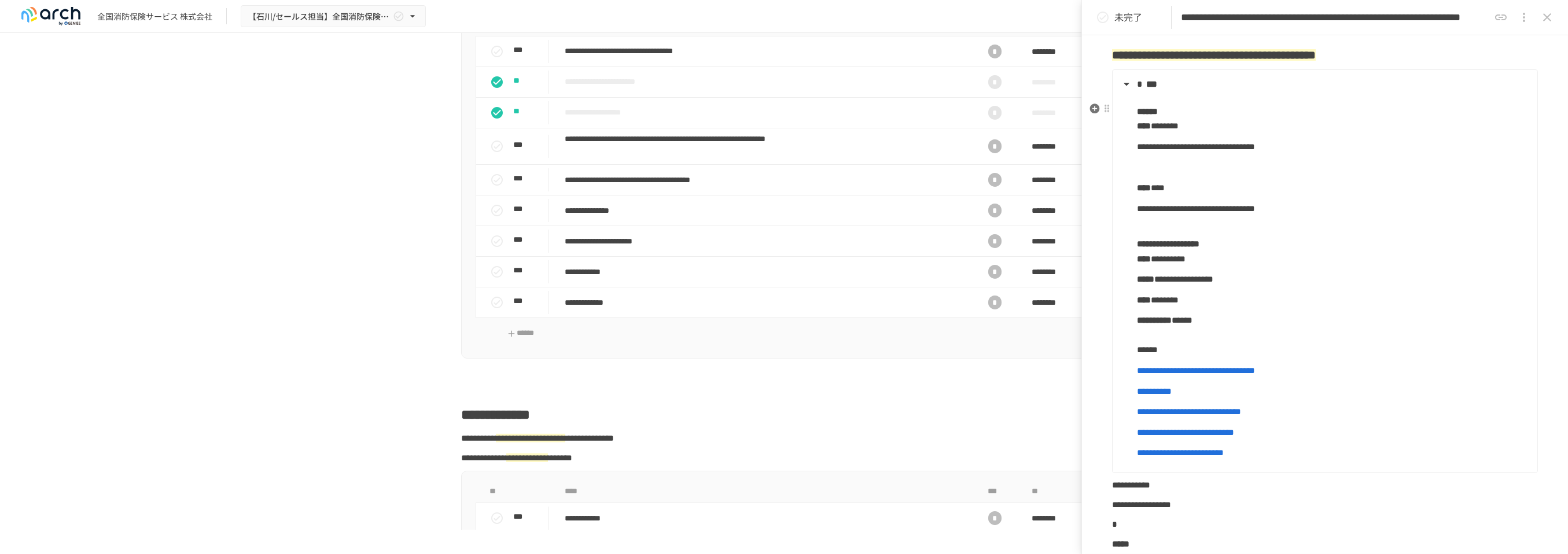 click on "**********" at bounding box center [1196, 208] 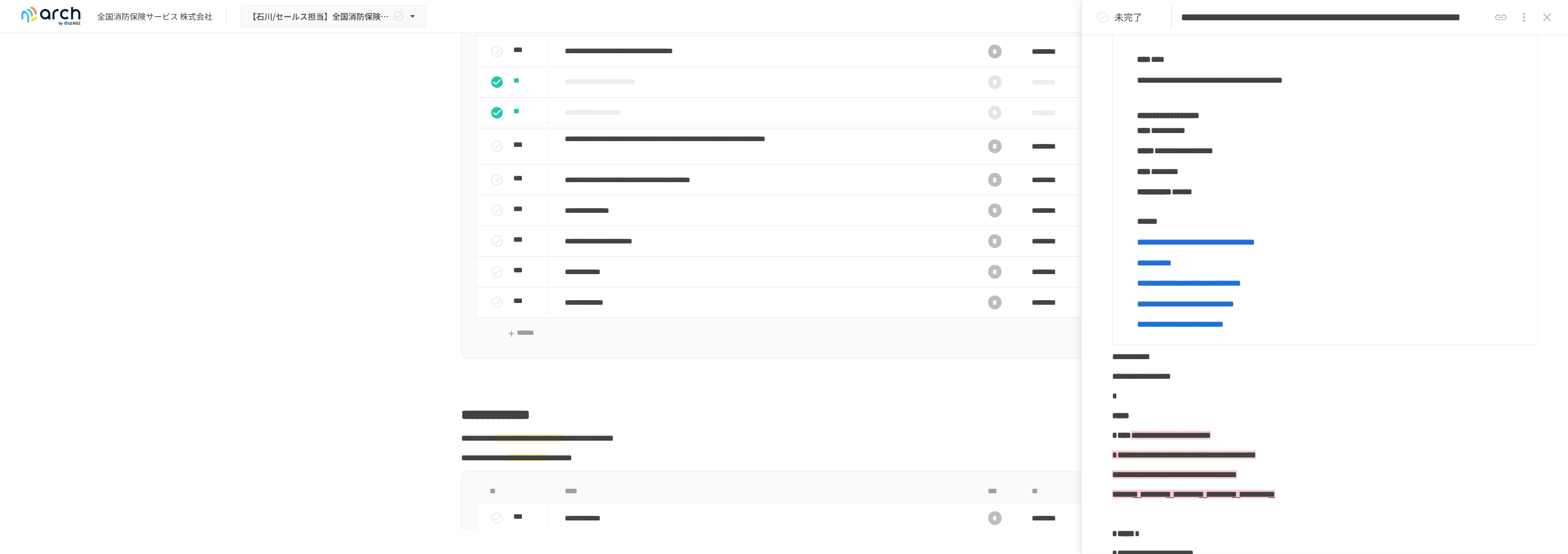 scroll, scrollTop: 899, scrollLeft: 0, axis: vertical 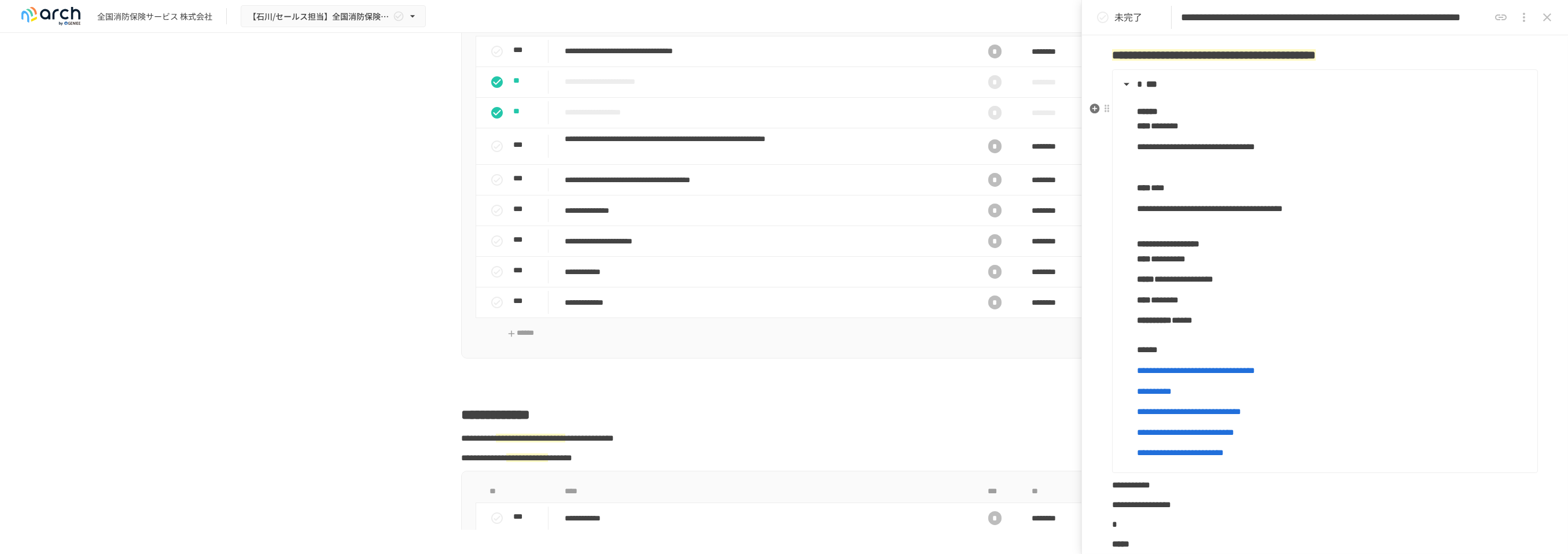 click on "**********" at bounding box center (1210, 208) 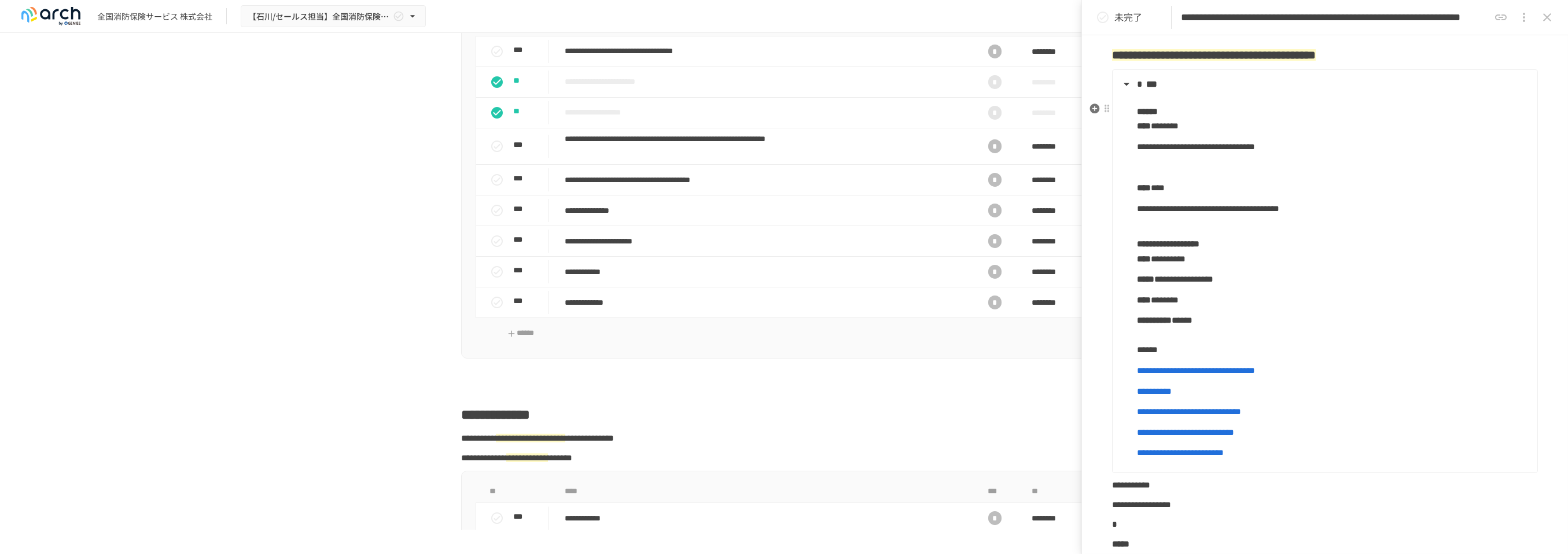 click on "**********" at bounding box center (1208, 208) 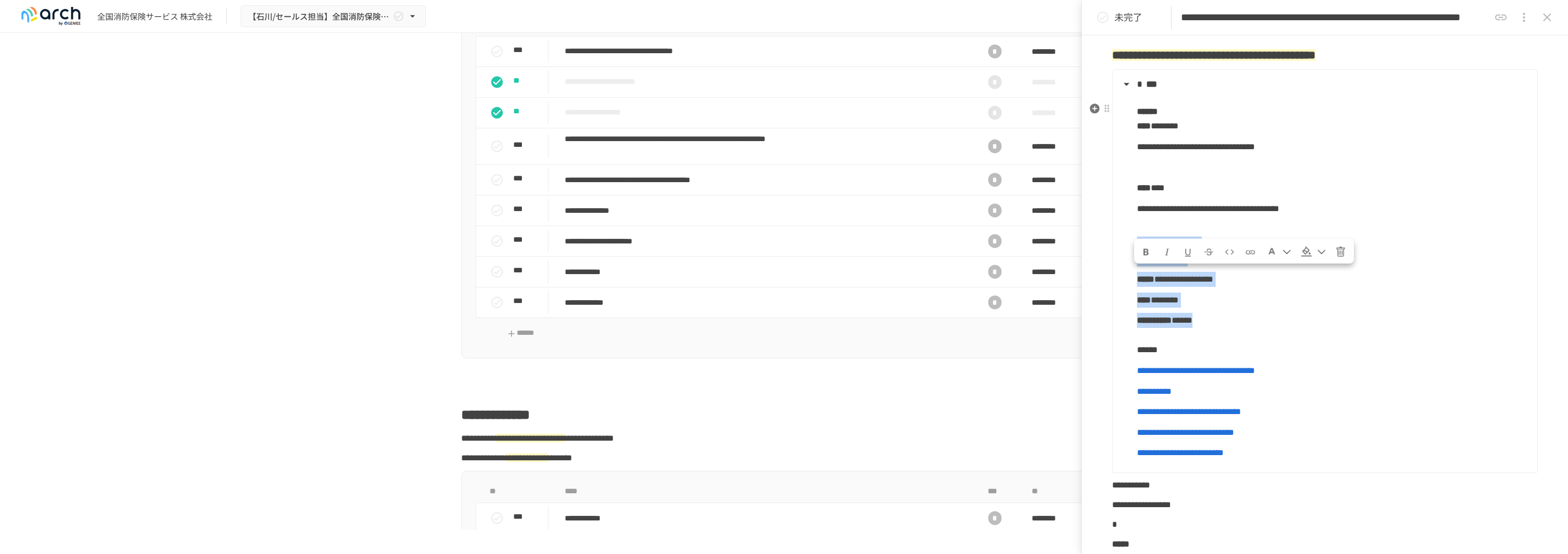 drag, startPoint x: 1277, startPoint y: 363, endPoint x: 1139, endPoint y: 285, distance: 158.51814 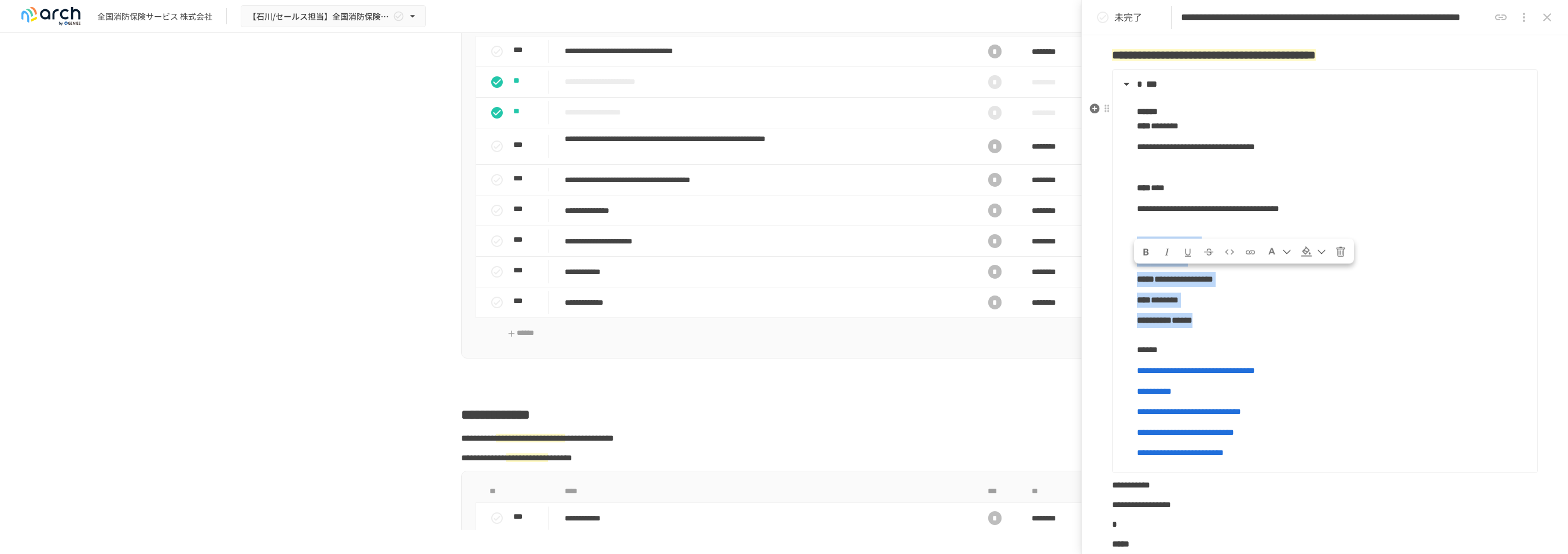 click on "**********" at bounding box center (1324, 276) 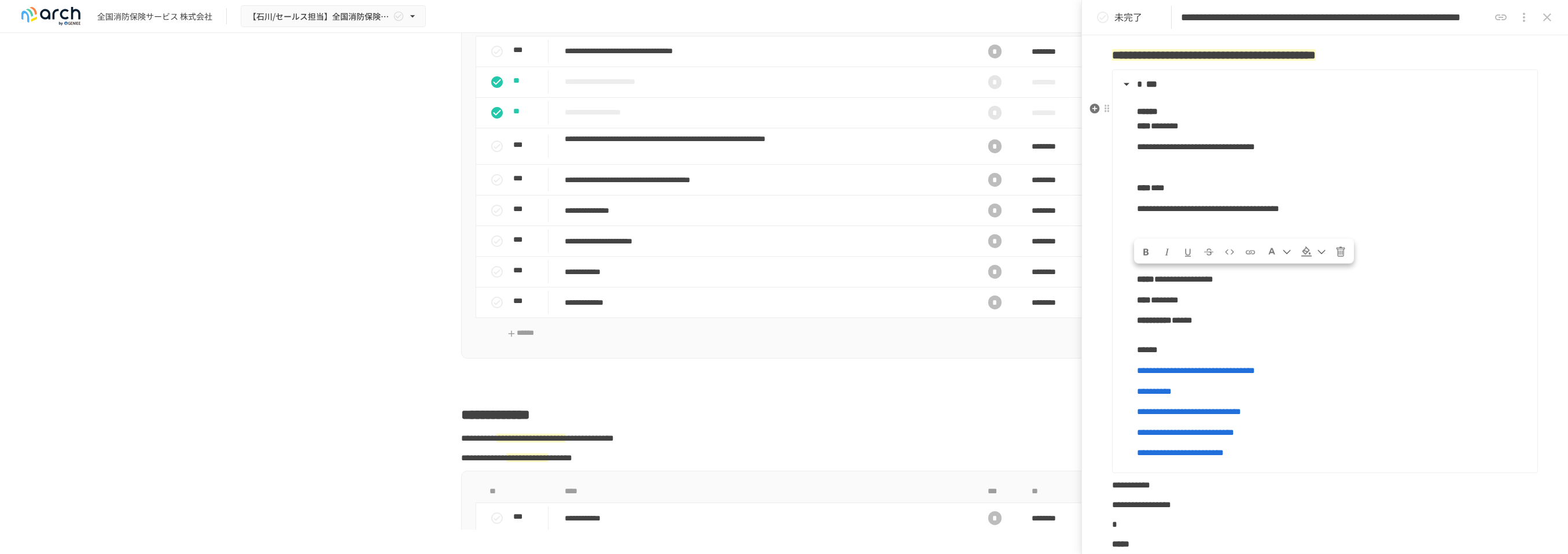 click on "**********" at bounding box center (1333, 147) 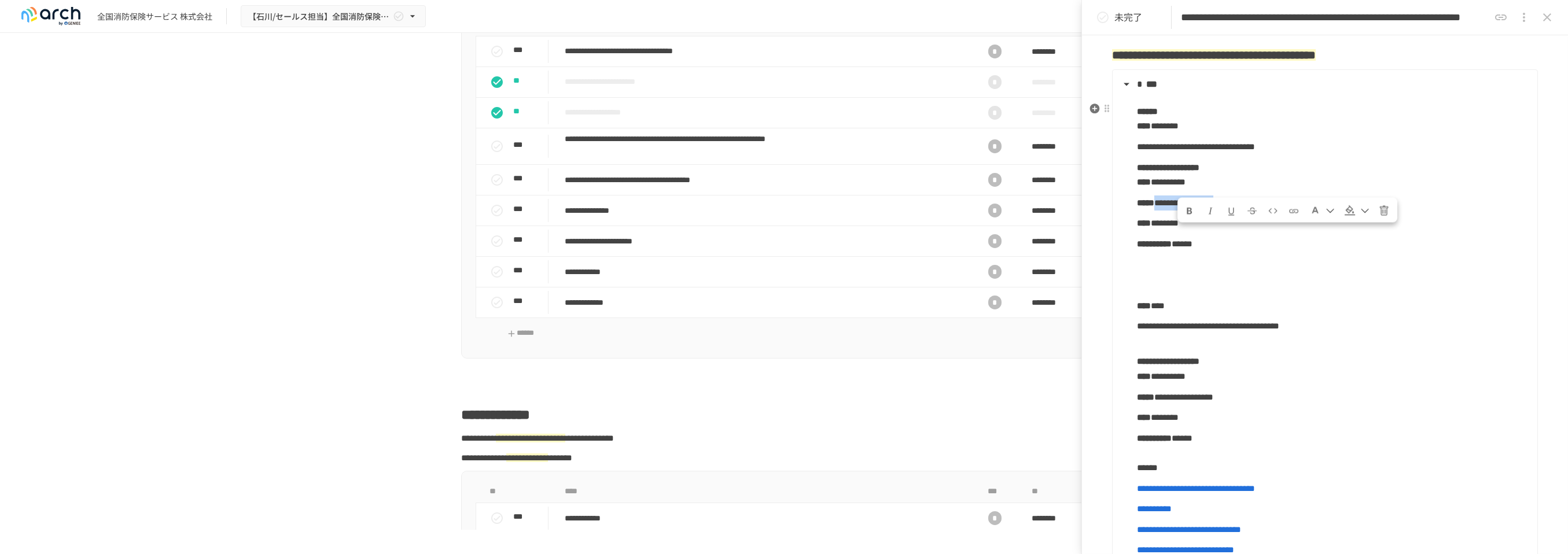 drag, startPoint x: 1335, startPoint y: 241, endPoint x: 1184, endPoint y: 249, distance: 151.21177 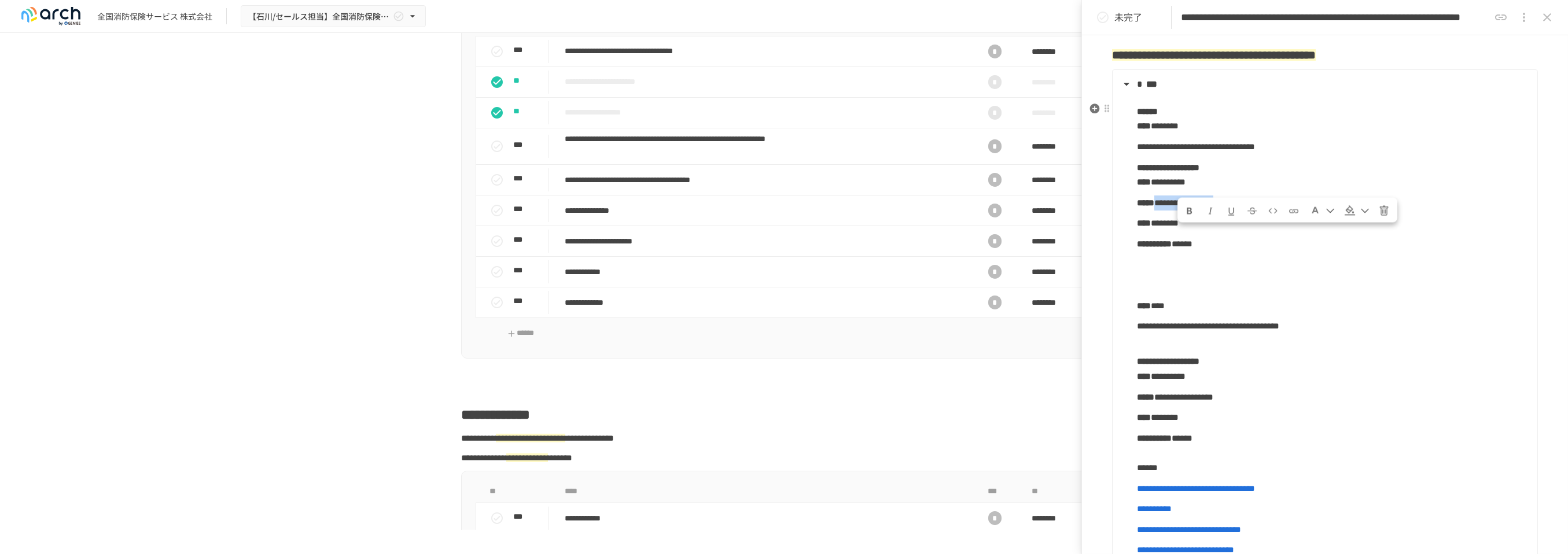 click on "**********" at bounding box center (1333, 203) 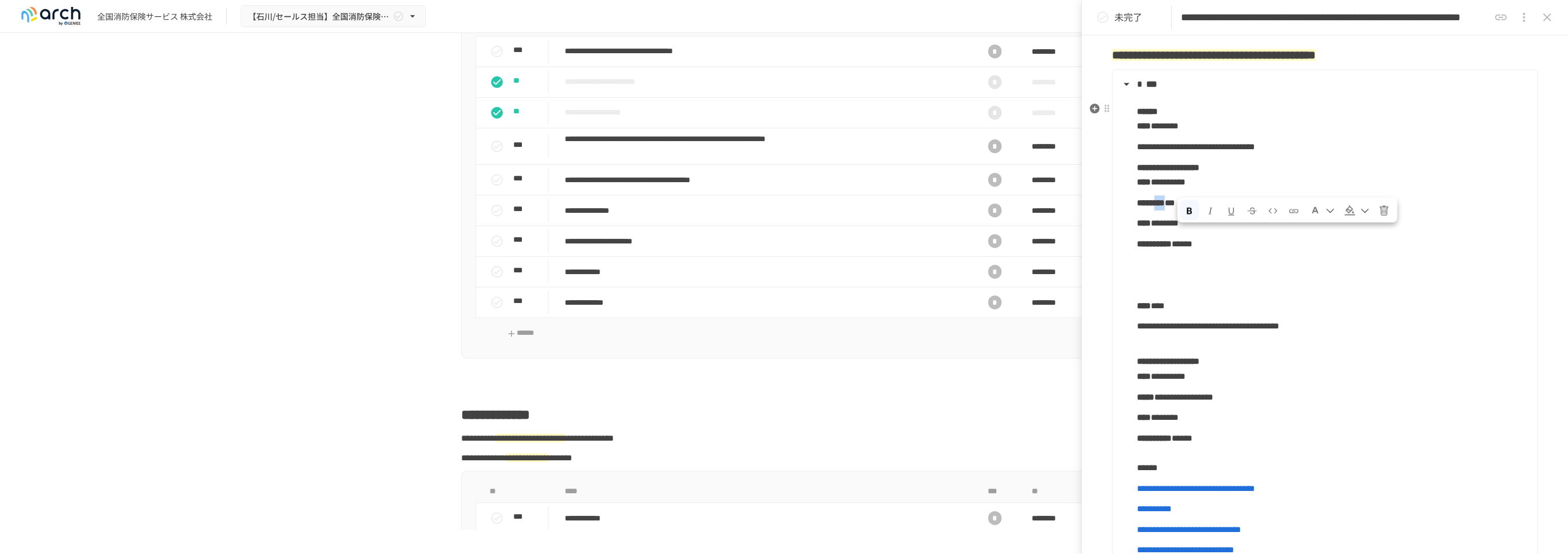 drag, startPoint x: 1207, startPoint y: 245, endPoint x: 1183, endPoint y: 245, distance: 24 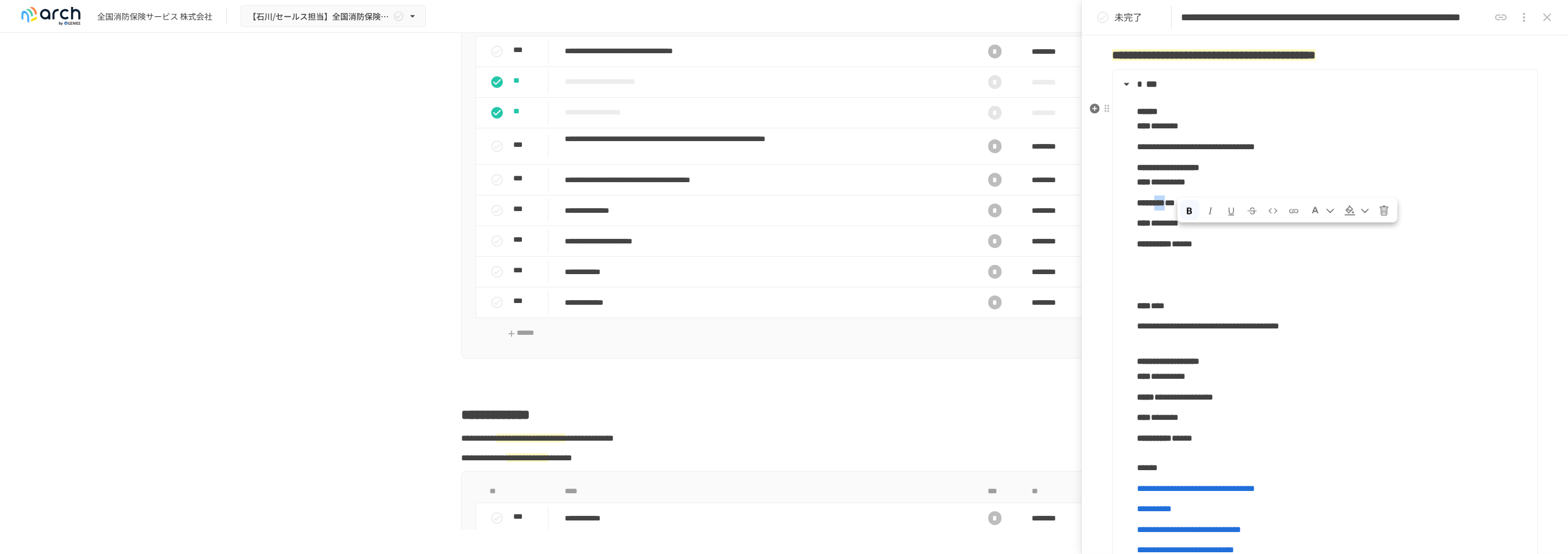 click on "******** ***" at bounding box center [1333, 203] 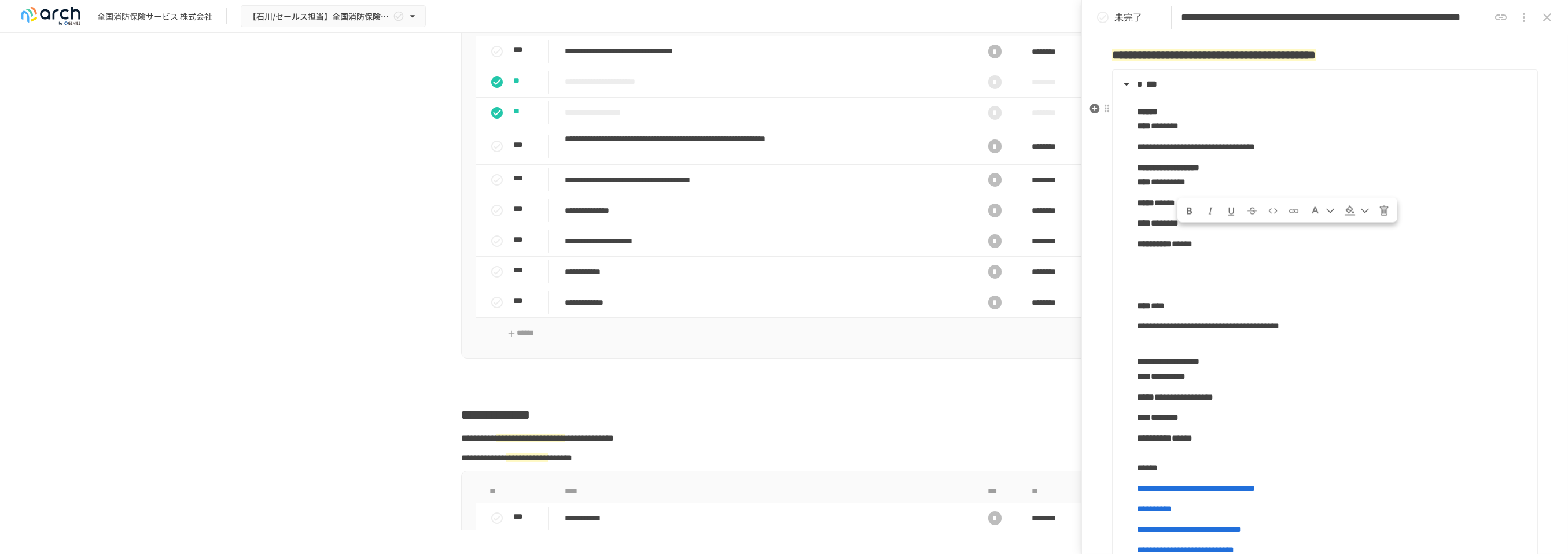 click on "**** ********" at bounding box center (1333, 223) 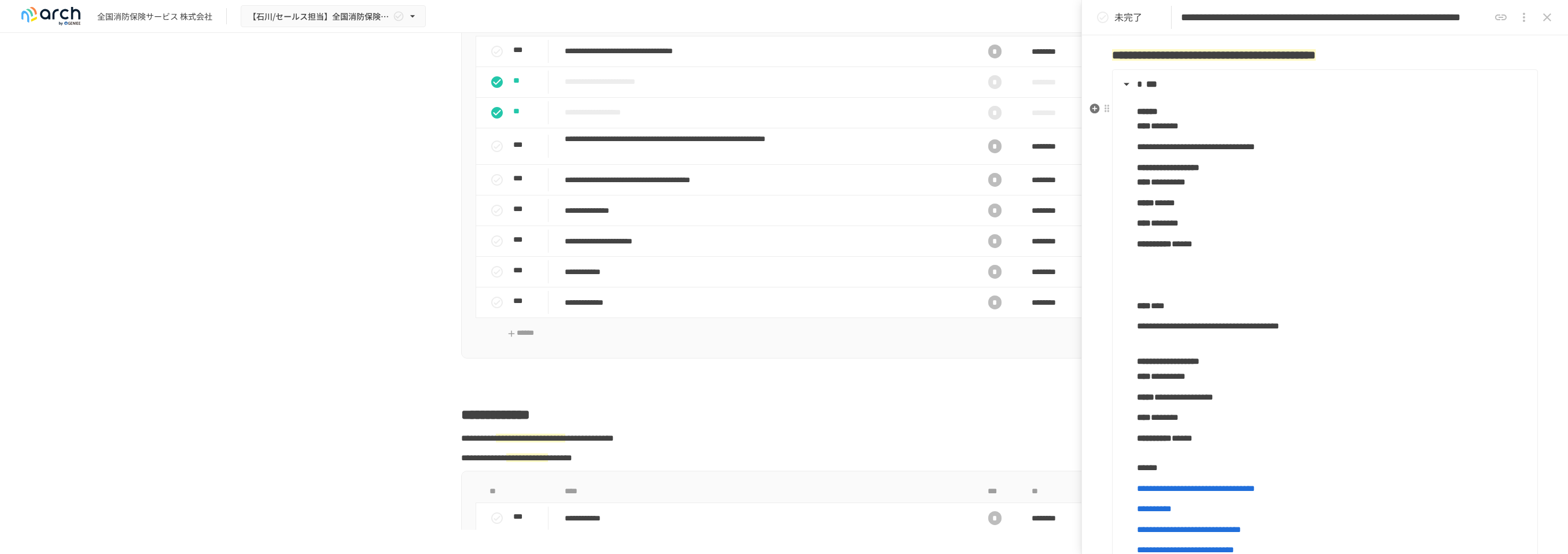 click on "**********" at bounding box center (1333, 244) 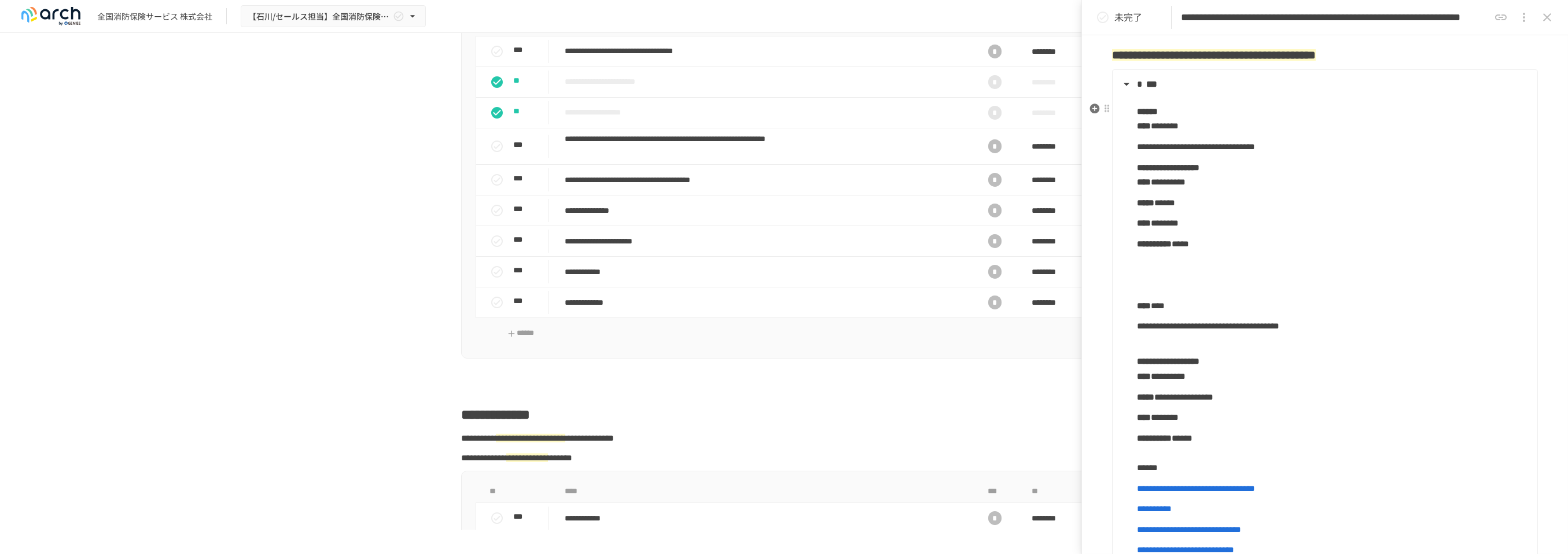 click on "**********" at bounding box center (1333, 361) 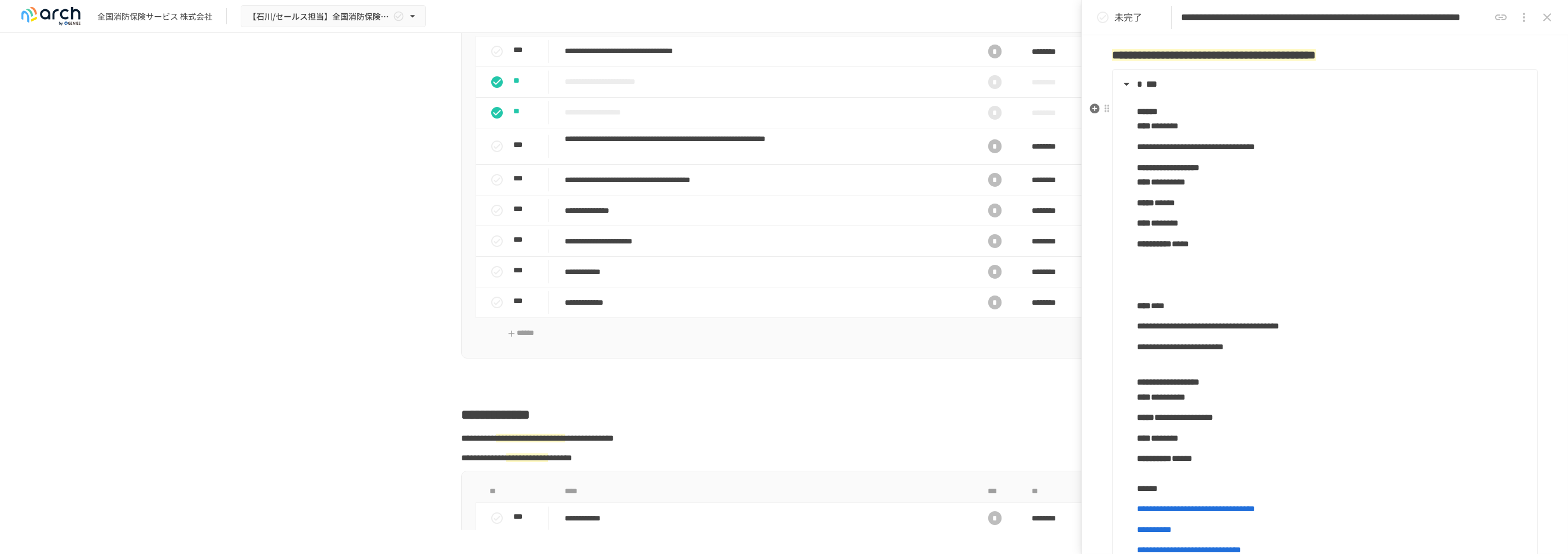 click on "**********" at bounding box center [1333, 382] 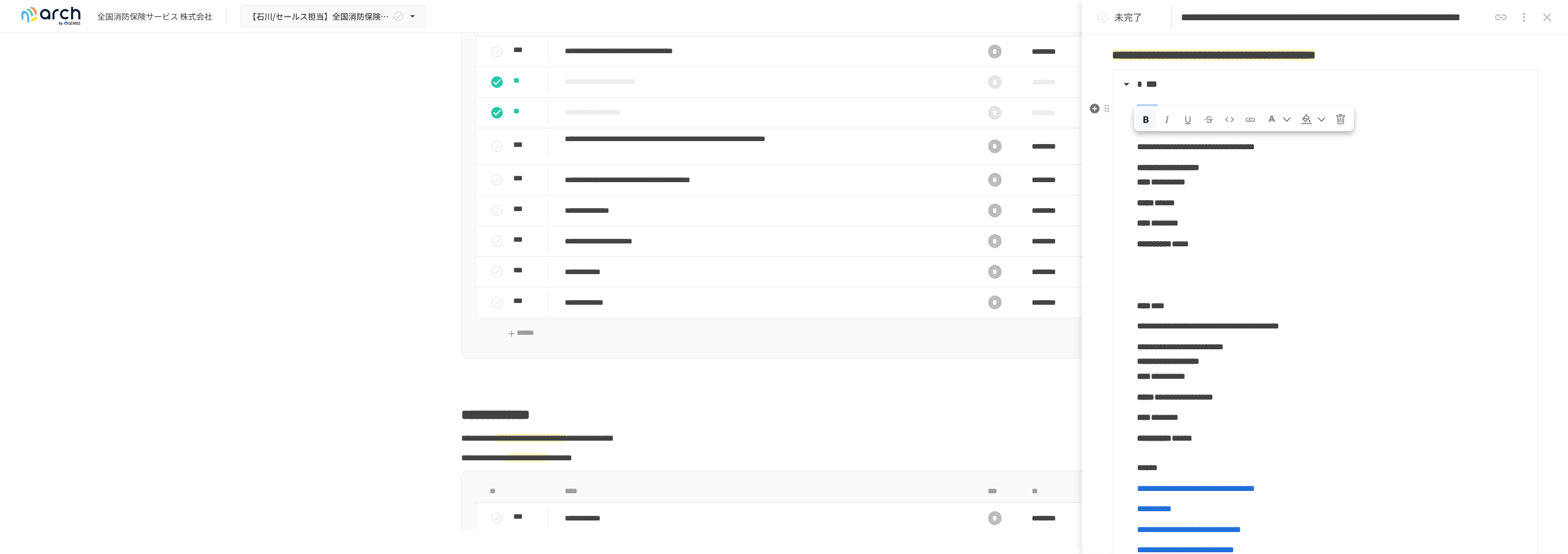 drag, startPoint x: 1195, startPoint y: 153, endPoint x: 1143, endPoint y: 153, distance: 52 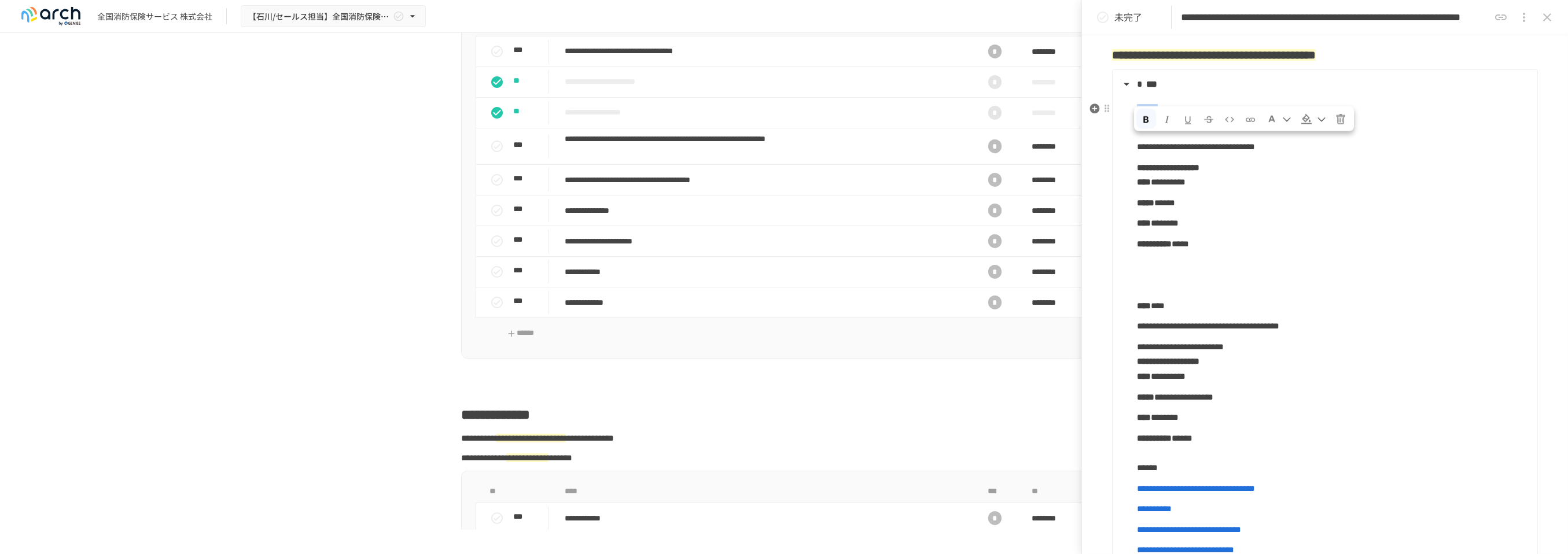 click on "****** **** ********" at bounding box center [1333, 119] 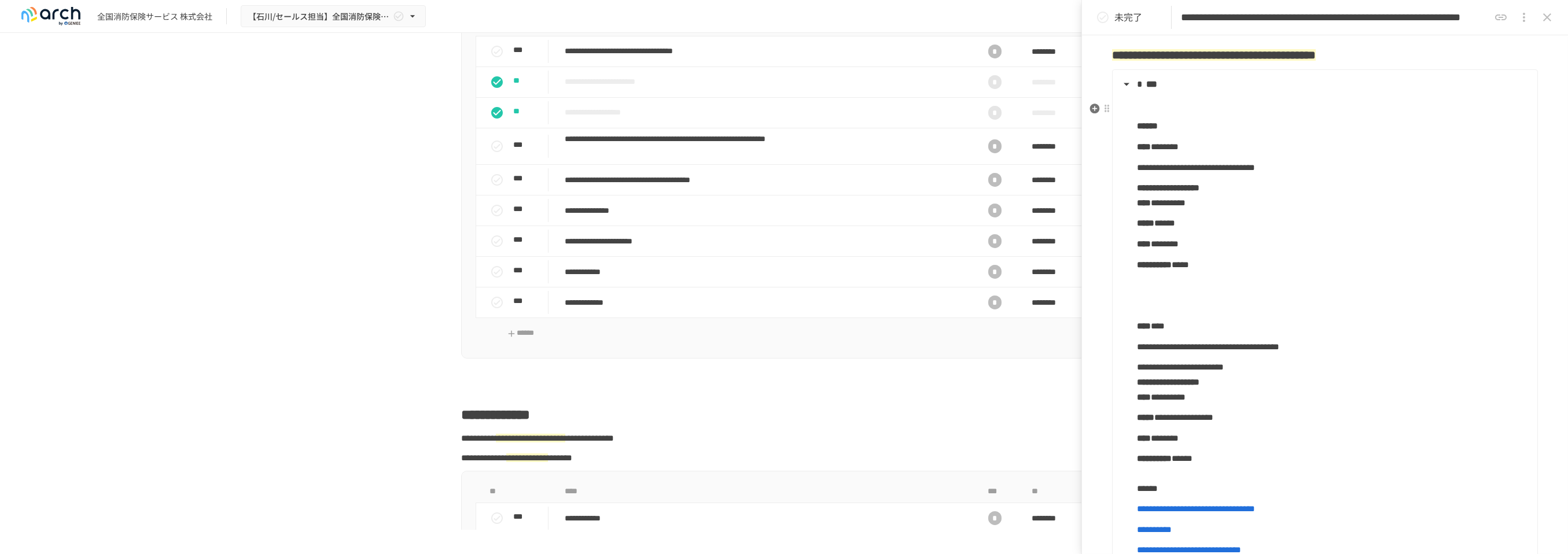 click at bounding box center (1333, 306) 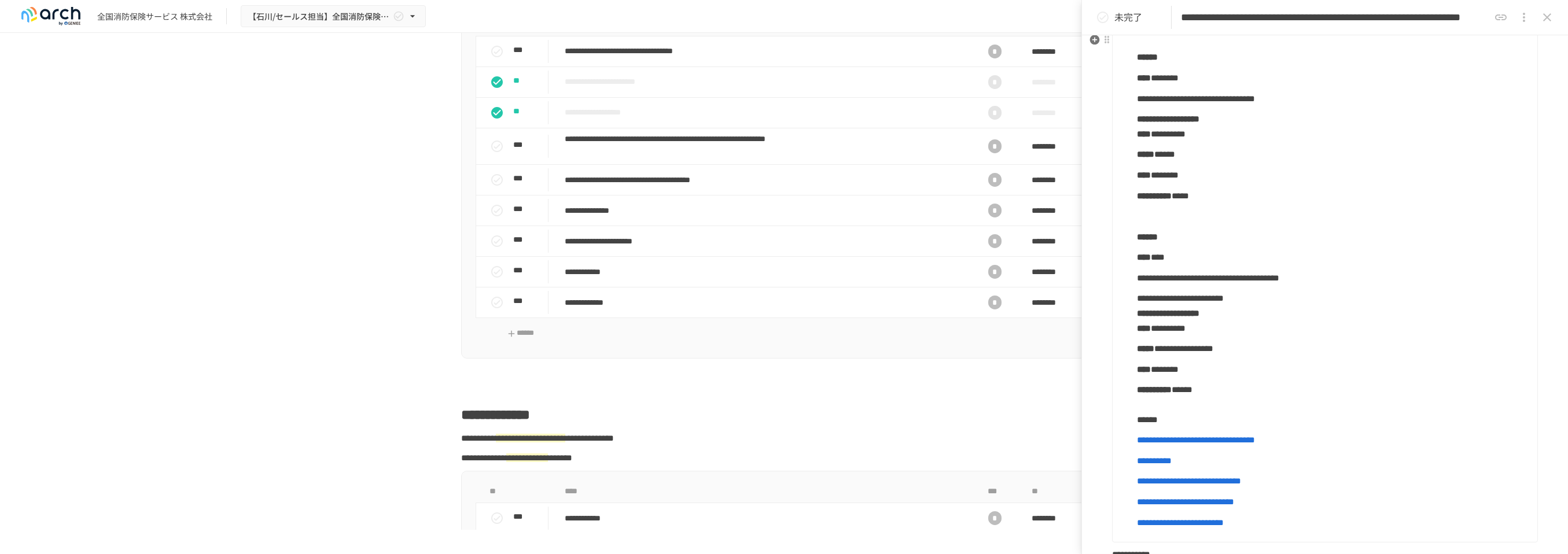 scroll, scrollTop: 1028, scrollLeft: 0, axis: vertical 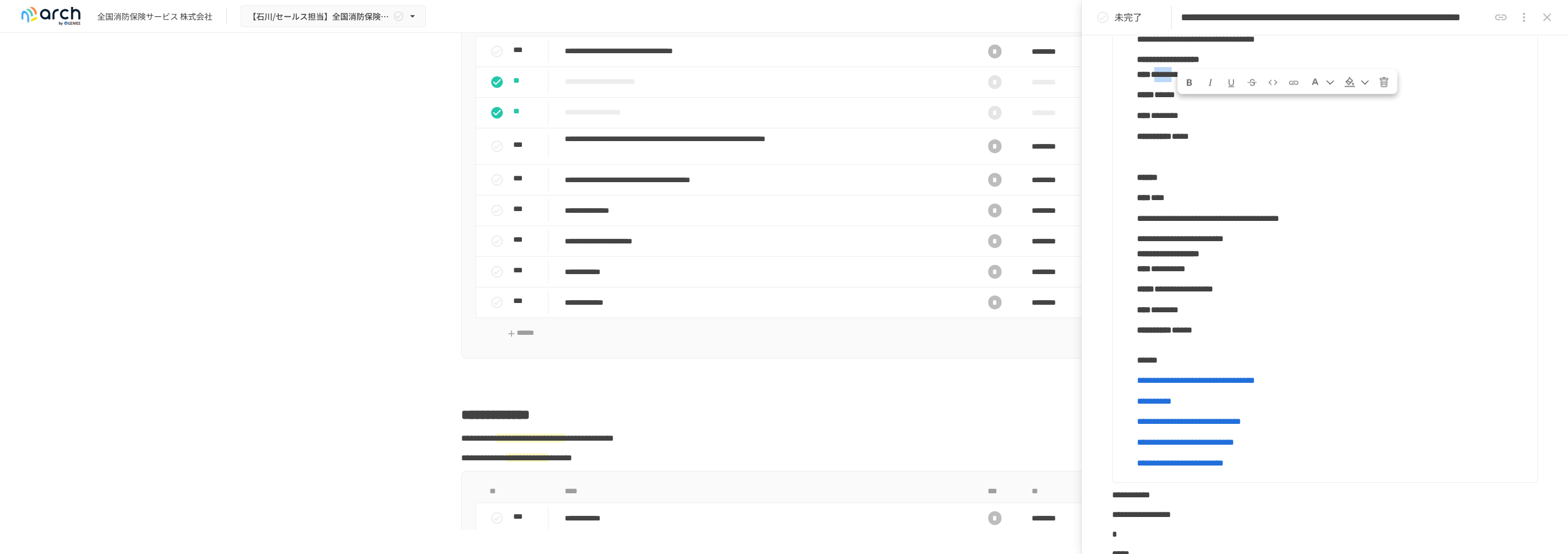 drag, startPoint x: 1181, startPoint y: 116, endPoint x: 1220, endPoint y: 114, distance: 39.05125 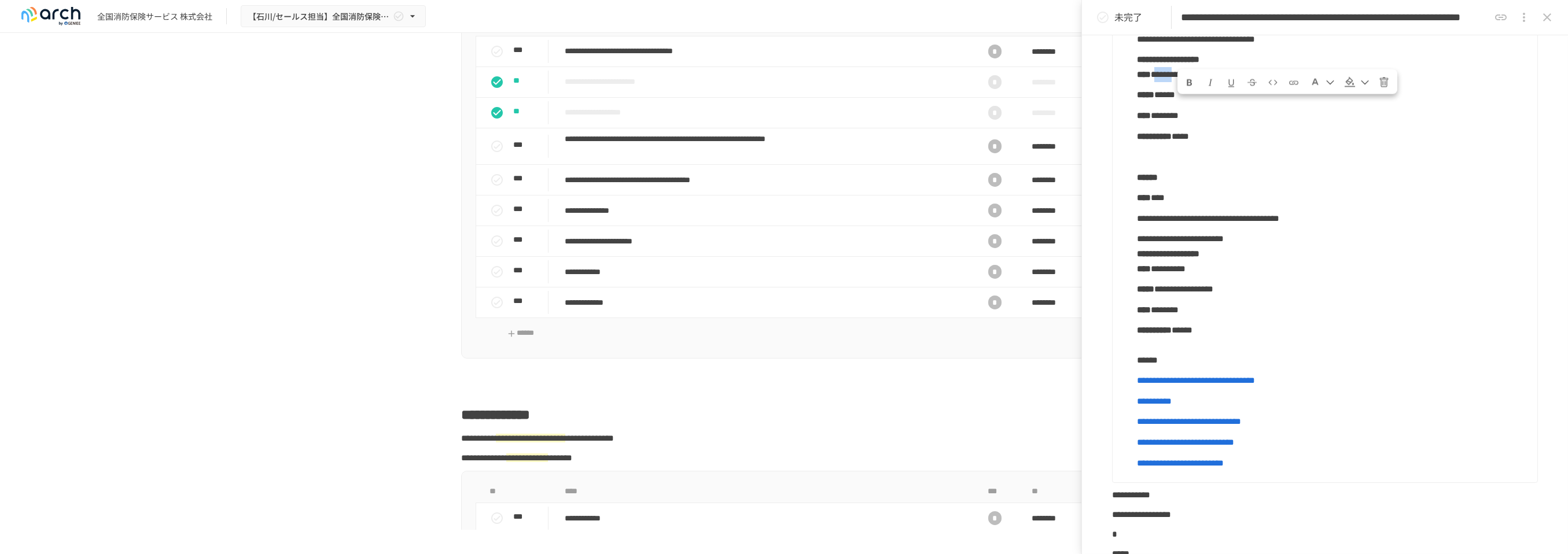 click on "**********" at bounding box center (1168, 74) 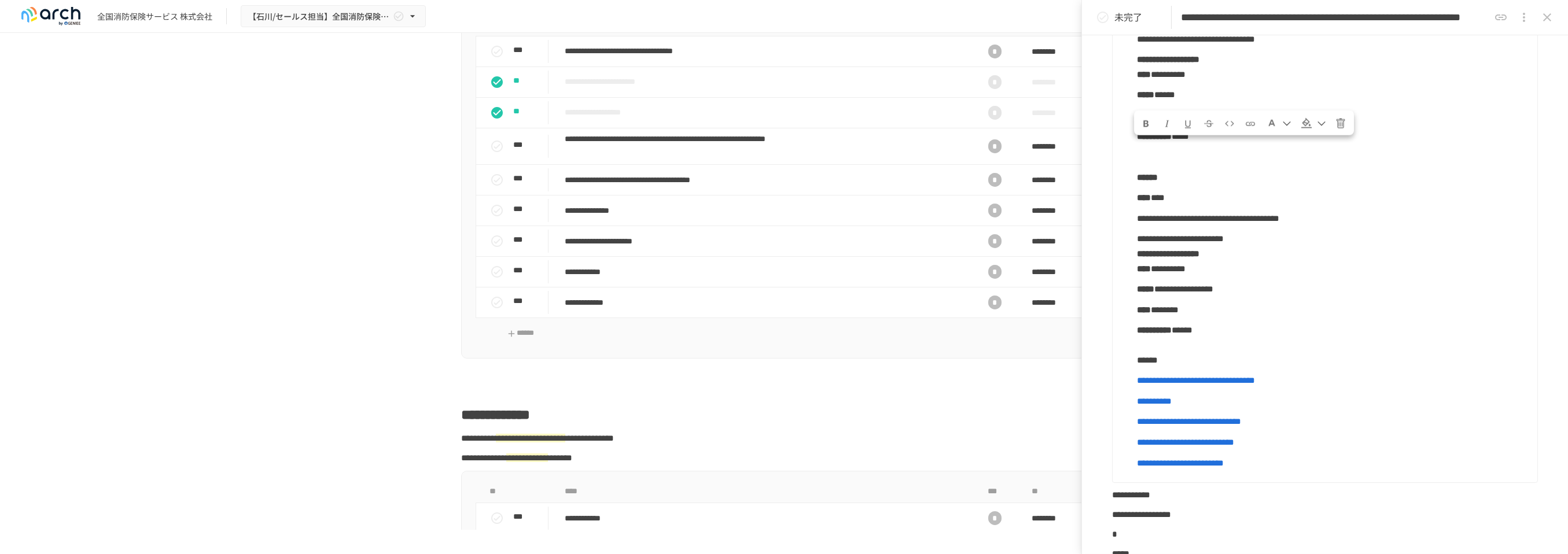 click on "**********" at bounding box center [1324, 217] 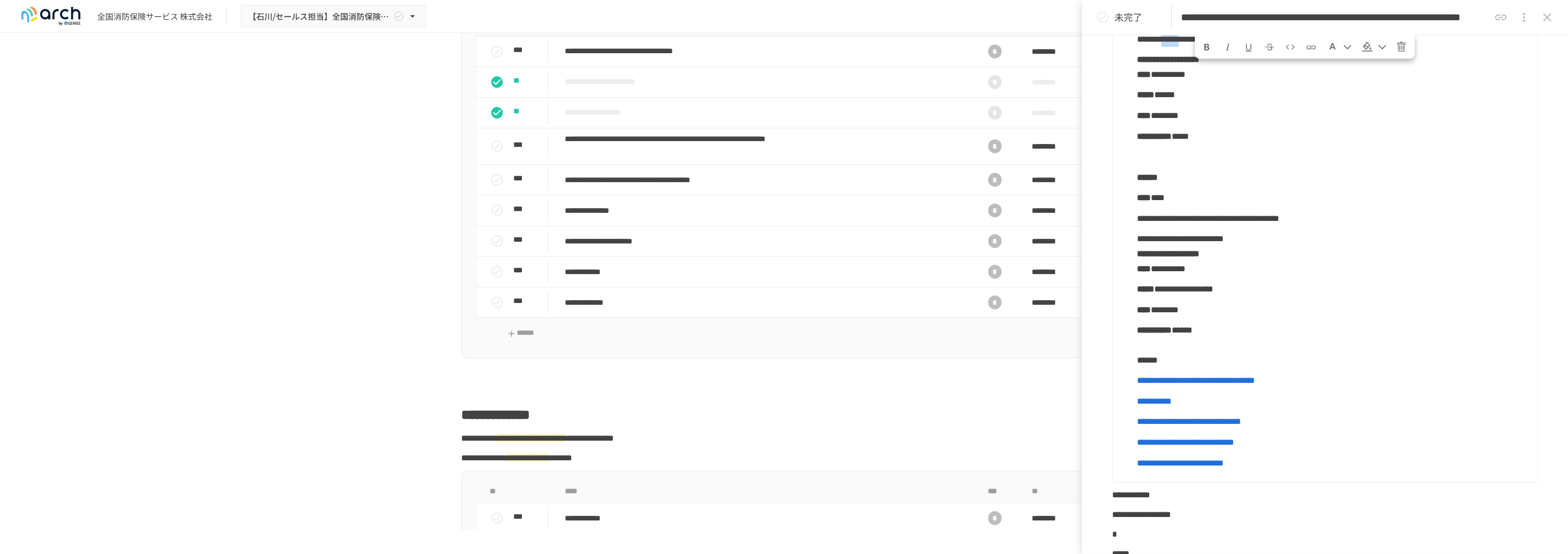 drag, startPoint x: 1199, startPoint y: 82, endPoint x: 1230, endPoint y: 82, distance: 31 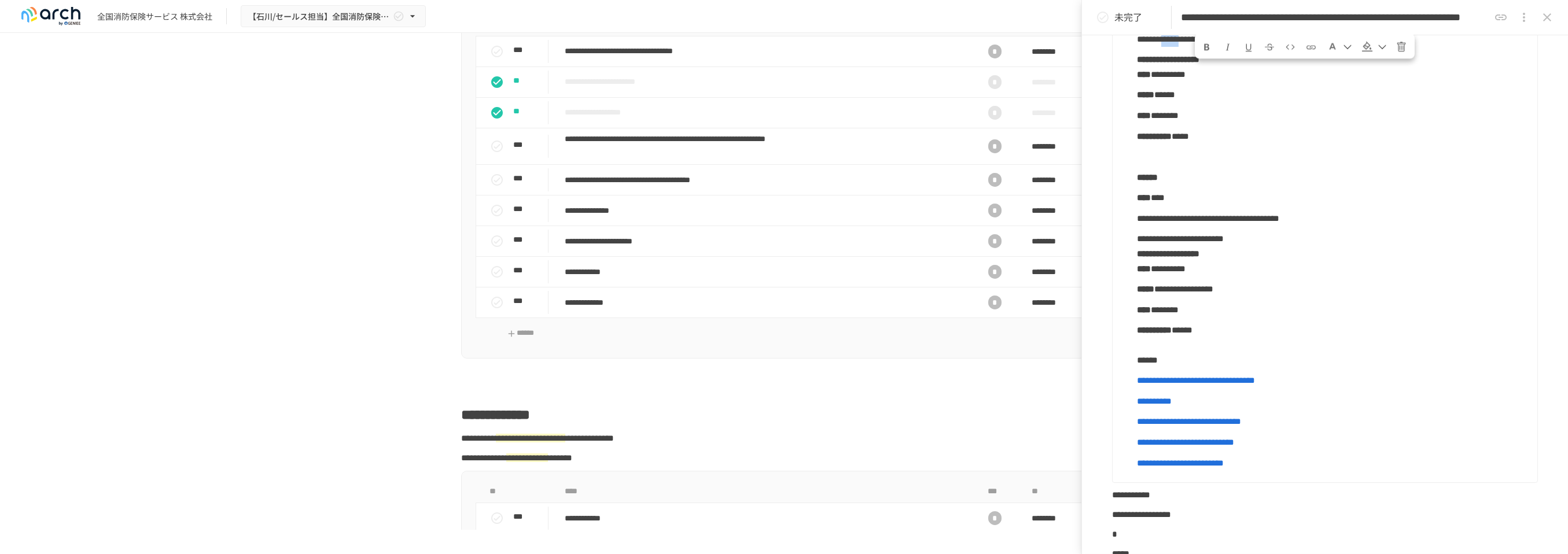 click on "**********" at bounding box center (1196, 39) 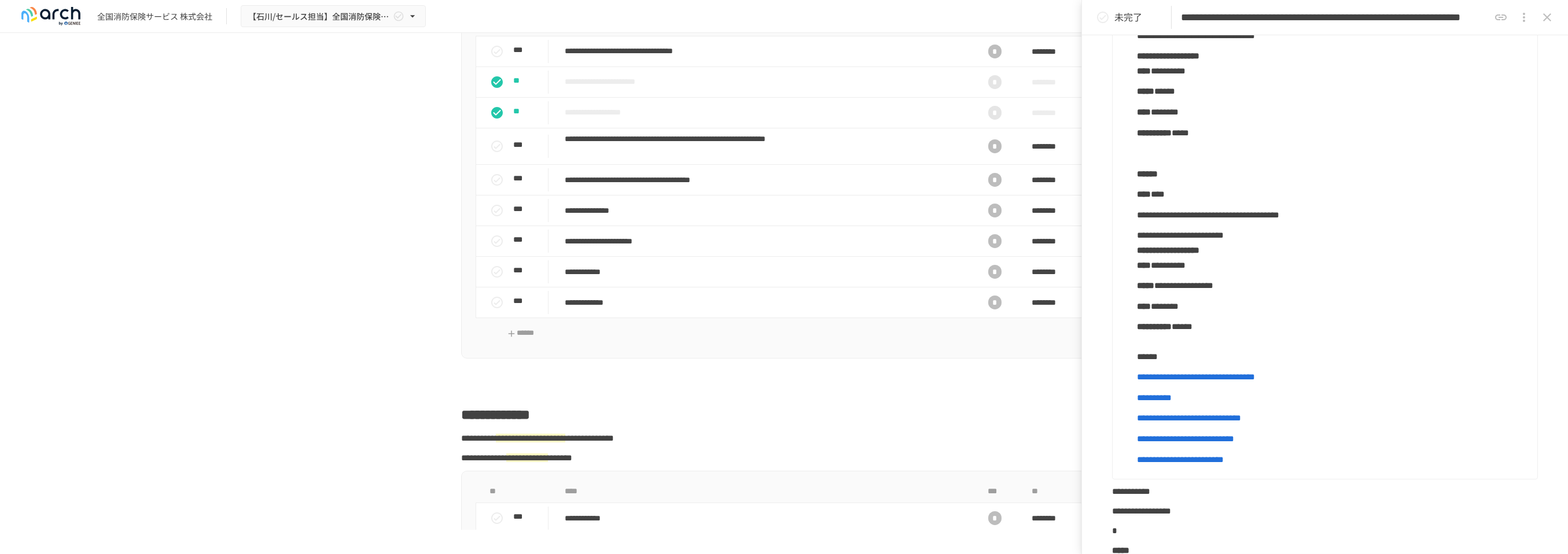 scroll, scrollTop: 1028, scrollLeft: 0, axis: vertical 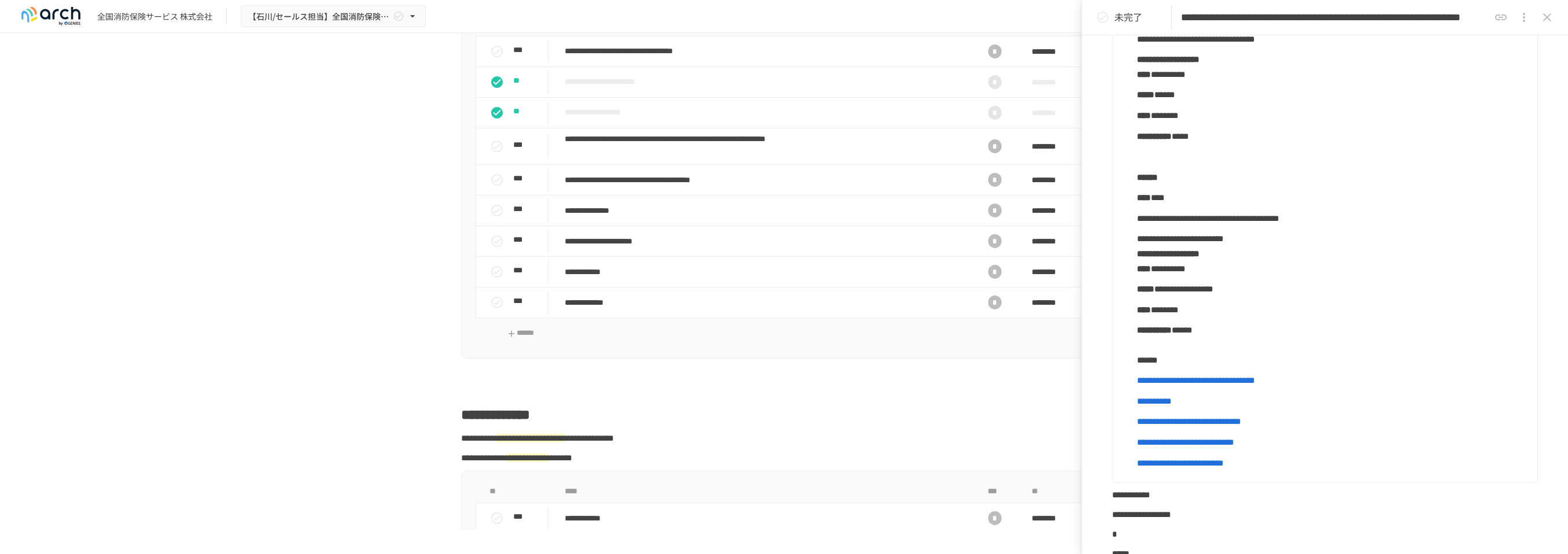 click on "**********" at bounding box center (1196, 39) 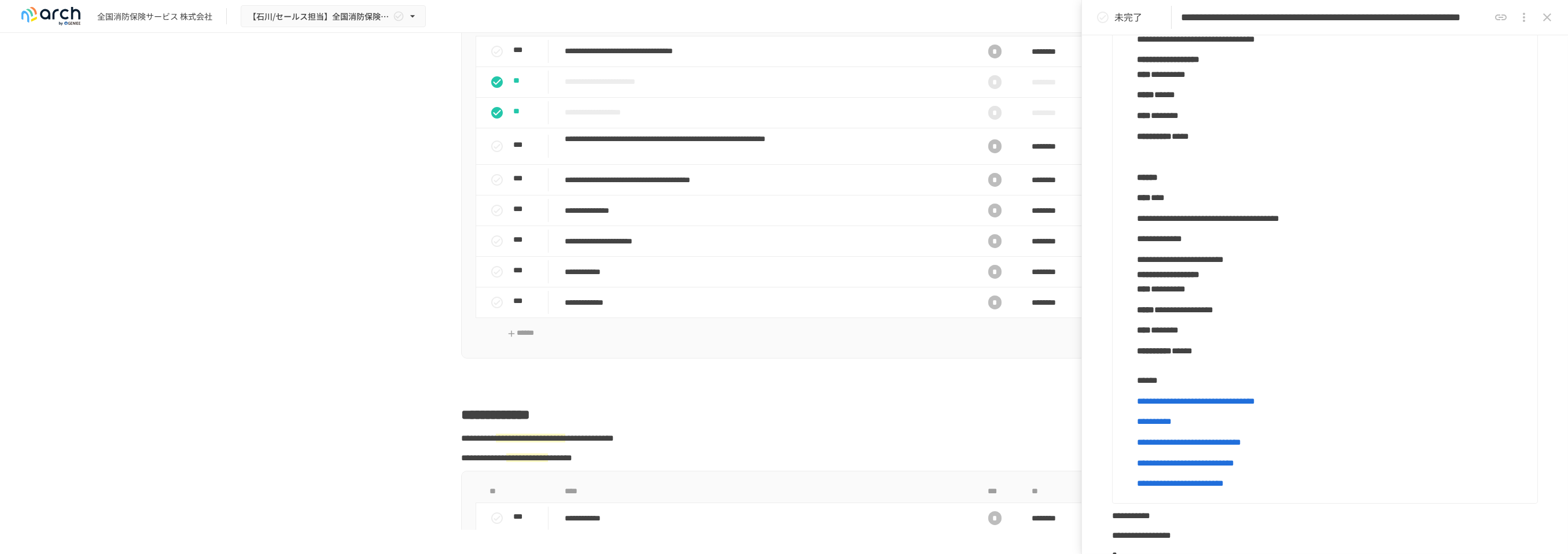 click on "**********" at bounding box center [1333, 239] 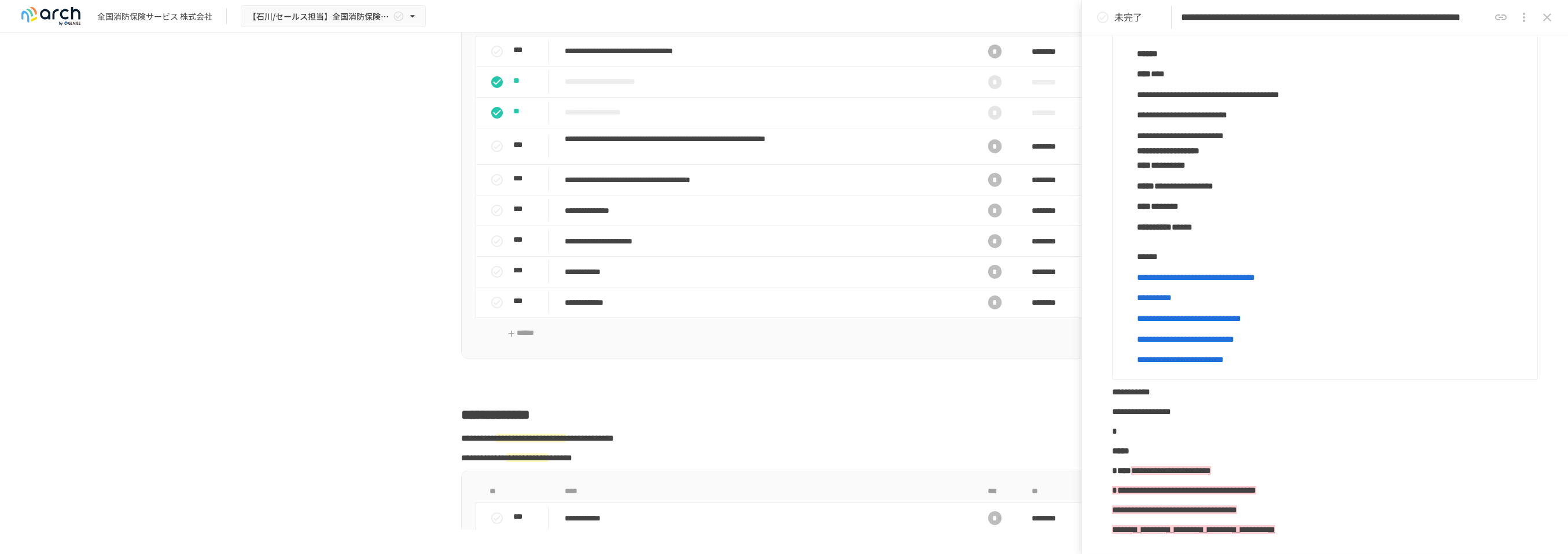 scroll, scrollTop: 1157, scrollLeft: 0, axis: vertical 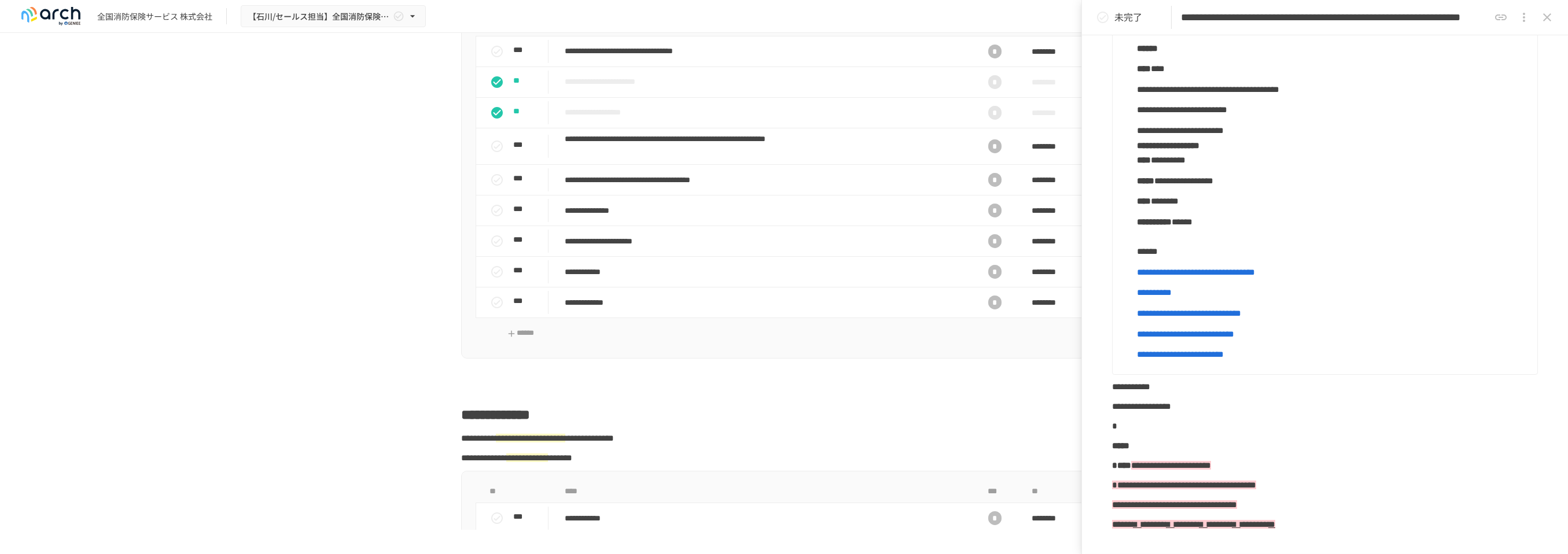 click on "**********" at bounding box center (1333, 145) 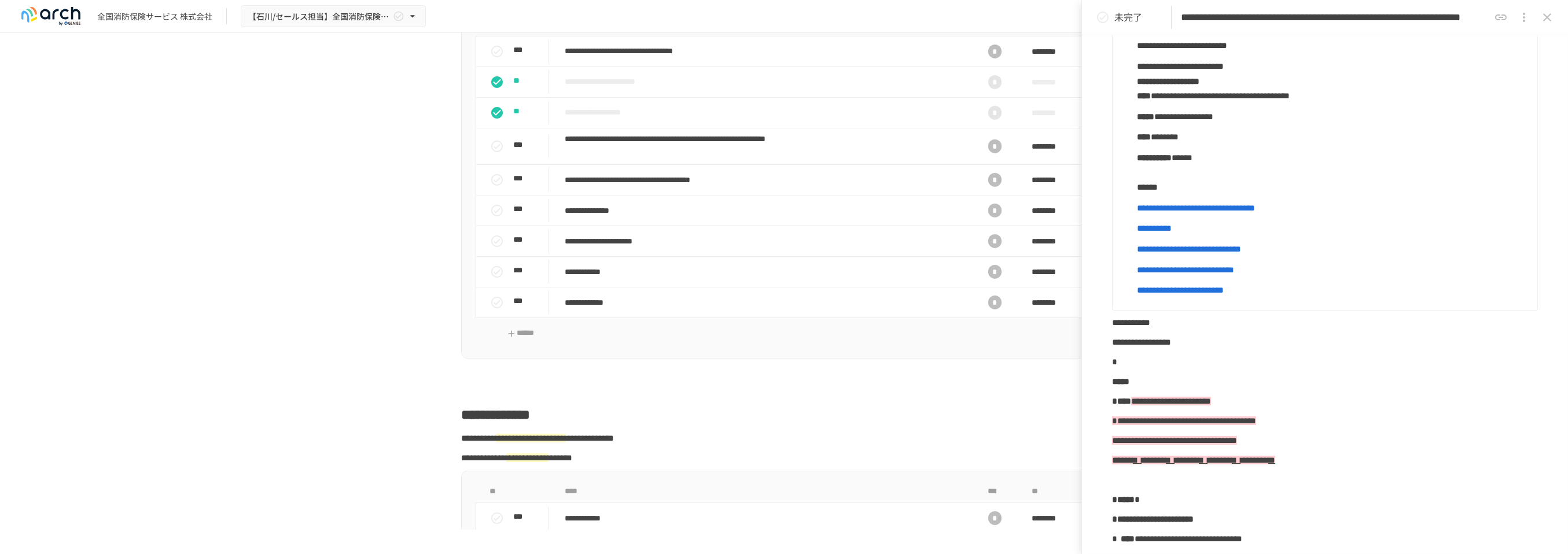scroll, scrollTop: 1157, scrollLeft: 0, axis: vertical 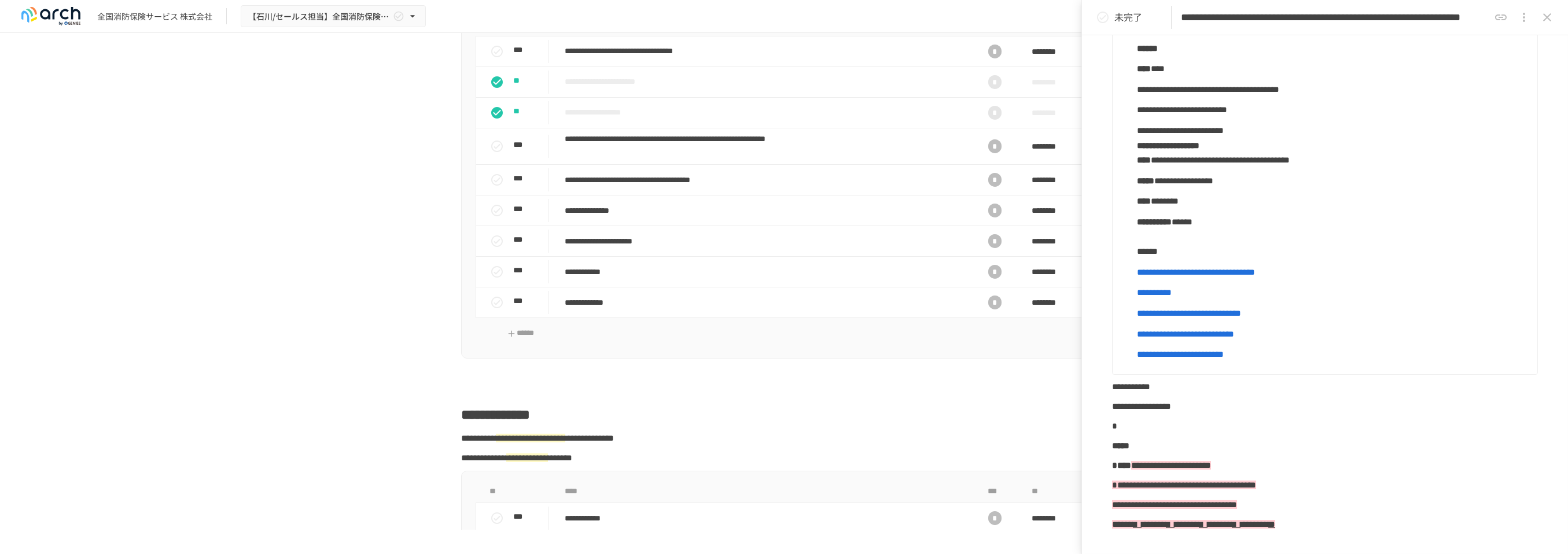 click on "**********" at bounding box center (1333, 145) 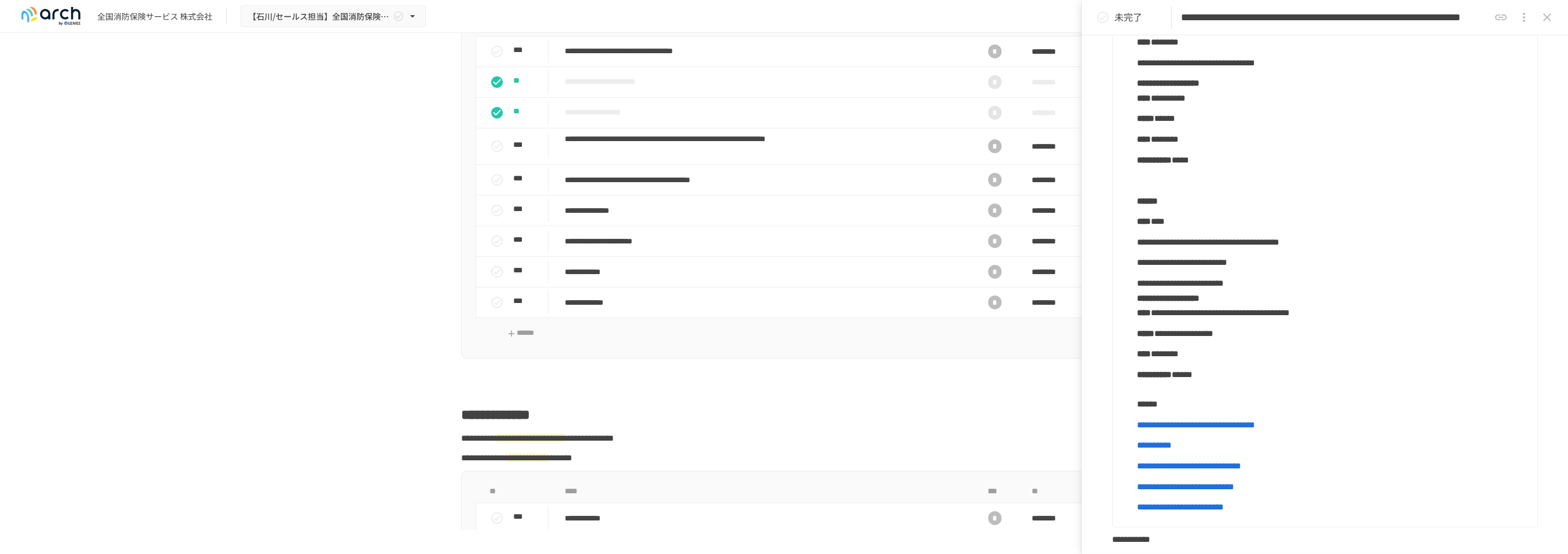 scroll, scrollTop: 963, scrollLeft: 0, axis: vertical 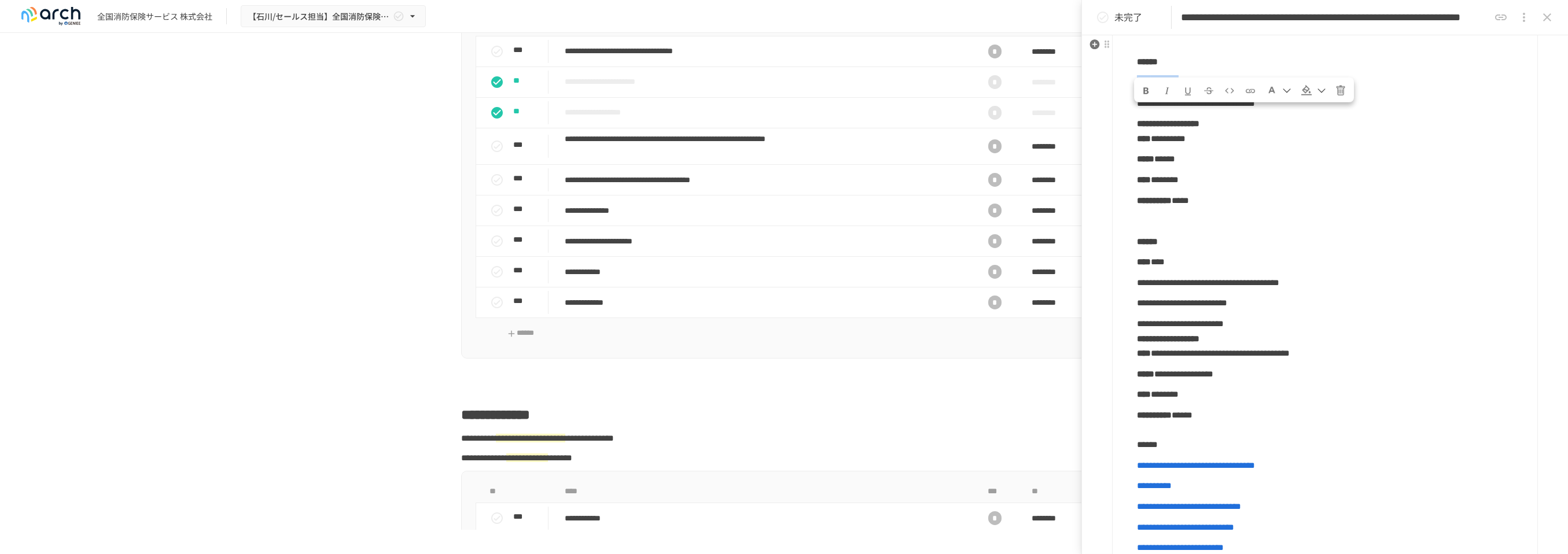drag, startPoint x: 1243, startPoint y: 125, endPoint x: 1138, endPoint y: 124, distance: 105.00476 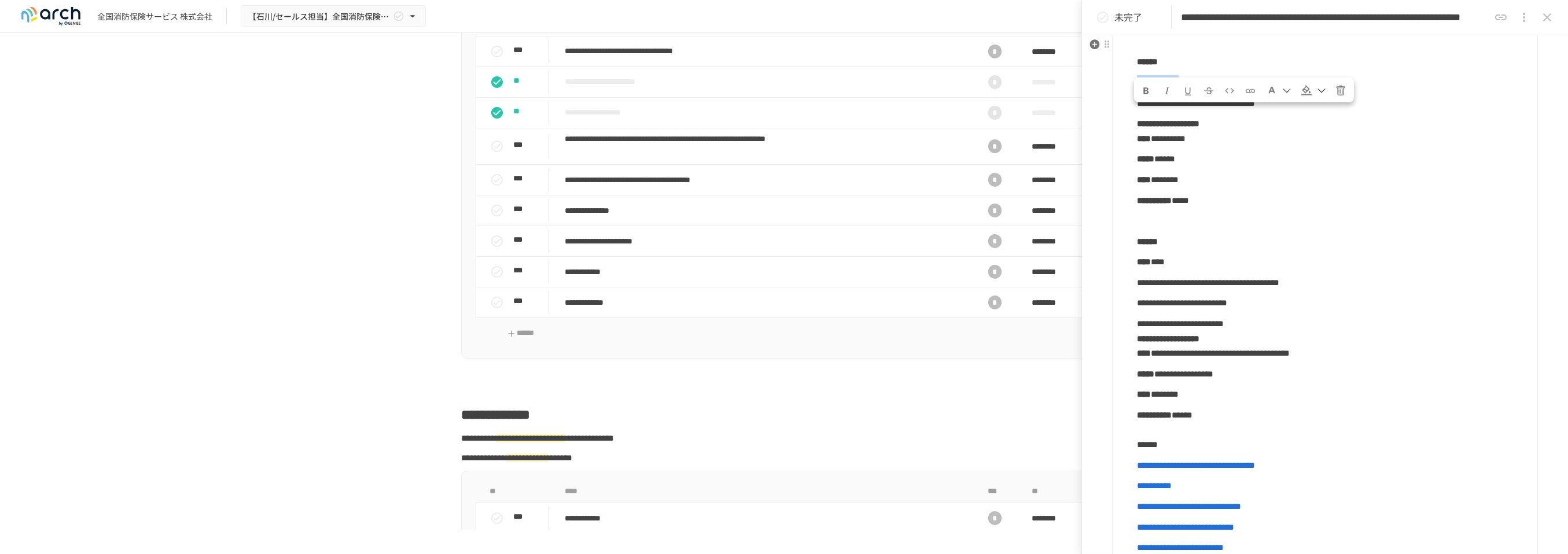 click on "**** ********" at bounding box center (1333, 83) 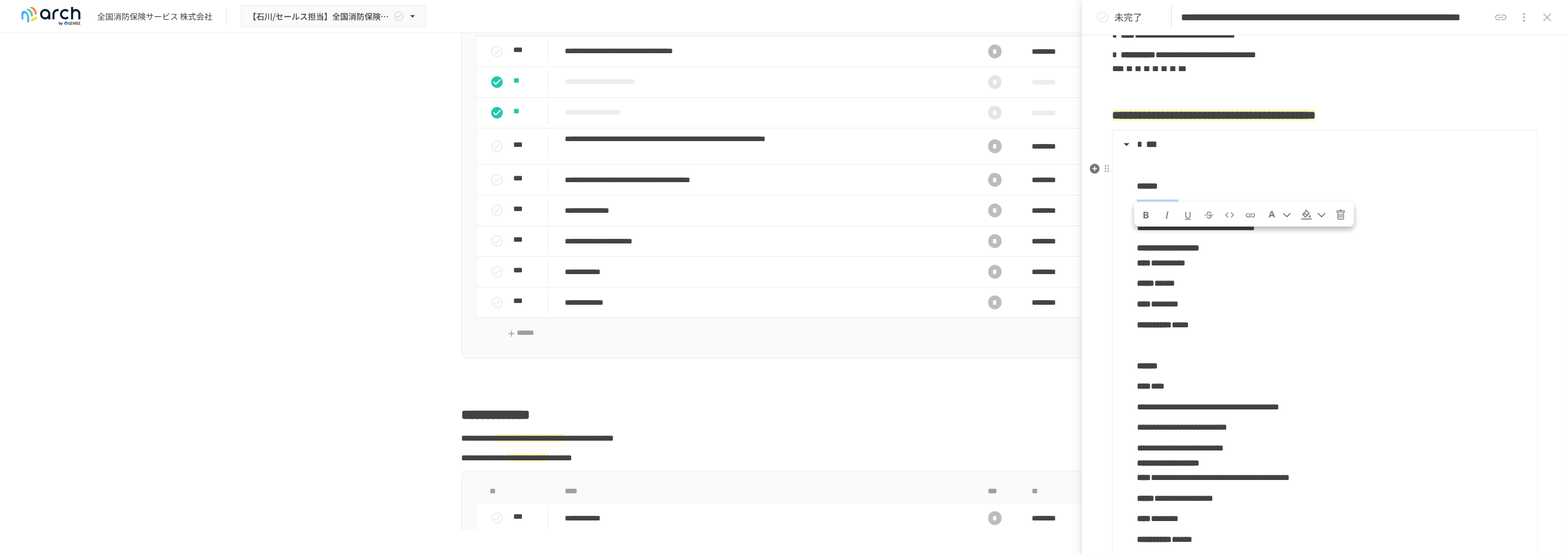 scroll, scrollTop: 835, scrollLeft: 0, axis: vertical 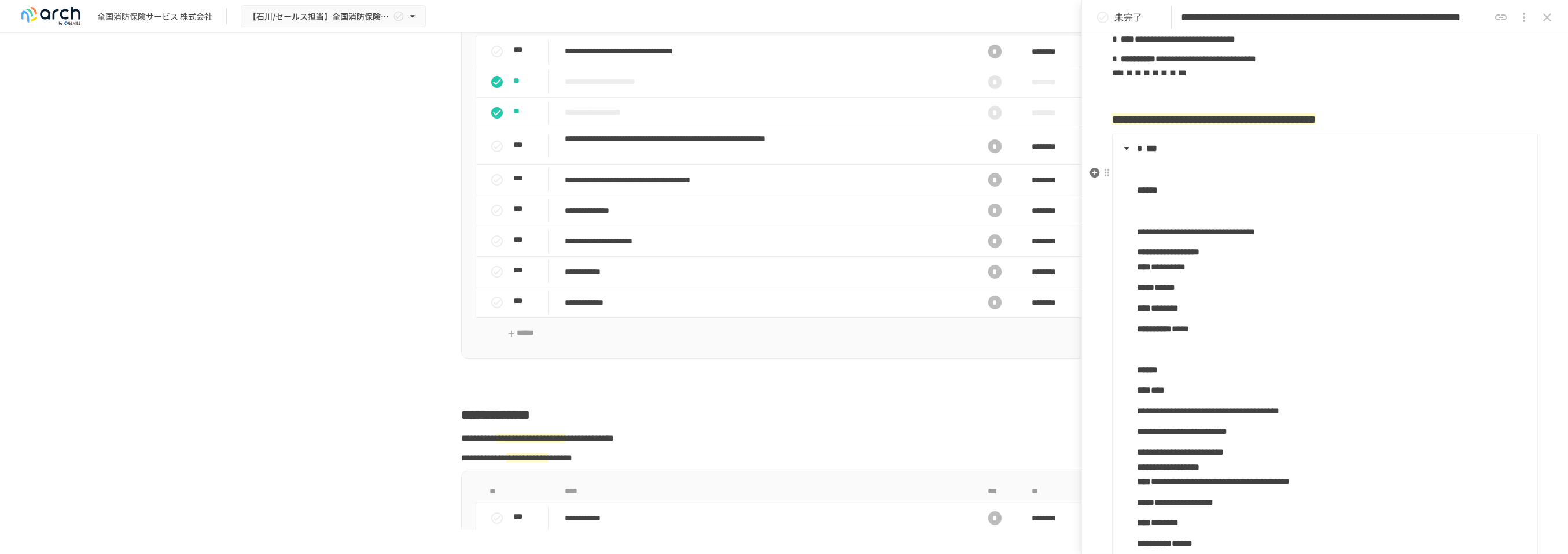 click on "******" at bounding box center [1333, 183] 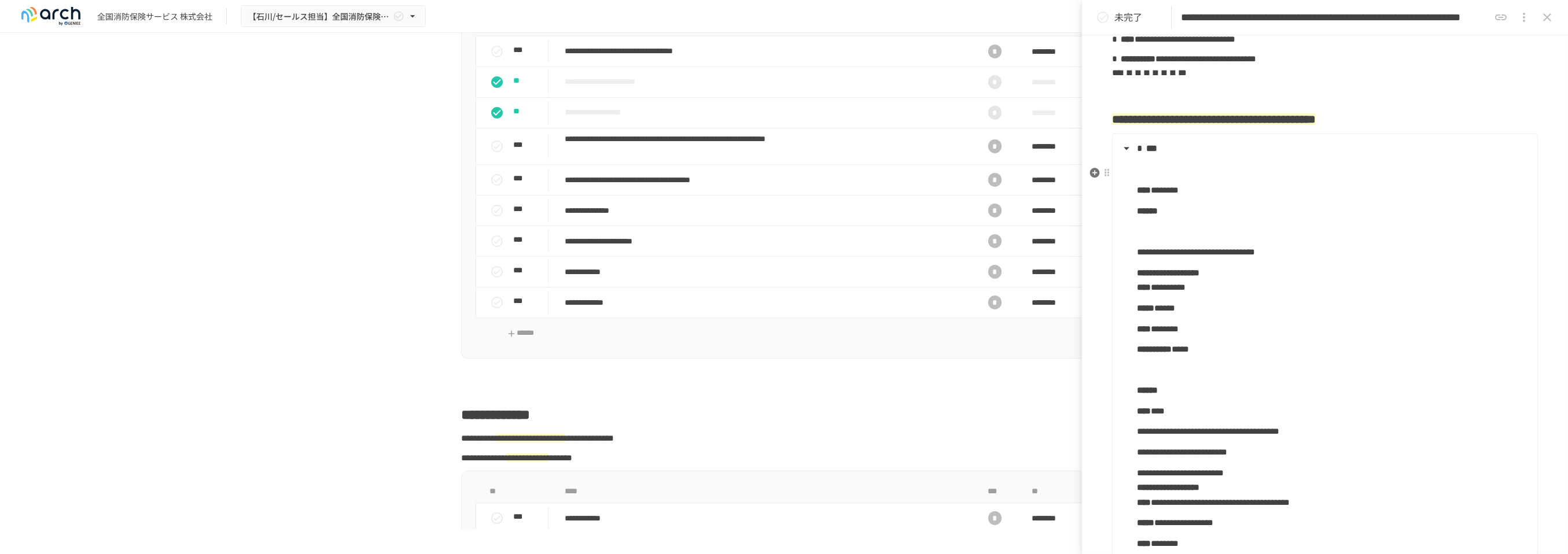 click on "**********" at bounding box center (1324, 430) 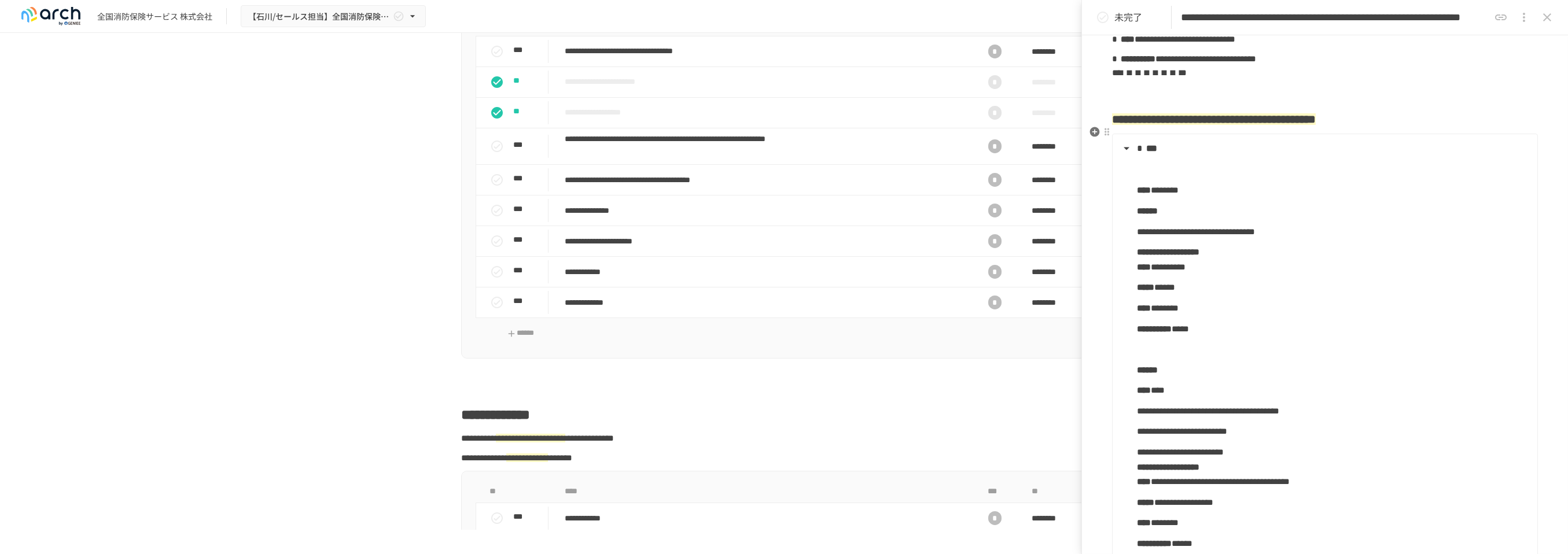 scroll, scrollTop: 899, scrollLeft: 0, axis: vertical 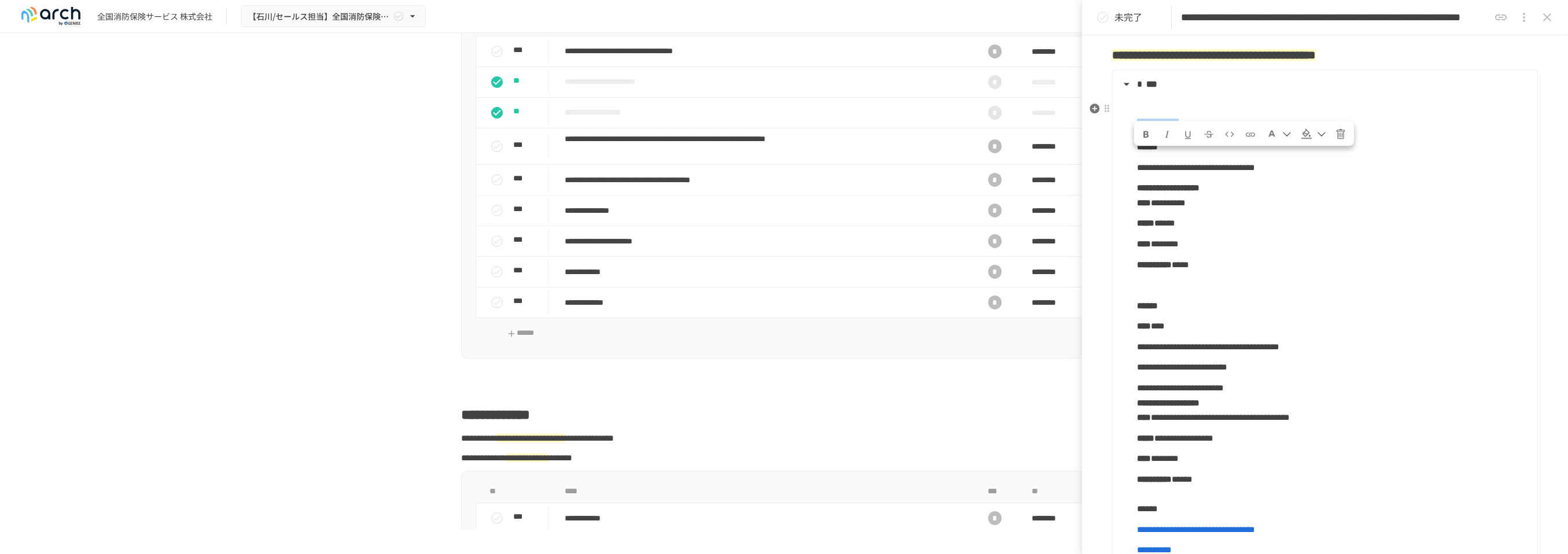 drag, startPoint x: 1135, startPoint y: 166, endPoint x: 1245, endPoint y: 164, distance: 110.0182 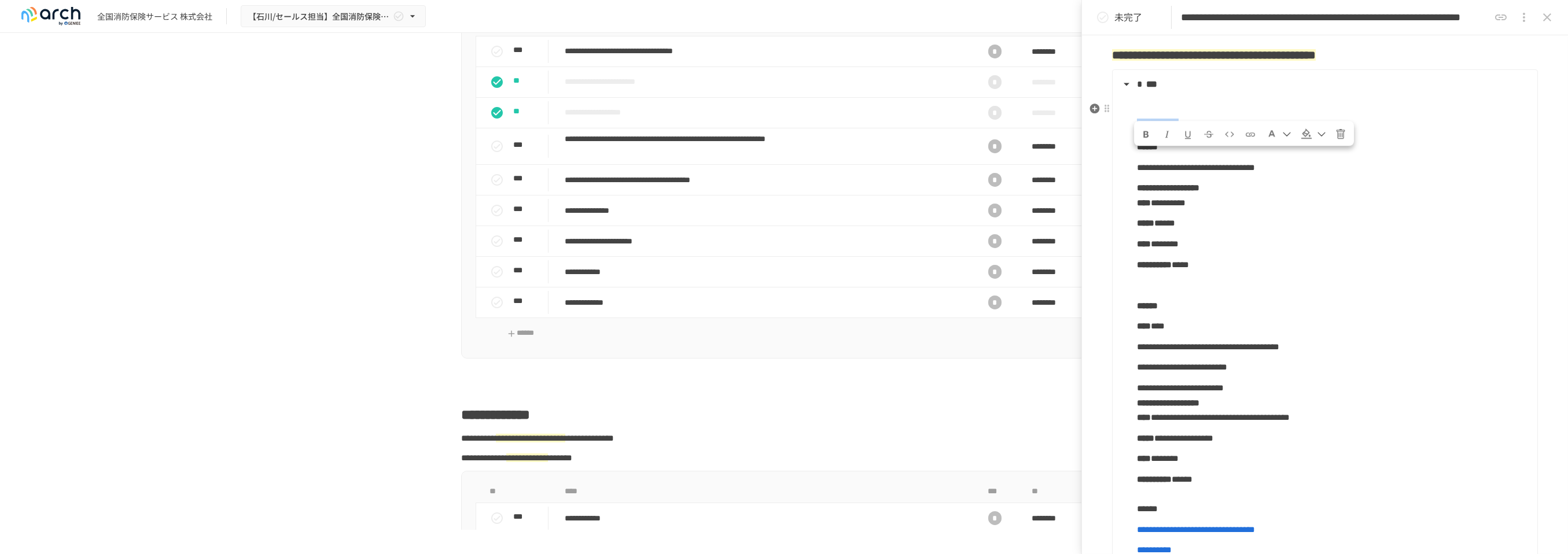 click on "**********" at bounding box center (1324, 356) 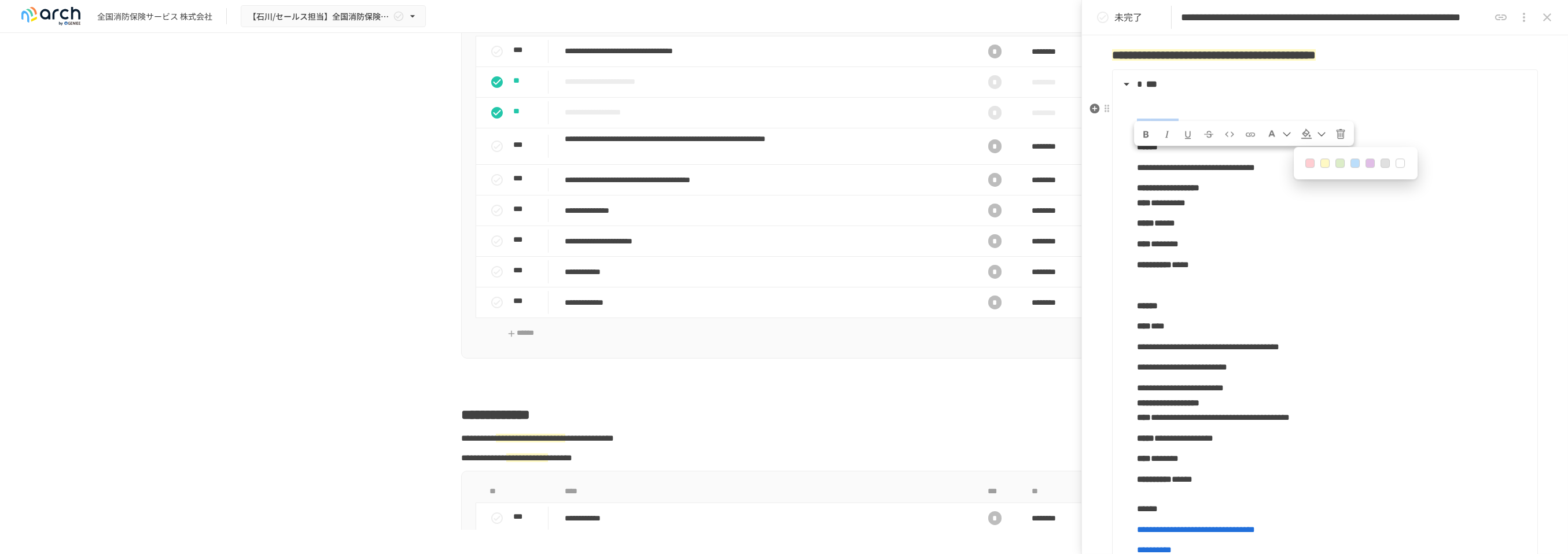 click at bounding box center (1325, 164) 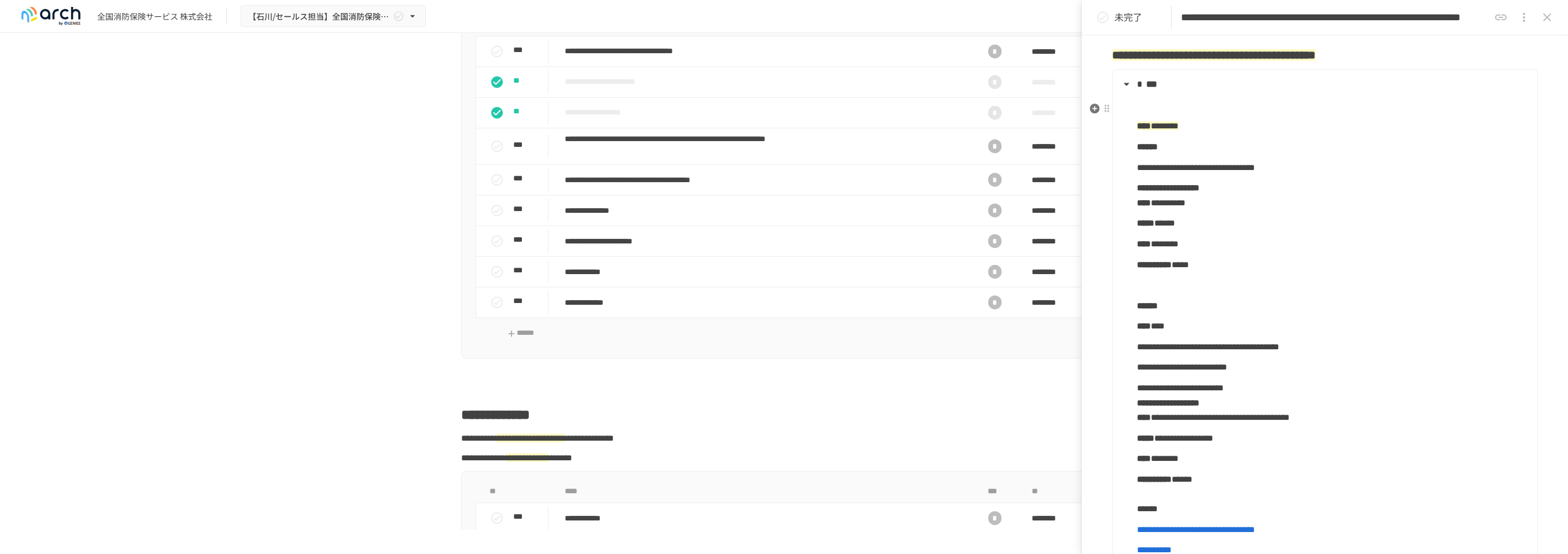 click on "**********" at bounding box center [1333, 265] 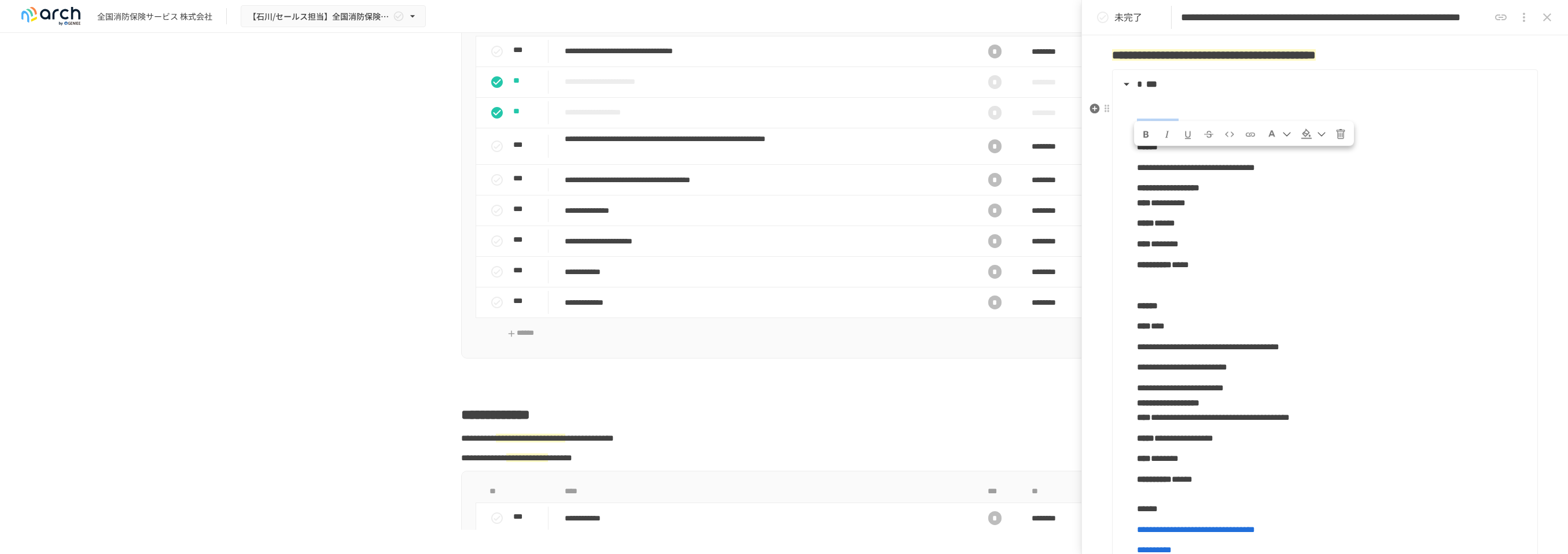 drag, startPoint x: 1250, startPoint y: 167, endPoint x: 1138, endPoint y: 168, distance: 112.00446 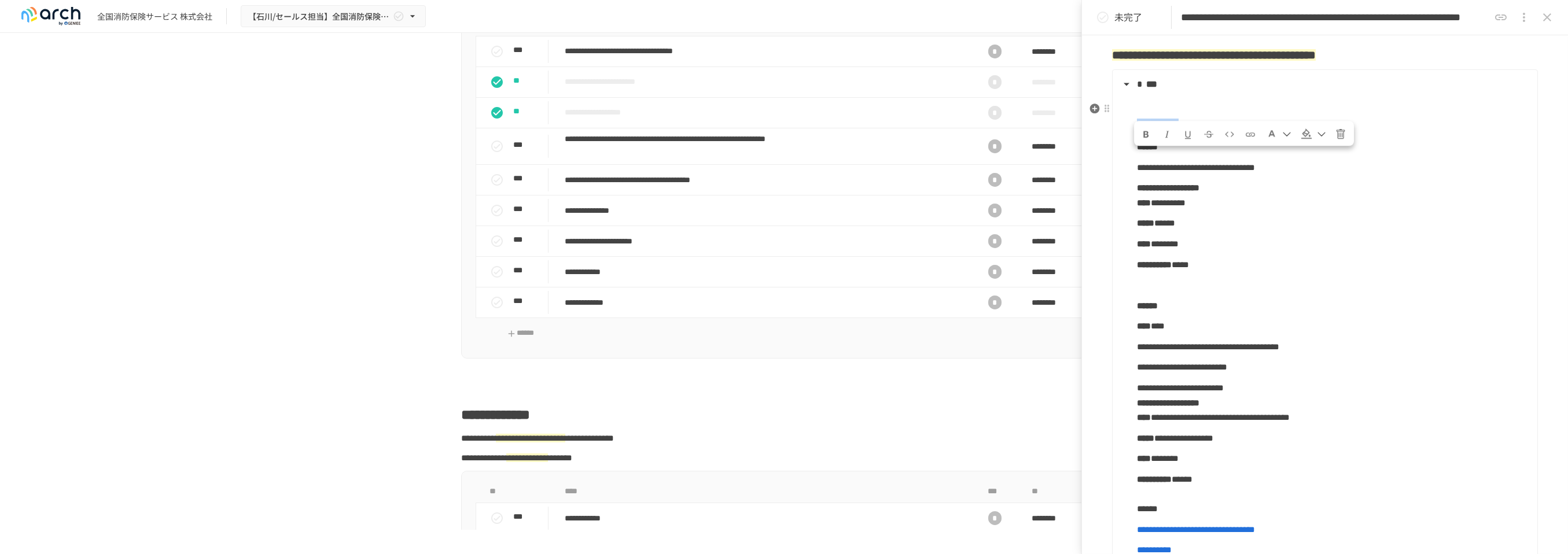 click on "**** ********" at bounding box center [1333, 119] 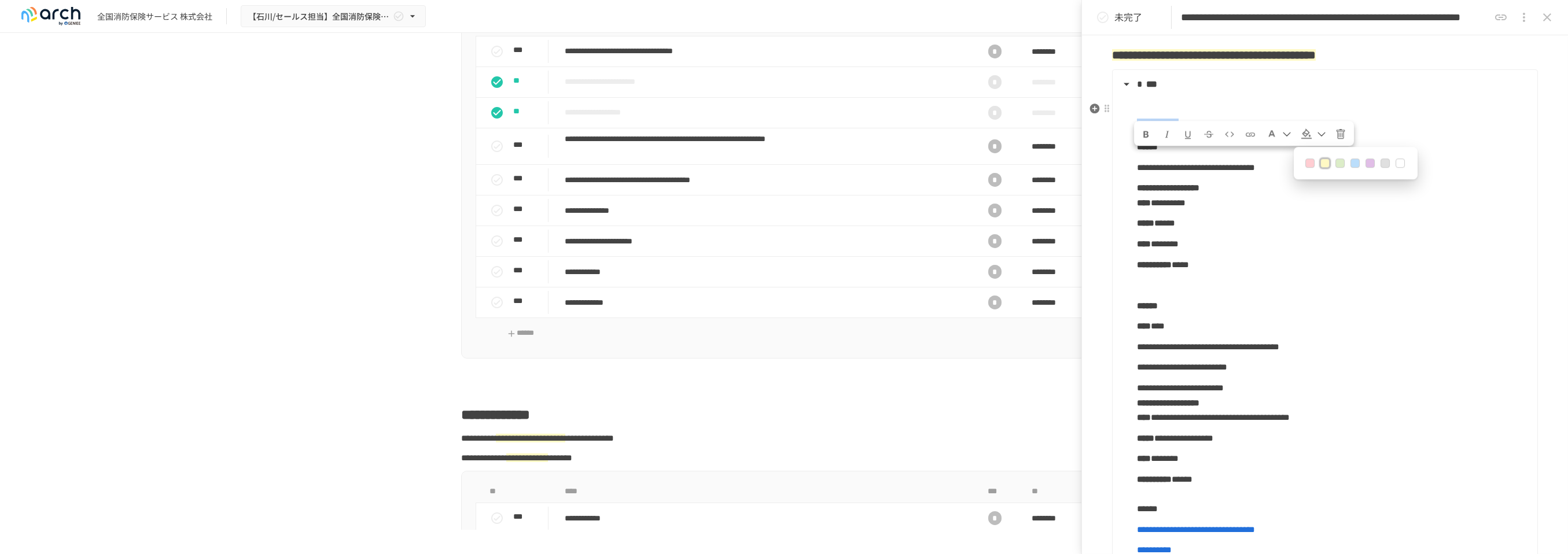 click at bounding box center [1340, 164] 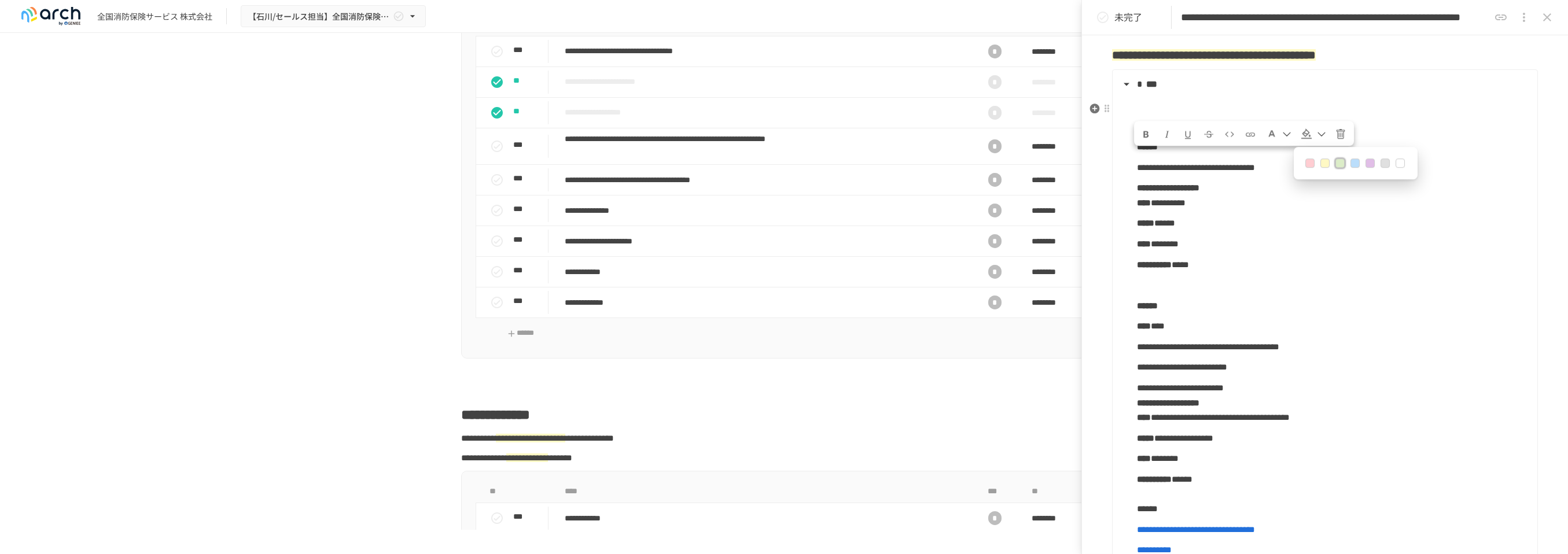 click on "**********" at bounding box center [1333, 265] 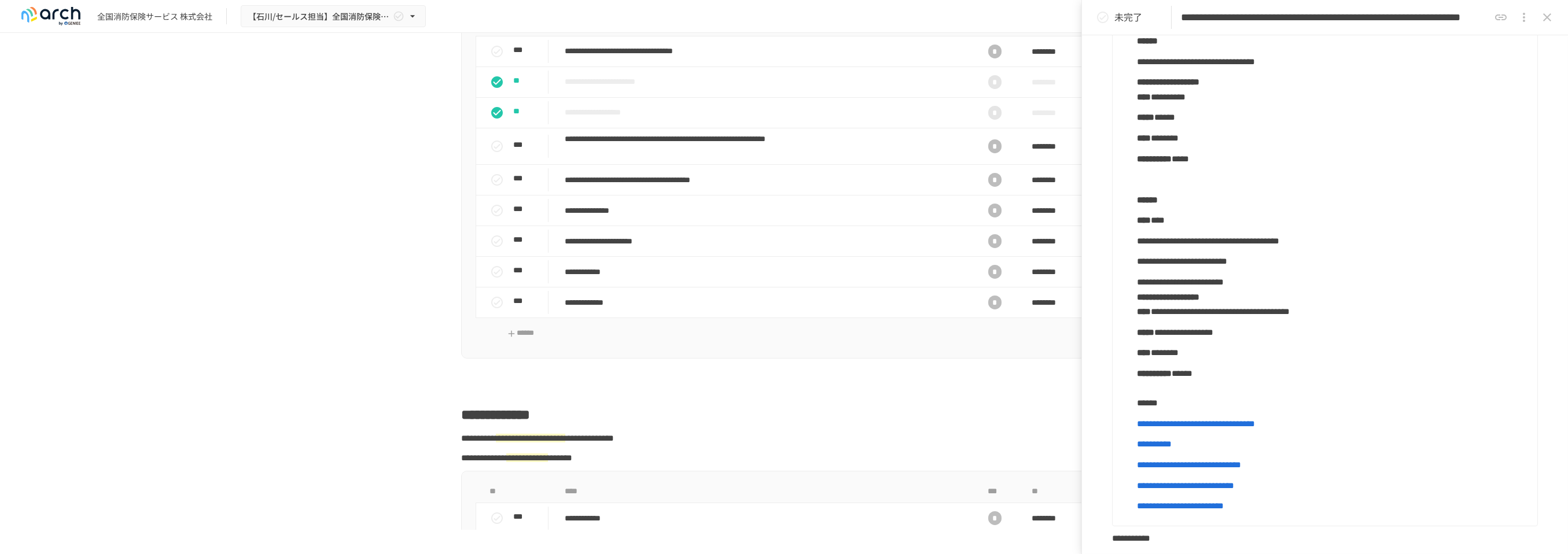 scroll, scrollTop: 1028, scrollLeft: 0, axis: vertical 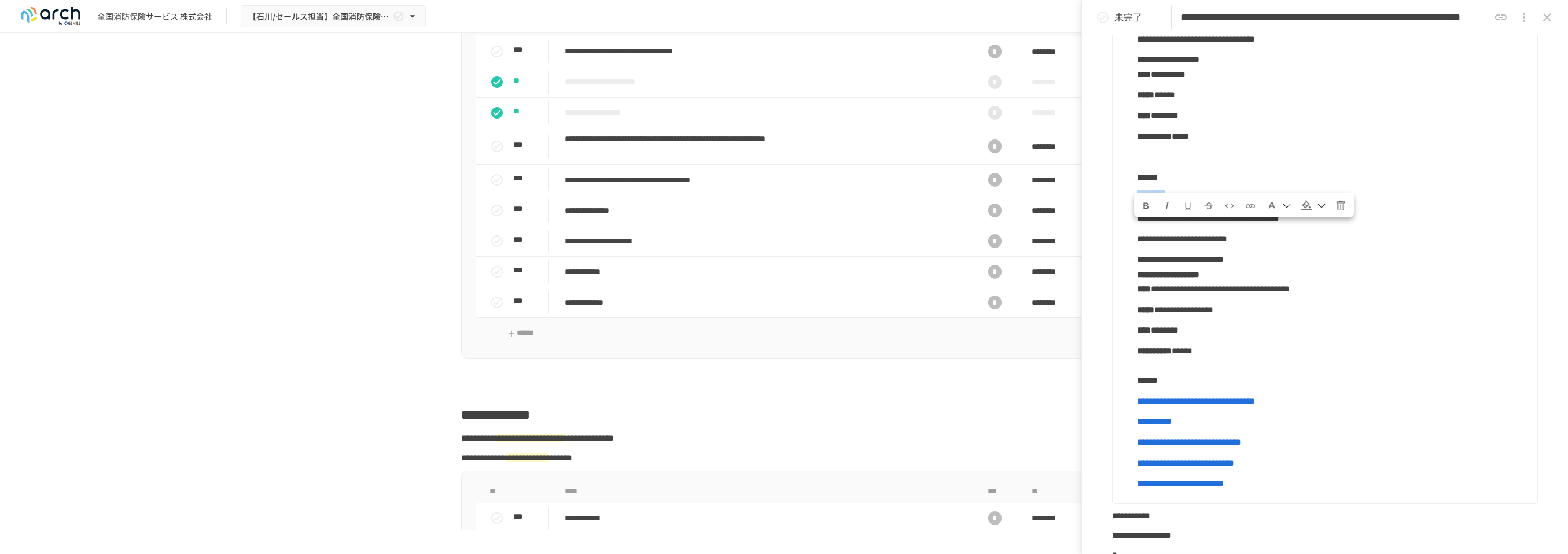 drag, startPoint x: 1216, startPoint y: 238, endPoint x: 1138, endPoint y: 238, distance: 78 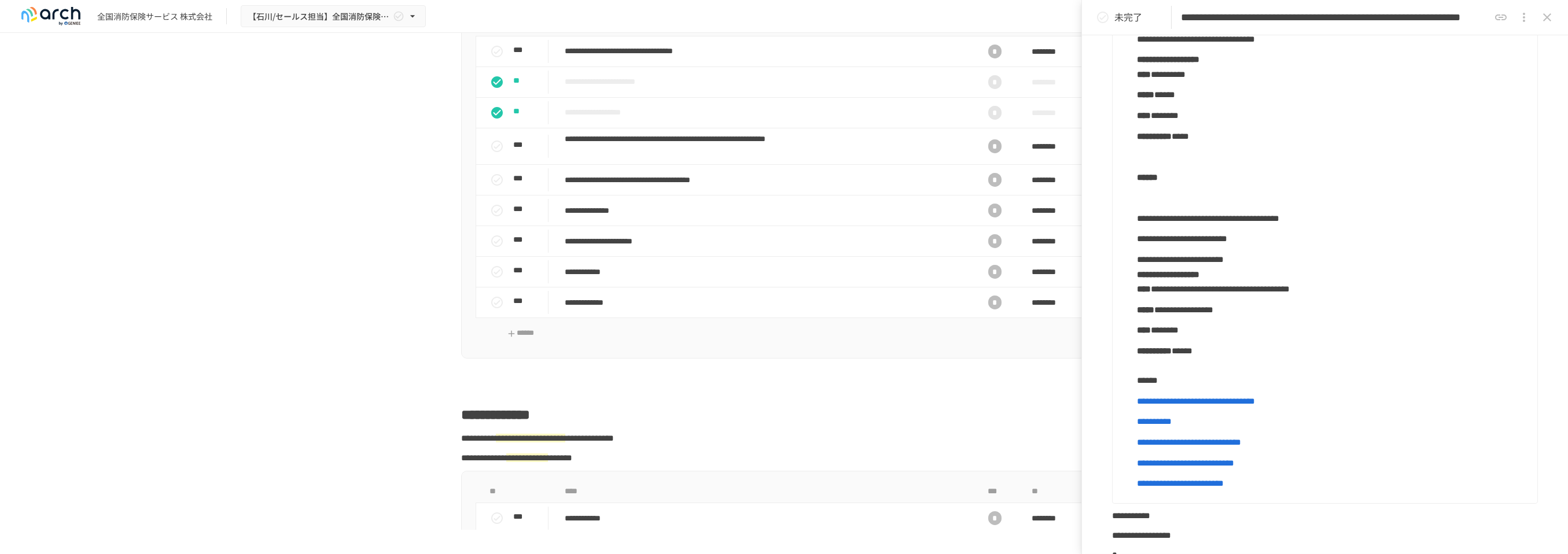 click at bounding box center (1333, 157) 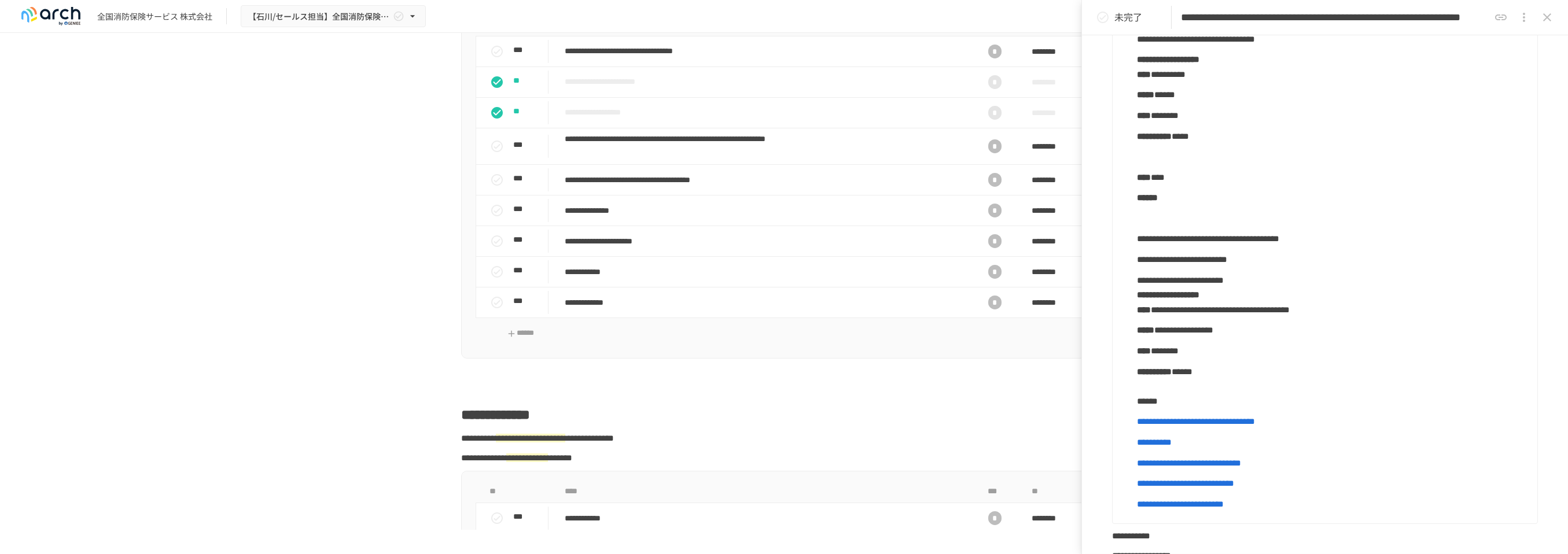 click at bounding box center [1333, 219] 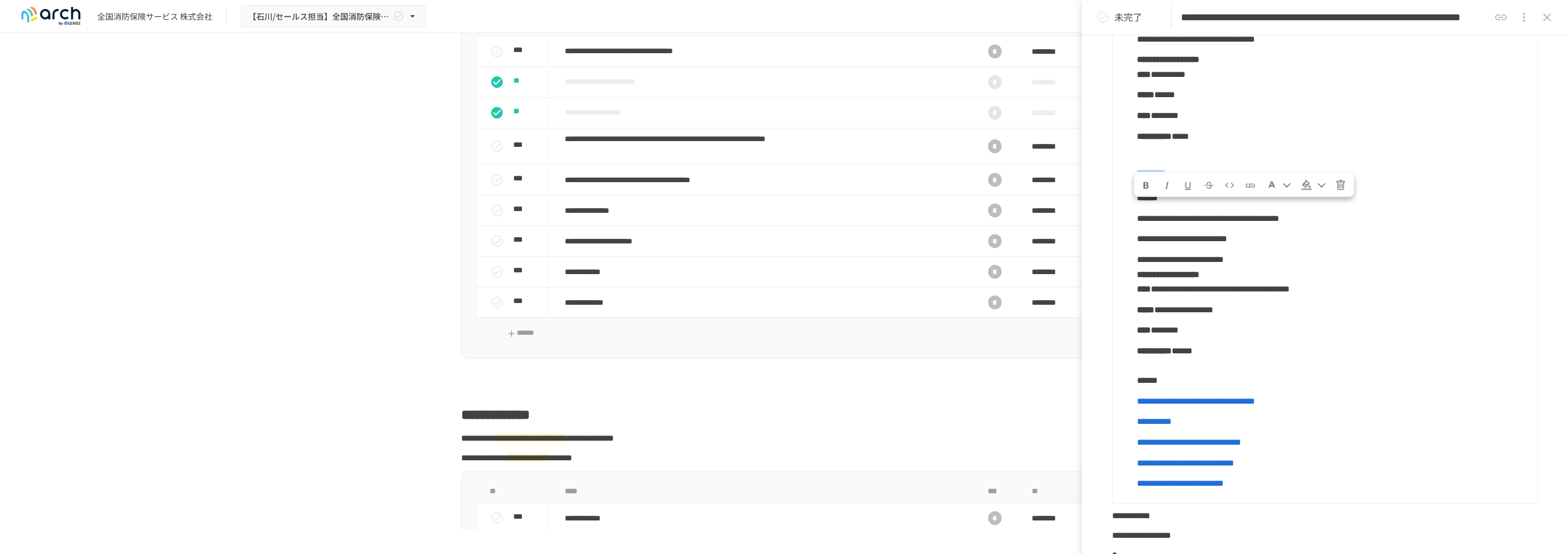 drag, startPoint x: 1208, startPoint y: 215, endPoint x: 1135, endPoint y: 216, distance: 73.00685 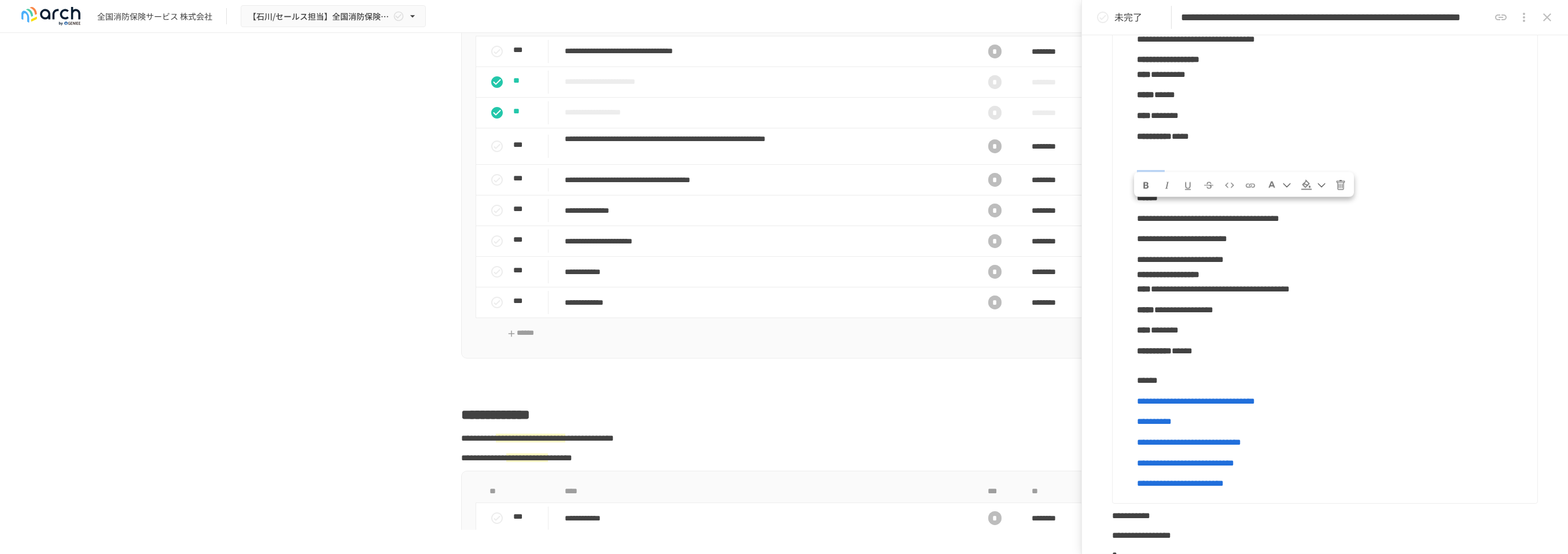 click on "**********" at bounding box center (1324, 227) 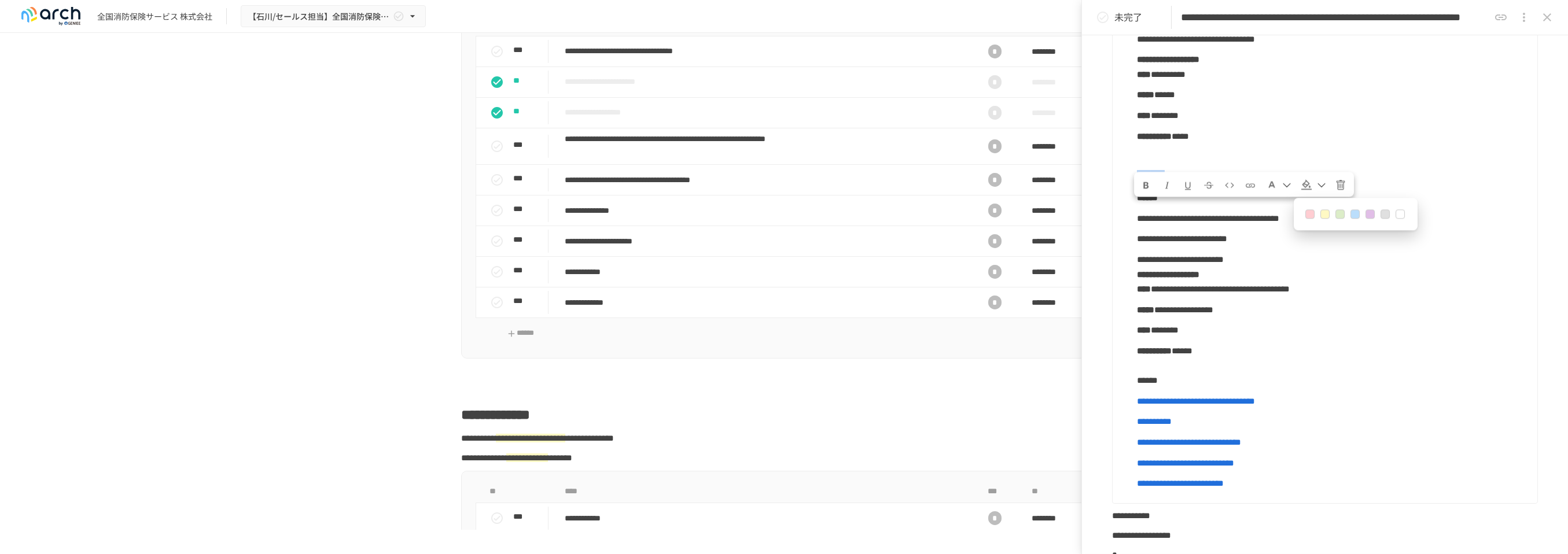 click at bounding box center [1340, 215] 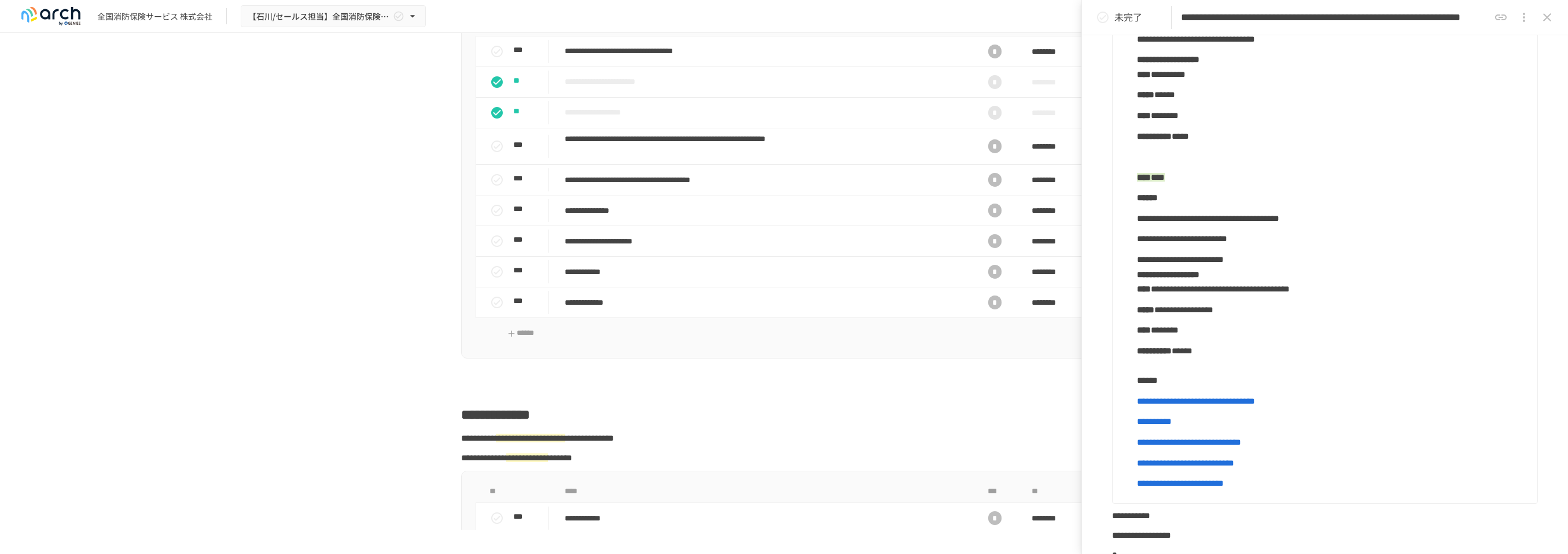 click on "******" at bounding box center (1333, 198) 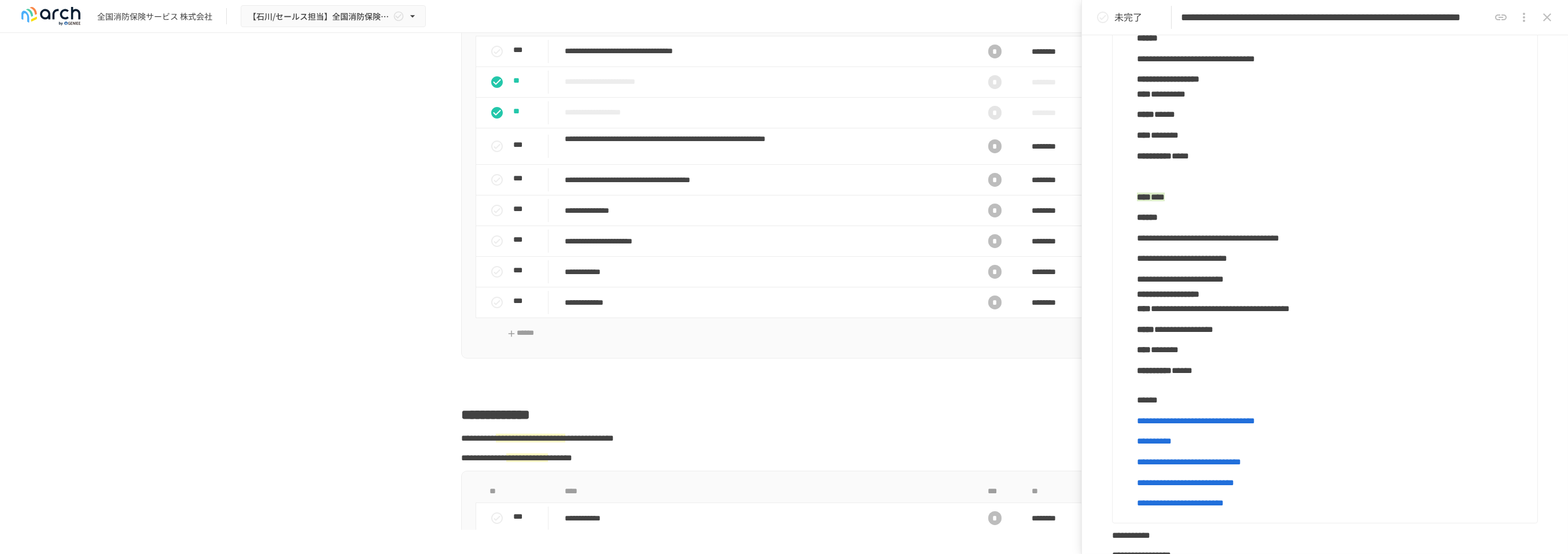 scroll, scrollTop: 1028, scrollLeft: 0, axis: vertical 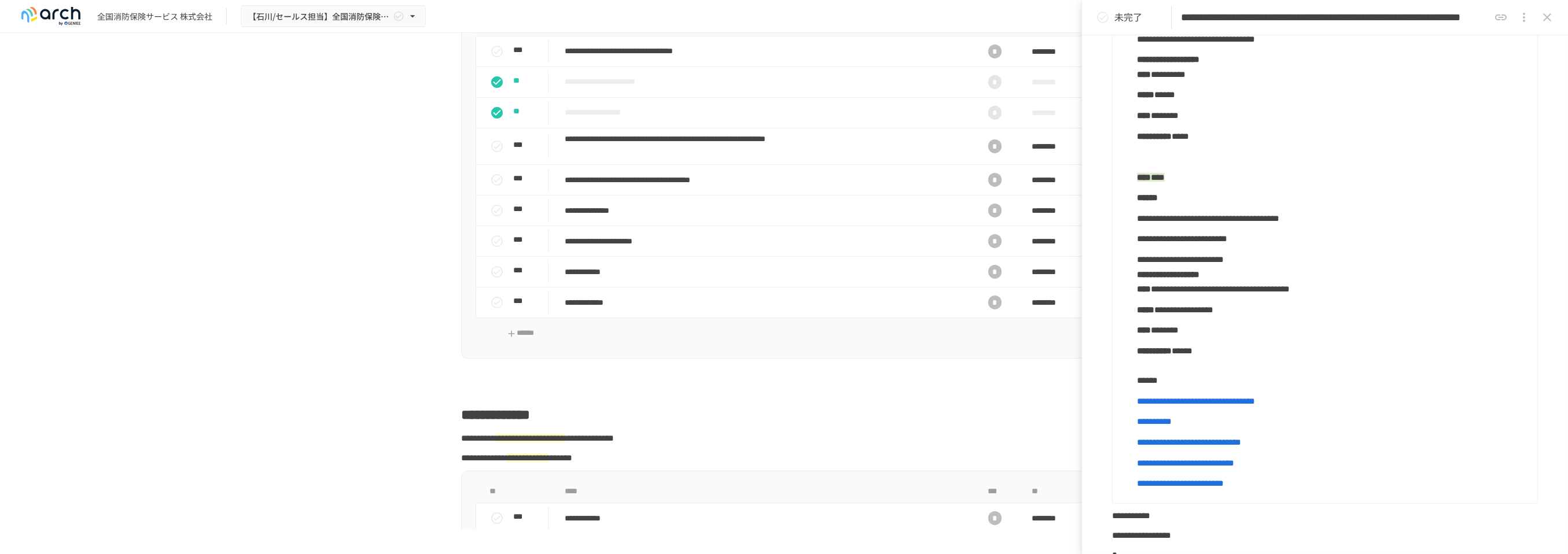 click on "**********" at bounding box center (1168, 274) 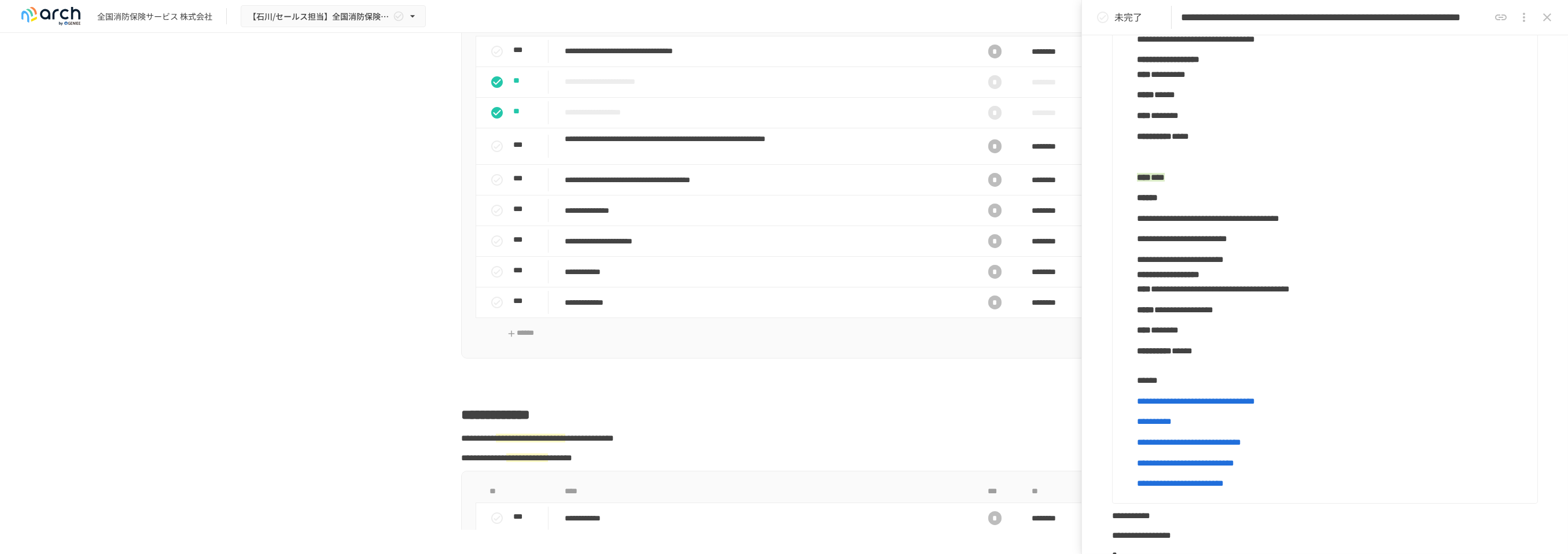 click on "**********" at bounding box center [1180, 259] 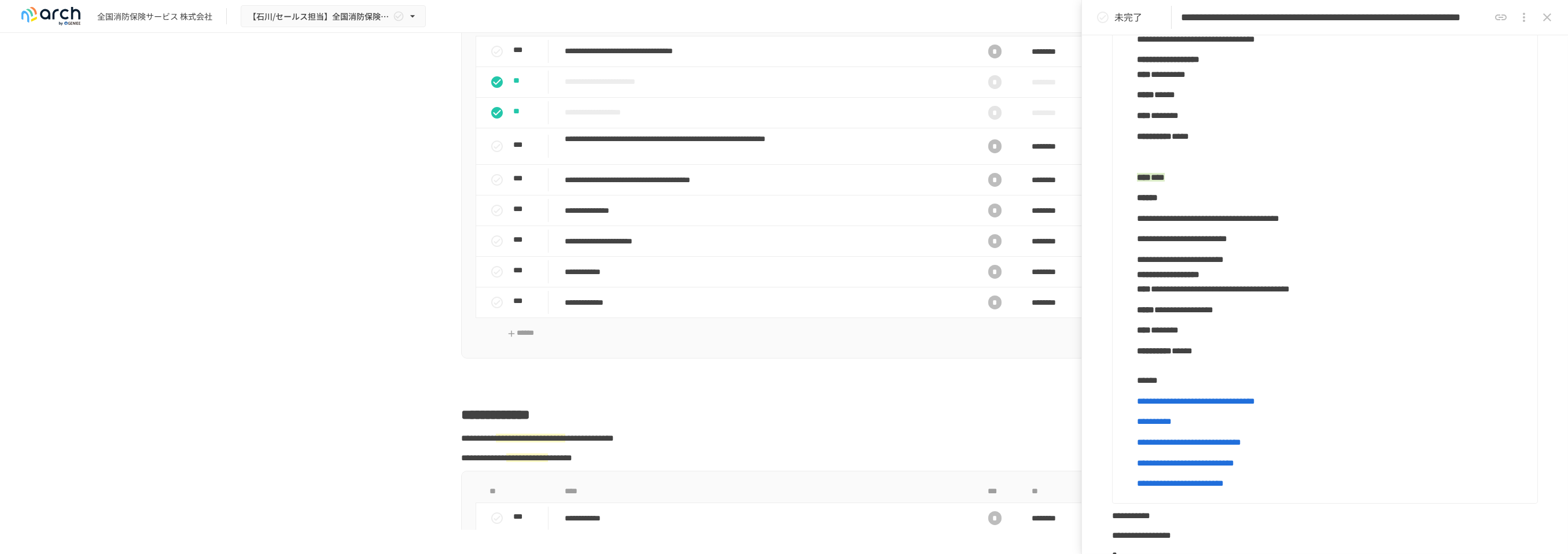 click on "**********" at bounding box center [1196, 39] 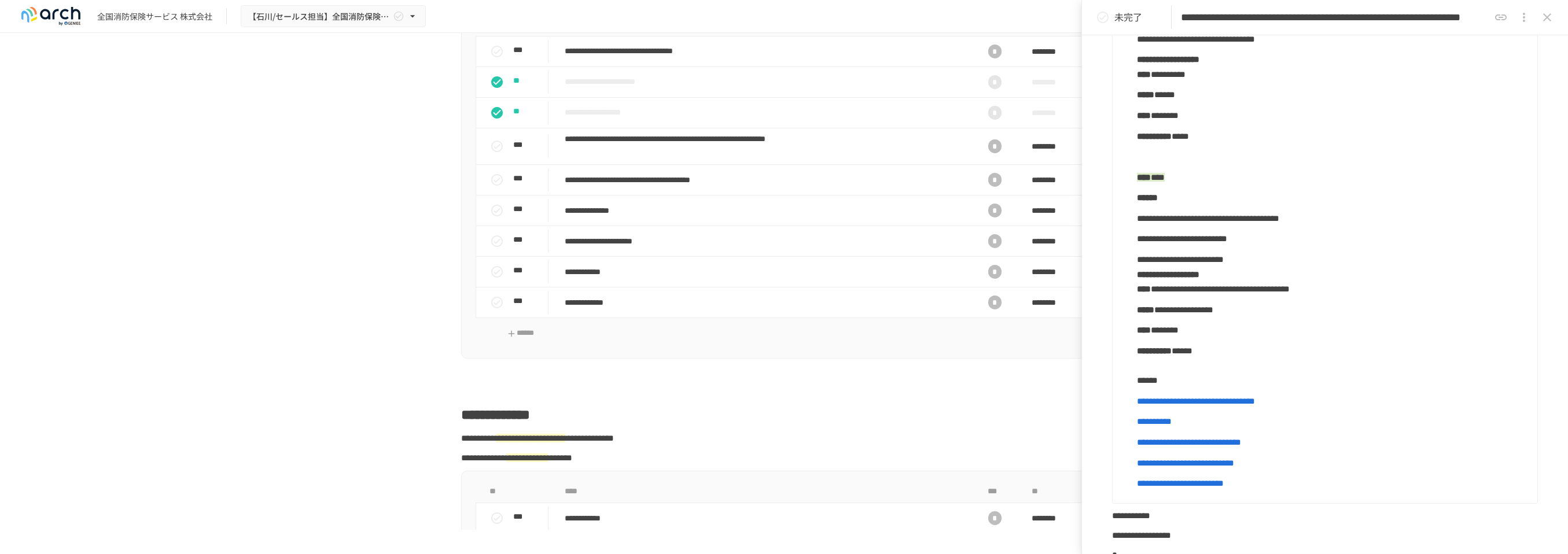 click on "**********" at bounding box center (1168, 59) 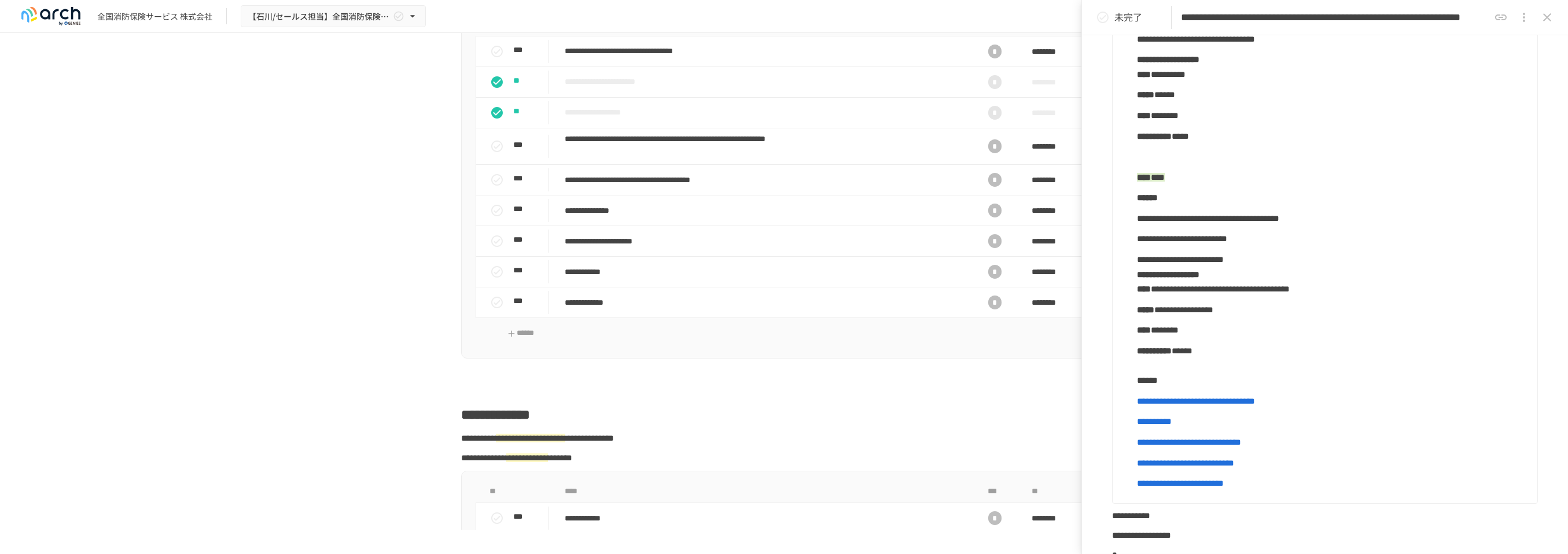 click on "**********" at bounding box center (1333, 274) 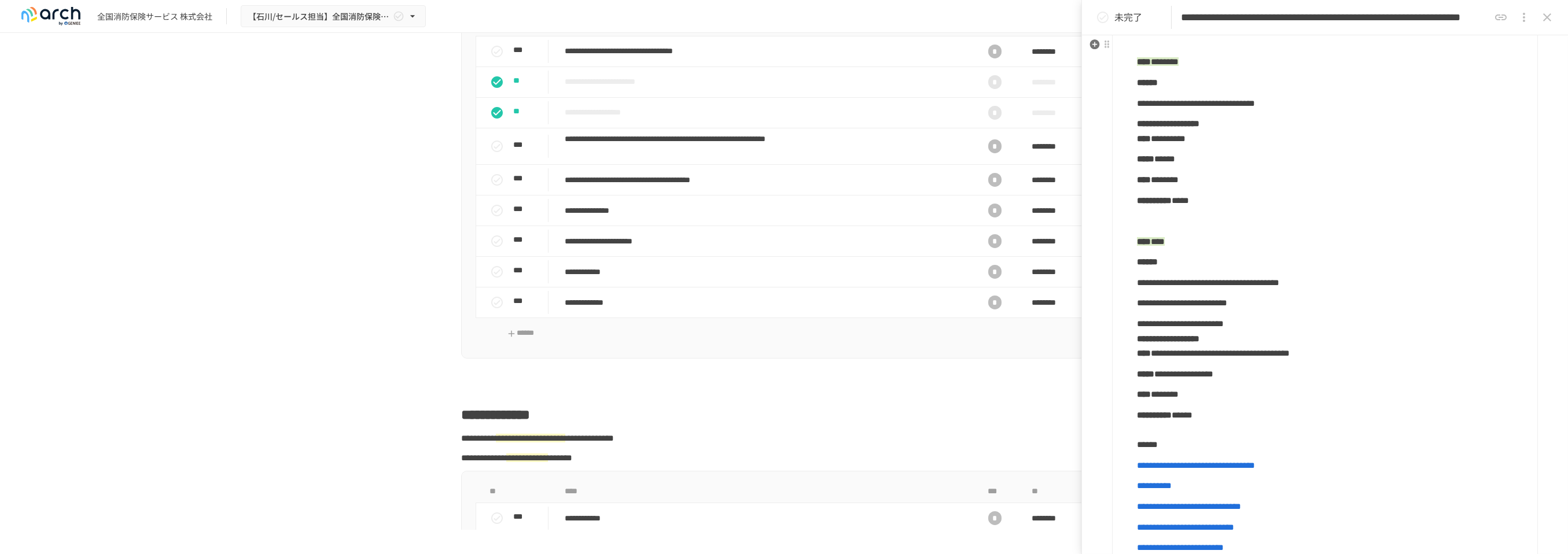 scroll, scrollTop: 1028, scrollLeft: 0, axis: vertical 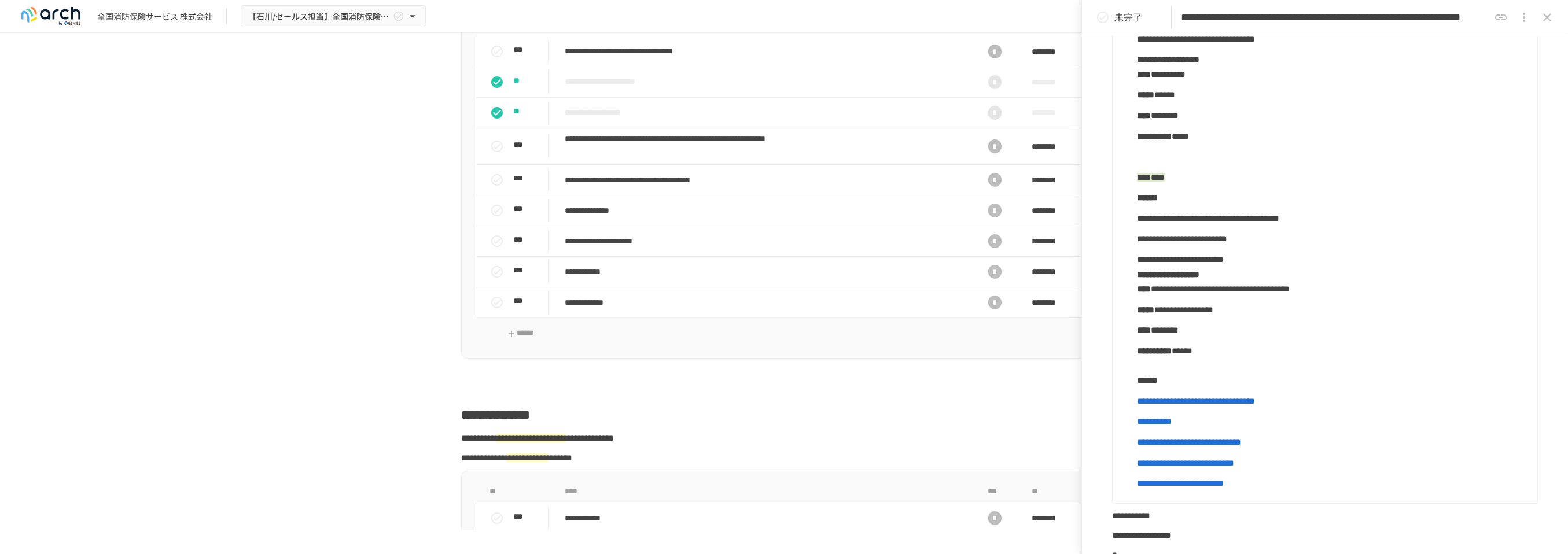 click on "**********" at bounding box center [1184, 309] 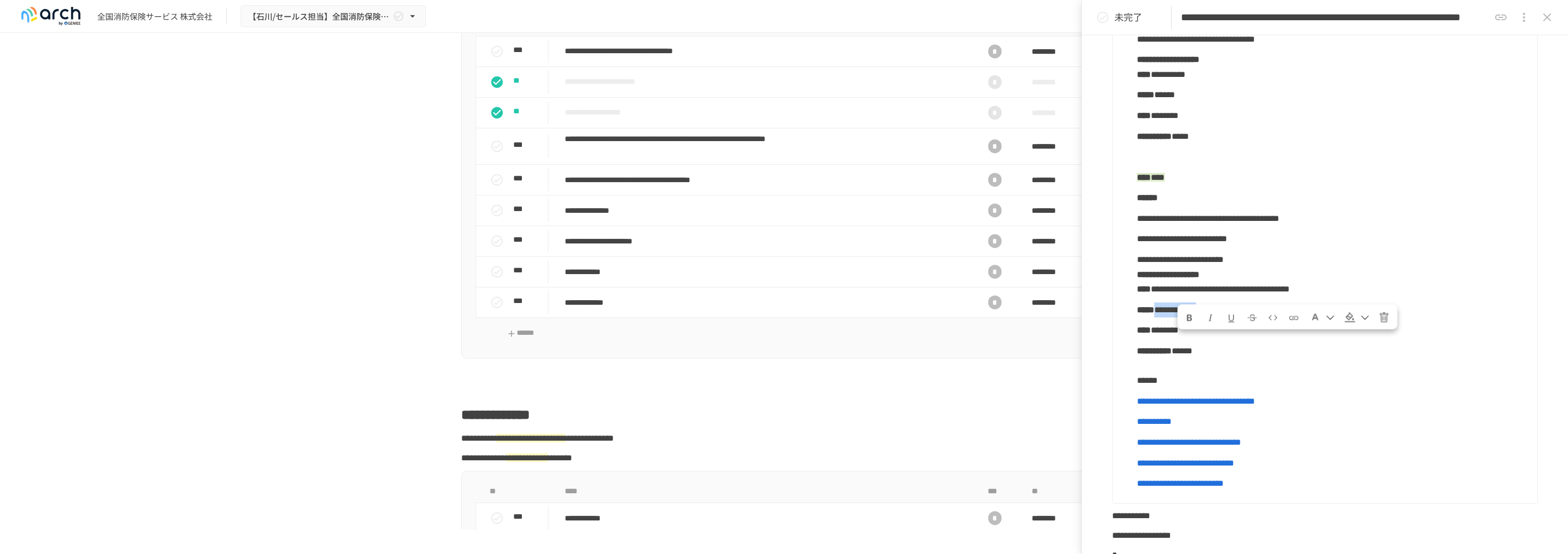 drag, startPoint x: 1280, startPoint y: 349, endPoint x: 1180, endPoint y: 349, distance: 100 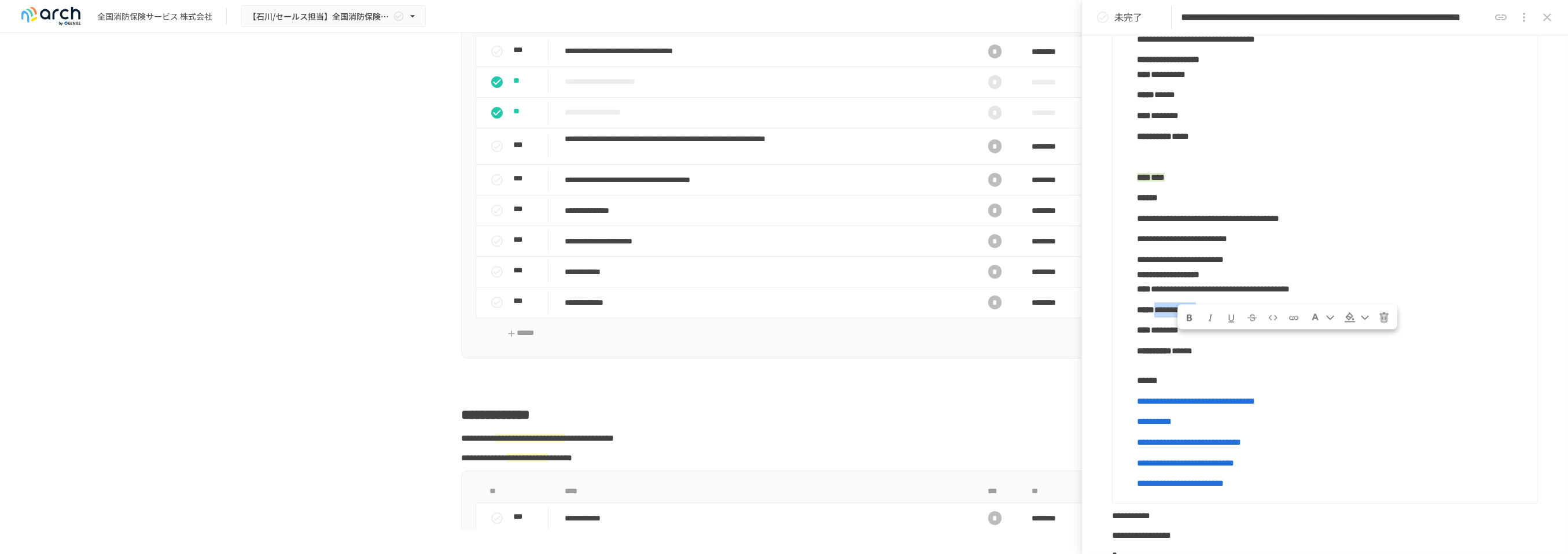 click on "**********" at bounding box center (1180, 309) 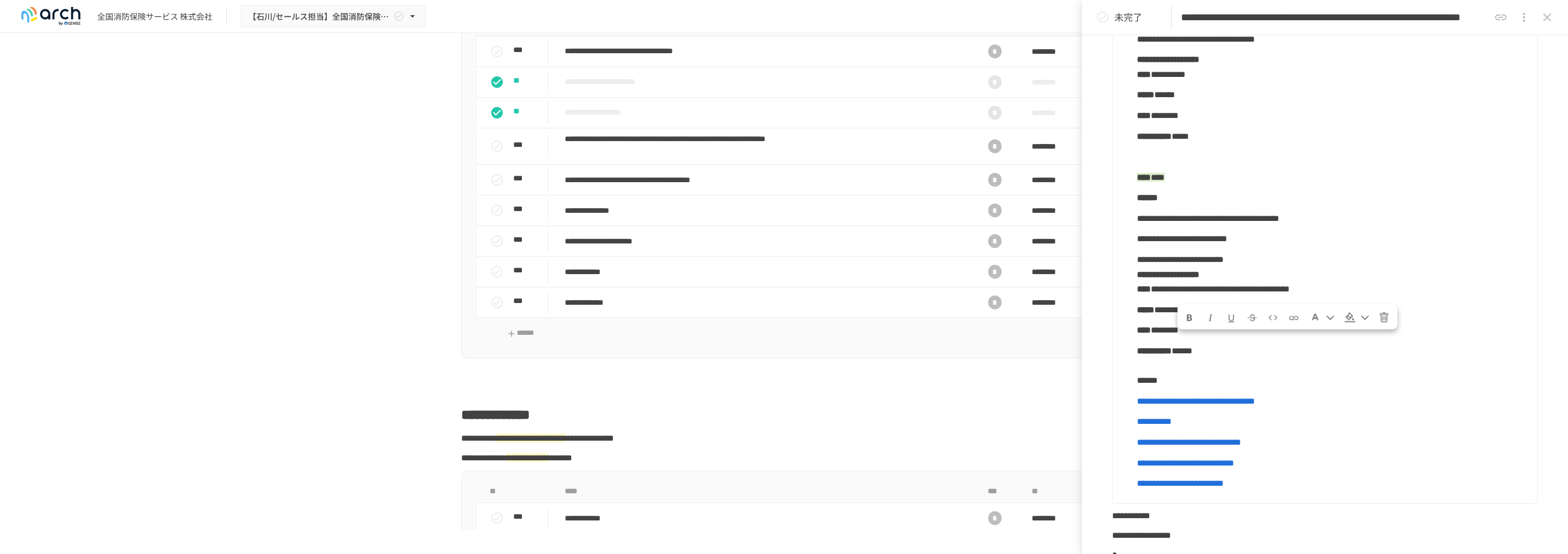 click on "******" at bounding box center (1165, 94) 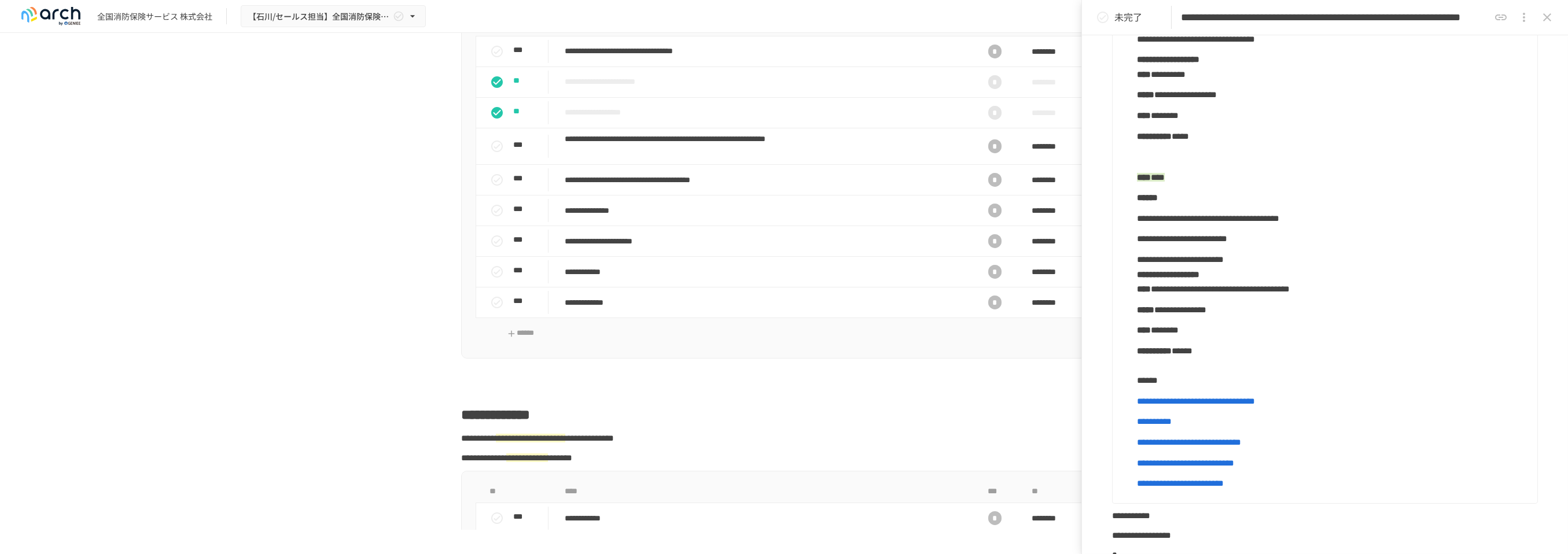 click on "**********" at bounding box center (1180, 309) 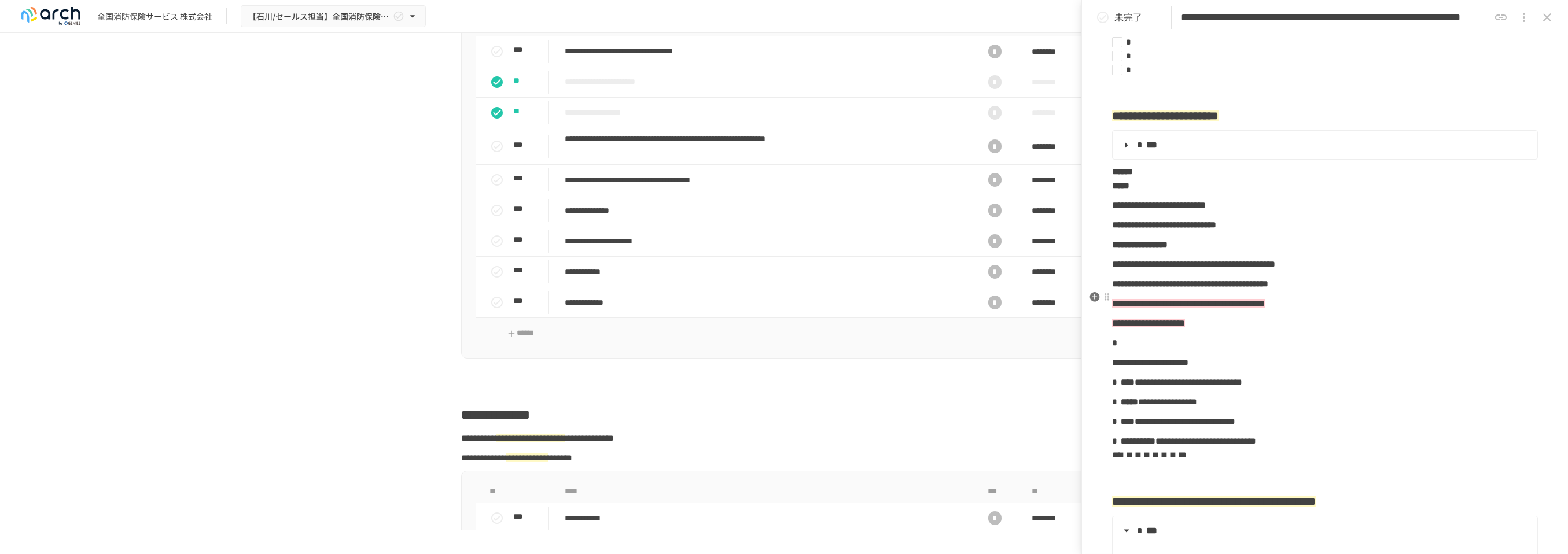 scroll, scrollTop: 449, scrollLeft: 0, axis: vertical 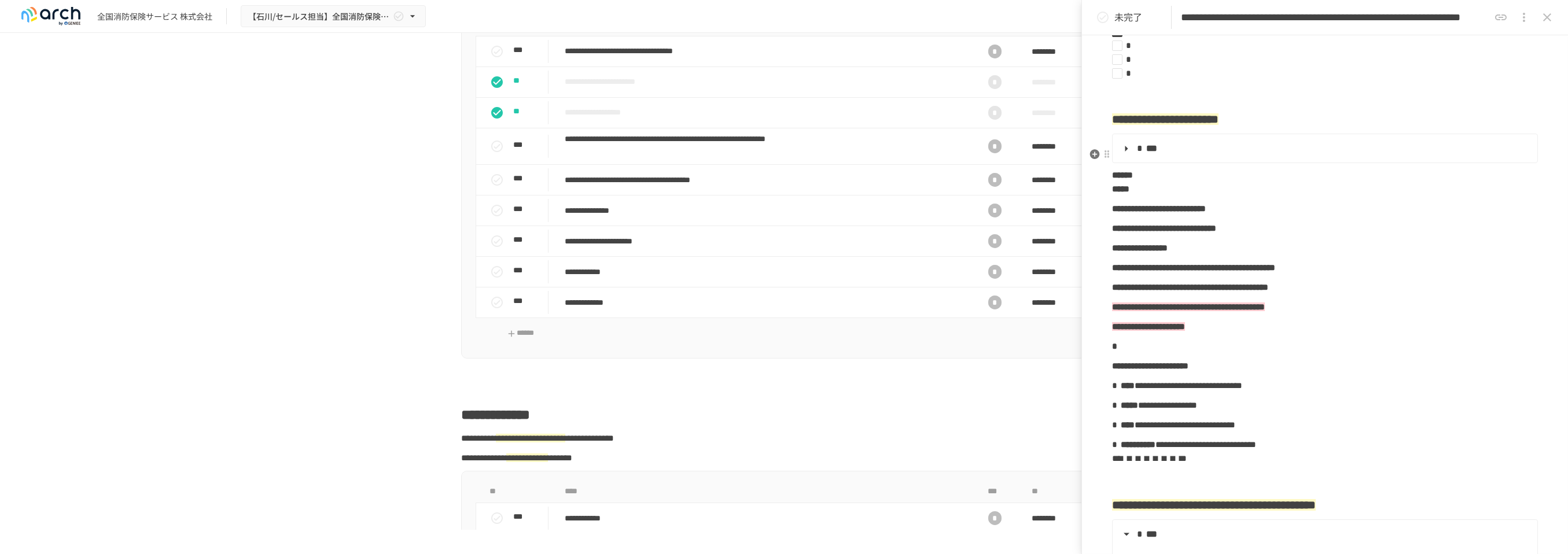 click on "***" at bounding box center [1324, 149] 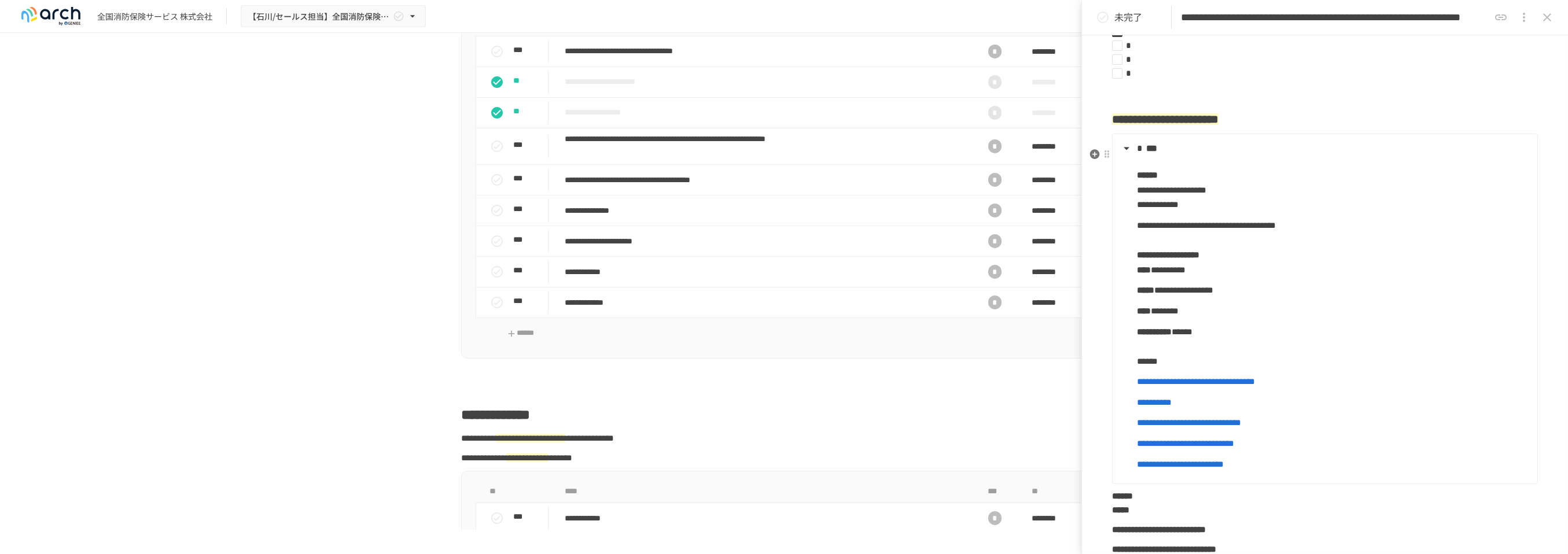click on "**********" at bounding box center (1184, 290) 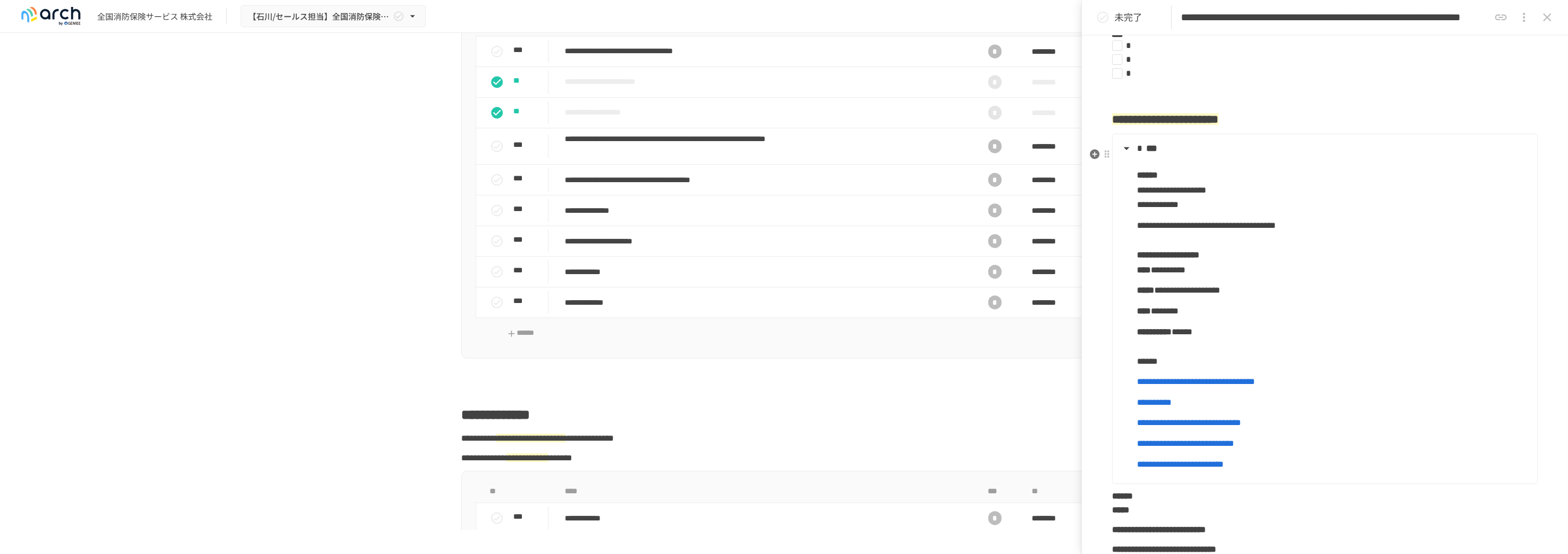 click on "***" at bounding box center [1324, 149] 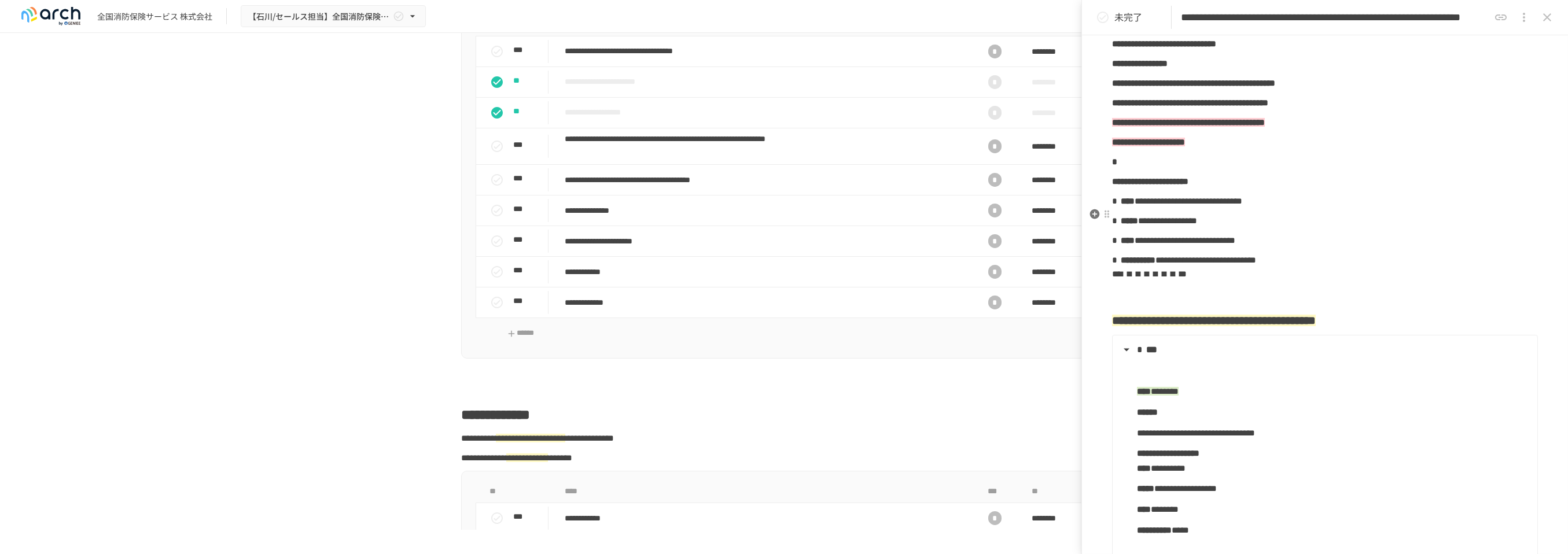 scroll, scrollTop: 514, scrollLeft: 0, axis: vertical 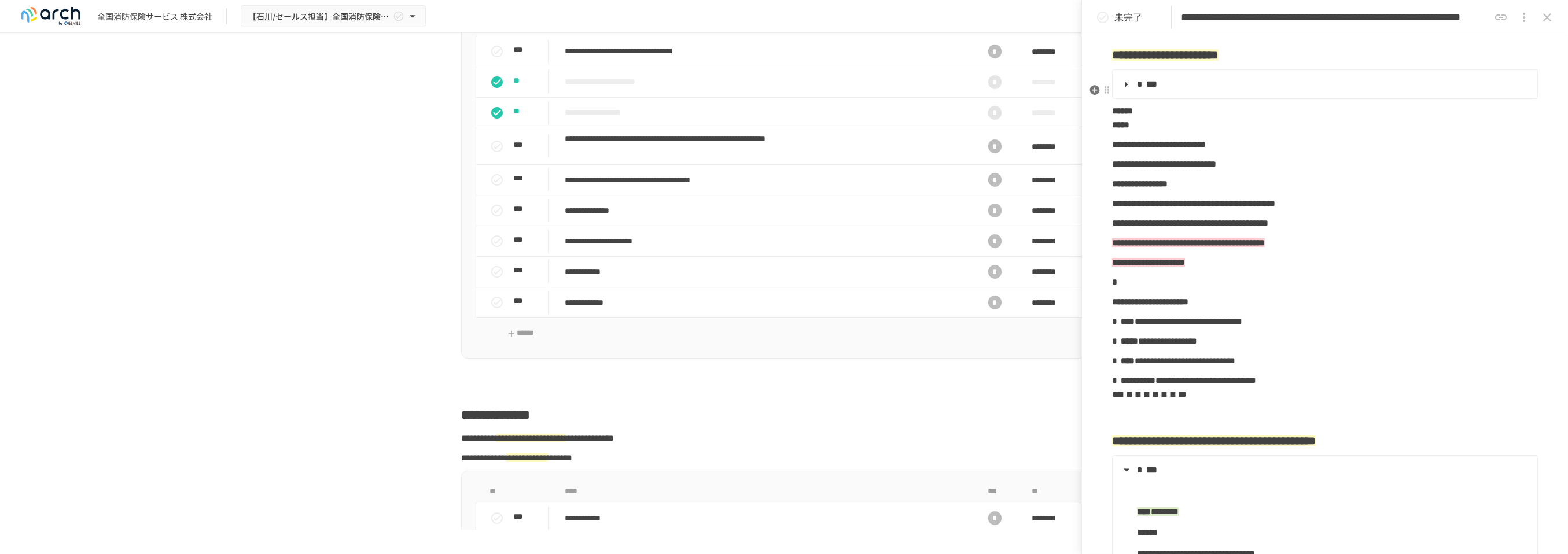 click on "***" at bounding box center [1324, 84] 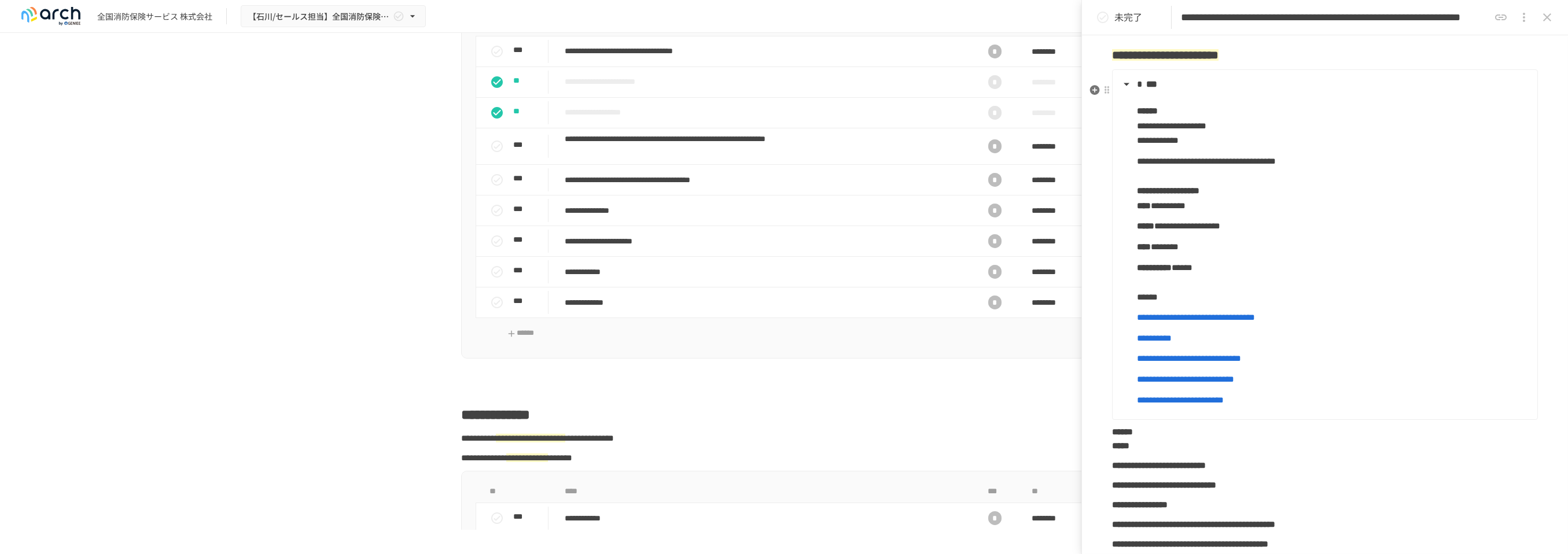 click on "***" at bounding box center [1324, 84] 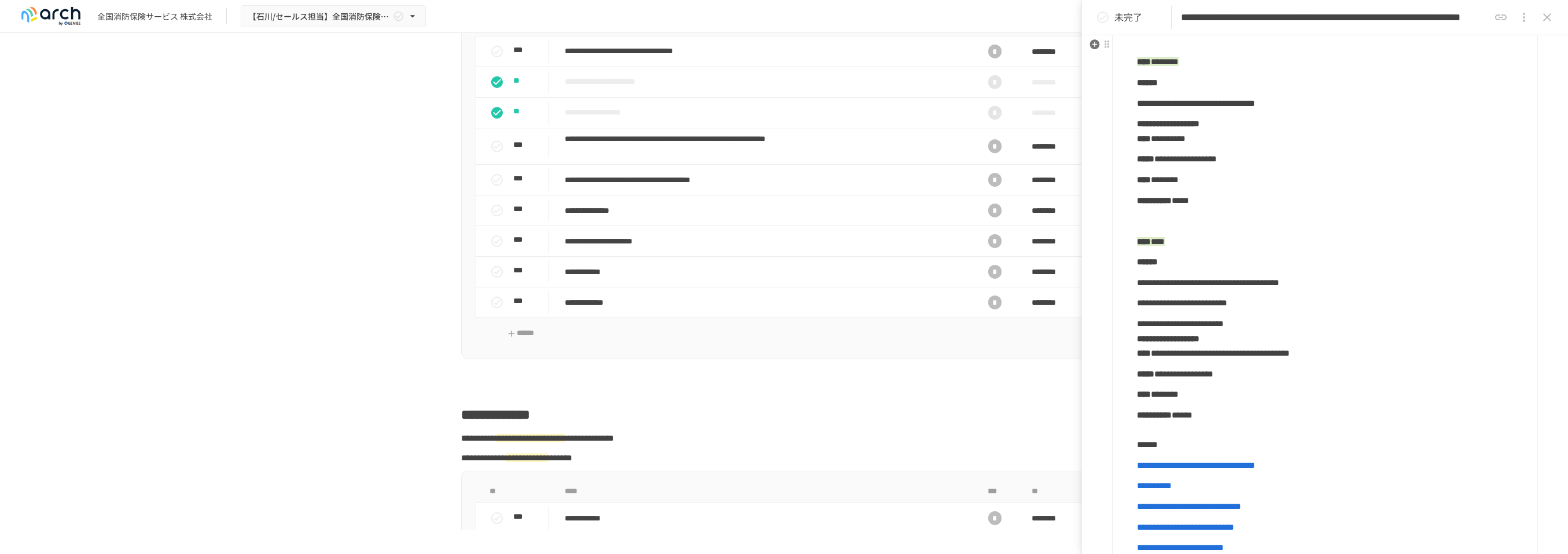 scroll, scrollTop: 1028, scrollLeft: 0, axis: vertical 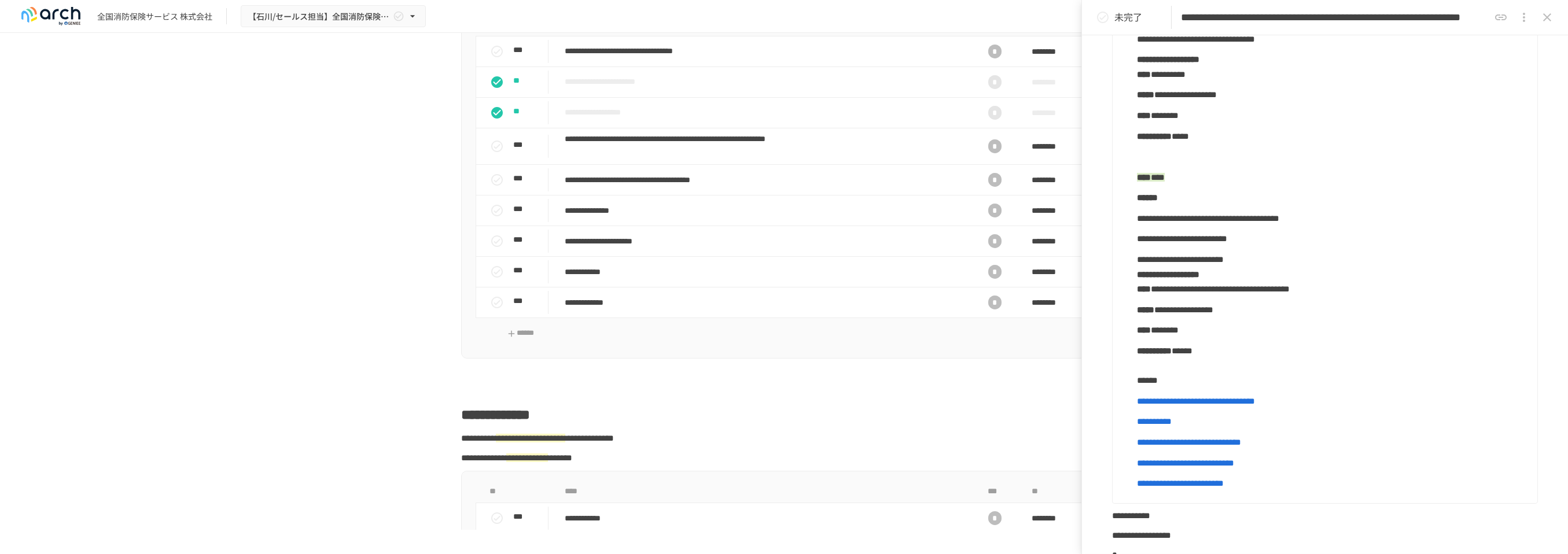 click on "**********" at bounding box center (1333, 310) 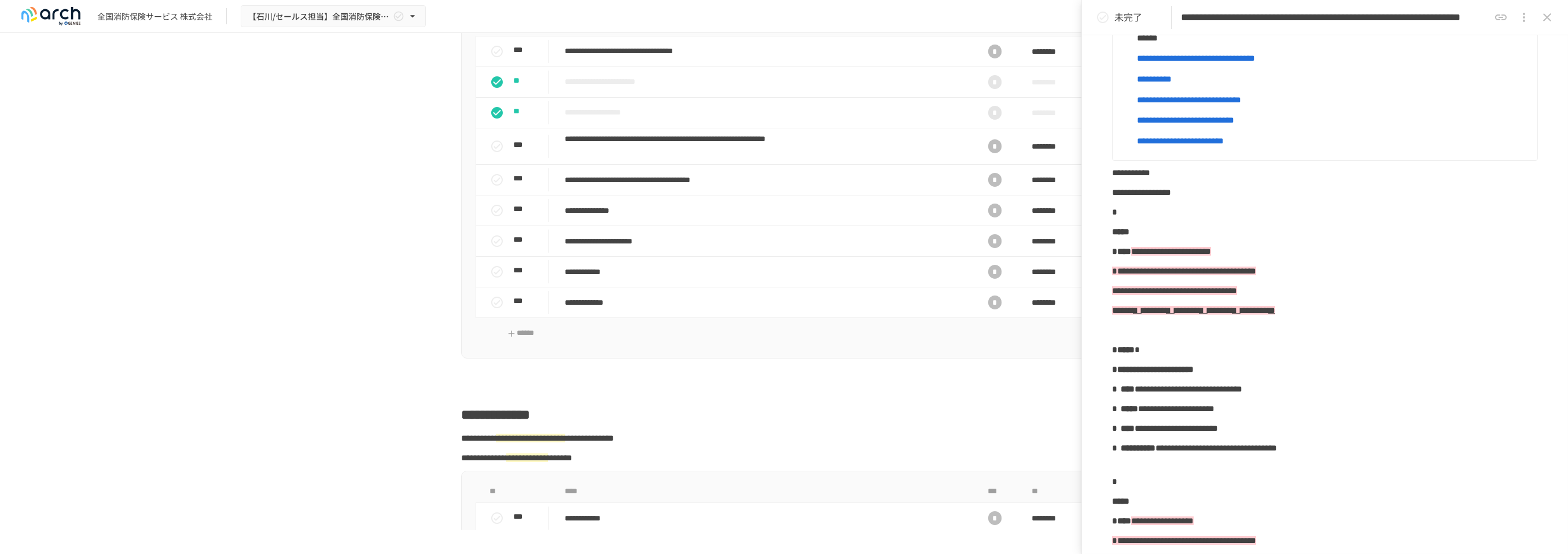 scroll, scrollTop: 1413, scrollLeft: 0, axis: vertical 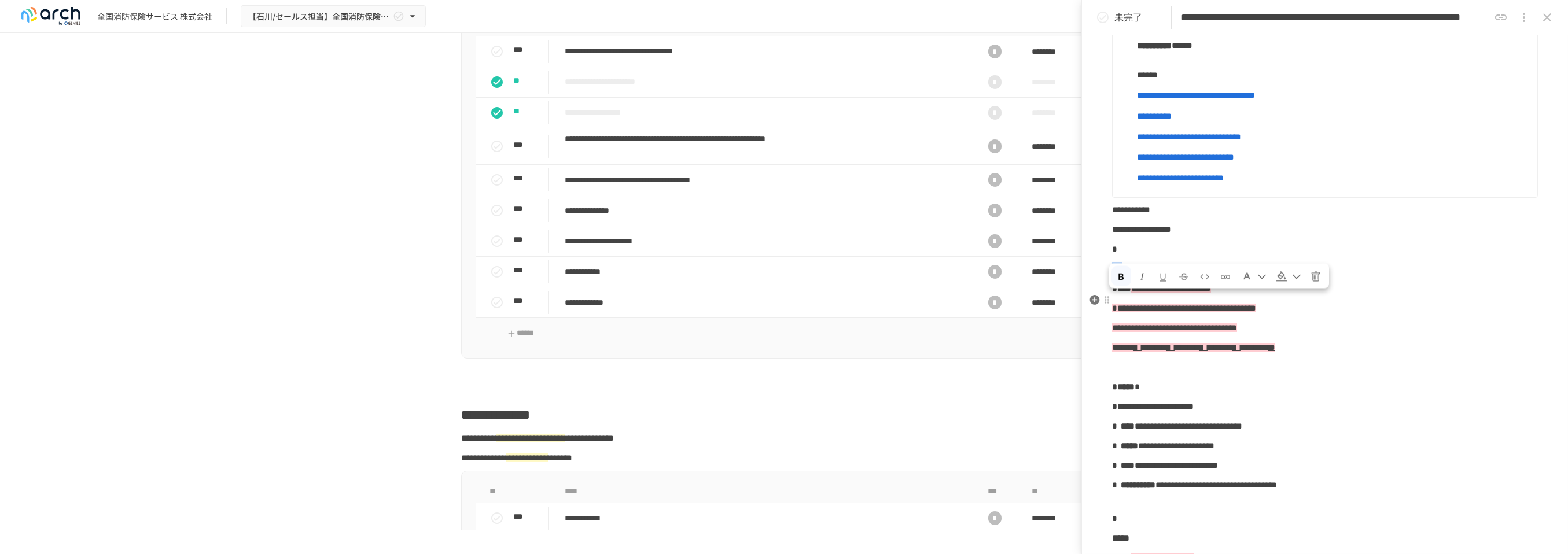 drag, startPoint x: 1114, startPoint y: 309, endPoint x: 1137, endPoint y: 309, distance: 23 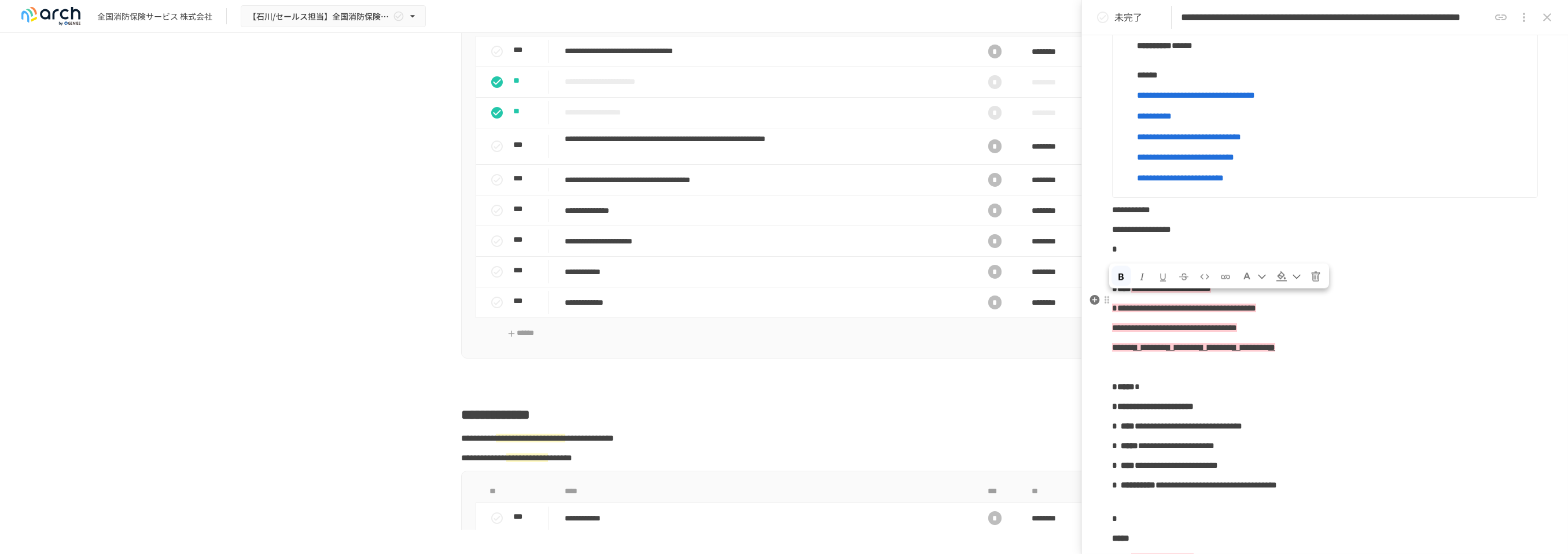 click on "**********" at bounding box center (1325, 289) 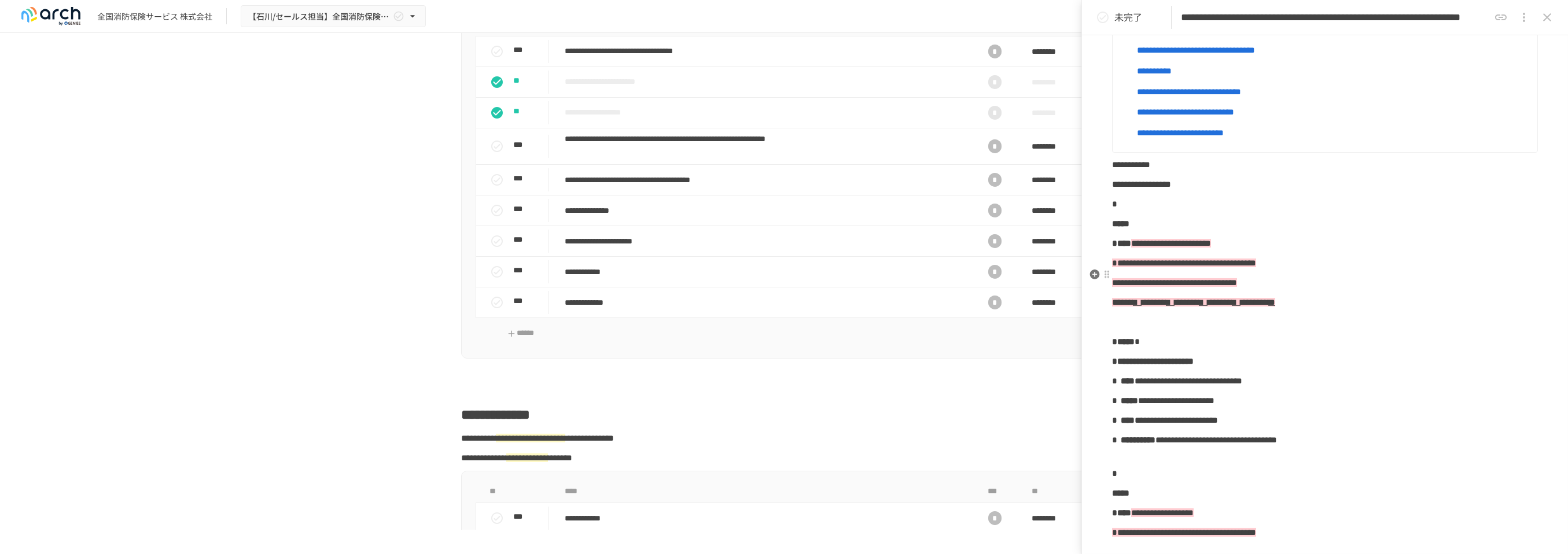 scroll, scrollTop: 1418, scrollLeft: 0, axis: vertical 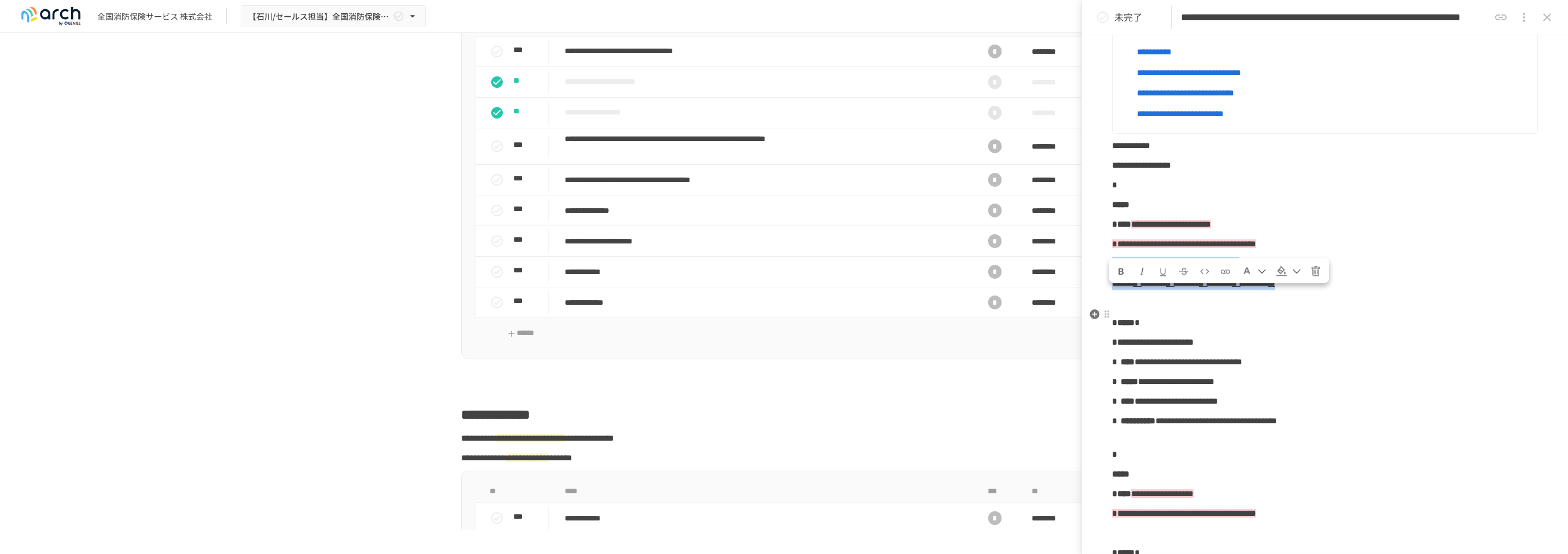 drag, startPoint x: 1113, startPoint y: 303, endPoint x: 1470, endPoint y: 328, distance: 357.8743 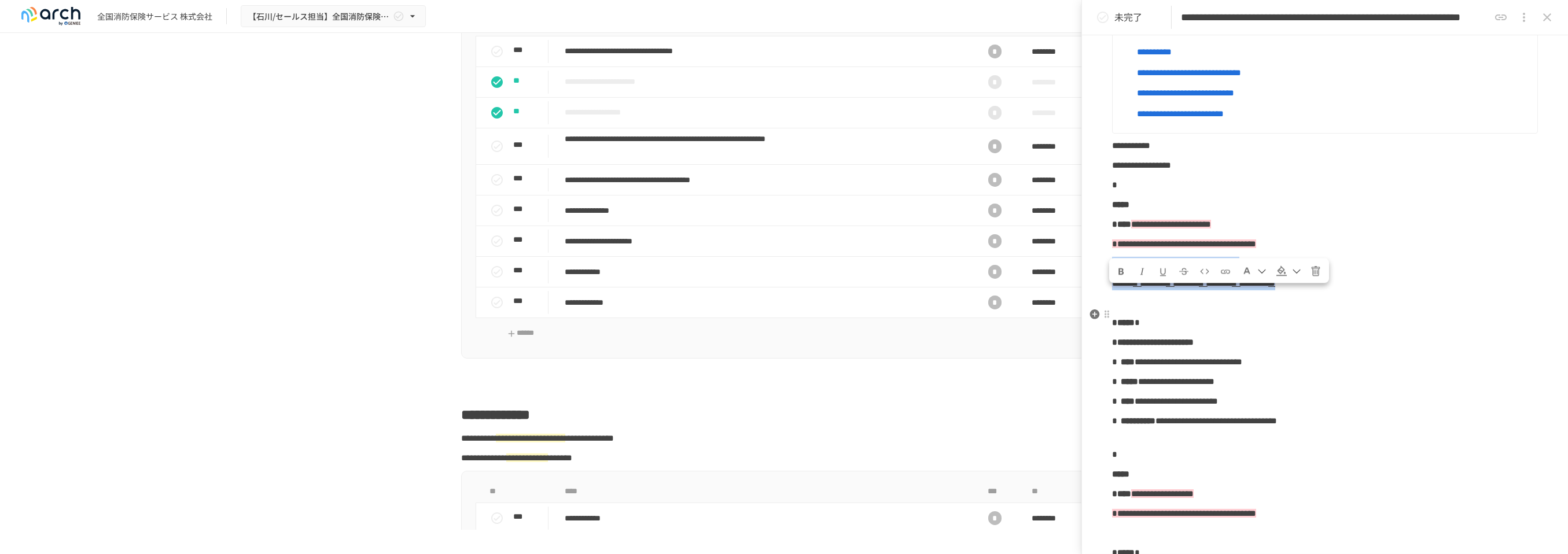 click on "**********" at bounding box center [1325, -305] 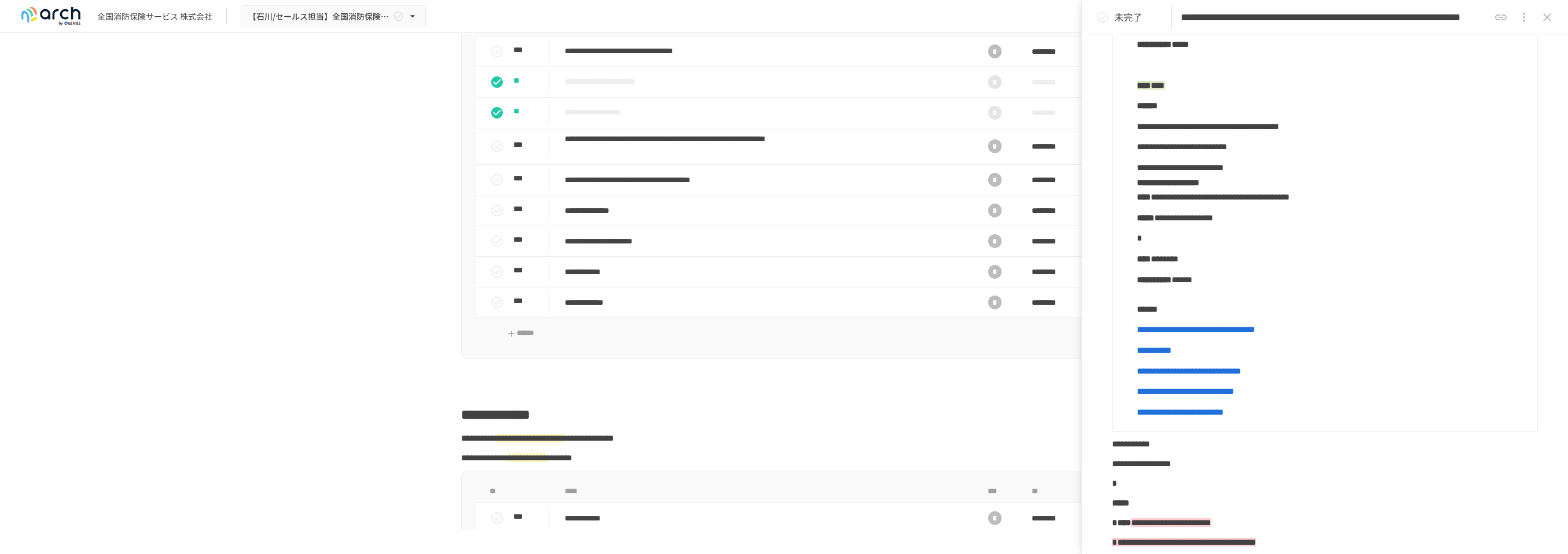 scroll, scrollTop: 1097, scrollLeft: 0, axis: vertical 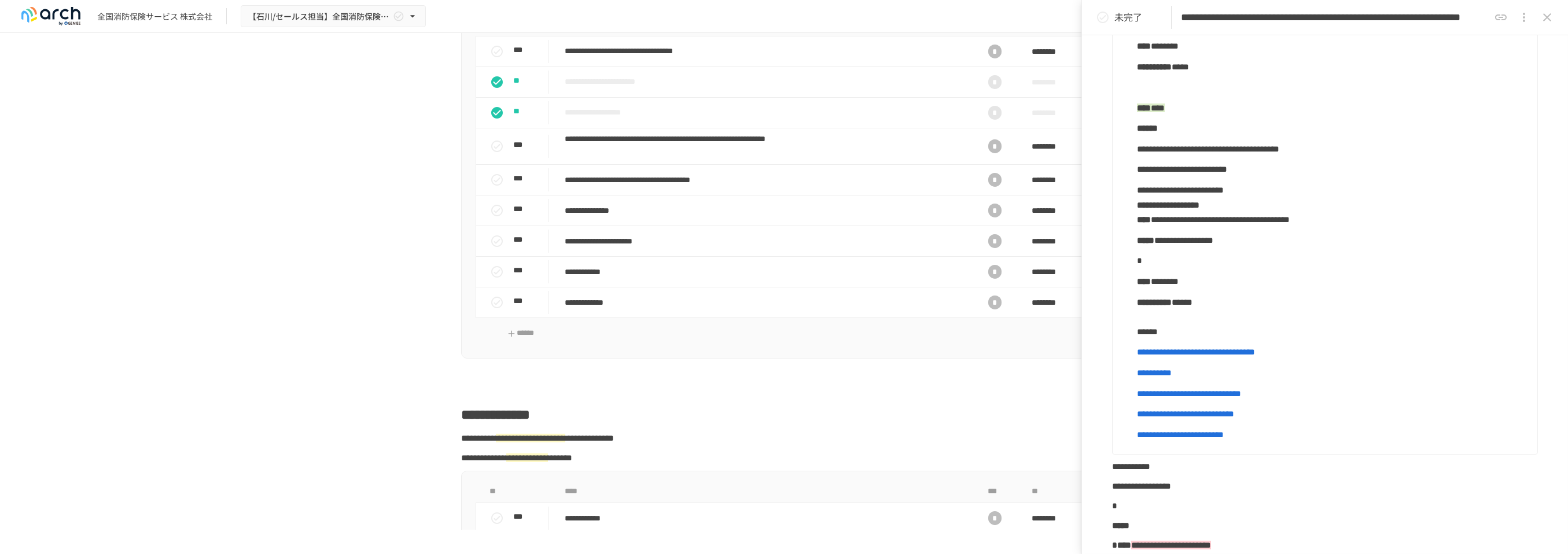 click on "*" at bounding box center (1333, 261) 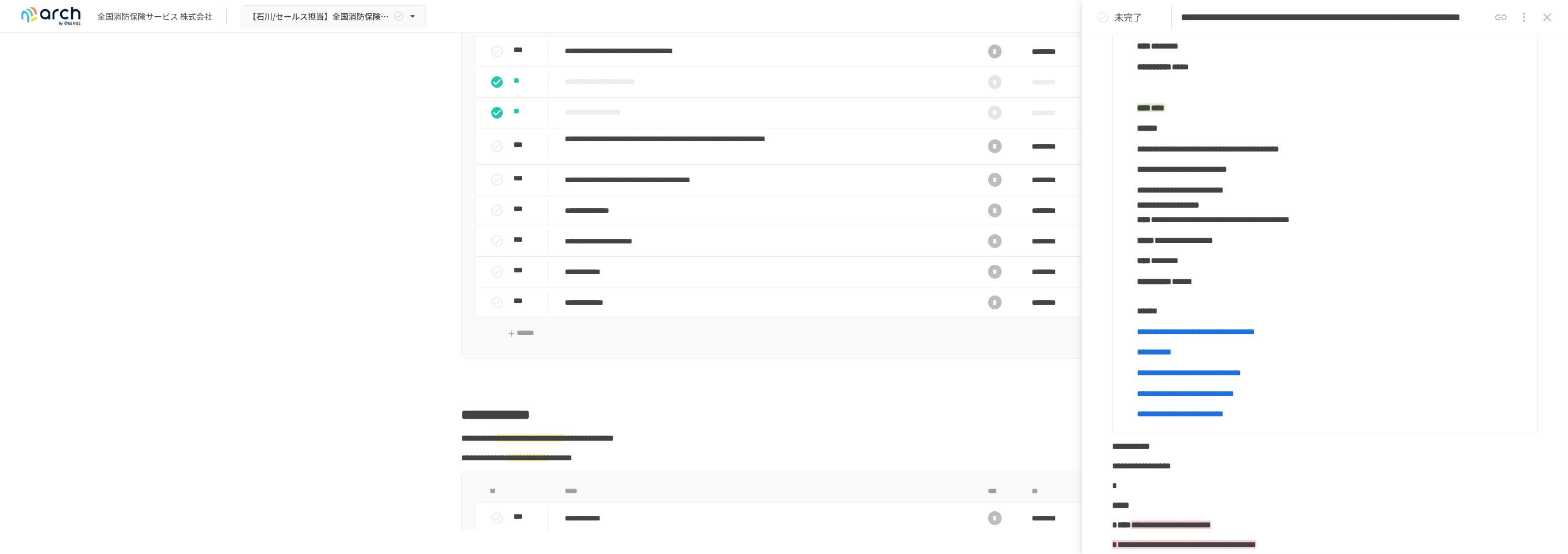 click on "**********" at bounding box center (1333, 205) 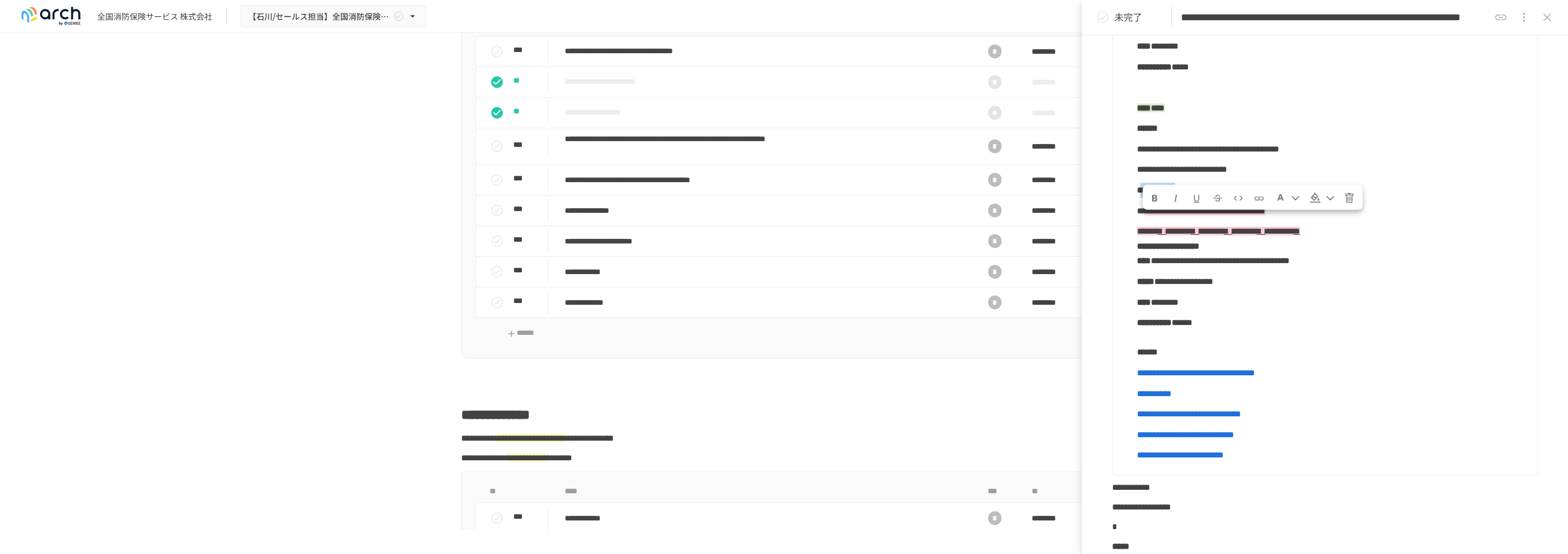 drag, startPoint x: 1143, startPoint y: 228, endPoint x: 1209, endPoint y: 227, distance: 66.0076 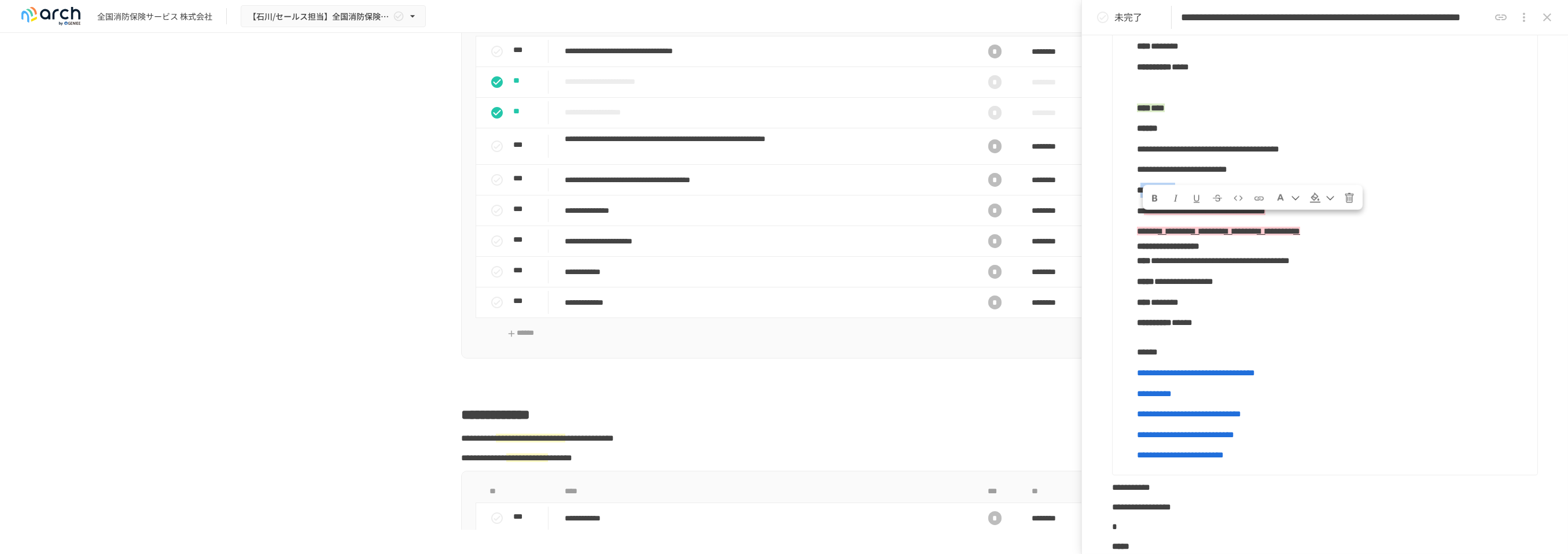 click on "**********" at bounding box center (1180, 190) 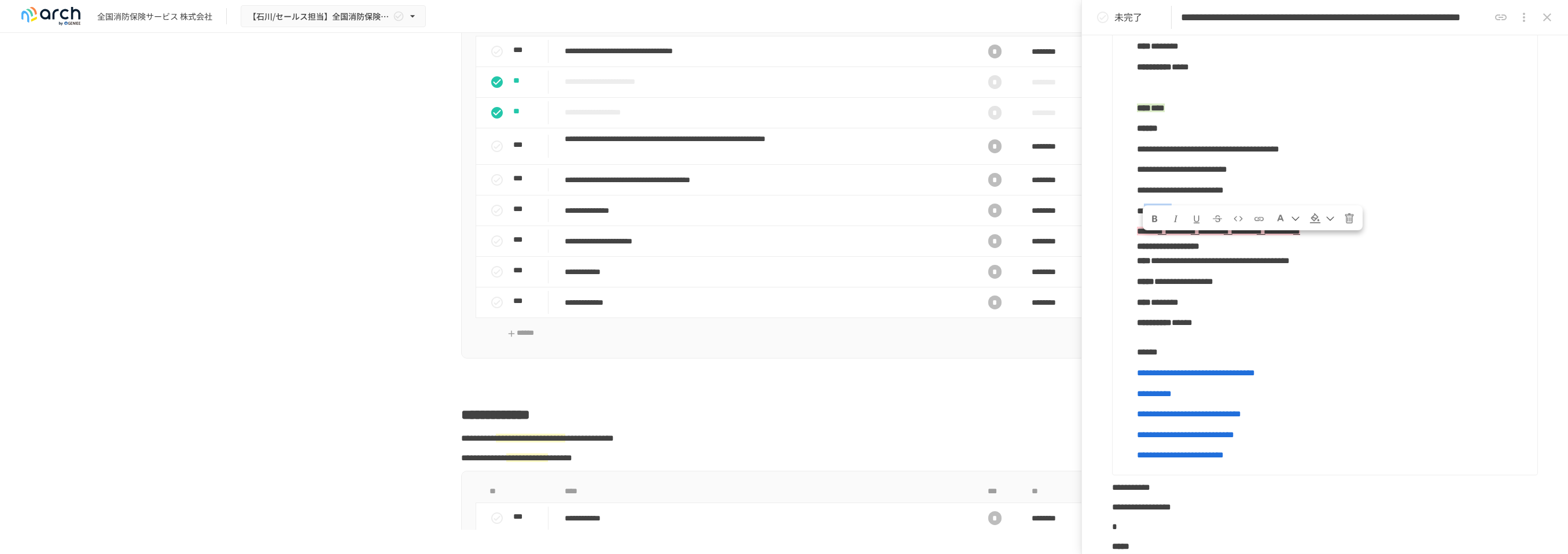 drag, startPoint x: 1146, startPoint y: 252, endPoint x: 1194, endPoint y: 254, distance: 48.04165 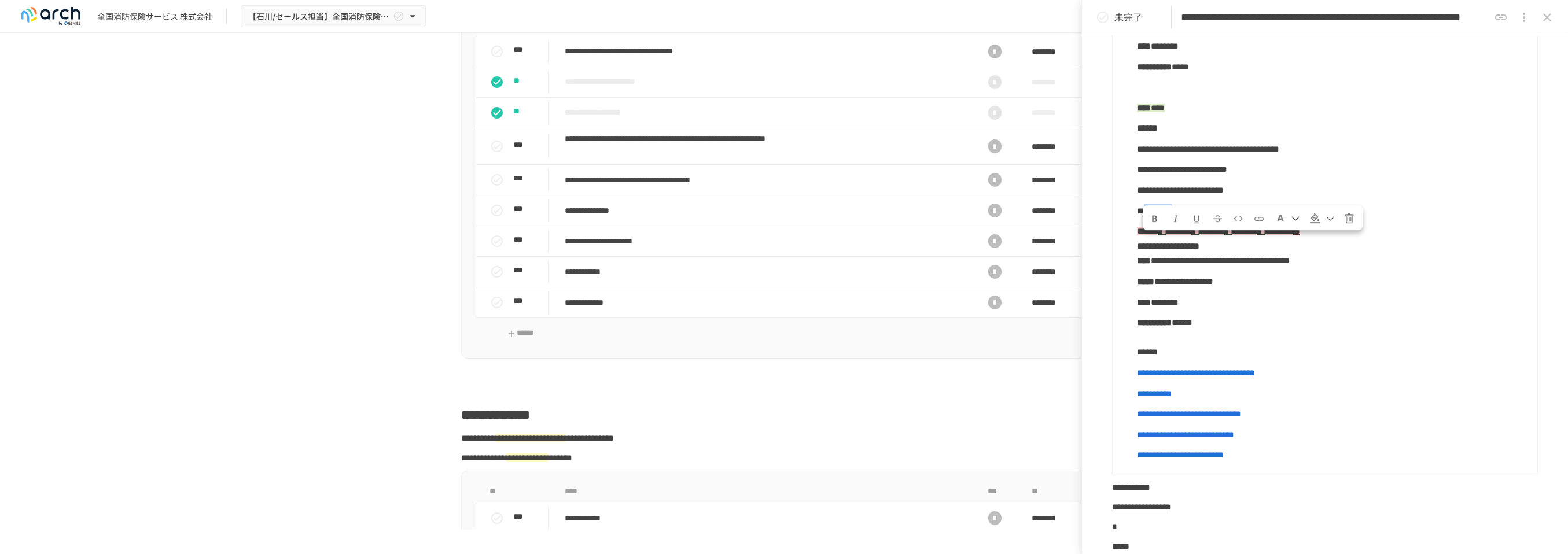 click on "**********" at bounding box center [1205, 210] 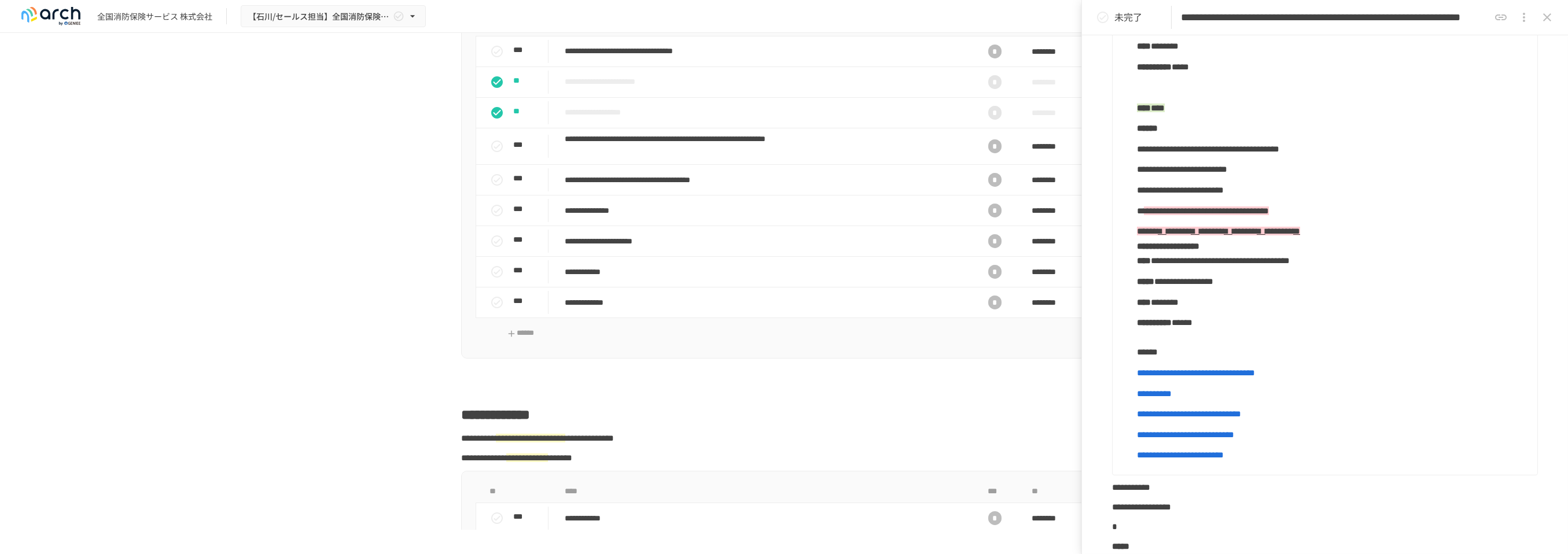 click on "**********" at bounding box center [1206, 210] 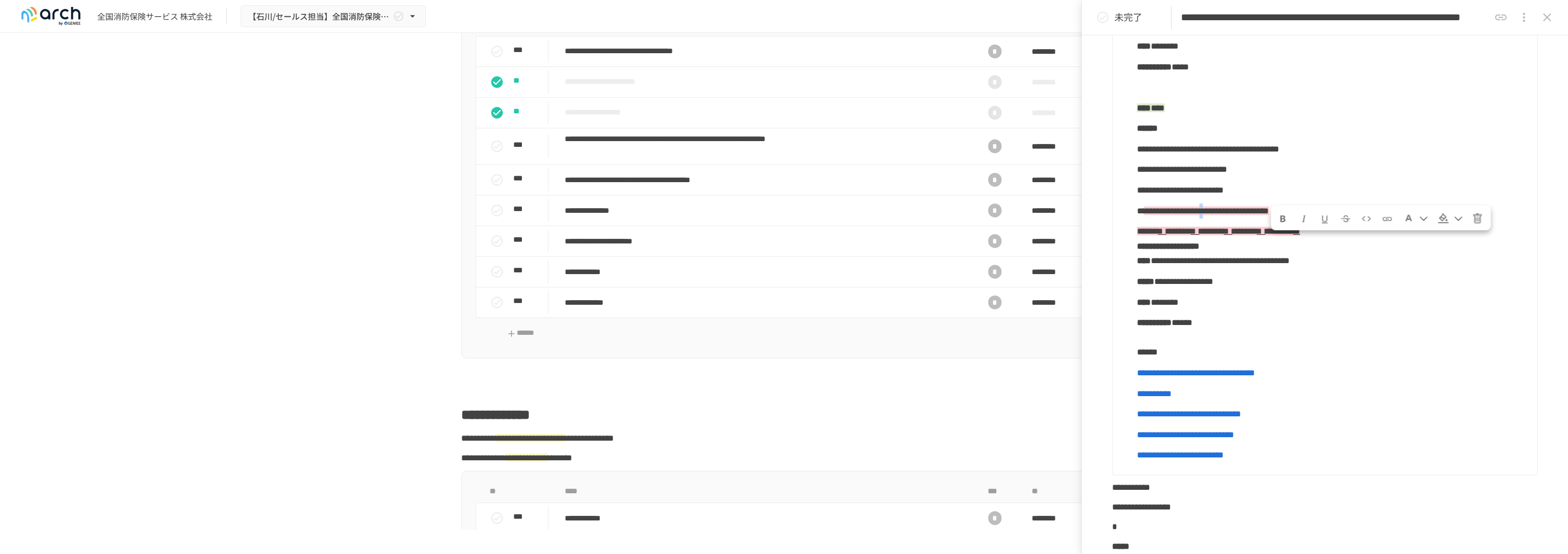 drag, startPoint x: 1276, startPoint y: 251, endPoint x: 1283, endPoint y: 250, distance: 7.071068 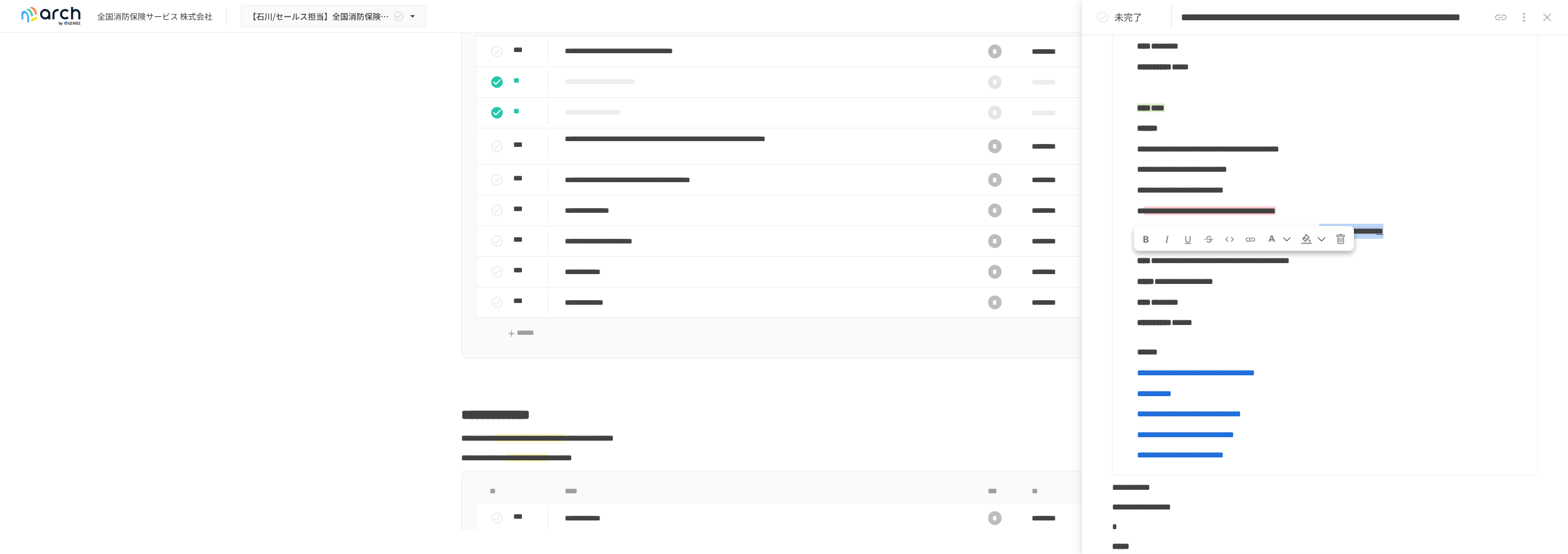 drag, startPoint x: 1496, startPoint y: 271, endPoint x: 1501, endPoint y: 283, distance: 13 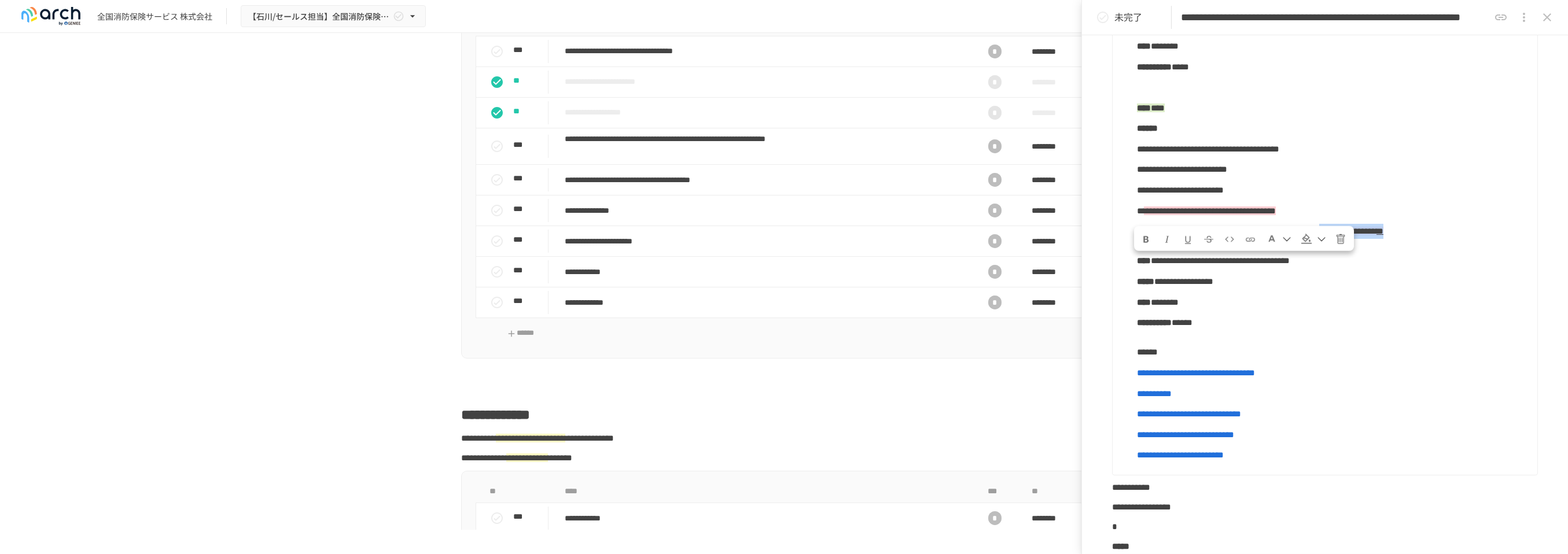 click on "**********" at bounding box center [1333, 246] 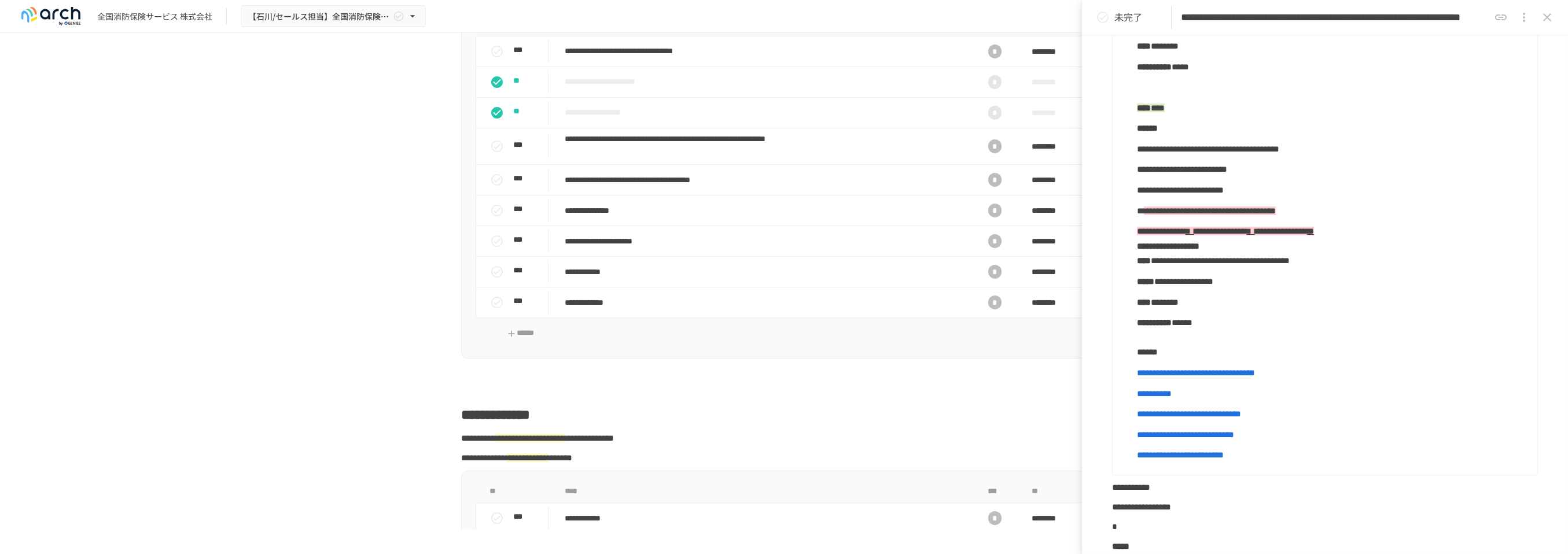 click on "**********" at bounding box center (1333, 246) 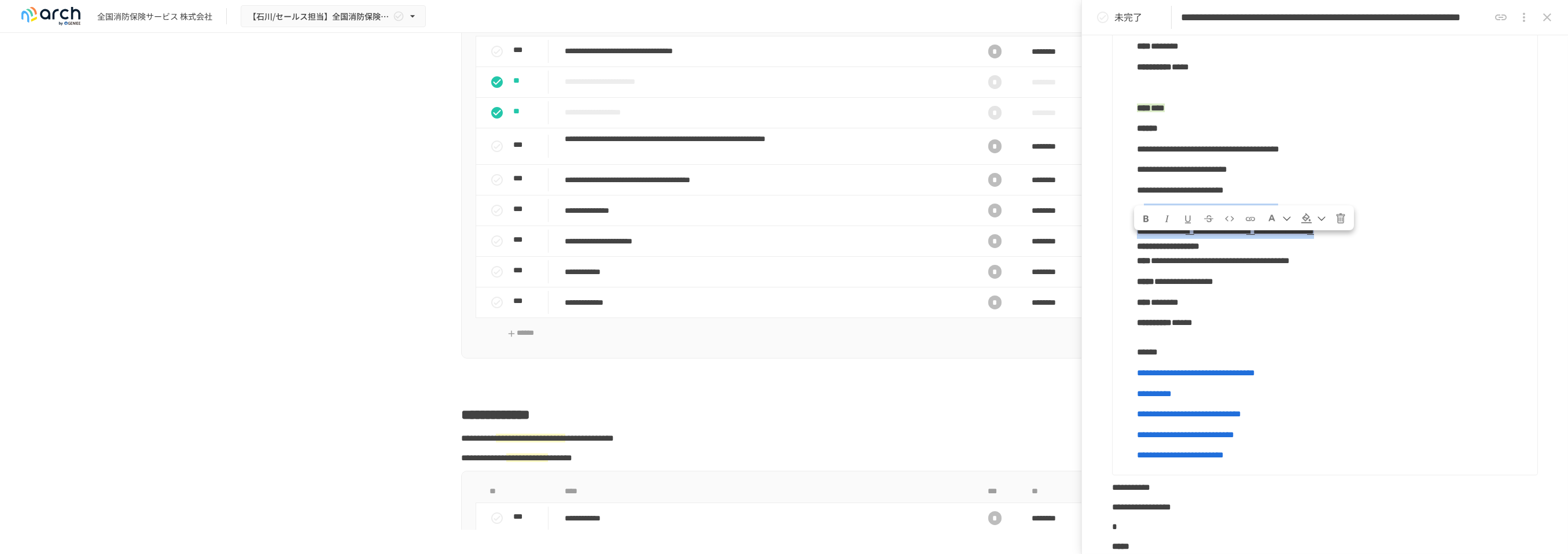drag, startPoint x: 1503, startPoint y: 268, endPoint x: 1144, endPoint y: 248, distance: 359.55667 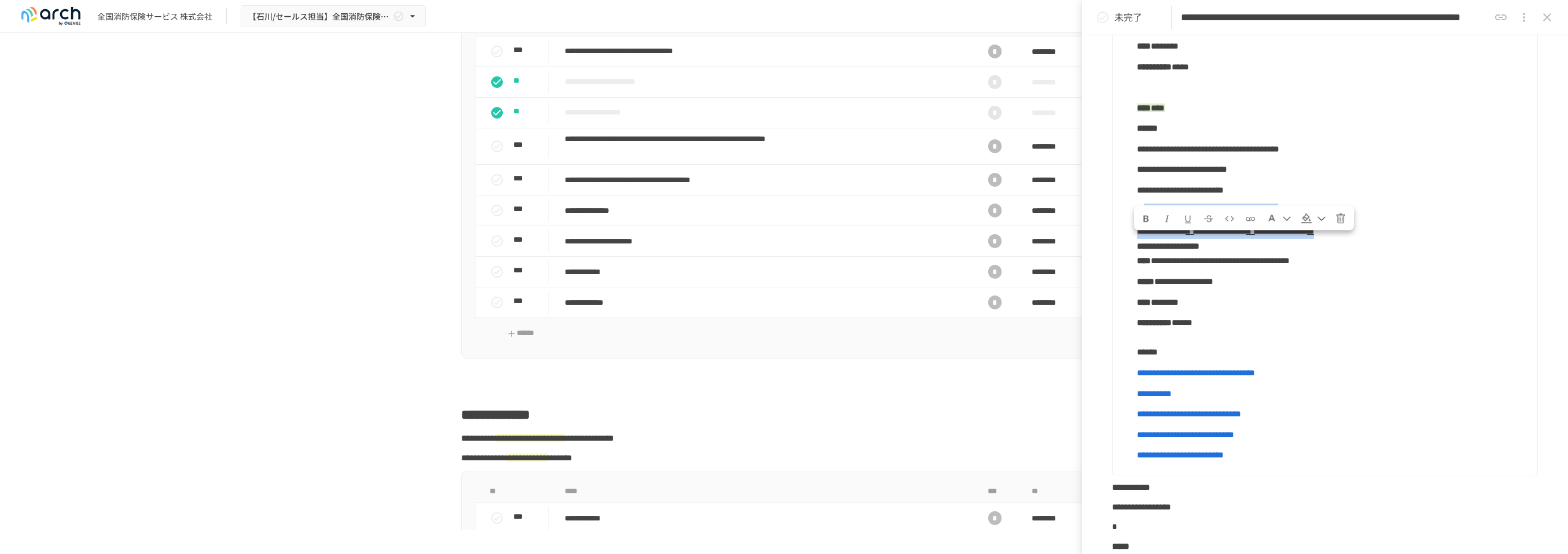 click on "**********" at bounding box center (1324, 179) 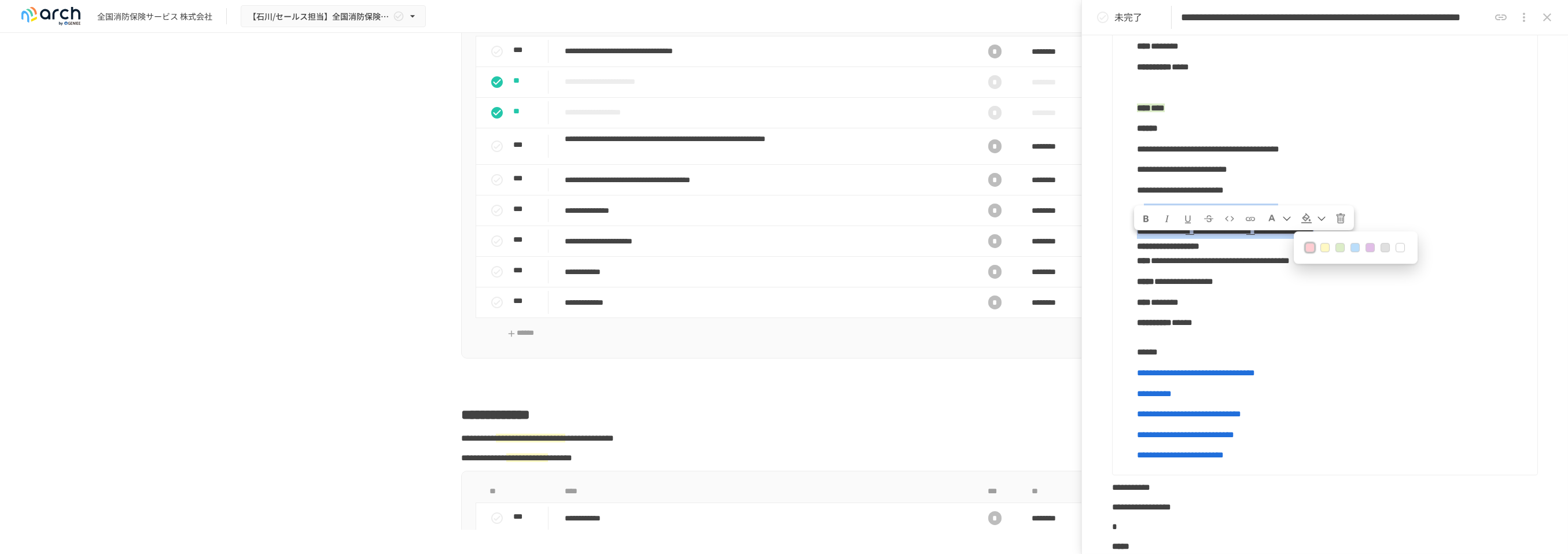 click at bounding box center [1400, 248] 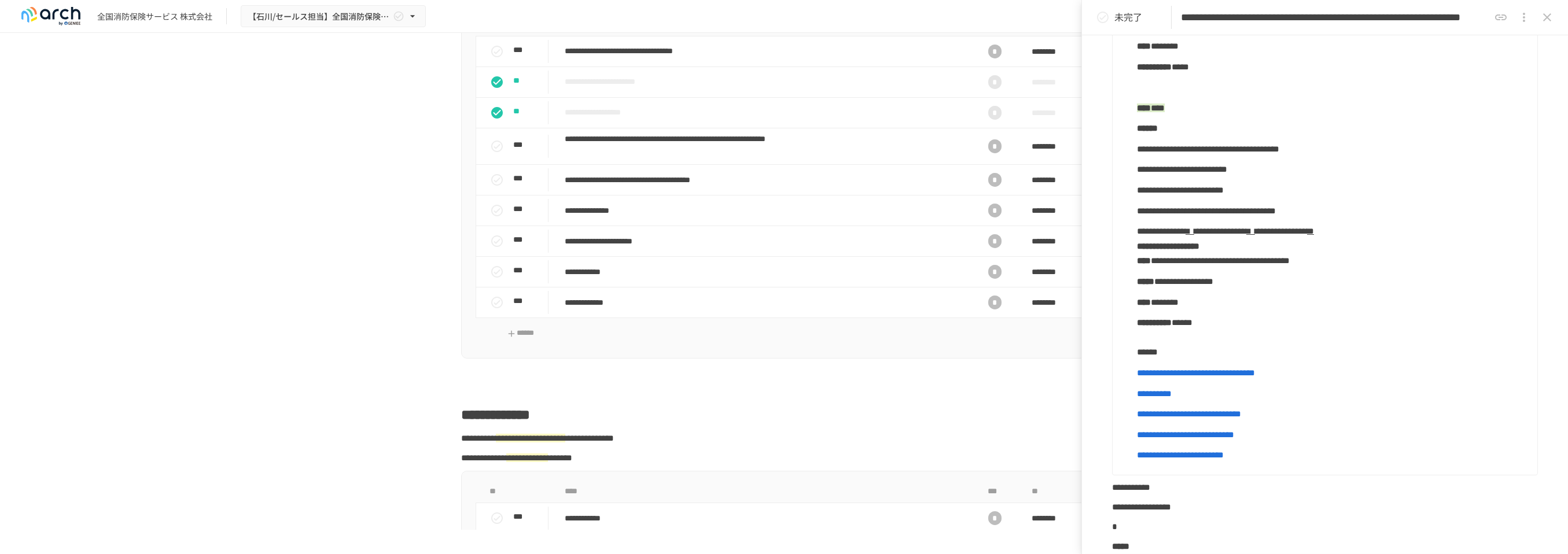 click on "**********" at bounding box center (1333, 246) 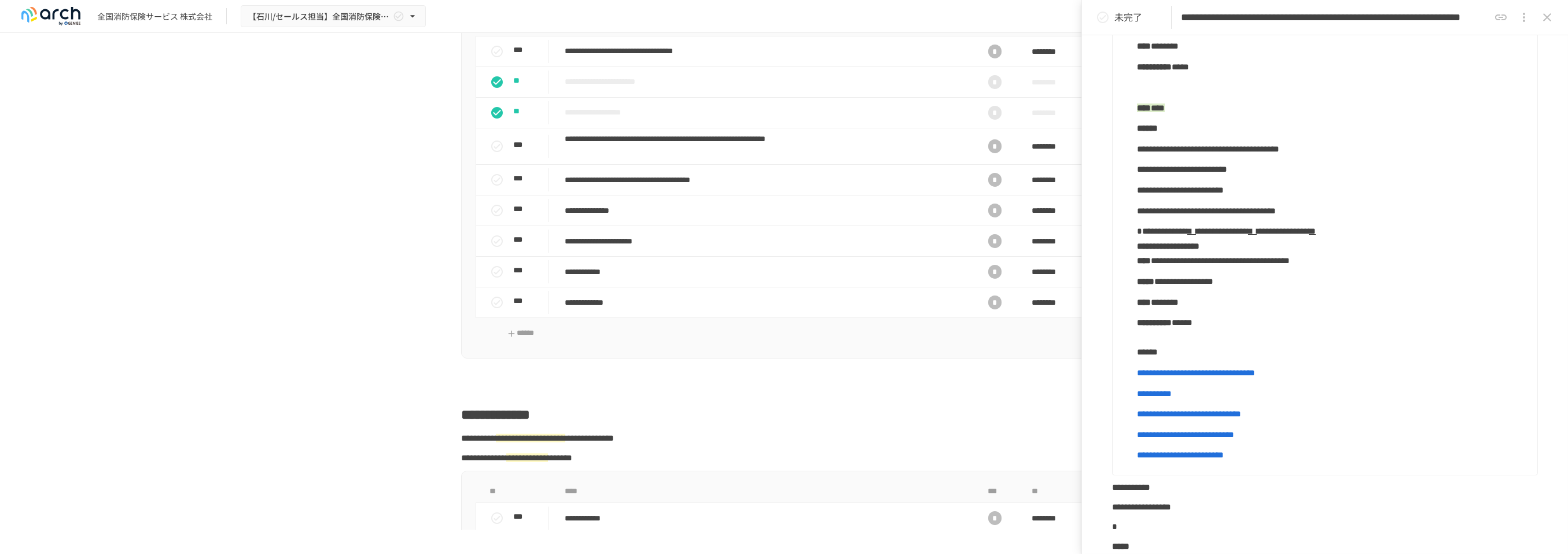 click on "**********" at bounding box center (1333, 246) 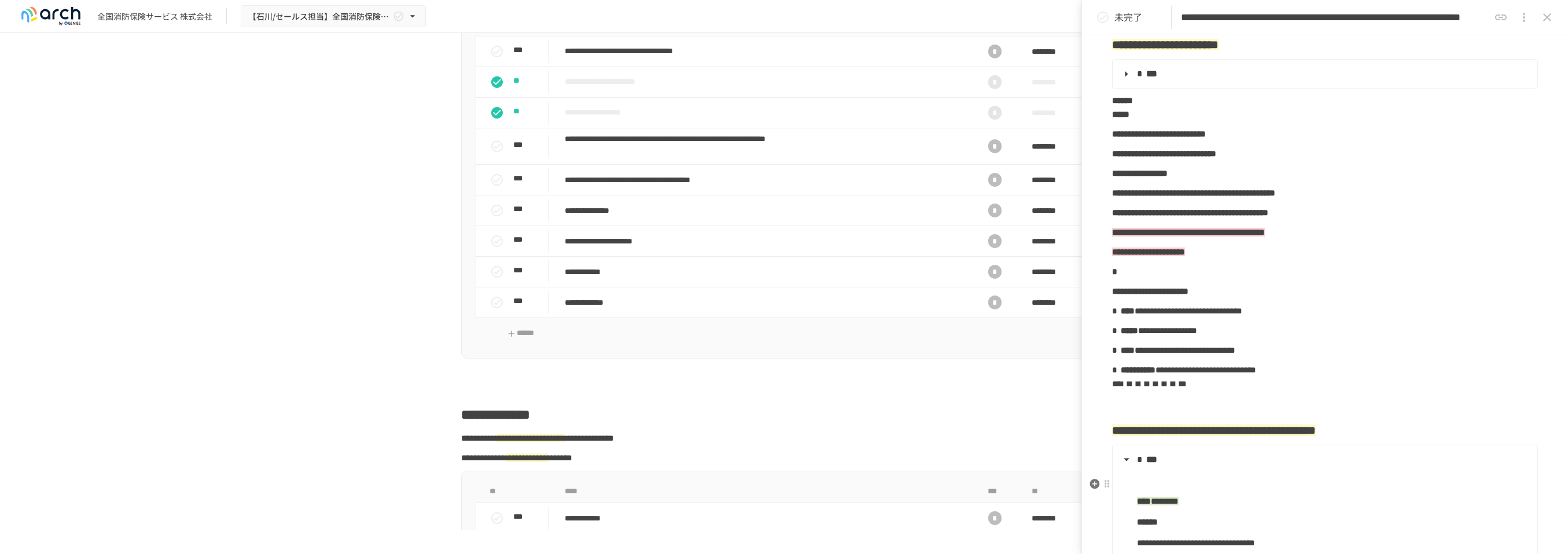 scroll, scrollTop: 519, scrollLeft: 0, axis: vertical 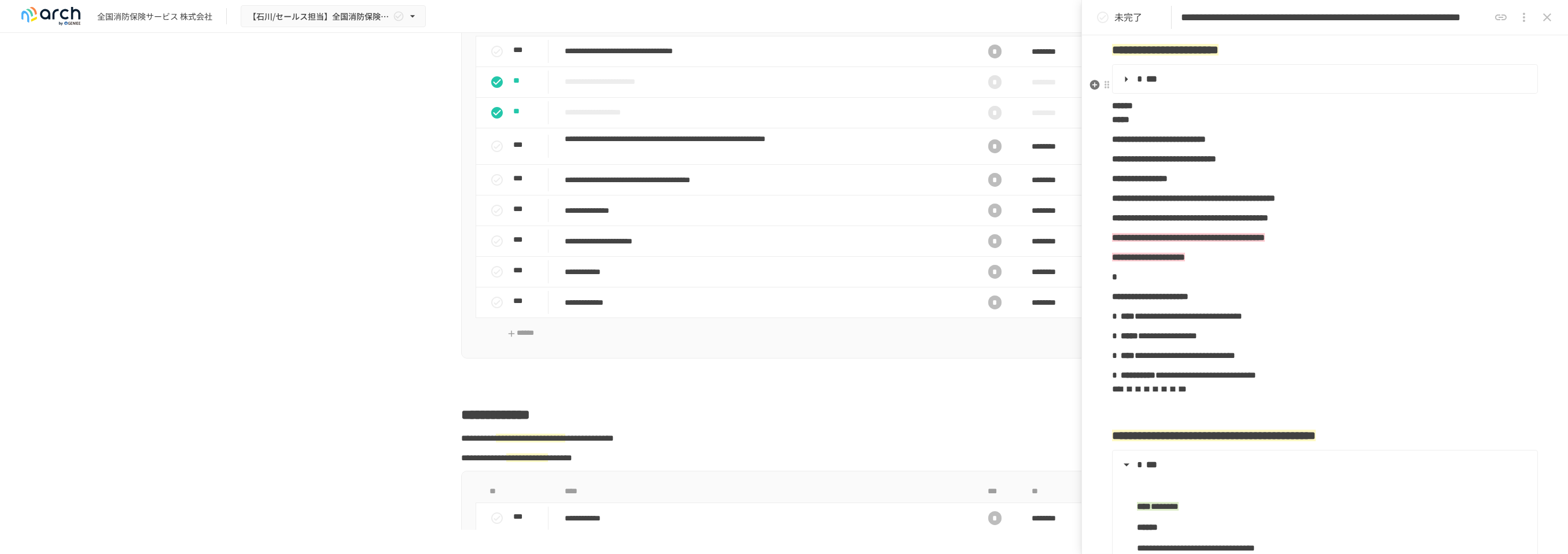click on "***" at bounding box center (1324, 79) 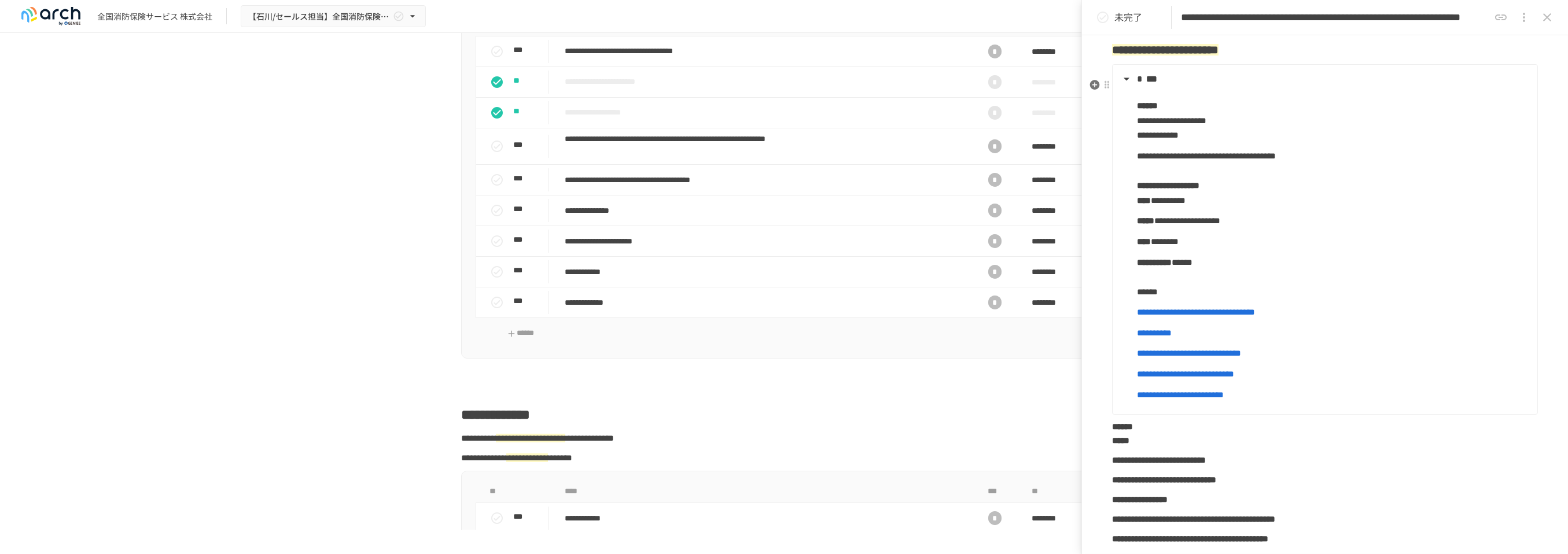 click on "**********" at bounding box center [1333, 221] 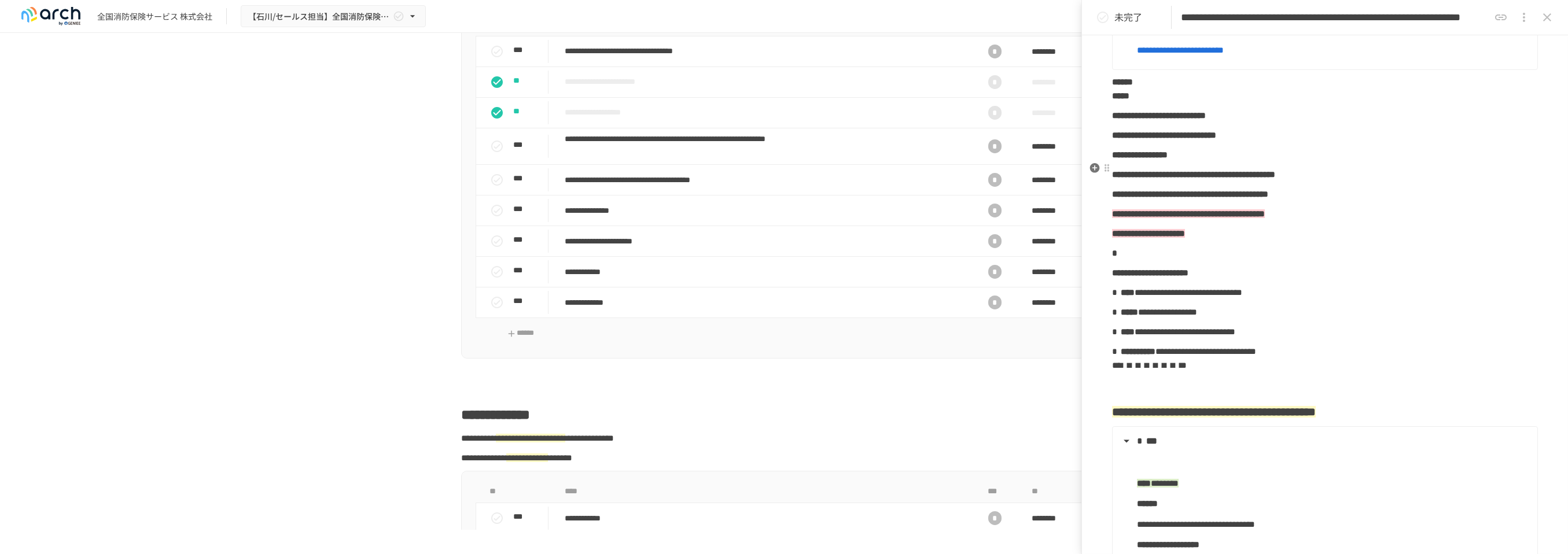 scroll, scrollTop: 840, scrollLeft: 0, axis: vertical 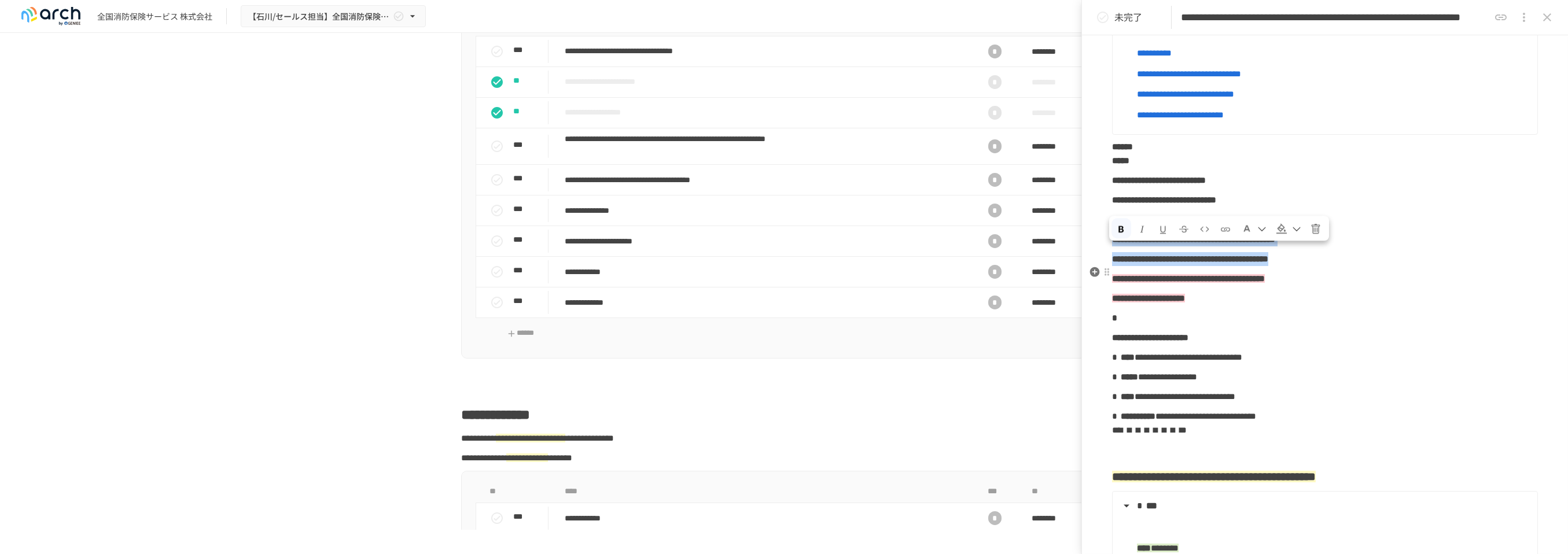 drag, startPoint x: 1112, startPoint y: 260, endPoint x: 1444, endPoint y: 281, distance: 332.66349 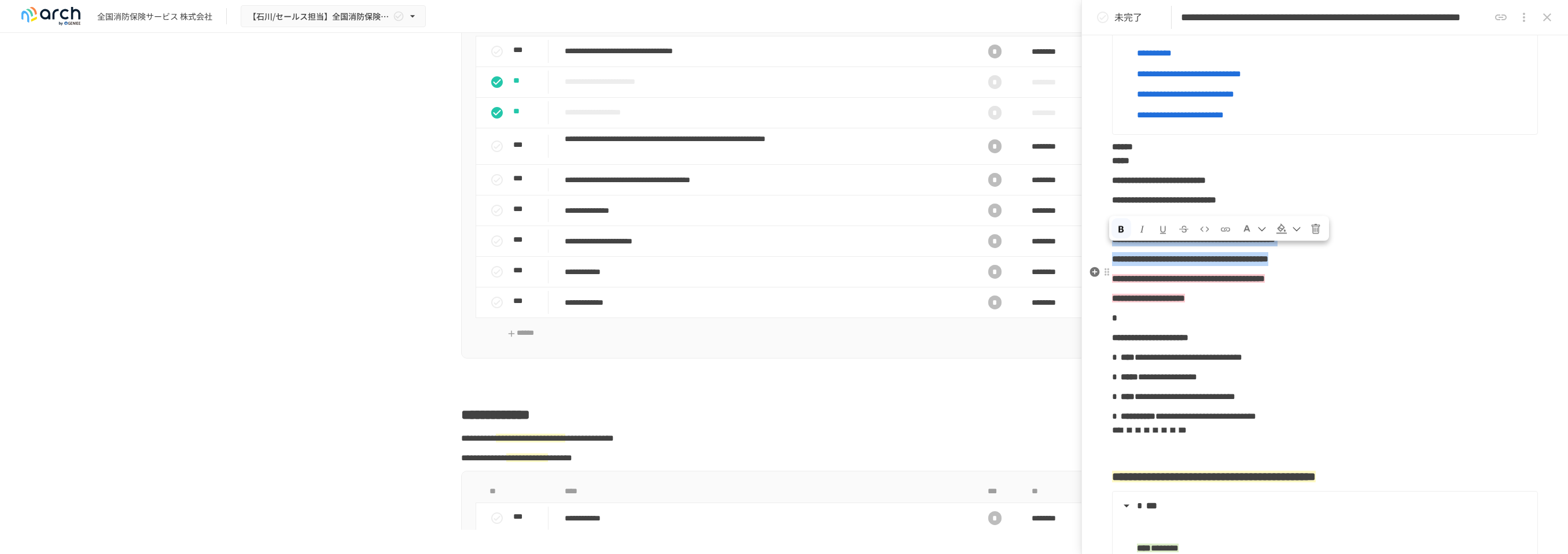 click on "**********" at bounding box center [1325, 475] 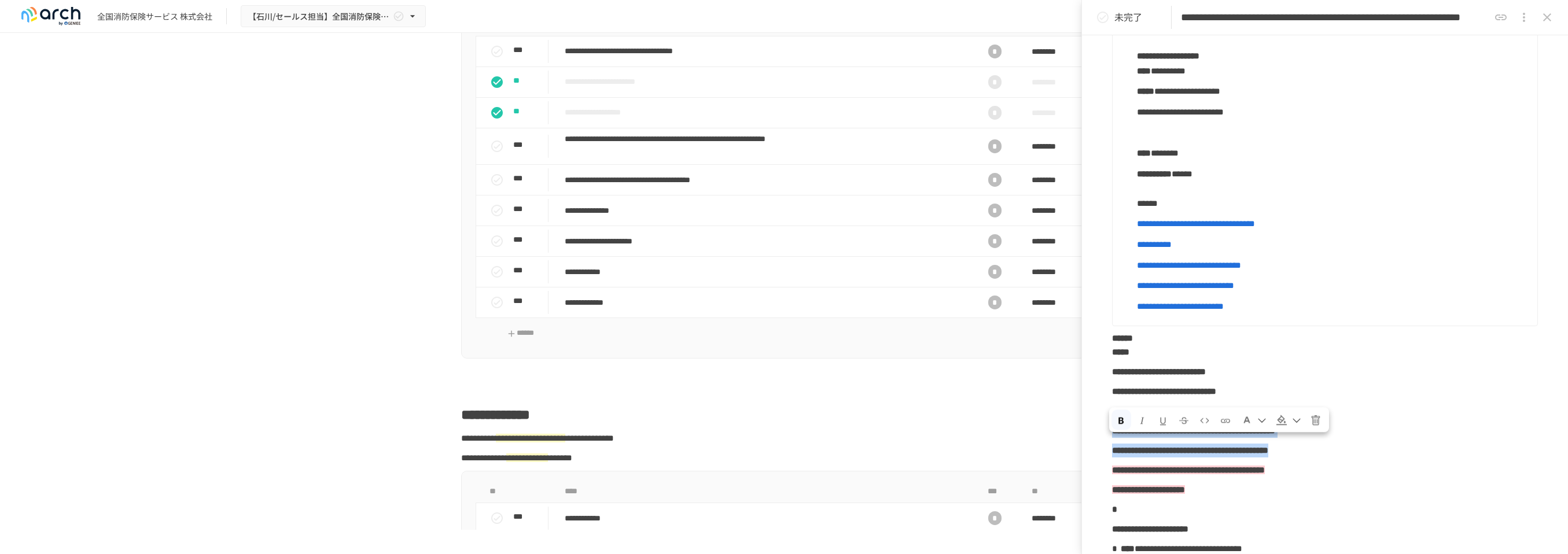 scroll, scrollTop: 647, scrollLeft: 0, axis: vertical 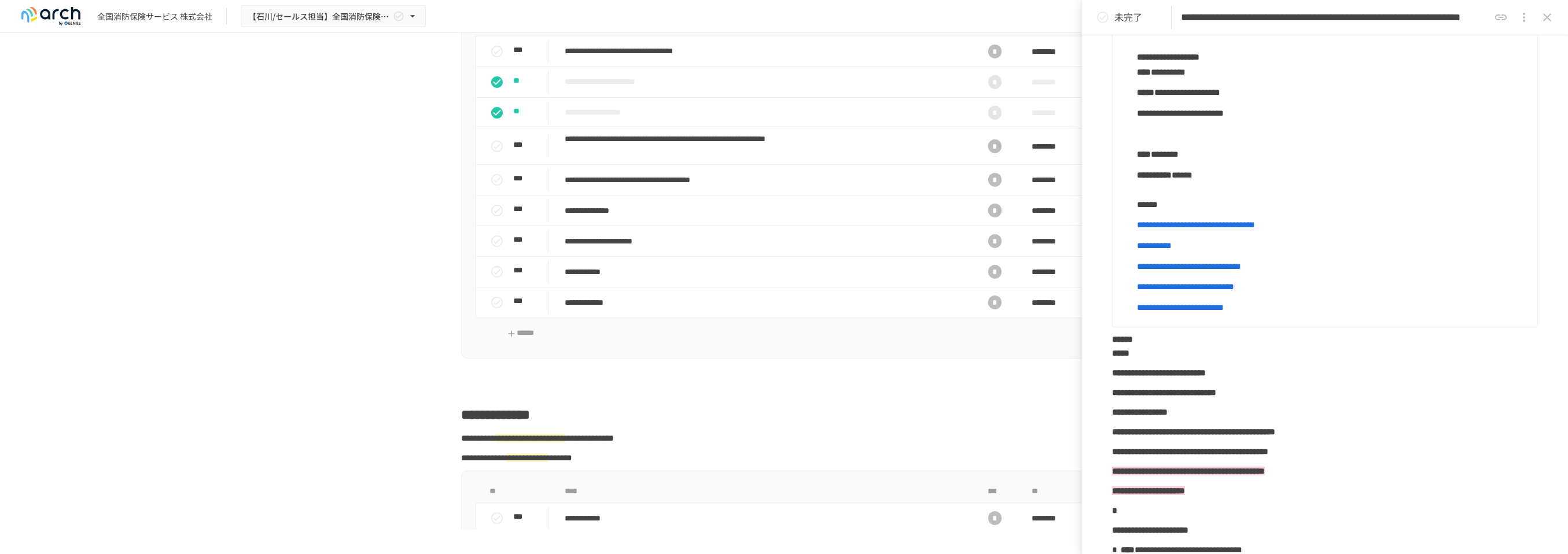 click at bounding box center [1333, 134] 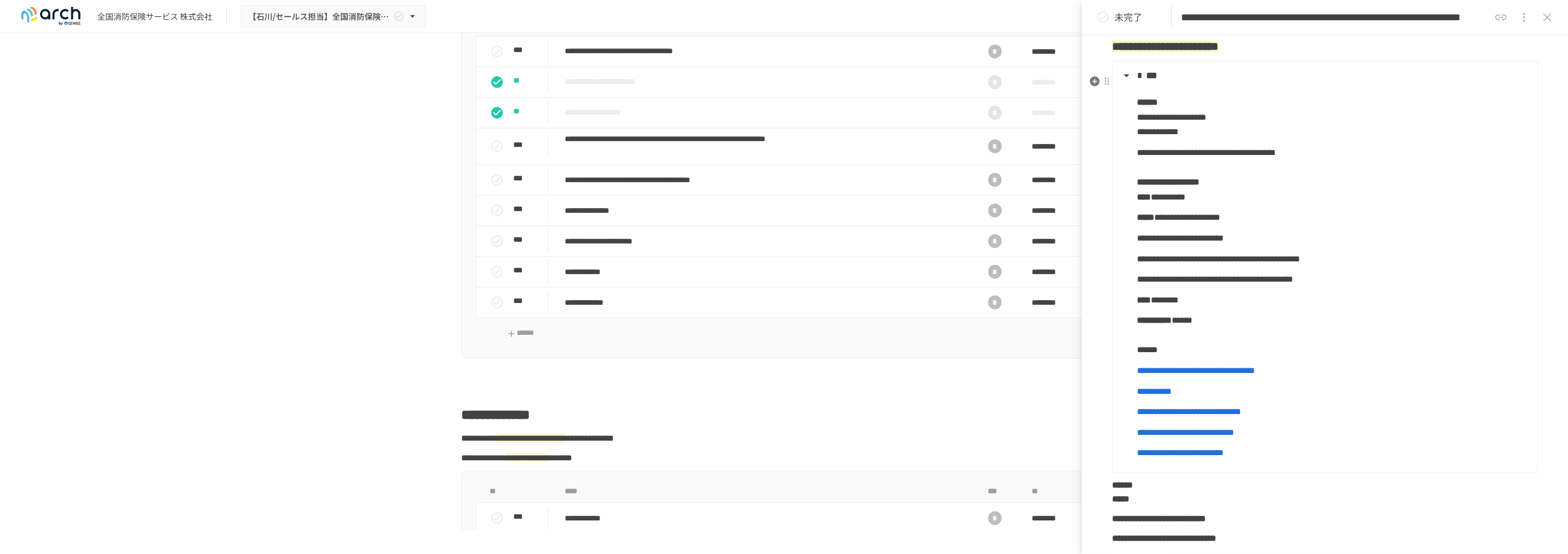 scroll, scrollTop: 519, scrollLeft: 0, axis: vertical 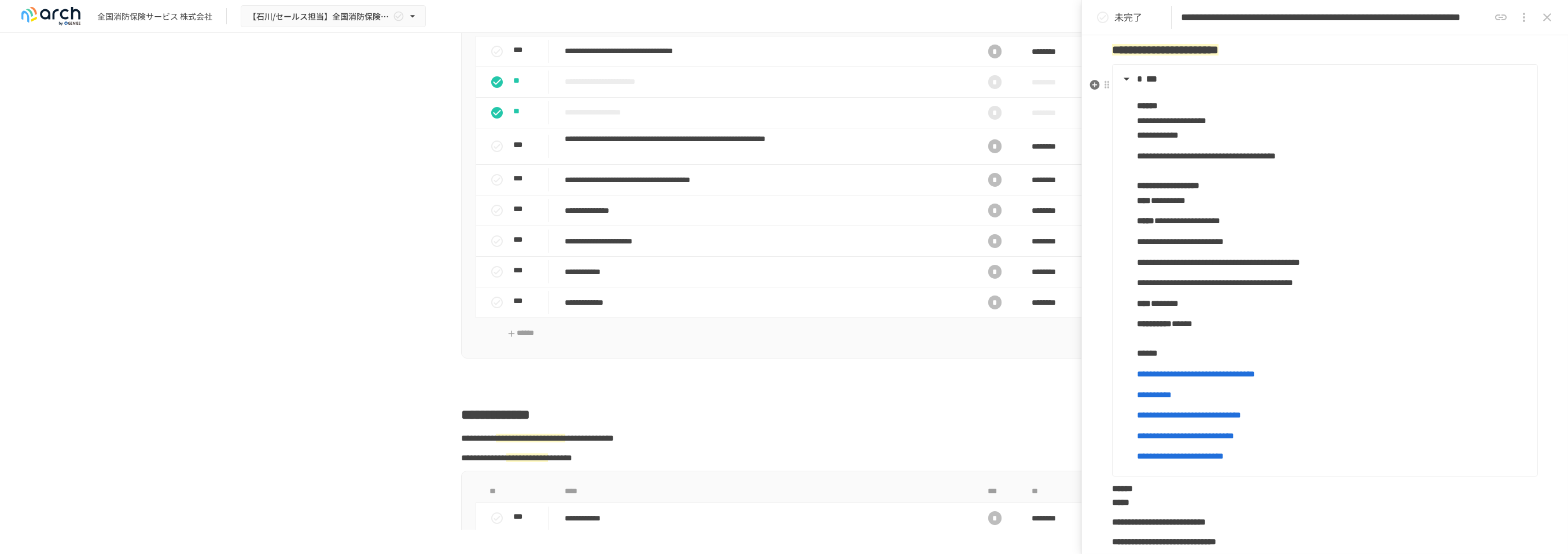 click on "**********" at bounding box center (1158, 135) 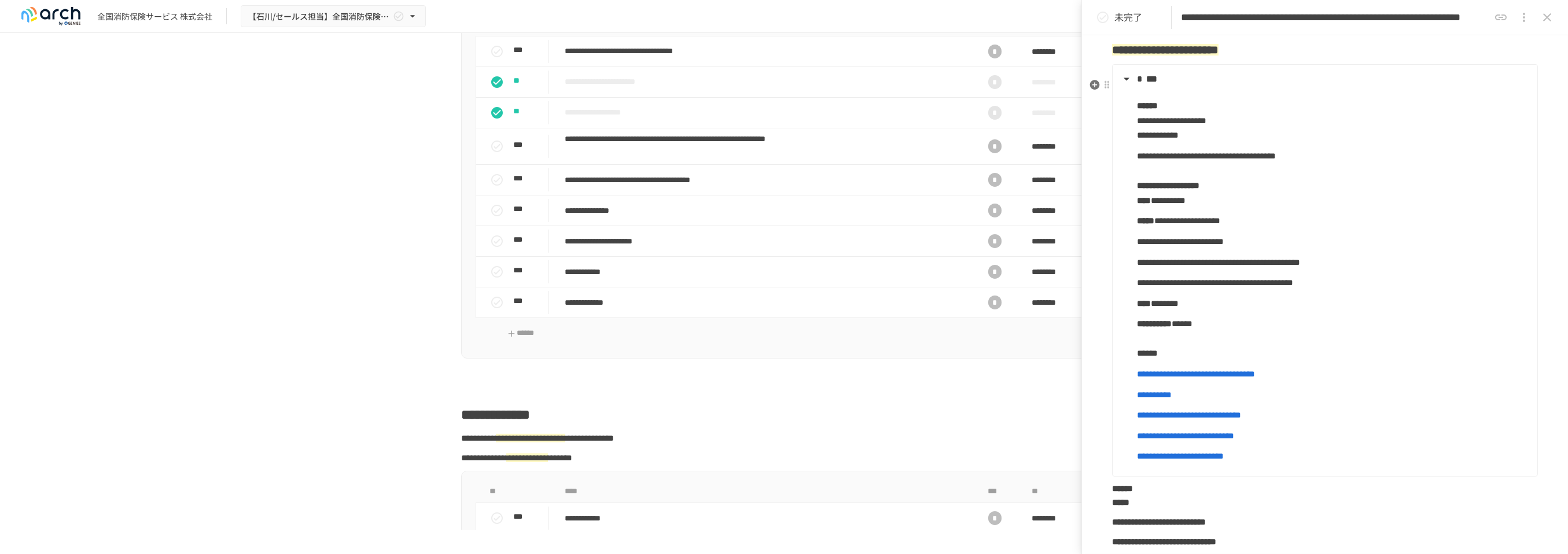 scroll, scrollTop: 583, scrollLeft: 0, axis: vertical 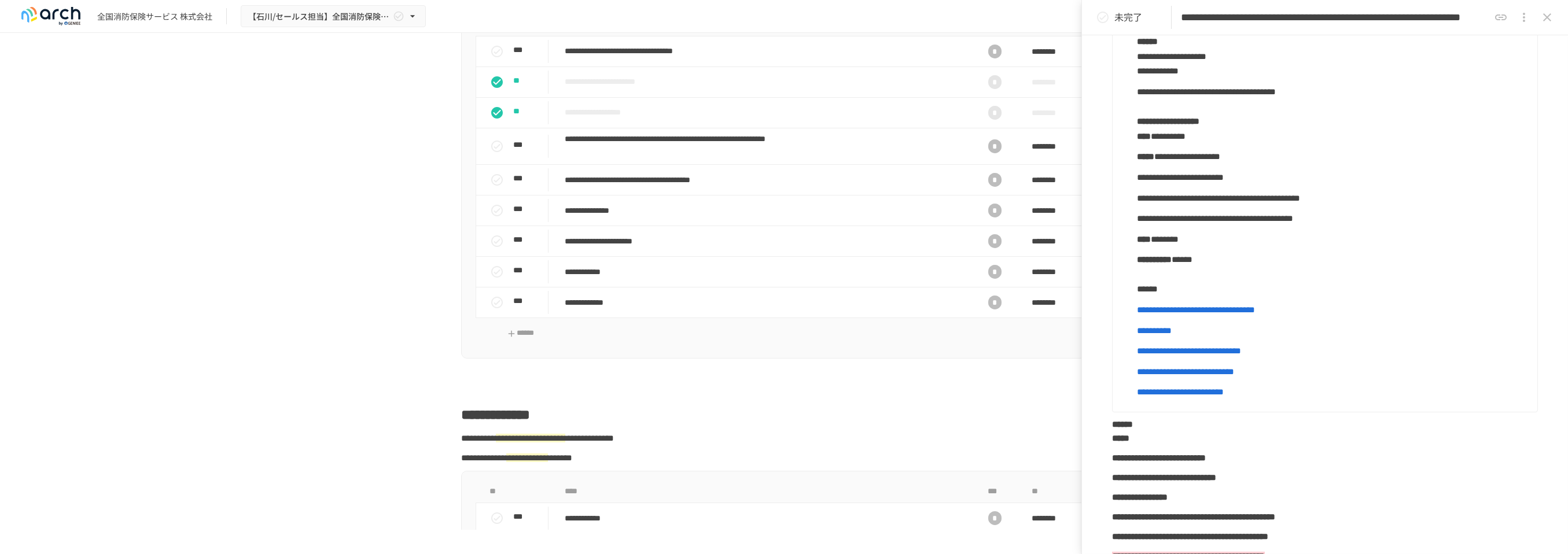 click on "**********" at bounding box center [1219, 198] 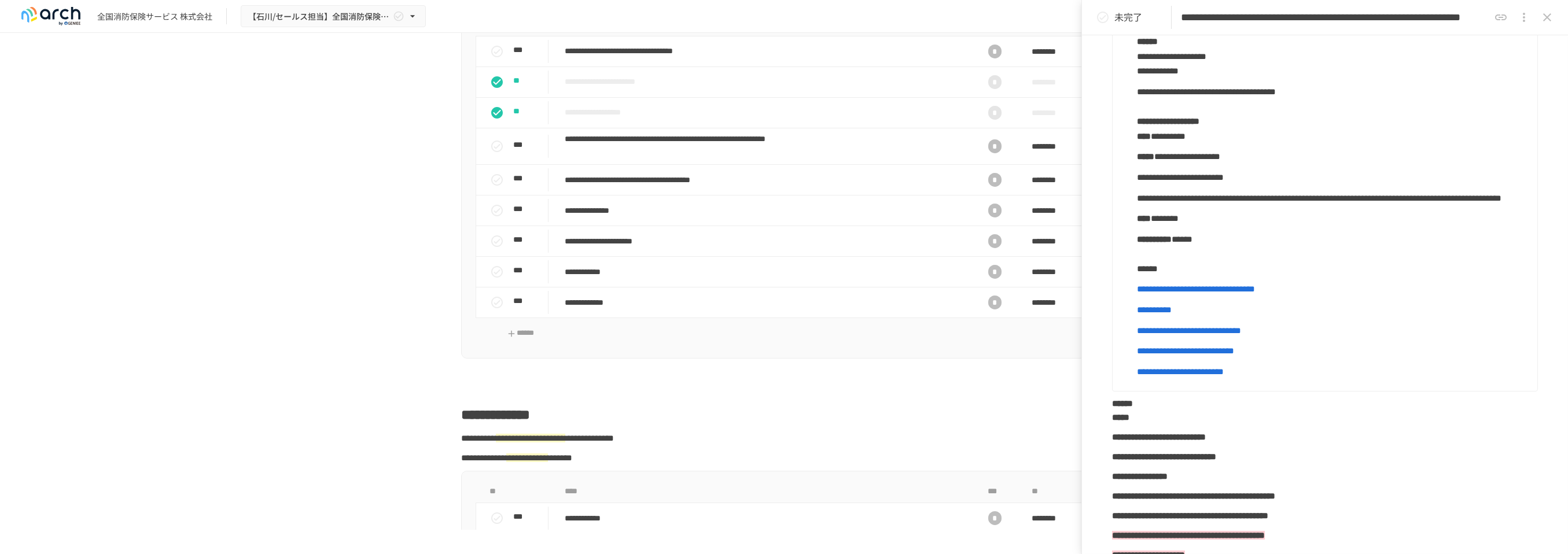 click on "**********" at bounding box center [1319, 198] 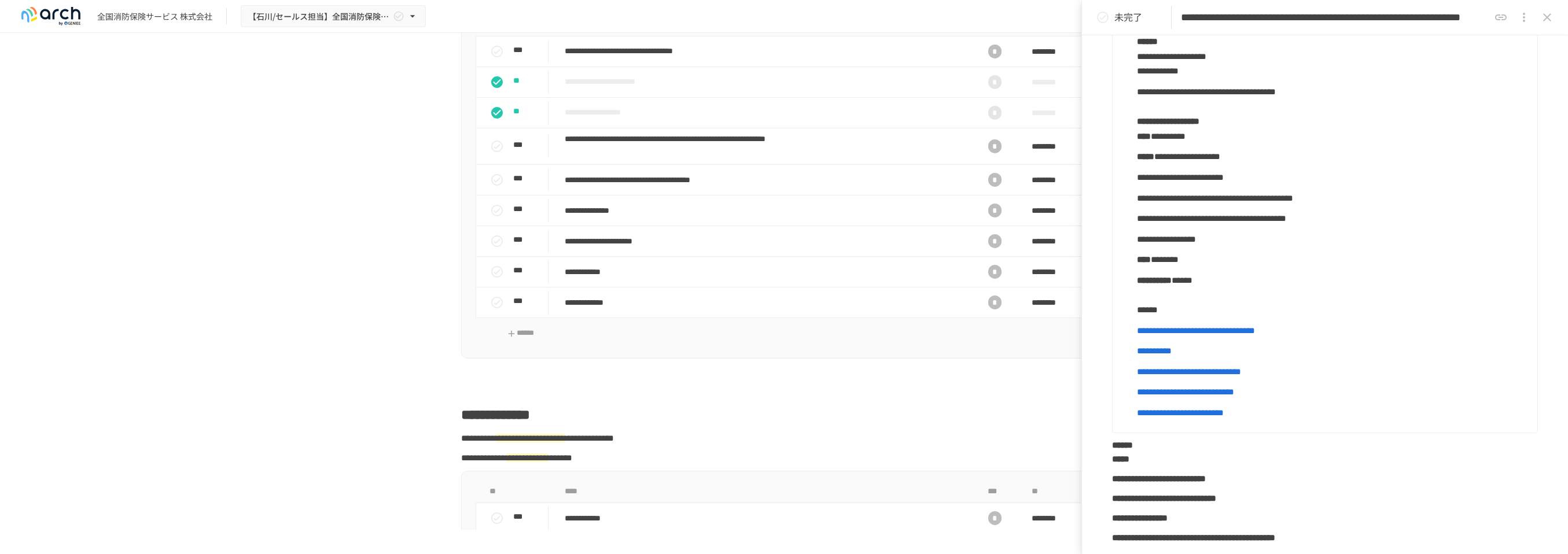 click on "**** ********" at bounding box center [1333, 260] 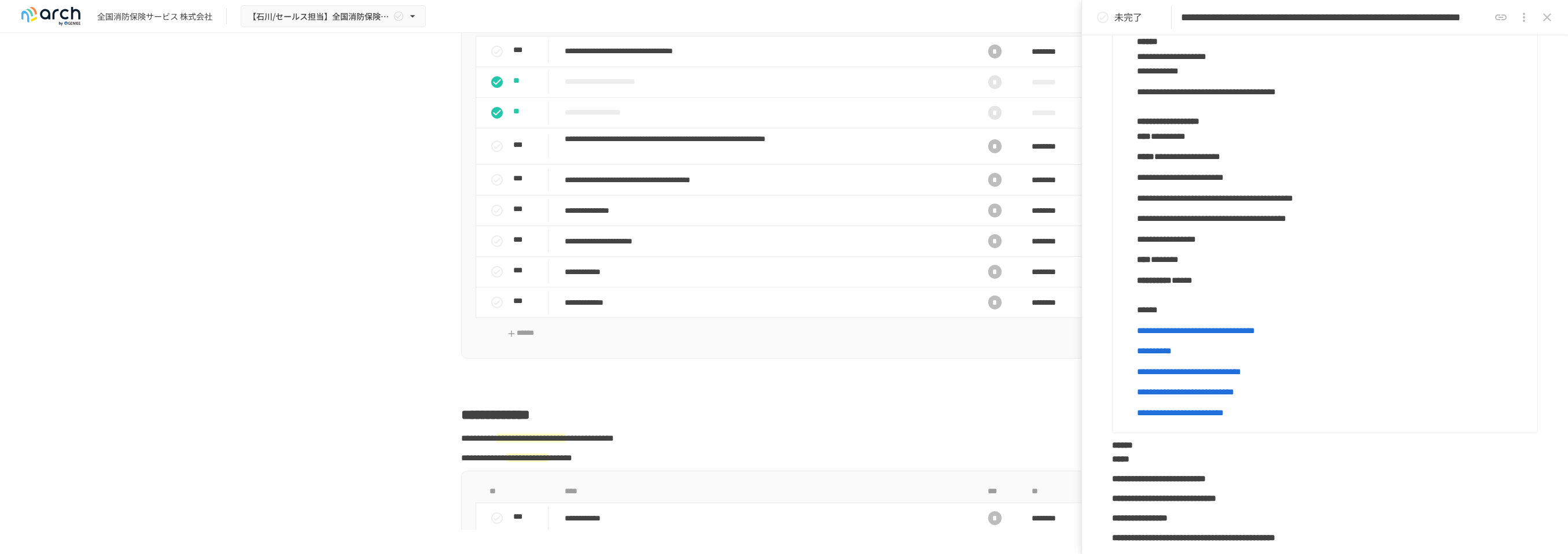 scroll, scrollTop: 647, scrollLeft: 0, axis: vertical 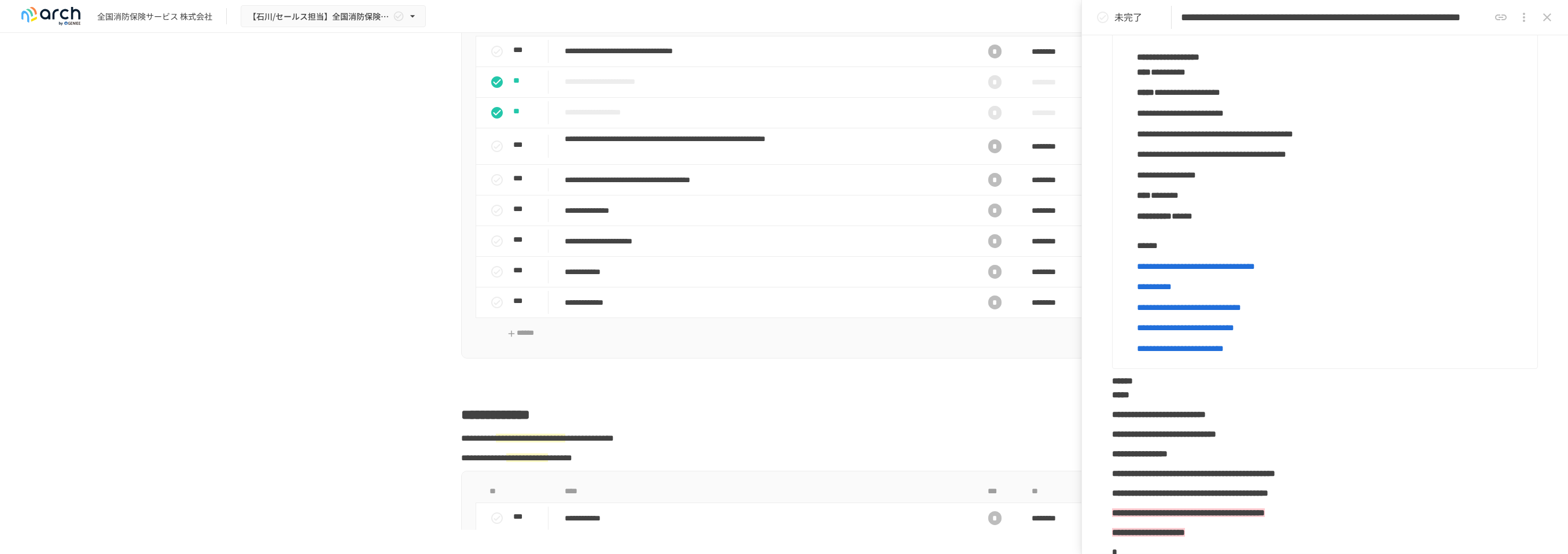 click on "**********" at bounding box center (1180, 113) 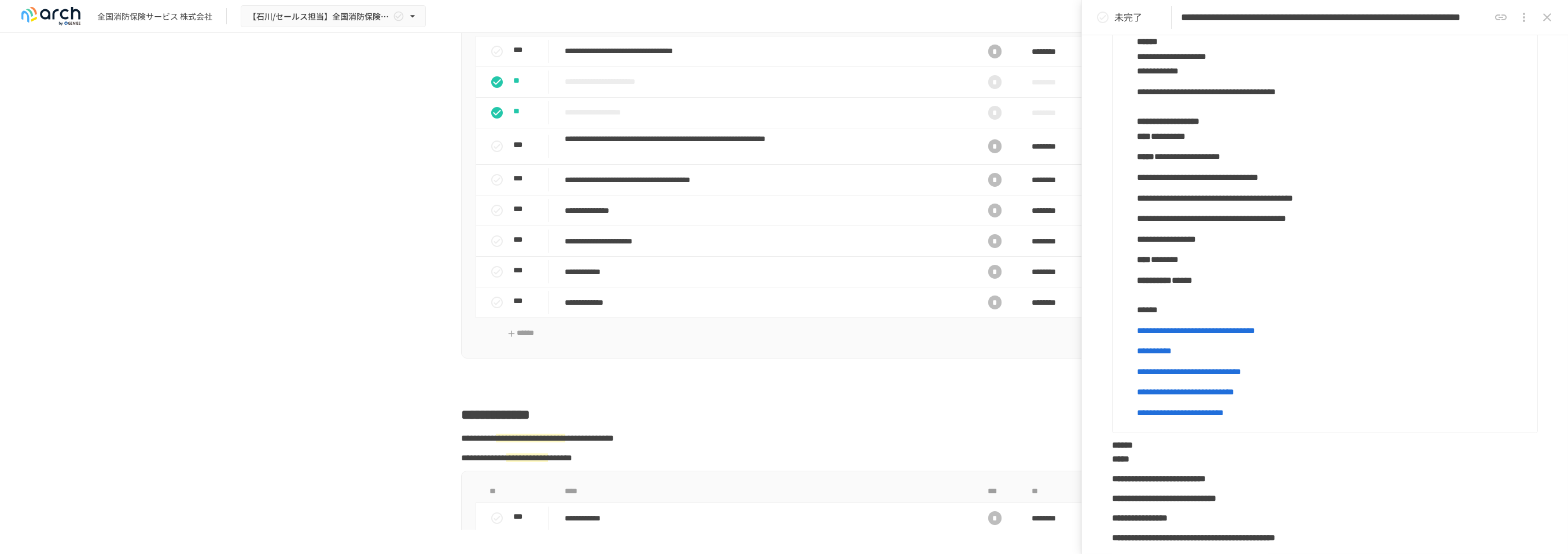 scroll, scrollTop: 647, scrollLeft: 0, axis: vertical 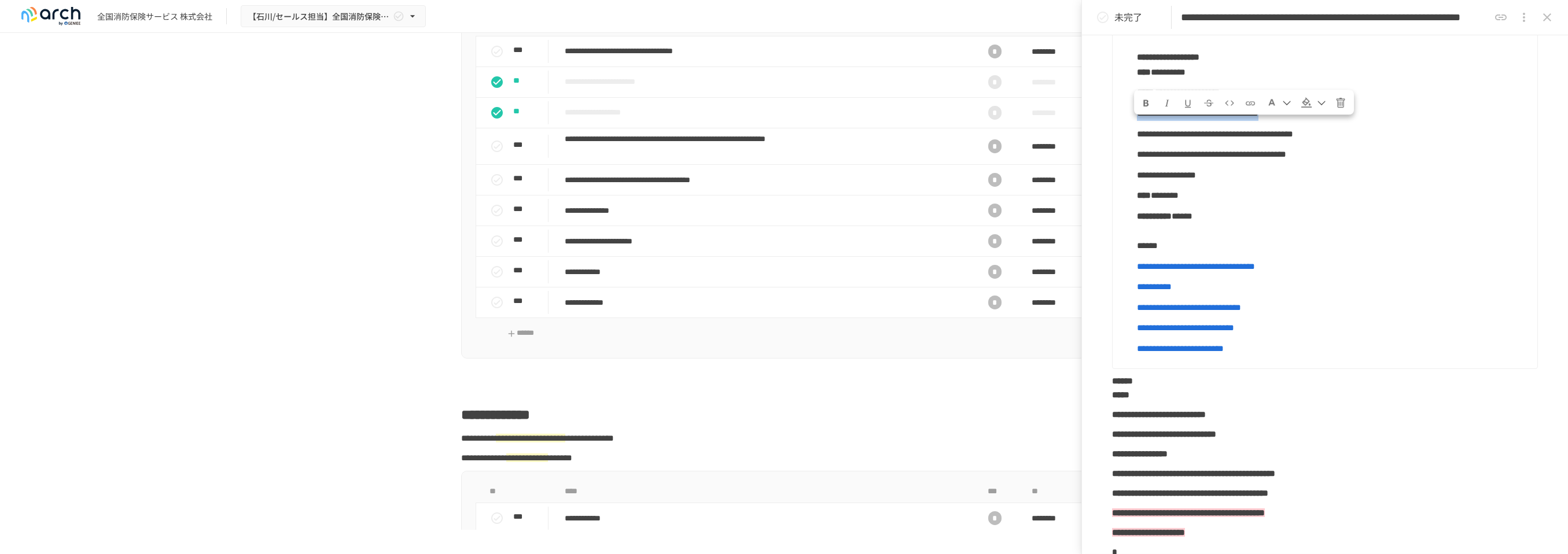 drag, startPoint x: 1456, startPoint y: 138, endPoint x: 1139, endPoint y: 142, distance: 317.0252 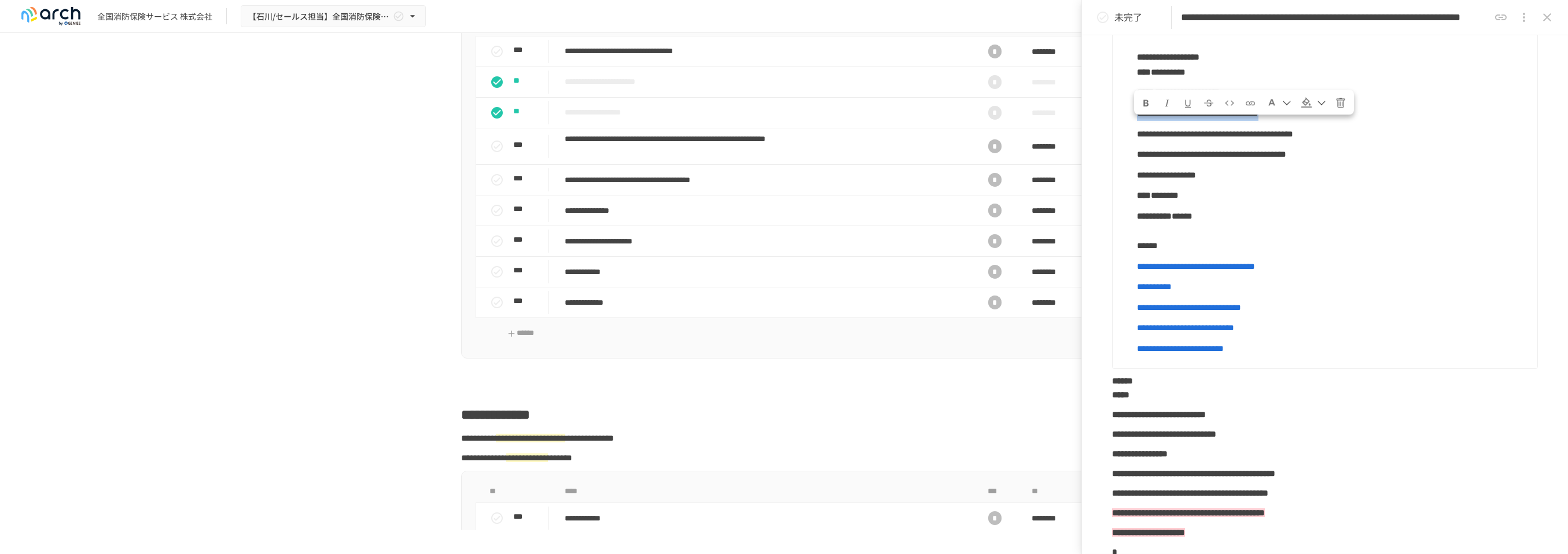 click on "**********" at bounding box center [1333, 113] 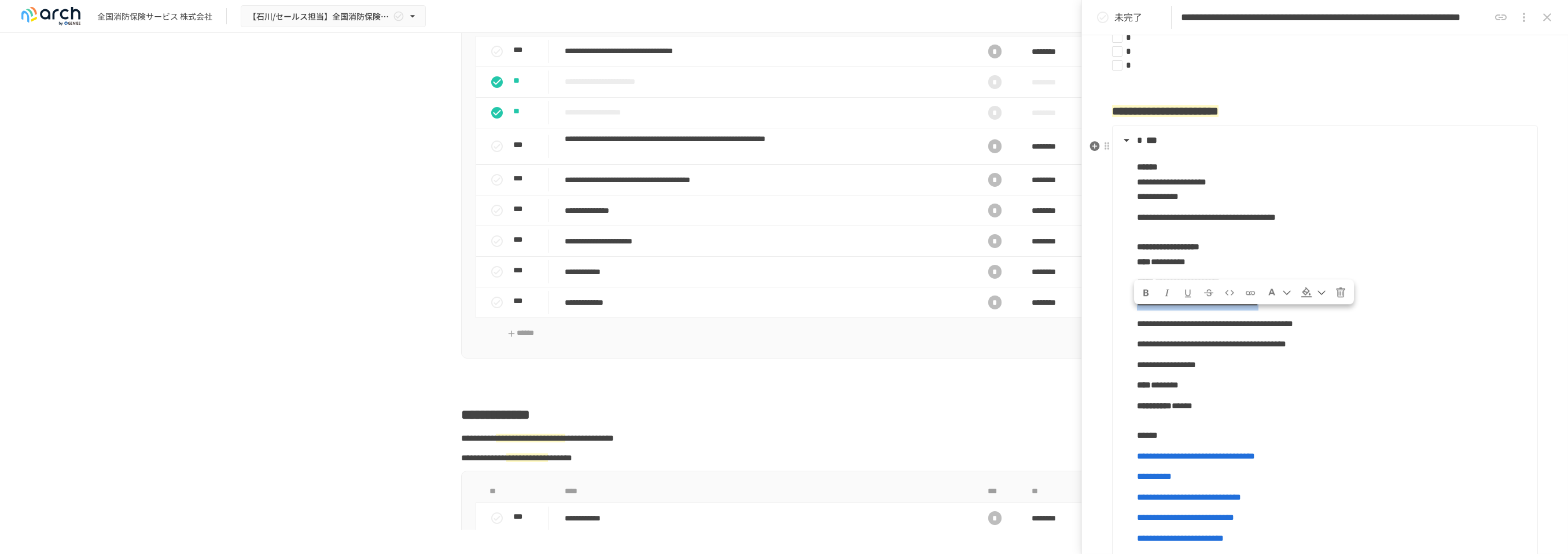 scroll, scrollTop: 455, scrollLeft: 0, axis: vertical 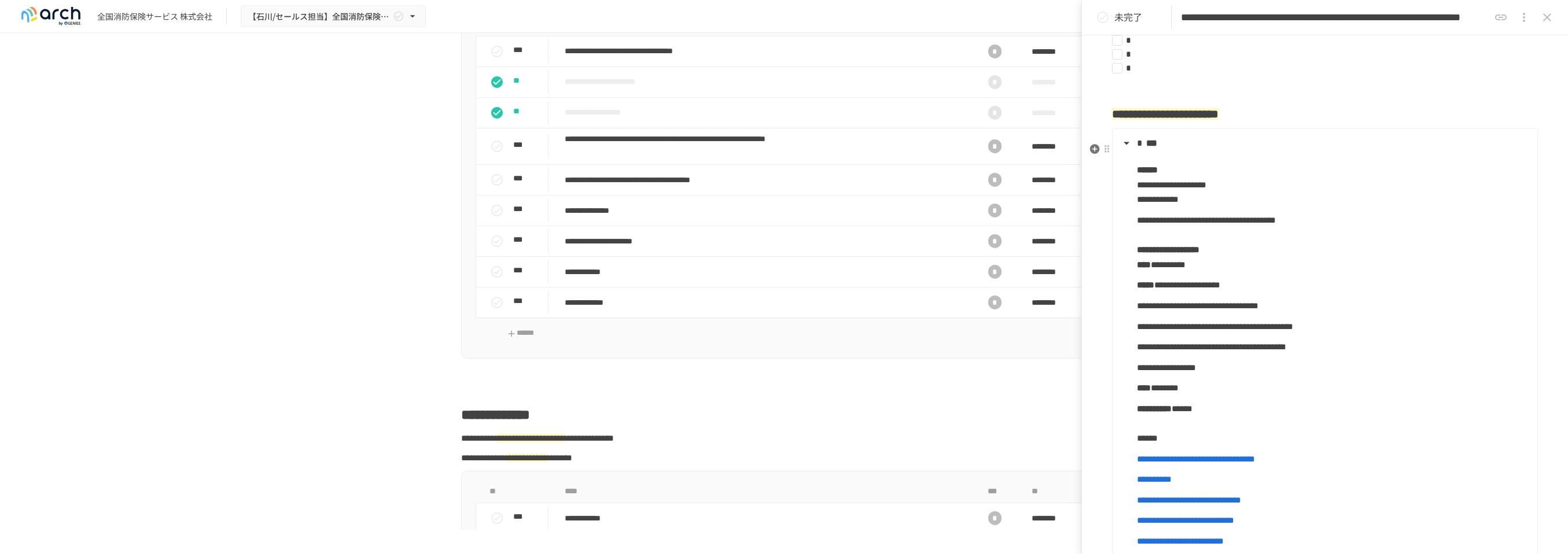 click on "***" at bounding box center [1324, 143] 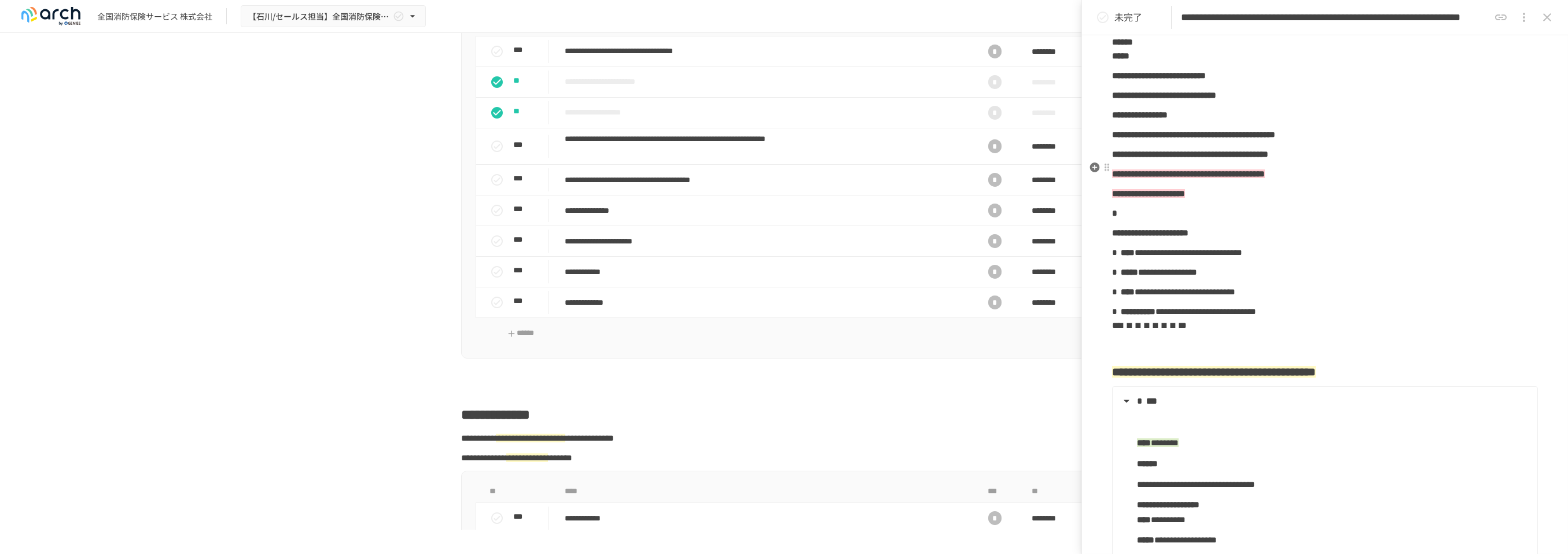 scroll, scrollTop: 583, scrollLeft: 0, axis: vertical 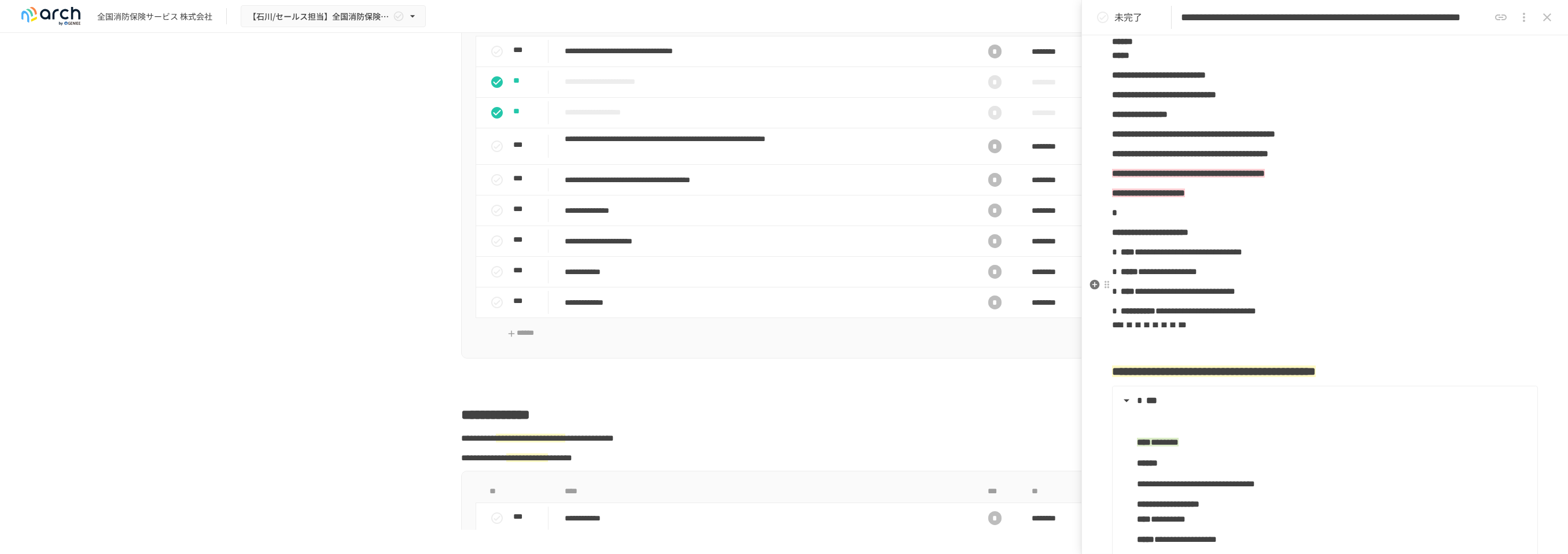 click on "**********" at bounding box center [1325, 272] 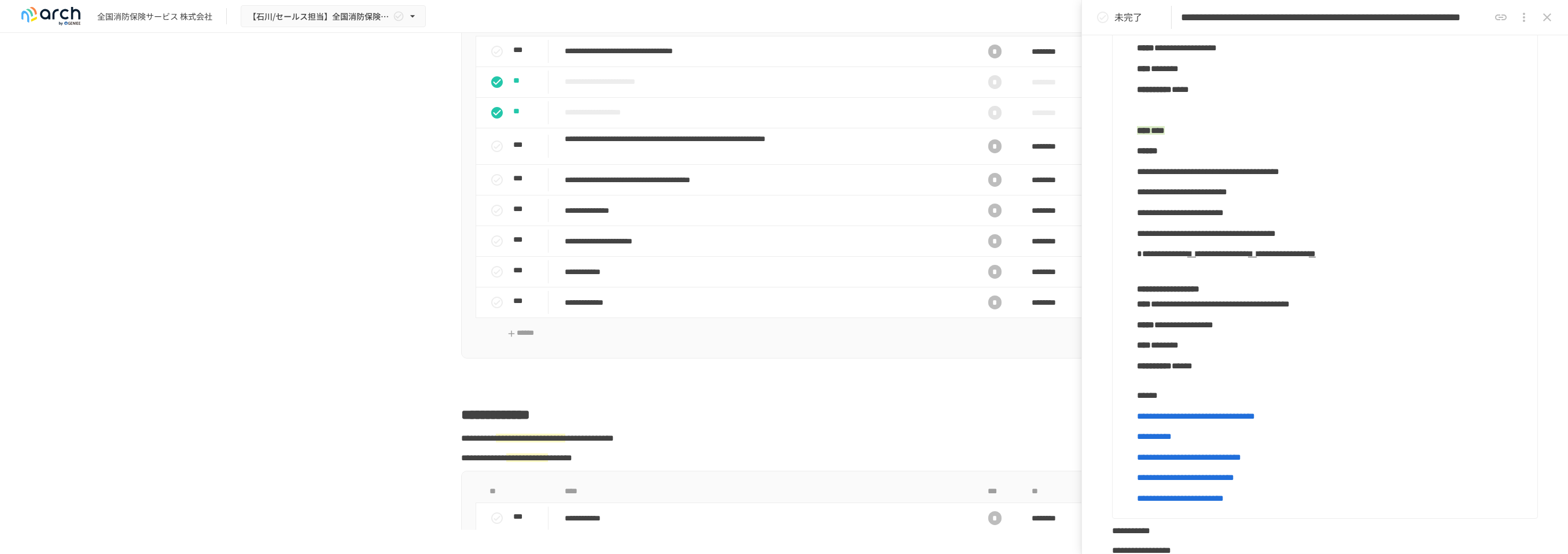 scroll, scrollTop: 1097, scrollLeft: 0, axis: vertical 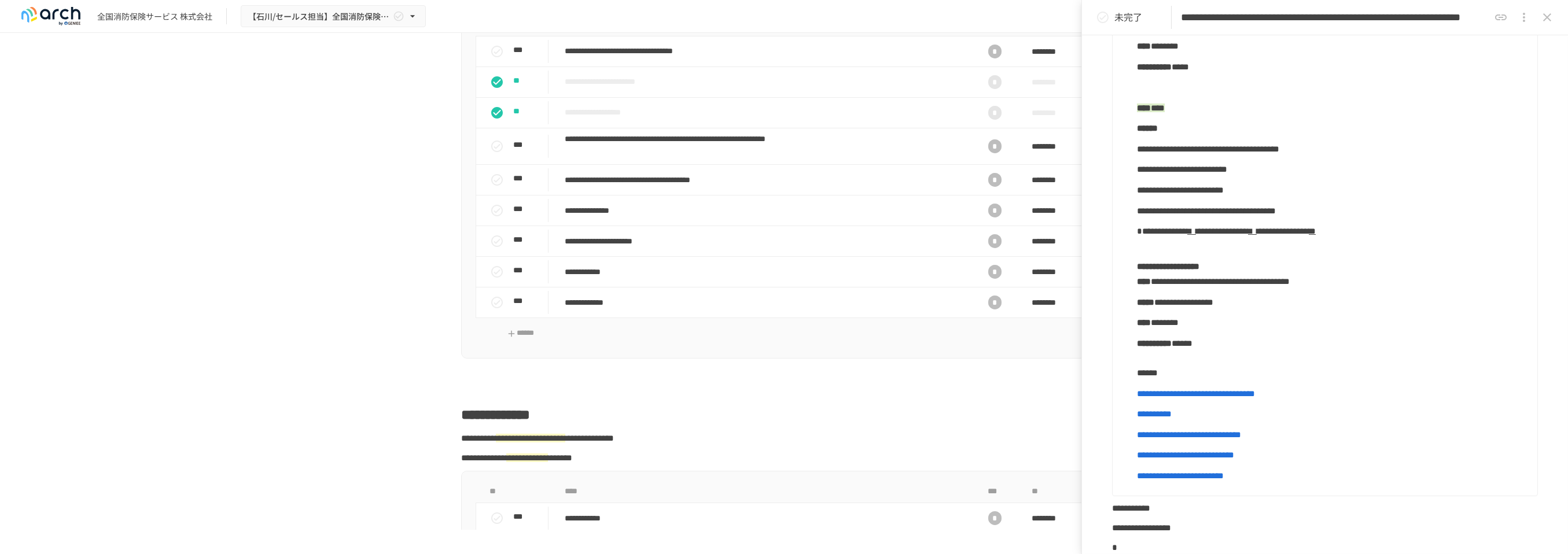 click on "**********" at bounding box center (1333, 302) 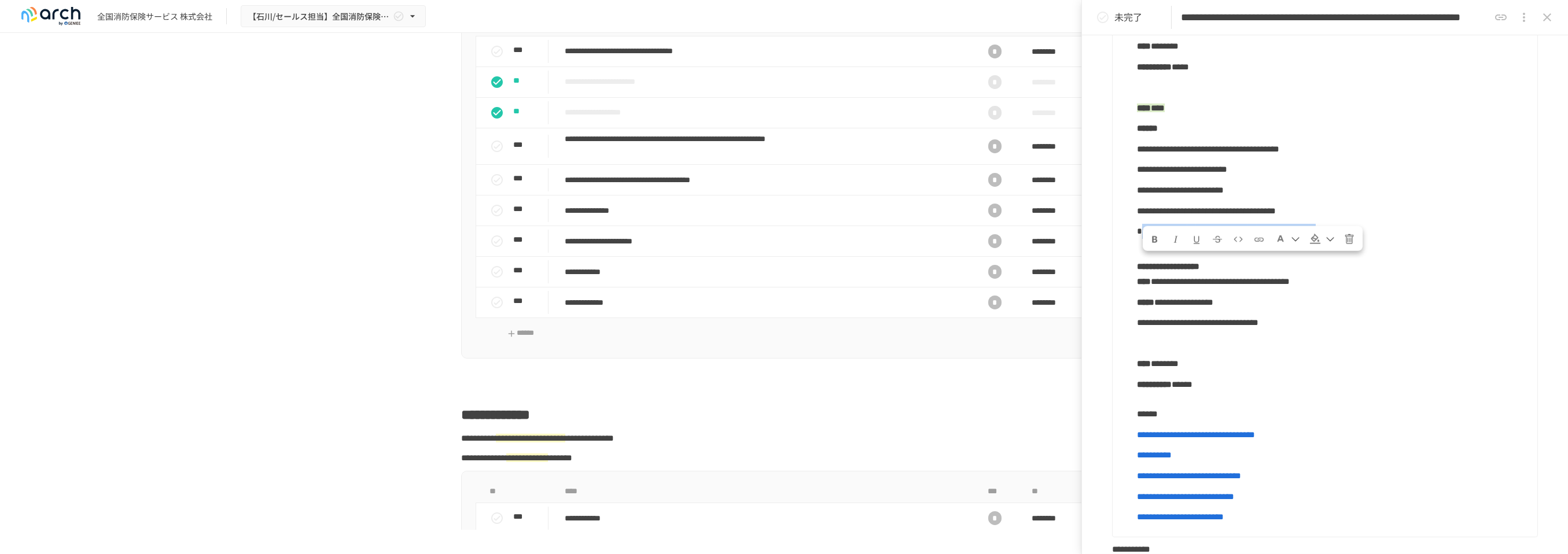 drag, startPoint x: 1144, startPoint y: 272, endPoint x: 1492, endPoint y: 272, distance: 348 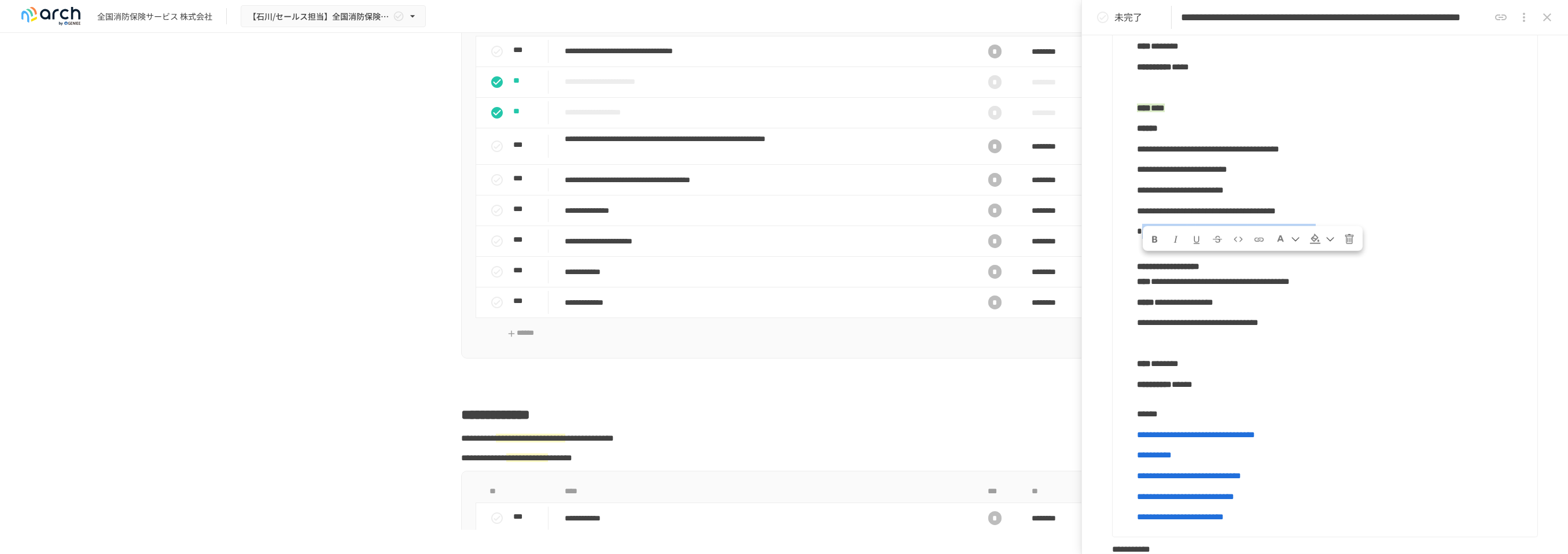 click on "**********" at bounding box center [1333, 231] 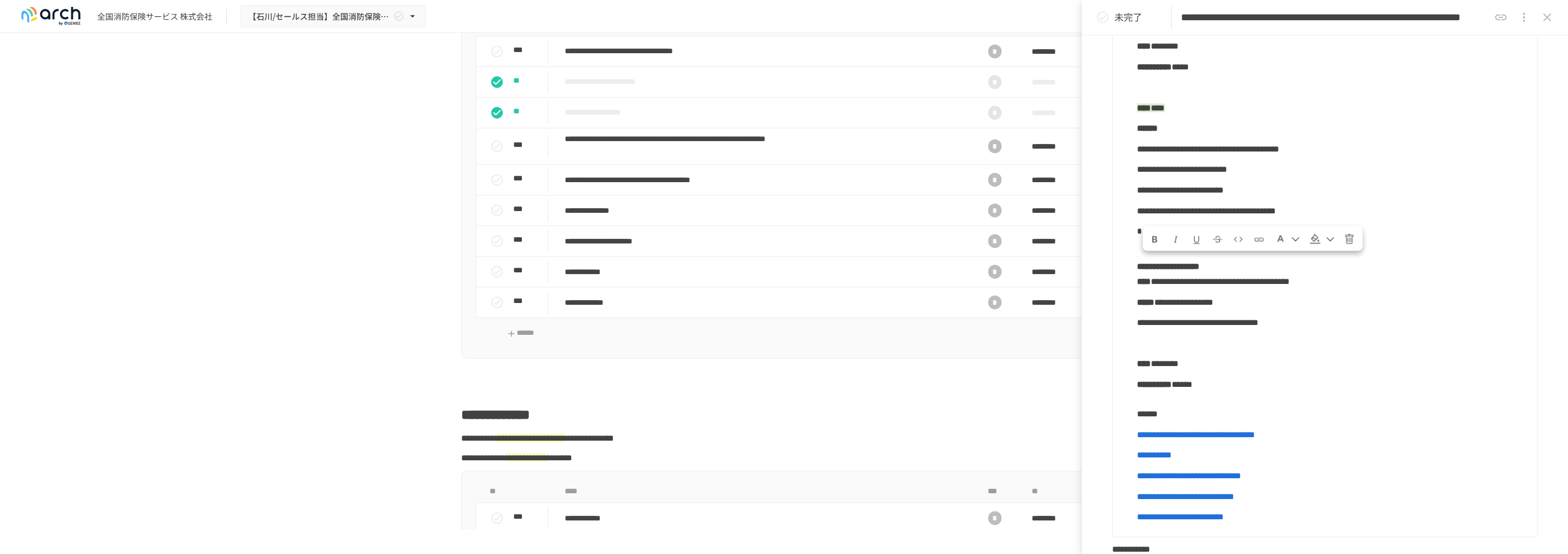 click at bounding box center [1333, 344] 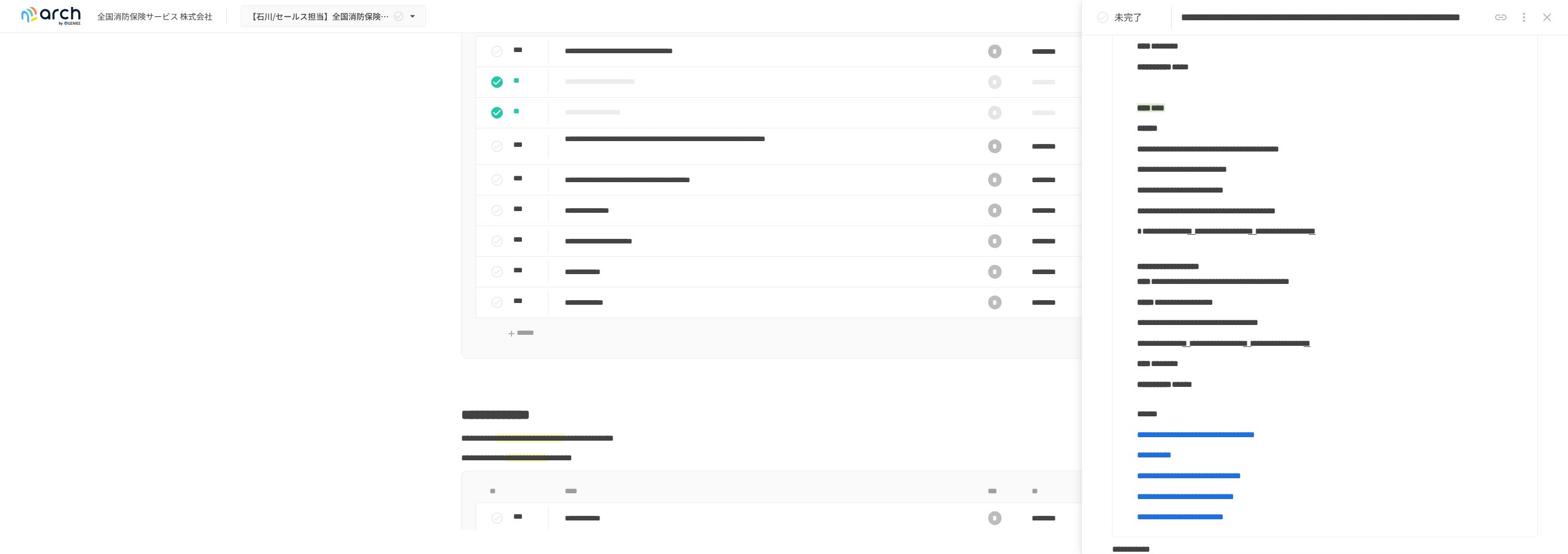 click on "**********" at bounding box center [1217, 343] 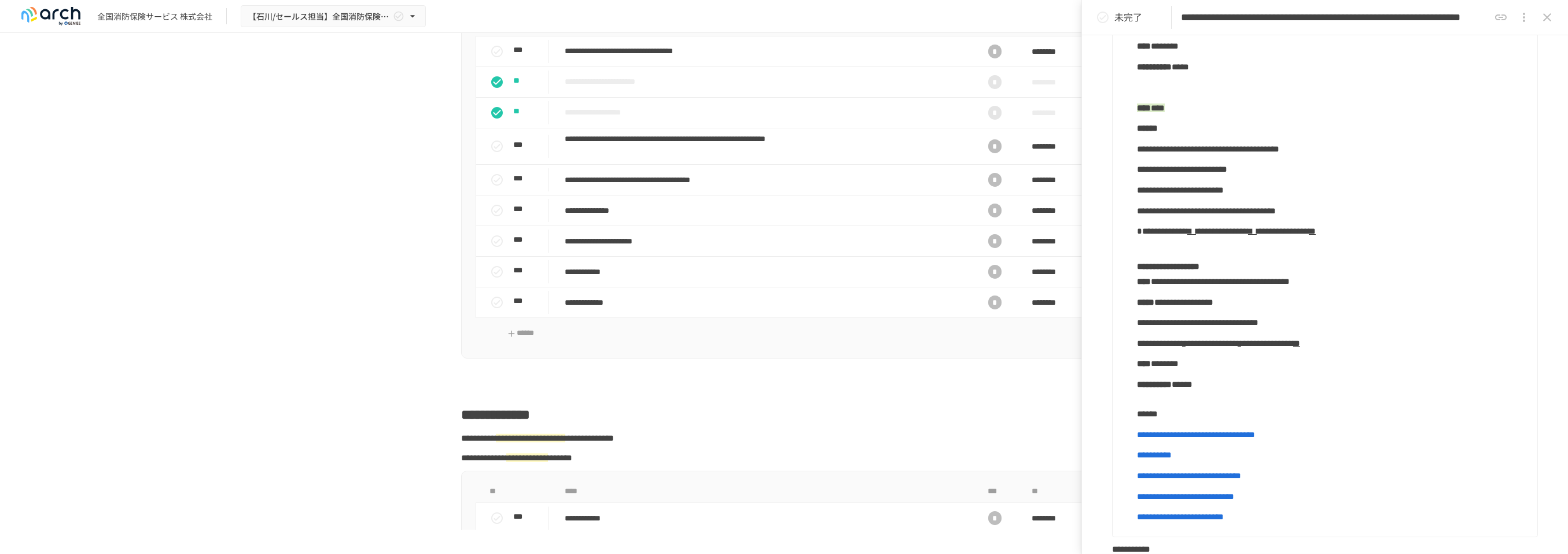 click on "**********" at bounding box center [1222, 231] 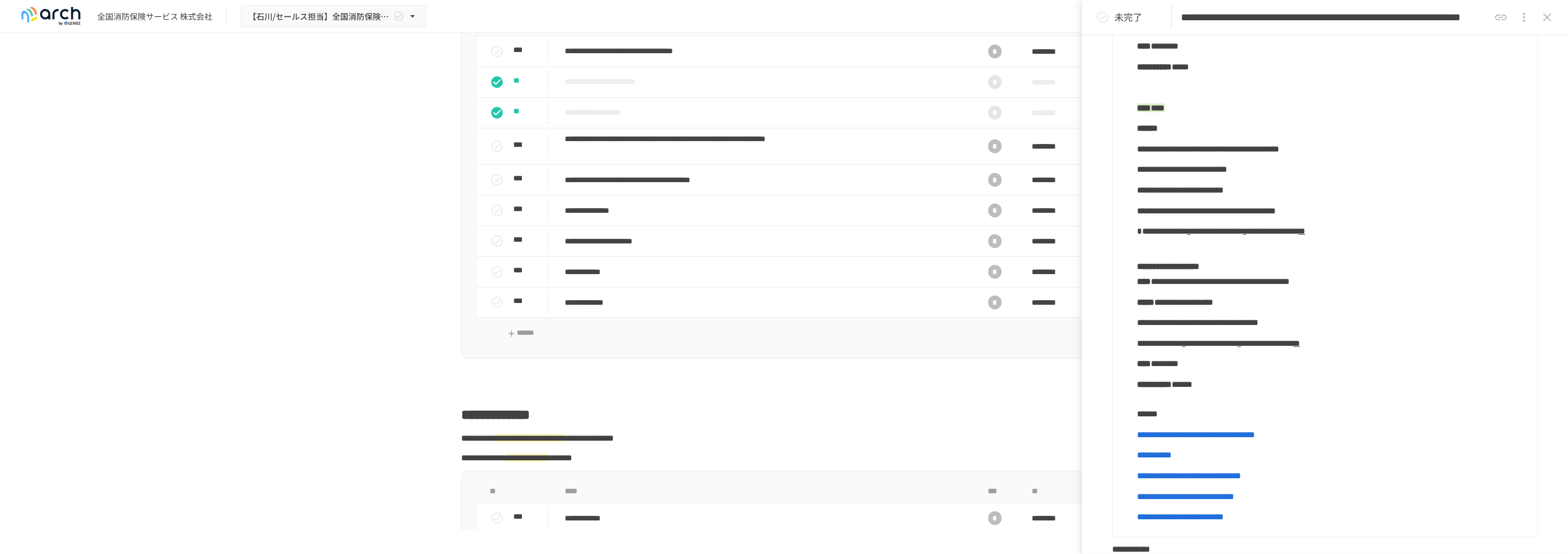 click on "**********" at bounding box center (1220, 281) 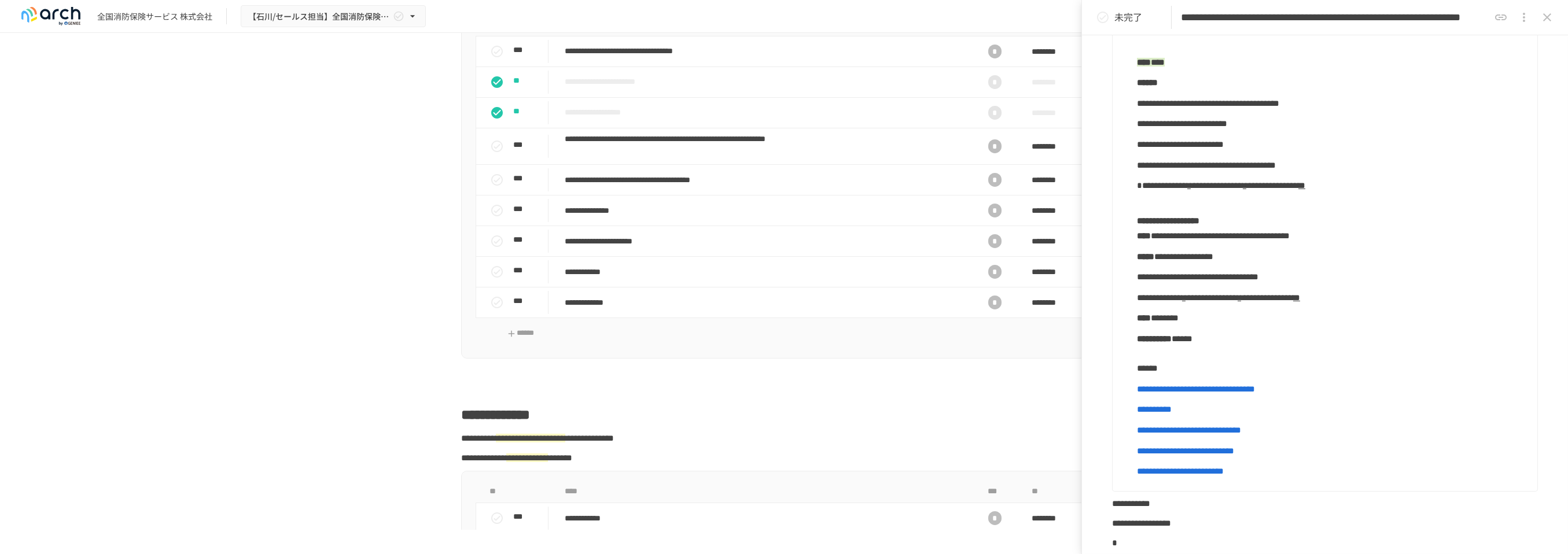 scroll, scrollTop: 1161, scrollLeft: 0, axis: vertical 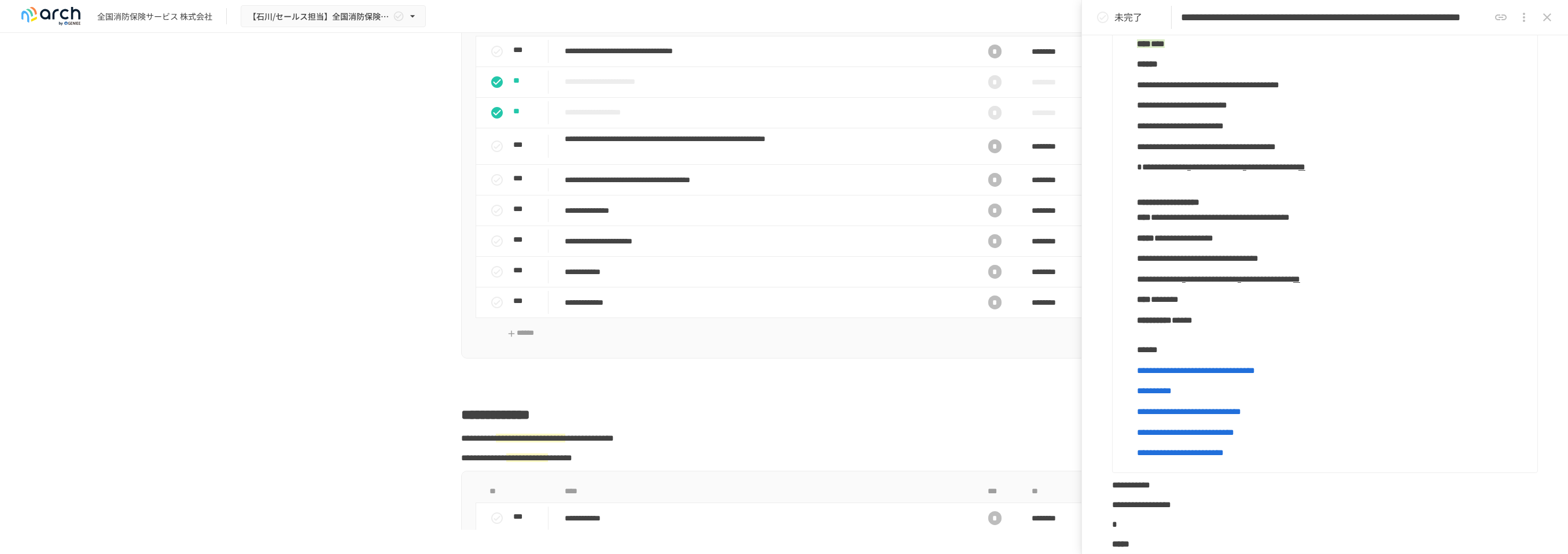click on "**********" at bounding box center [1208, 84] 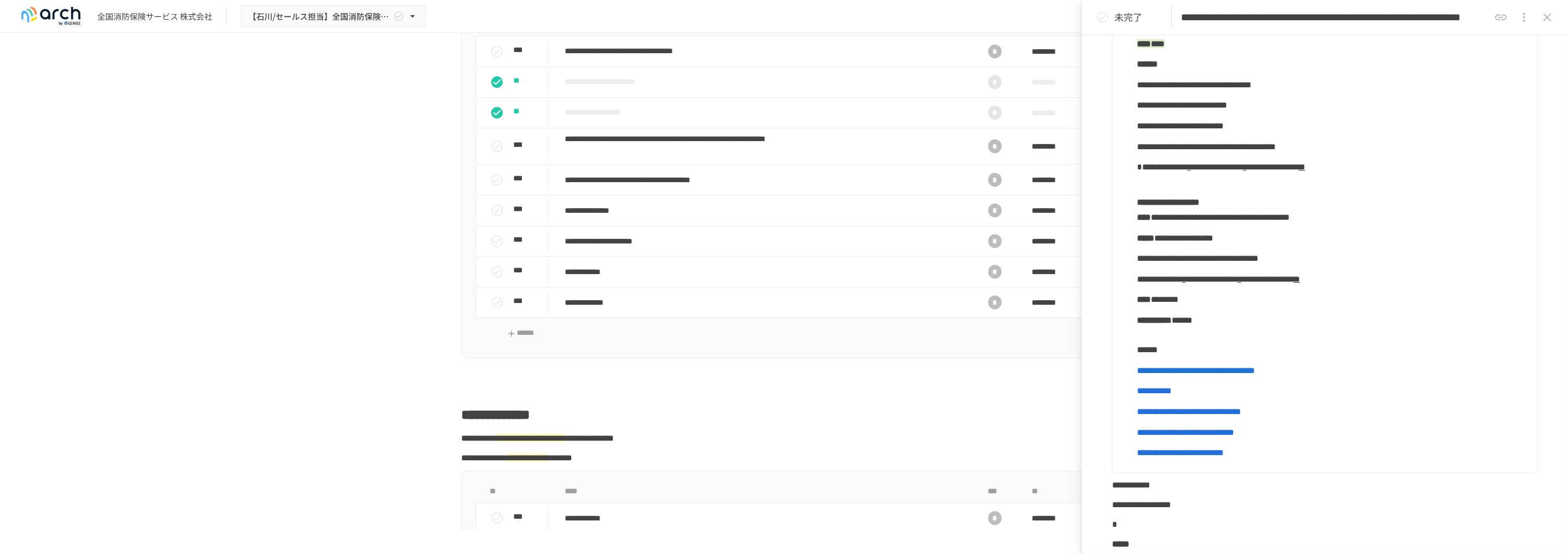 click on "**********" at bounding box center (1194, 84) 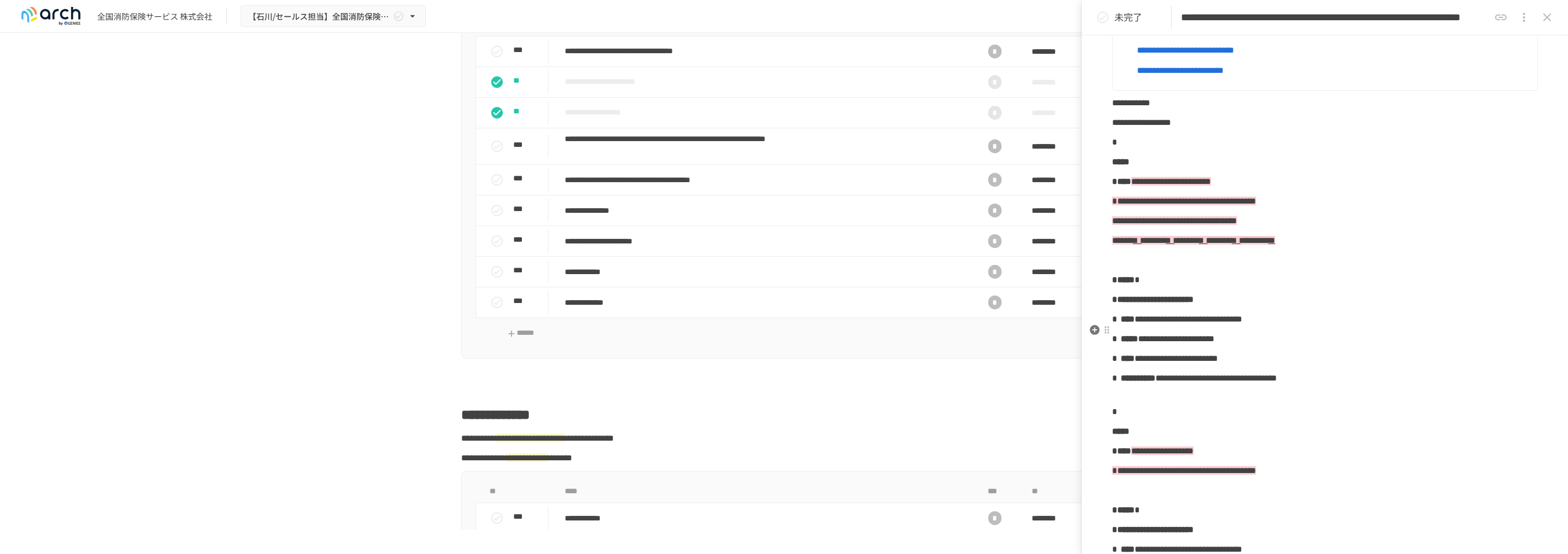 scroll, scrollTop: 1547, scrollLeft: 0, axis: vertical 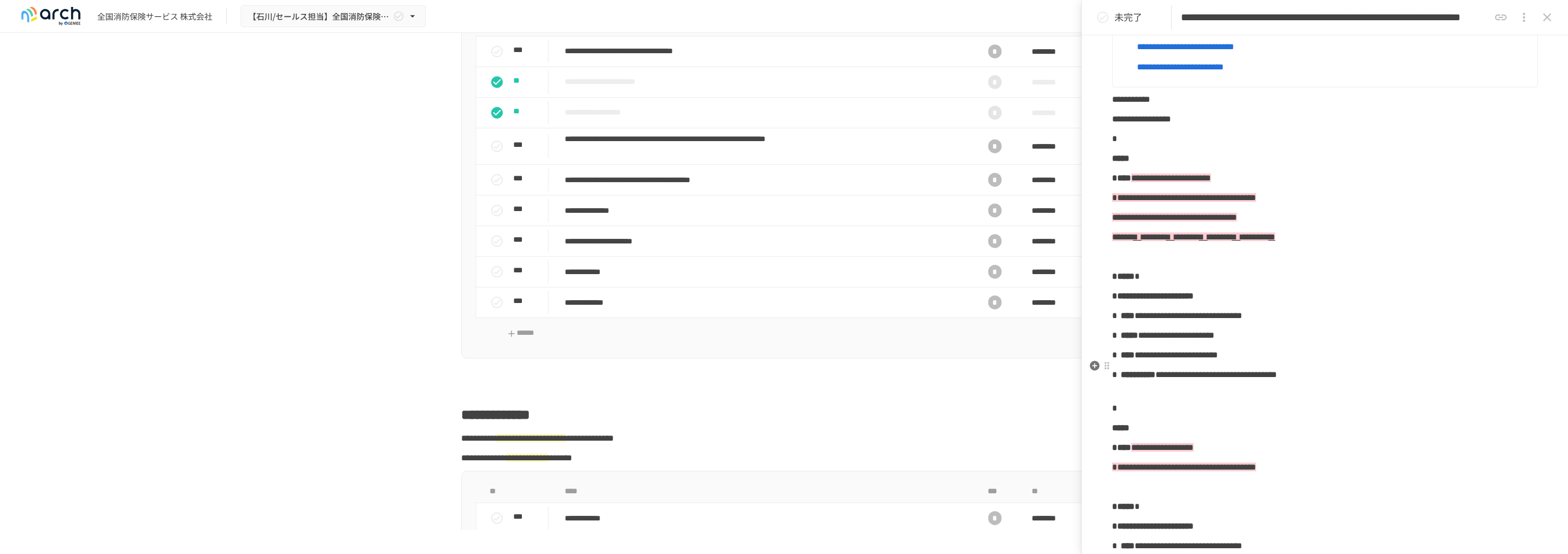 drag, startPoint x: 1296, startPoint y: 375, endPoint x: 1296, endPoint y: 390, distance: 15 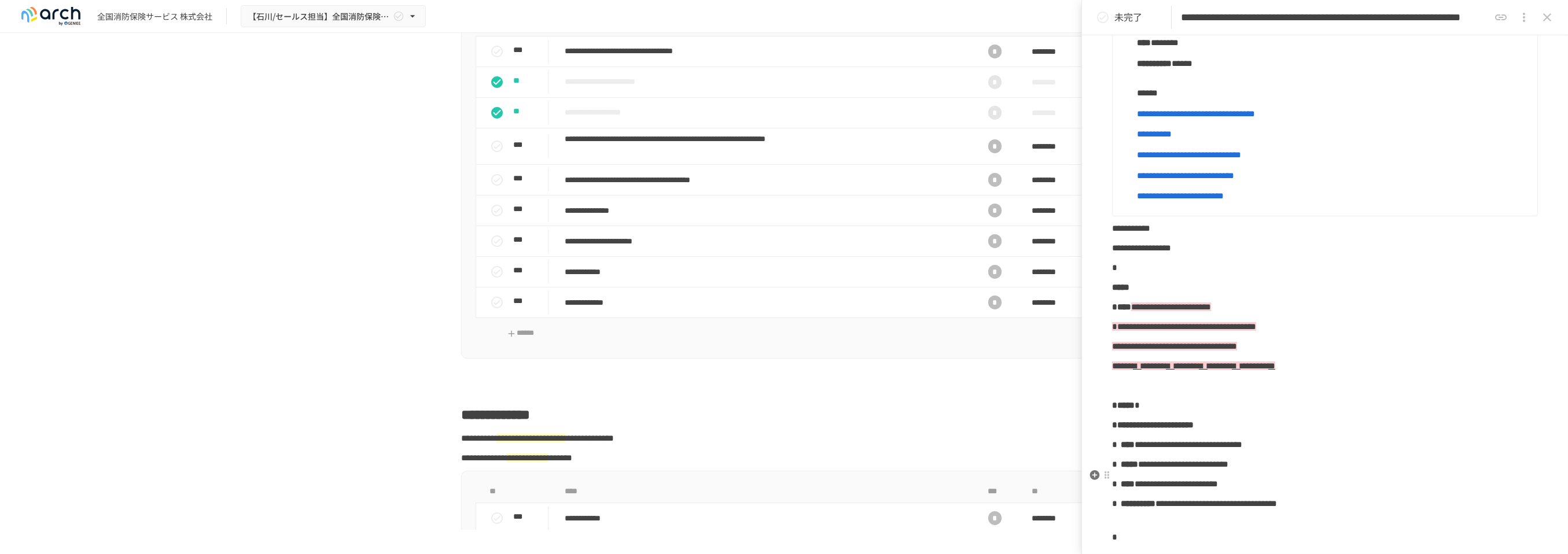 scroll, scrollTop: 1290, scrollLeft: 0, axis: vertical 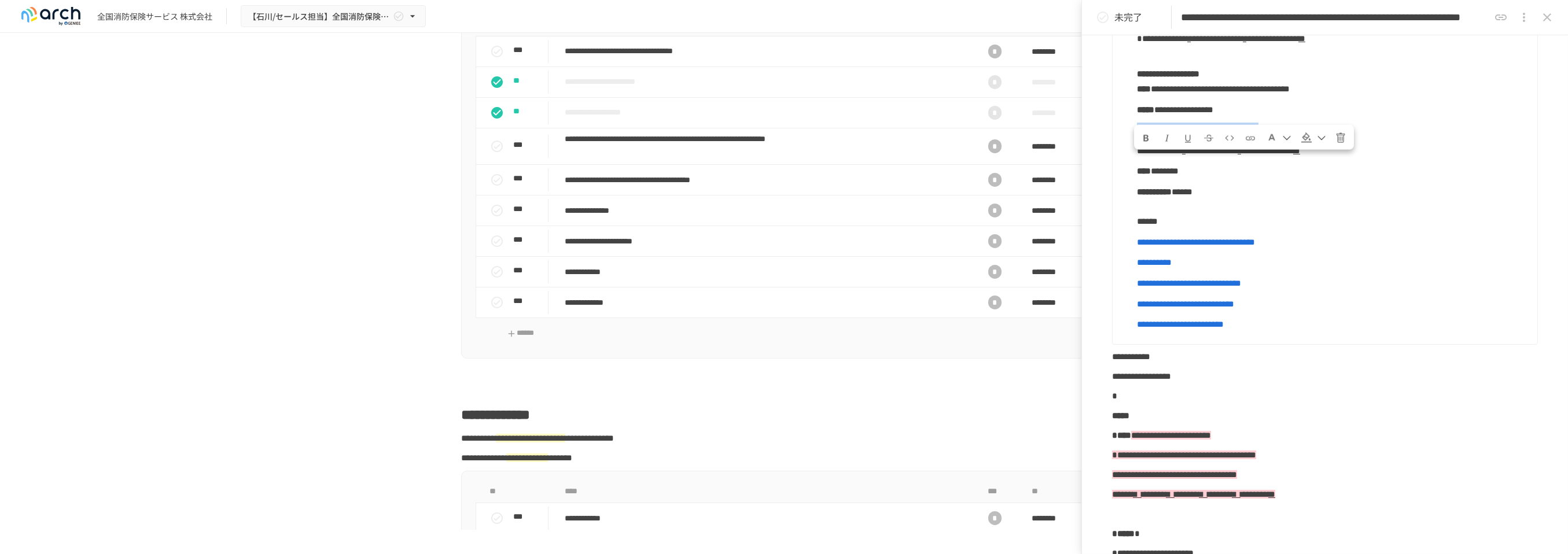 drag, startPoint x: 1443, startPoint y: 172, endPoint x: 1139, endPoint y: 172, distance: 304 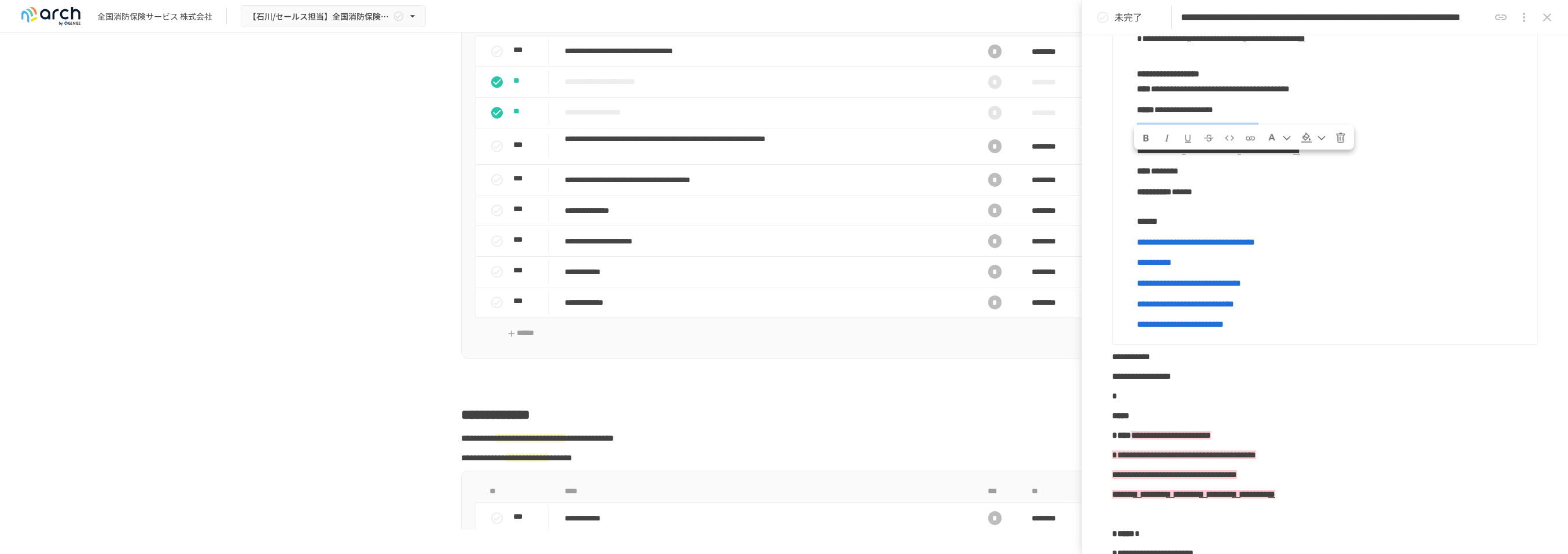 click on "**********" at bounding box center [1333, 130] 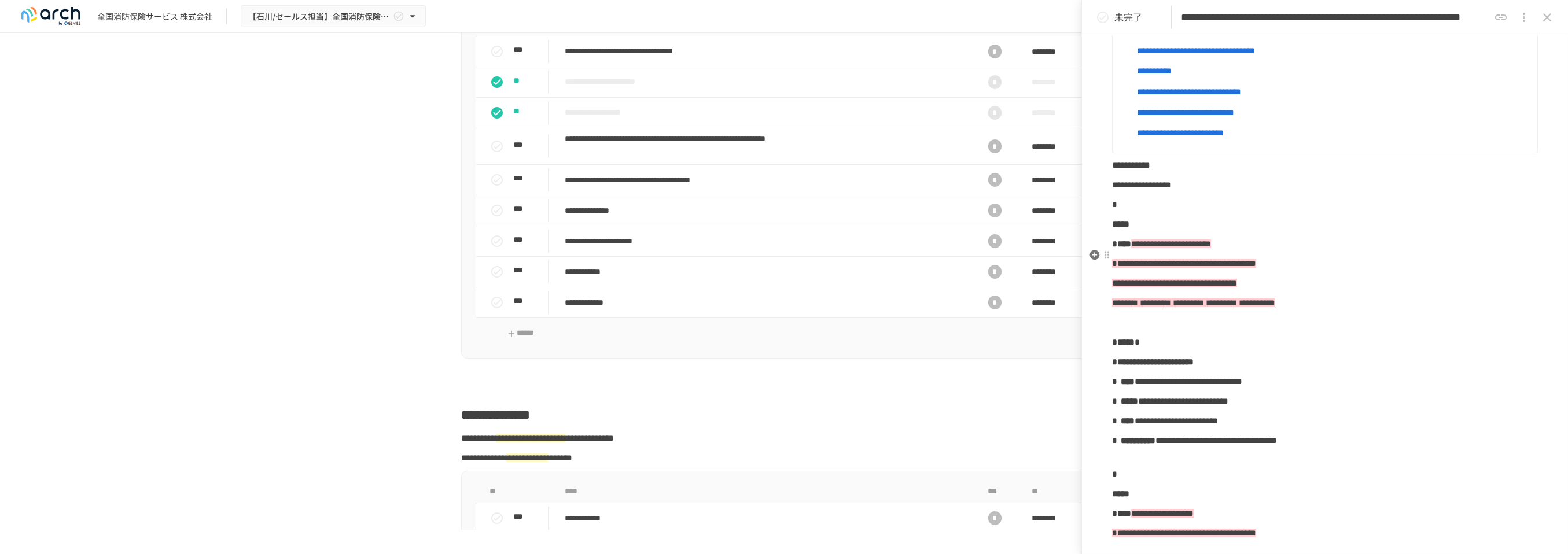 scroll, scrollTop: 1483, scrollLeft: 0, axis: vertical 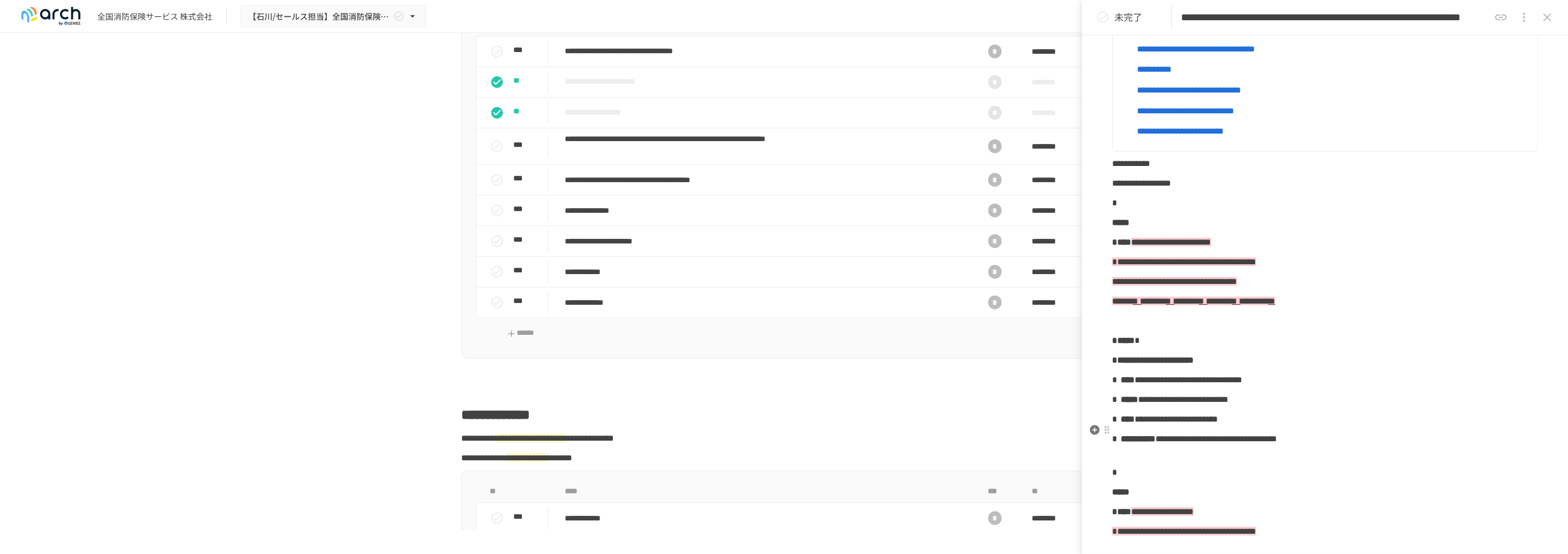 click on "**********" at bounding box center [1325, -329] 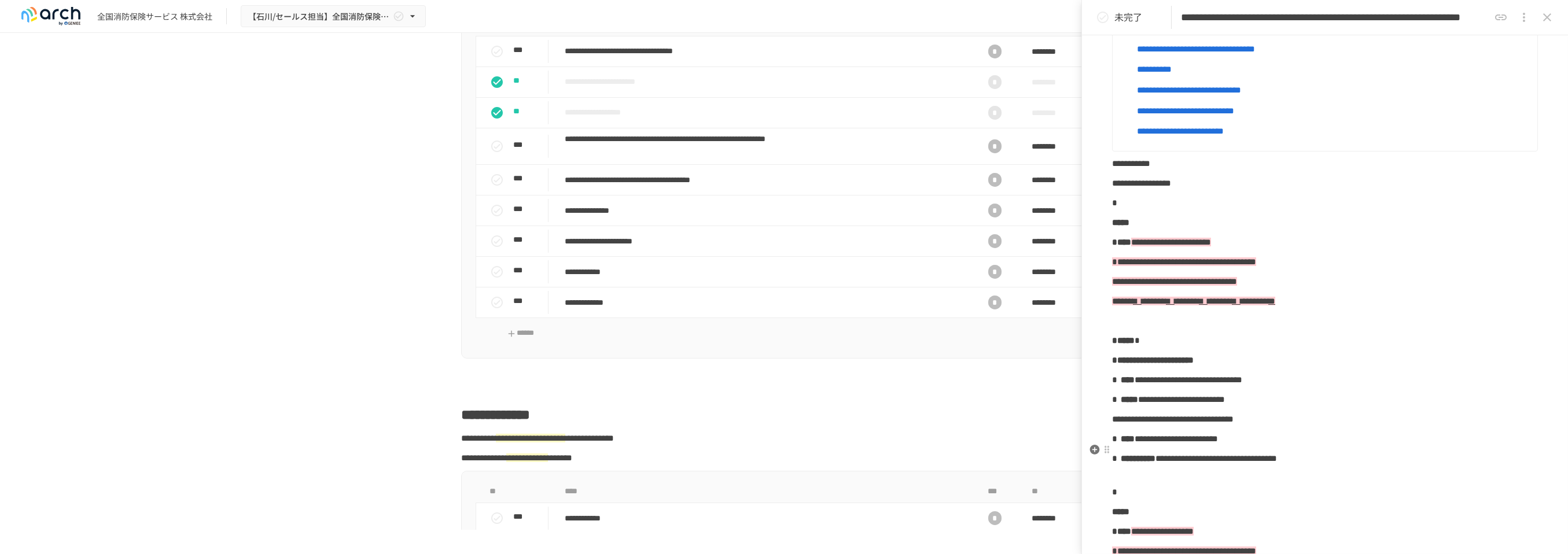 drag, startPoint x: 1114, startPoint y: 460, endPoint x: 1128, endPoint y: 468, distance: 16.12452 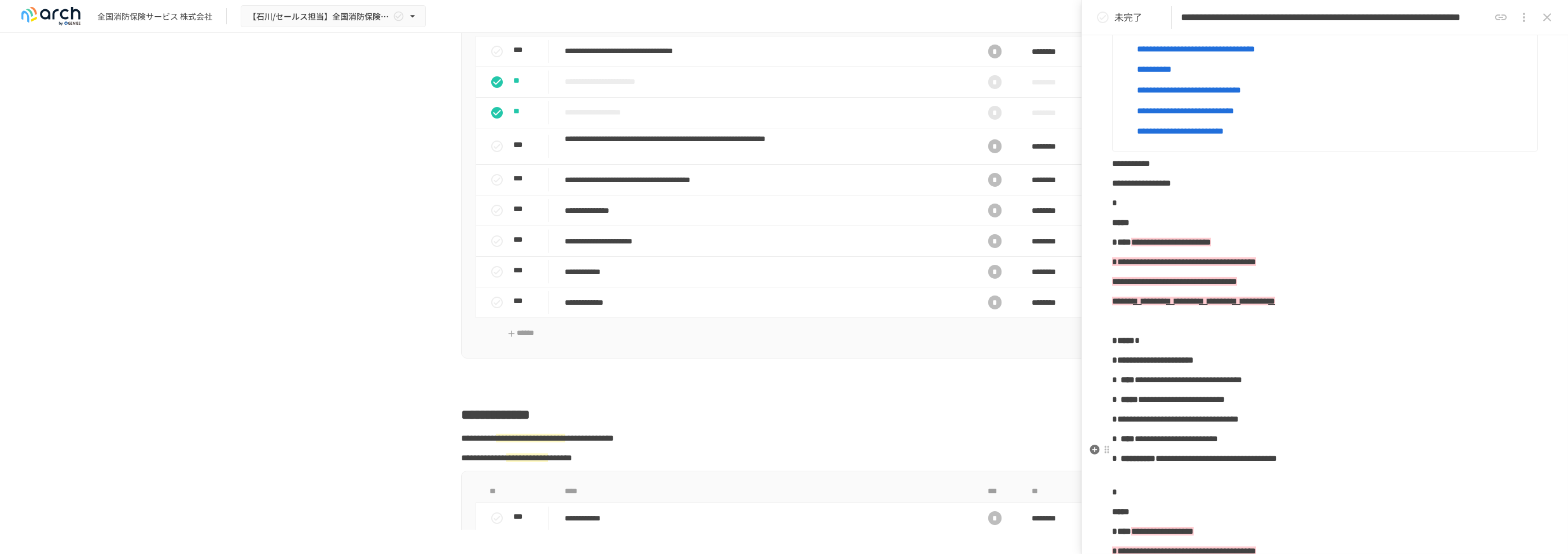 click on "**********" at bounding box center (1325, 419) 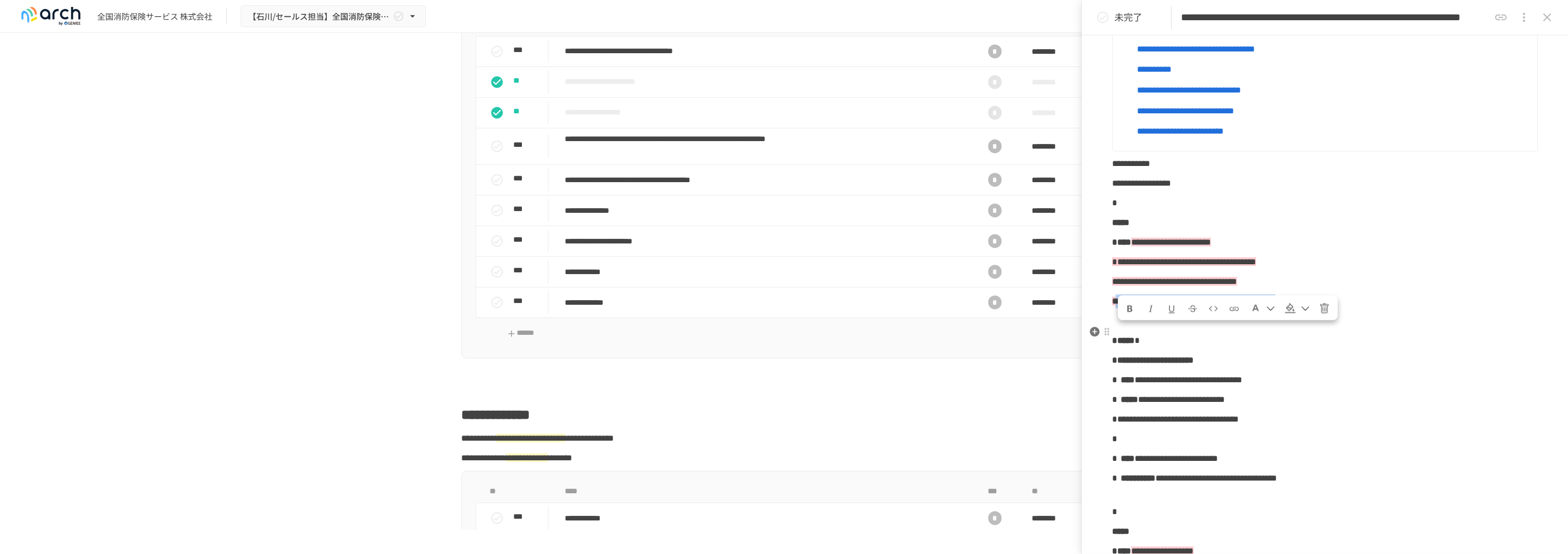 drag, startPoint x: 1120, startPoint y: 345, endPoint x: 1464, endPoint y: 344, distance: 344.00145 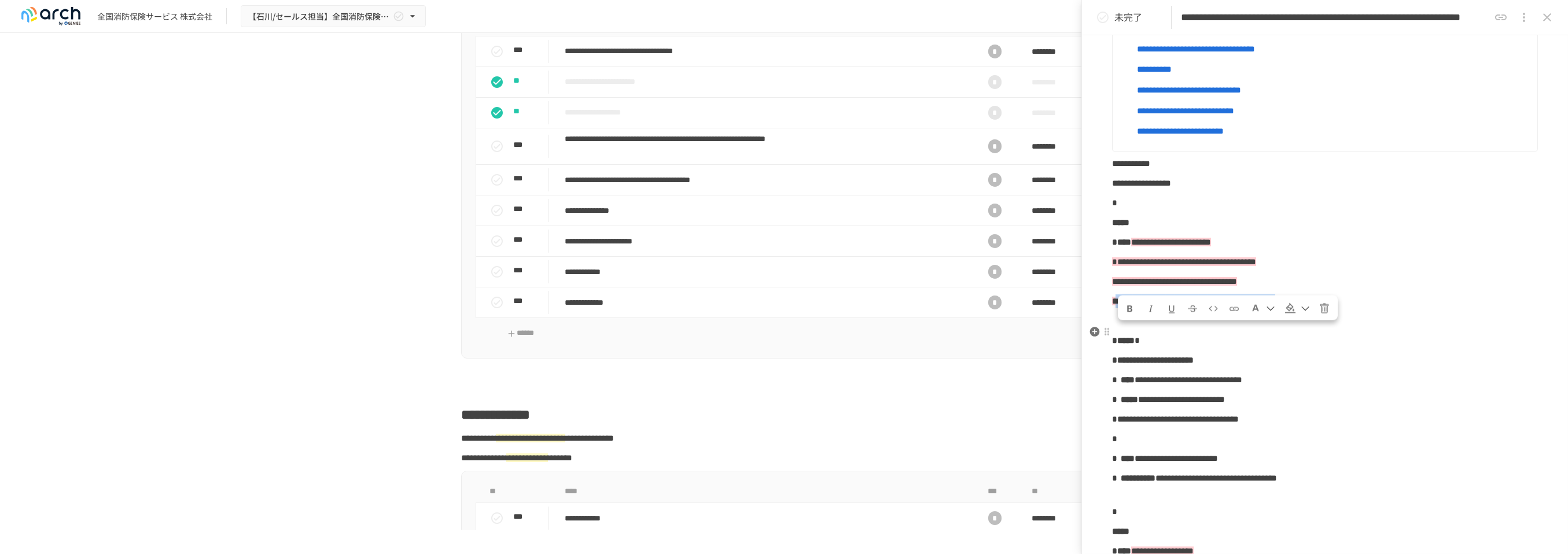 click on "****** 　 ******* 　 ******* 　 ******* 　 ******** 　 *" at bounding box center [1325, 301] 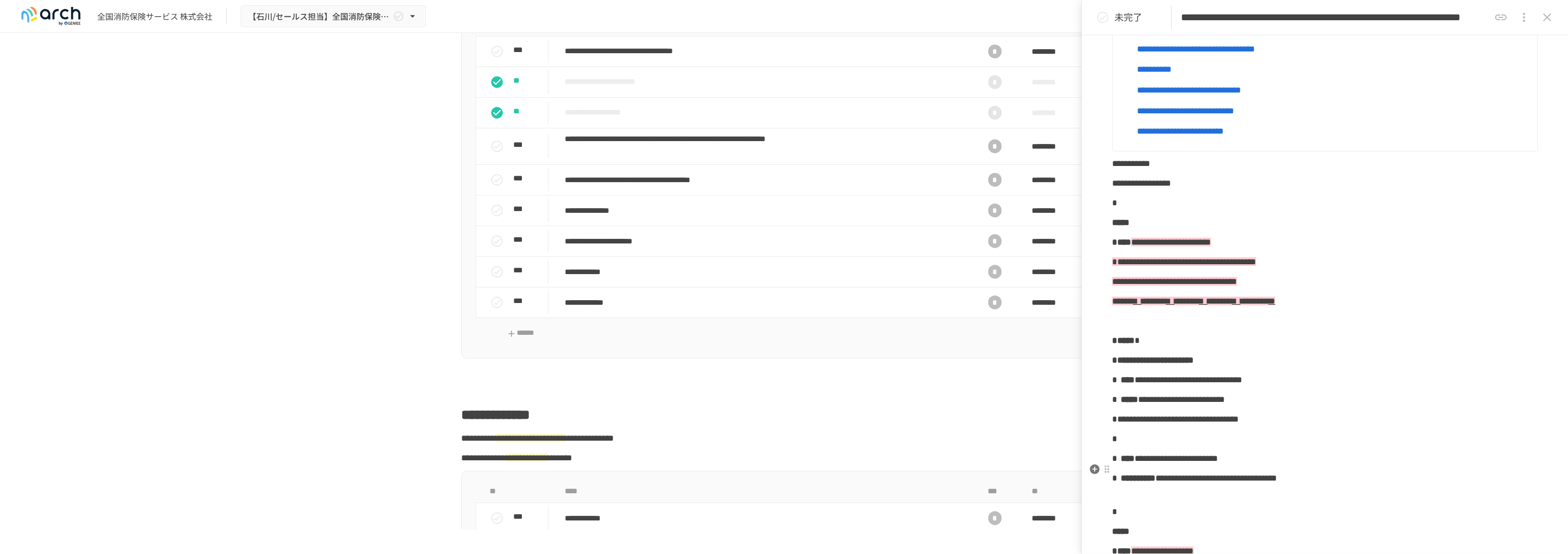 click at bounding box center [1325, 439] 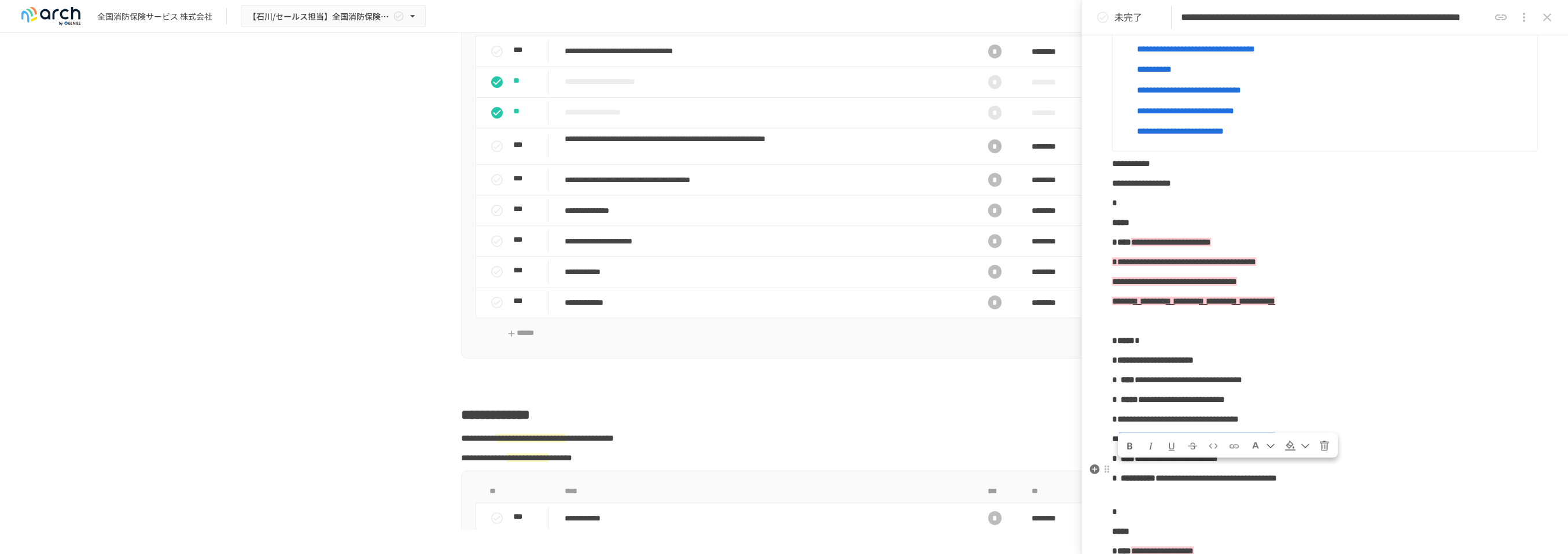 drag, startPoint x: 1123, startPoint y: 479, endPoint x: 1469, endPoint y: 480, distance: 346.00145 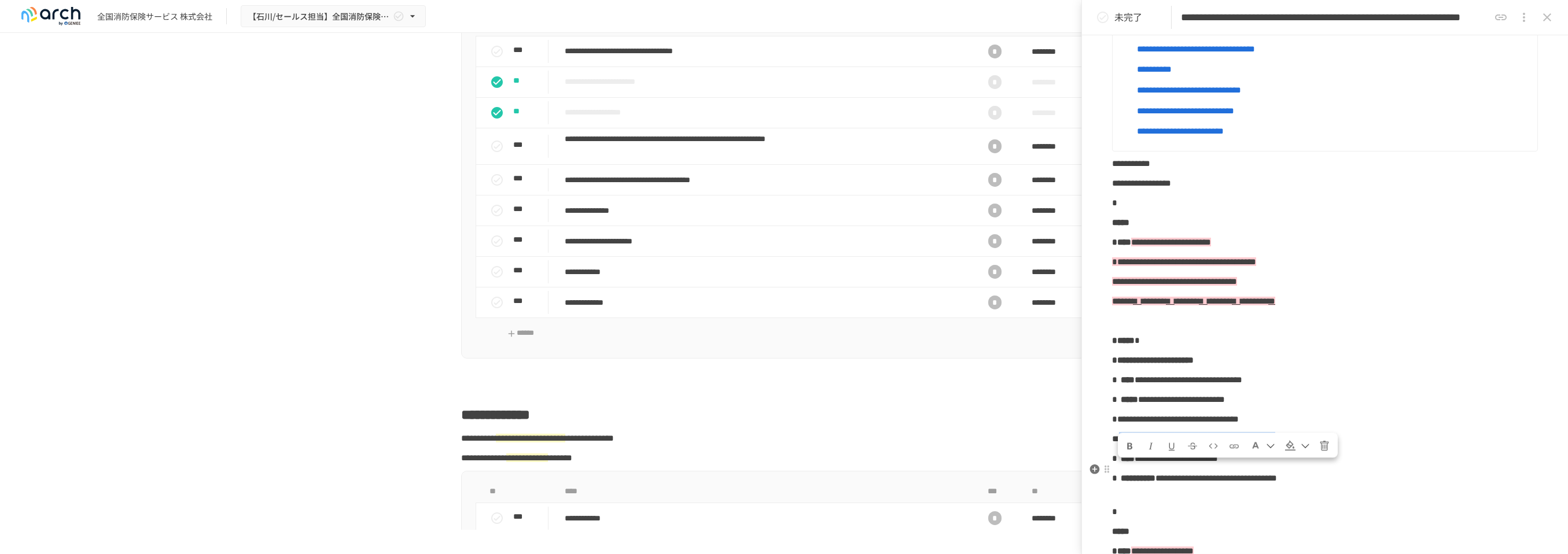click on "***** 　 ******* 　 ******* 　 ******* 　 ******** 　 *" at bounding box center [1325, 439] 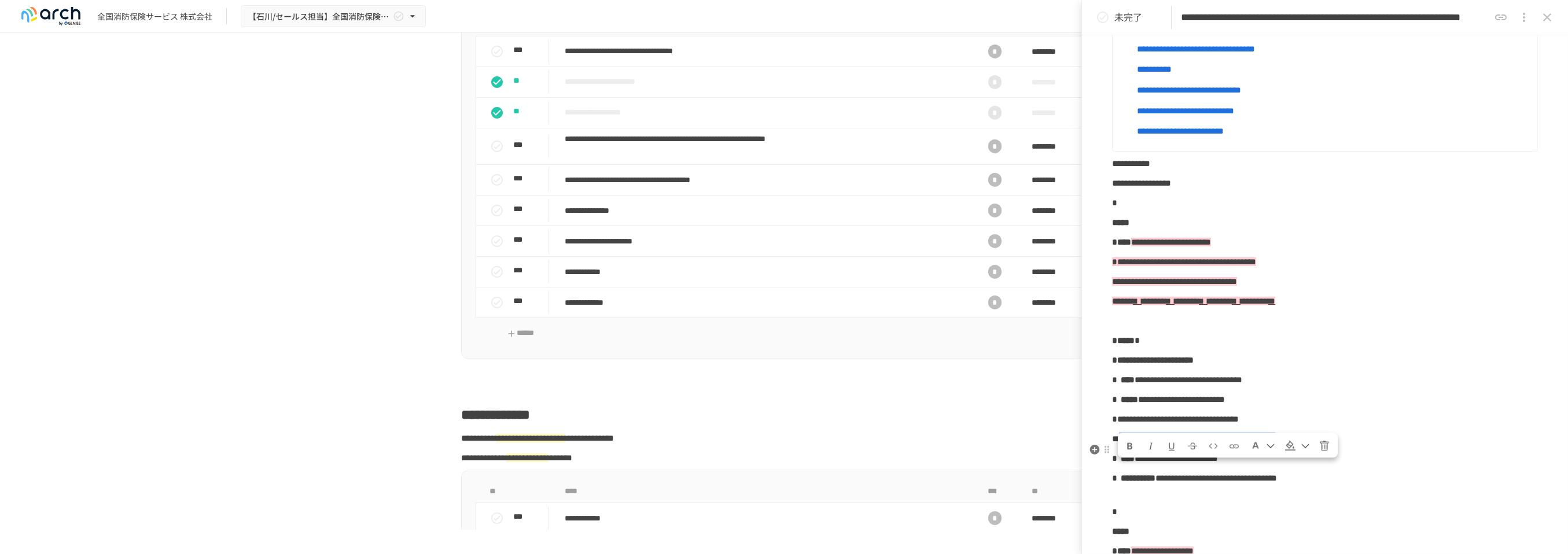 click at bounding box center [1305, 446] 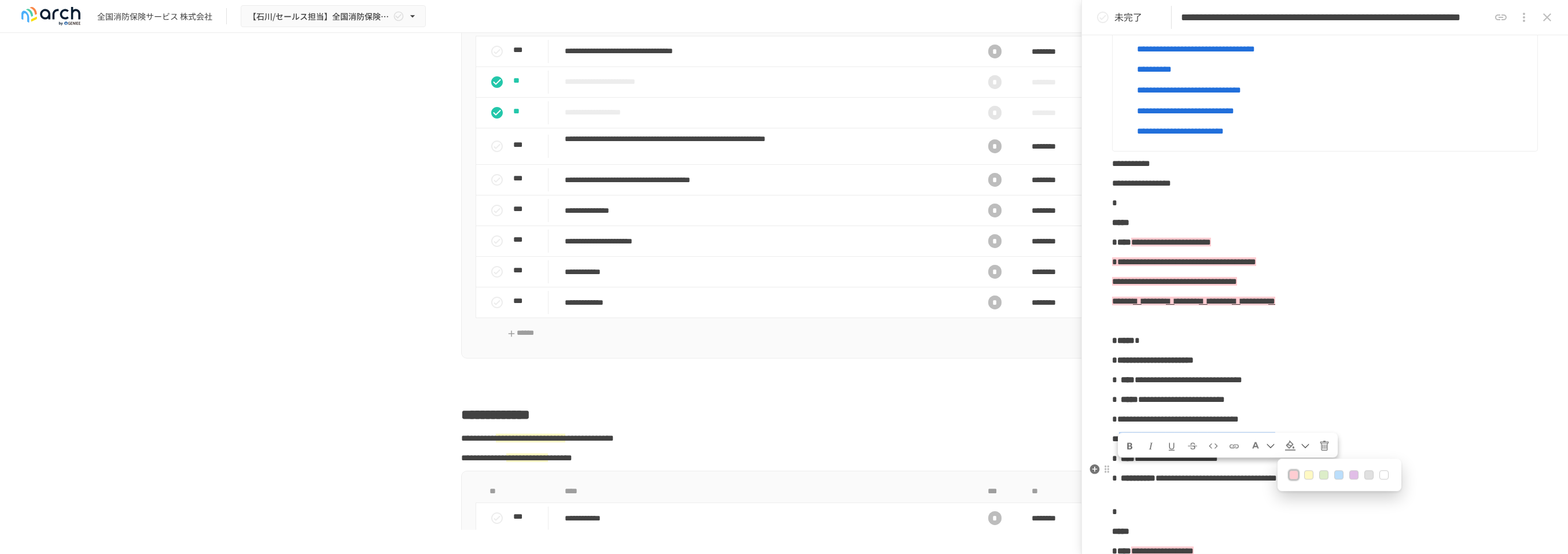 click at bounding box center (1384, 475) 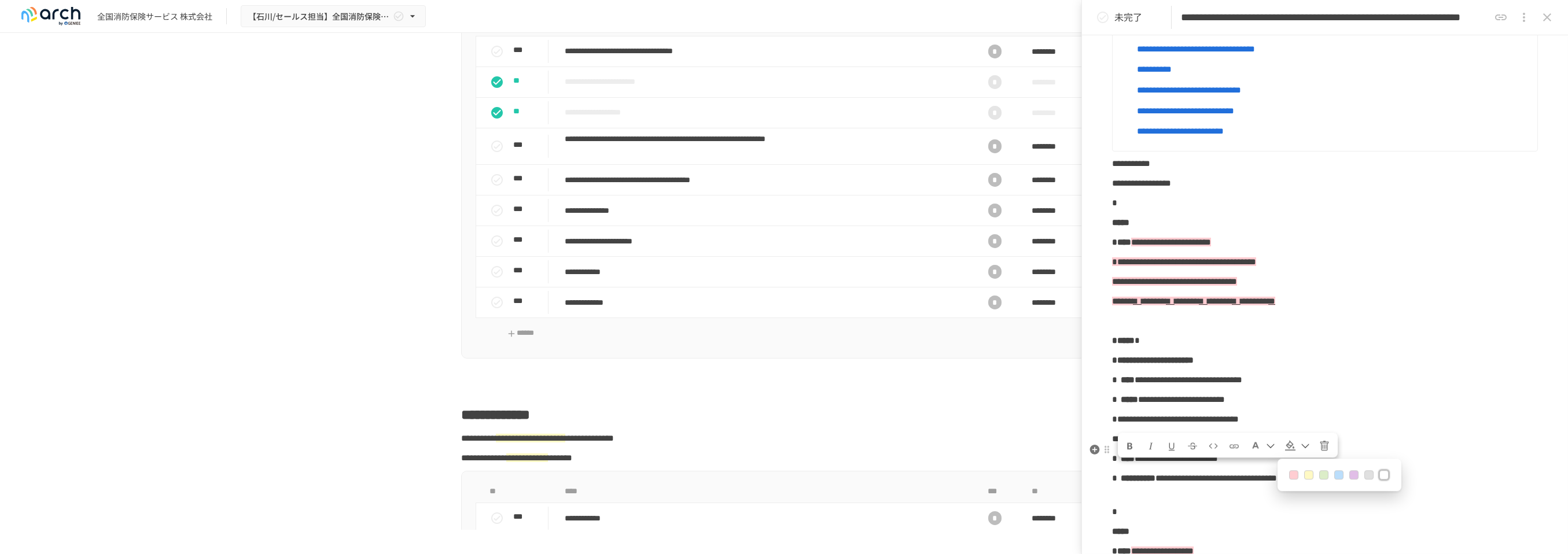 click on "**********" at bounding box center [1325, 419] 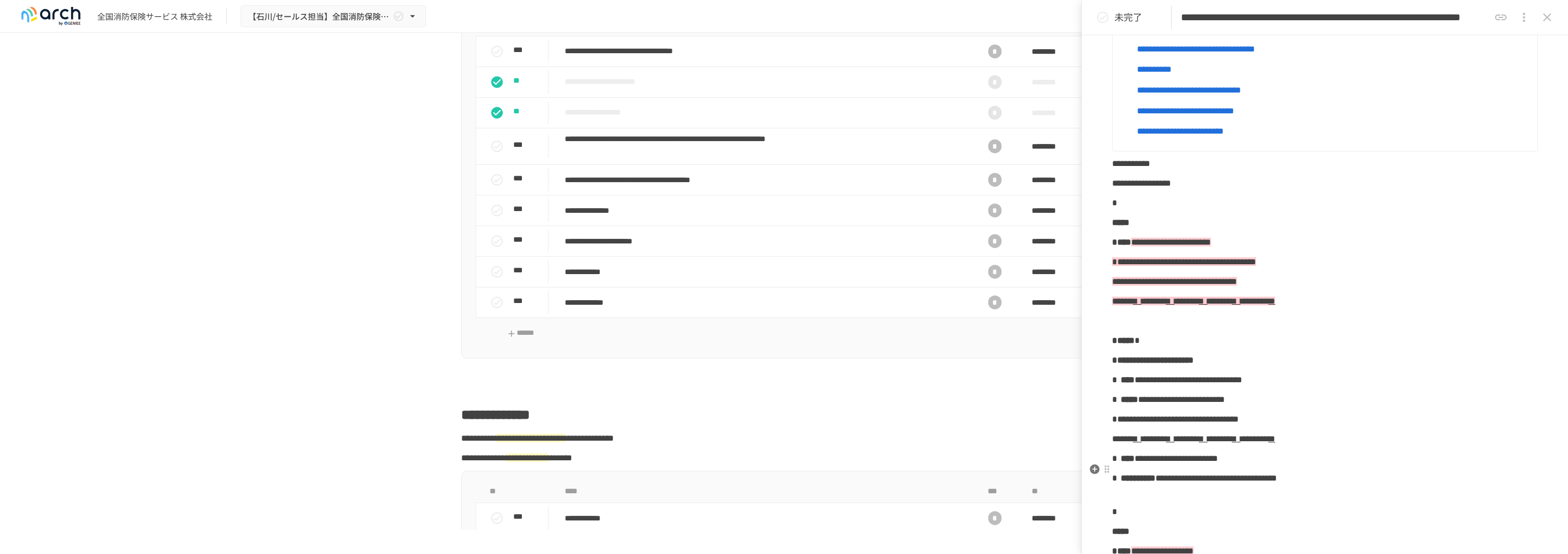 click on "*****" at bounding box center [1126, 438] 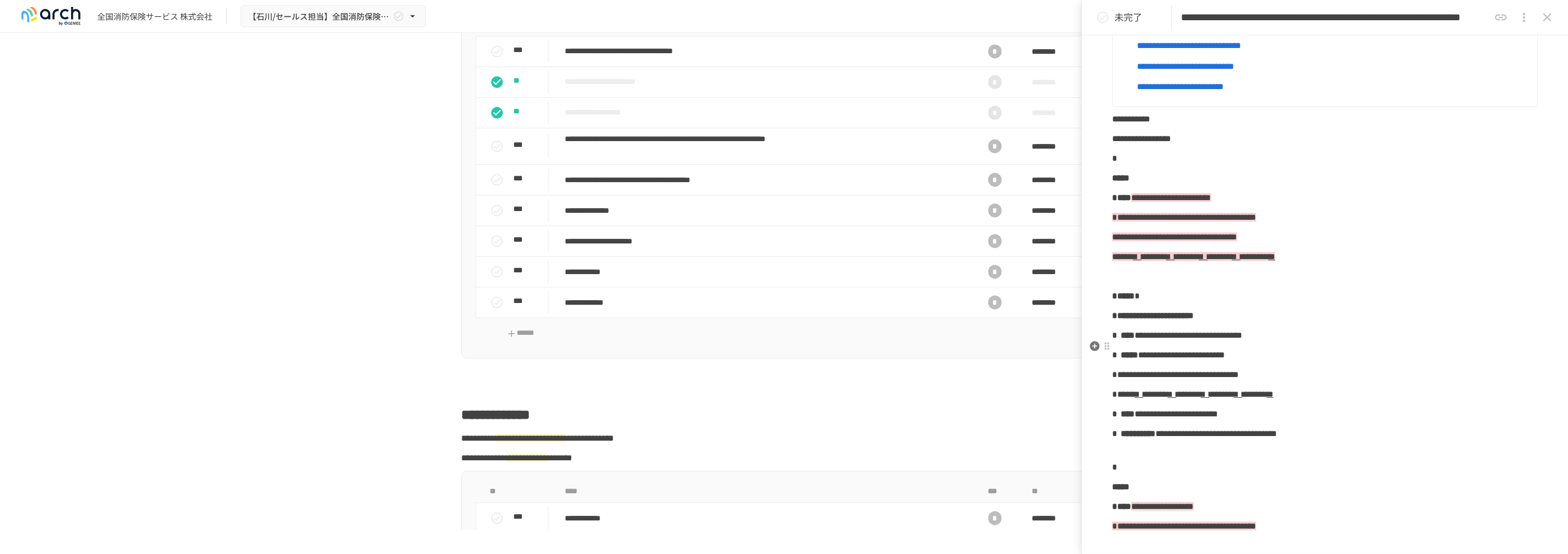 scroll, scrollTop: 1547, scrollLeft: 0, axis: vertical 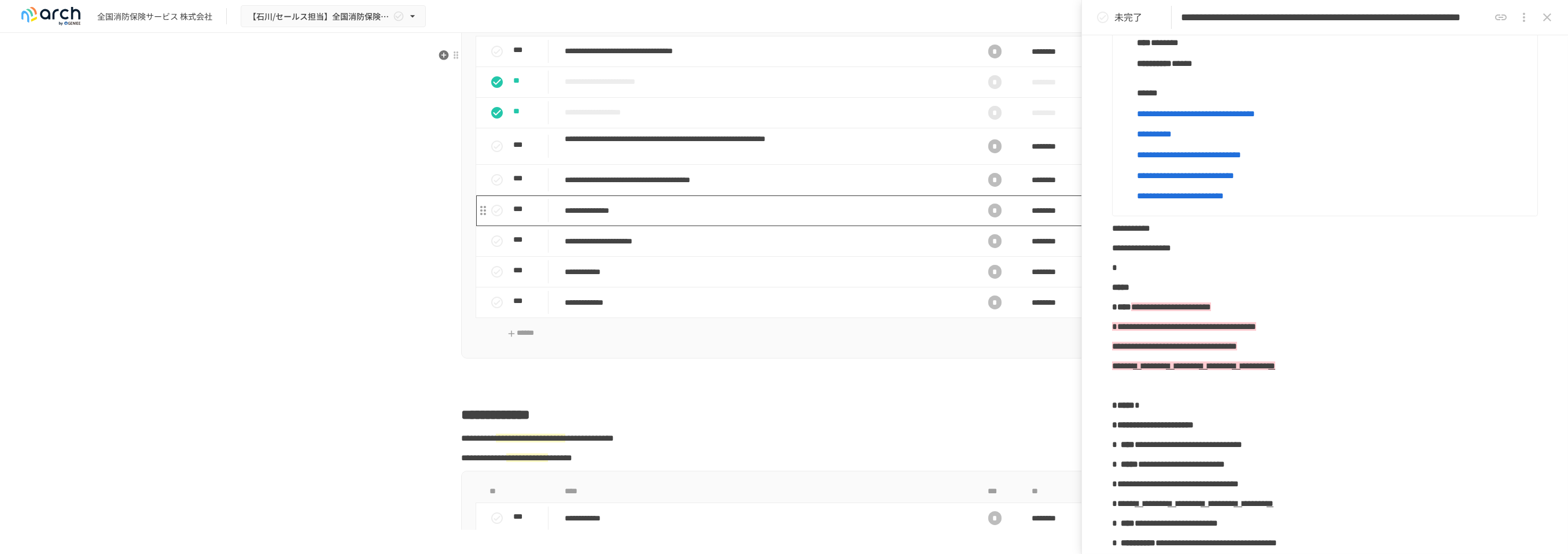 click on "**********" at bounding box center [766, 210] 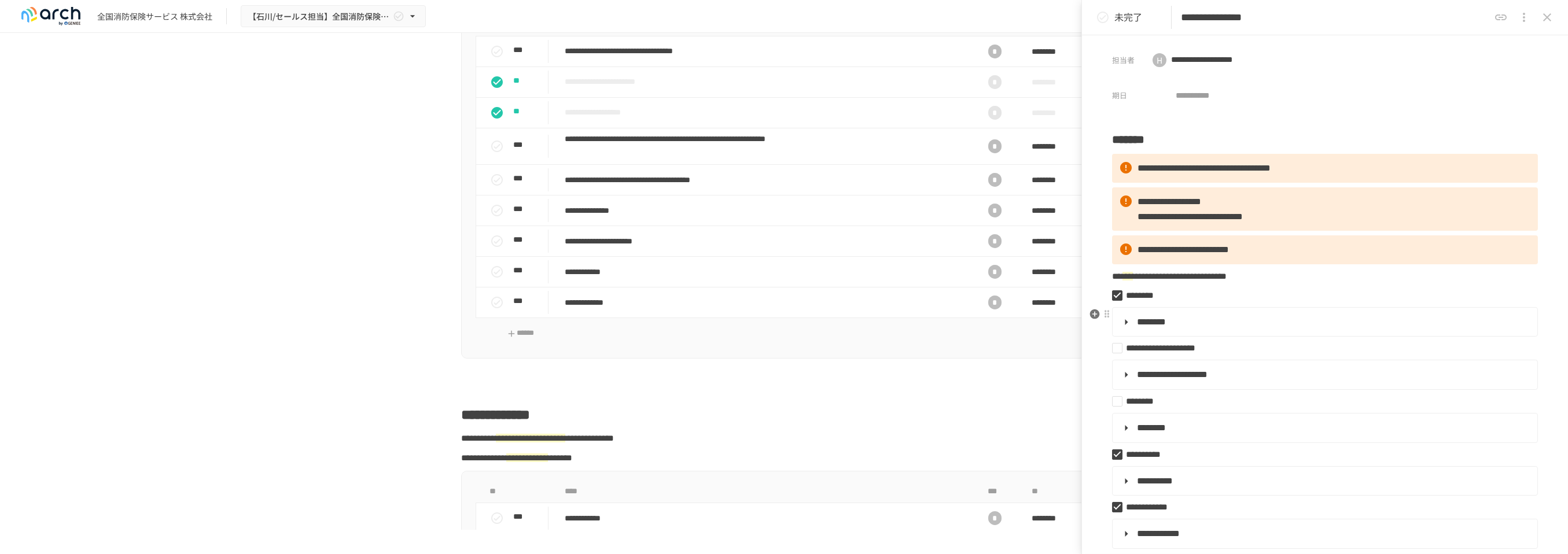 scroll, scrollTop: 128, scrollLeft: 0, axis: vertical 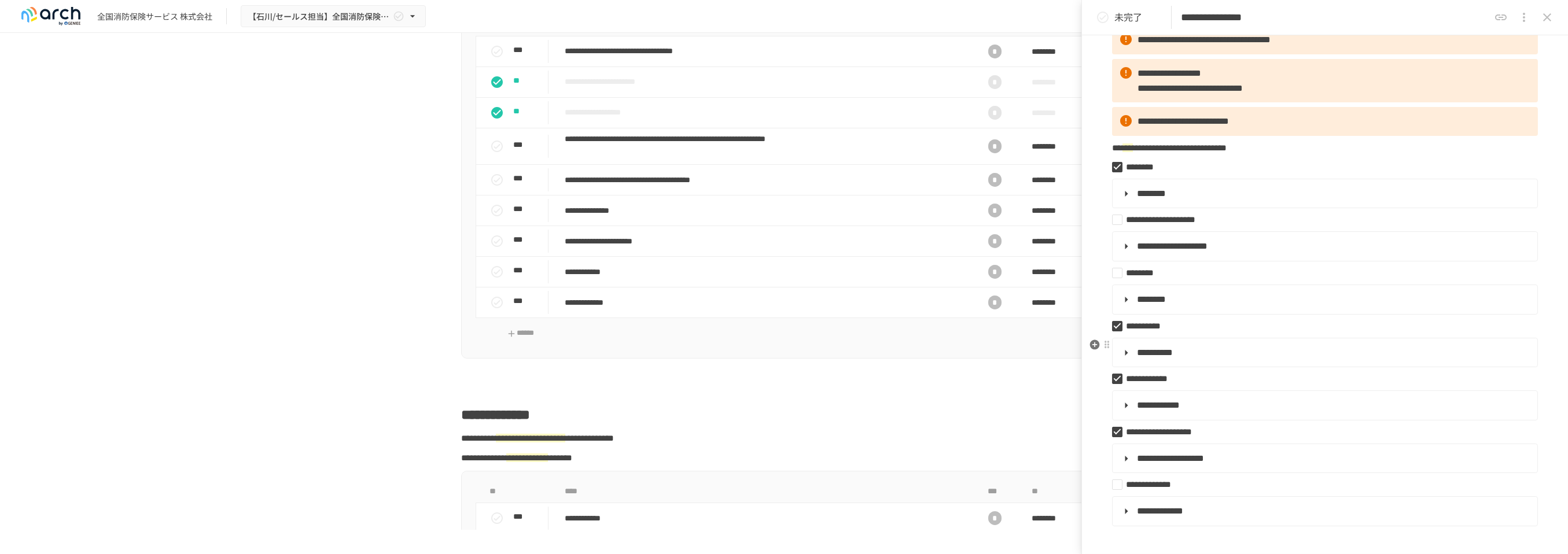 click on "**********" at bounding box center [1324, 353] 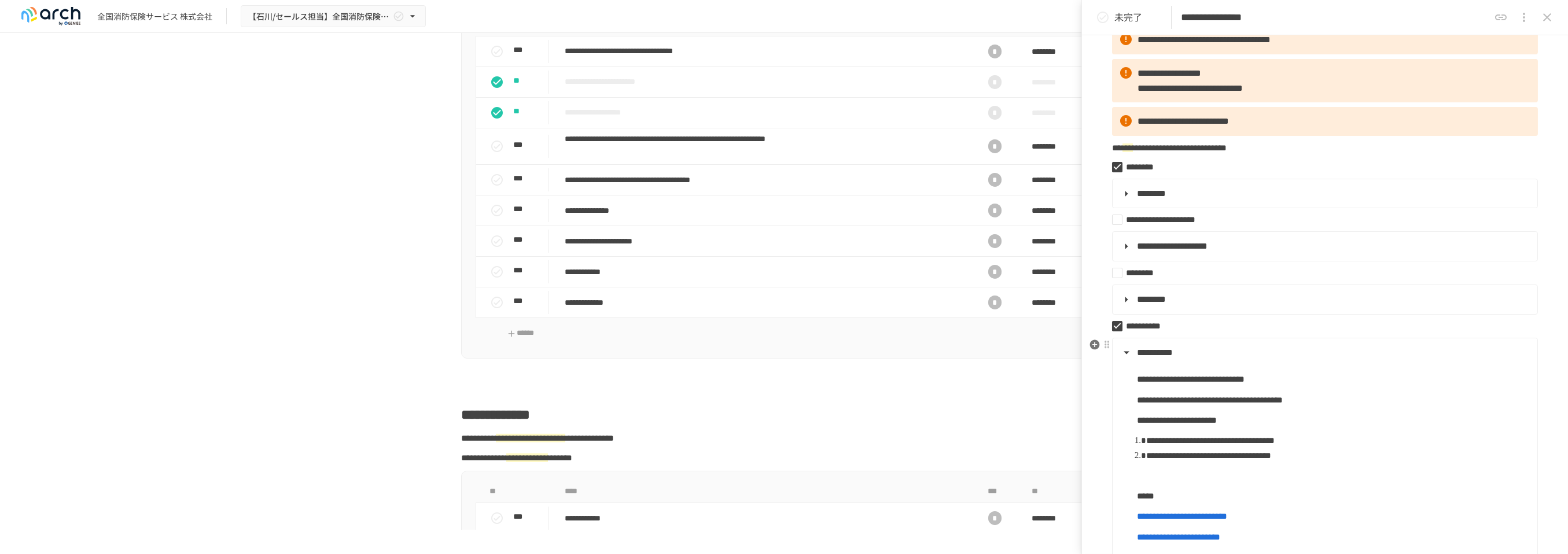 scroll, scrollTop: 257, scrollLeft: 0, axis: vertical 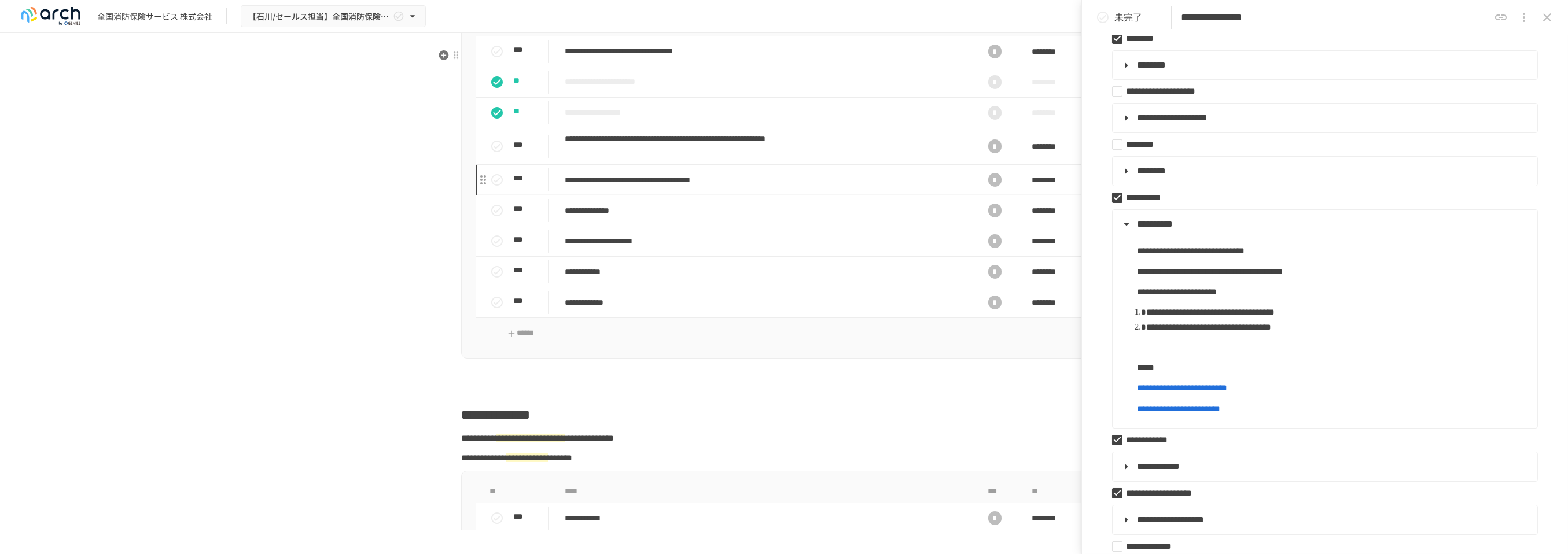 click on "**********" at bounding box center [766, 180] 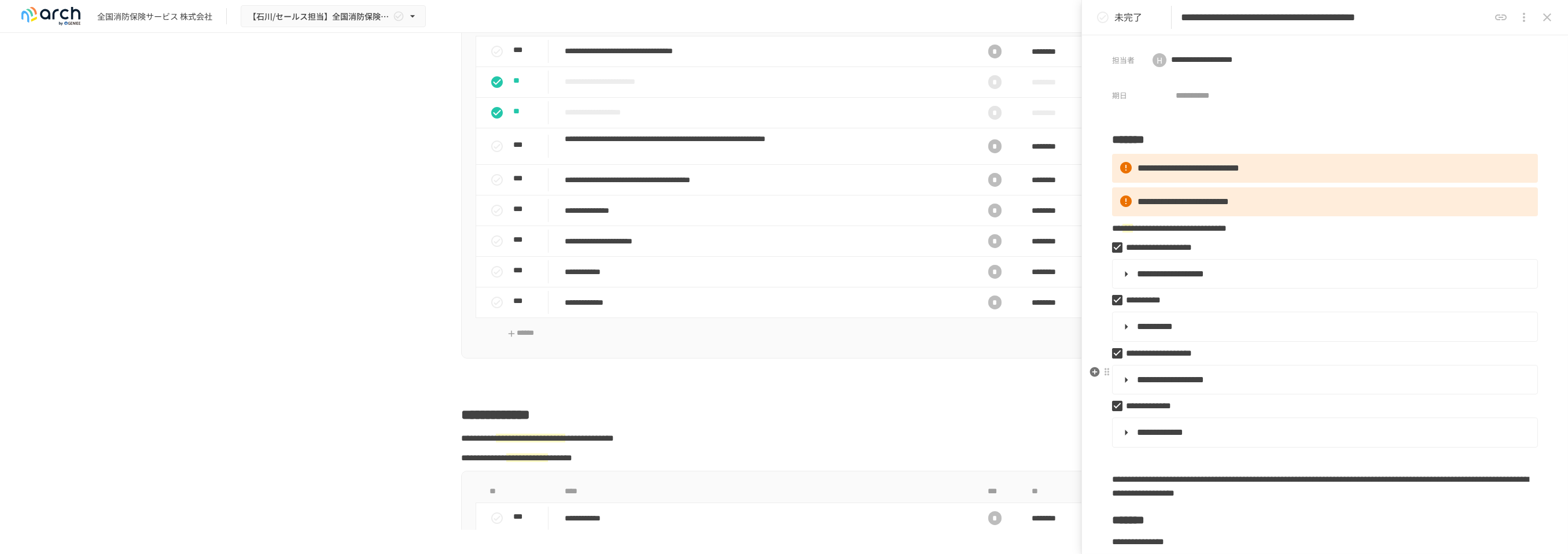 click on "**********" at bounding box center [1324, 380] 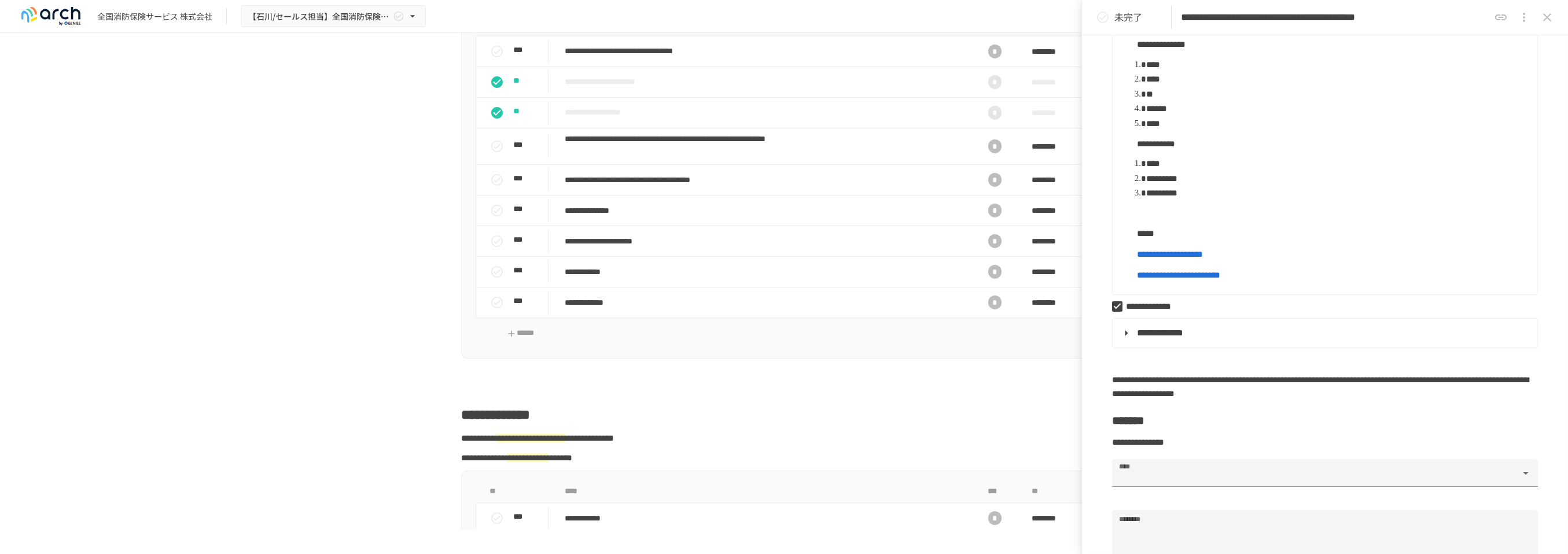 scroll, scrollTop: 385, scrollLeft: 0, axis: vertical 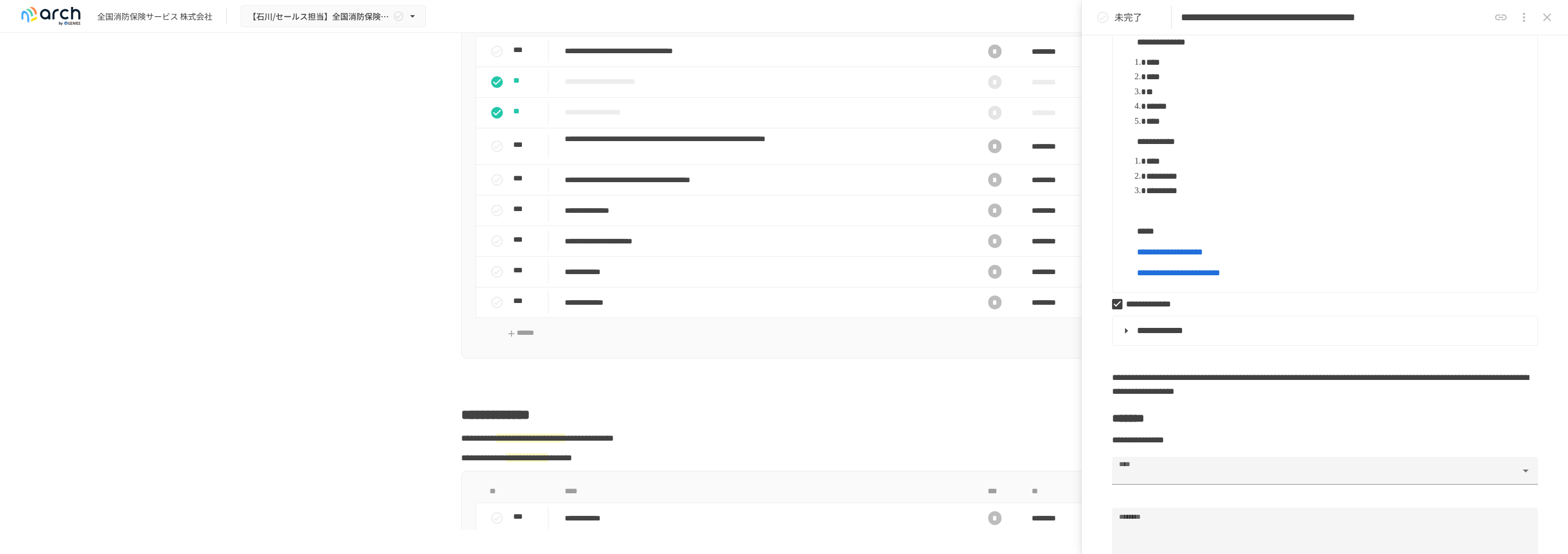 click on "**********" at bounding box center [1179, 272] 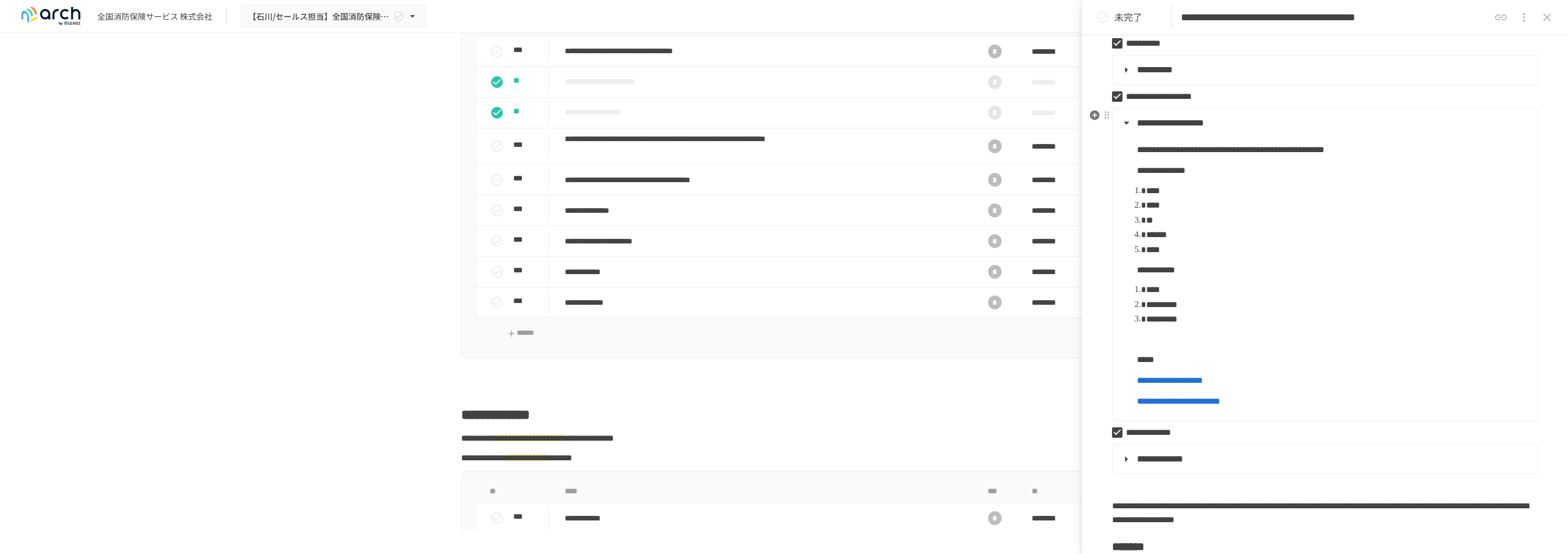 scroll, scrollTop: 193, scrollLeft: 0, axis: vertical 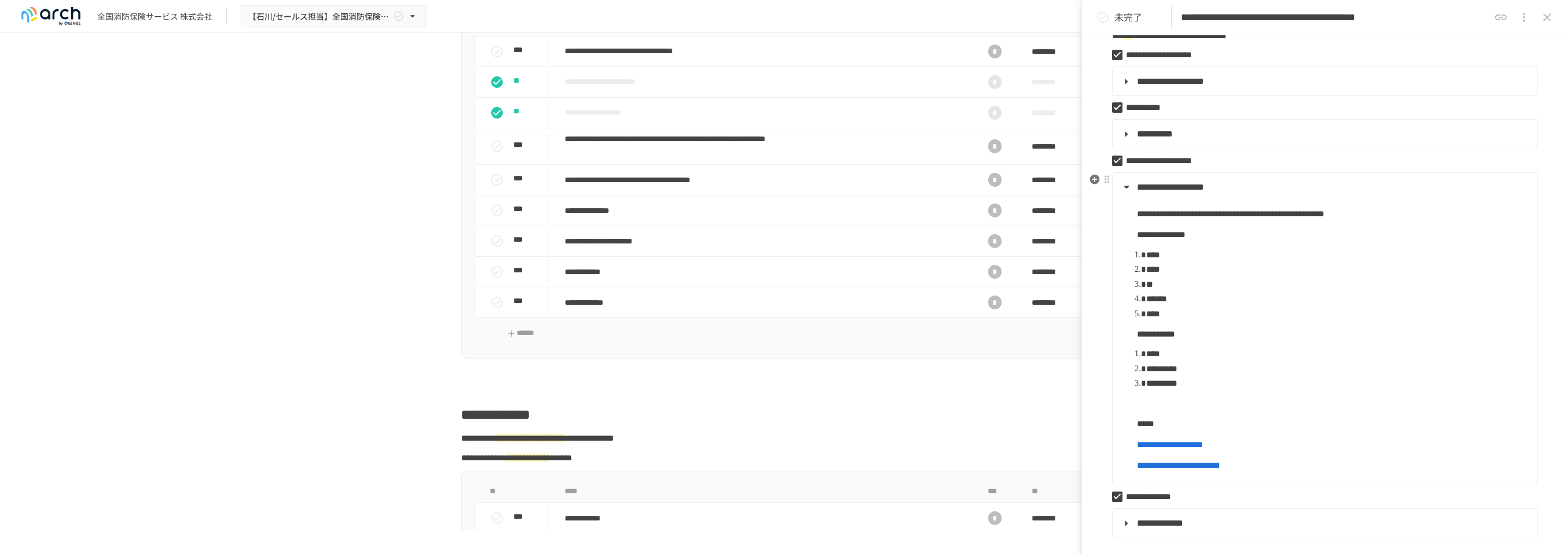 click on "**********" at bounding box center (1324, 187) 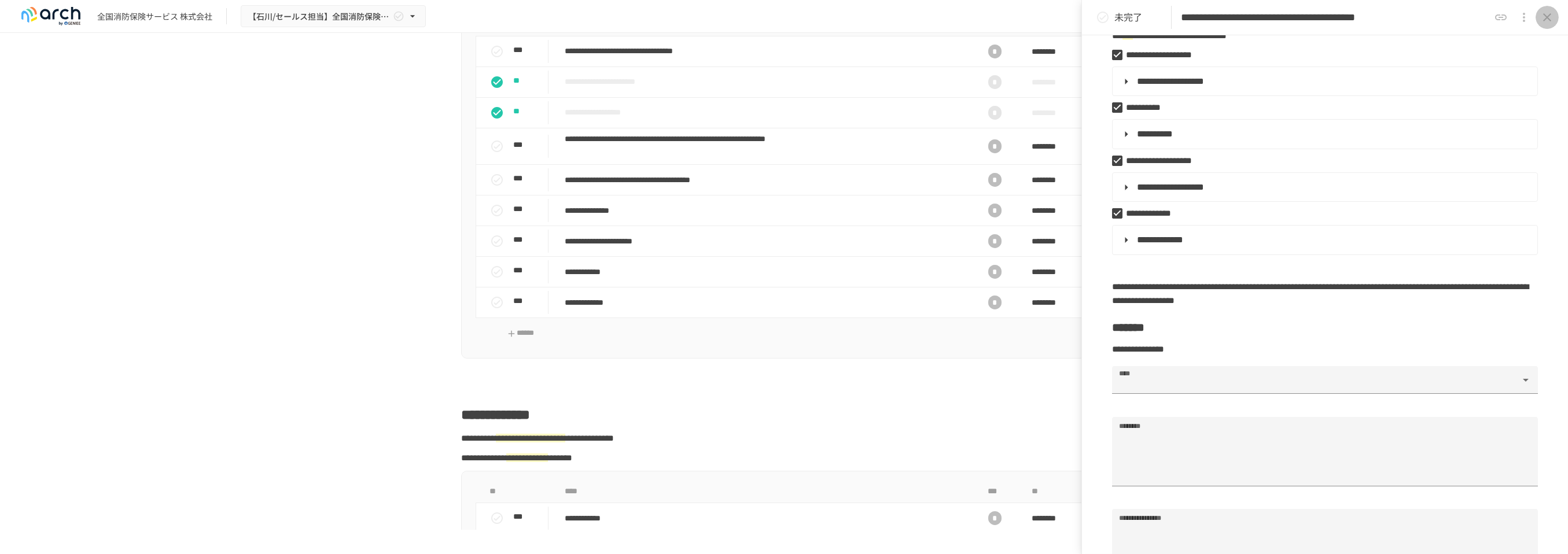 click 